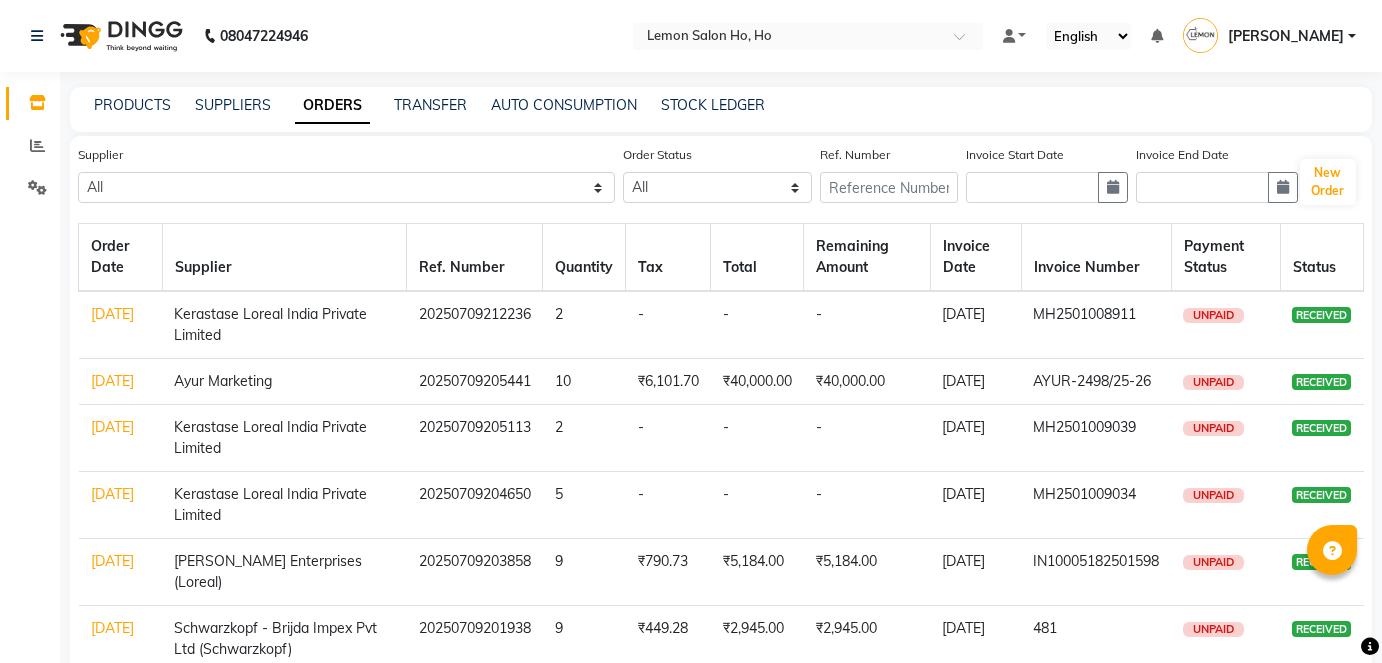 scroll, scrollTop: 0, scrollLeft: 0, axis: both 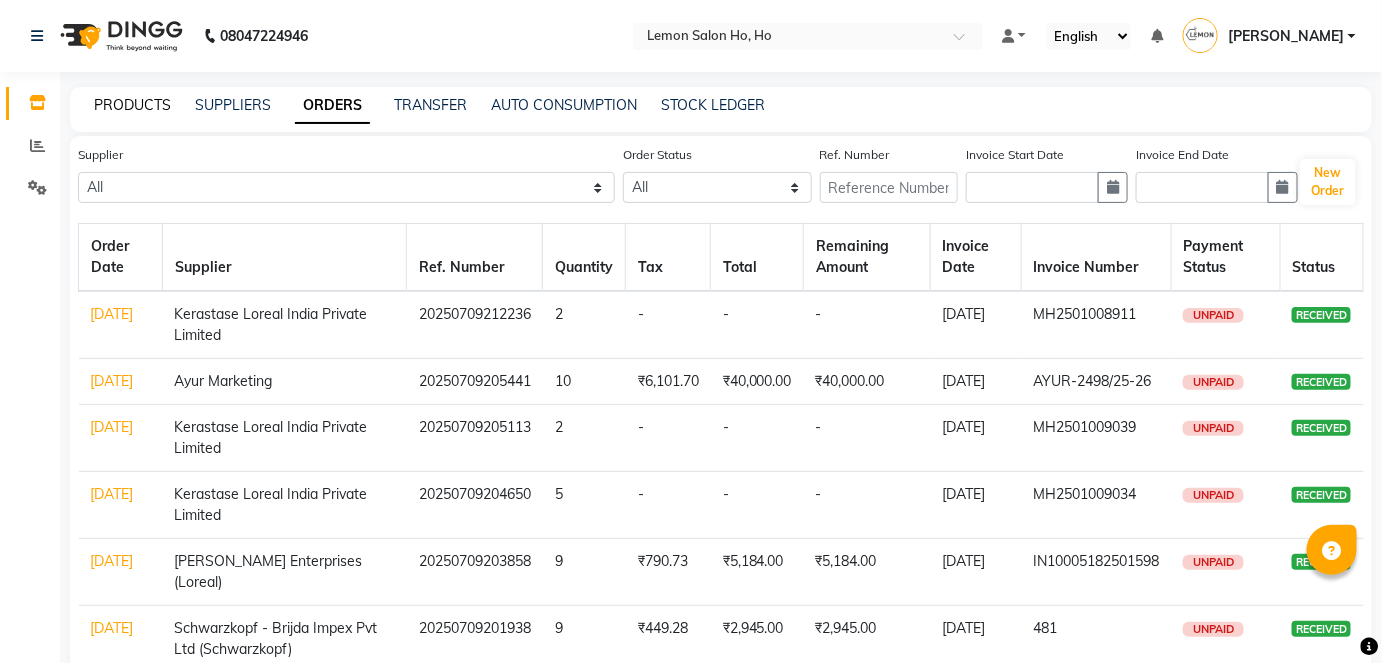 click on "PRODUCTS" 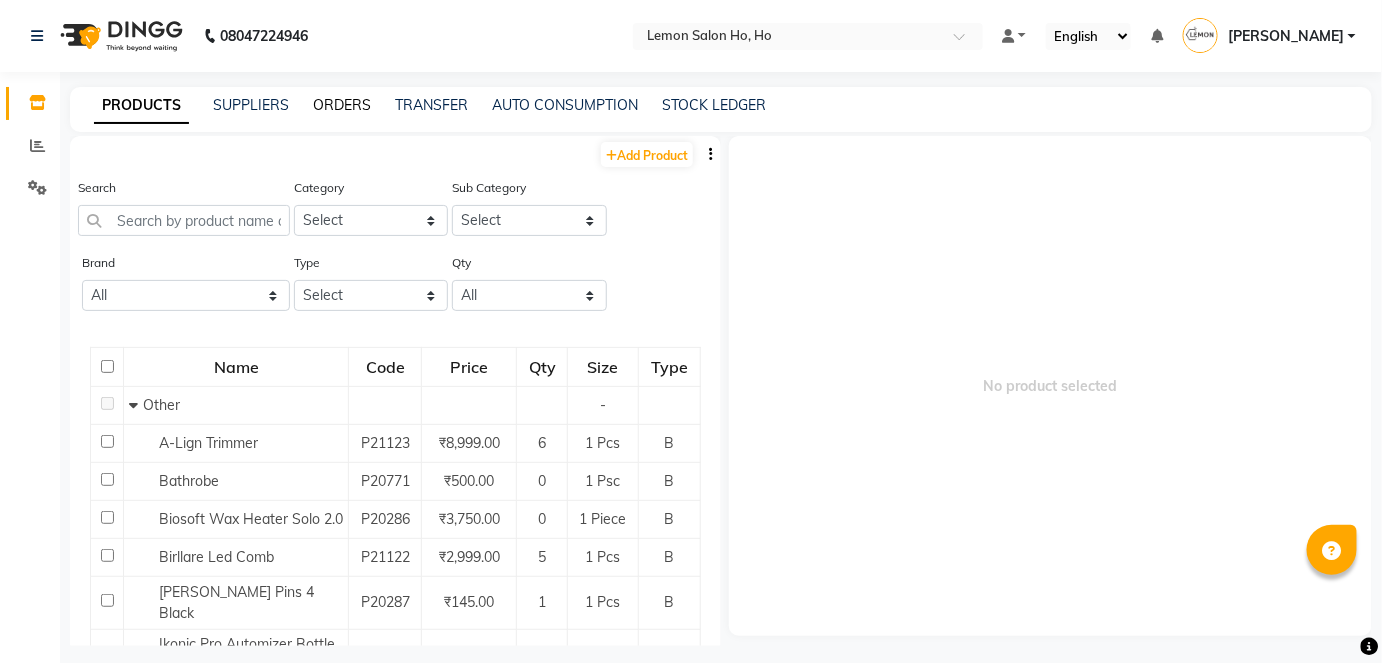click on "ORDERS" 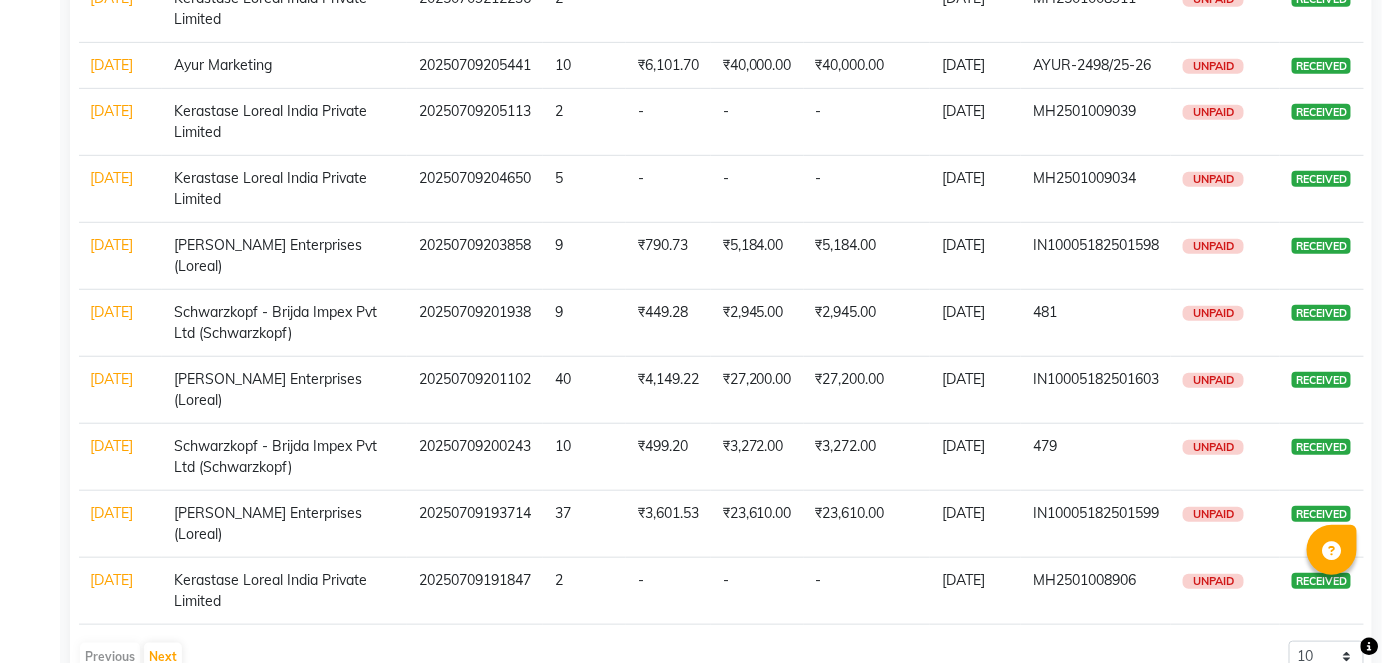 scroll, scrollTop: 0, scrollLeft: 0, axis: both 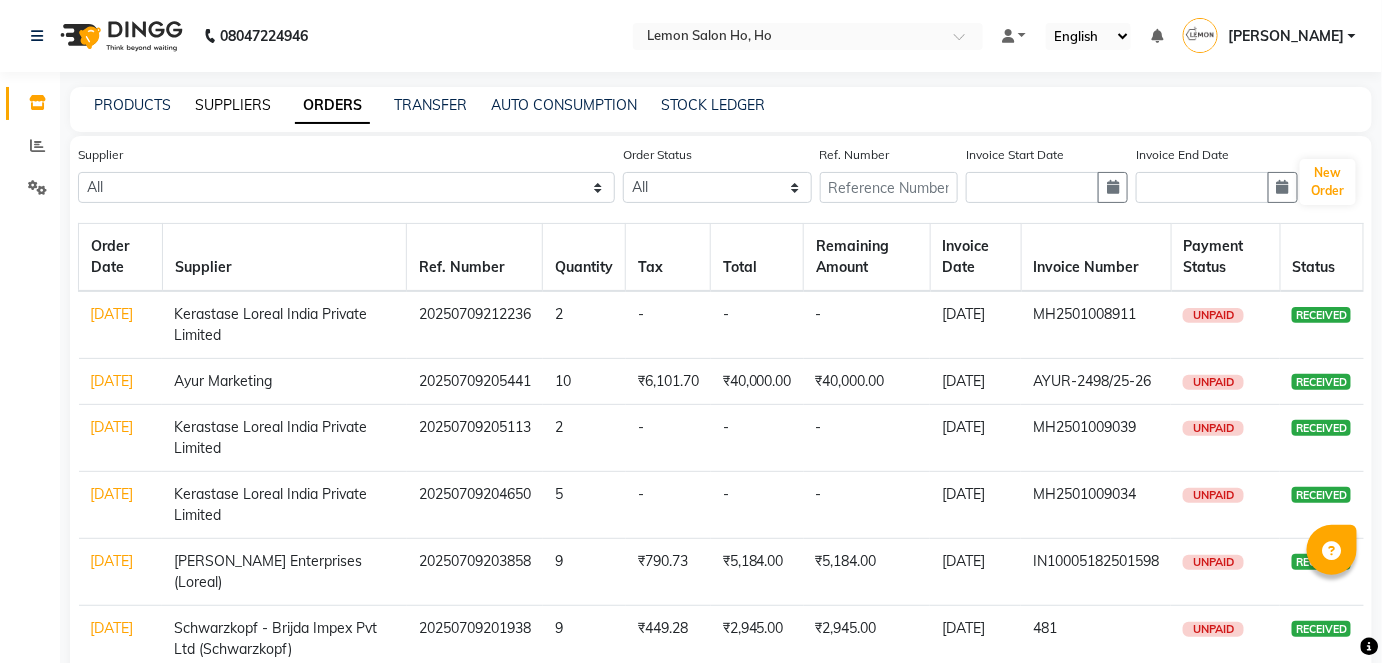 click on "SUPPLIERS" 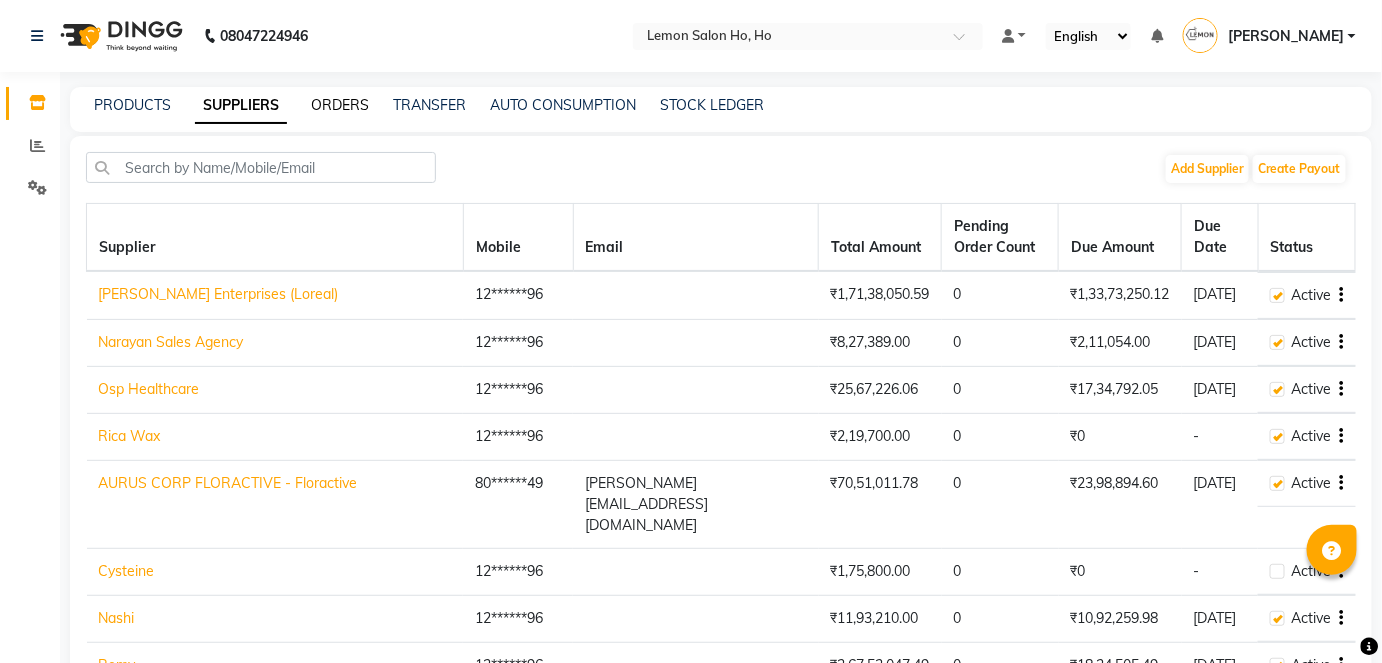 click on "ORDERS" 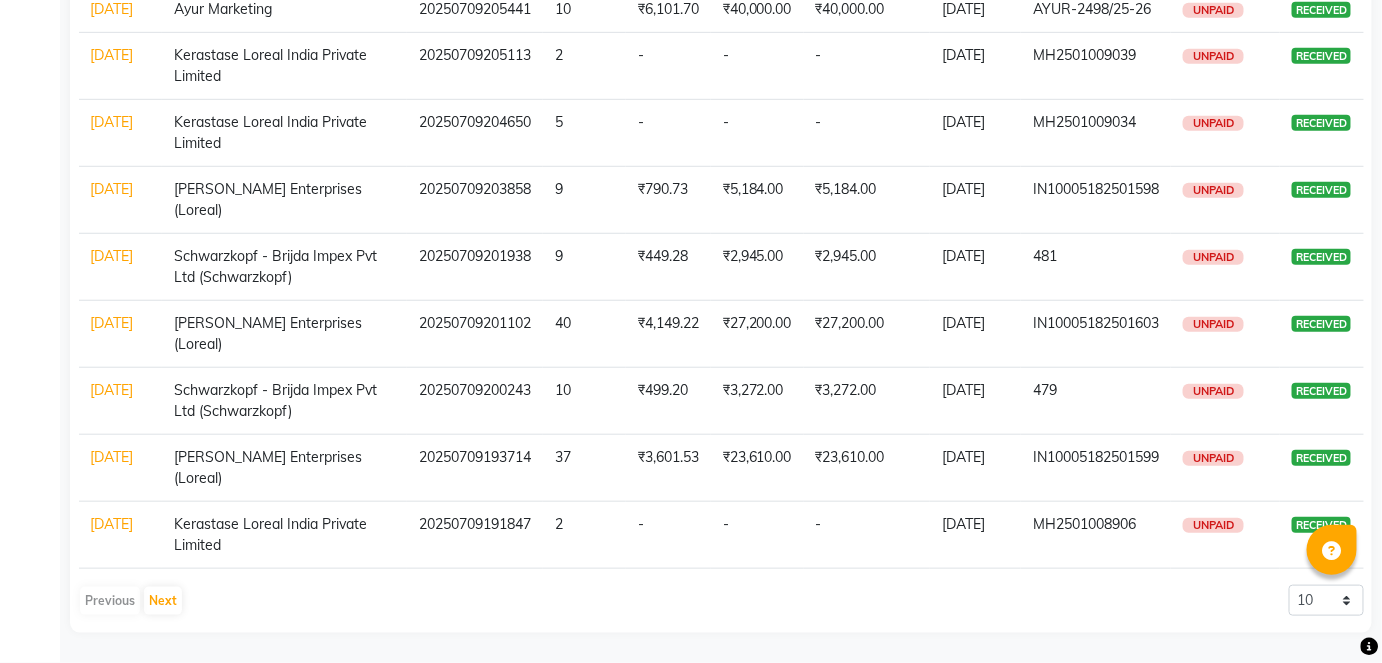 scroll, scrollTop: 389, scrollLeft: 0, axis: vertical 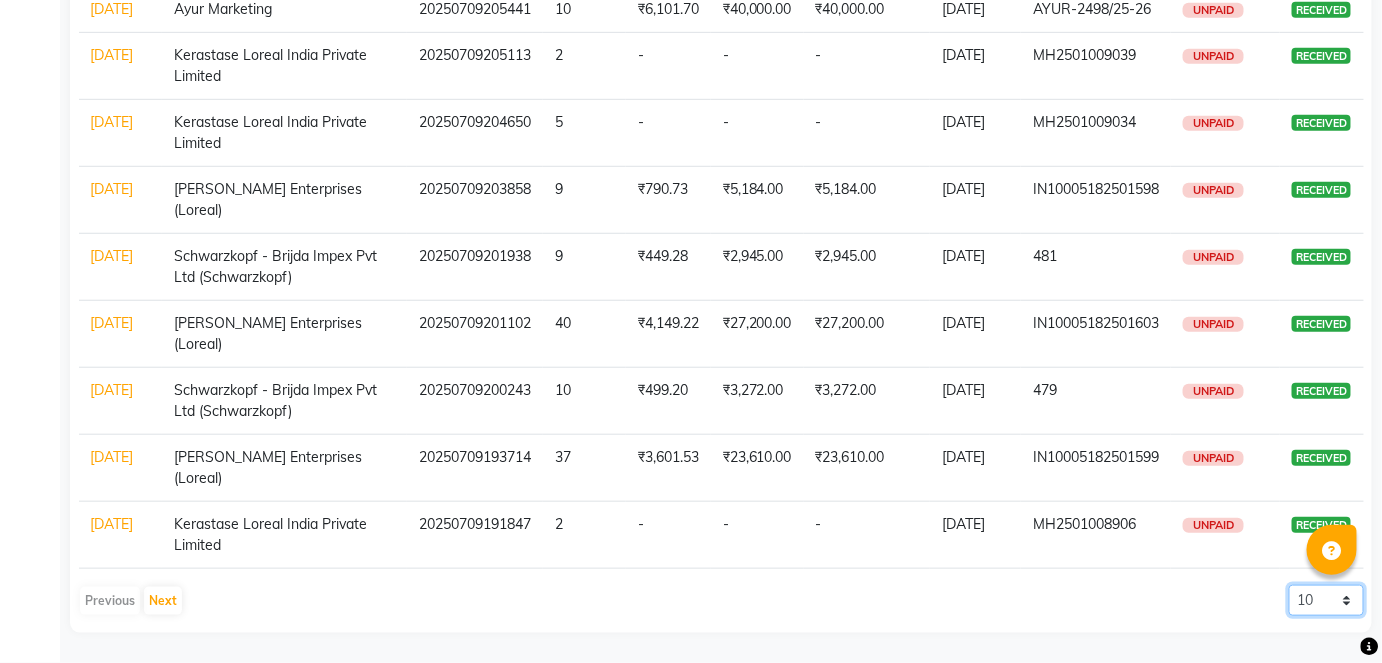 click on "10 20 50 100" 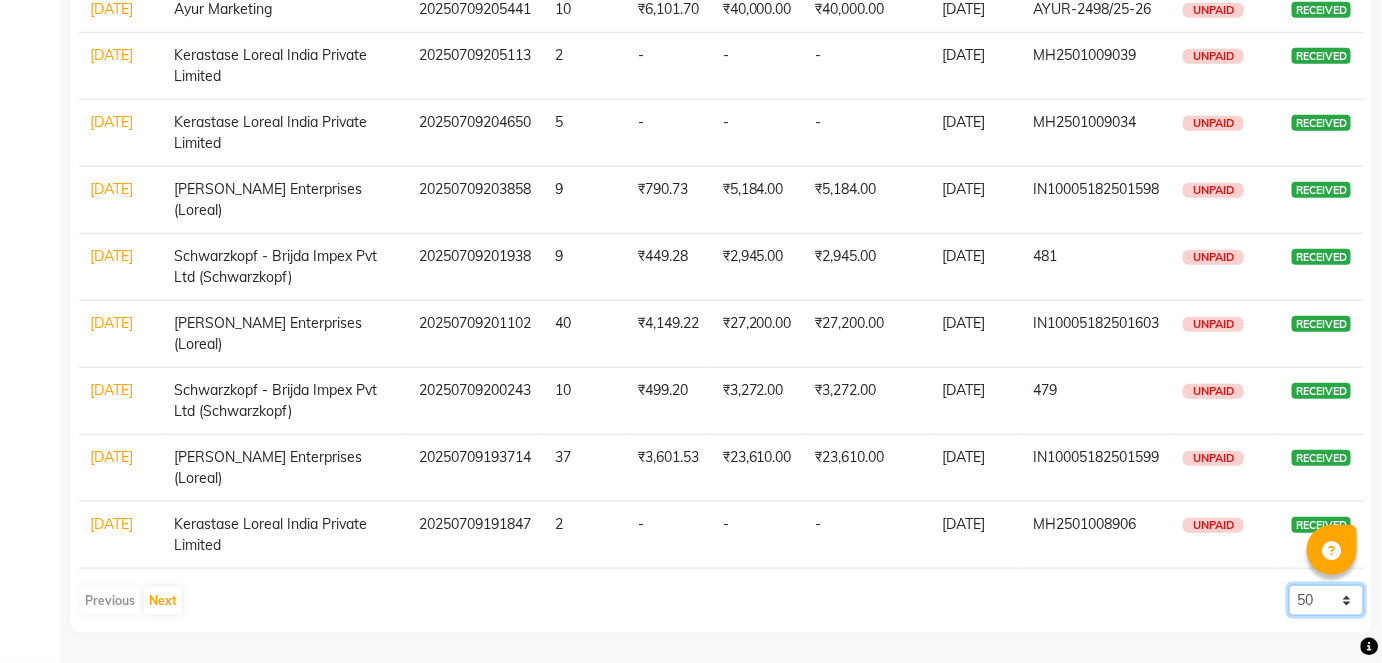 click on "10 20 50 100" 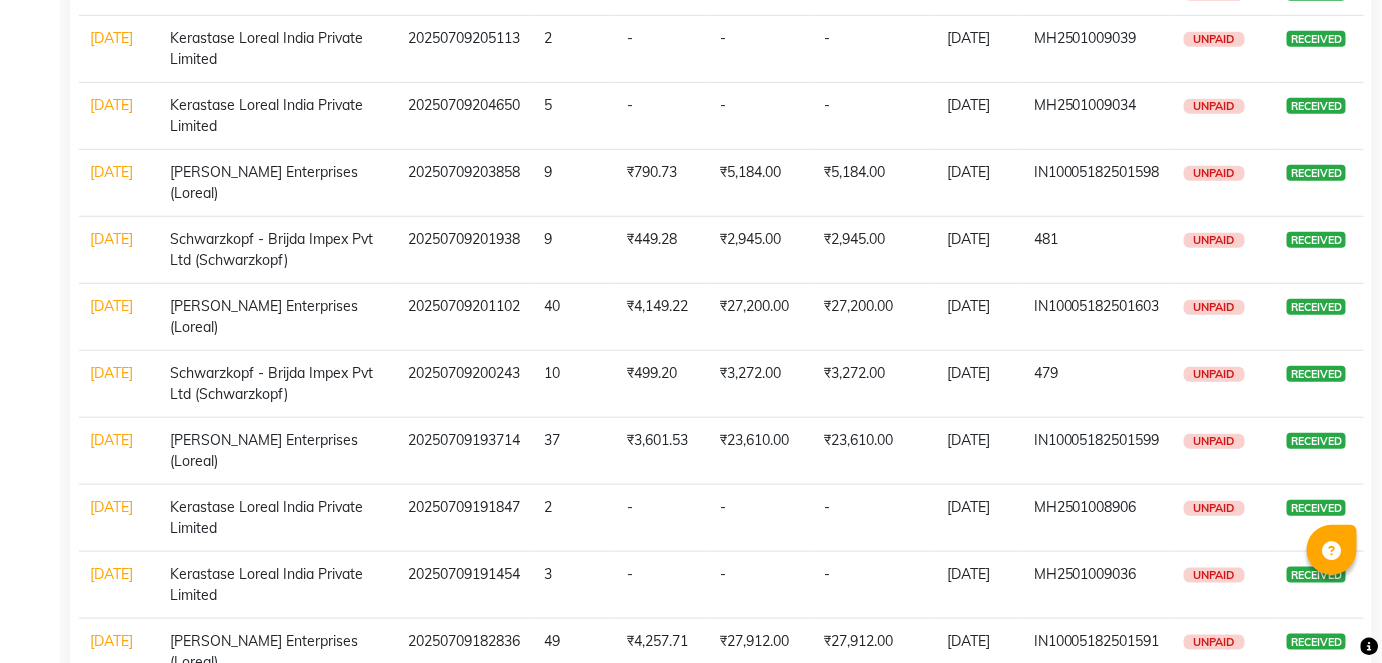 scroll, scrollTop: 0, scrollLeft: 0, axis: both 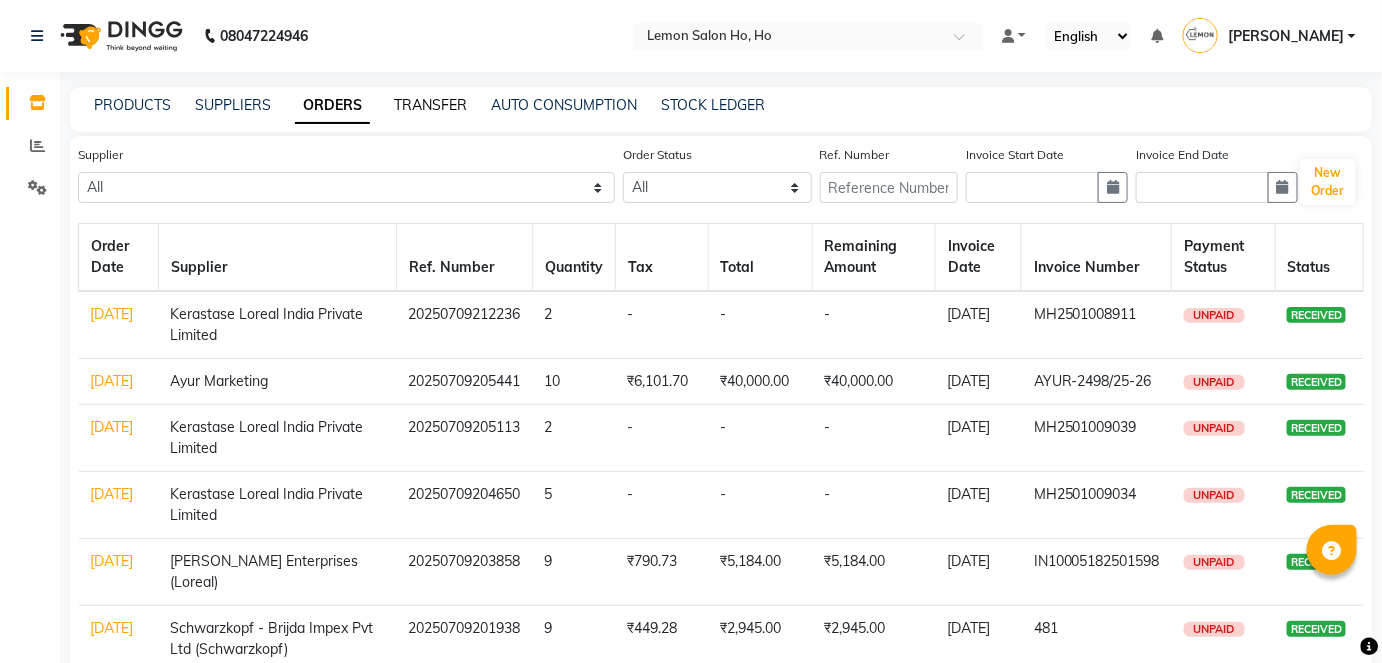 click on "TRANSFER" 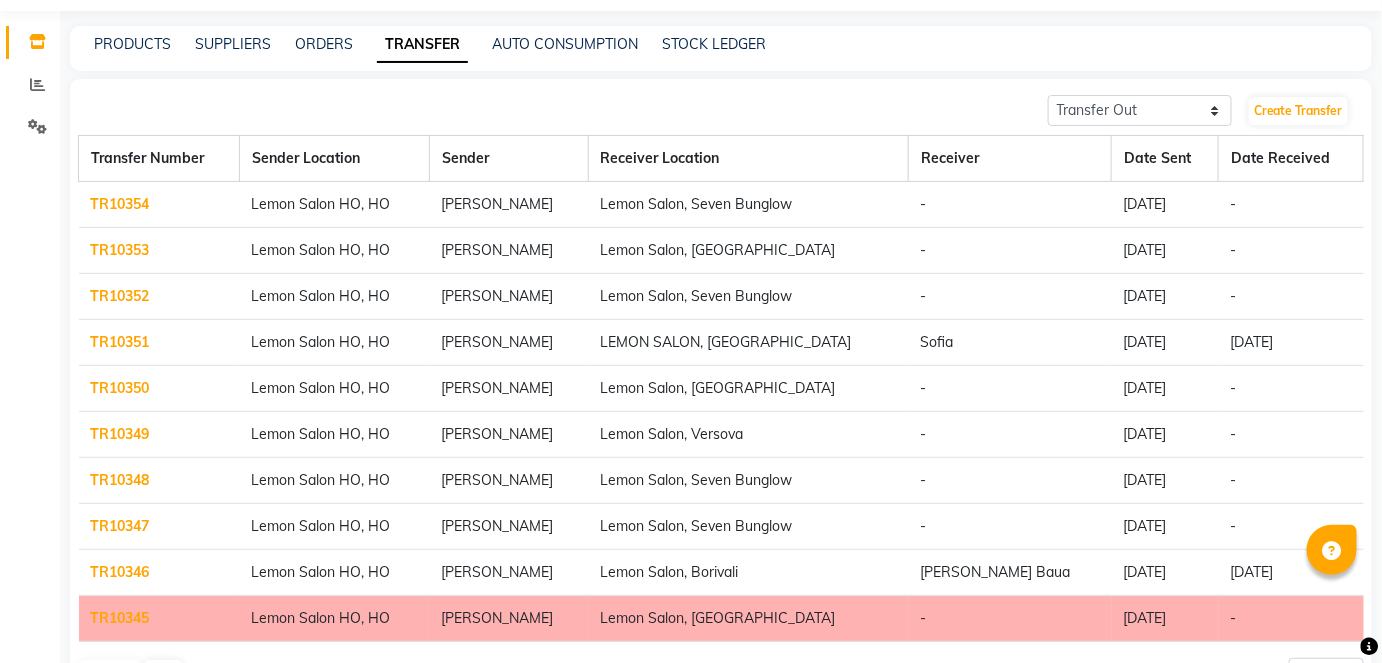 scroll, scrollTop: 130, scrollLeft: 0, axis: vertical 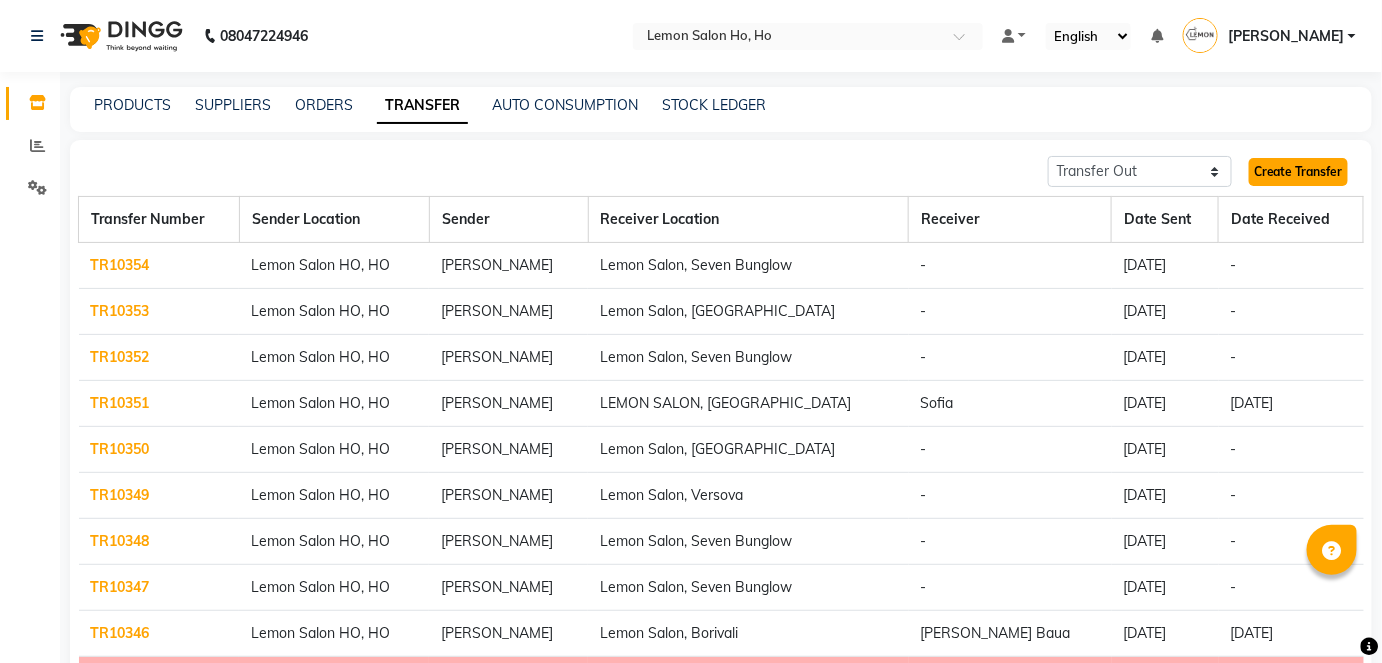 click on "Create Transfer" 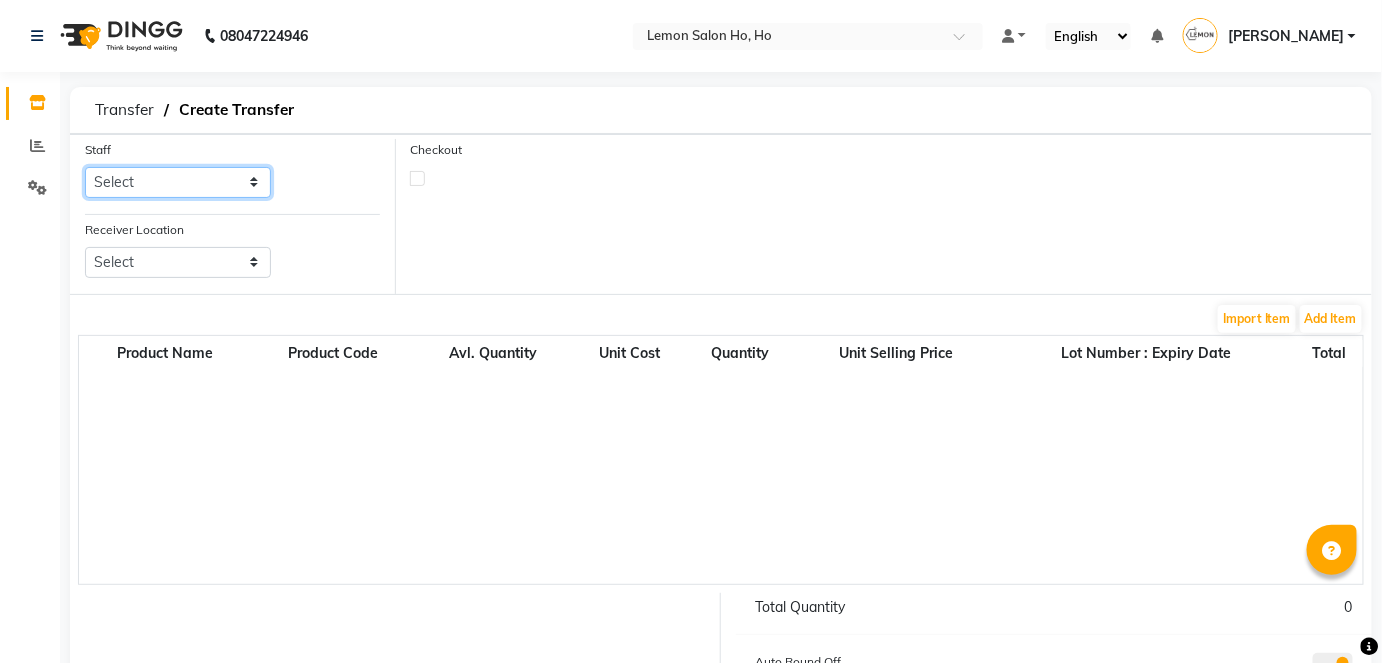 click on "Select Annie DC DINGG Support Farheen Ansari Kalpesh Kumavat  Mohammed Faisal Mukesh  Rohit Bhosle Roselooks Beauty  Runa Farah Das  Shadab" at bounding box center (178, 182) 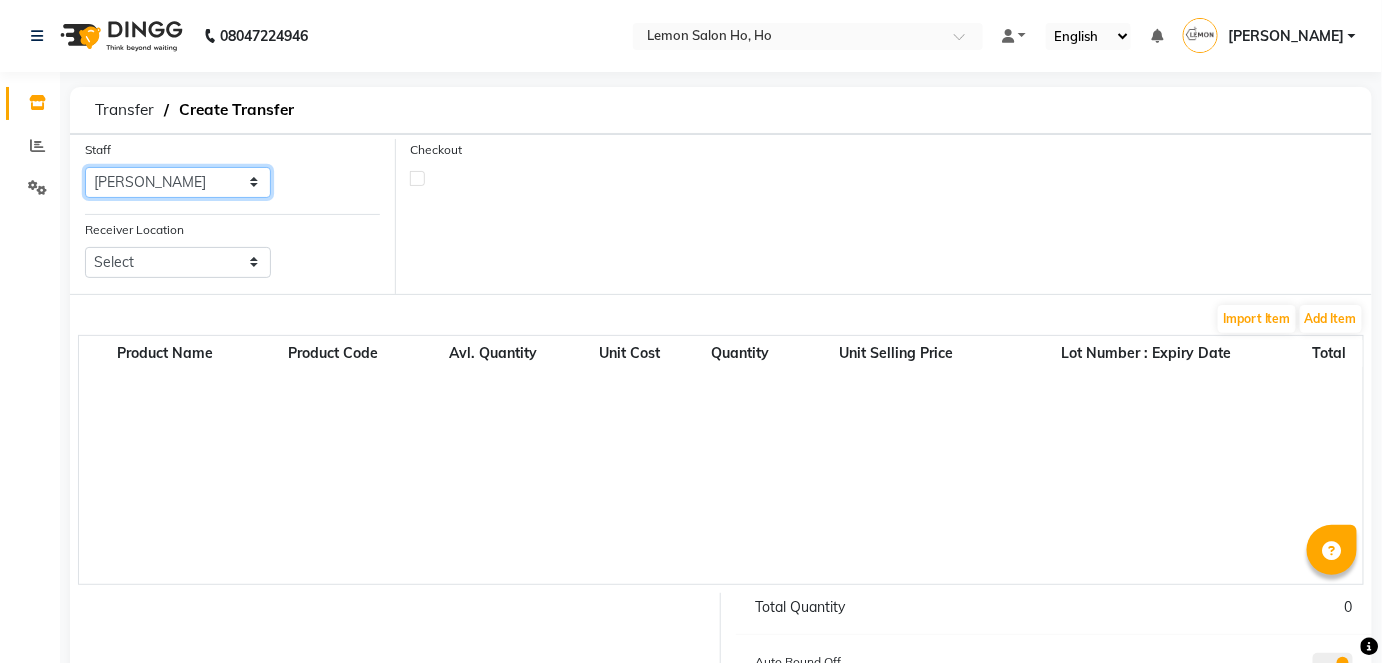 click on "Select Annie DC DINGG Support Farheen Ansari Kalpesh Kumavat  Mohammed Faisal Mukesh  Rohit Bhosle Roselooks Beauty  Runa Farah Das  Shadab" at bounding box center [178, 182] 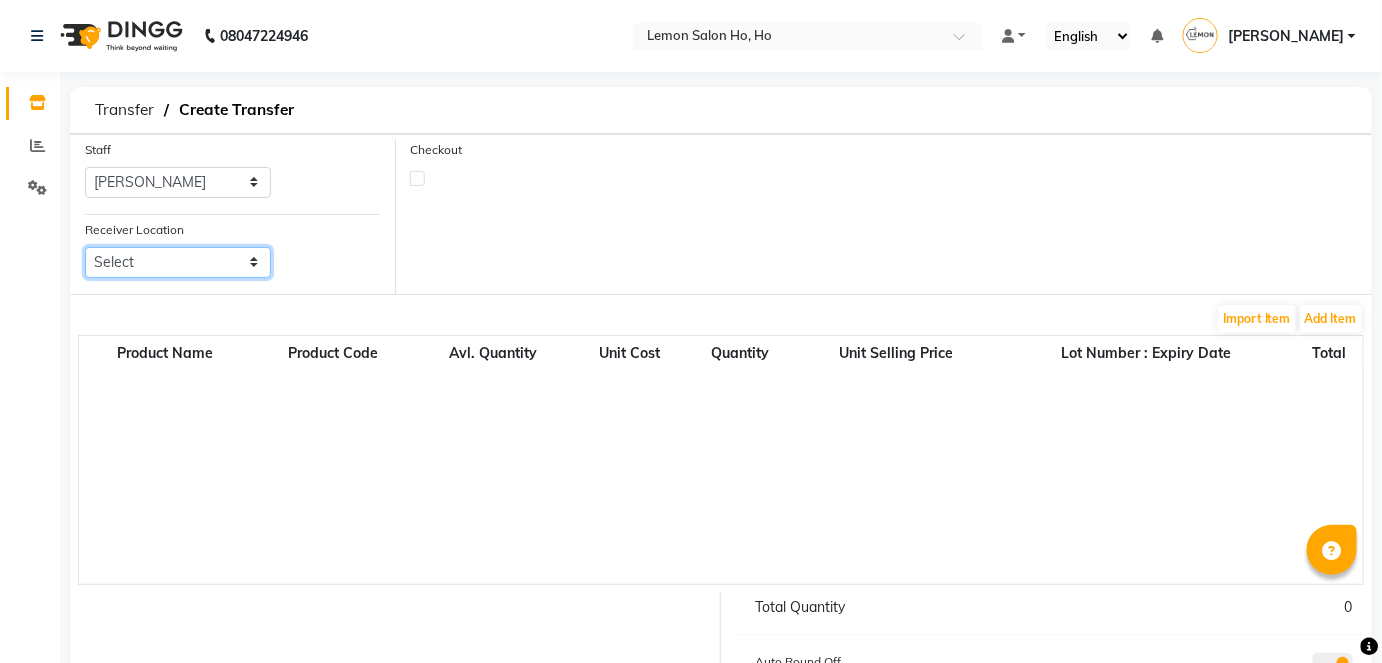 click on "Select Lemon Salon, Lokhandwala  Lemon Salon, Malad Lemon Salon, Seven Bunglow Lemon Salon, Bandra Lemon Salon, Versova Lemon Salon, Goregaon Lemon Salon, Oshiwara Lemon Salon, Borivali Lemon Salon, Mira Road Lemon Salon, Kandivali Lemon Salon, Goregaon (W)" at bounding box center (178, 262) 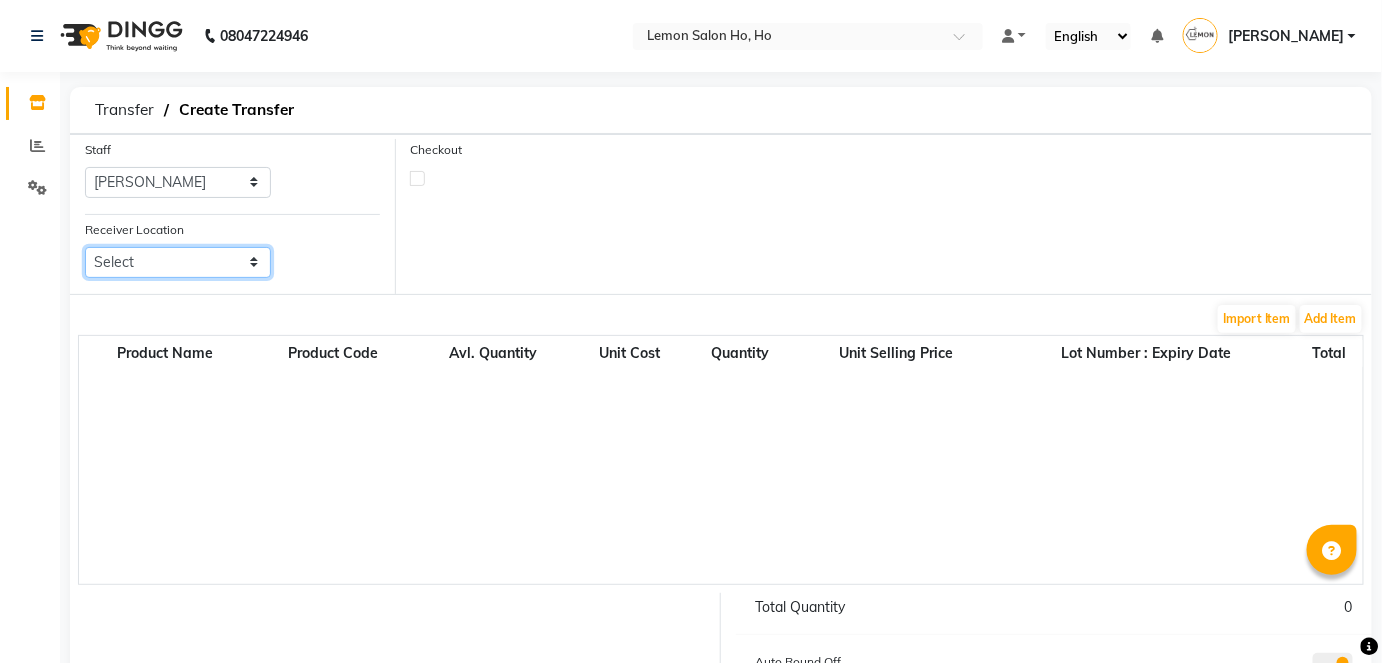 select on "941" 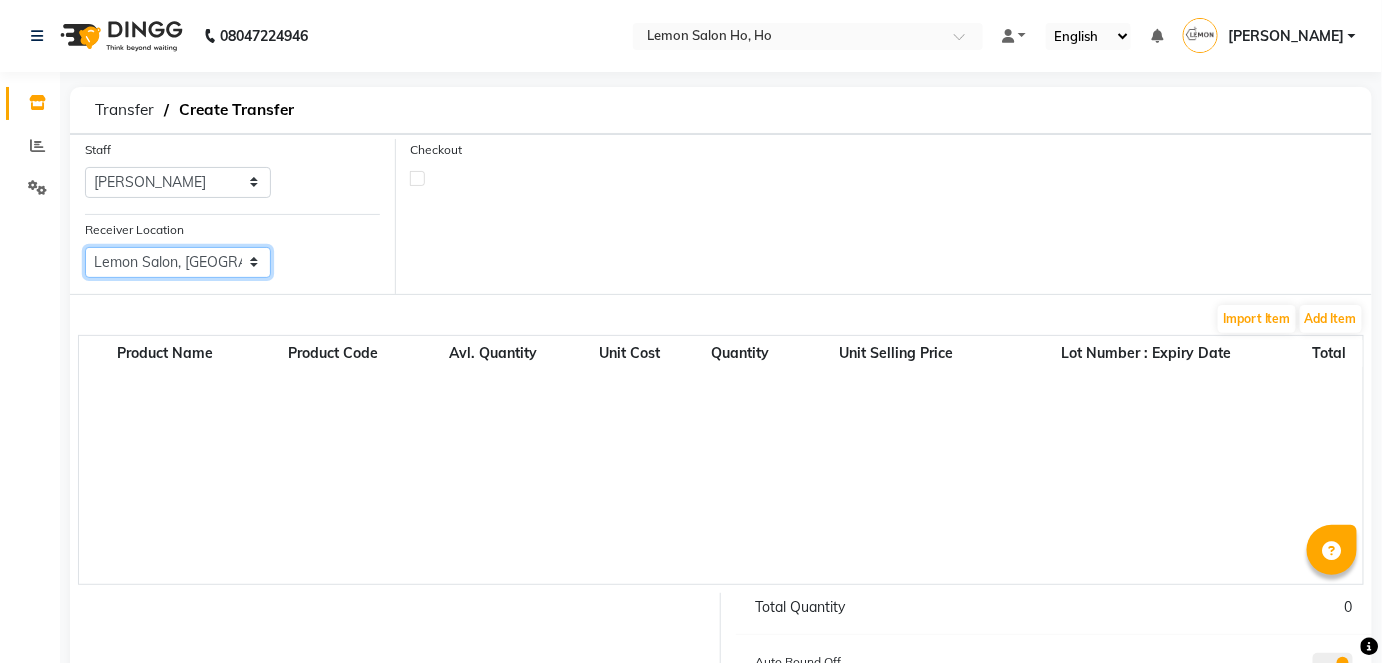 click on "Select Lemon Salon, Lokhandwala  Lemon Salon, Malad Lemon Salon, Seven Bunglow Lemon Salon, Bandra Lemon Salon, Versova Lemon Salon, Goregaon Lemon Salon, Oshiwara Lemon Salon, Borivali Lemon Salon, Mira Road Lemon Salon, Kandivali Lemon Salon, Goregaon (W)" at bounding box center [178, 262] 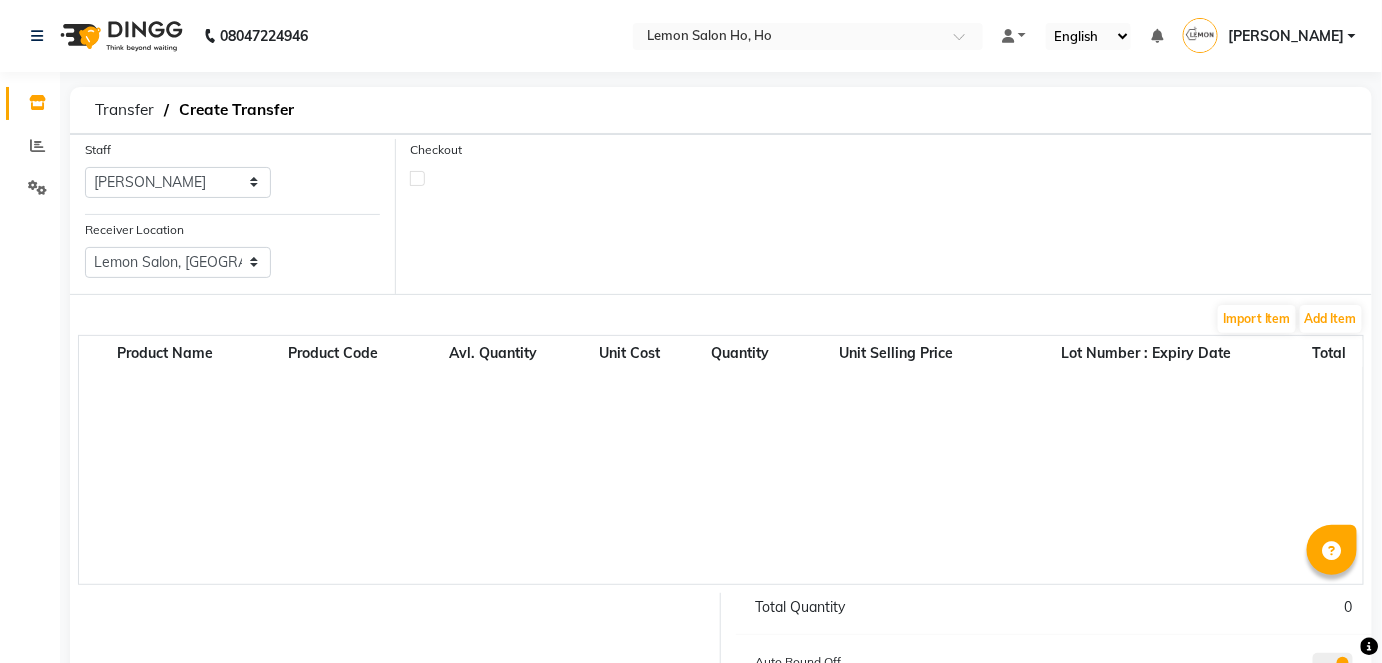 click 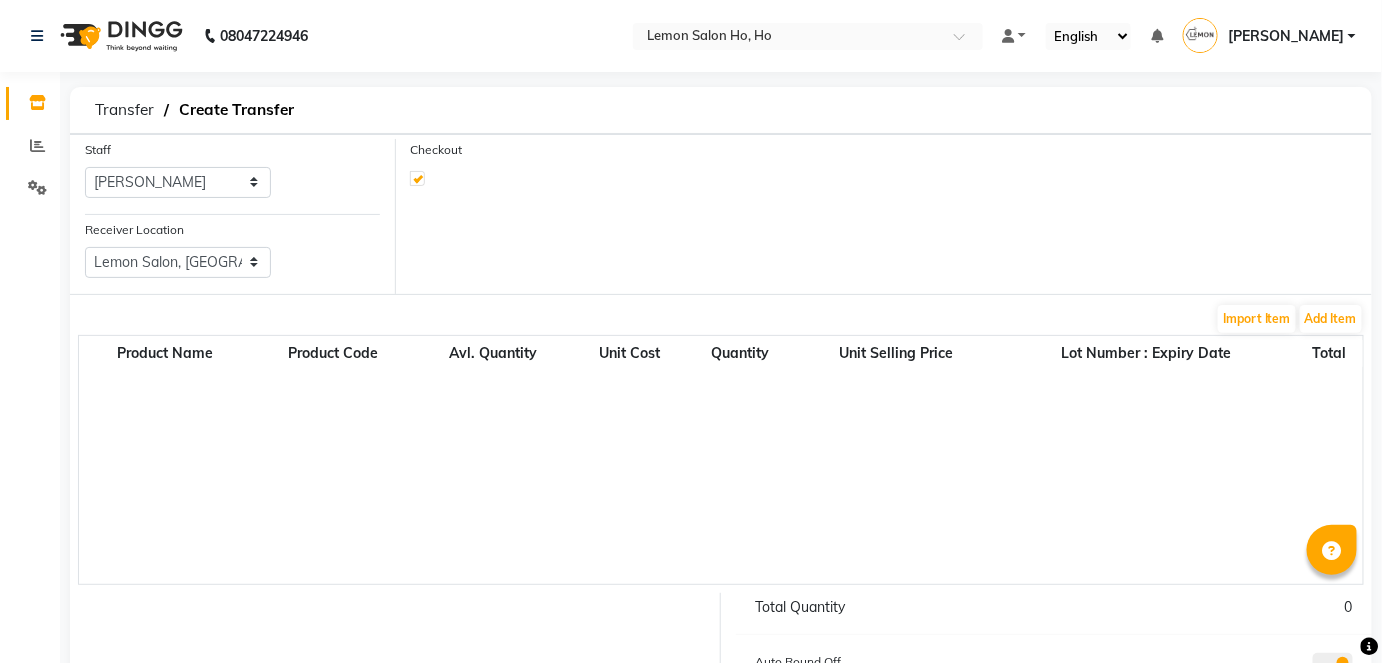 select on "true" 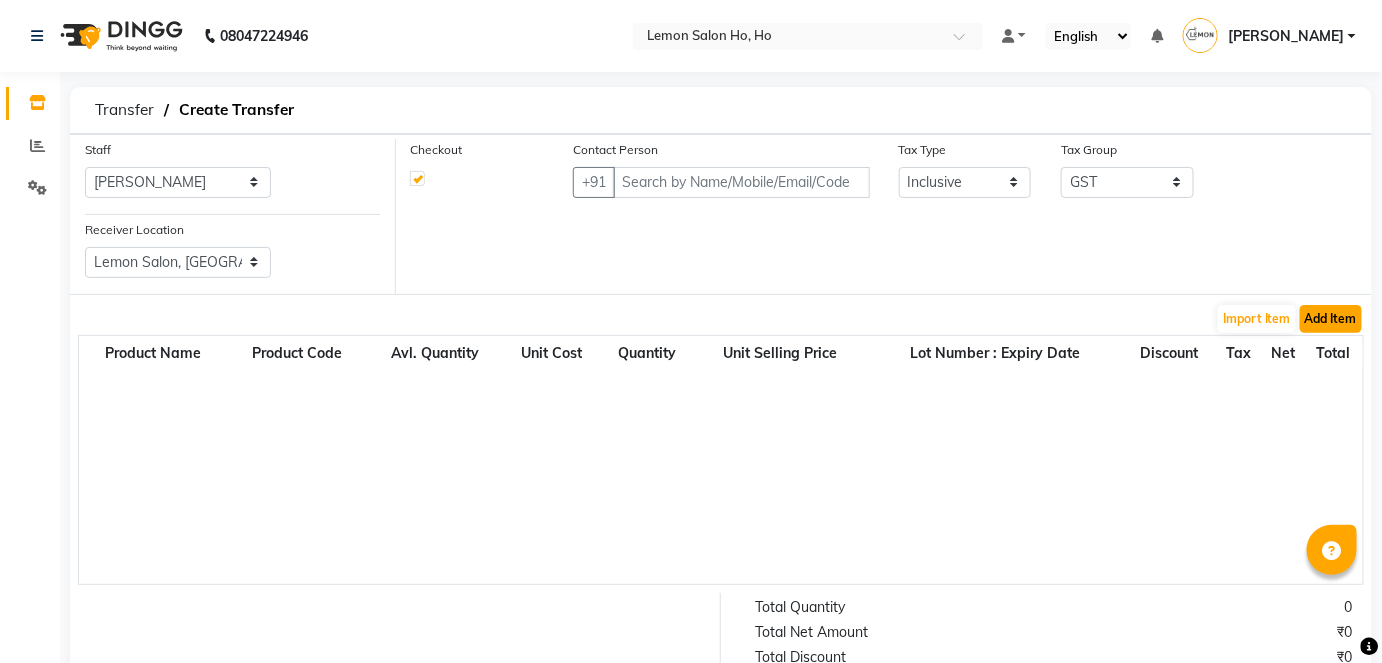 click on "Add Item" 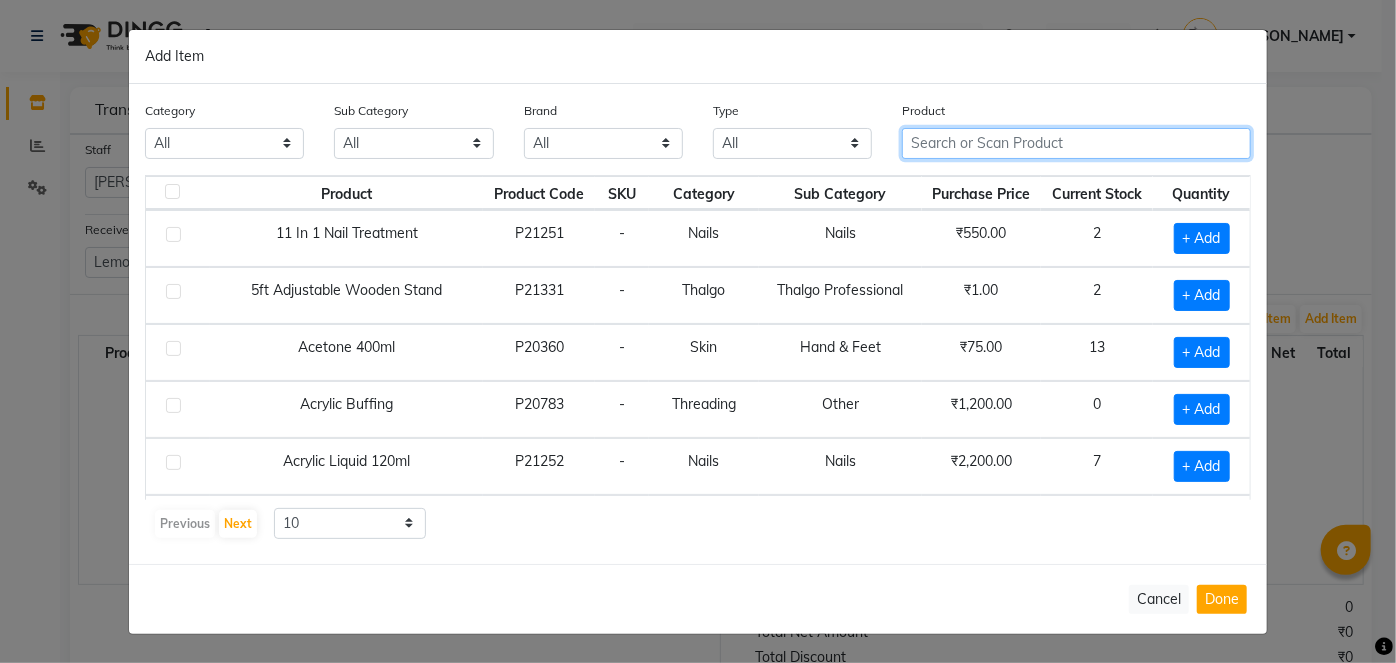click 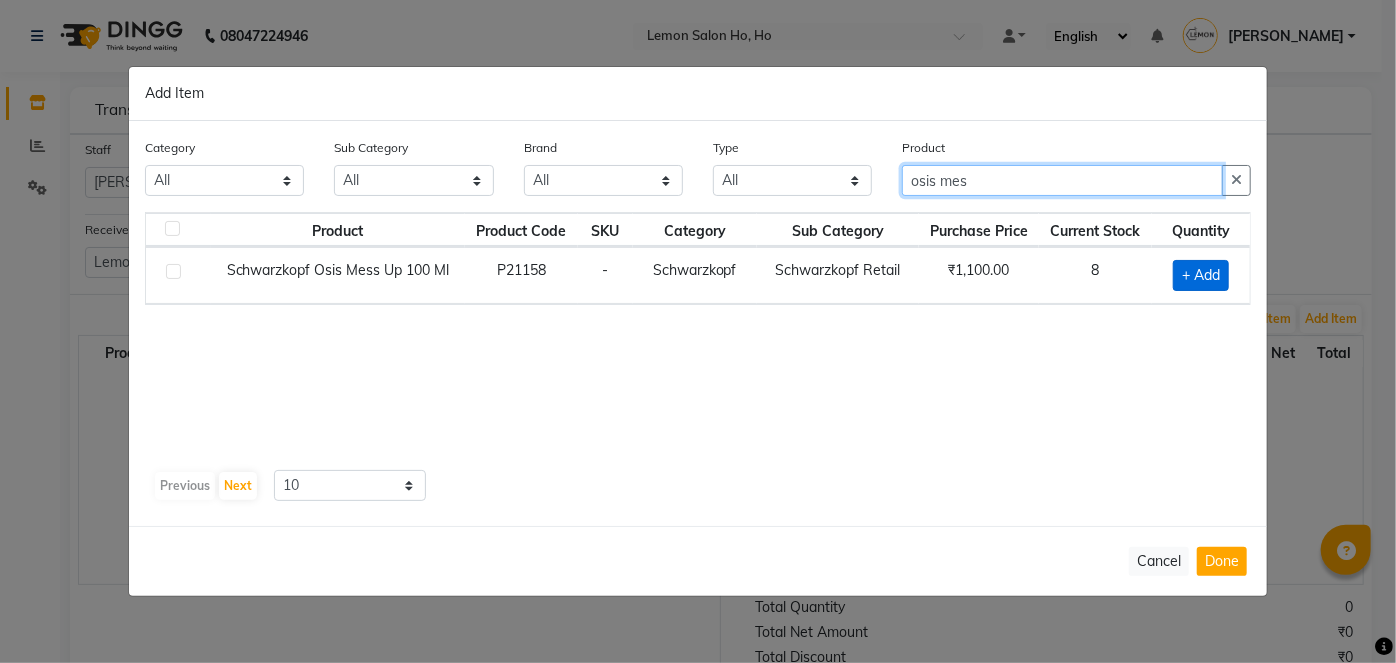 type on "osis mes" 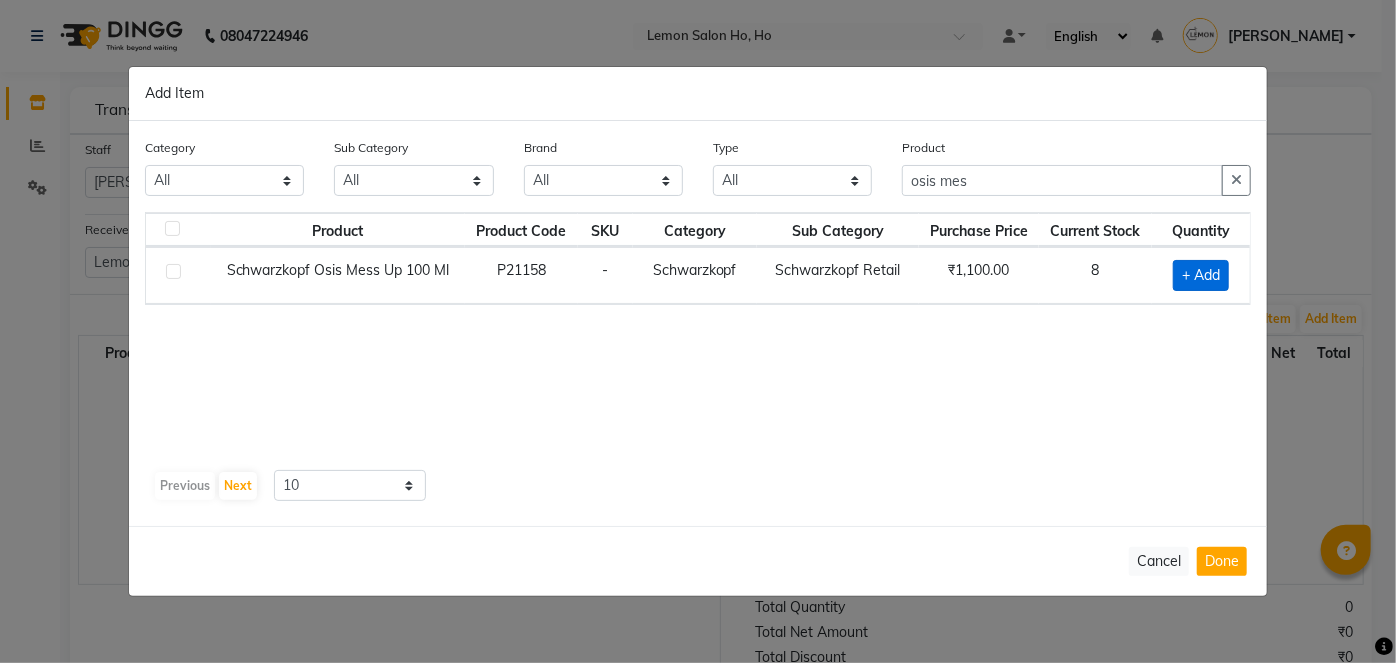 click on "+ Add" 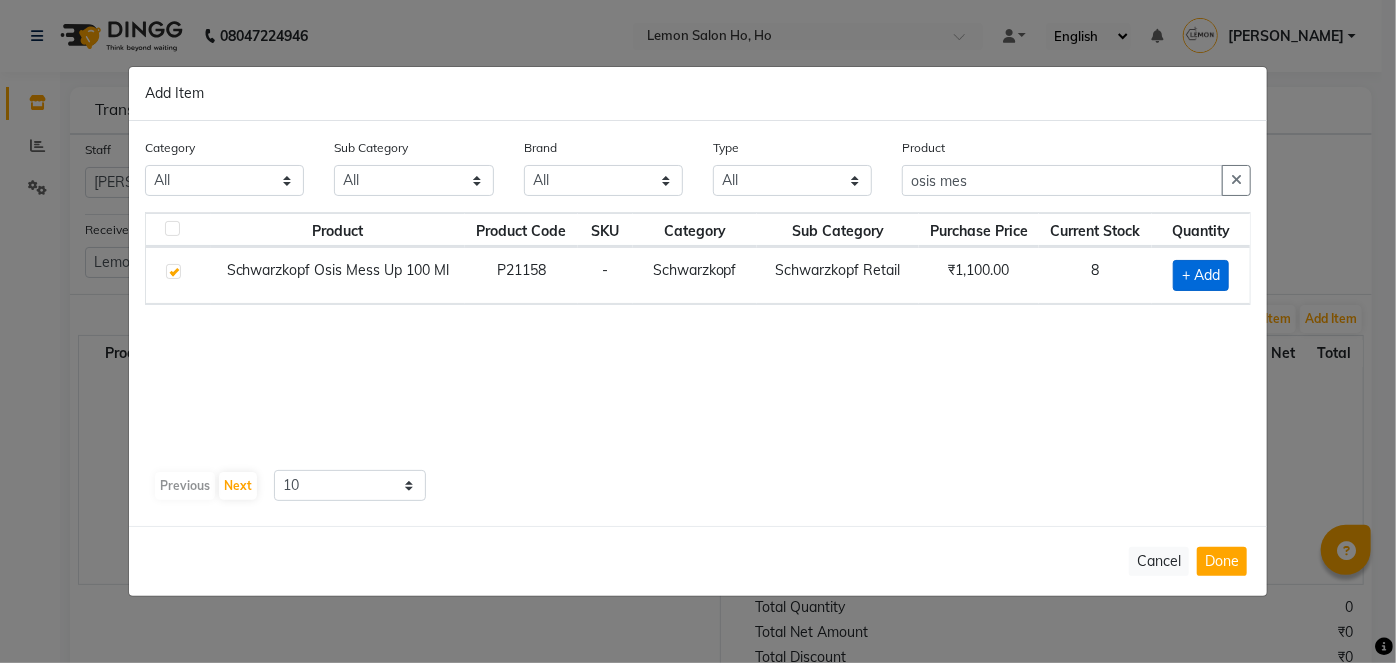 checkbox on "true" 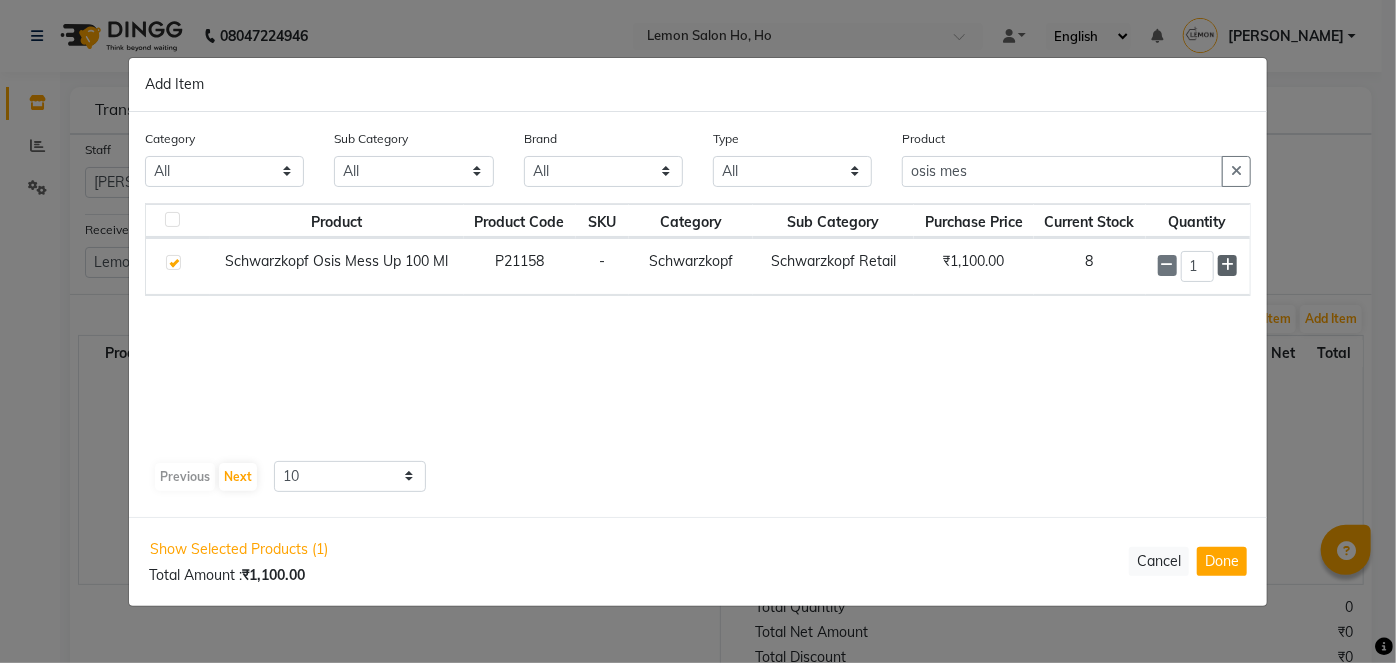 click 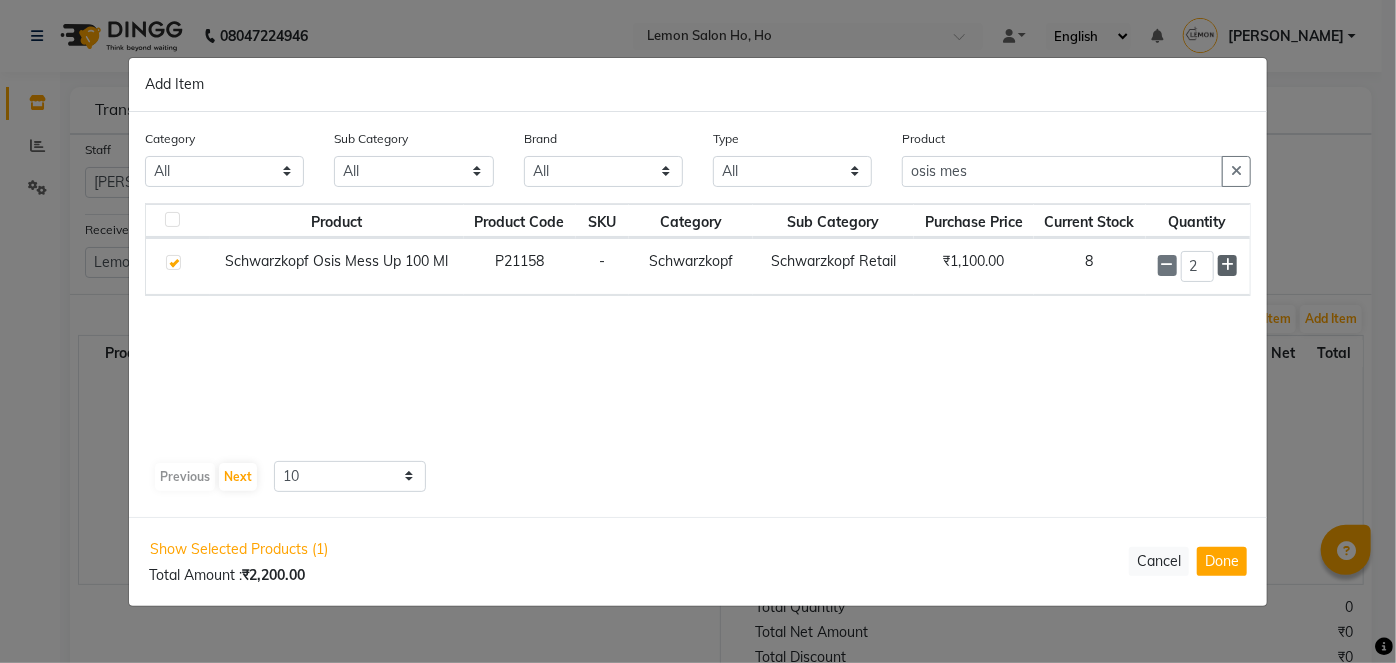 click 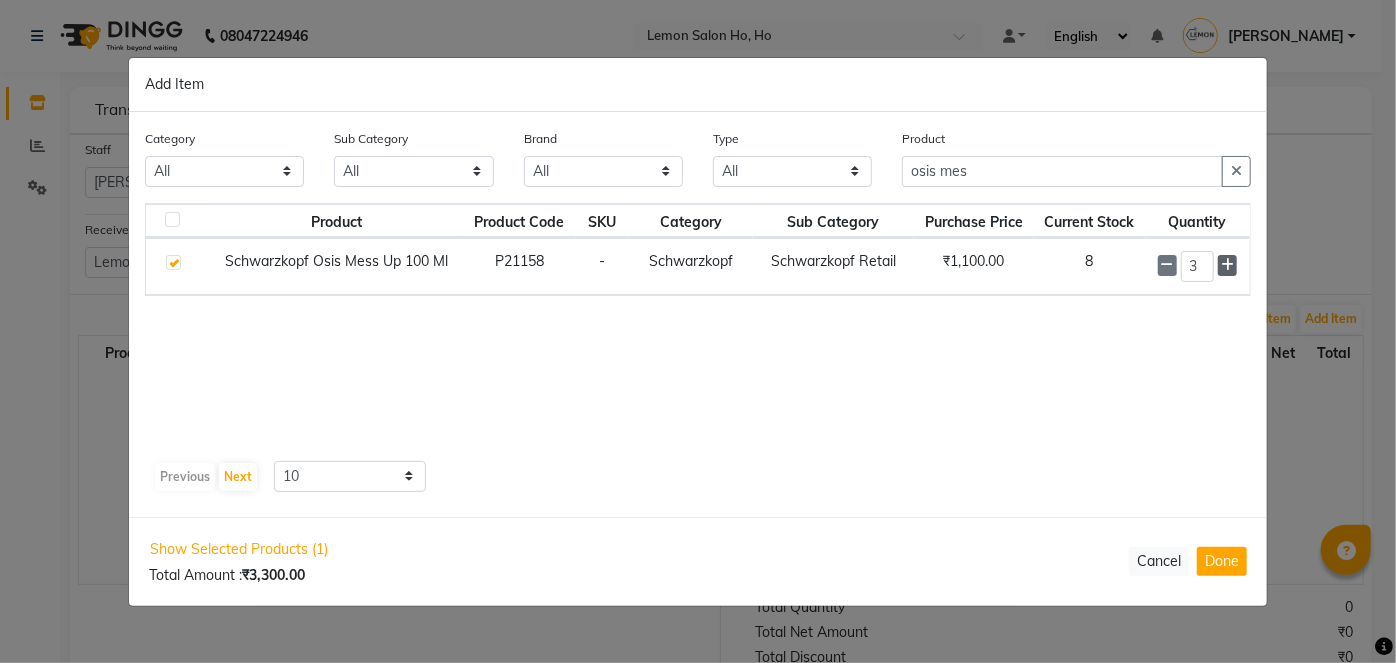 click 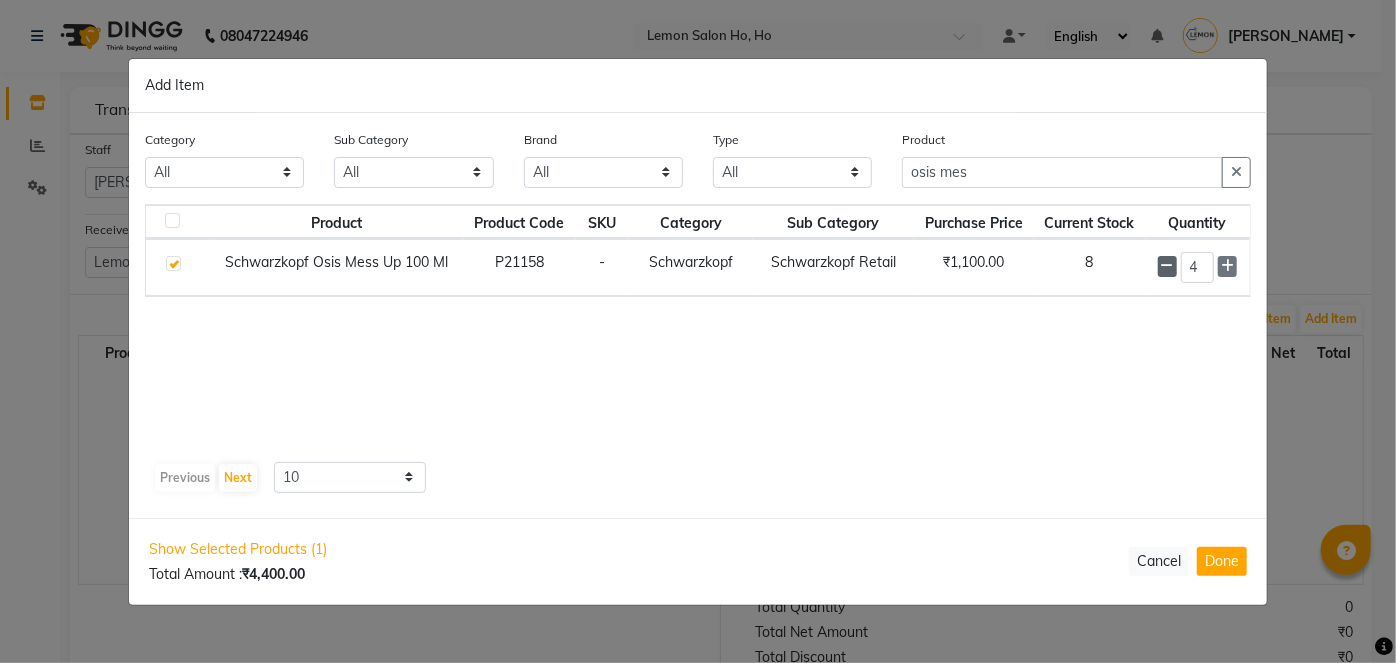 click 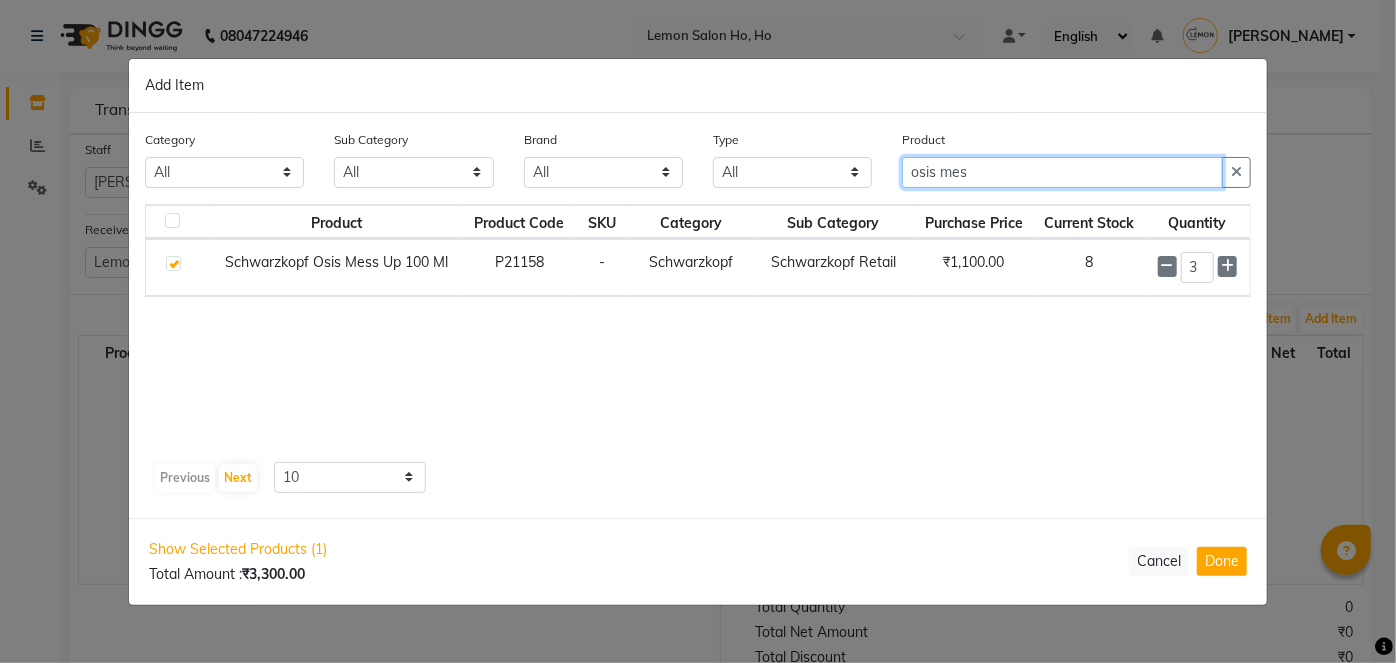 click on "osis mes" 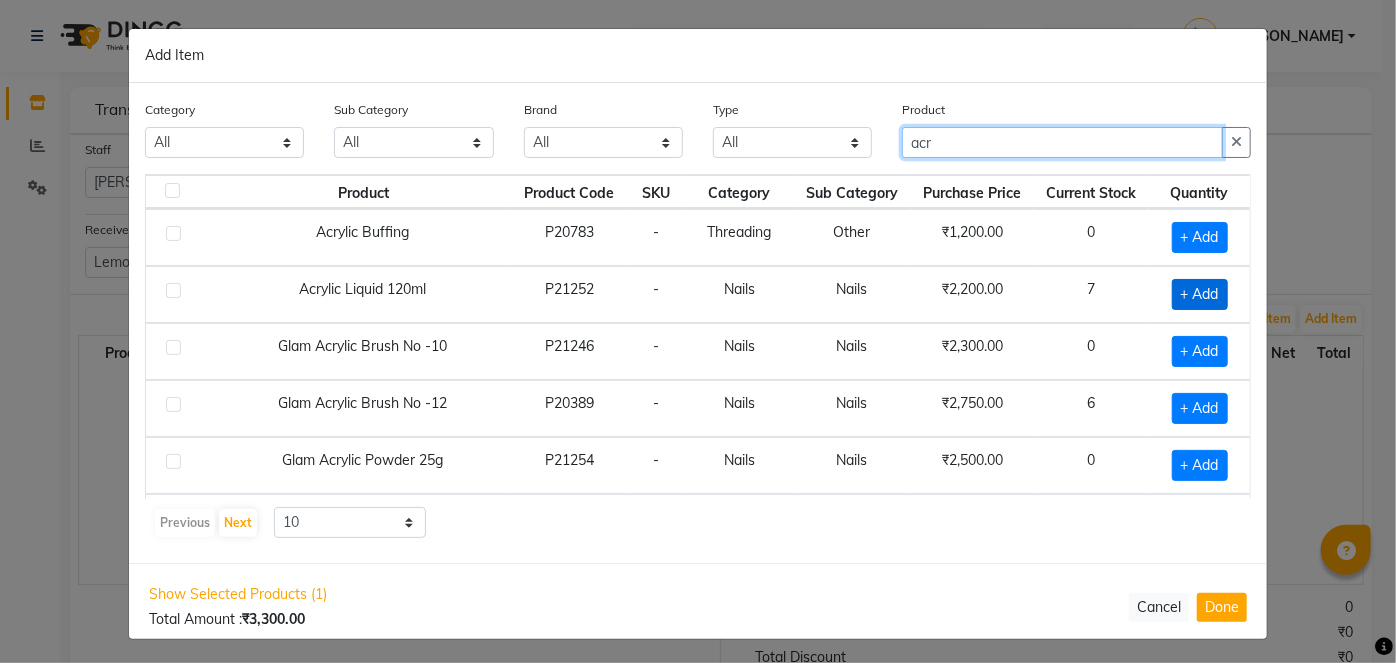 type on "acr" 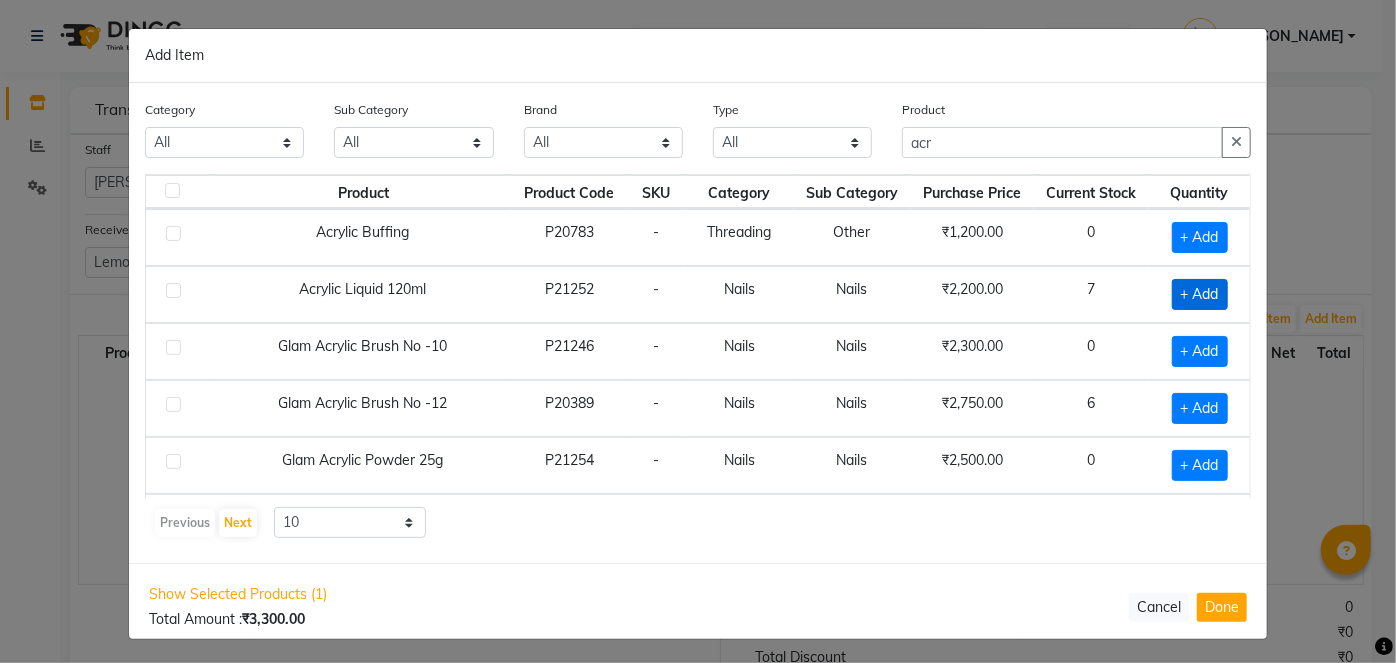 click on "+ Add" 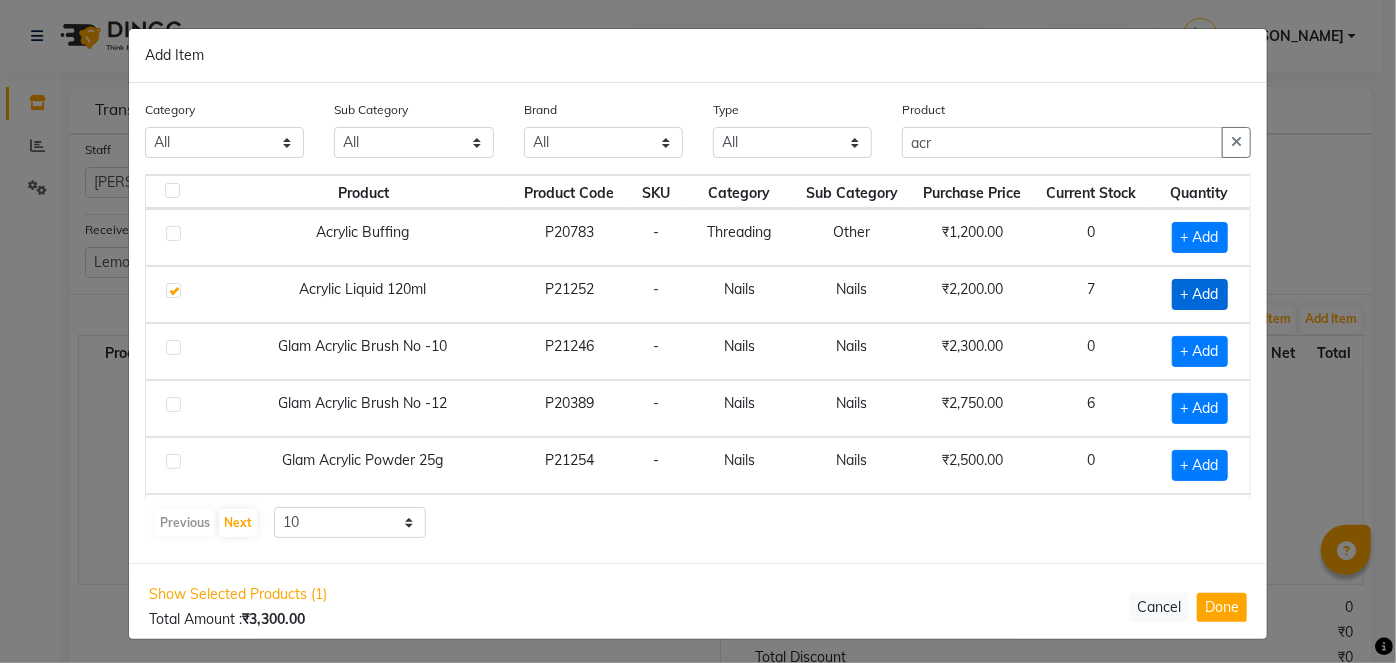 checkbox on "true" 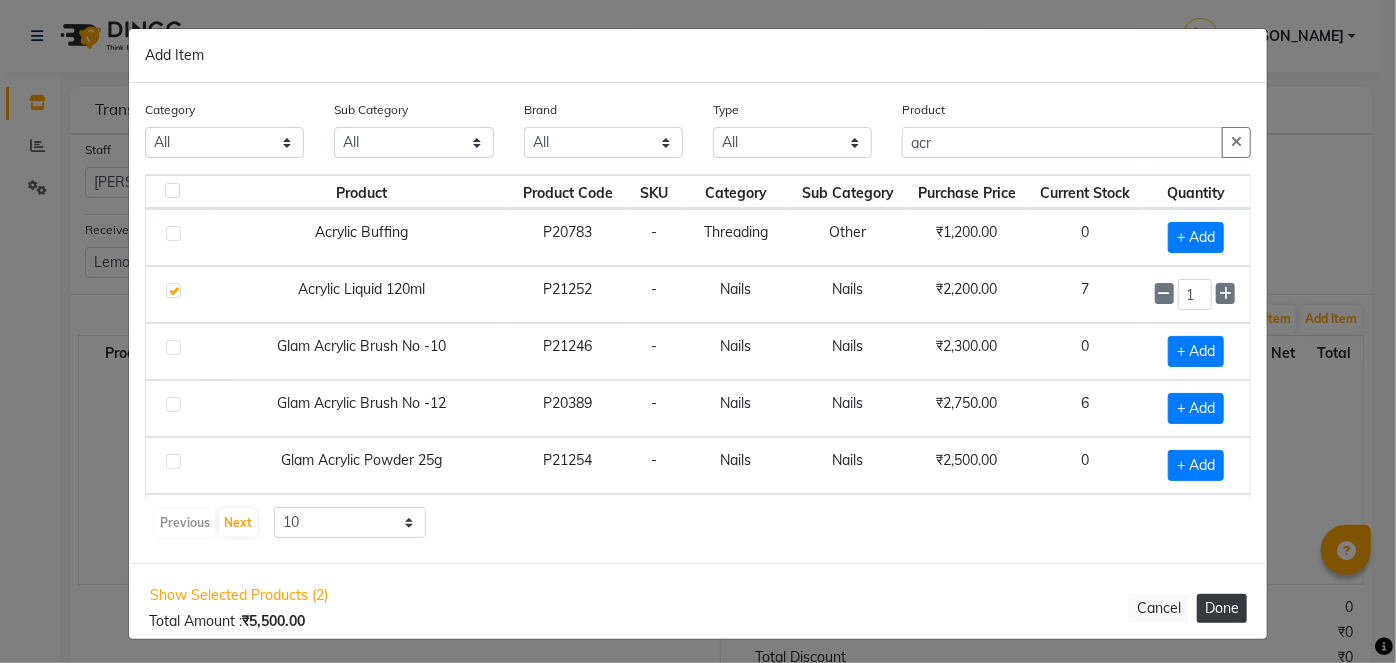 click on "Done" 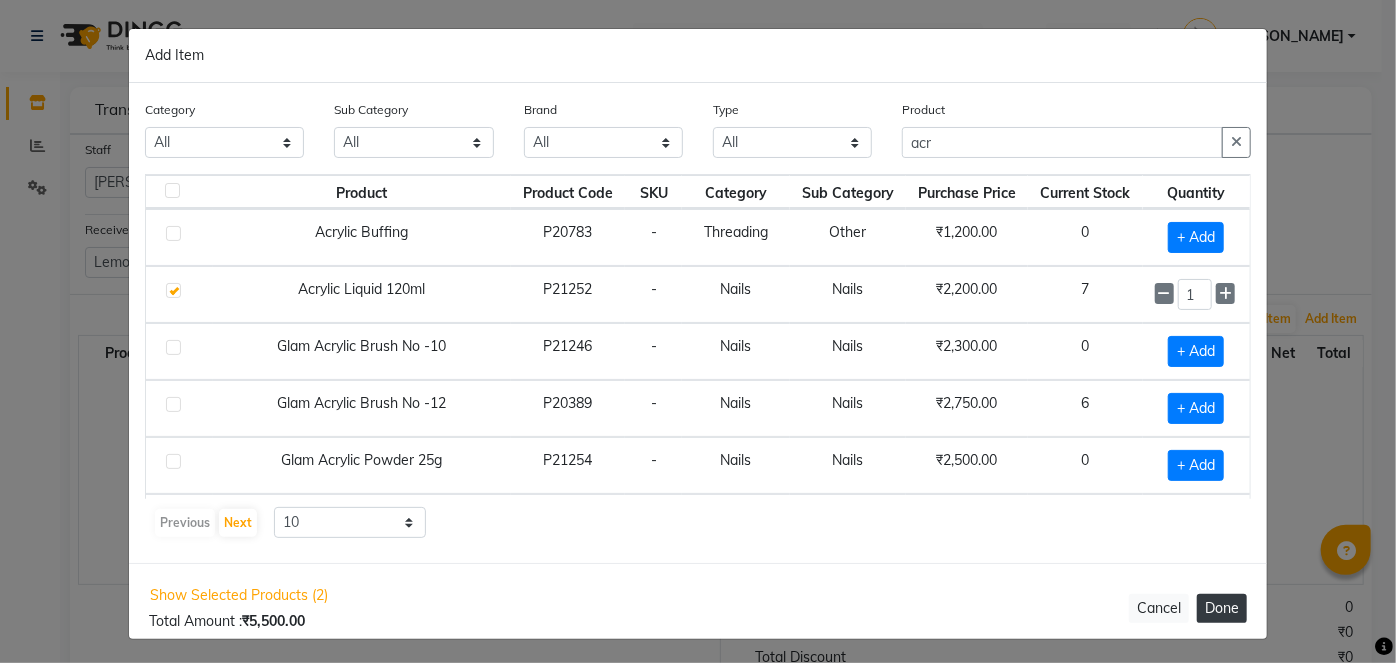 type 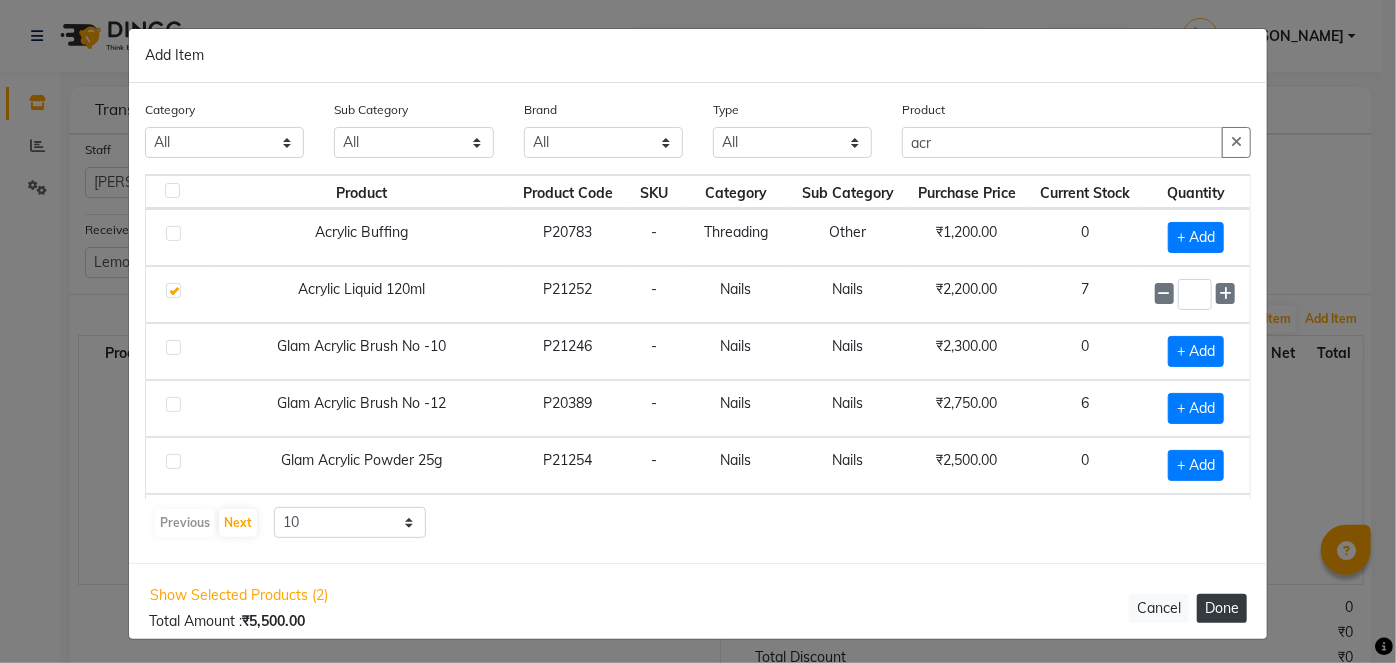 select on "2069" 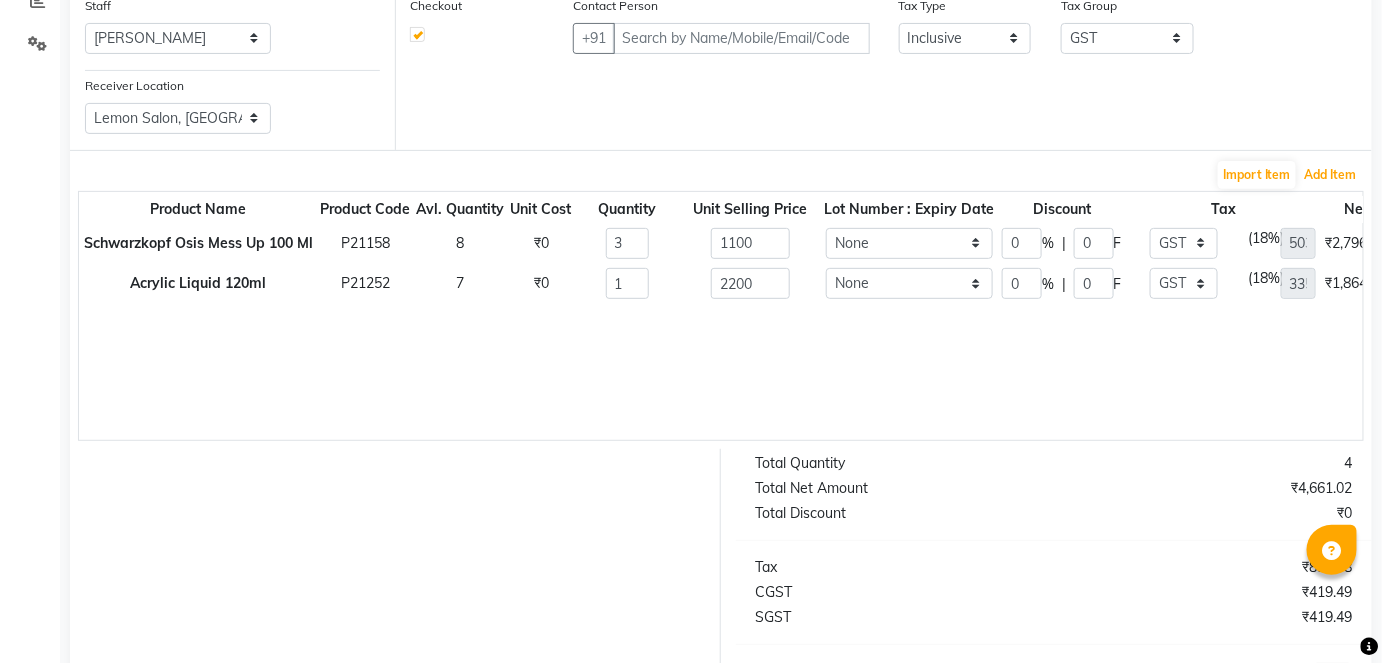 scroll, scrollTop: 145, scrollLeft: 0, axis: vertical 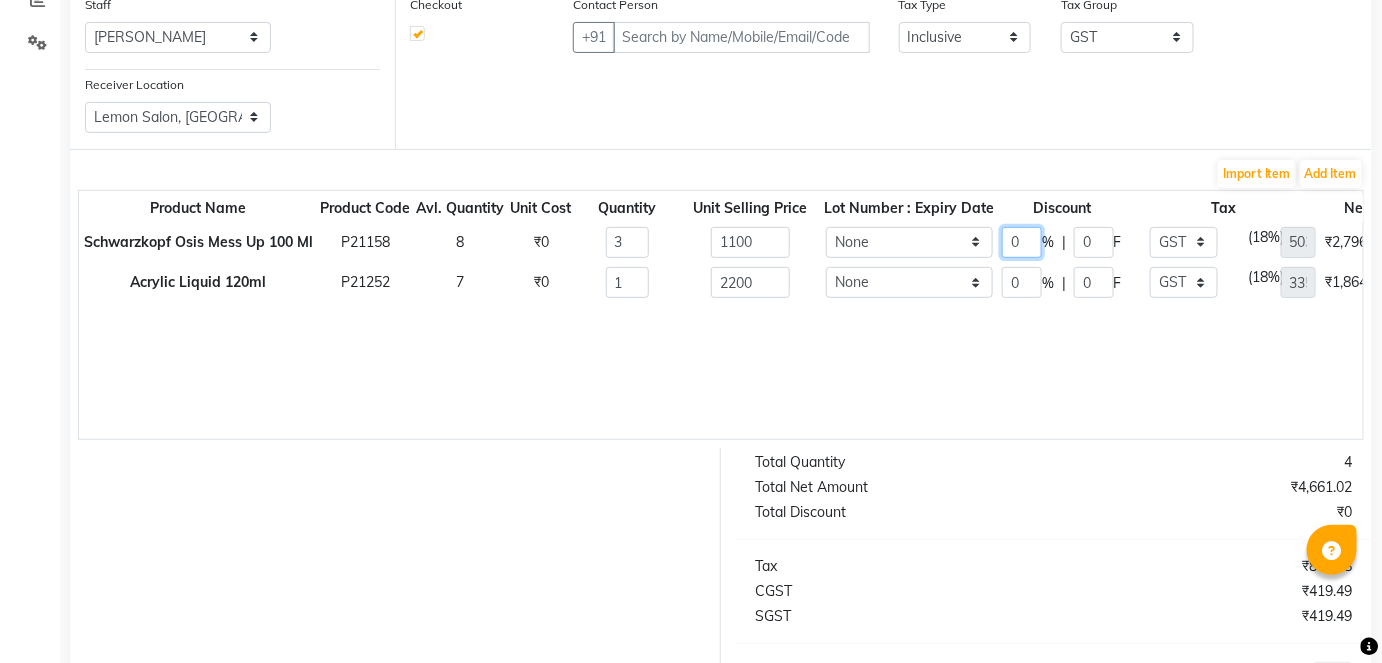 click on "0" 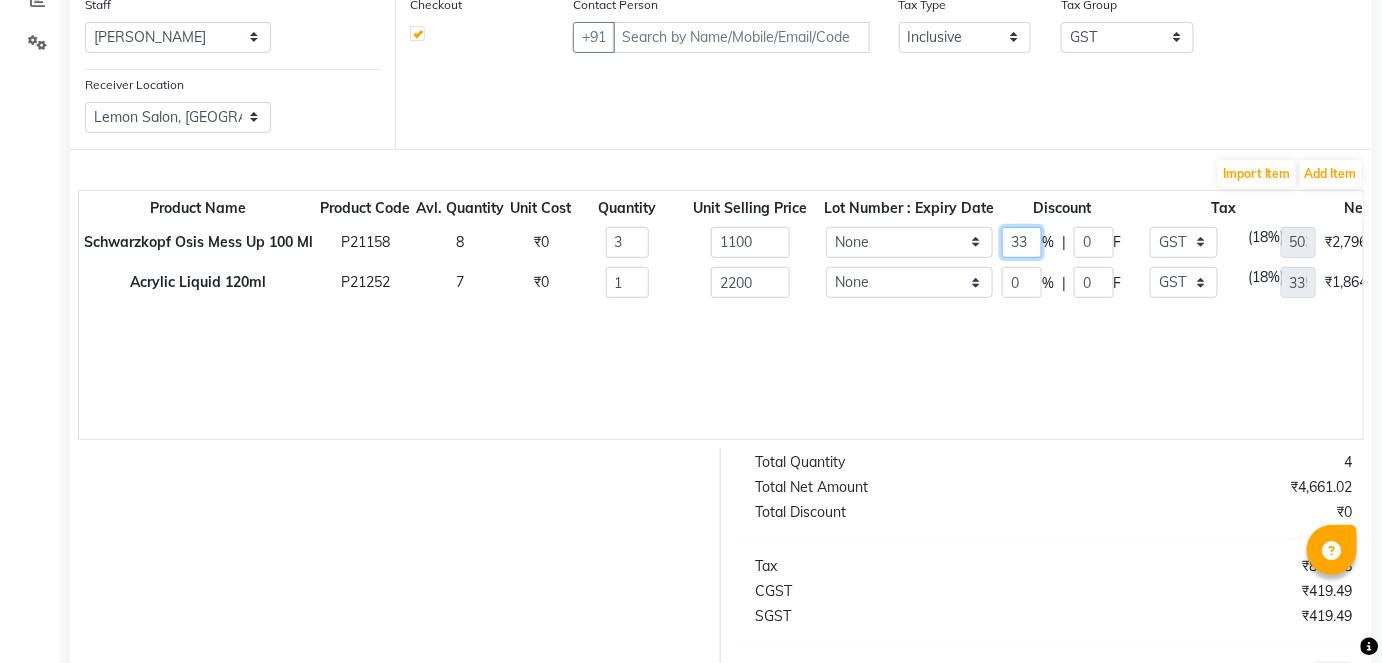 type on "33" 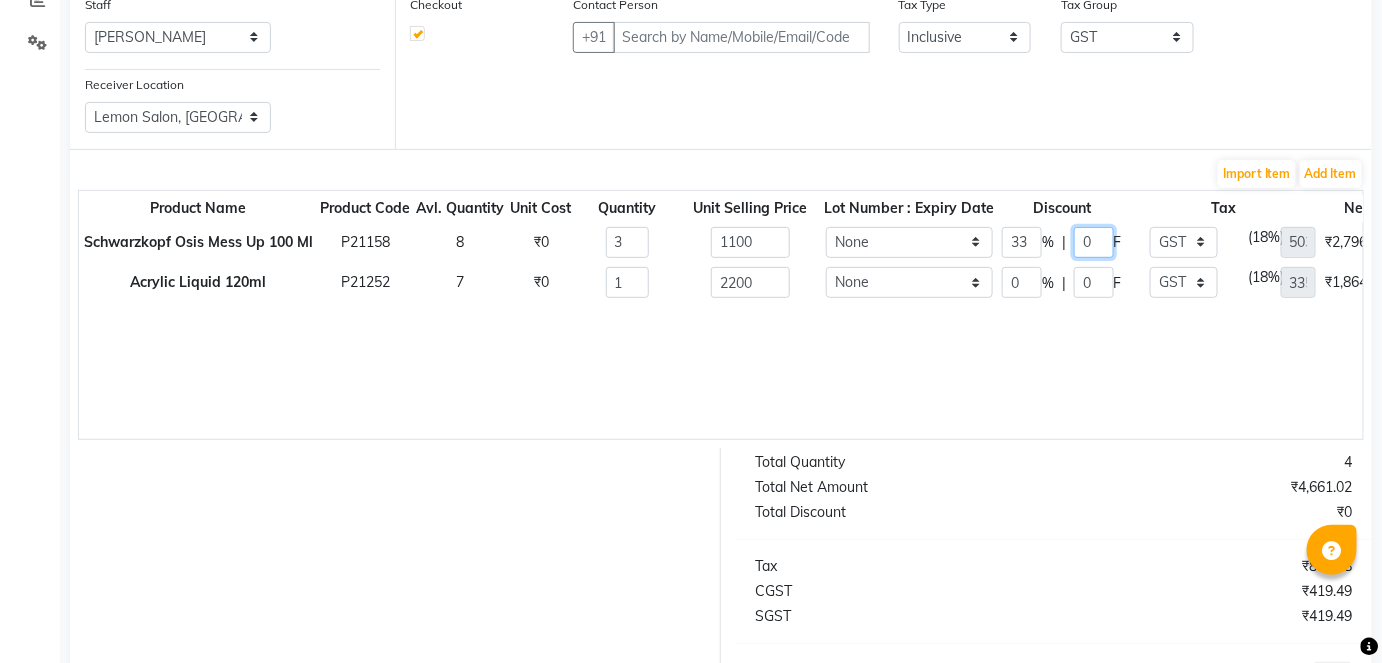 type on "363" 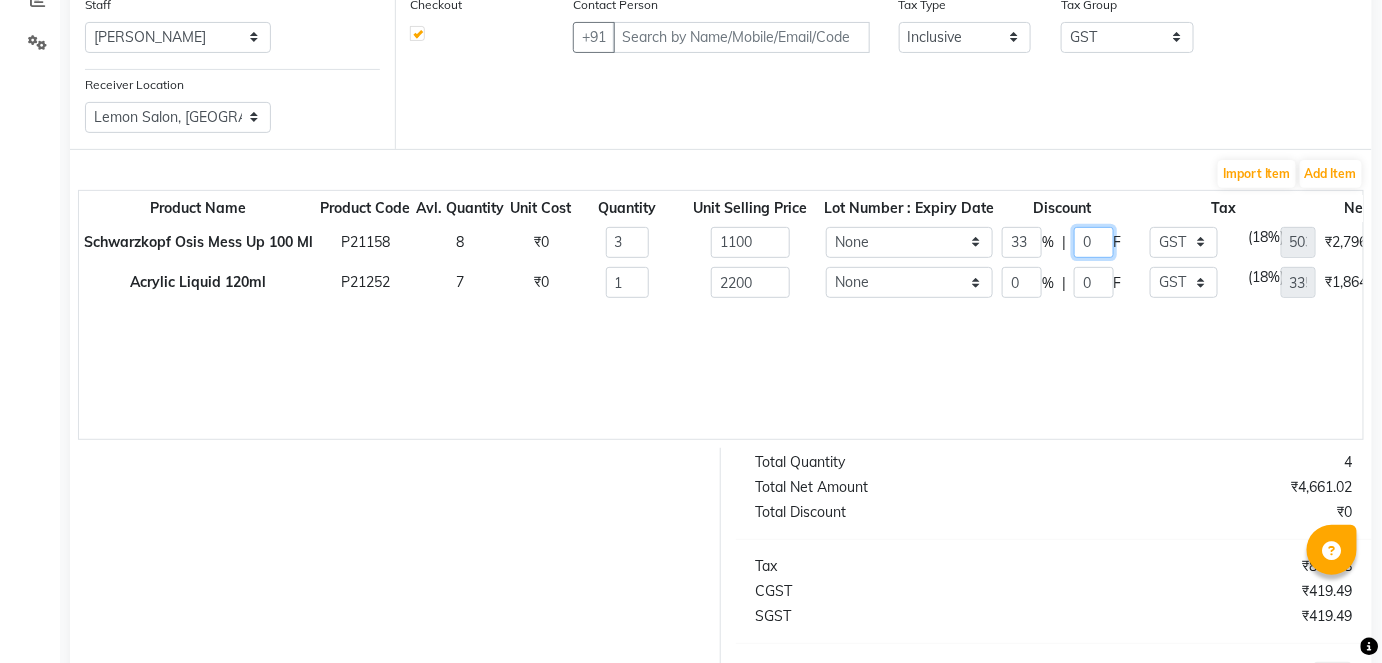 type on "337.27" 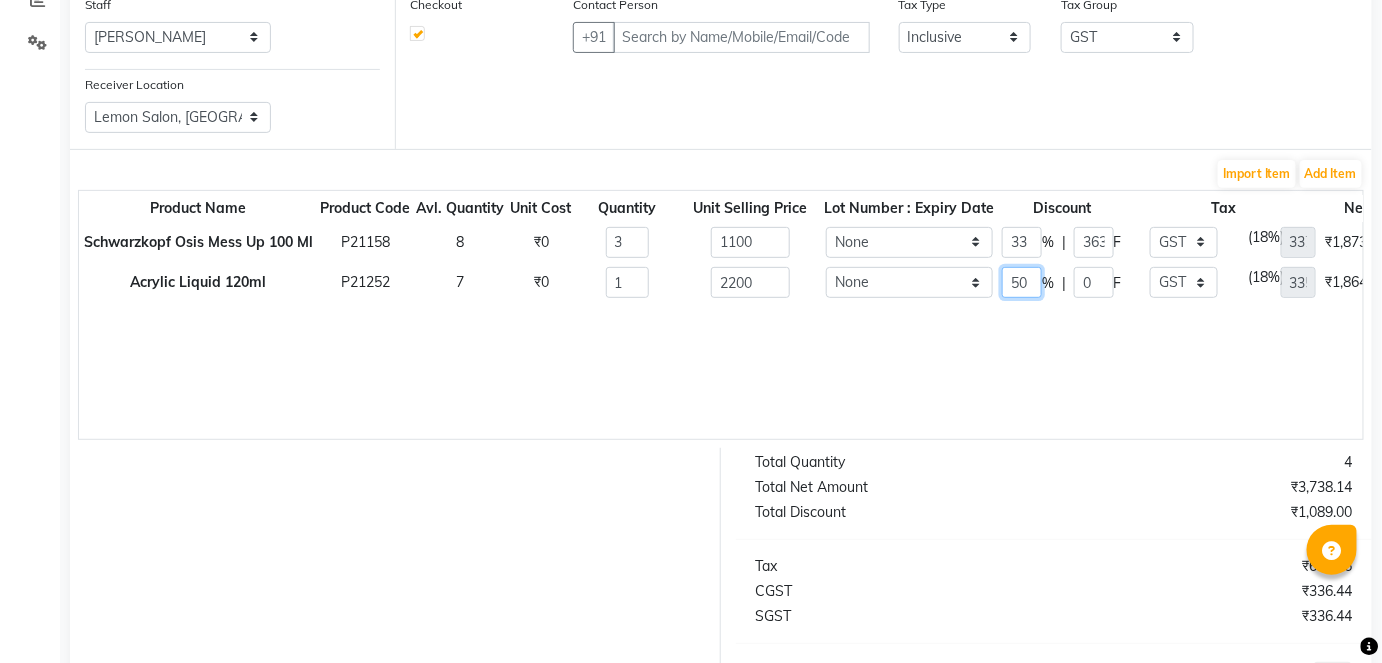 type on "50" 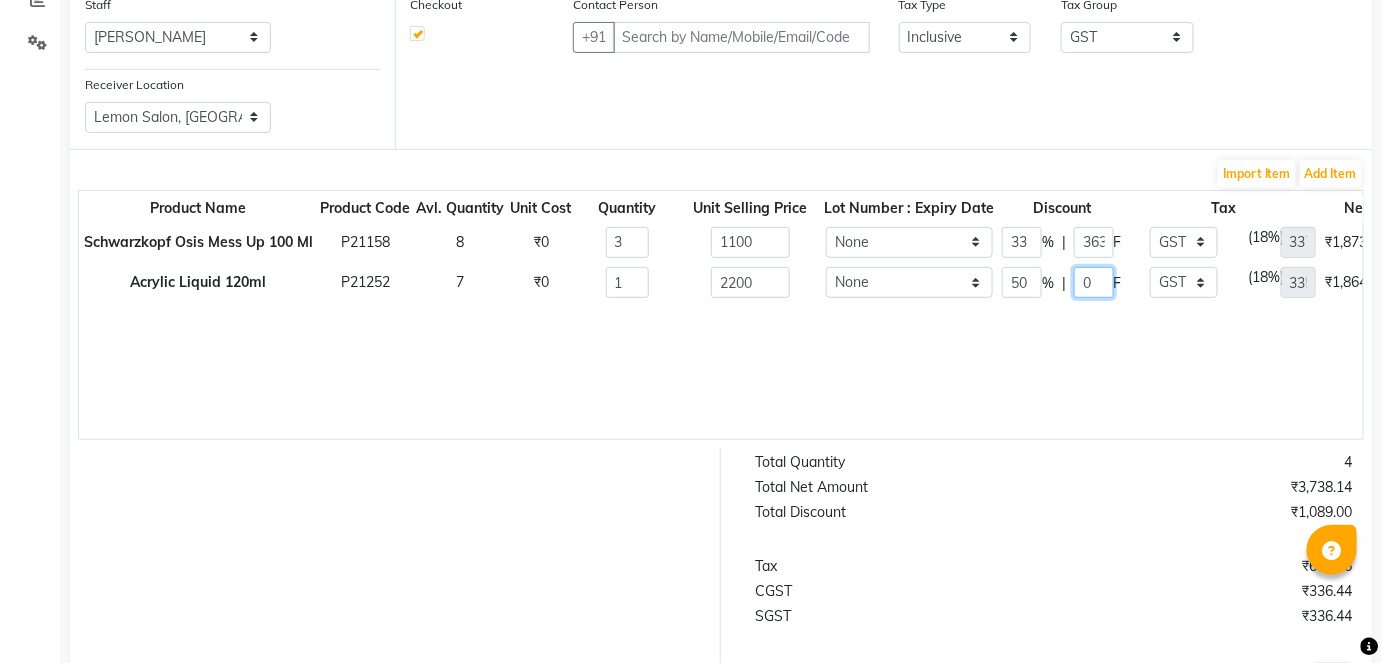 type on "1100" 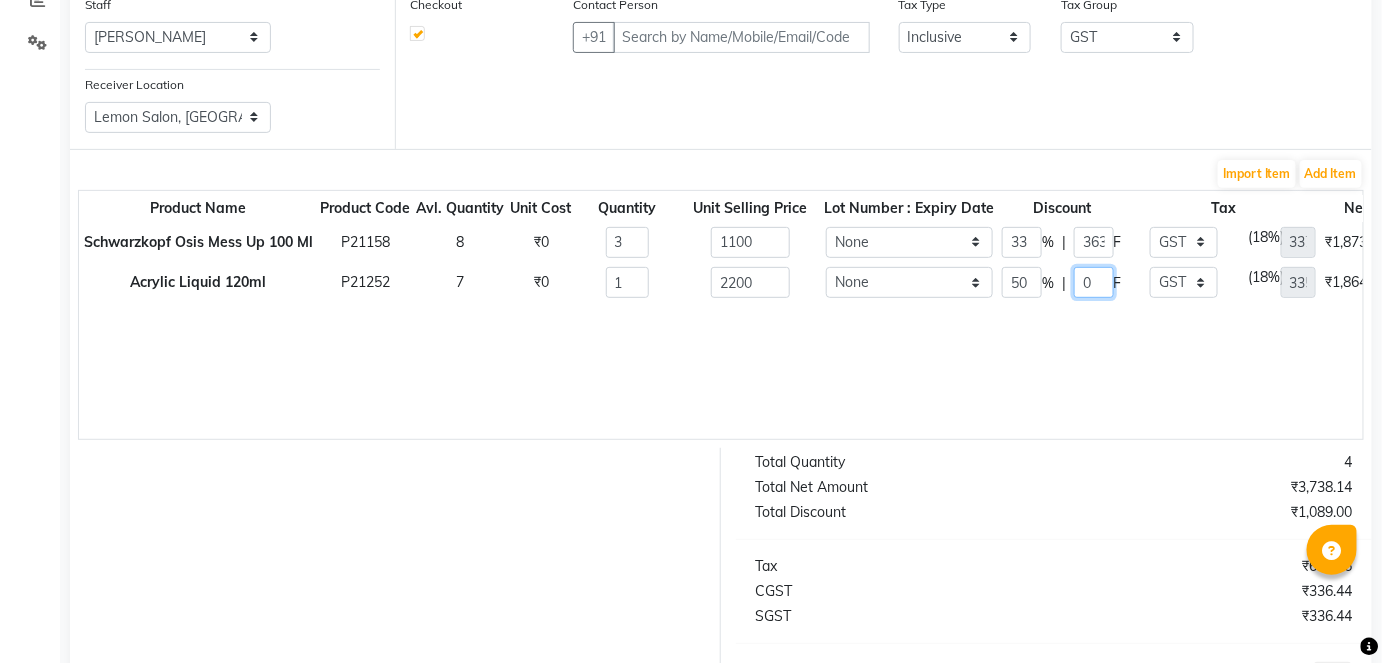 type on "167.8" 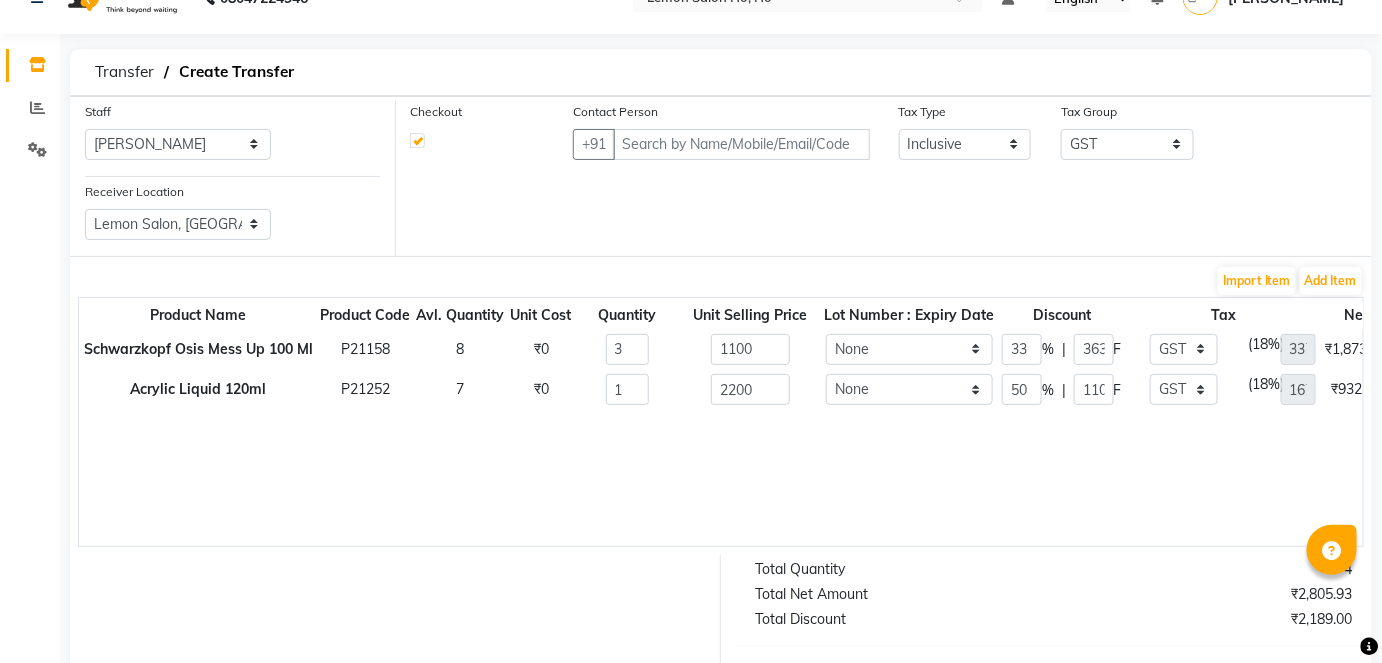 scroll, scrollTop: 0, scrollLeft: 0, axis: both 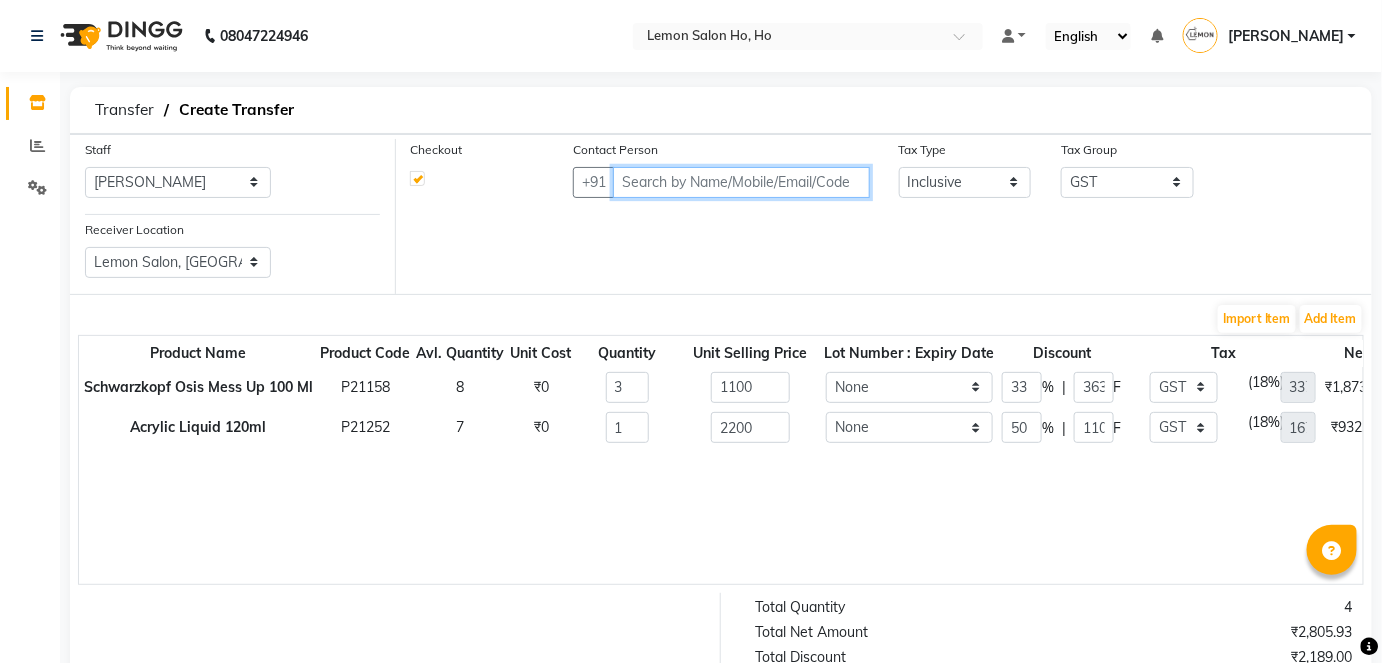 click at bounding box center [741, 182] 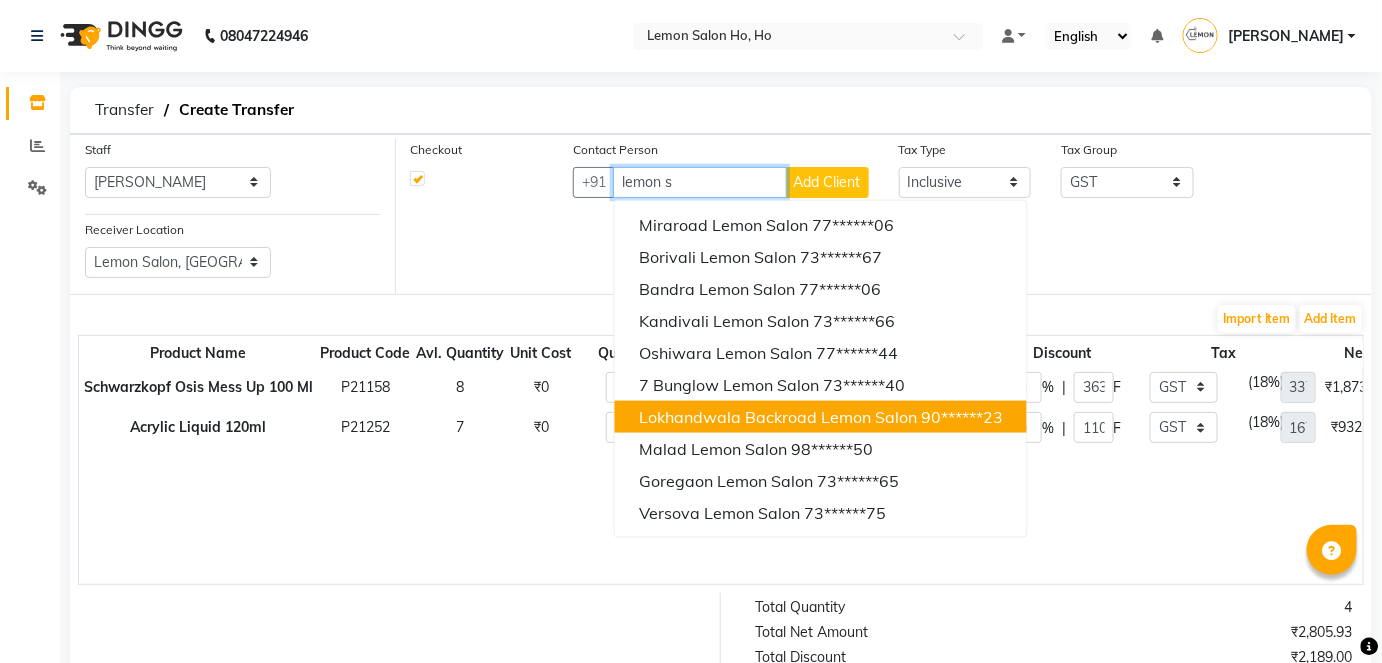 click on "Lokhandwala Backroad Lemon Salon" at bounding box center [778, 417] 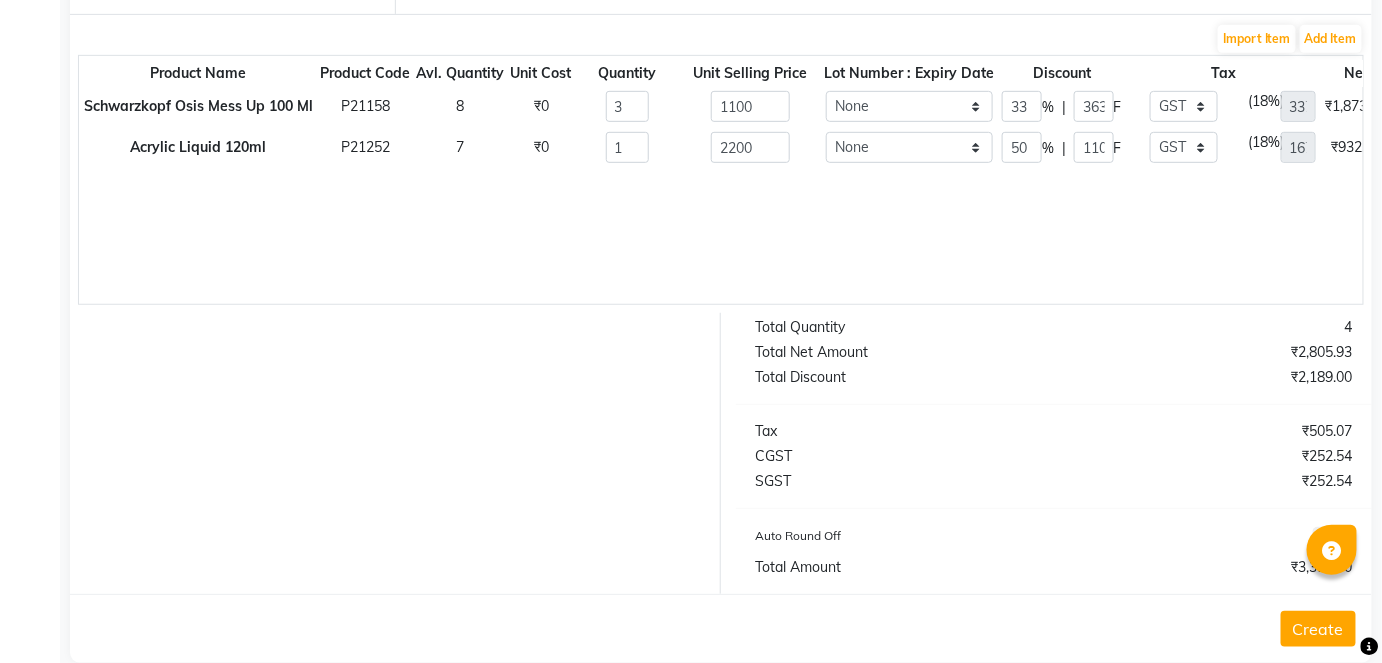 scroll, scrollTop: 343, scrollLeft: 0, axis: vertical 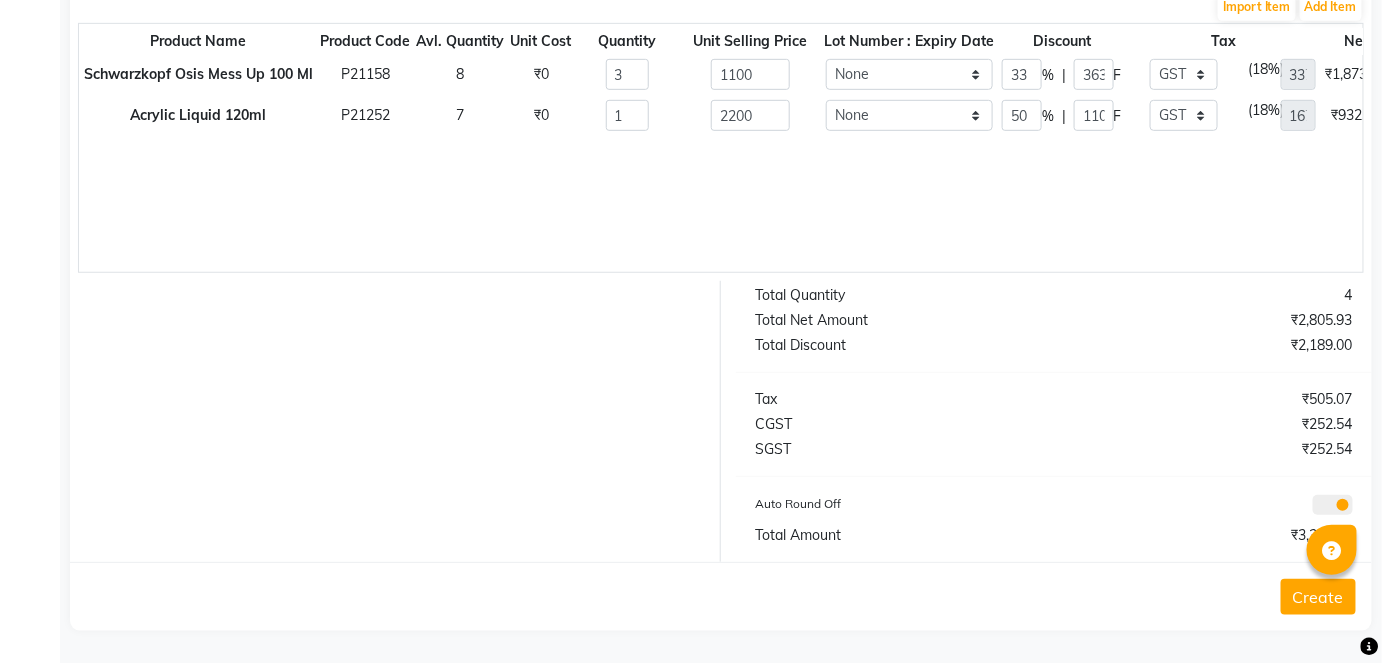 type on "9082455523" 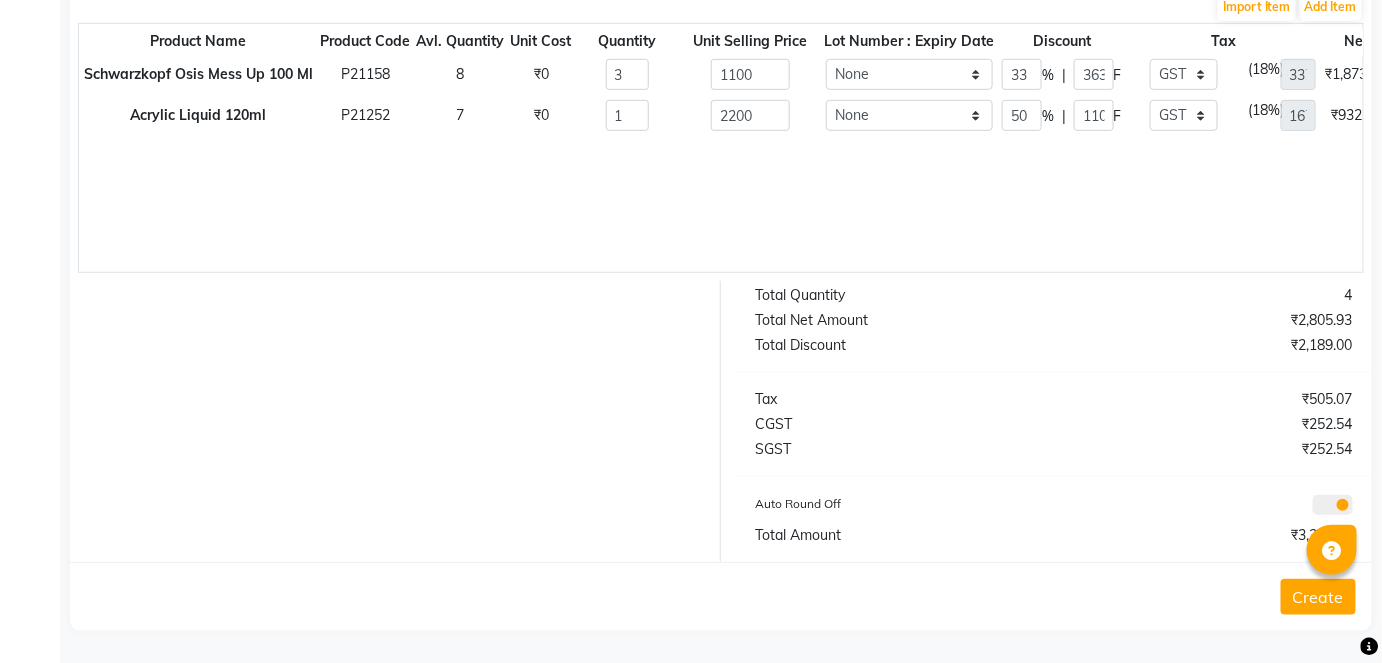 click on "Create" 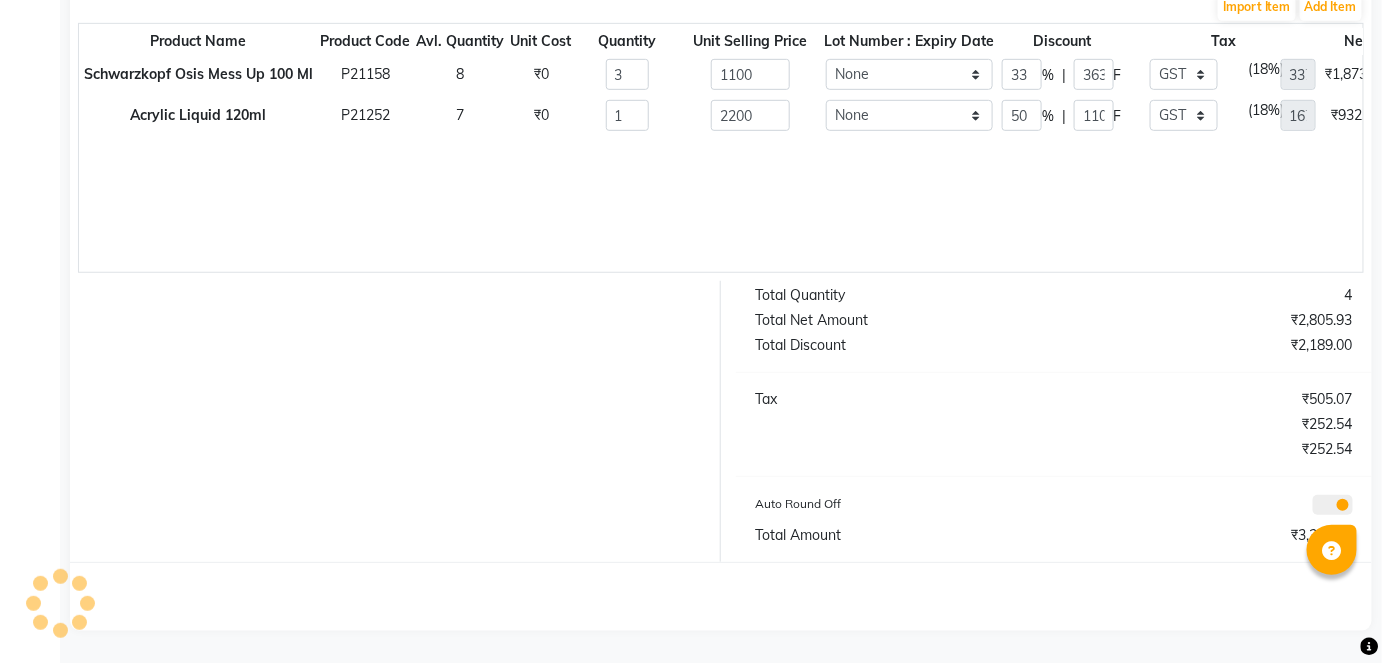 scroll, scrollTop: 0, scrollLeft: 0, axis: both 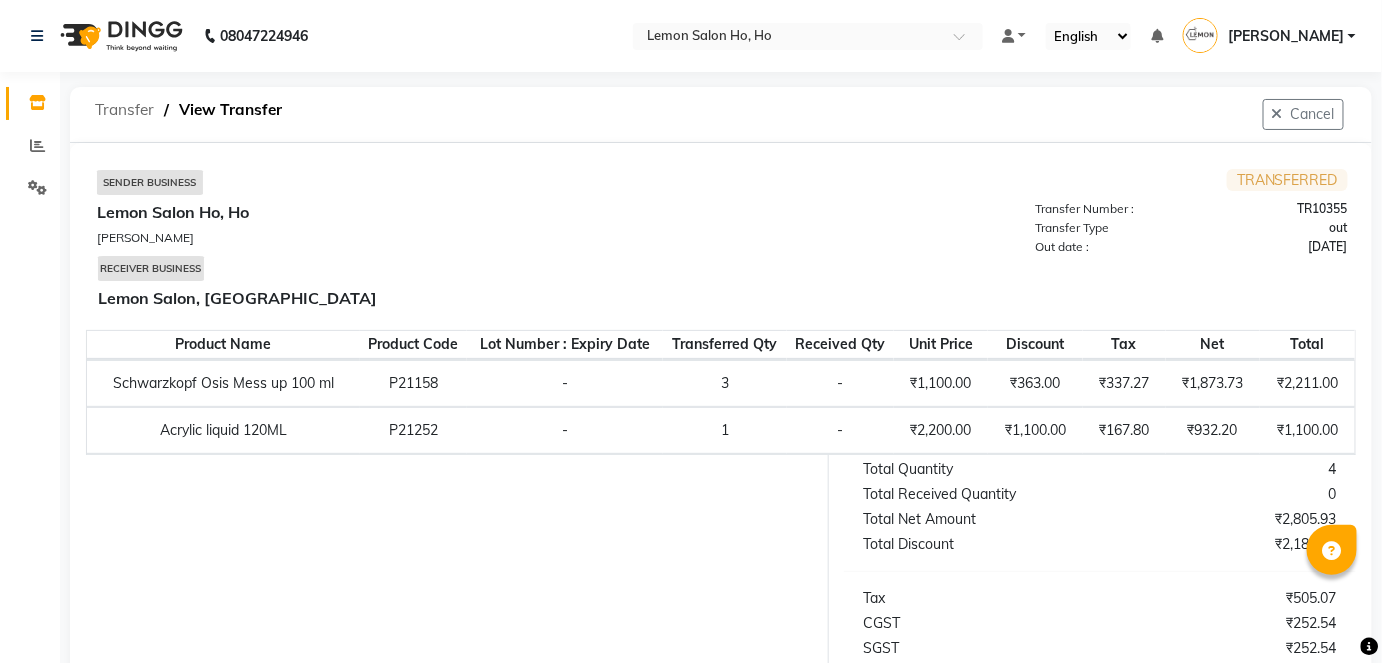 click on "Transfer" 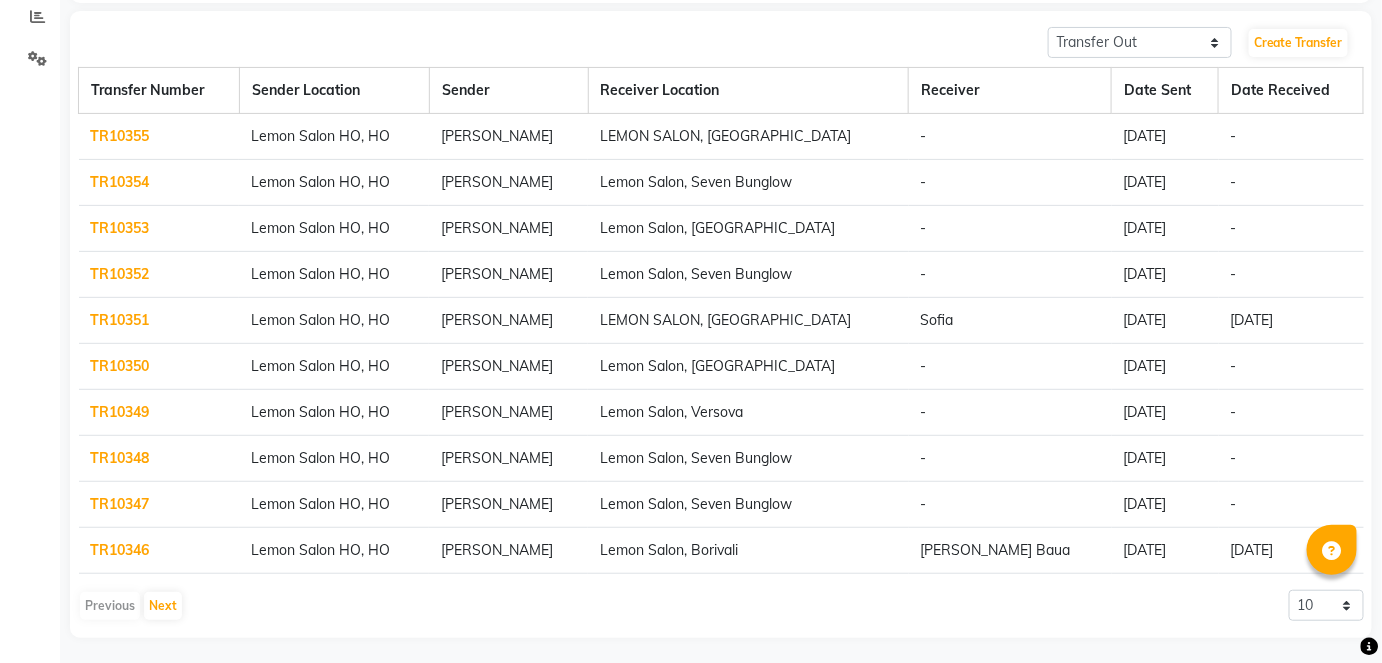 scroll, scrollTop: 130, scrollLeft: 0, axis: vertical 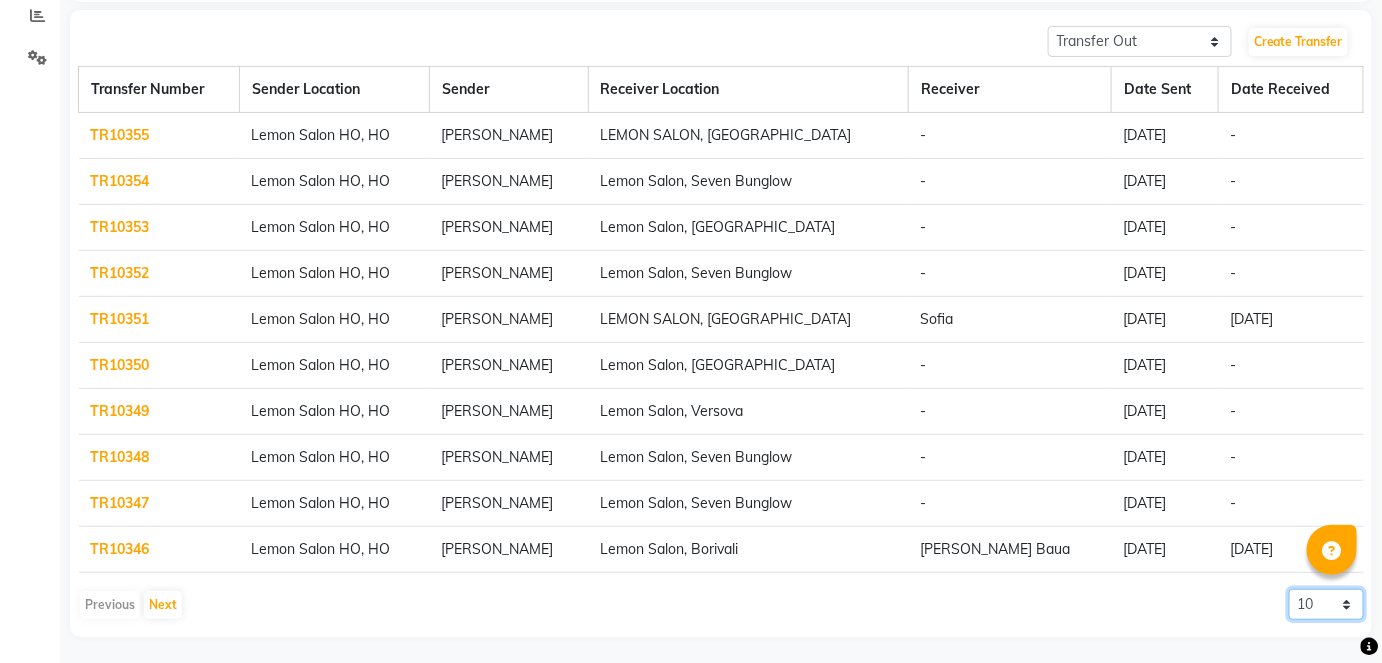 click on "10 20 50 100" 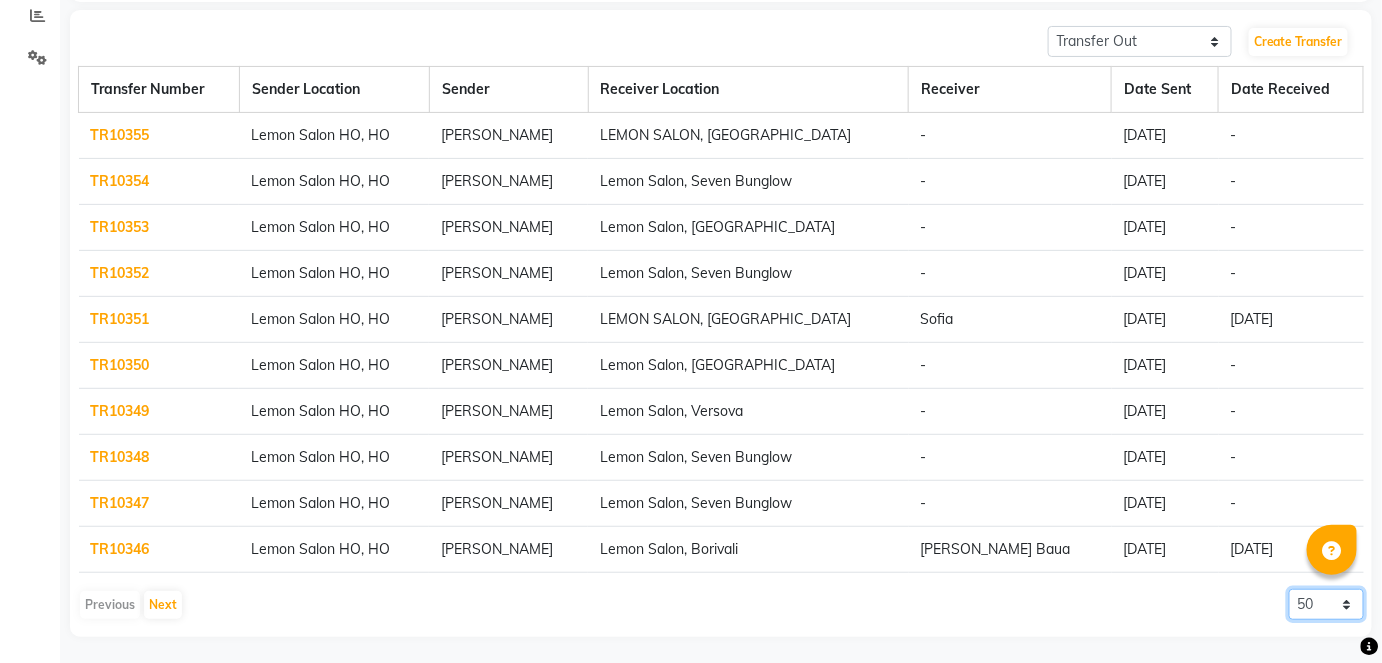 click on "10 20 50 100" 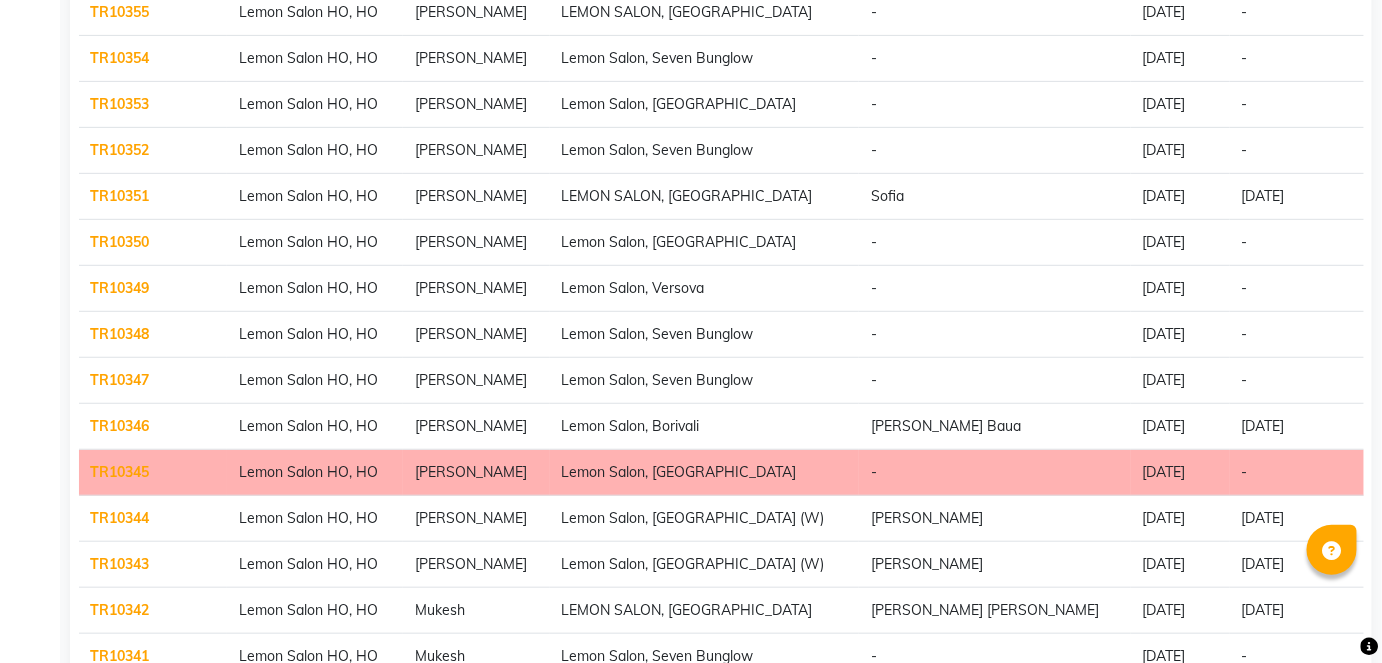 scroll, scrollTop: 0, scrollLeft: 0, axis: both 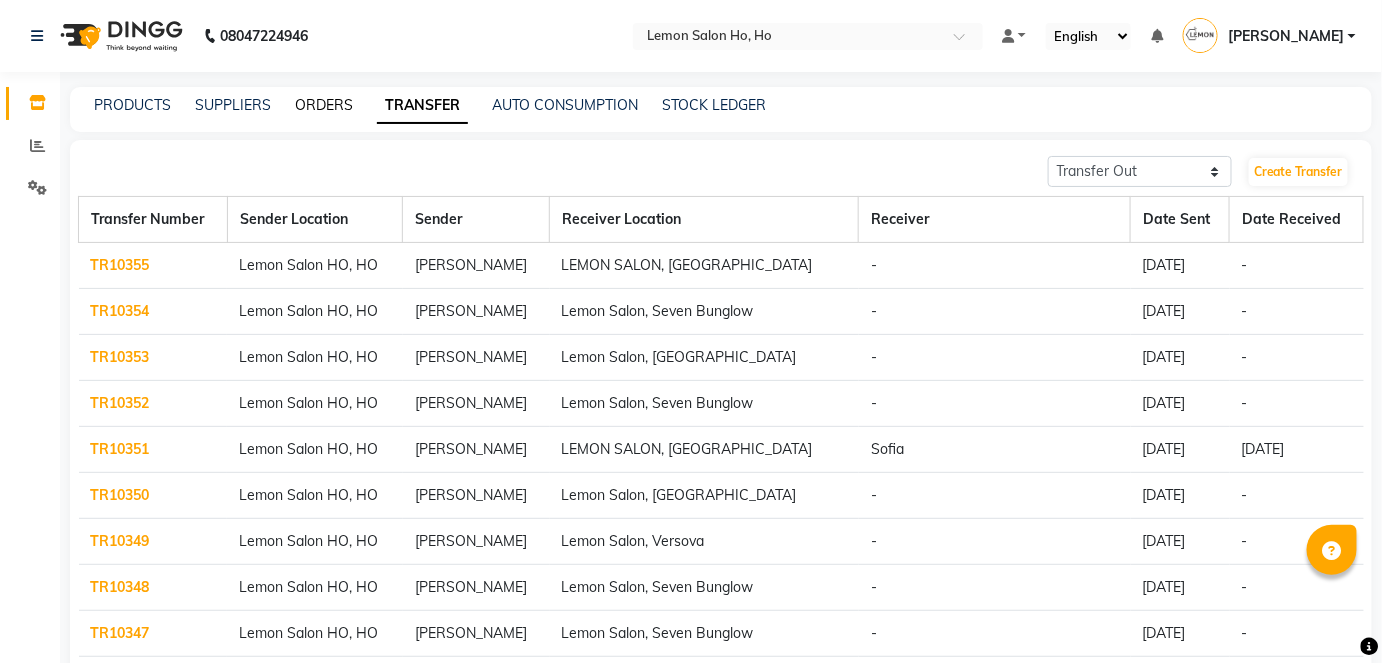 click on "ORDERS" 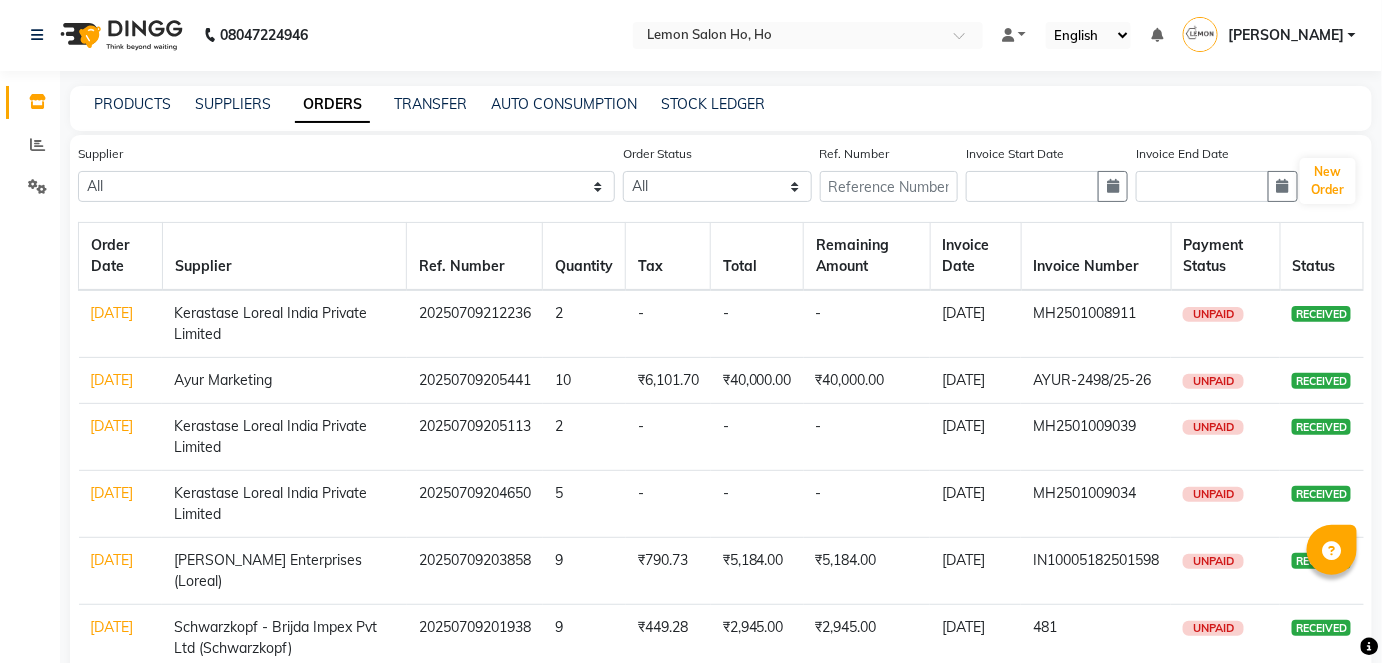 scroll, scrollTop: 0, scrollLeft: 0, axis: both 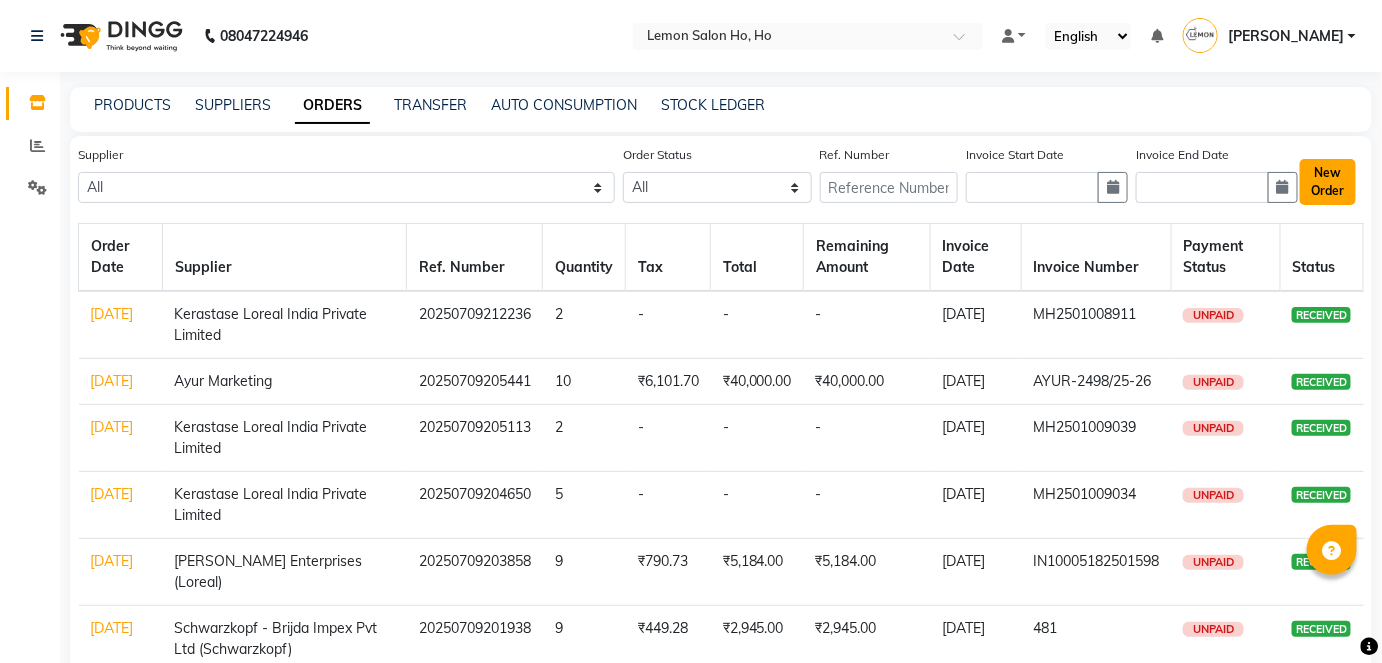 click on "New Order" 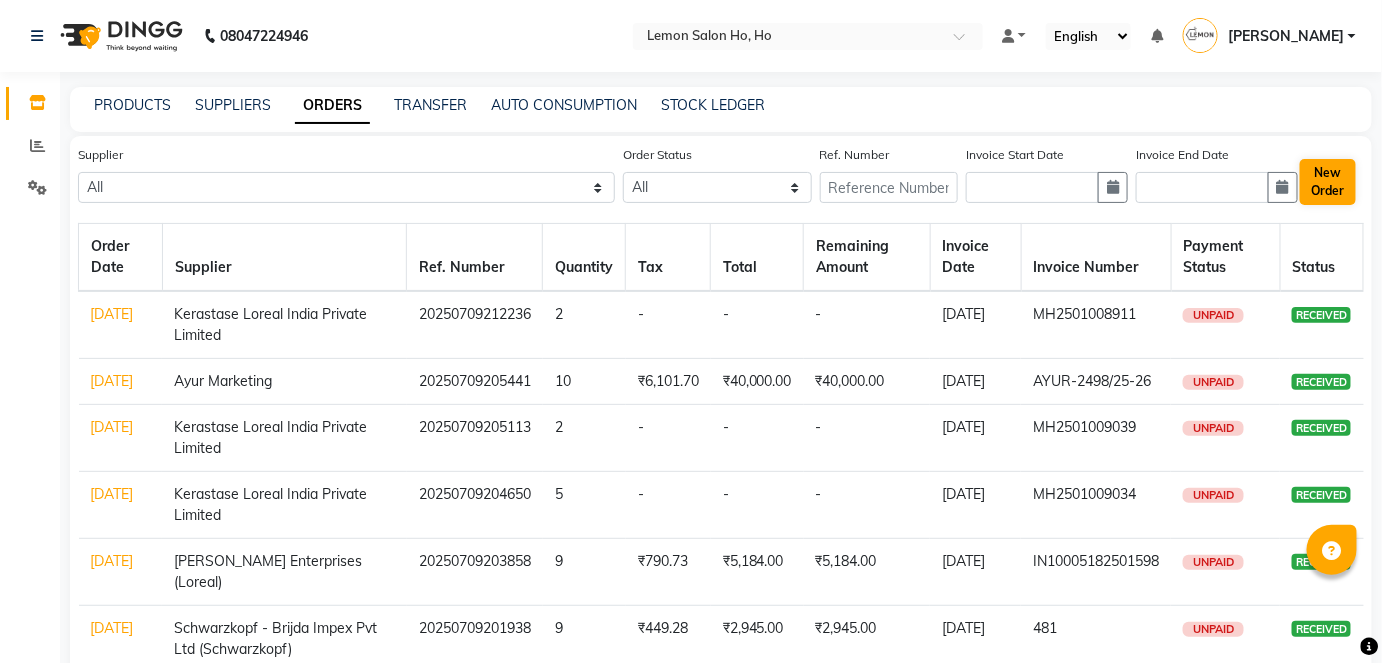 select on "true" 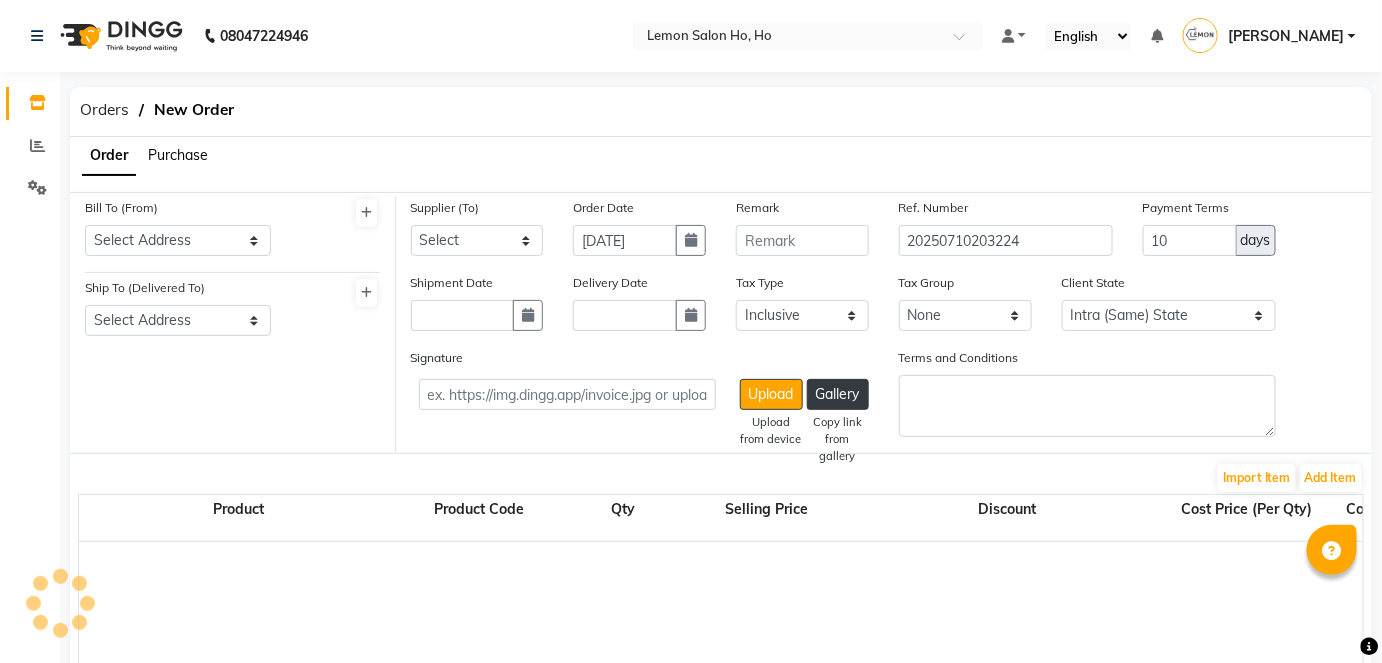 select on "2069" 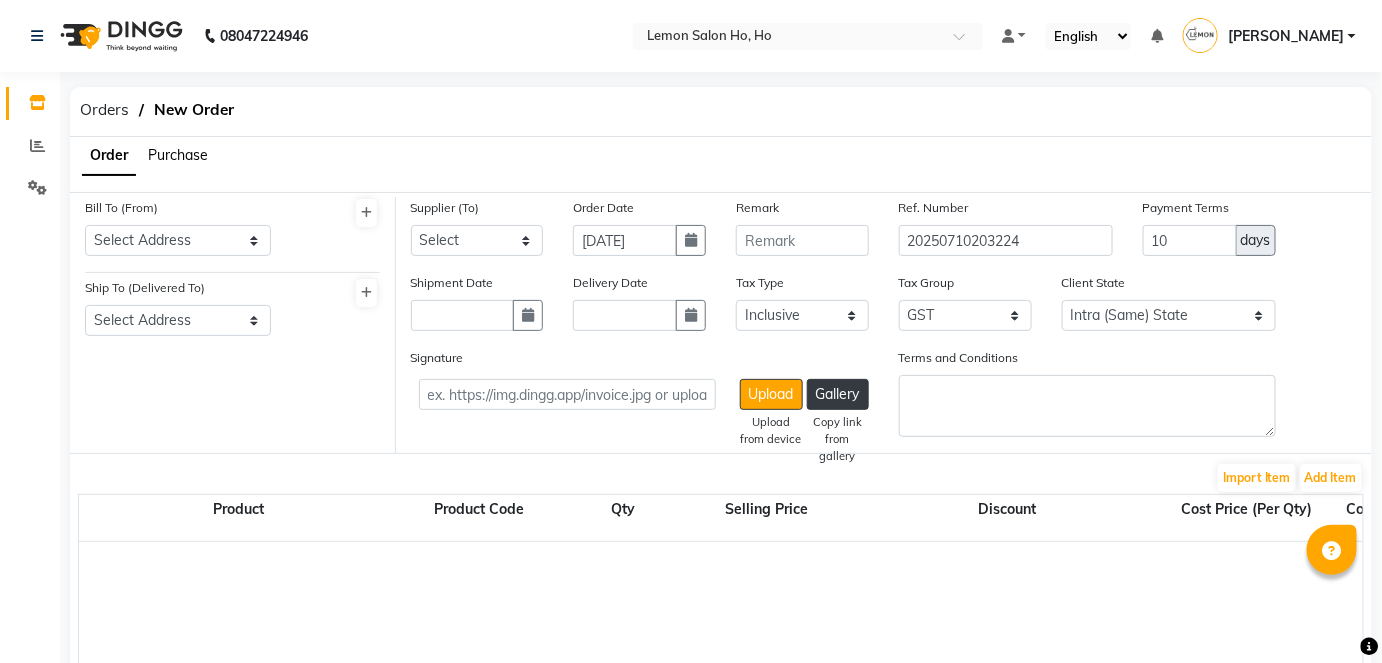 click on "Purchase" 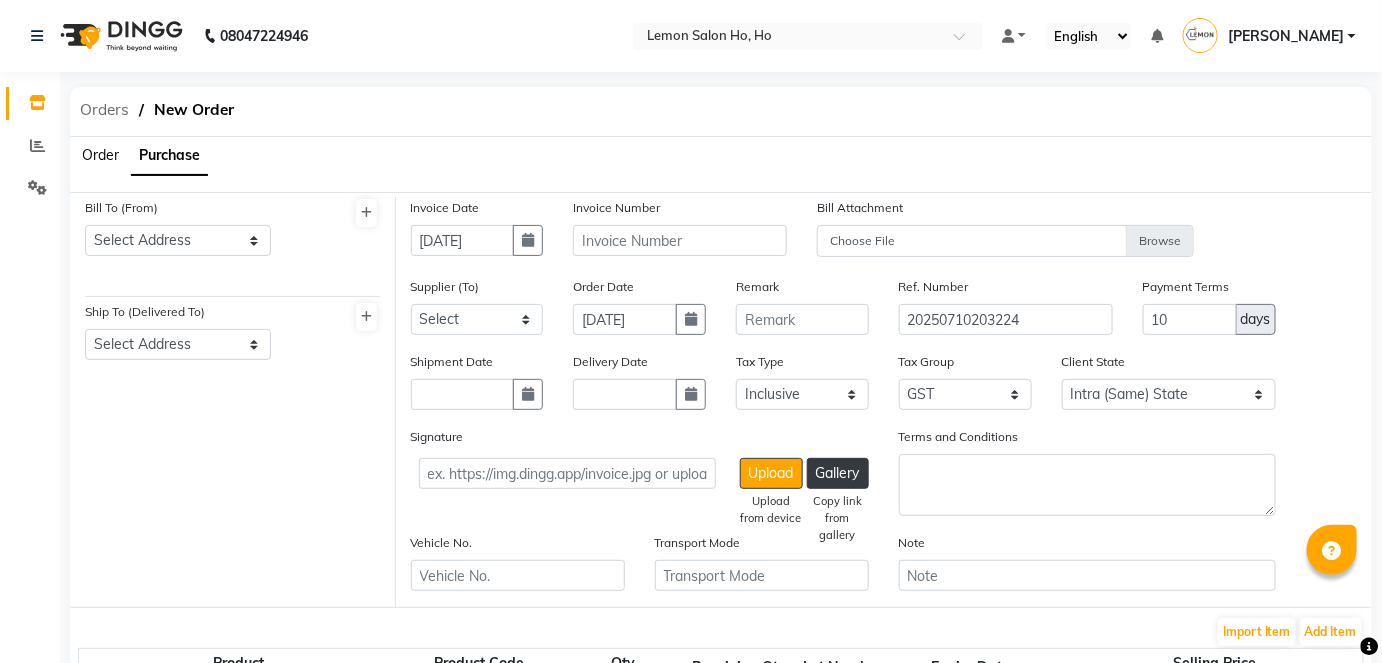 click on "Orders" 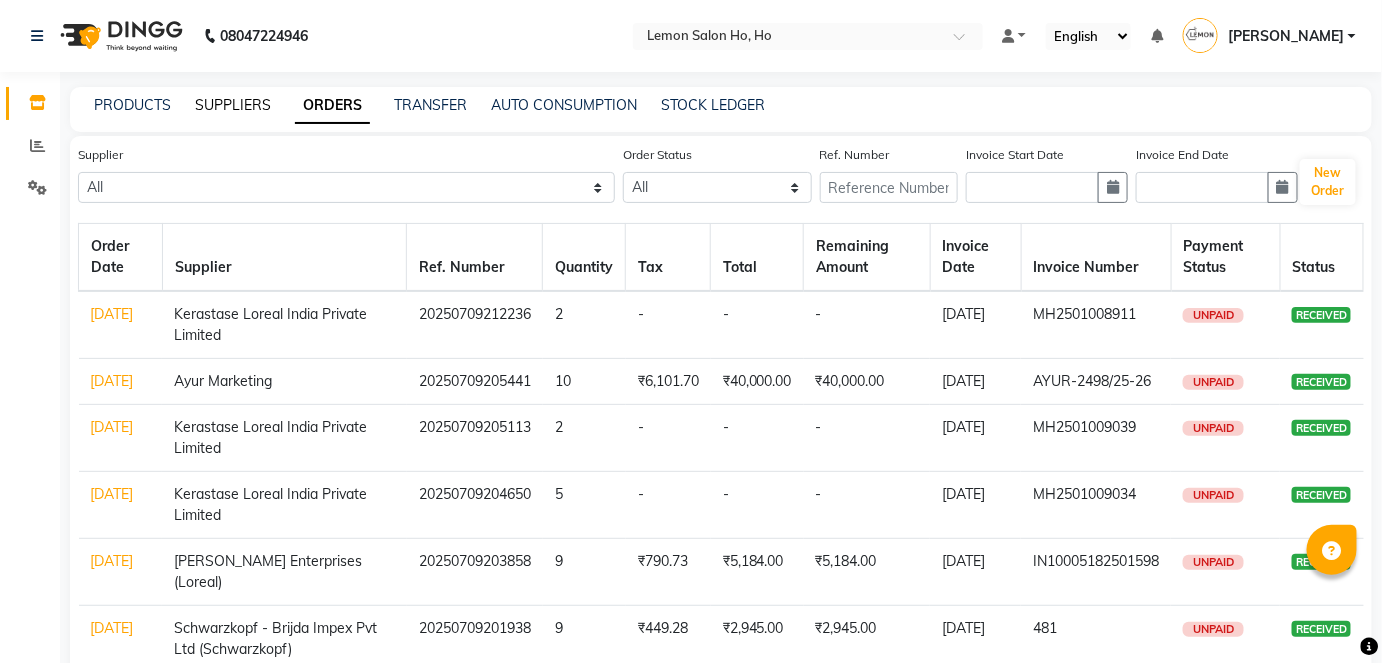 click on "SUPPLIERS" 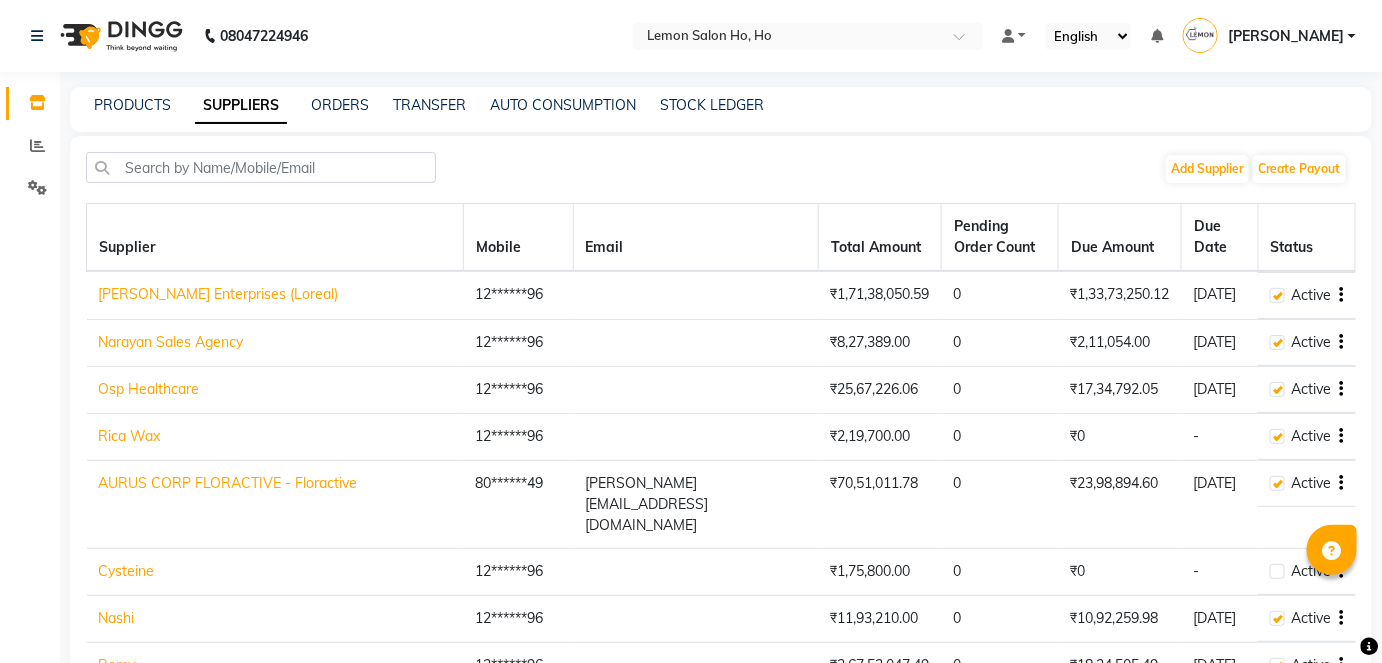 click on "[PERSON_NAME] Enterprises (Loreal)" 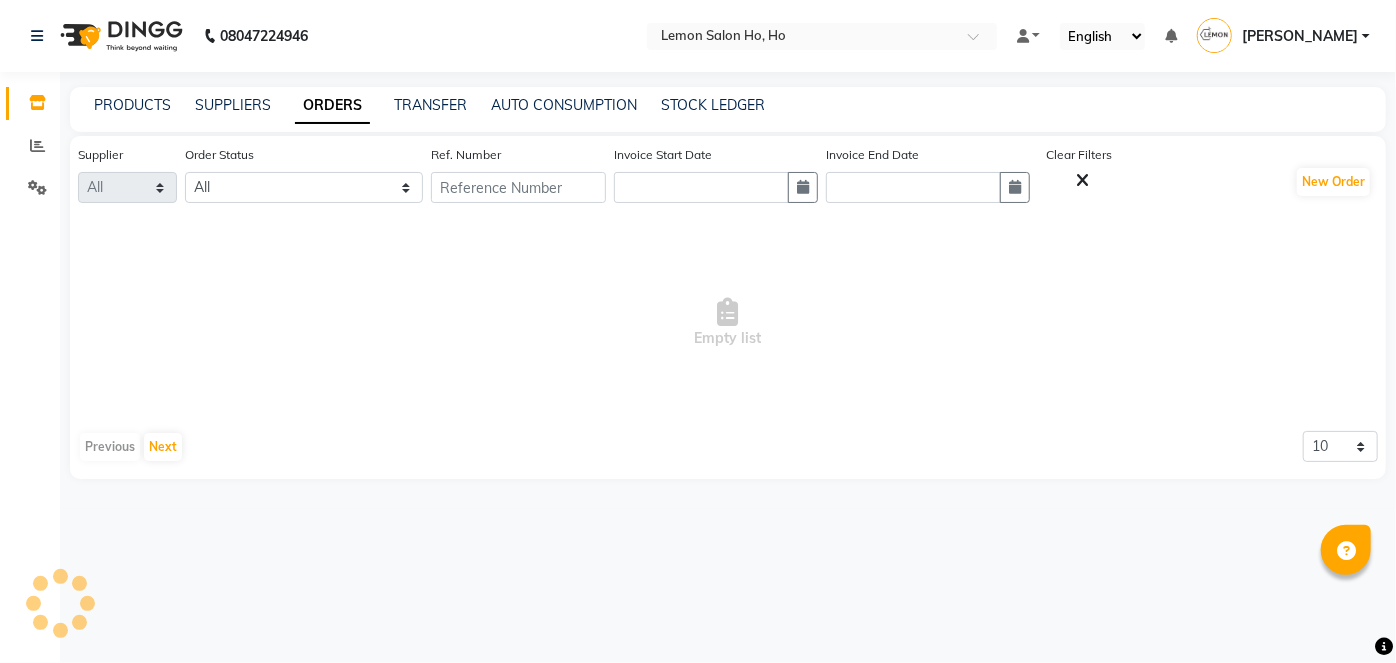 select on "128" 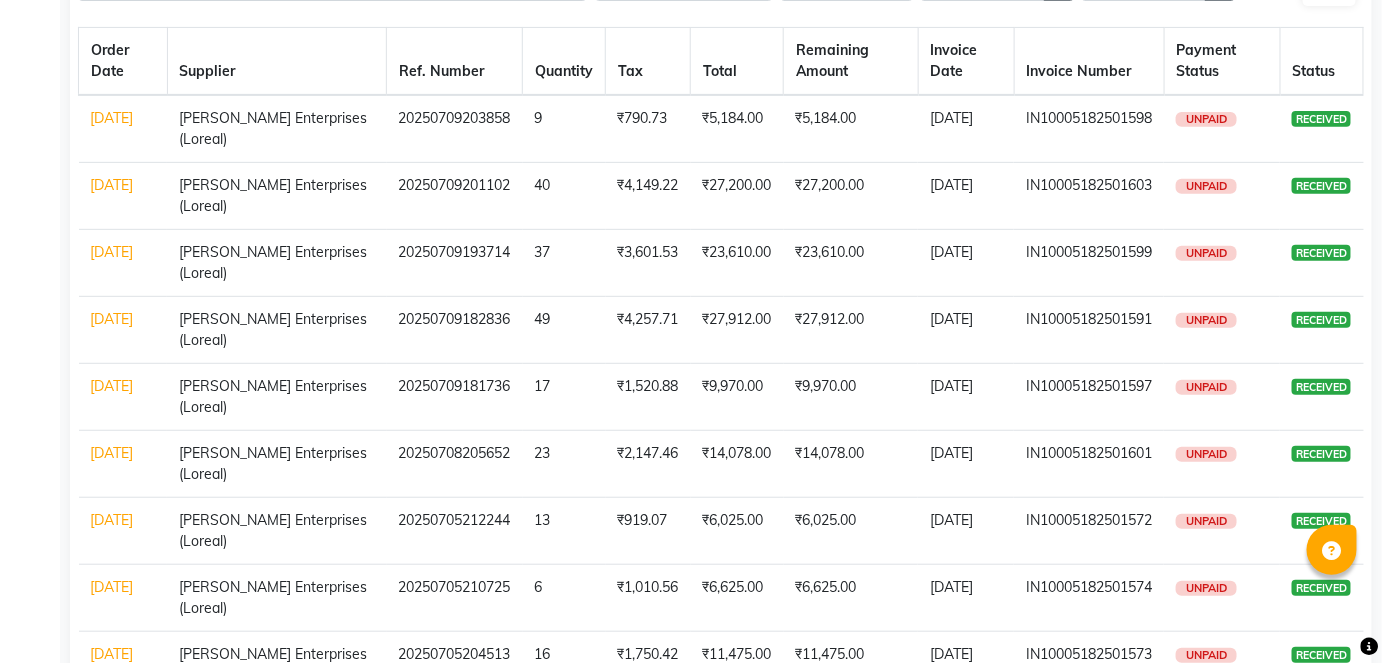 scroll, scrollTop: 0, scrollLeft: 0, axis: both 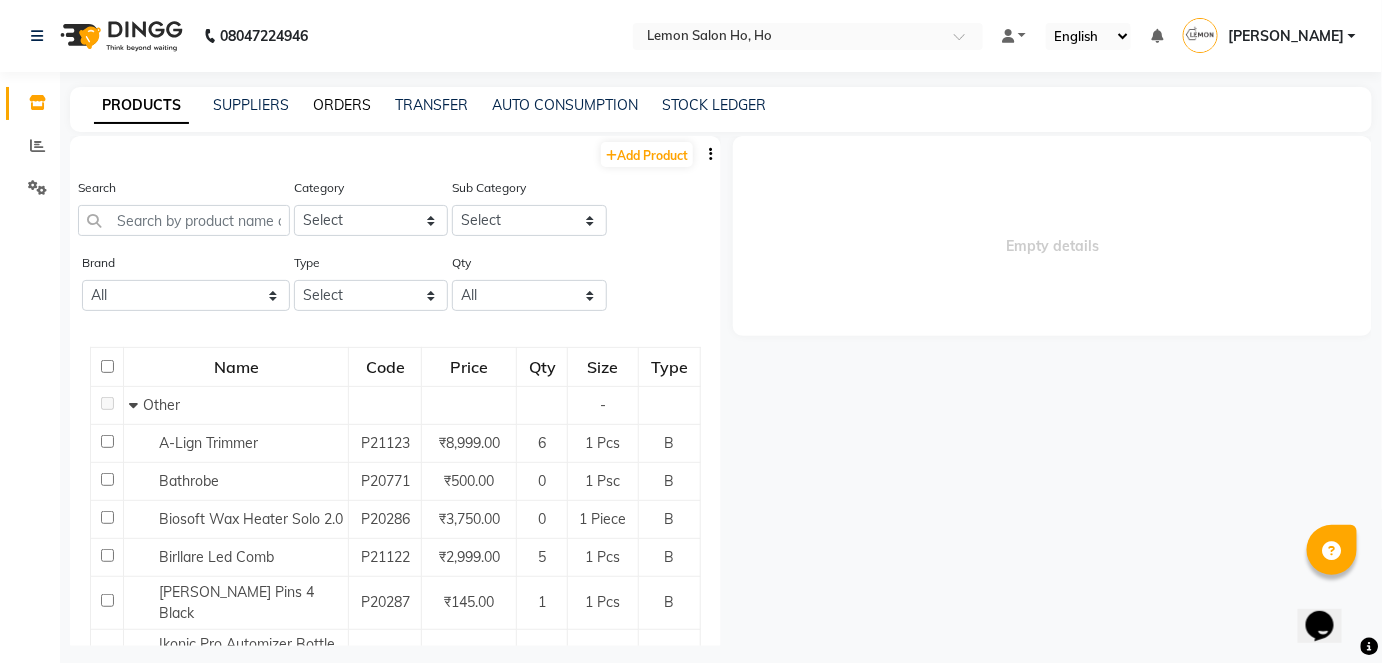 click on "ORDERS" 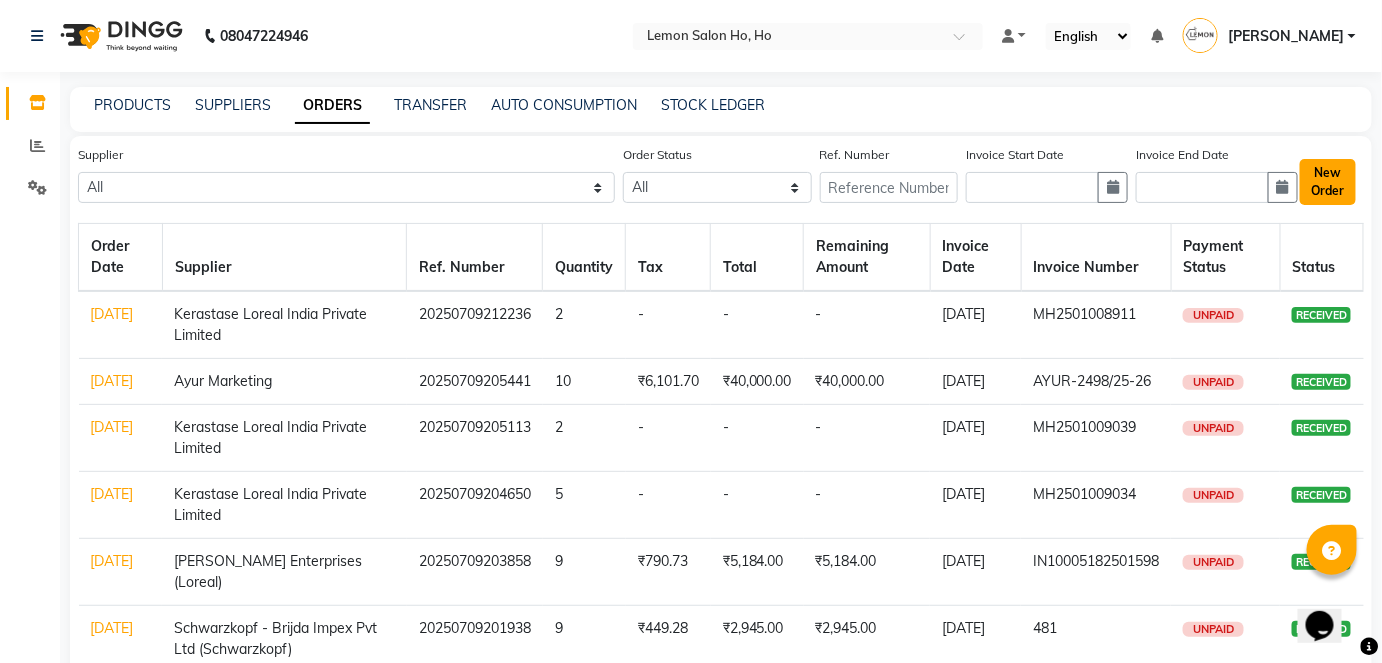 click on "New Order" 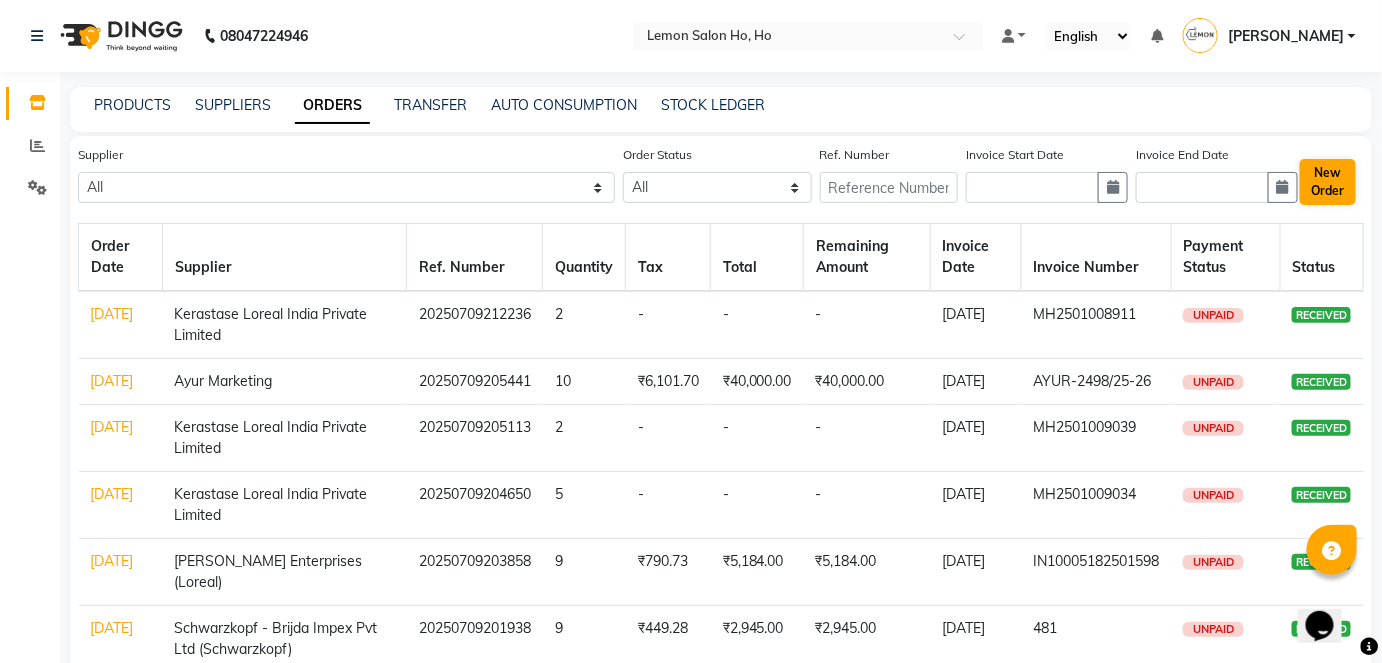 select on "true" 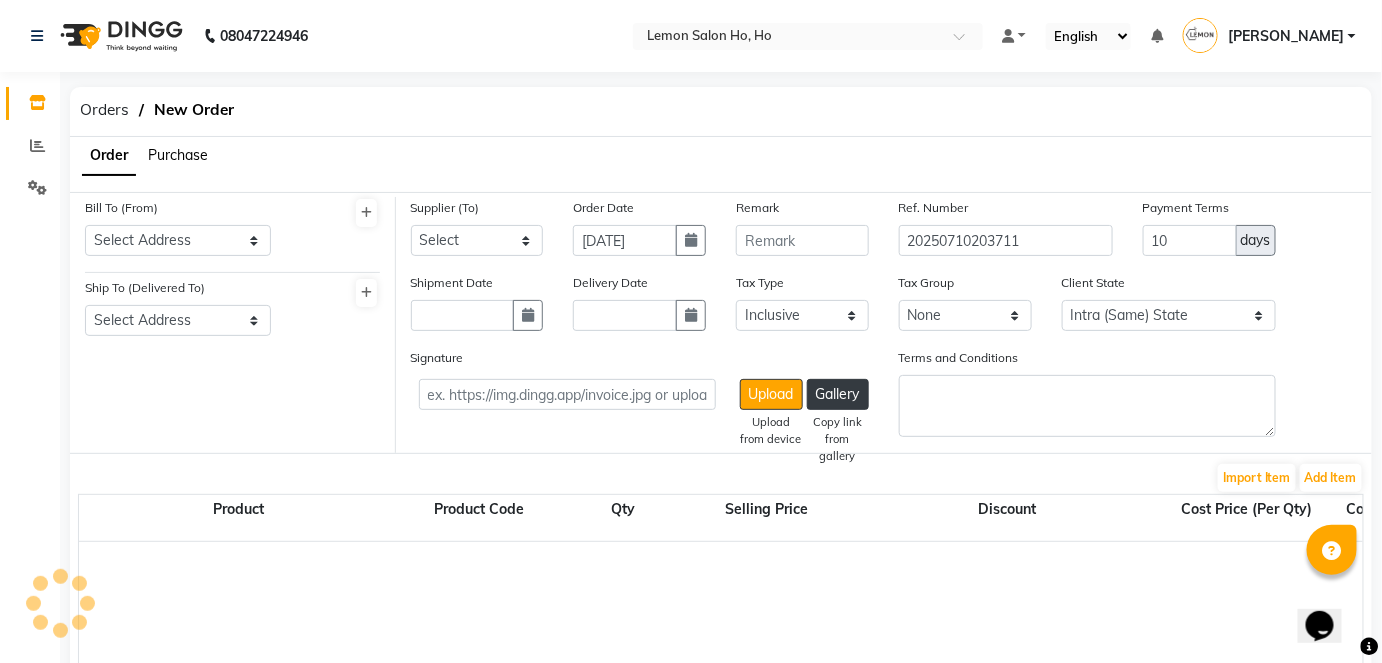 select on "2069" 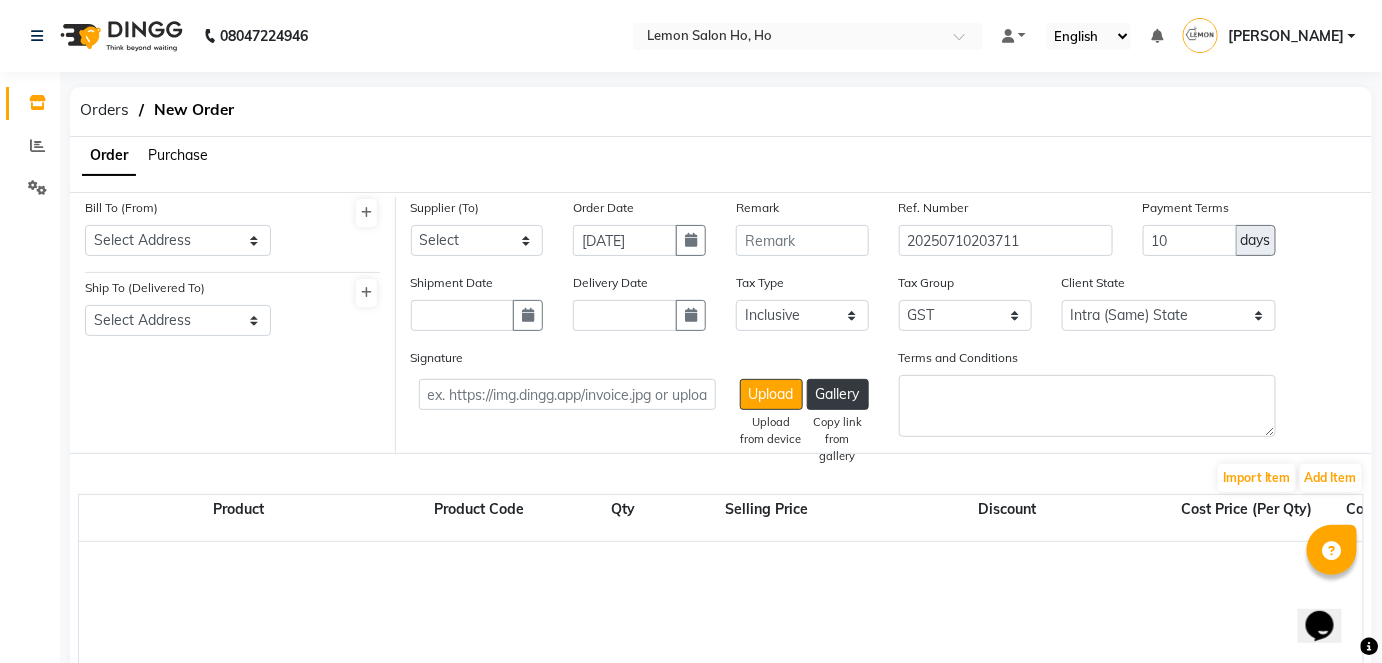 click on "Purchase" 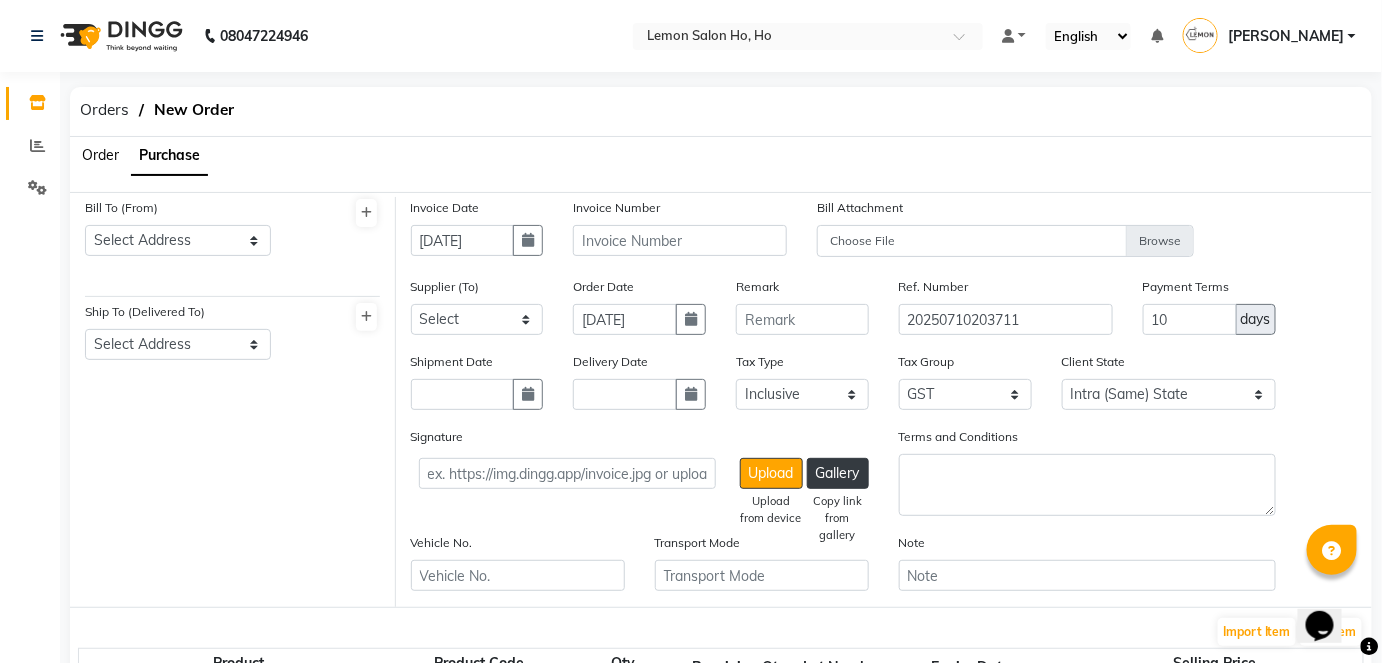 click on "Bill To (From) Select Address  shop no-1 samarth siddhi near andheri west mumbai 400053    HO   GG   Ho" 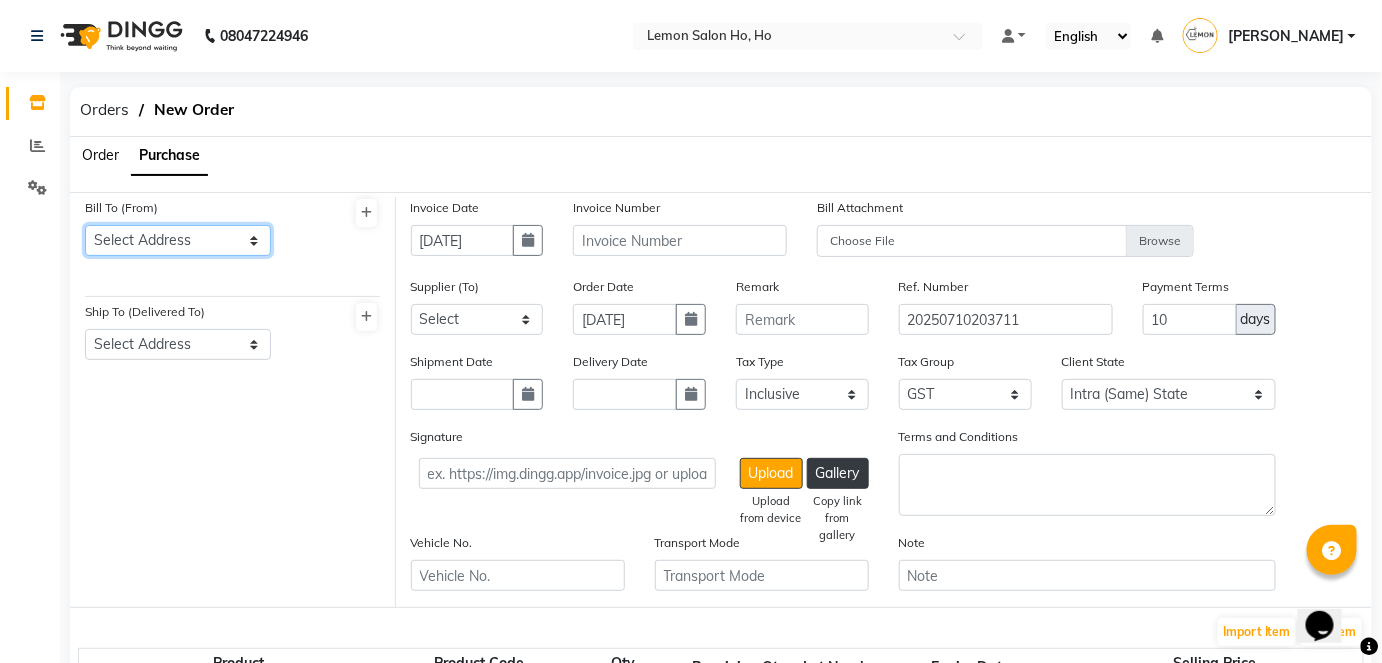 click on "Select Address  shop no-1 samarth siddhi near andheri west mumbai 400053    HO   GG   Ho" 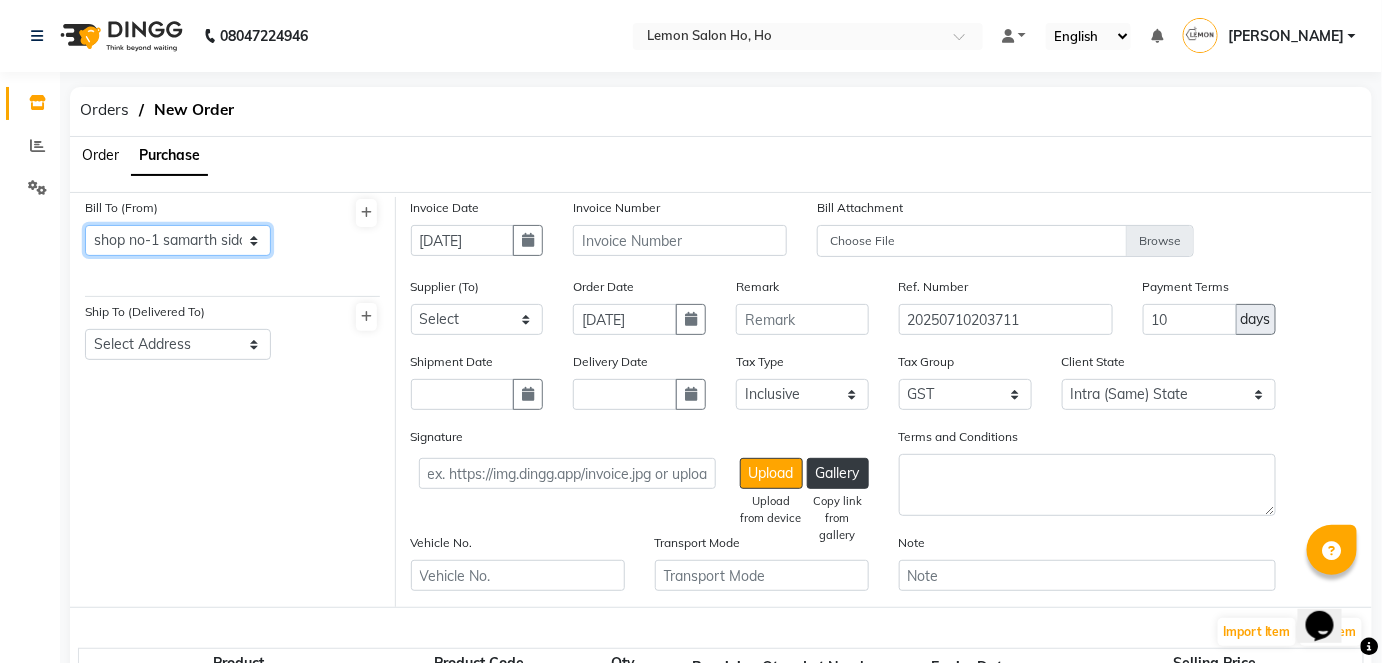 click on "Select Address  shop no-1 samarth siddhi near andheri west mumbai 400053    HO   GG   Ho" 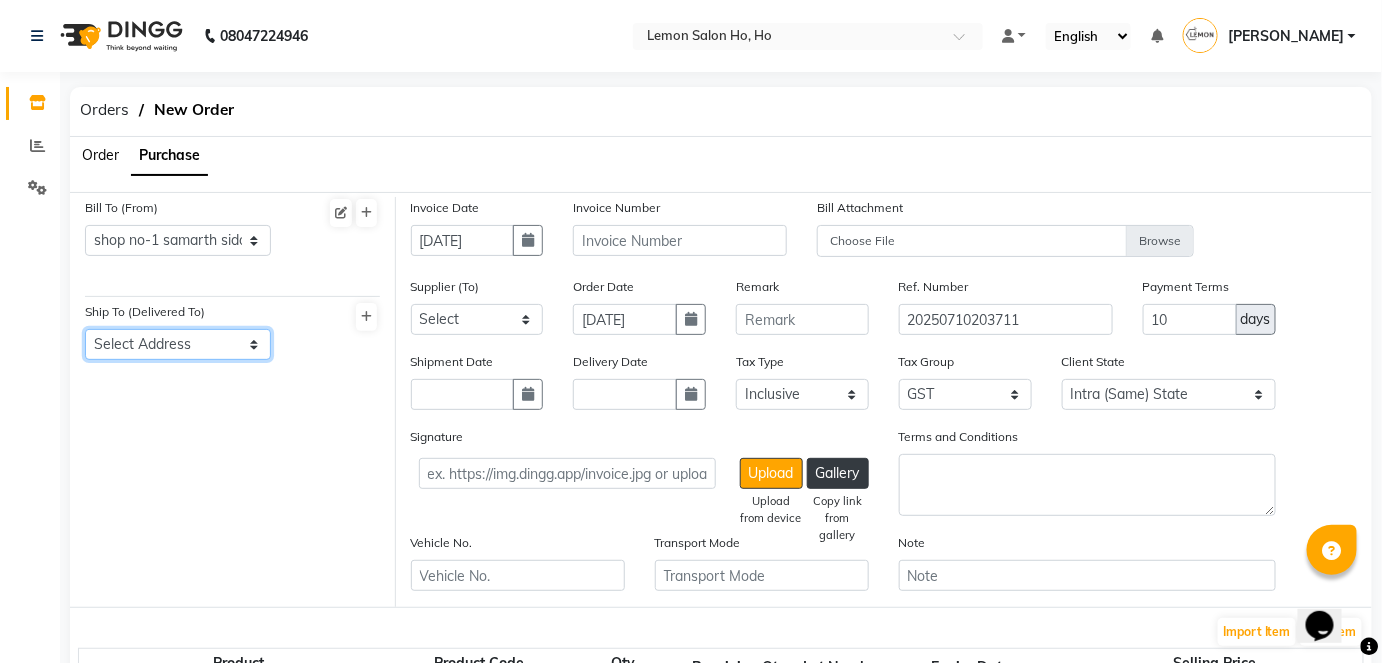 click on "Select Address  shop no-1 samarth siddhi near joggers park opp starbucks andheri west mumbai -400053    YY   Lemon Malad Auris Galleria" 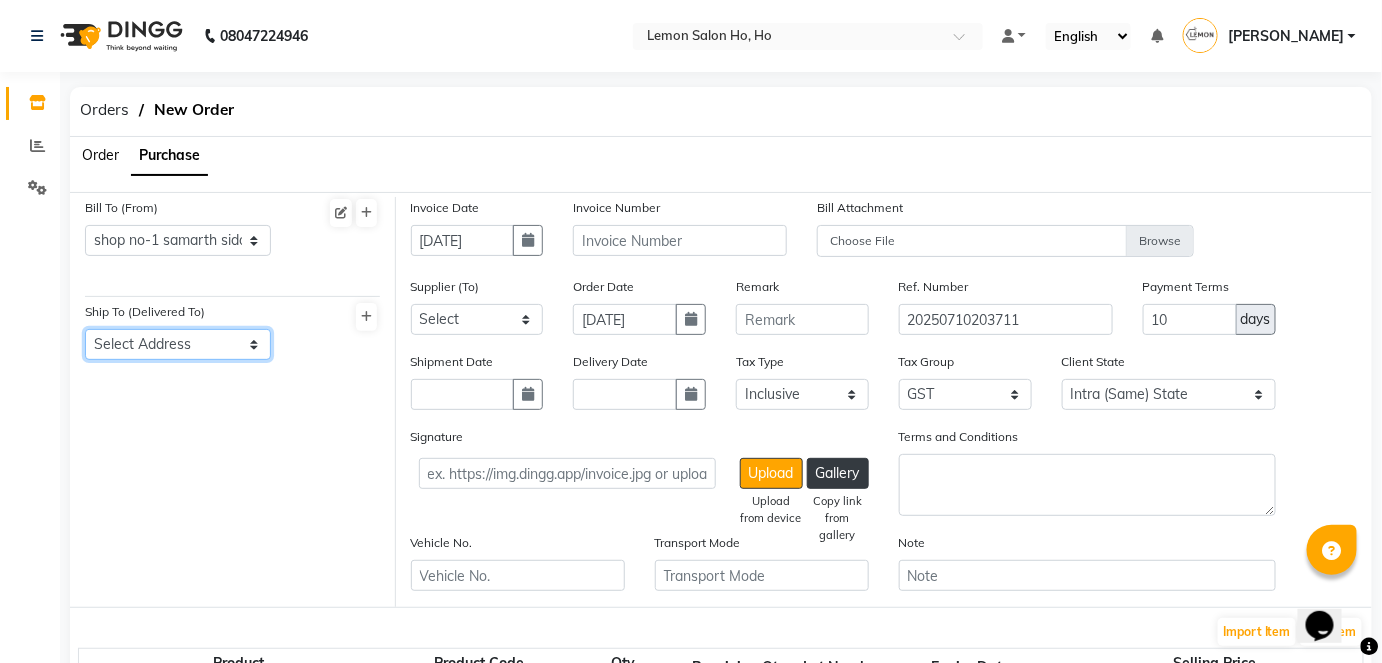 select on "8" 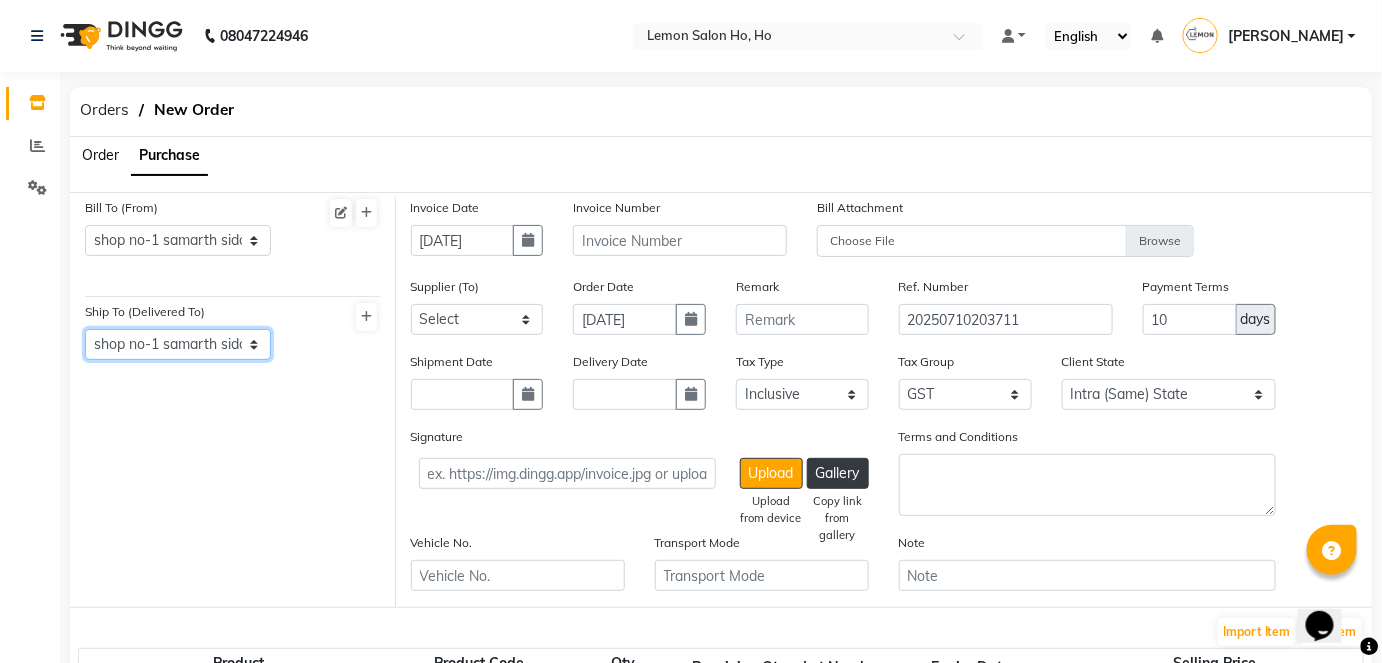 click on "Select Address  shop no-1 samarth siddhi near joggers park opp starbucks andheri west mumbai -400053    YY   Lemon Malad Auris Galleria" 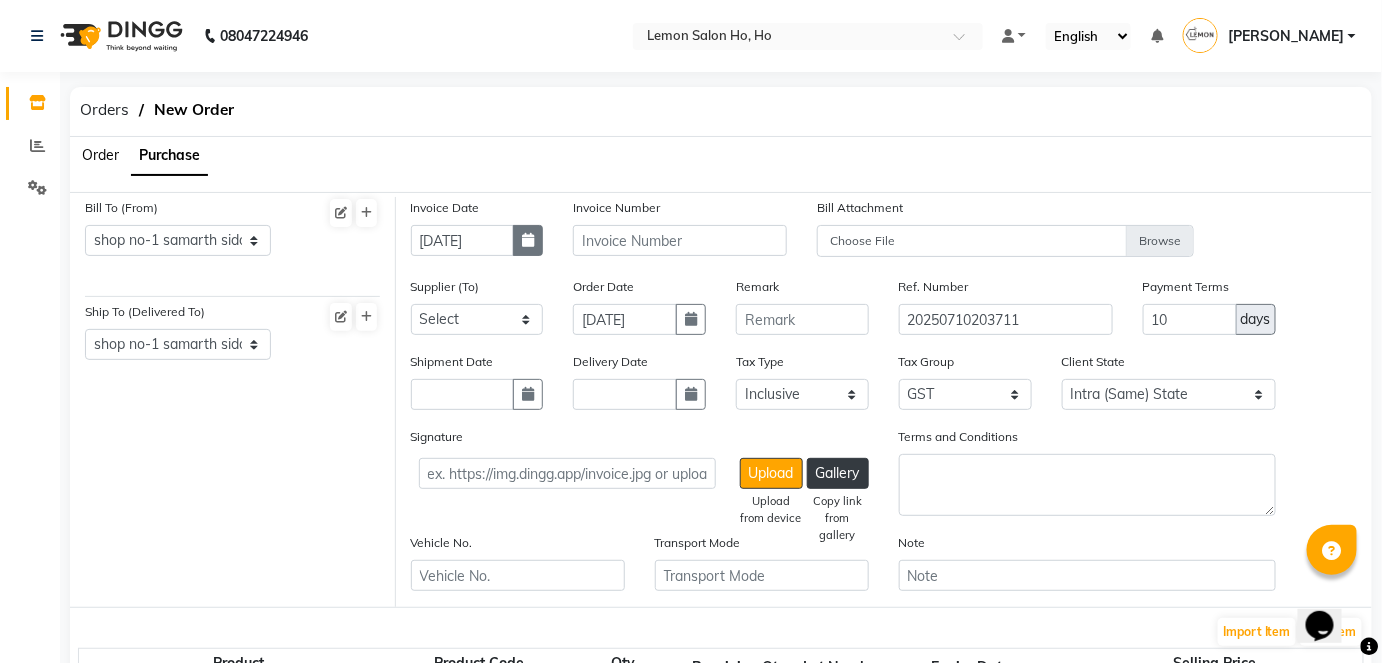 click 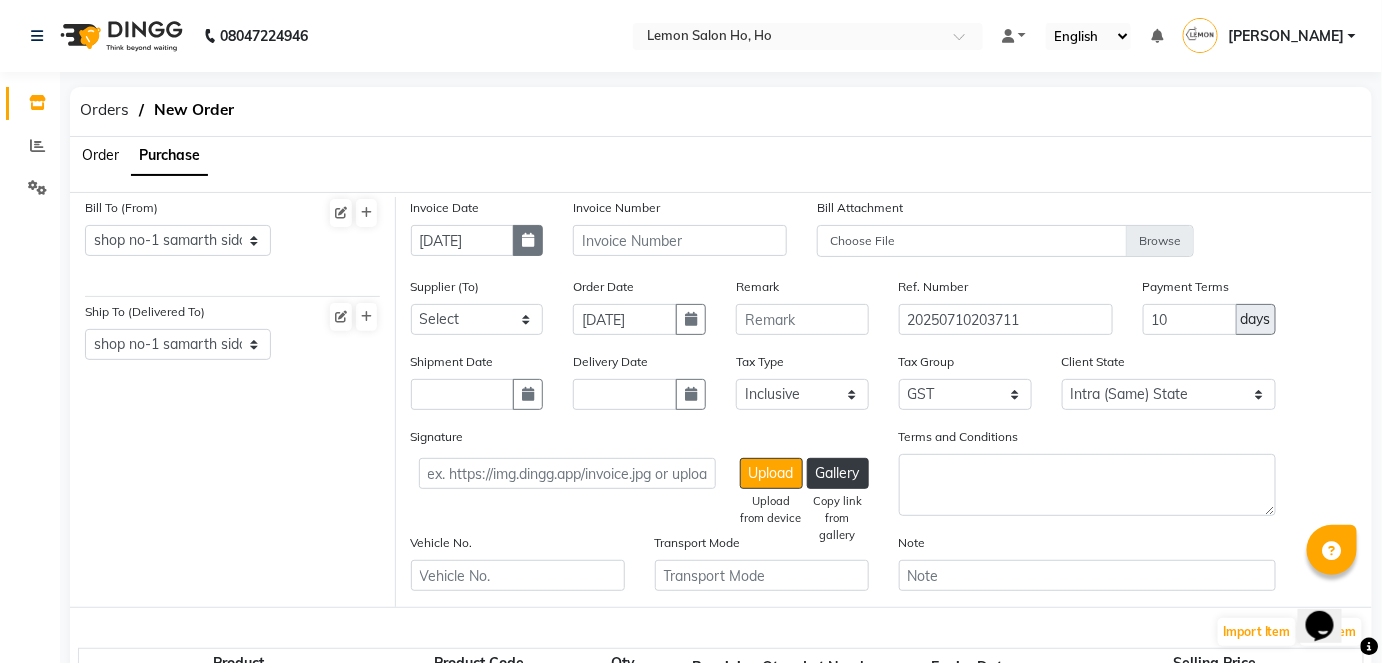 select on "7" 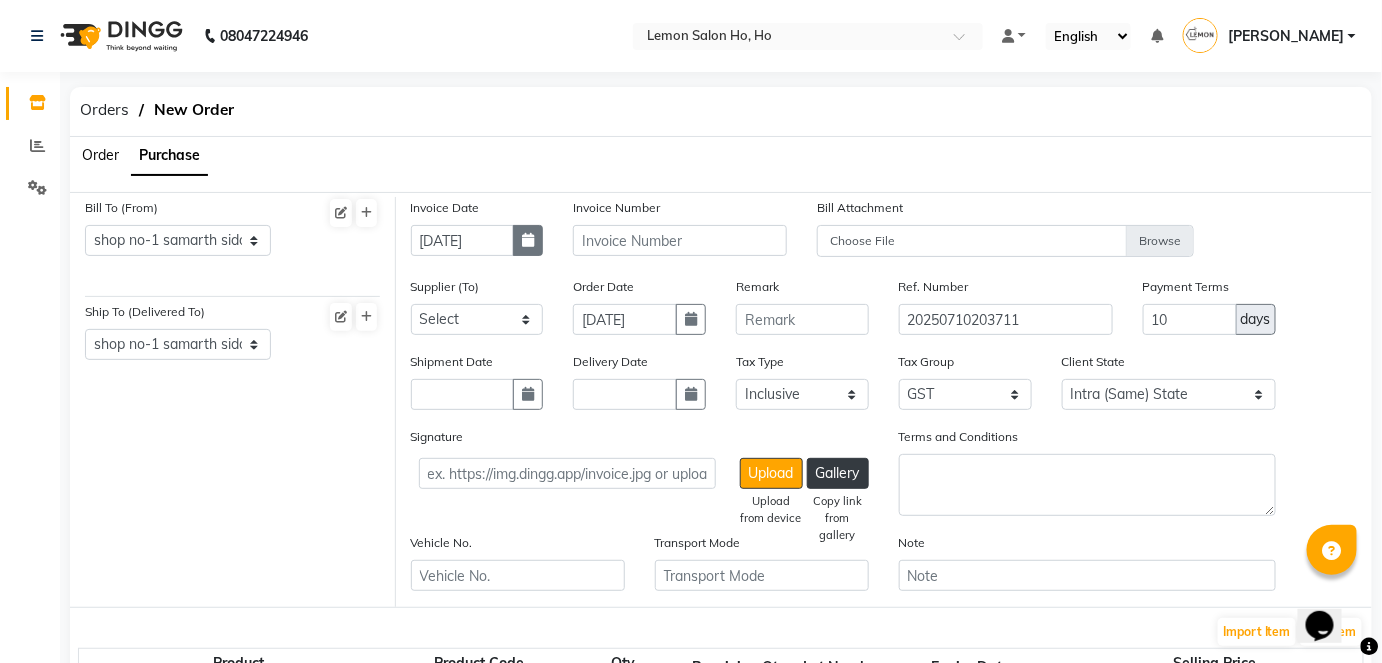 select on "2025" 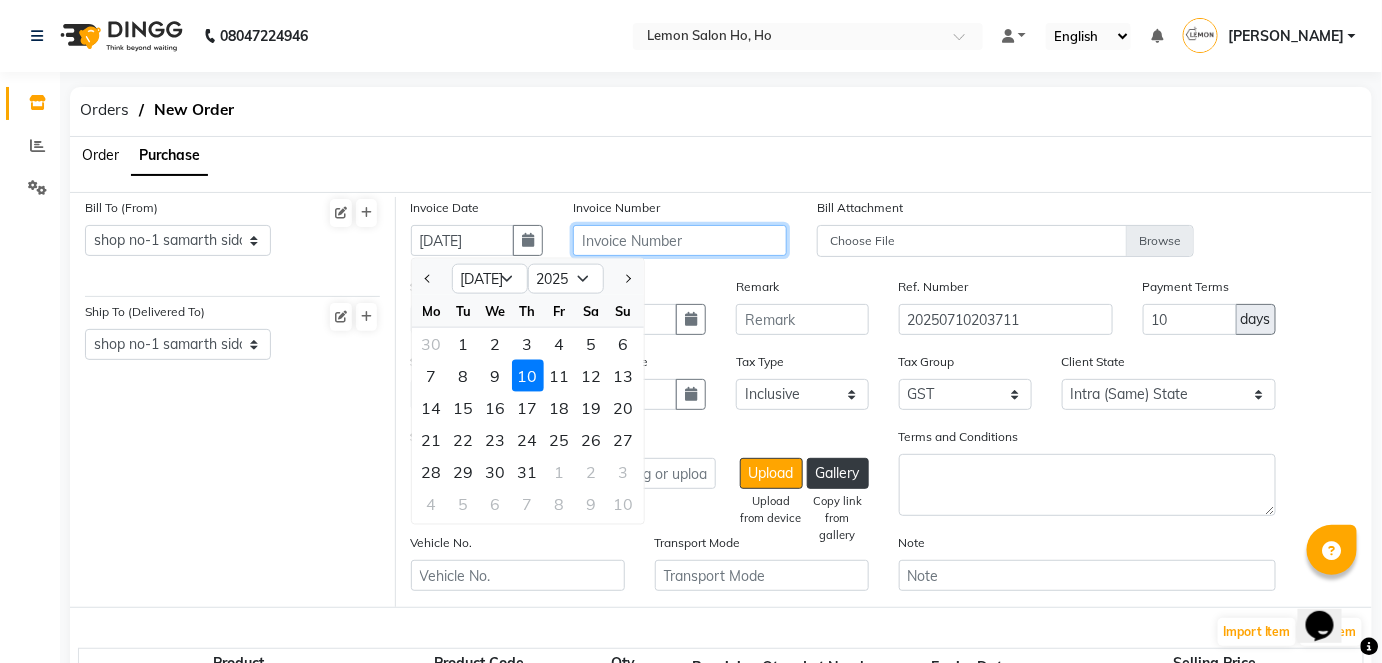 click 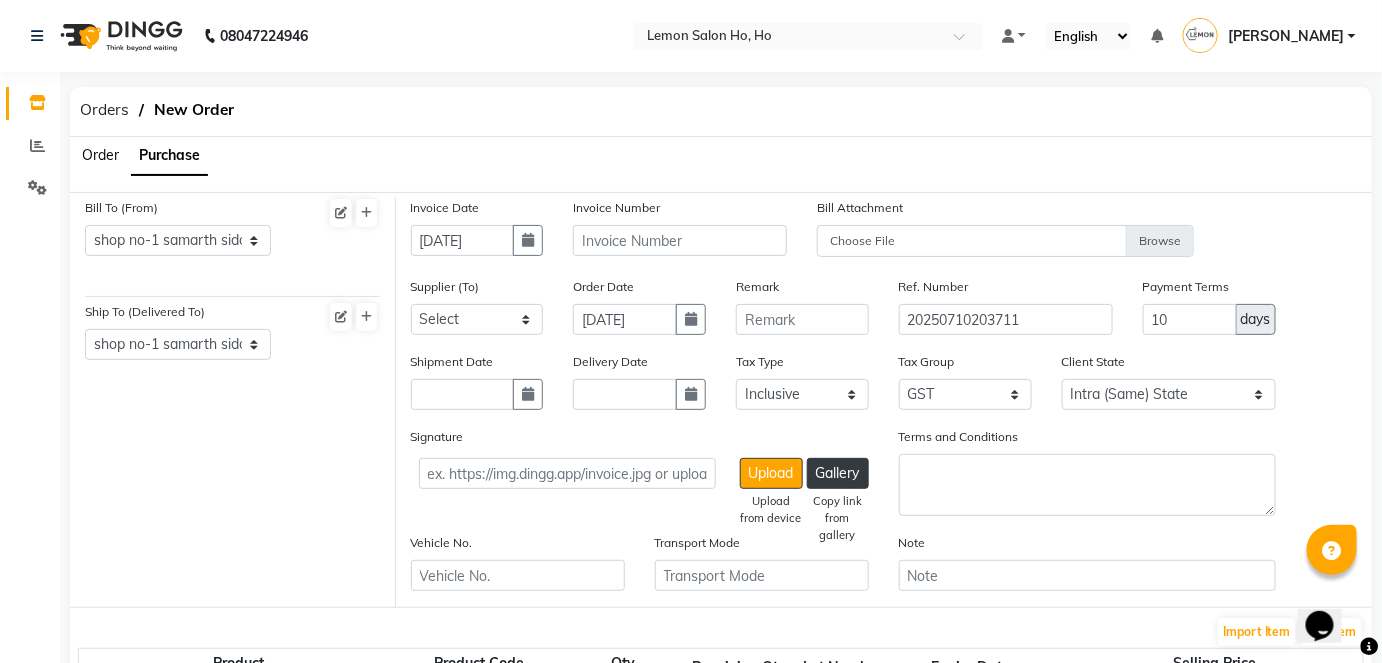 type 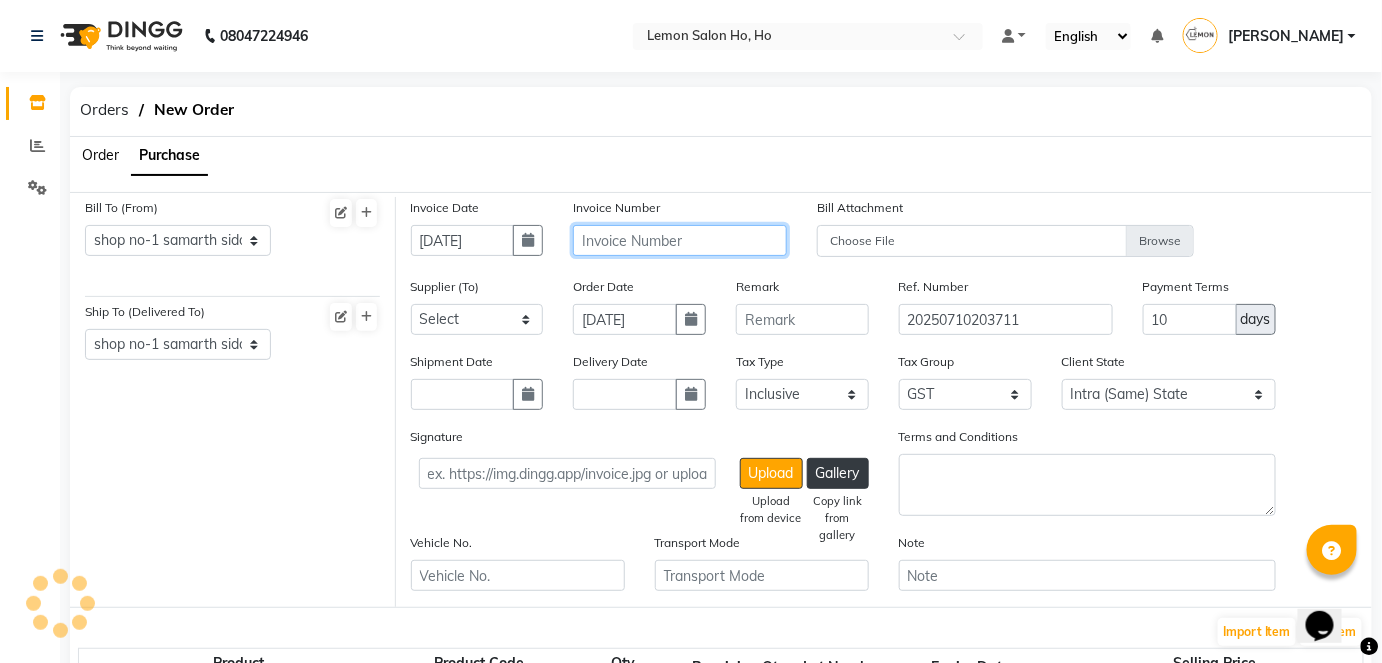 click 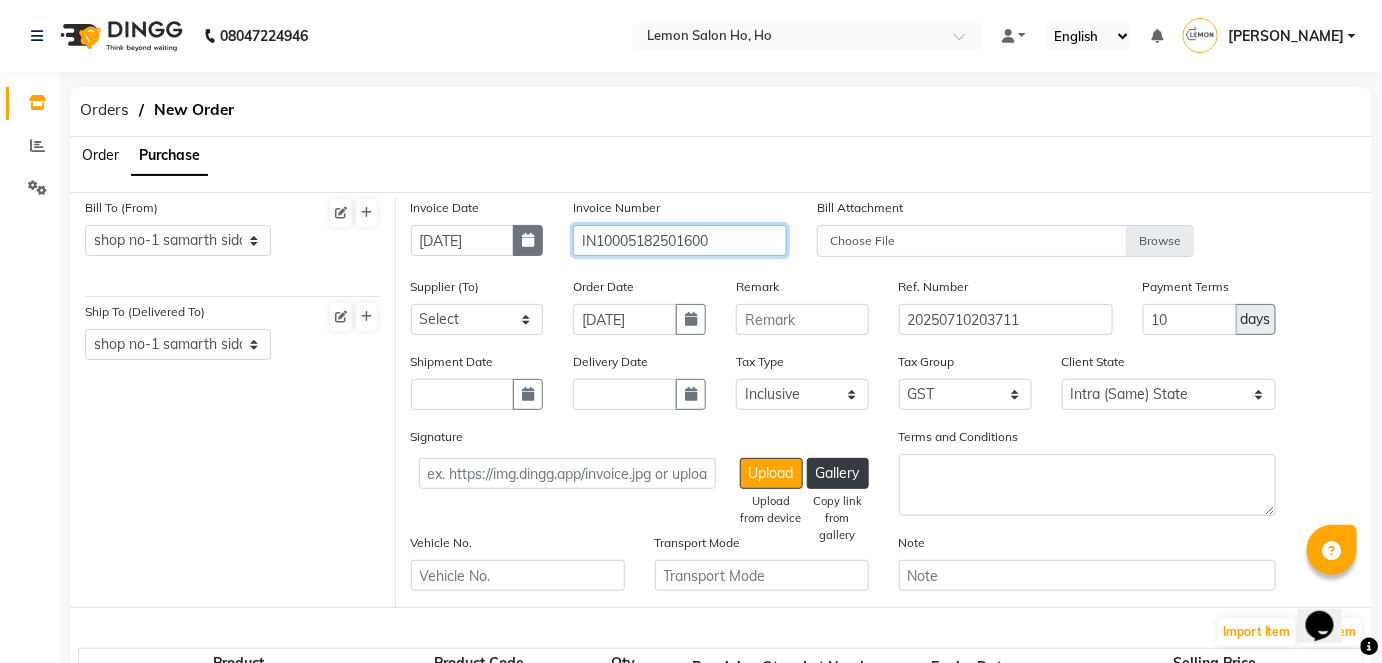 type on "IN10005182501600" 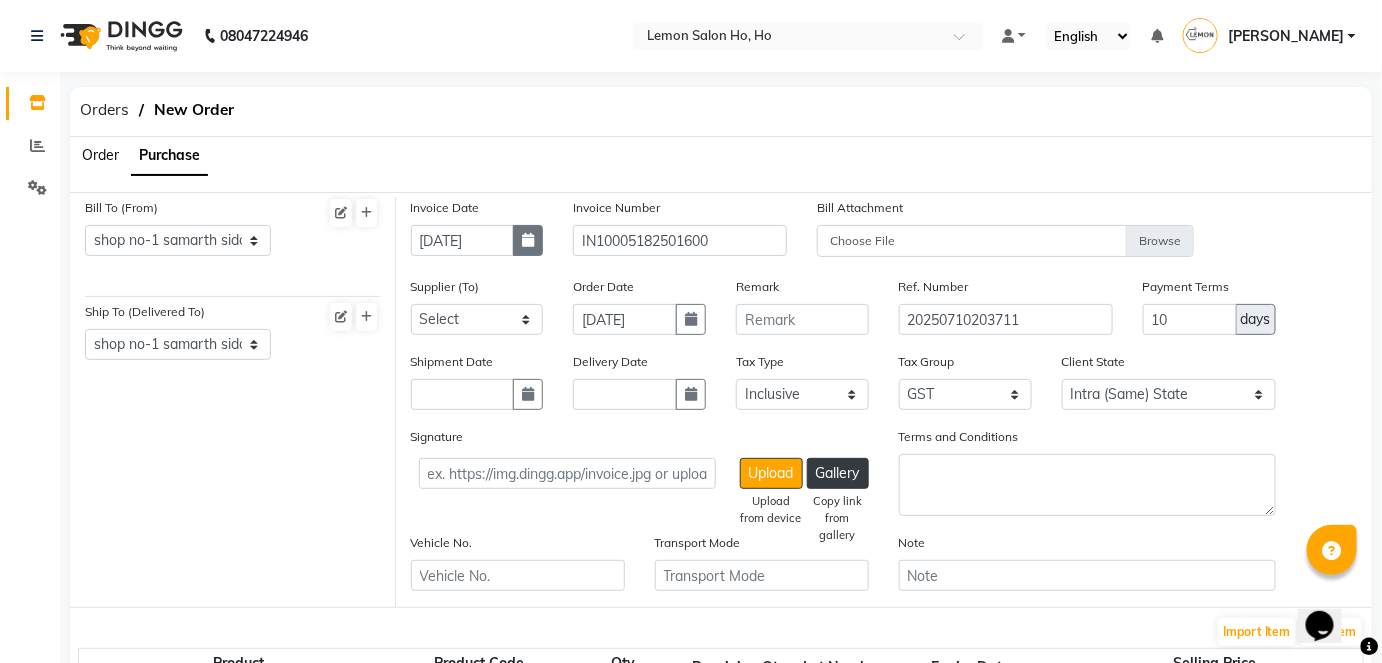 click 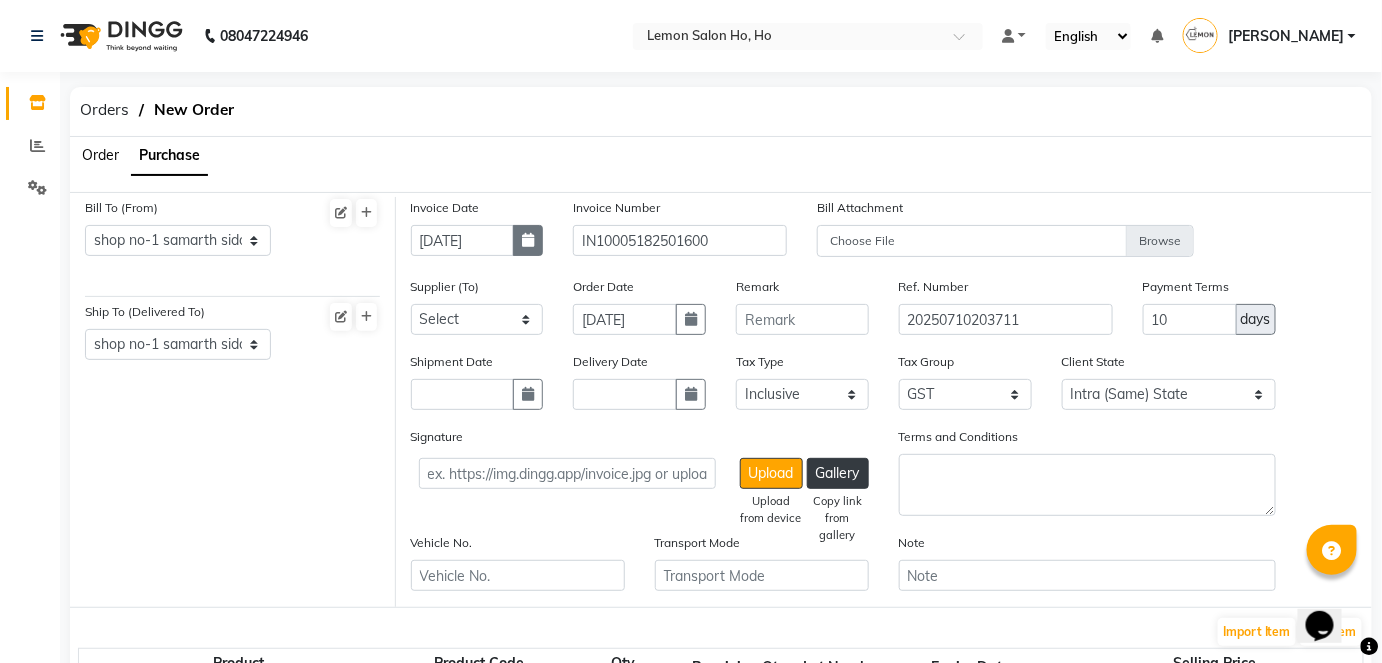 select on "7" 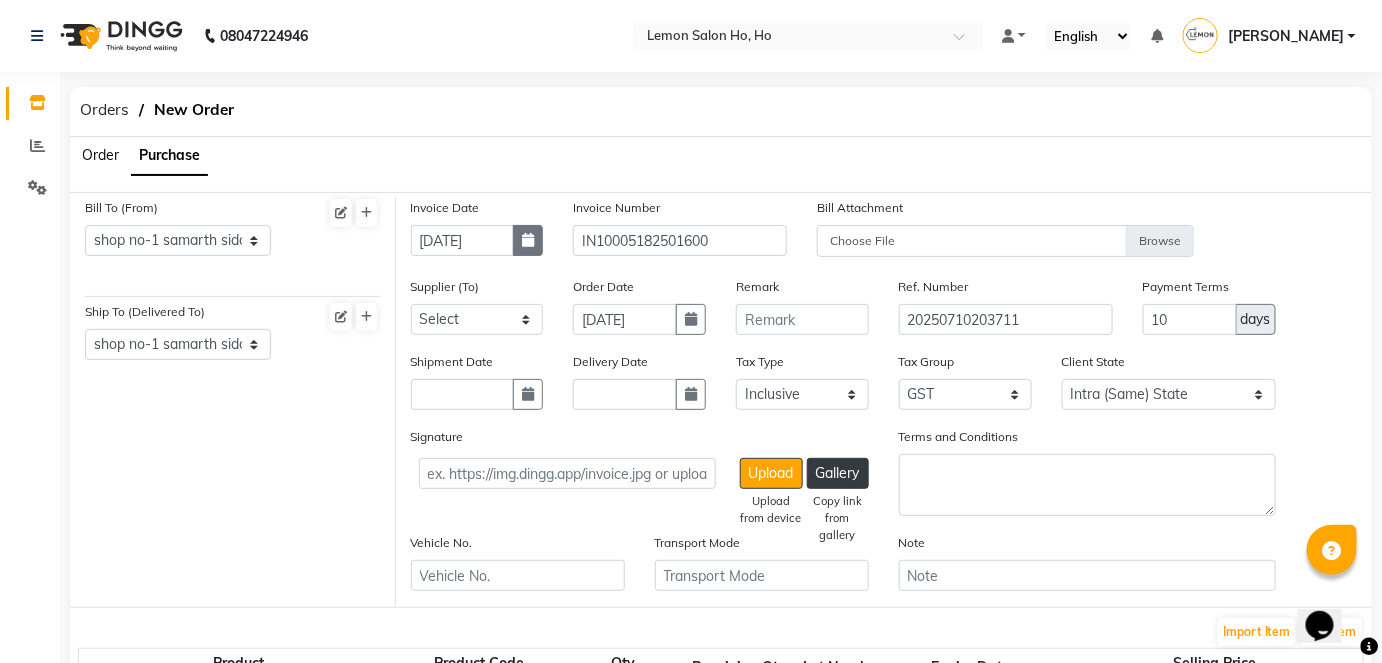 select on "2025" 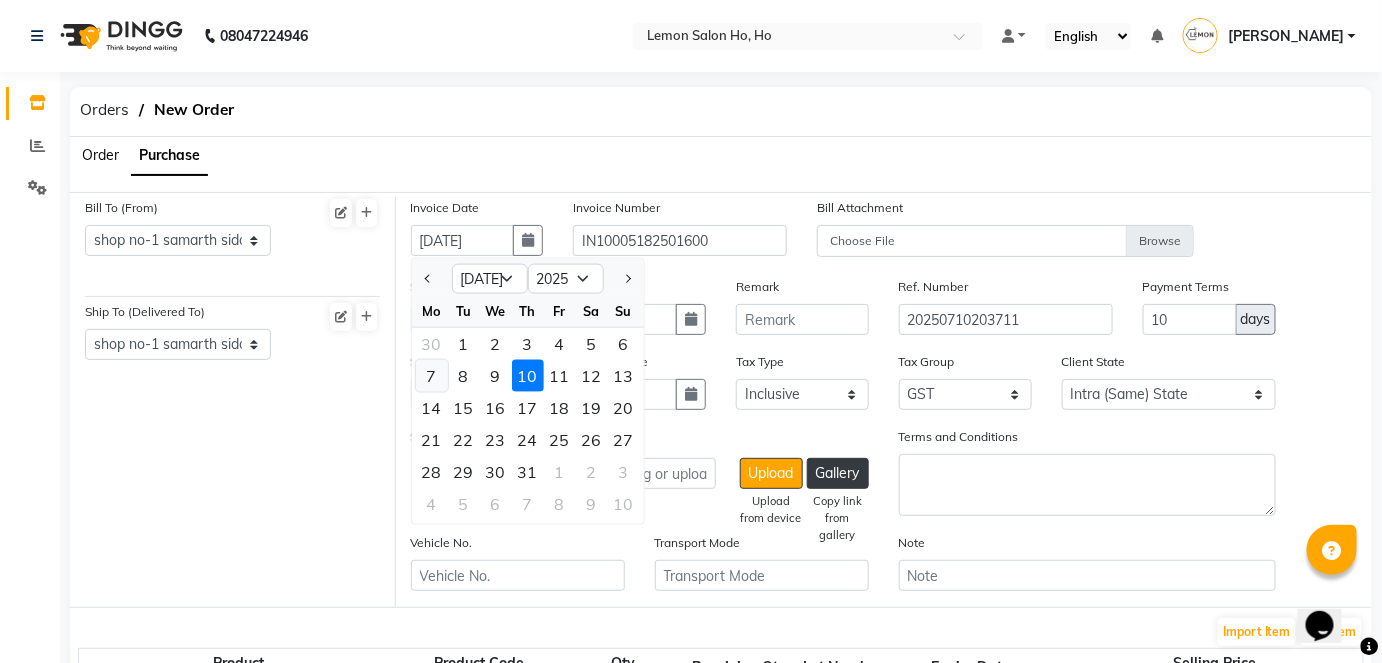click on "7" 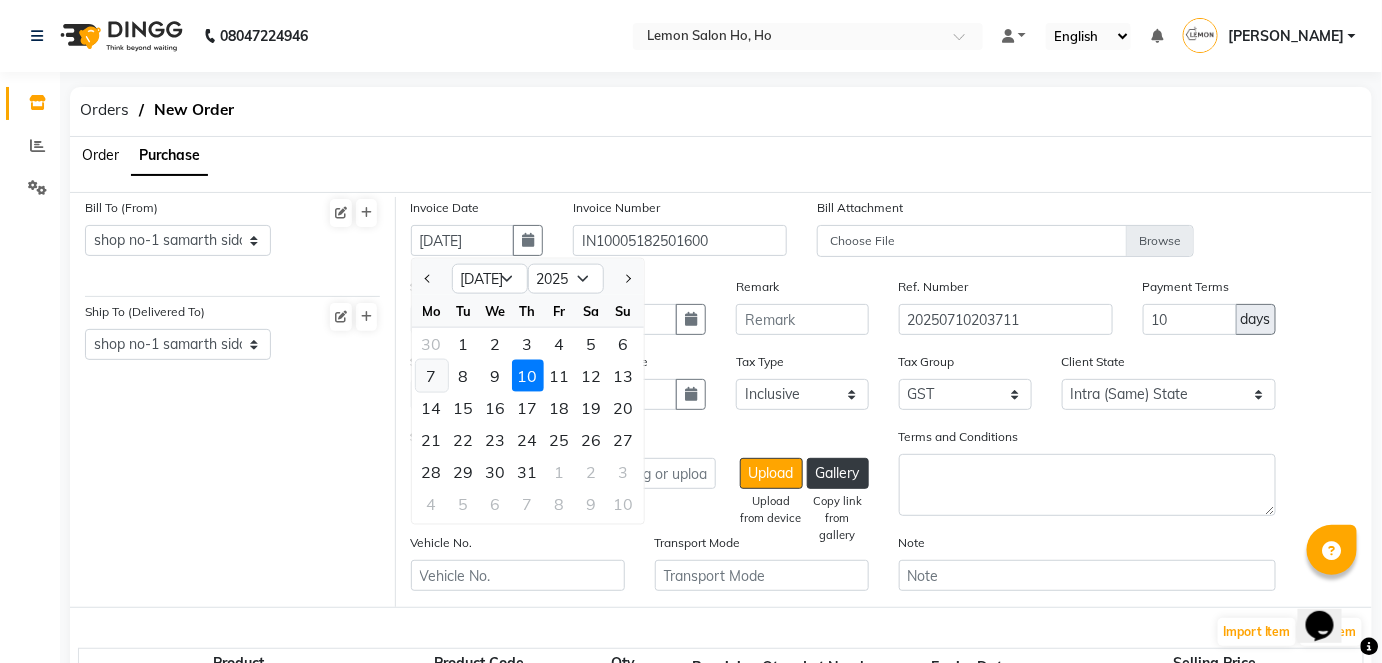 type on "[DATE]" 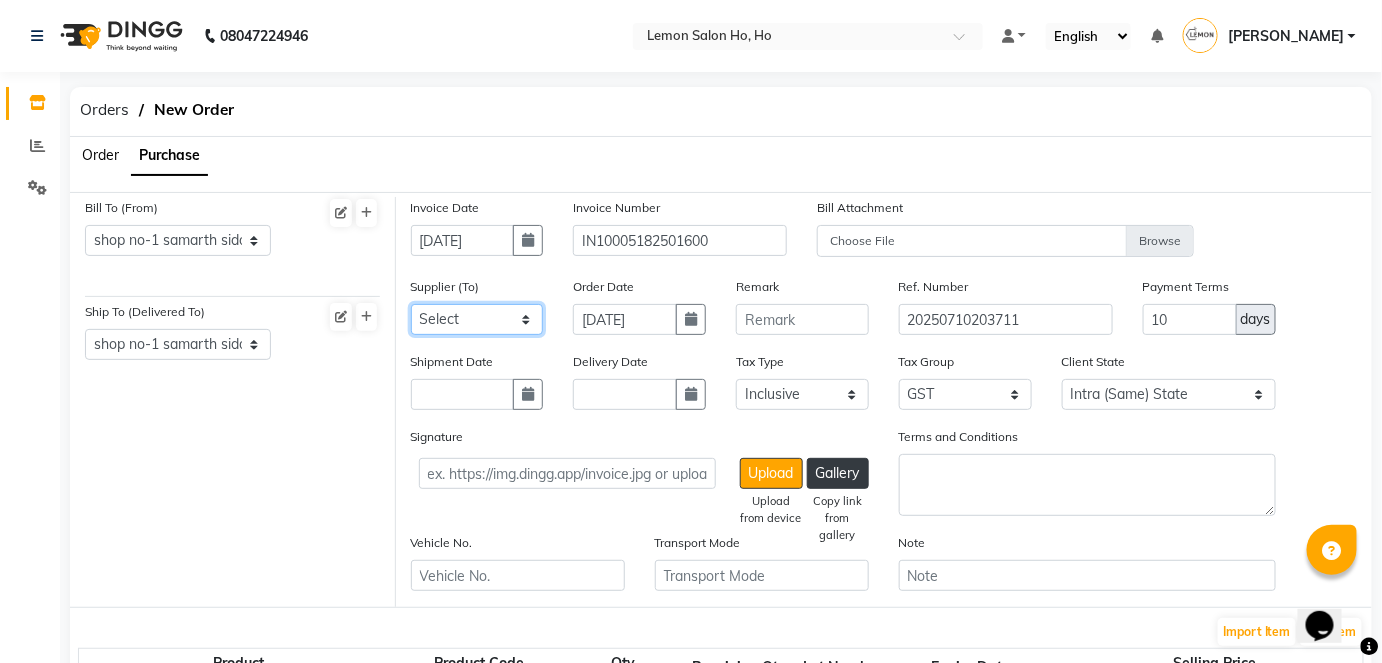 click on "Select [PERSON_NAME] Enterprises (Loreal) Narayan Sales Agency  Osp Healthcare Rica Wax AURUS CORP  FLORACTIVE  - Floractive Cysteine Nashi  Remy Beauty Palace OLAPLEX MOKSH ENTERPRISE Moroccan Oil [PERSON_NAME] Panama SR Collection OPI Rich Personal Care - Richelon  wax  BEAUTY ESSENTIALS MARKETING INDIA LLP - QOD marketing  Ocean Marine Thalgo/Cirepil Oneline Wellness Ayur Marketing Beauty Glow Beauty and Glow Moksh Enterprise [PERSON_NAME] Wellness [PERSON_NAME] ENTERPRISES Housekeeping  Czar Wellness (Vedic) Om Shanti Corporation- H&F Kit Evergreen Color Bar skinura  pvt ltd [PERSON_NAME] inc richelon  Shimmers Cosmetic Rich Hair & Skin  Park Exim (lotus) Beso Enterprises [PERSON_NAME] Sales (bombini ) [PERSON_NAME]  ENTERPRISE TURQOISE  WELLNESS Nilesh Enterprise  Hair  Originals Glam ANITAS AROMATIC SOLUTIONS - ANITAS AROMATIC  SOLUTIONS Kerastase  Loreal India Private Limited  ENERGY BEVERAGES PVT LTD  - ENERGY WATER CREAT  BEVERAGES PVT LTD  SYNERGIE [GEOGRAPHIC_DATA]  - SYNERGIE [GEOGRAPHIC_DATA] [GEOGRAPHIC_DATA] Big Dad Enterprise - [GEOGRAPHIC_DATA]  - Dinesh [DOMAIN_NAME] [DOMAIN_NAME]" 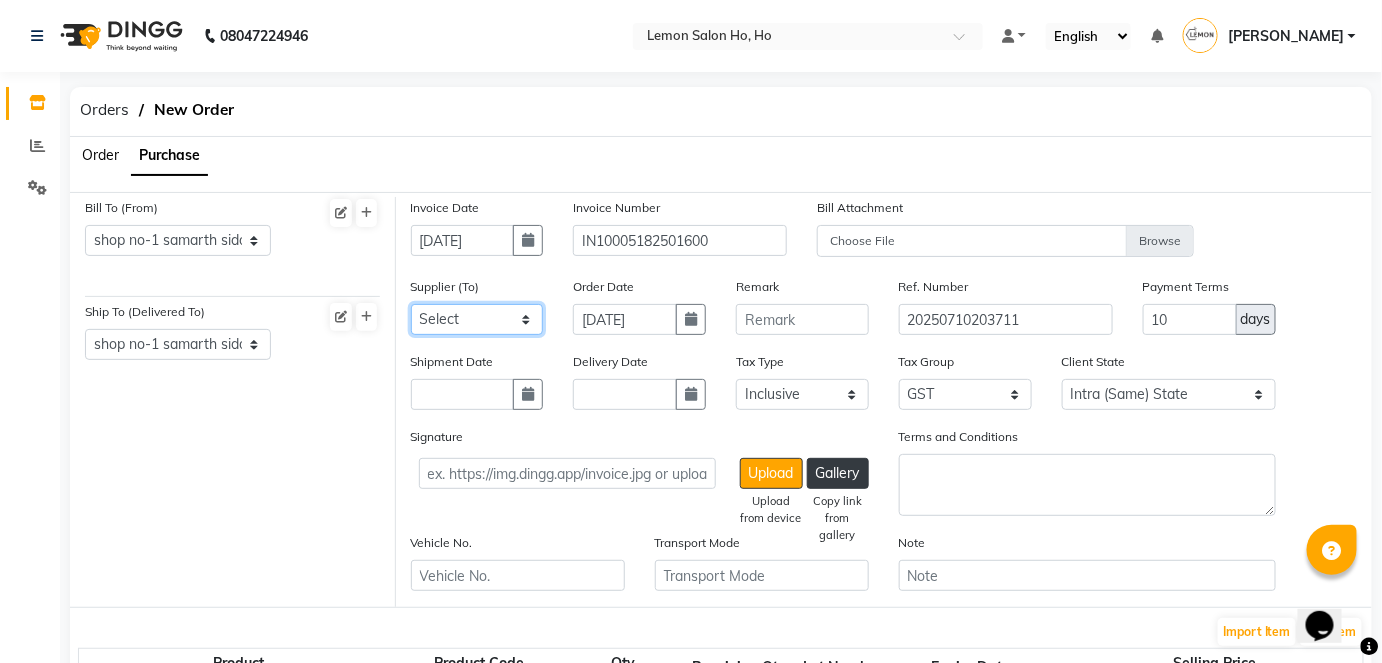 select on "128" 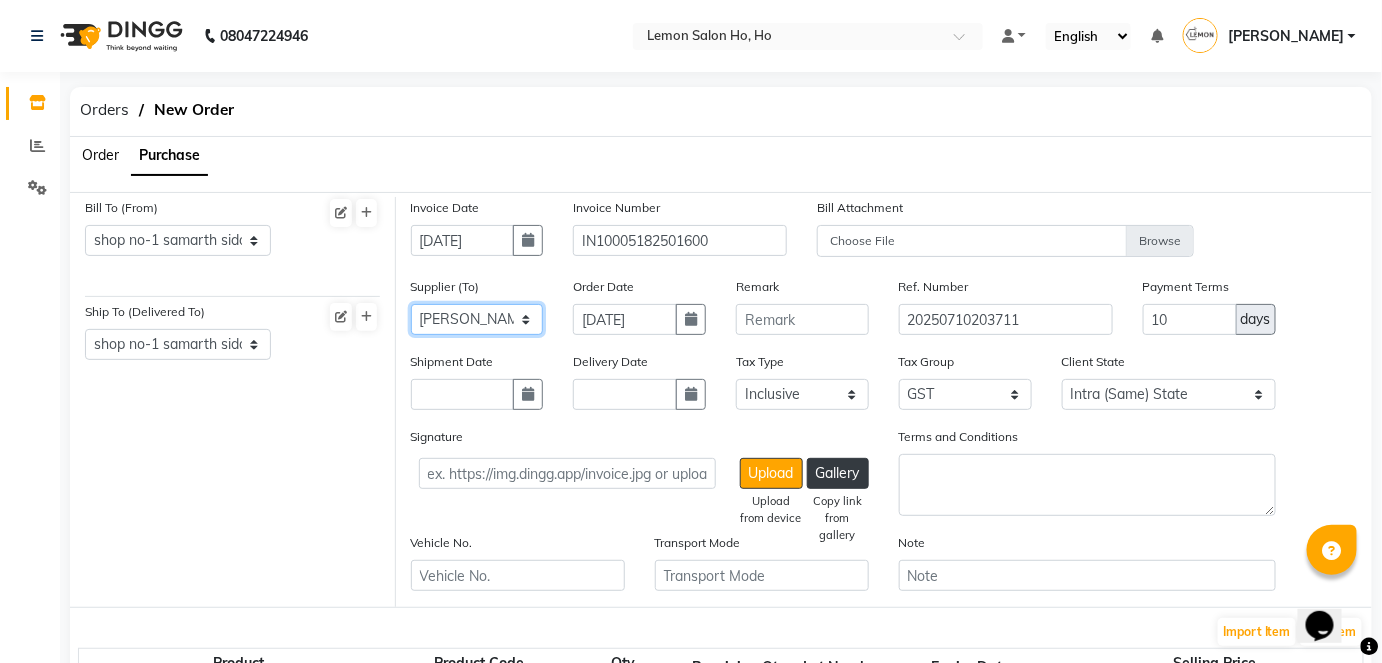 click on "Select Komal Enterprises (Loreal) Narayan Sales Agency  Osp Healthcare Rica Wax AURUS CORP  FLORACTIVE  - Floractive Cysteine Nashi  Remy Beauty Palace OLAPLEX MOKSH ENTERPRISE Moroccan Oil Ketki Panama SR Collection OPI Rich Personal Care - Richelon  wax  BEAUTY ESSENTIALS MARKETING INDIA LLP - QOD marketing  Ocean Marine Thalgo/Cirepil Oneline Wellness Ayur Marketing Beauty Glow Beauty and Glow Moksh Enterprise Zink Wellness SRISHTI ENTERPRISES Housekeeping  Czar Wellness (Vedic) Om Shanti Corporation- H&F Kit Evergreen Color Bar skinura  pvt ltd Shivam inc richelon  Shimmers Cosmetic Rich Hair & Skin  Park Exim (lotus) Beso Enterprises Nakoda Sales (bombini ) AL AHAD  ENTERPRISE TURQOISE  WELLNESS Nilesh Enterprise  Hair  Originals Glam ANITAS AROMATIC SOLUTIONS - ANITAS AROMATIC  SOLUTIONS Kerastase  Loreal India Private Limited  ENERGY BEVERAGES PVT LTD  - ENERGY WATER CREAT  BEVERAGES PVT LTD  SYNERGIE INDIA  - SYNERGIE INDYA INDIA Big Dad Enterprise - Nails  - Dinesh M.M.ENTERPRISES M.M.ENTERPRISES" 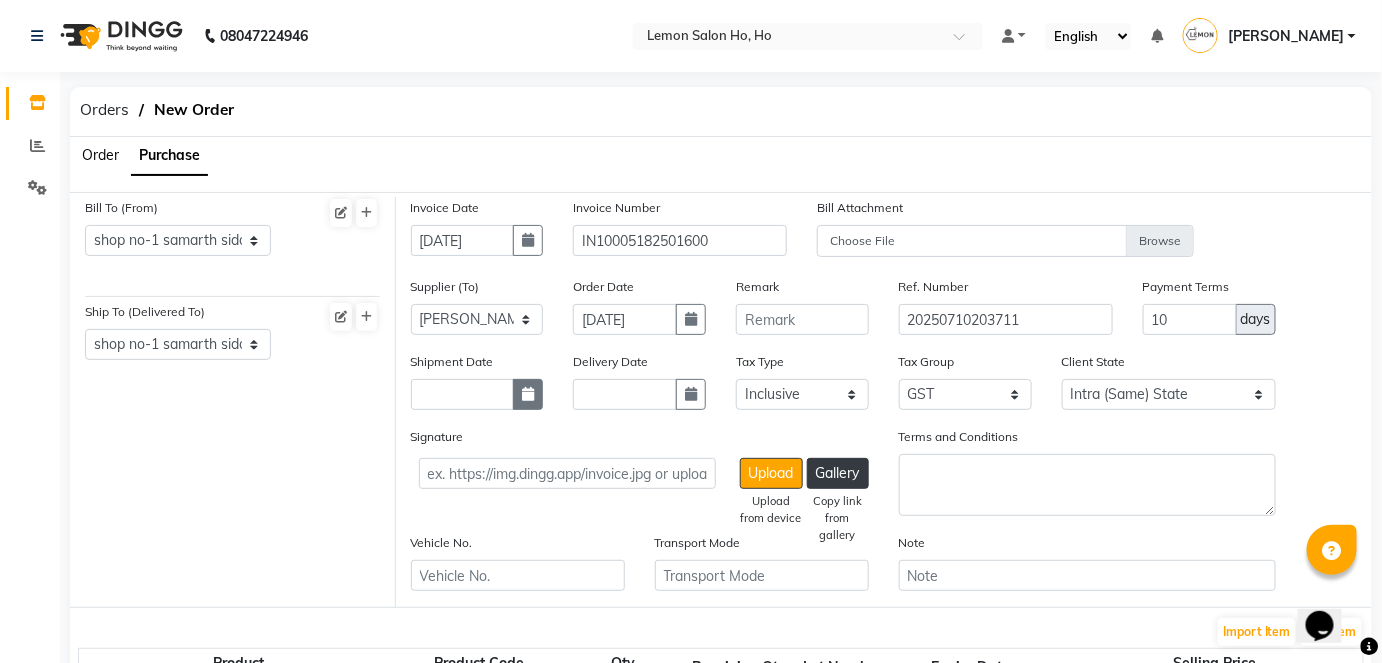 click 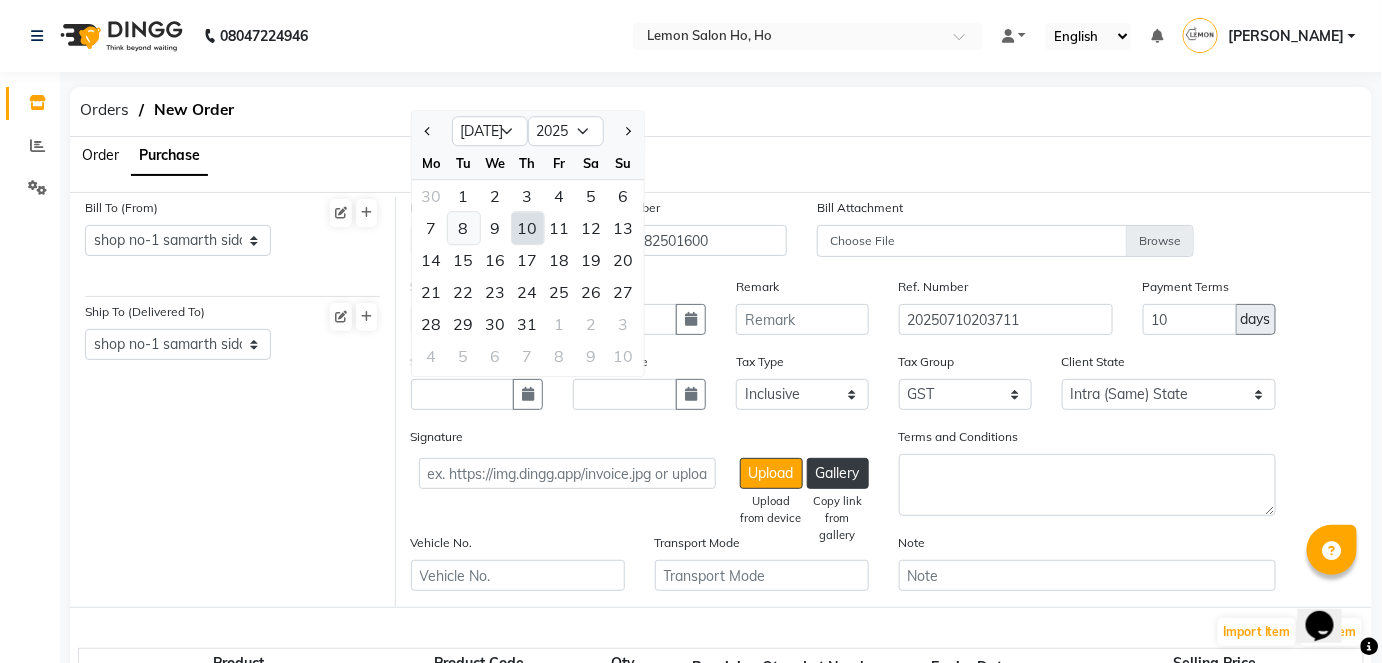 click on "8" 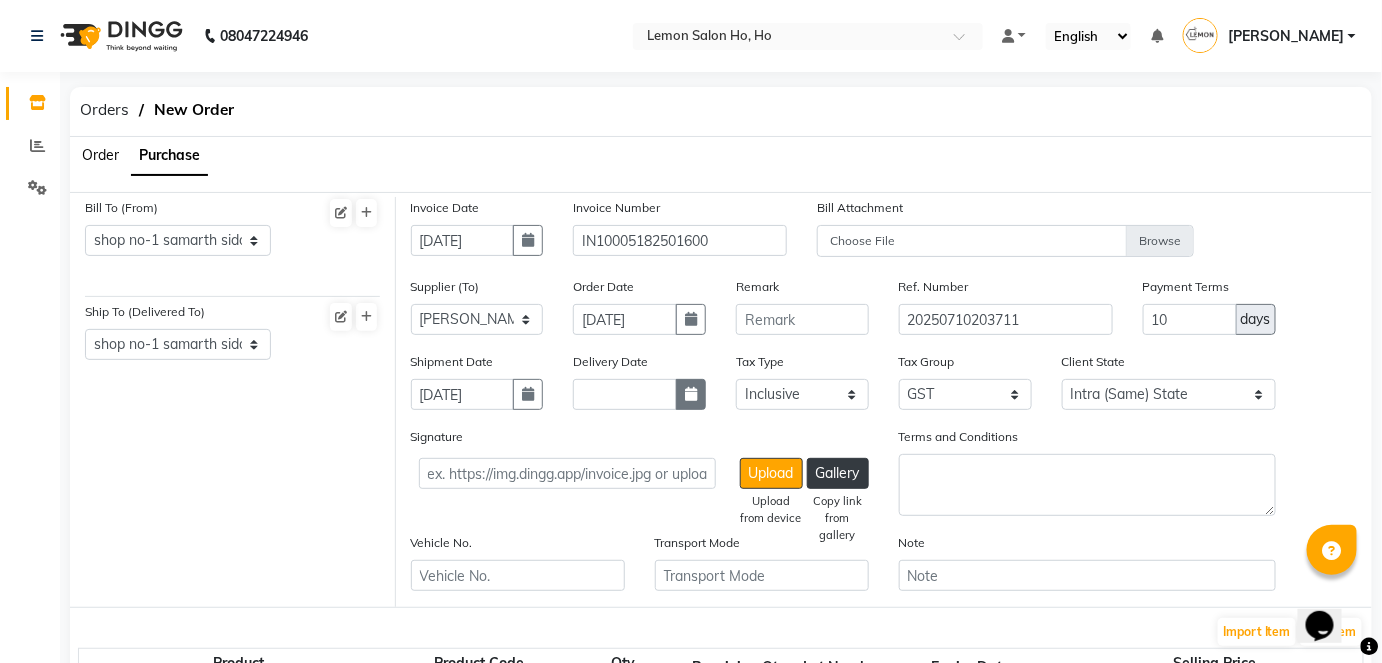 click 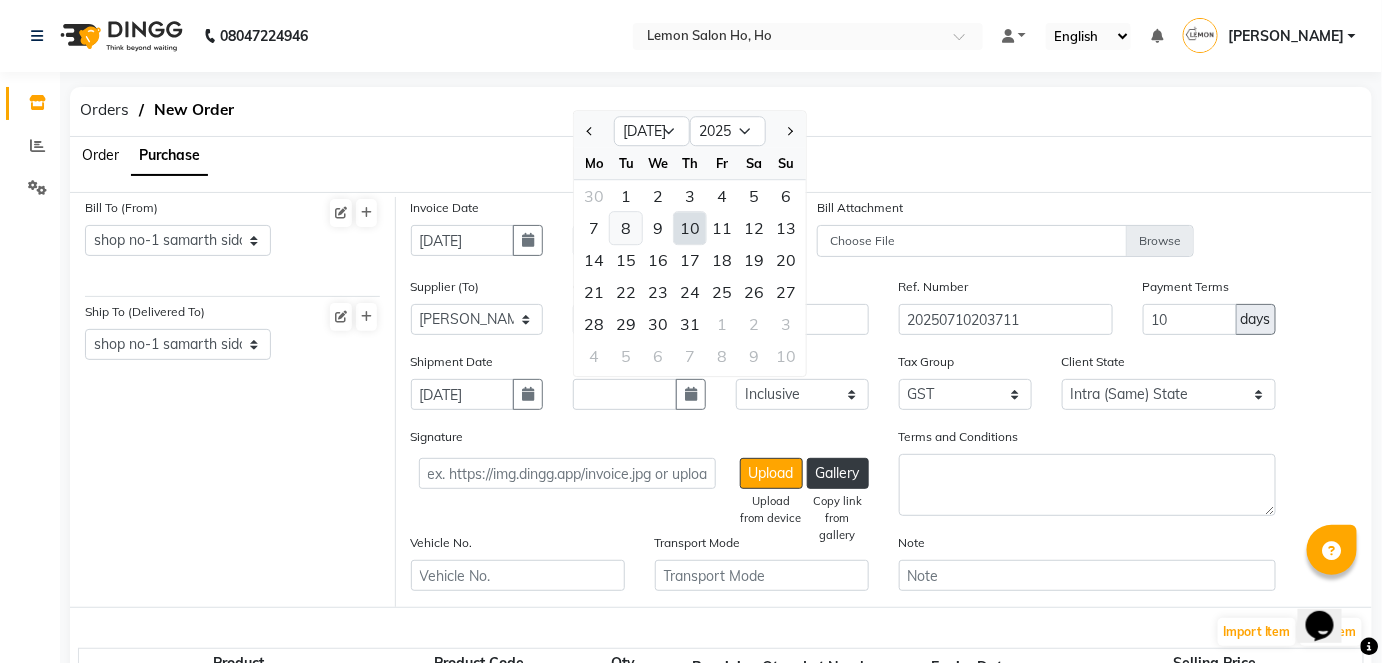 click on "8" 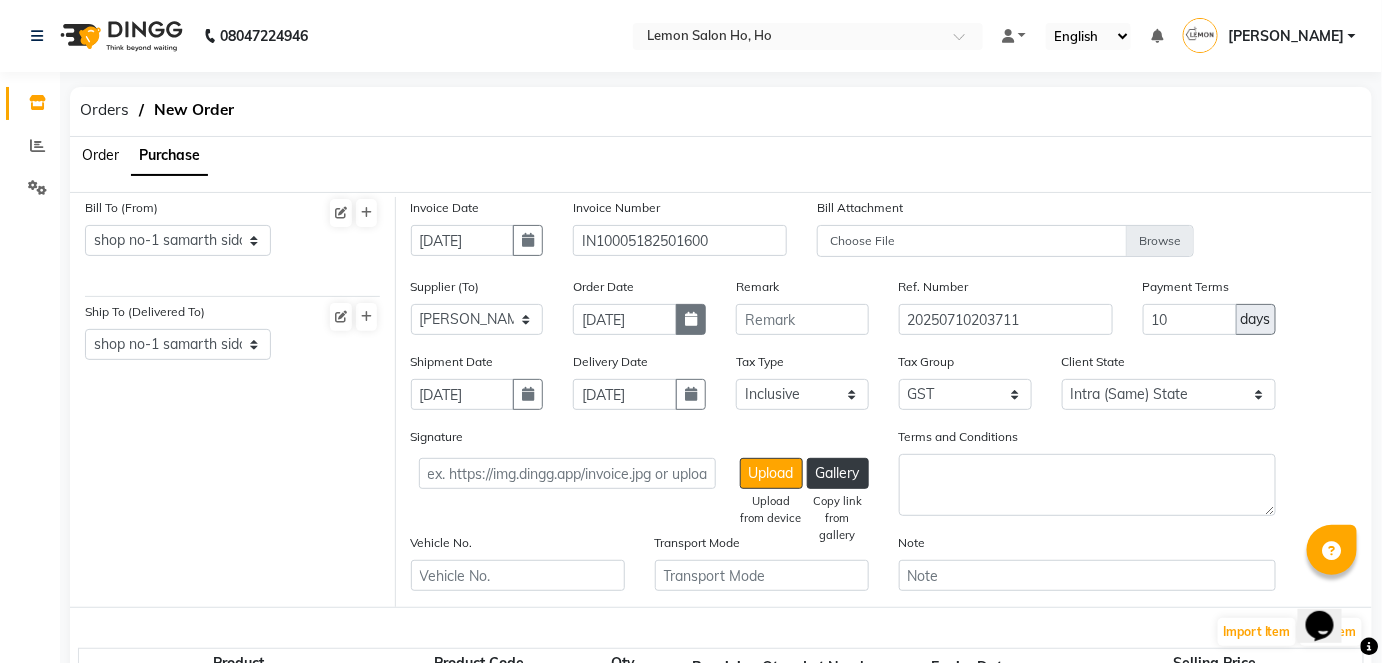 click 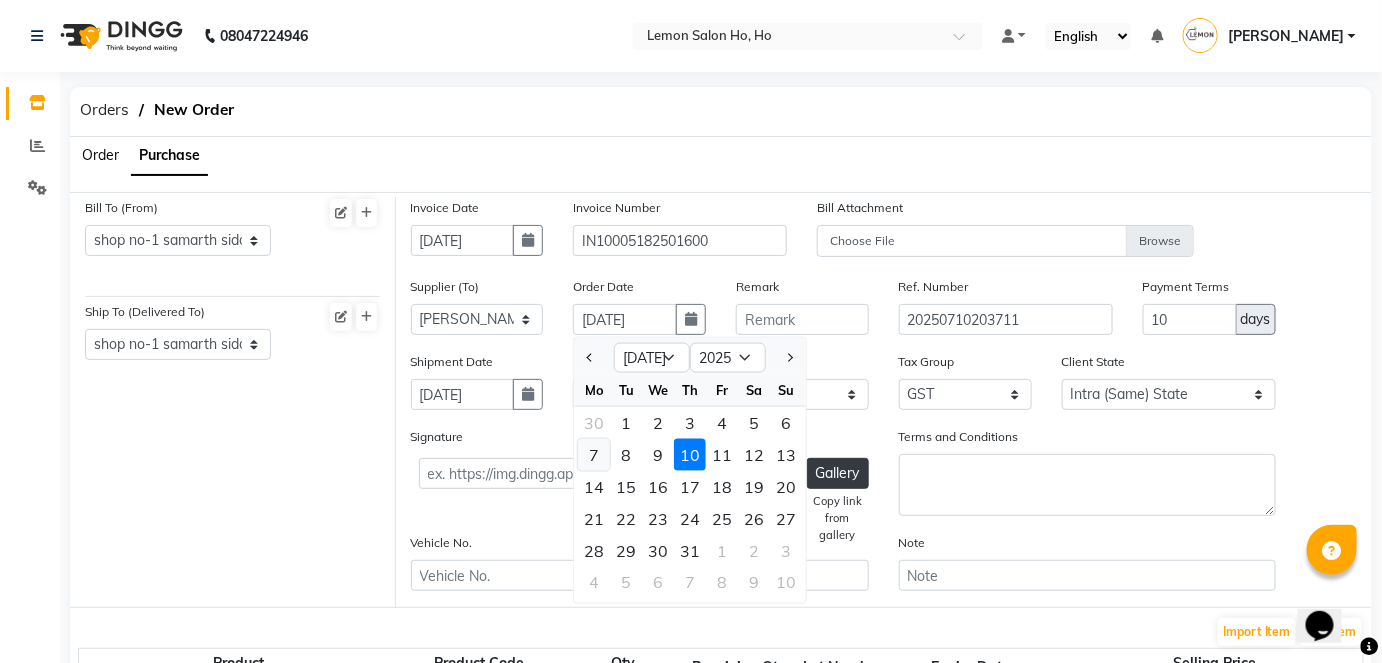 click on "7" 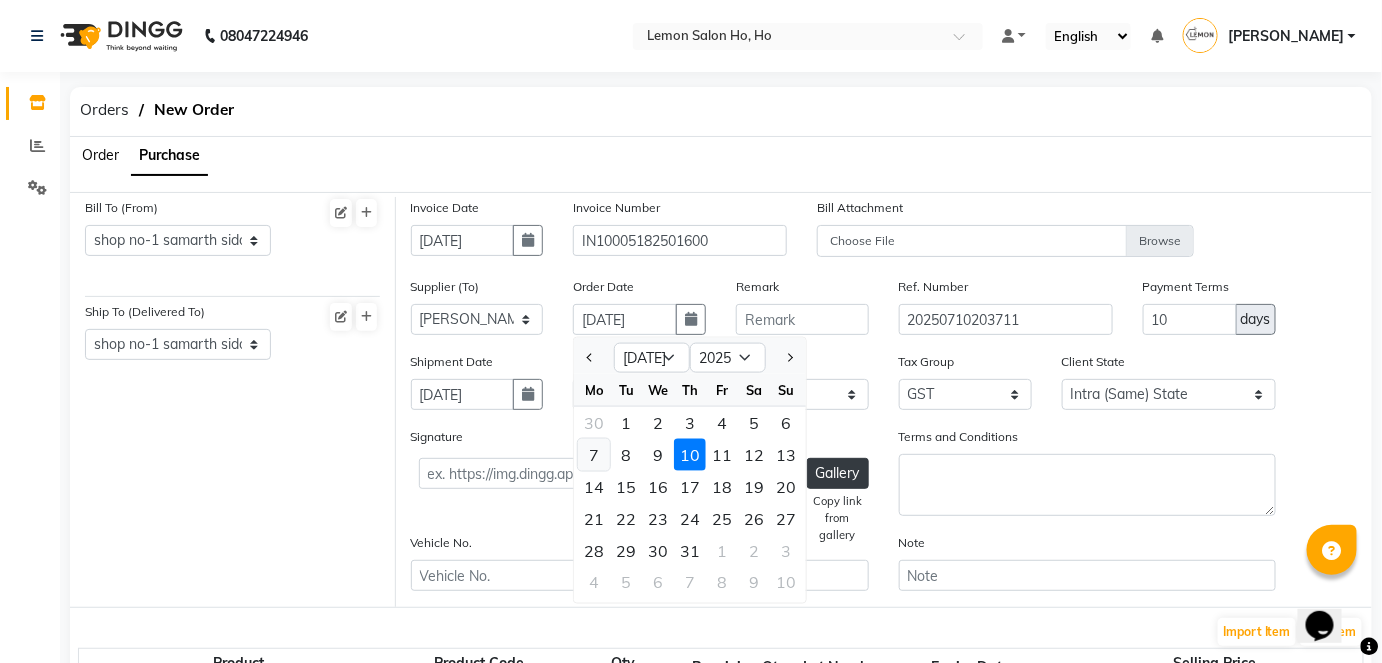 type on "07-07-2025" 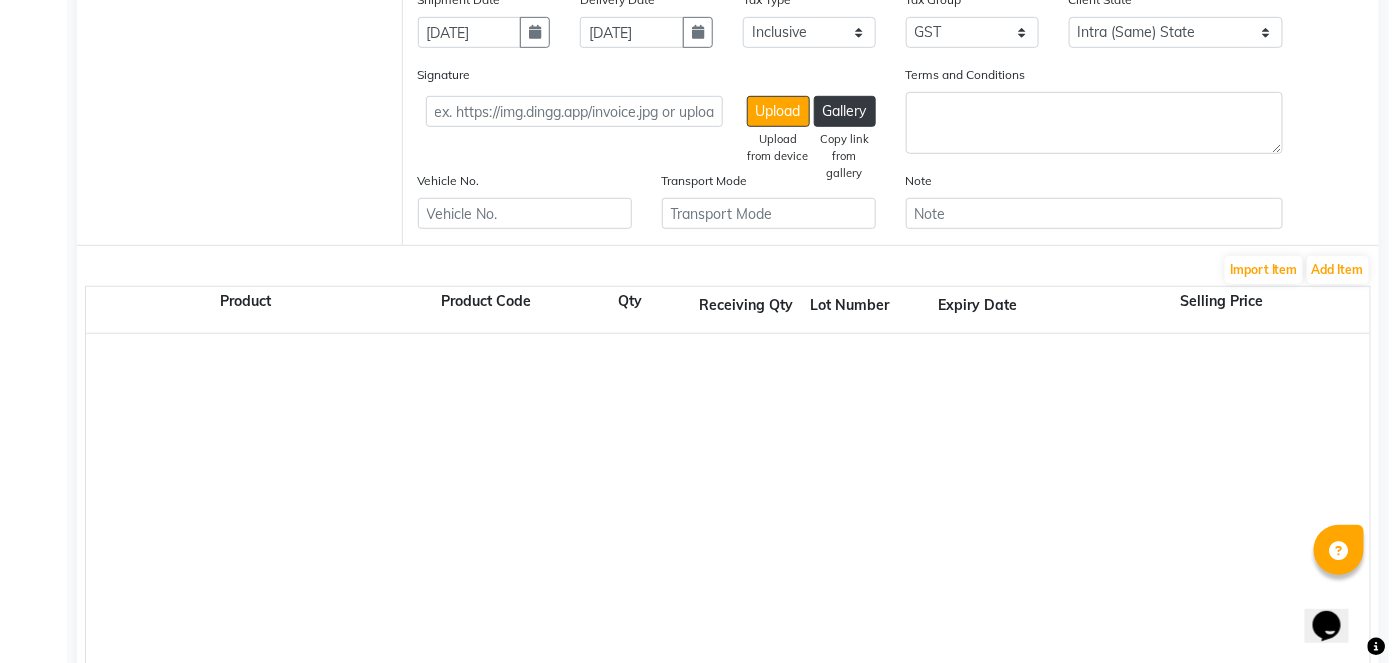scroll, scrollTop: 363, scrollLeft: 0, axis: vertical 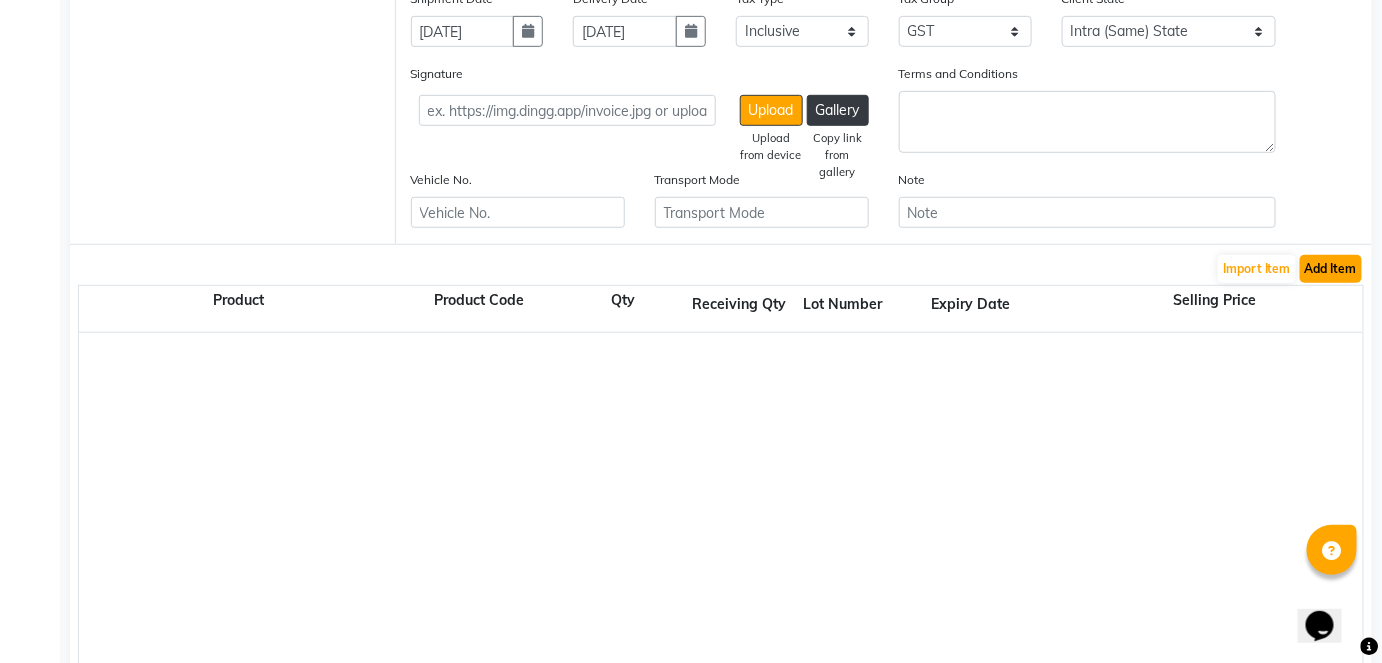 click on "Add Item" 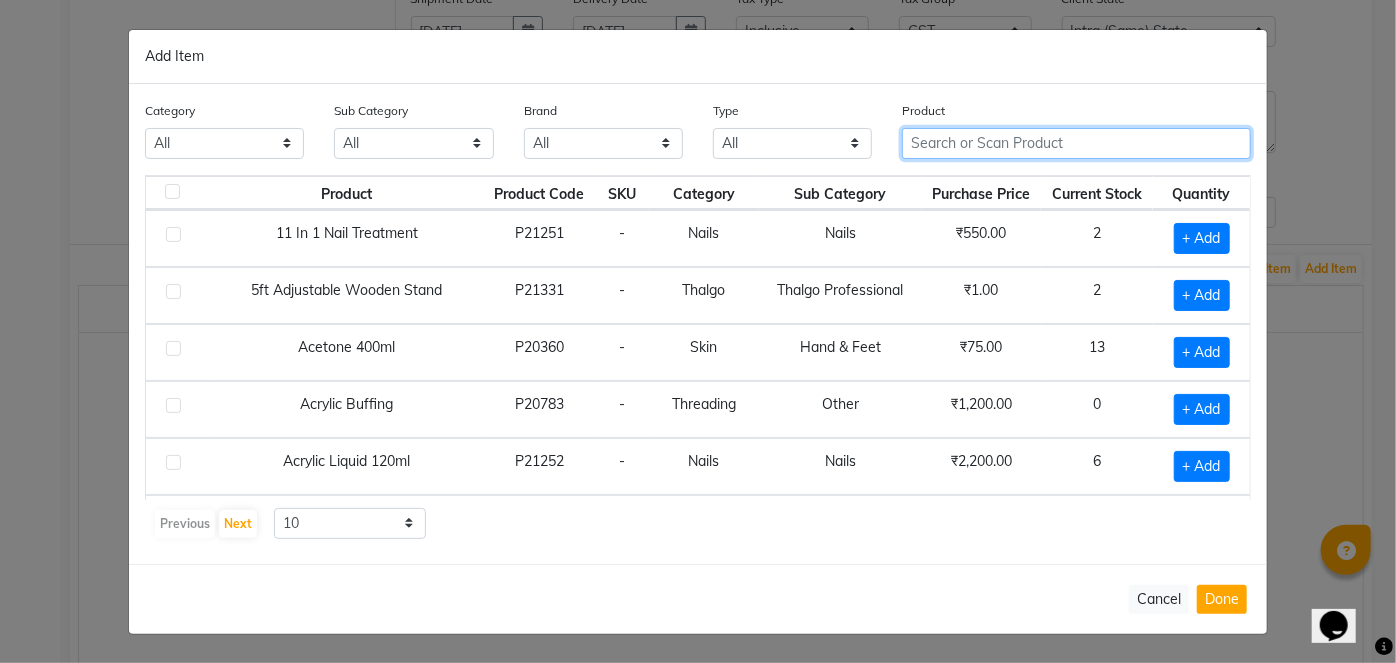 click 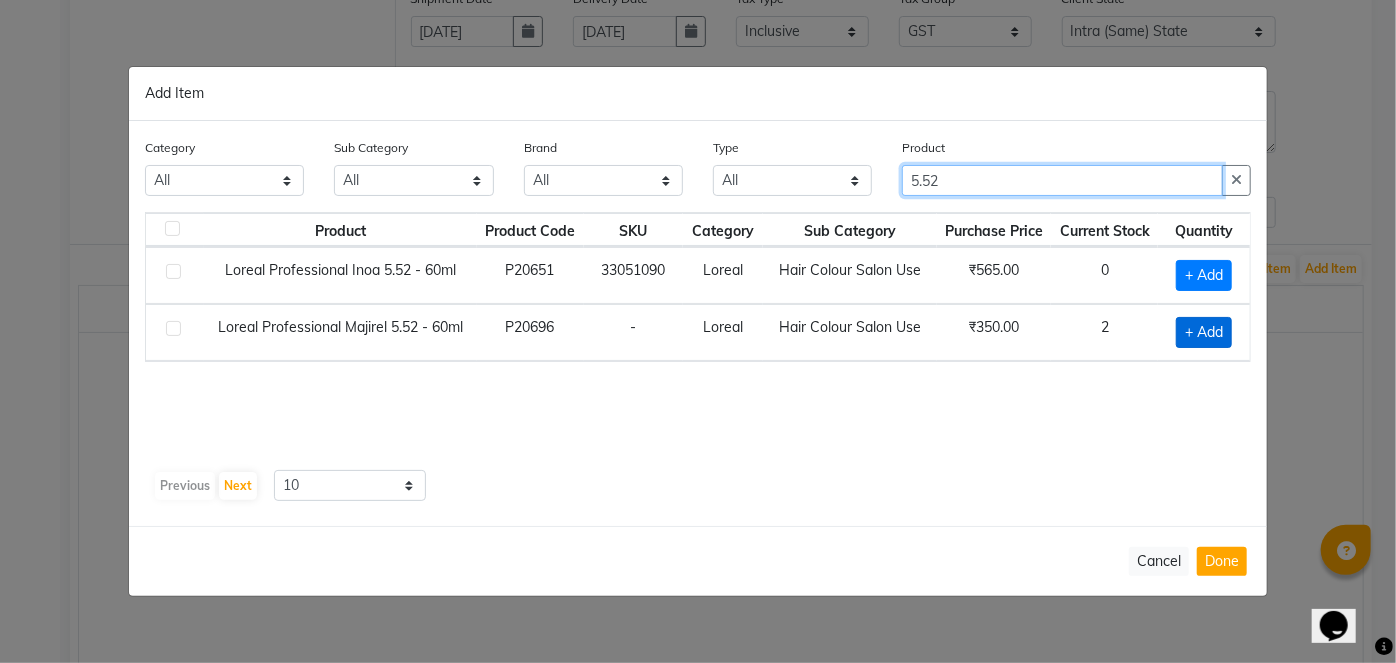 type on "5.52" 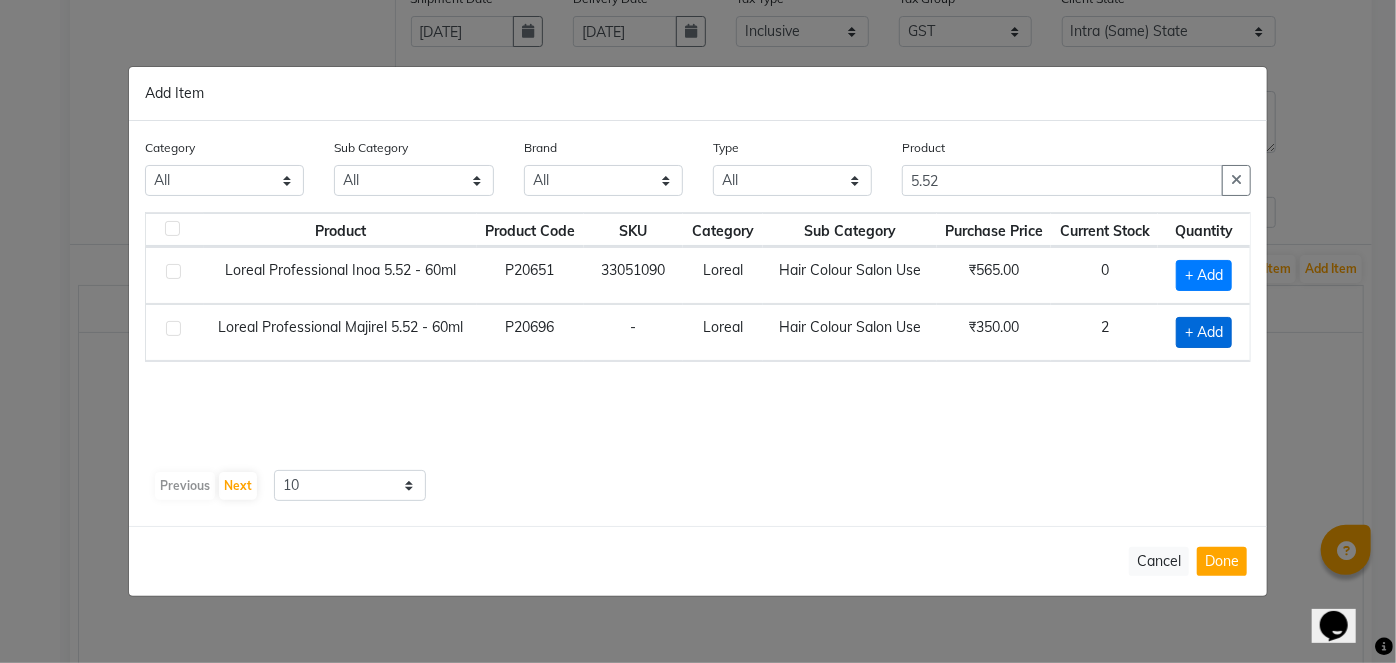 click on "+ Add" 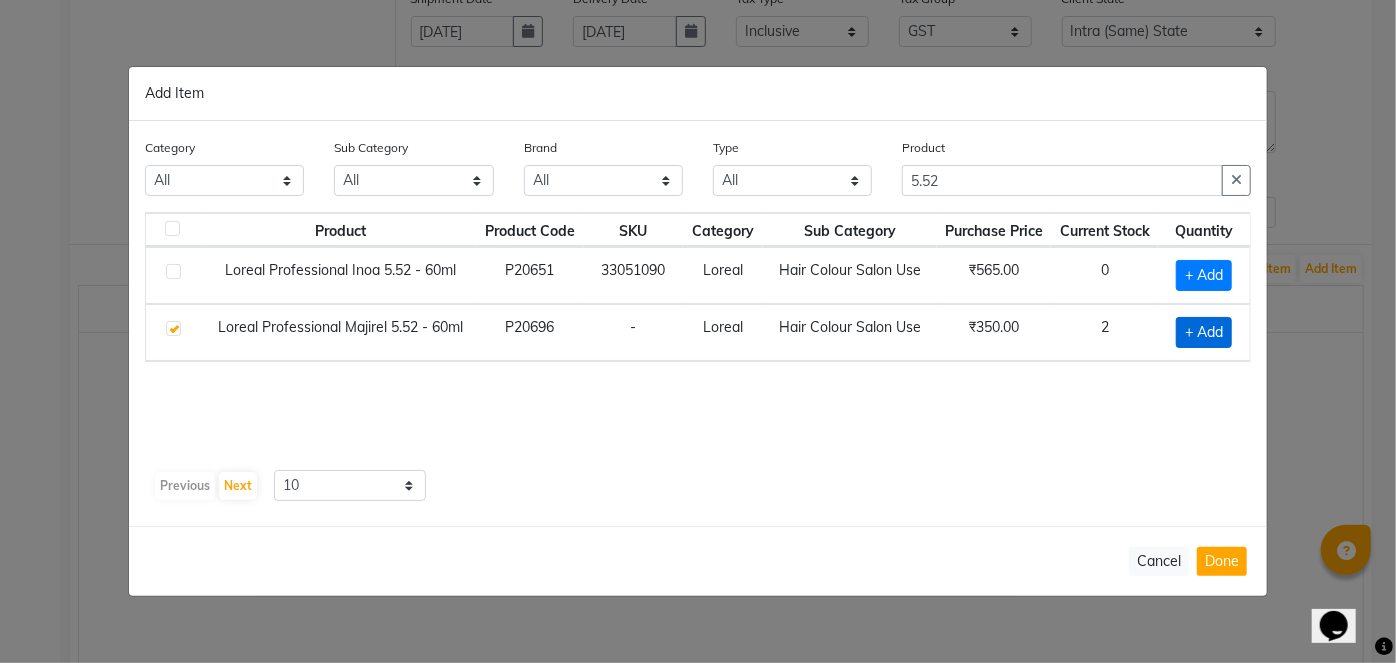 checkbox on "true" 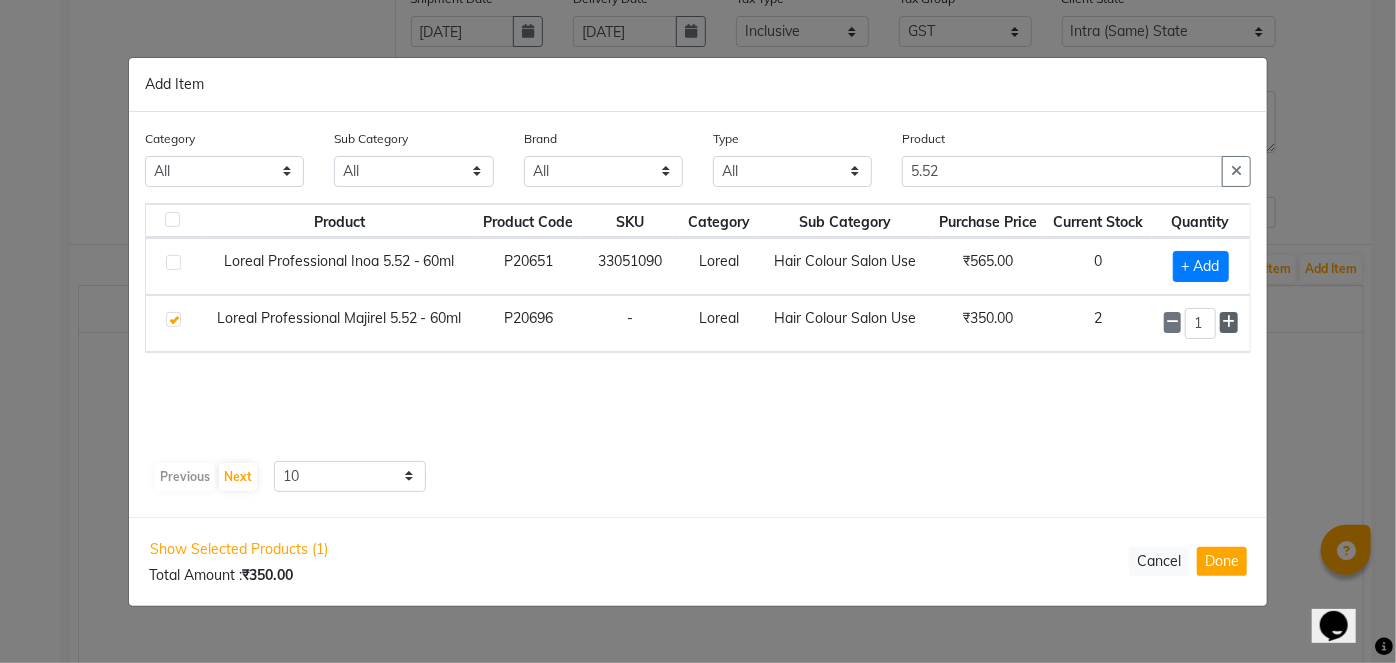click 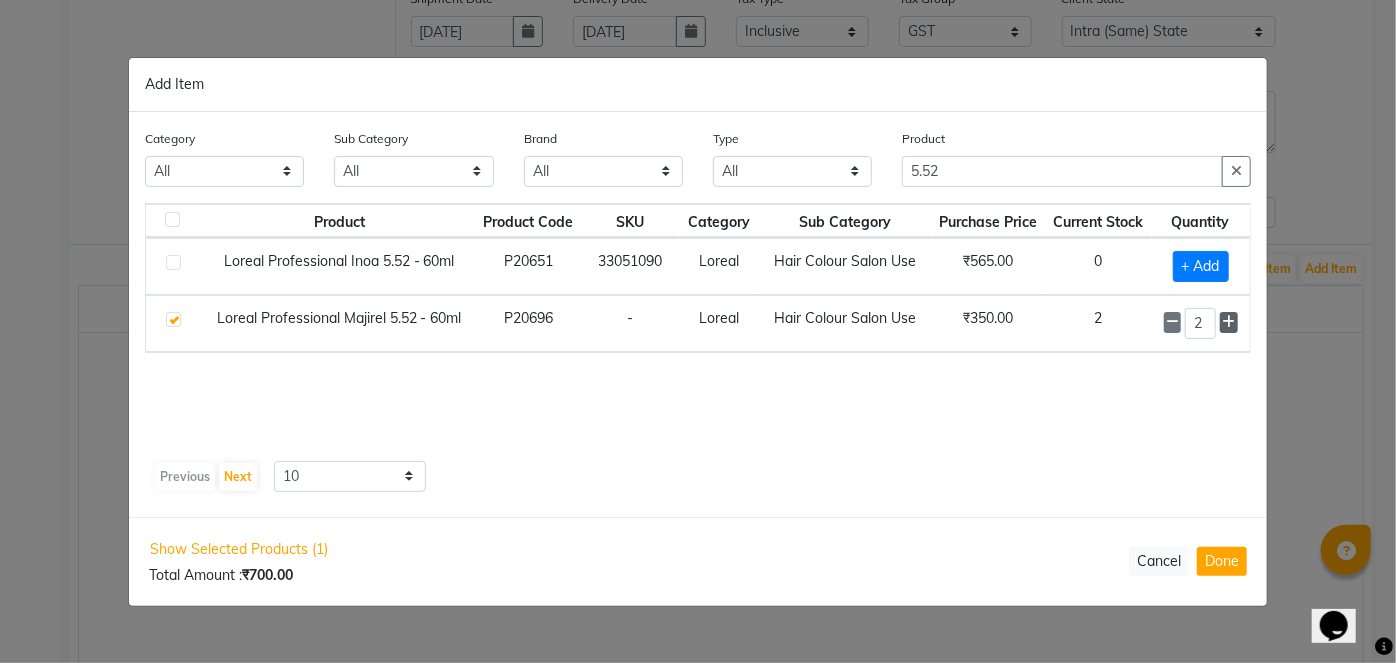 click 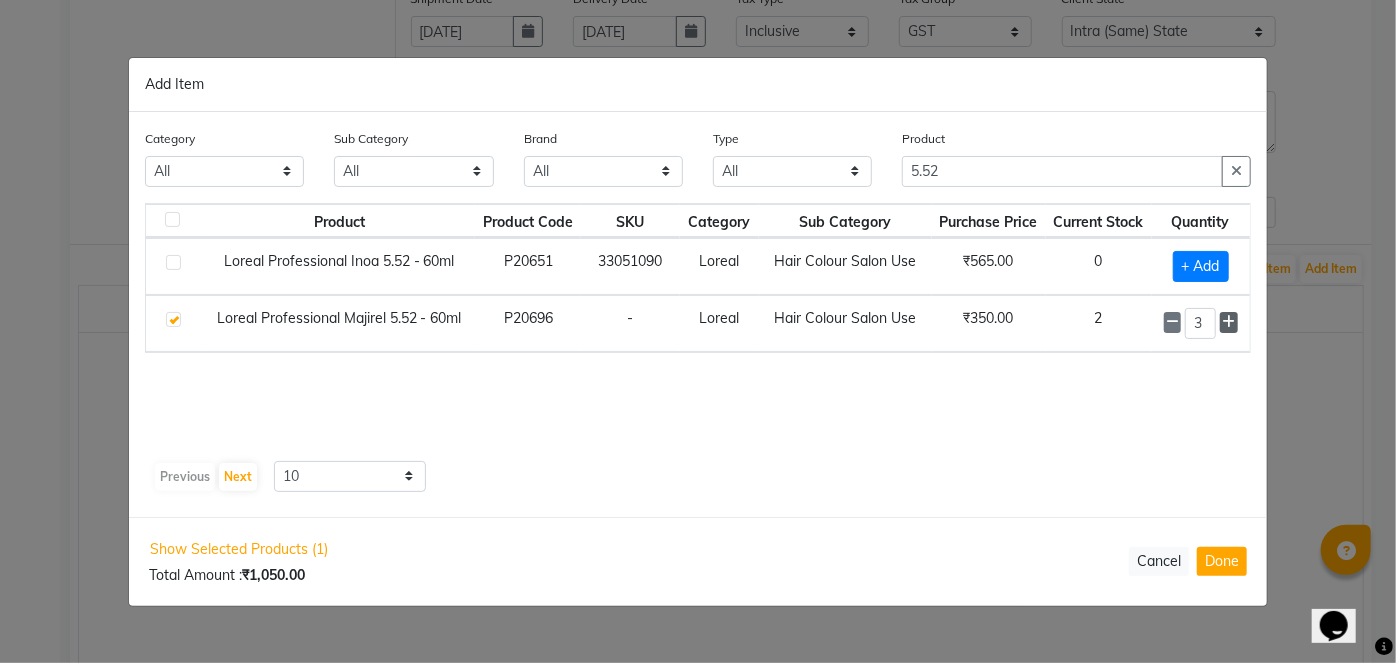click 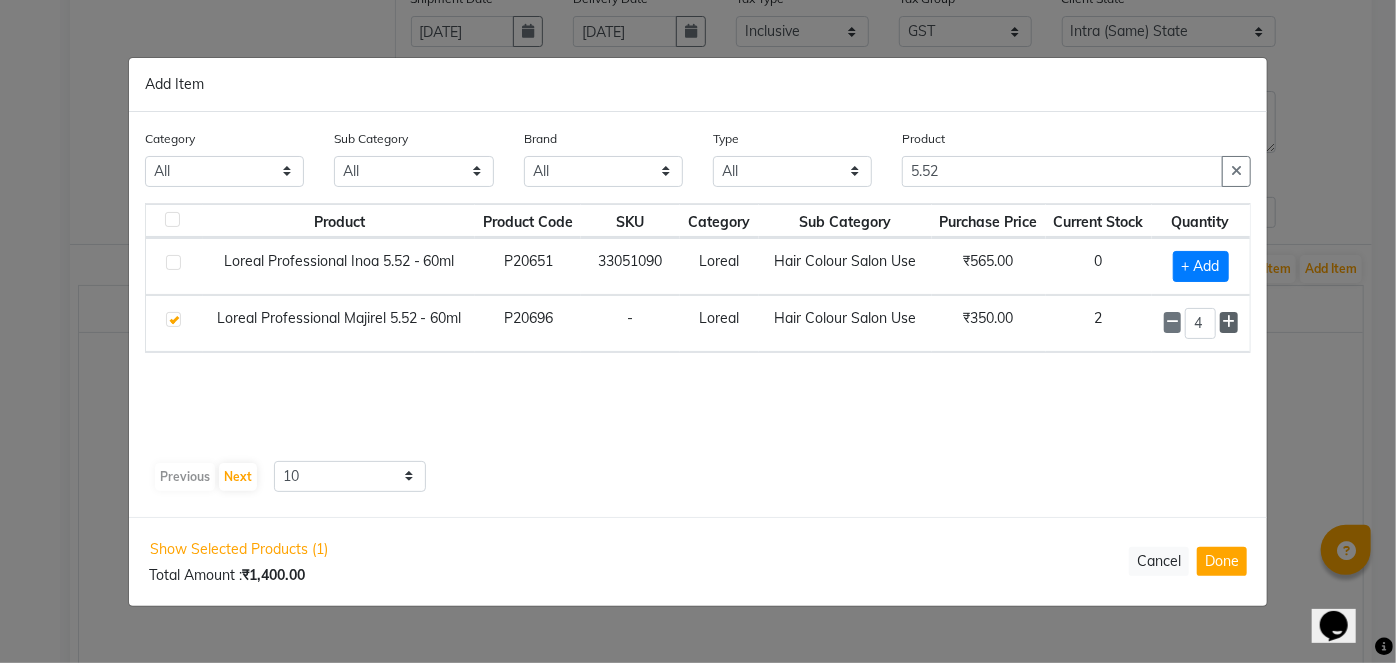 click 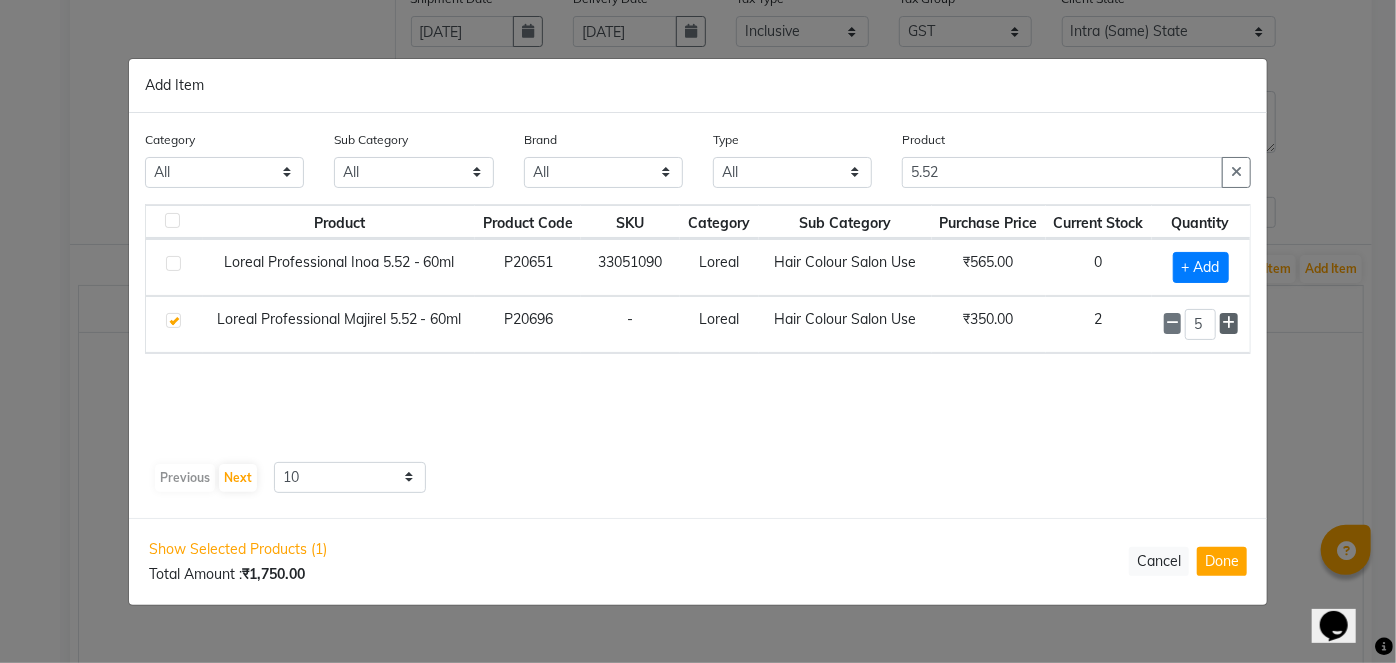 click 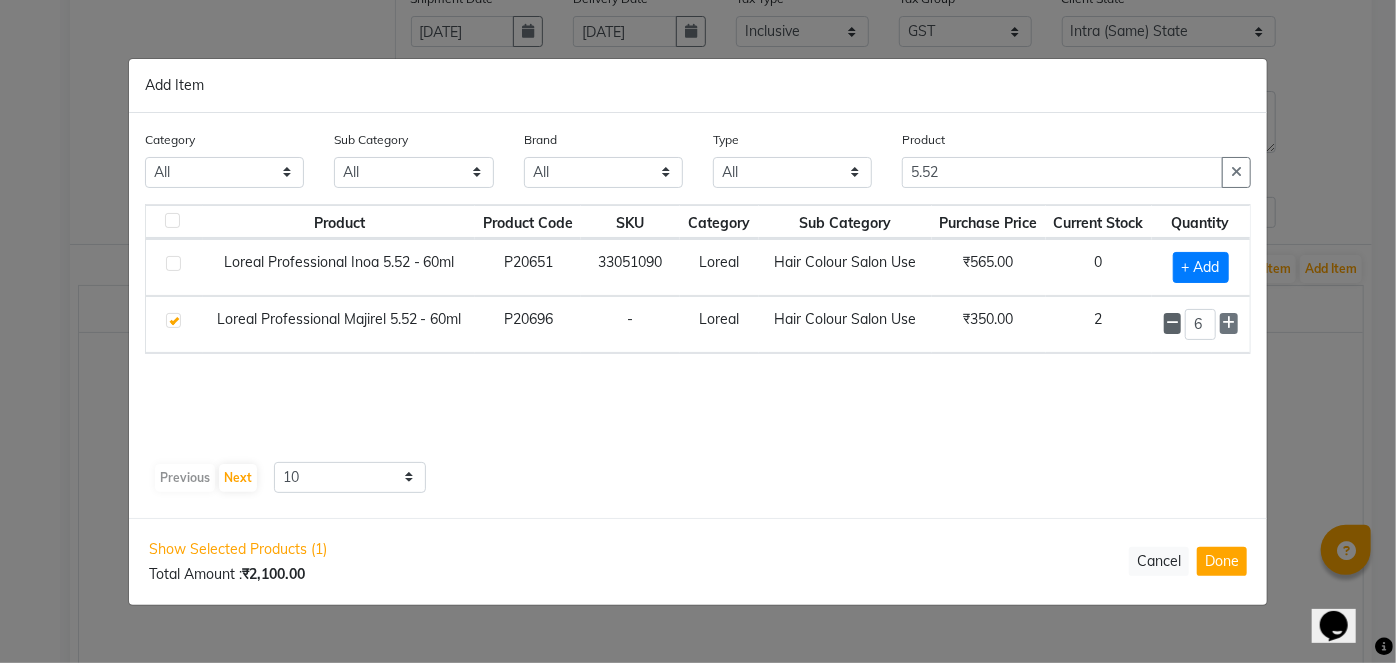 click on "6" 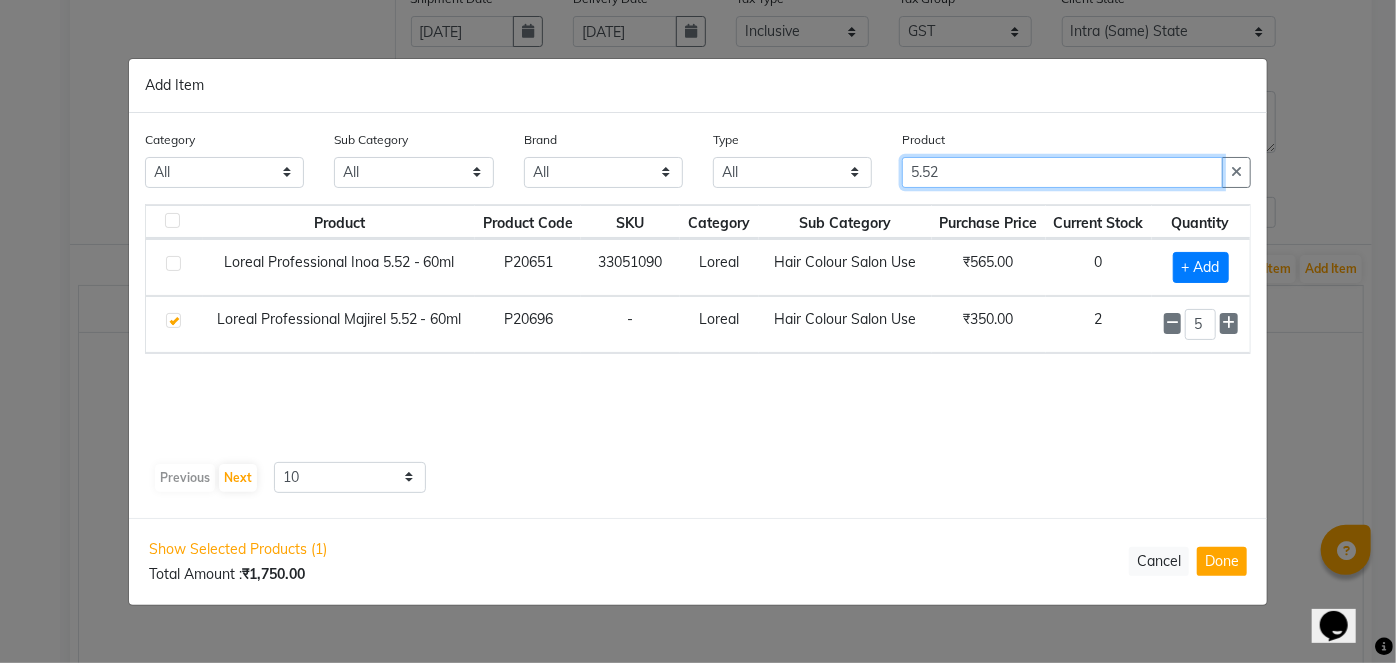 drag, startPoint x: 984, startPoint y: 178, endPoint x: 809, endPoint y: 206, distance: 177.22585 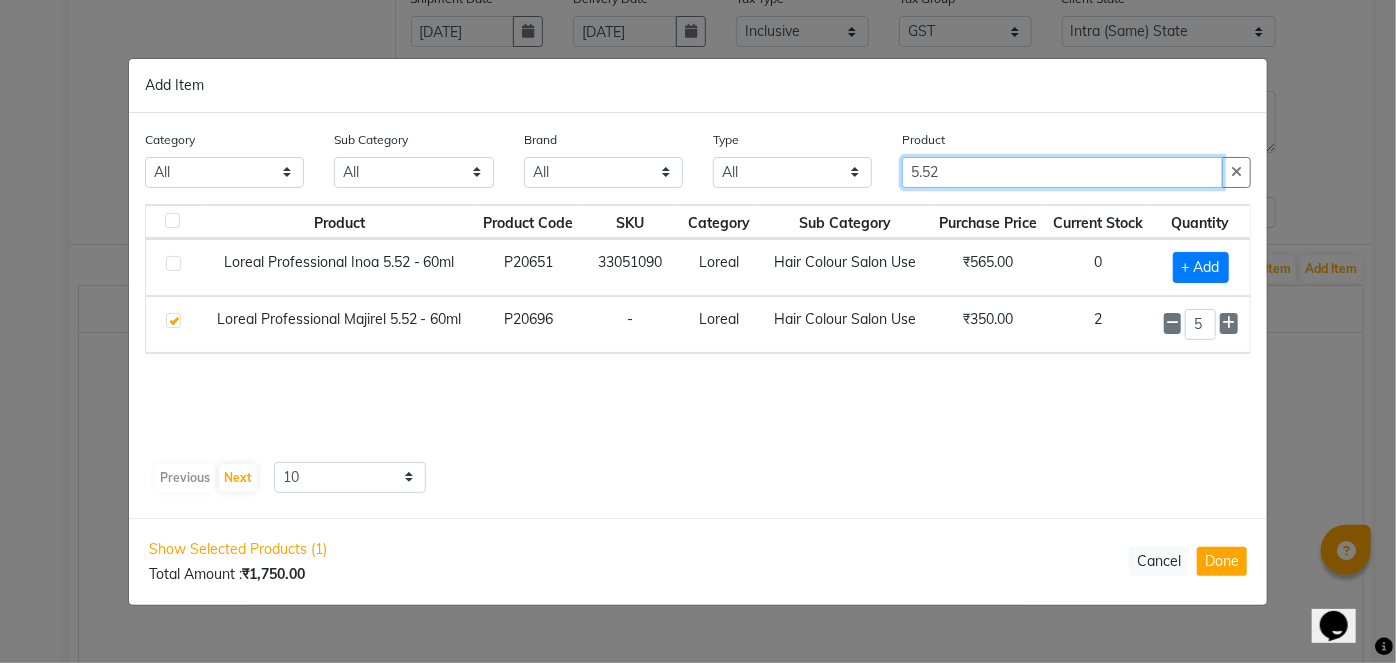 click on "Category All Hair Skin Makeup Personal Care Appliances [PERSON_NAME] Waxing Disposable Threading Hands and Feet Beauty Planet [MEDICAL_DATA] Cadiveu Casmara Cheryls Loreal Olaplex Remy Raure Kerastase Moroccan [PERSON_NAME] Naturica DE Fabulous & QOD Floractive Thalgo Housekepping Nails Nashi Saveth Skinora Tools  O3+ [PERSON_NAME] Unmess Mois Richelon  Rica Styling Brillare Brazilian Forest Samba Redken Other Sub Category All Loreal Retail Hair Shampoo Beauty & Other Salon Use Products Olaplex Salon Use Honey Houskeeping Cream Lips Cleanser Conditioner Liposoulable Soap Facial Nails Appliances Loreal Salon Use Brazilian Pre Shave Cream Hair Colour Salon Use Eyes Moisturiser Serum After Shave Mask Pre Face Other Oil Toner Post Styling Tools Sun Care Hand & Foot Serum Appliances Massage Cream Brushes Strips Color Masks Makeup Remover Appliances Appliances Makeup Kit Treatment Other Brazilian Styling Body Care Other Hand & Feet Kit & Combo Kit & Combo Treatment Appliances Other Makeup Other Skin Other Appliances Other MK Professional" 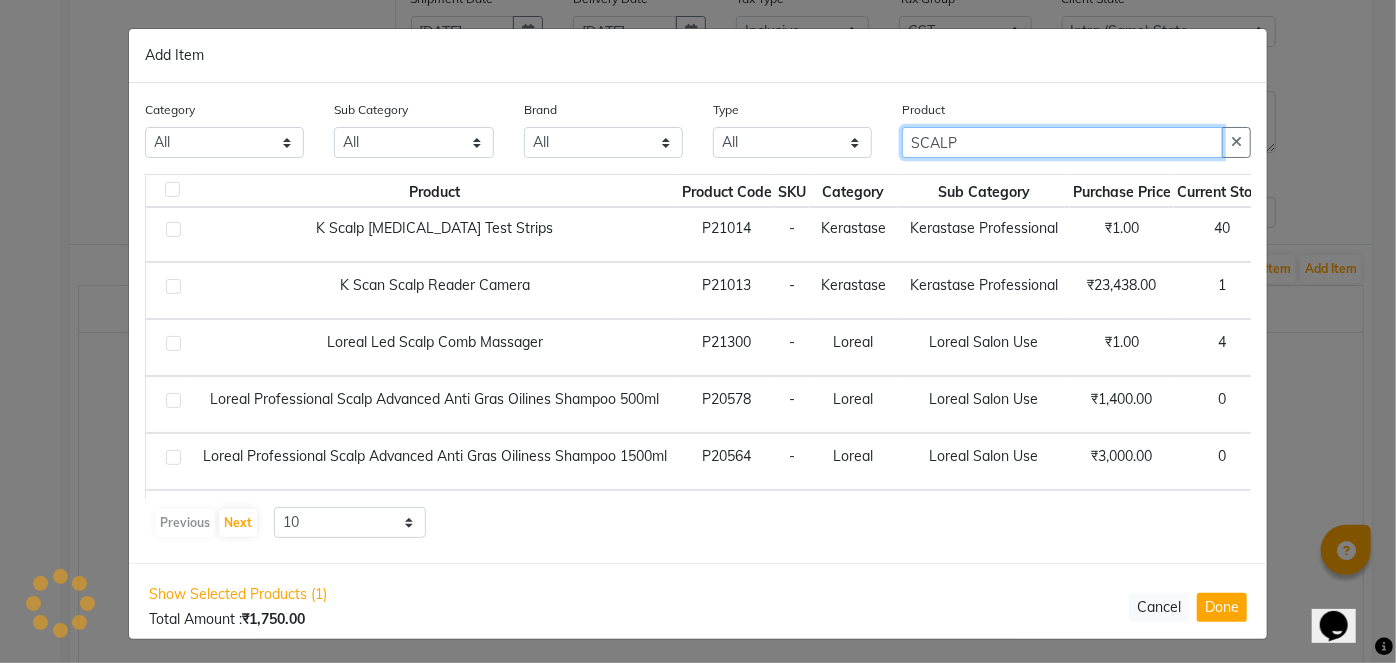 scroll, scrollTop: 181, scrollLeft: 0, axis: vertical 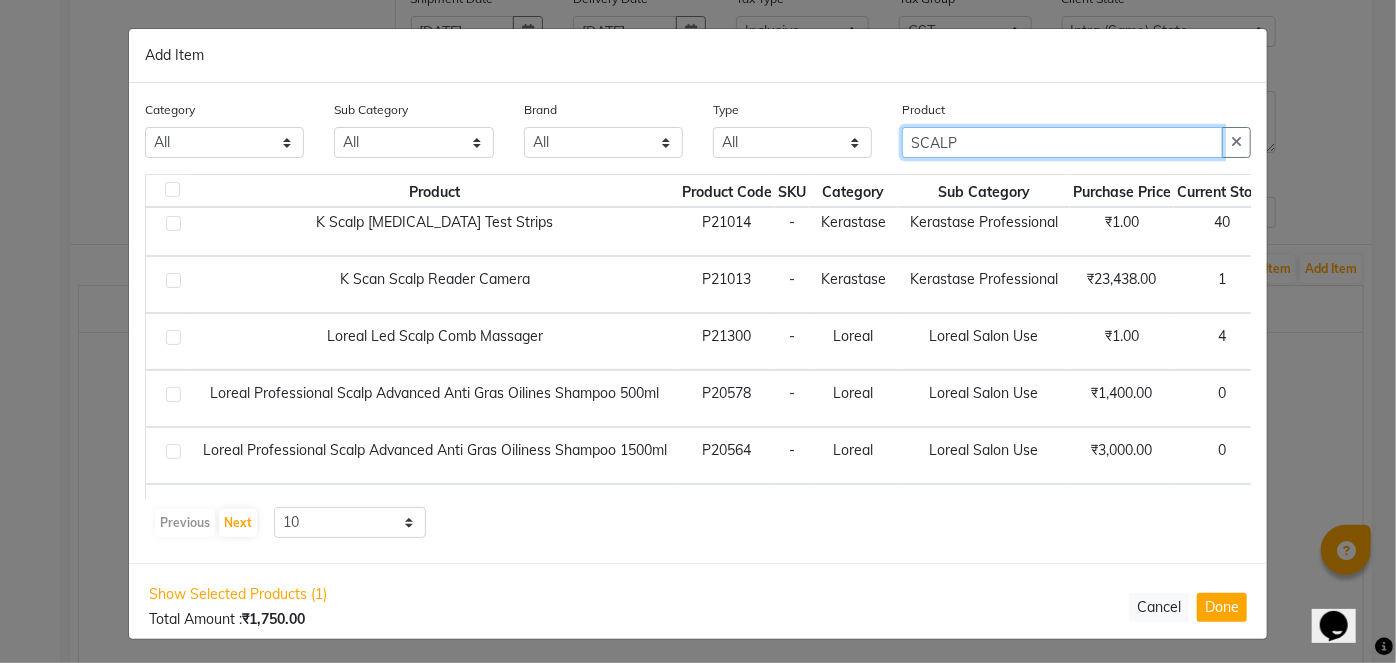 type on "SCALP" 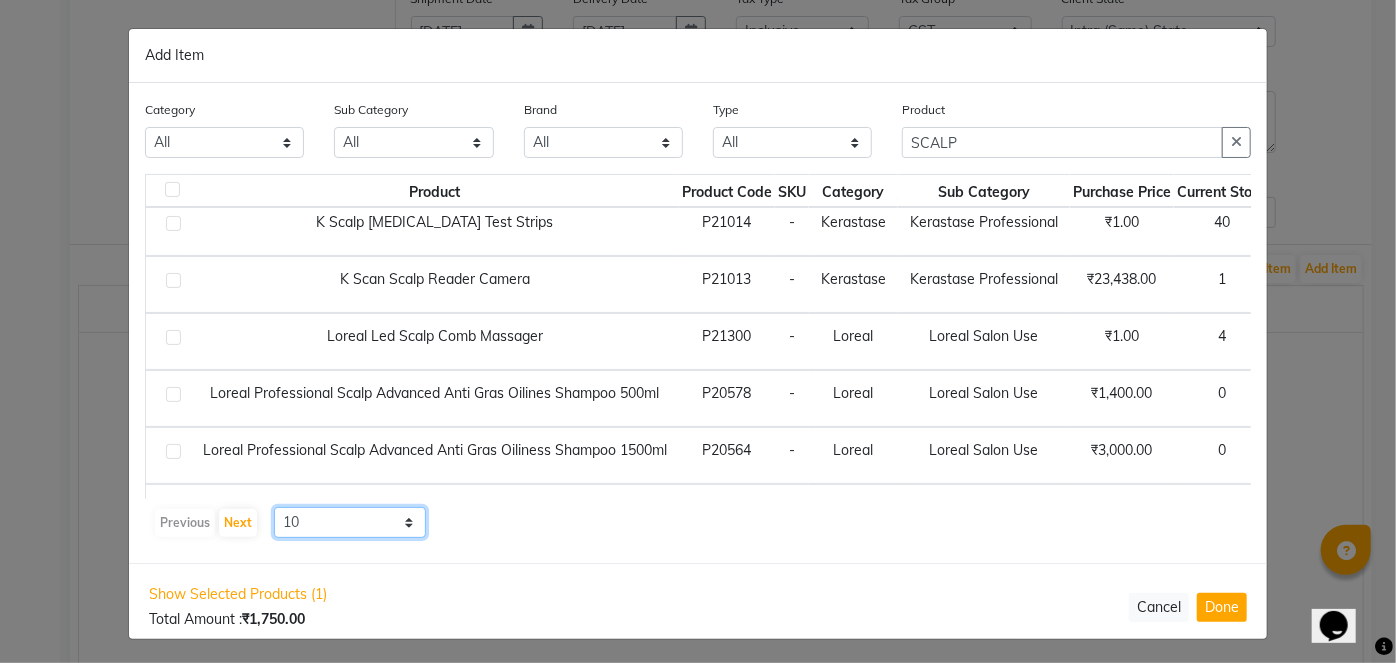 click on "10 50 100" 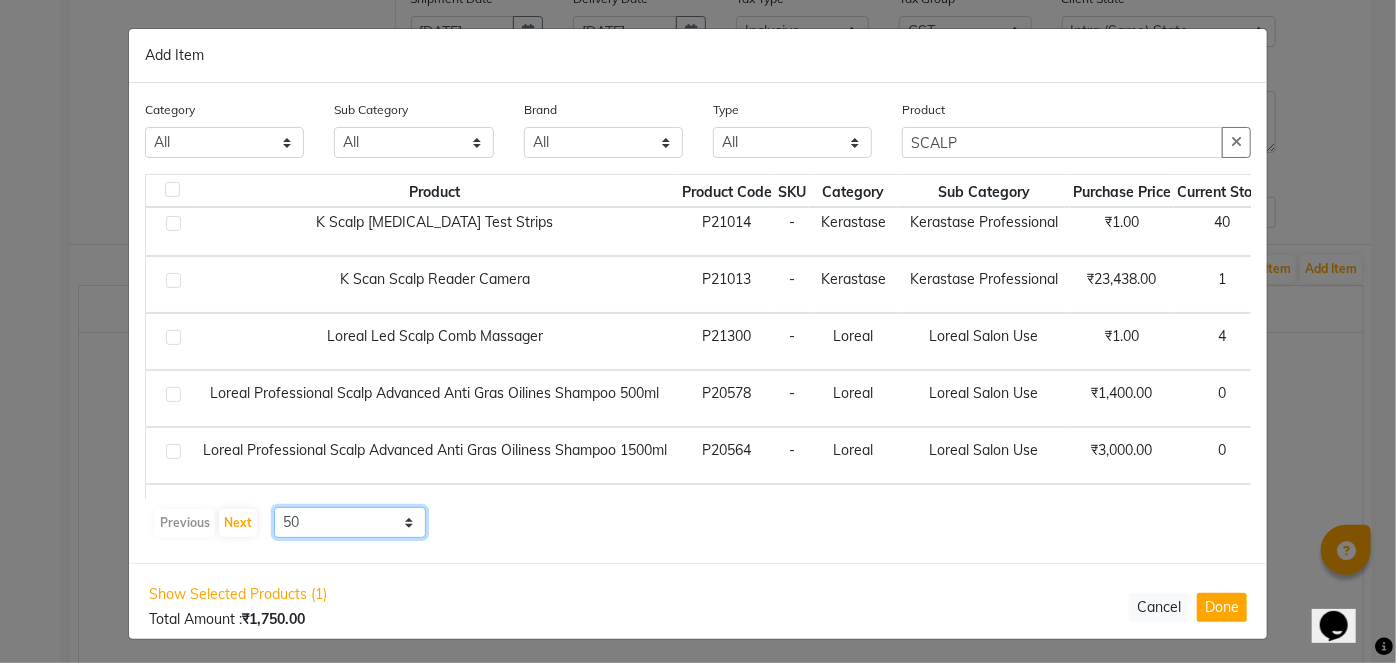 click on "10 50 100" 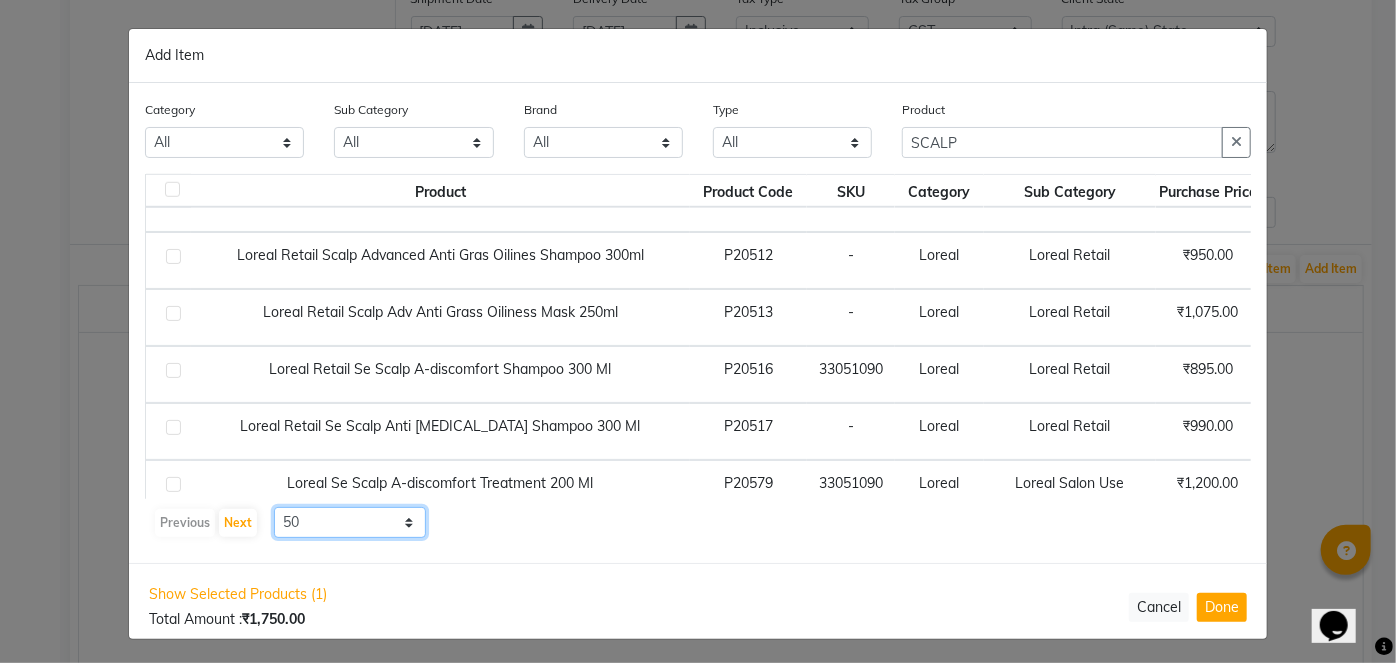 scroll, scrollTop: 818, scrollLeft: 0, axis: vertical 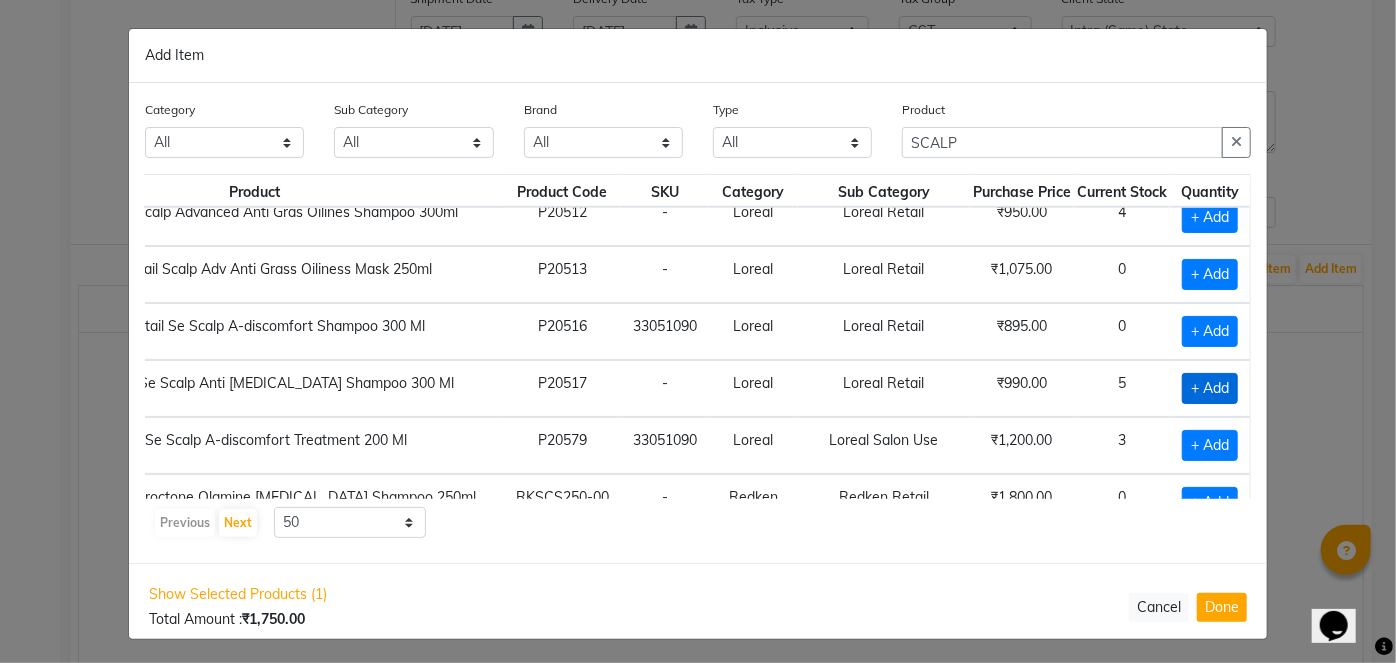click on "+ Add" 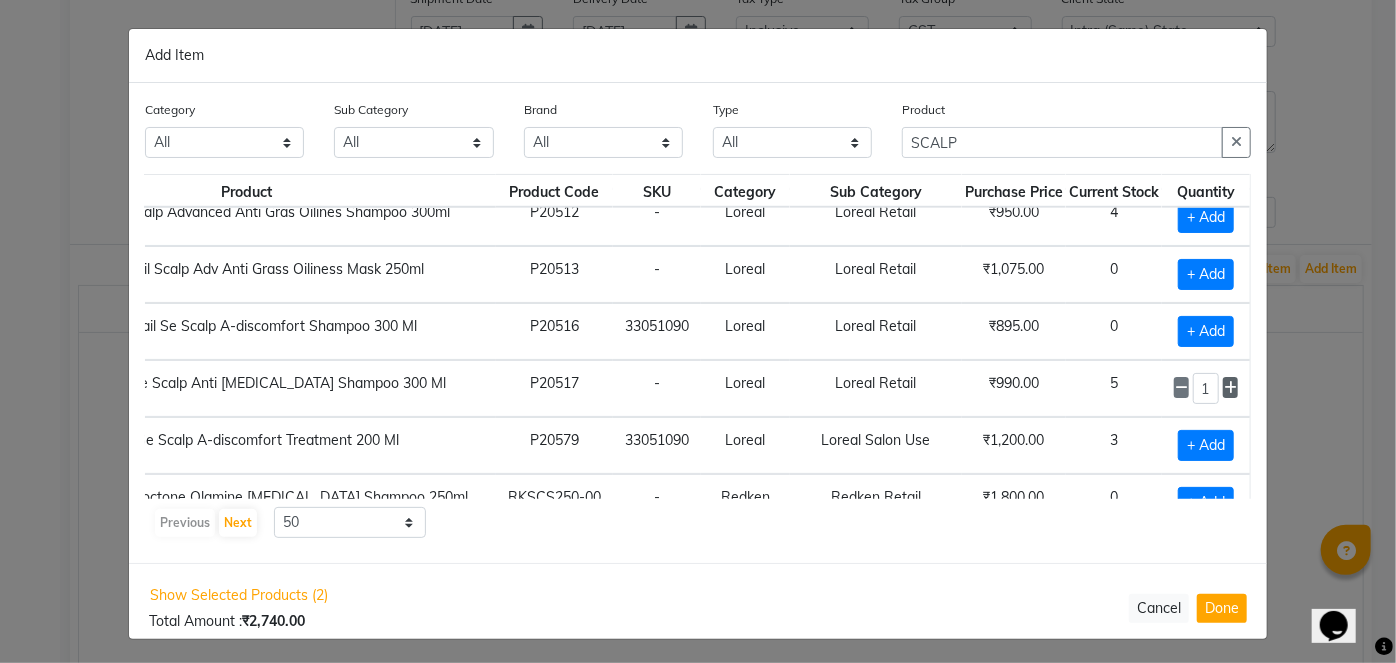 click 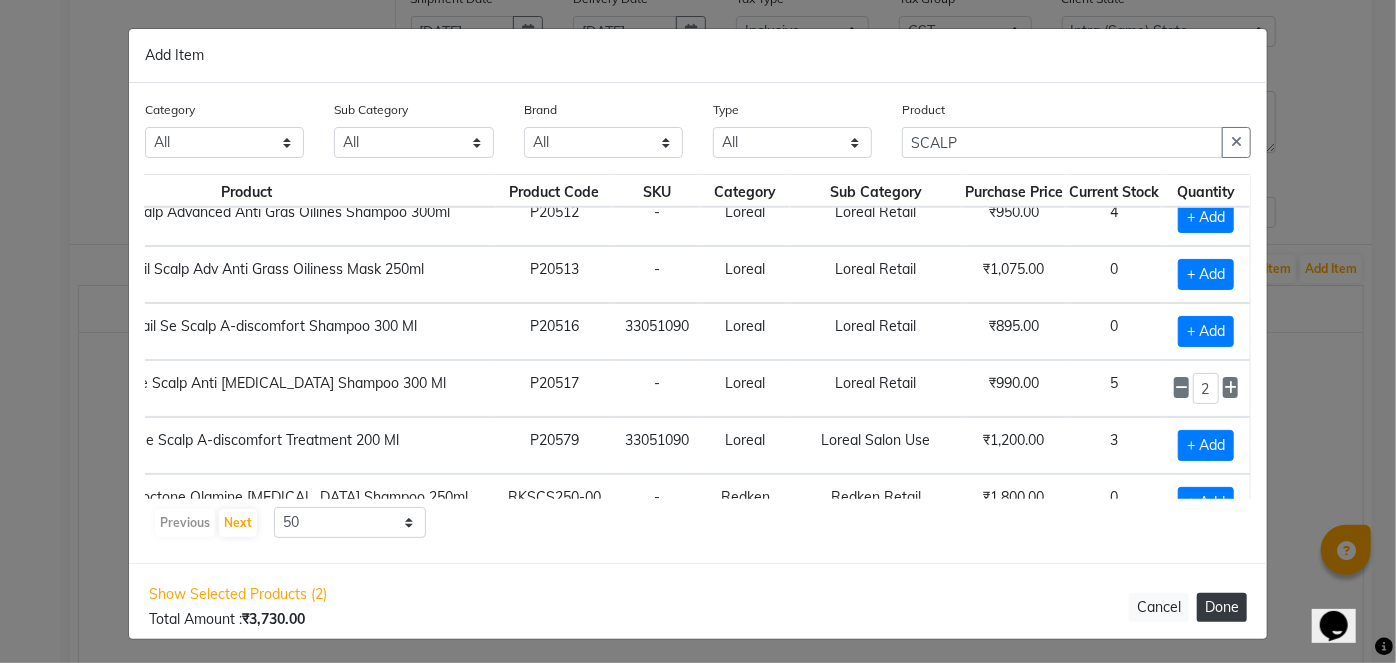 click on "Done" 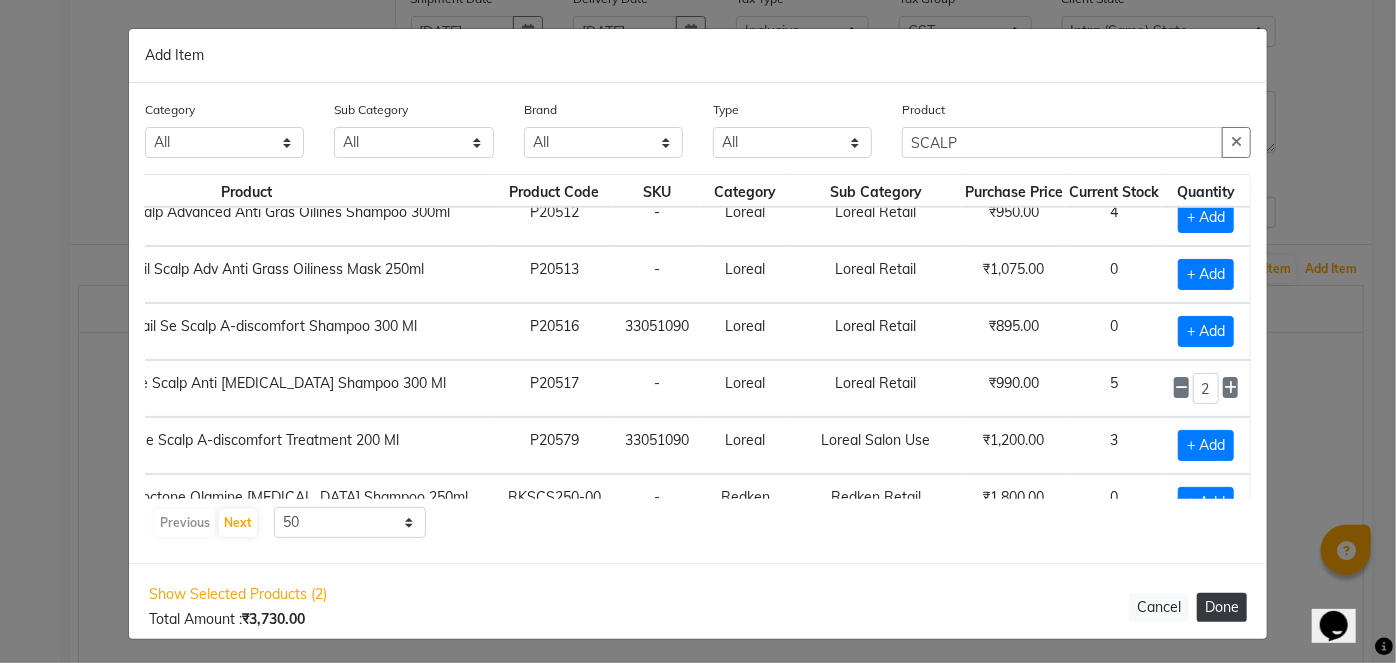 select on "2069" 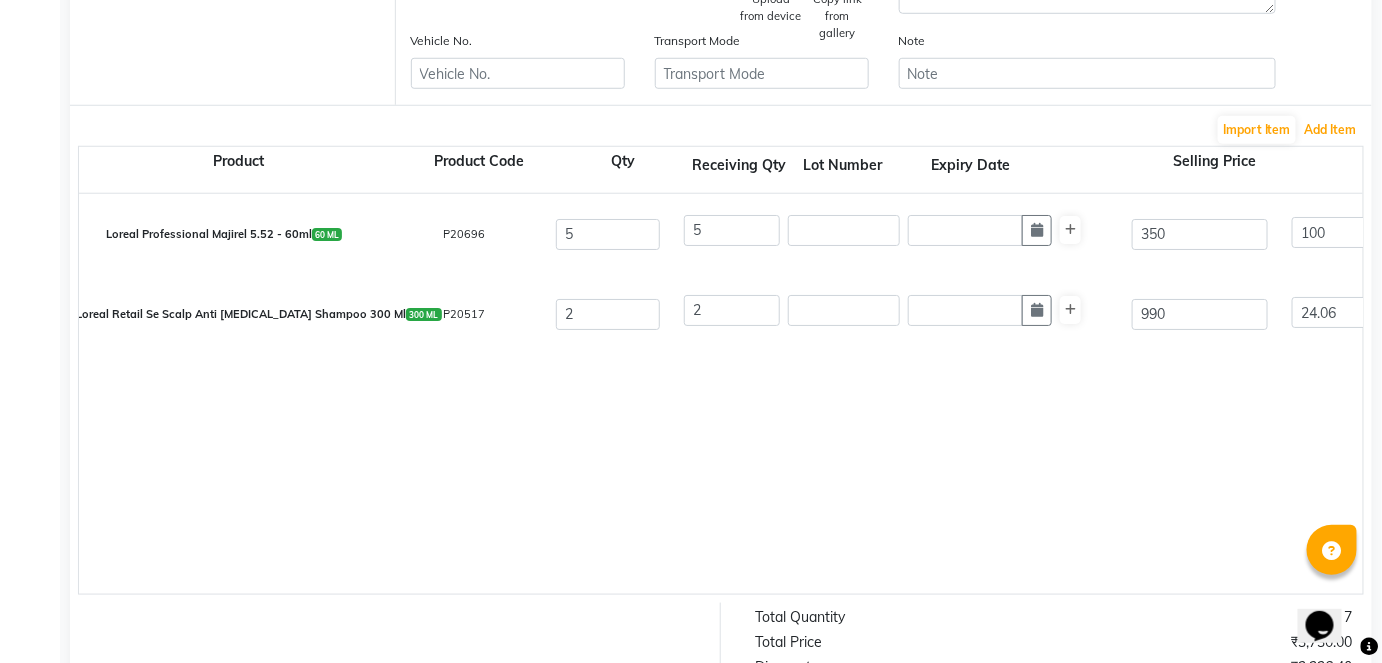 scroll, scrollTop: 545, scrollLeft: 0, axis: vertical 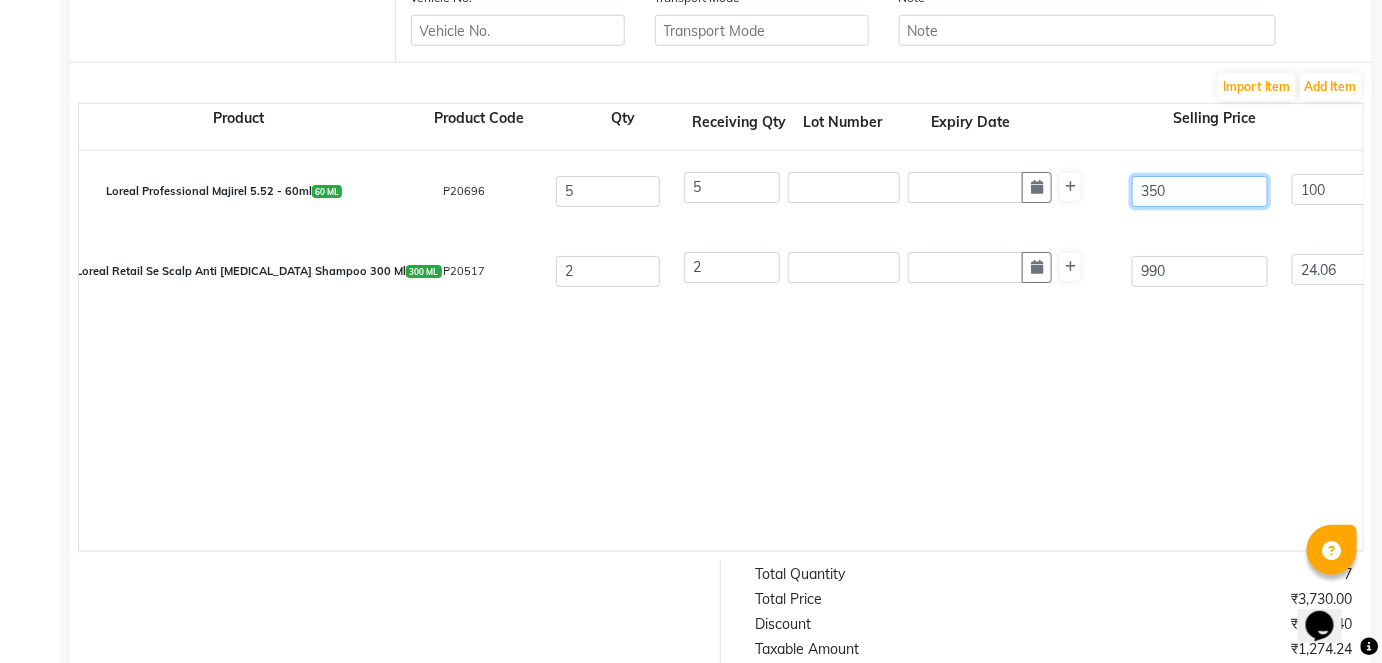 click on "350" 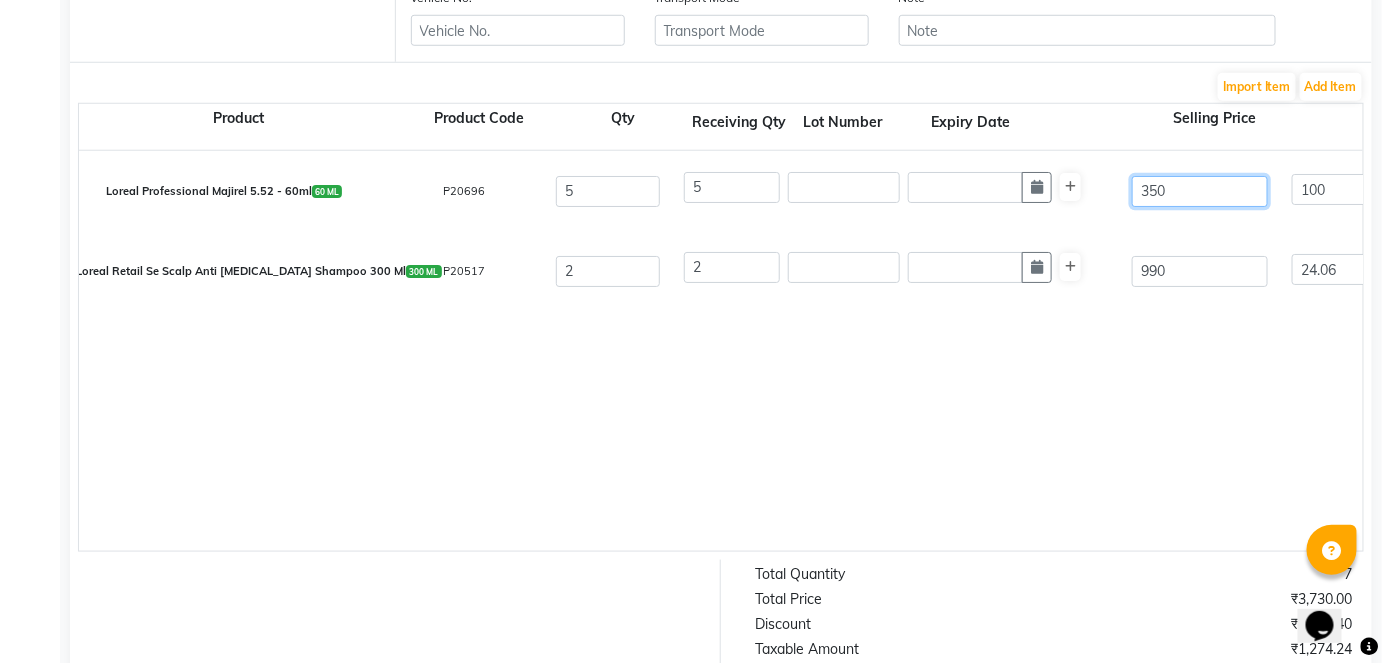 click on "350" 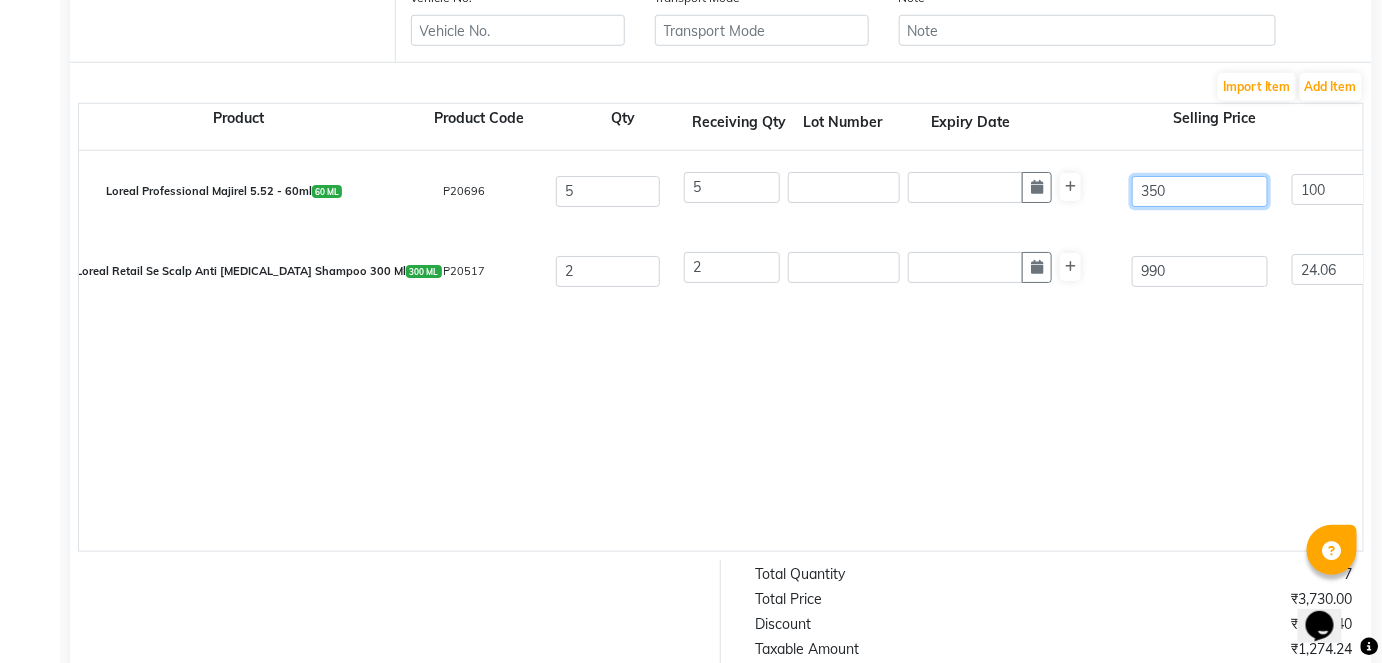 type on "4" 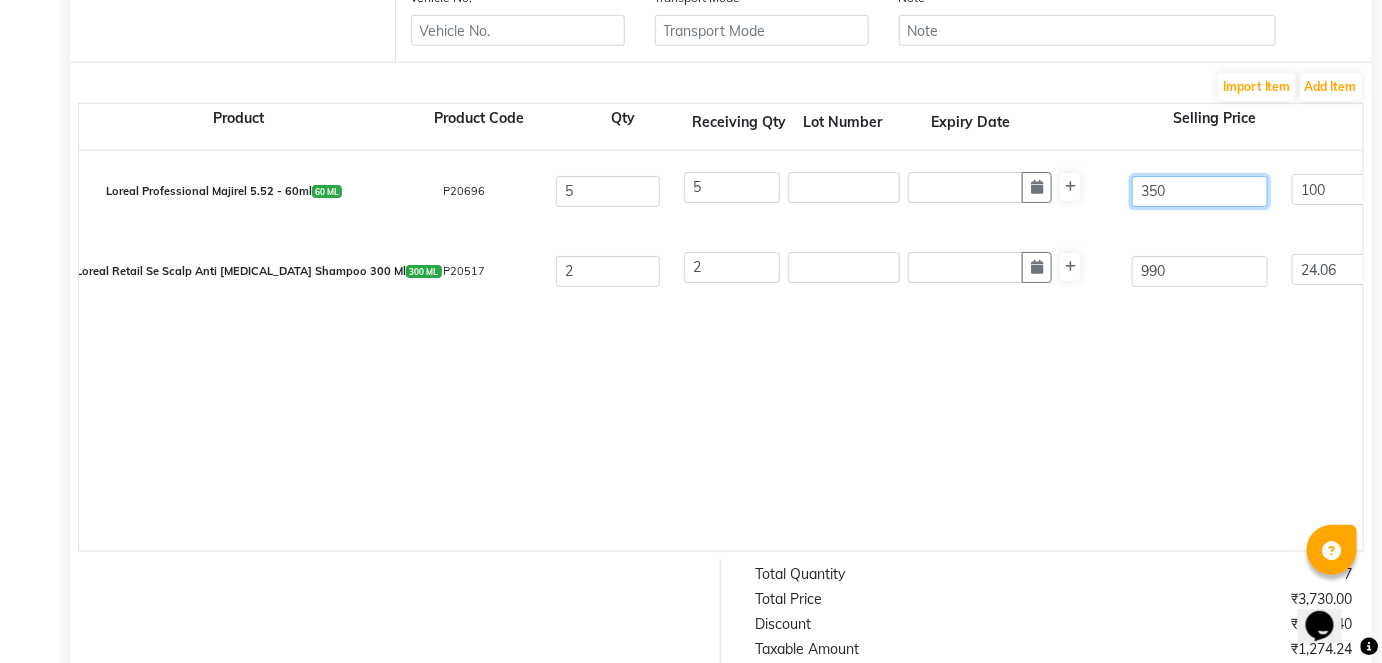 type on "8750" 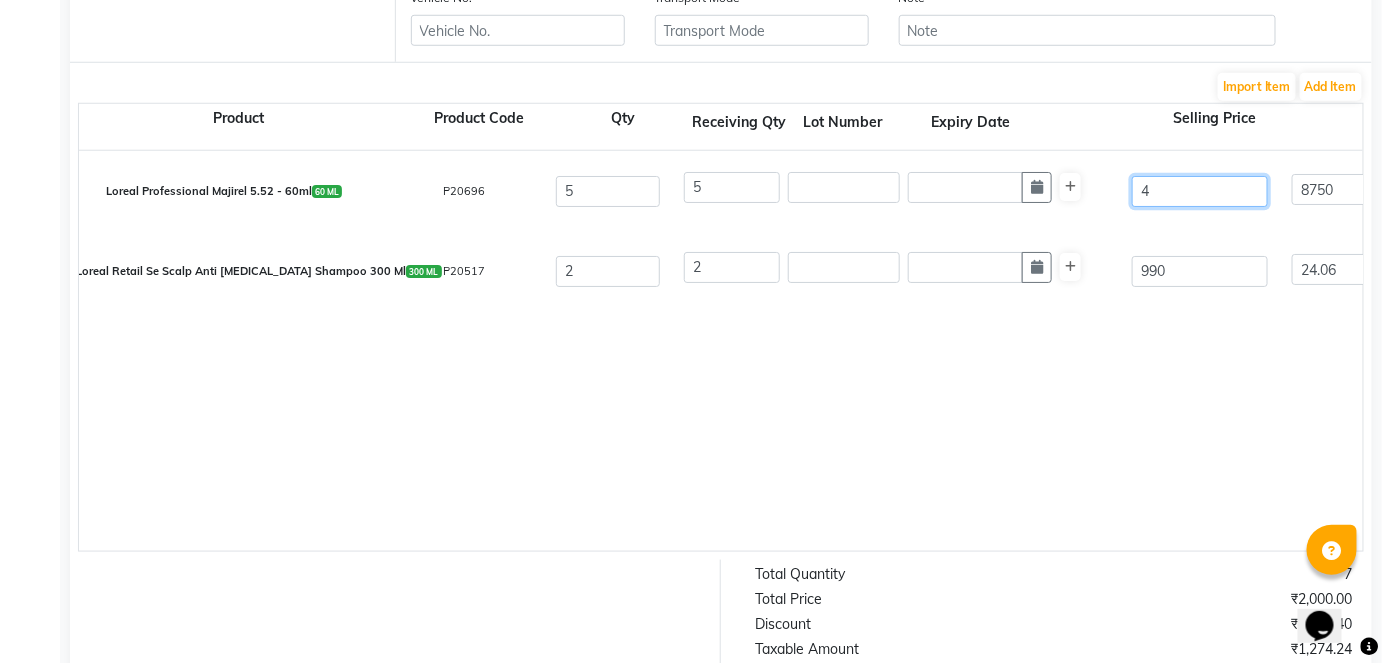 type on "42" 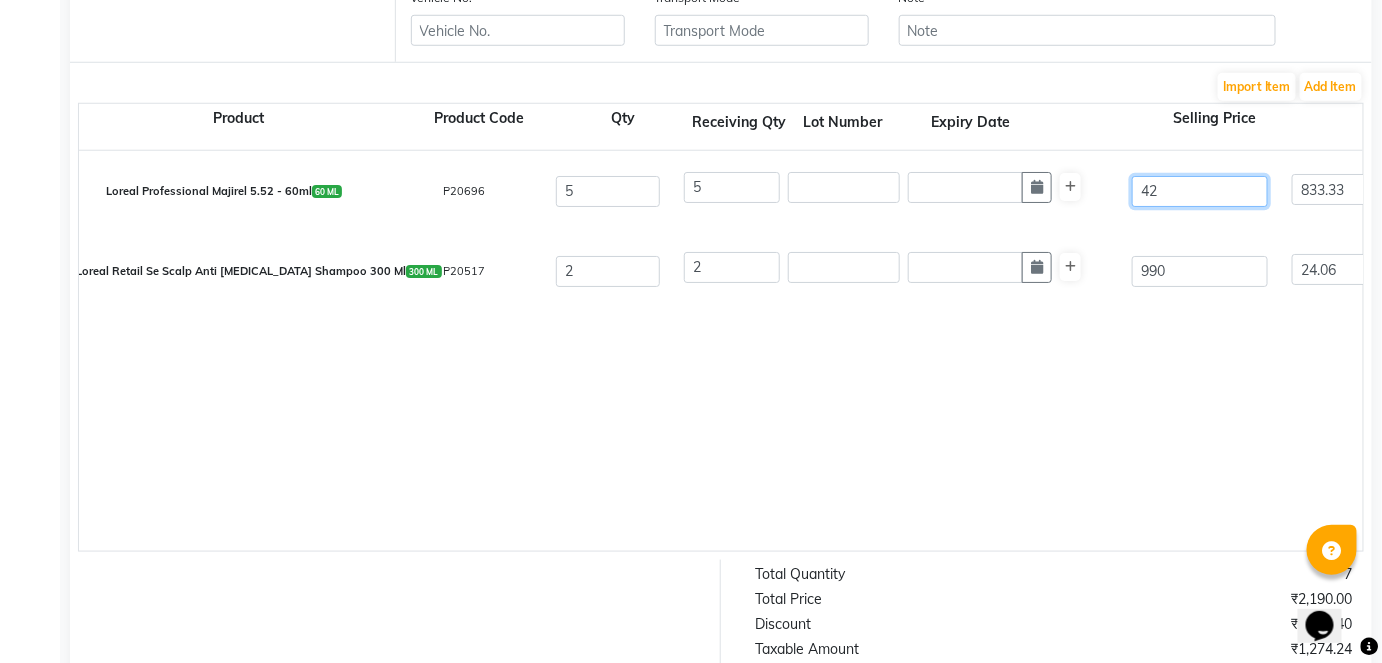 type on "420" 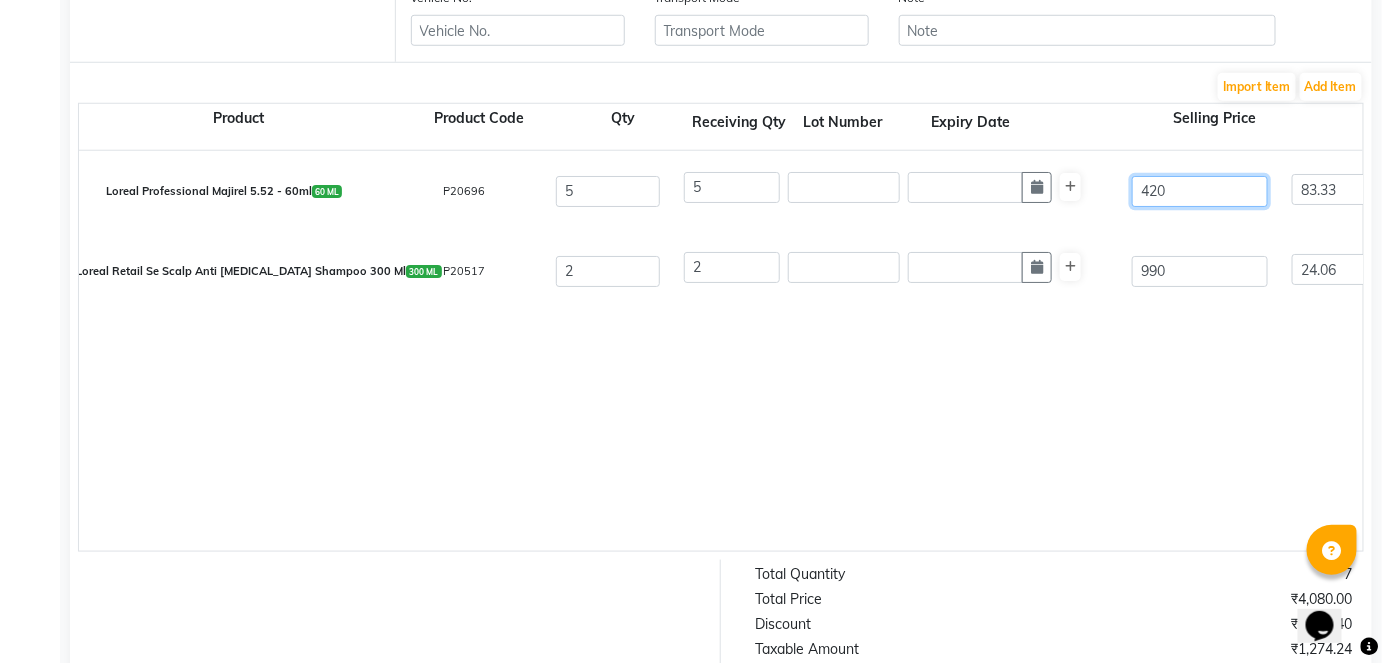 type on "420" 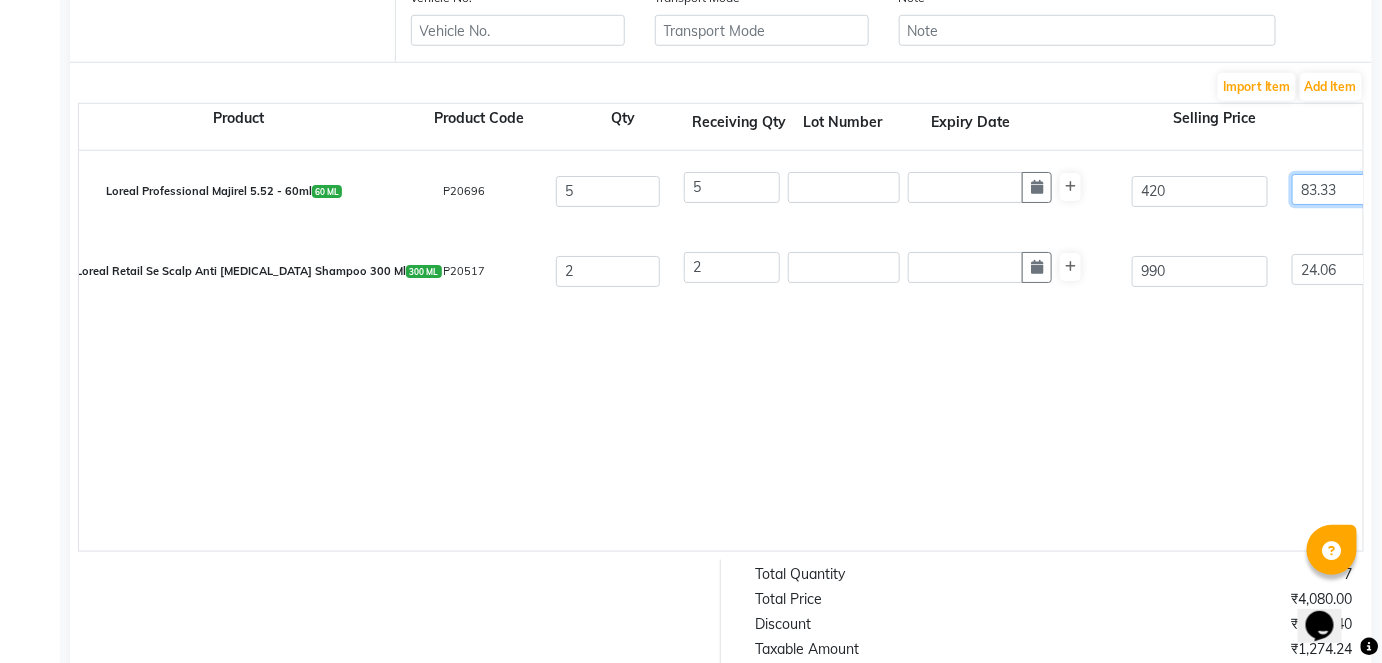 type on "100" 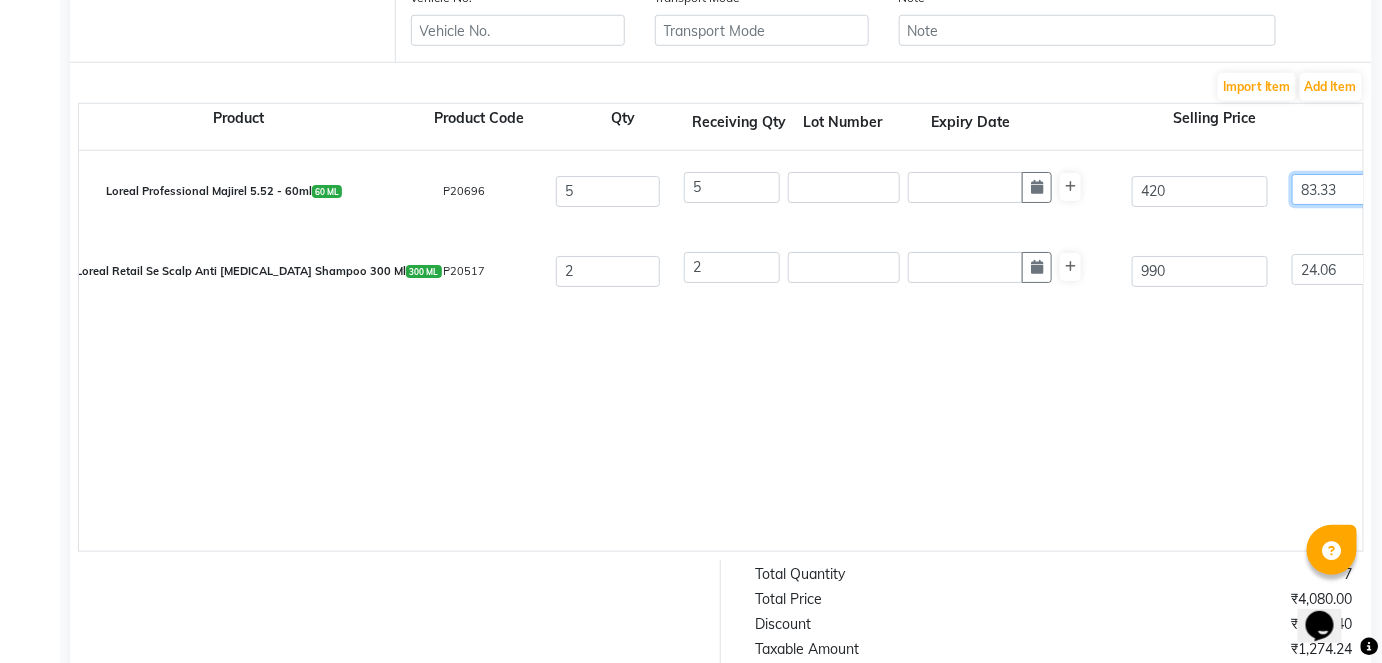 type on "420" 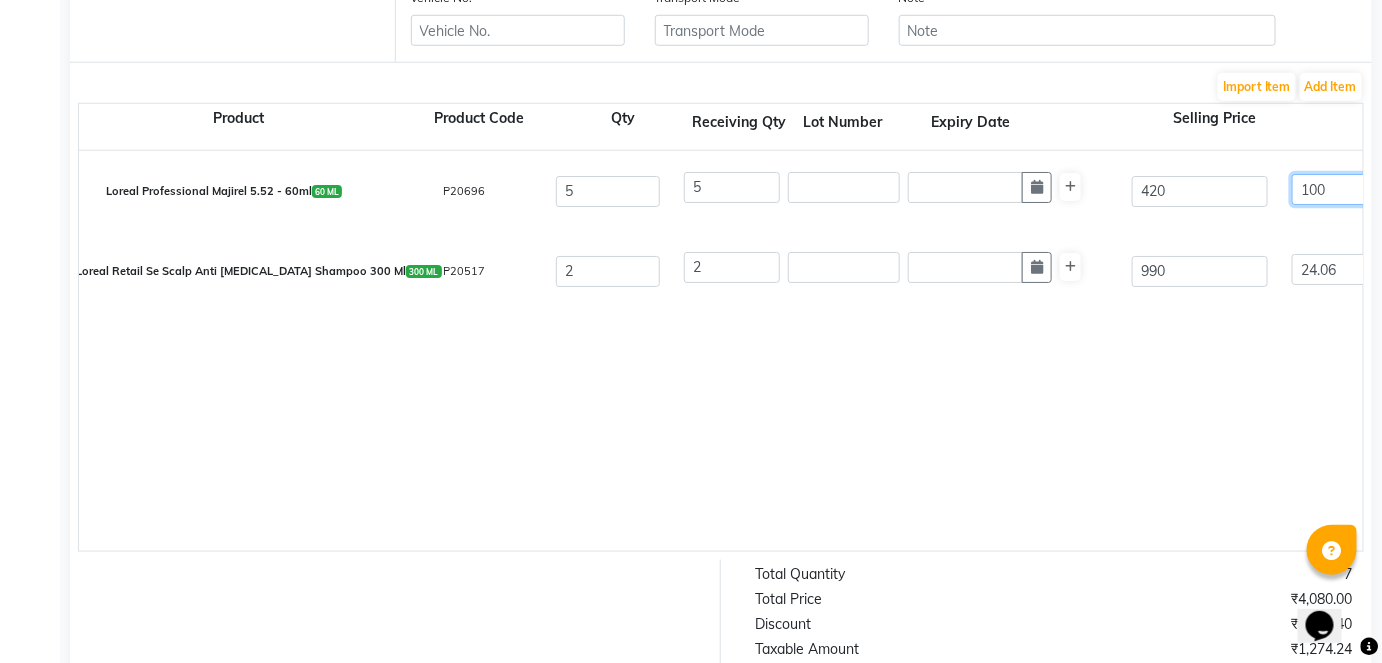 scroll, scrollTop: 0, scrollLeft: 27, axis: horizontal 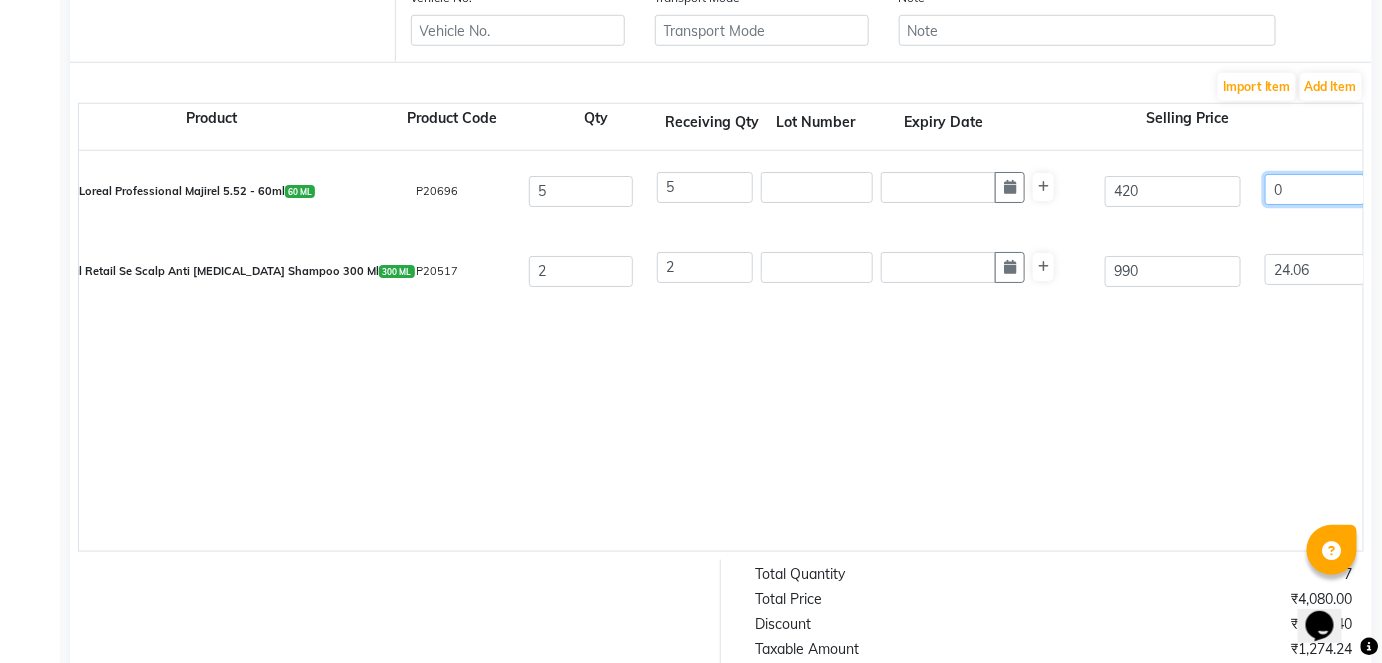 type on "0" 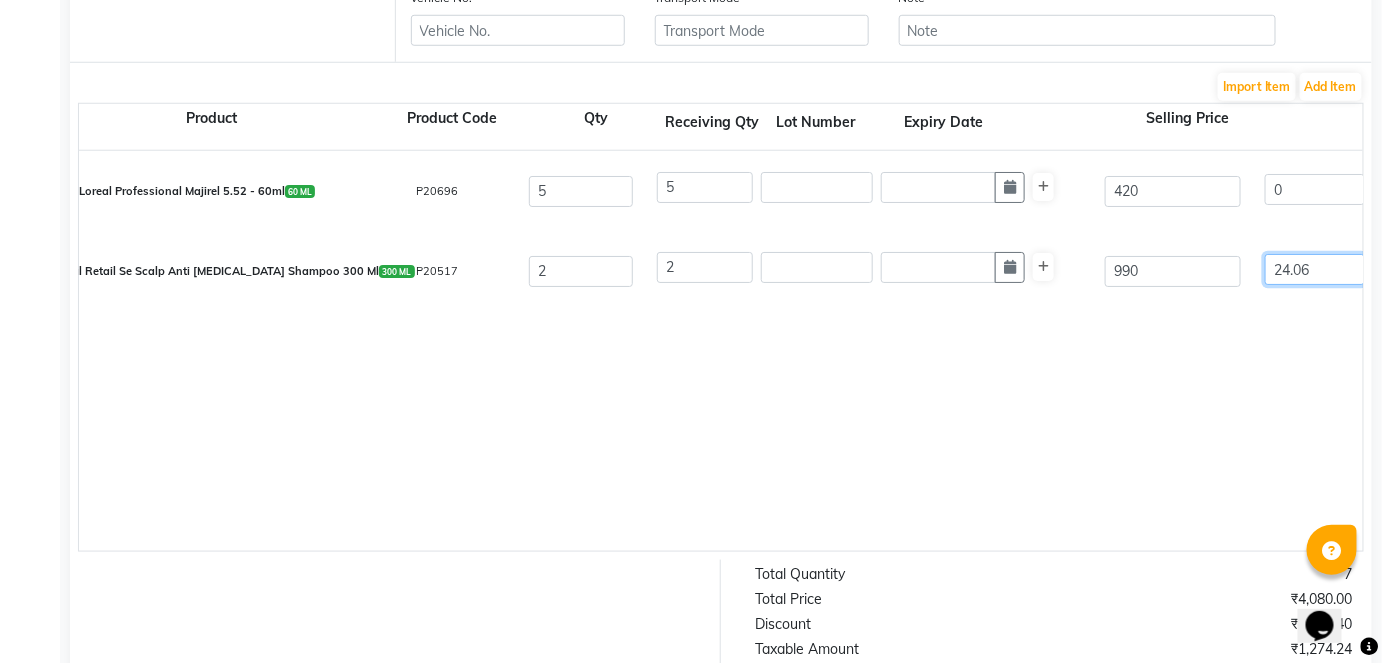 type on "0" 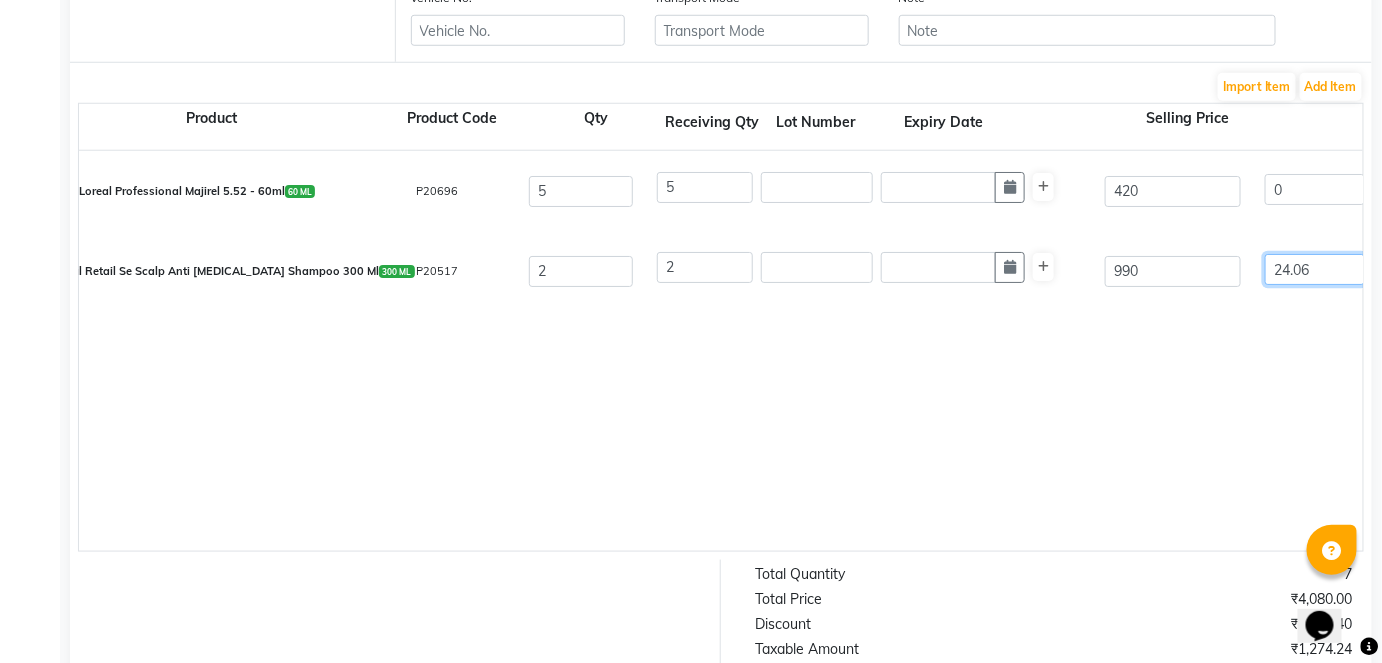 type on "420" 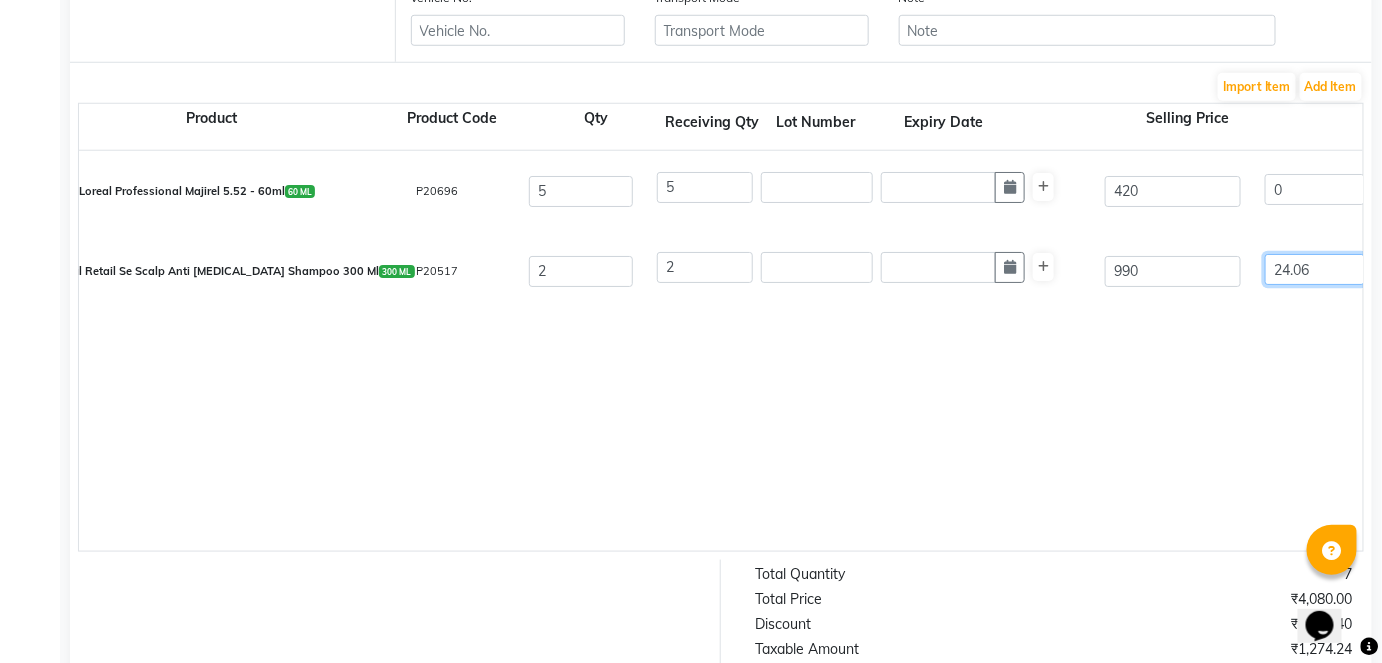 click on "24.06" 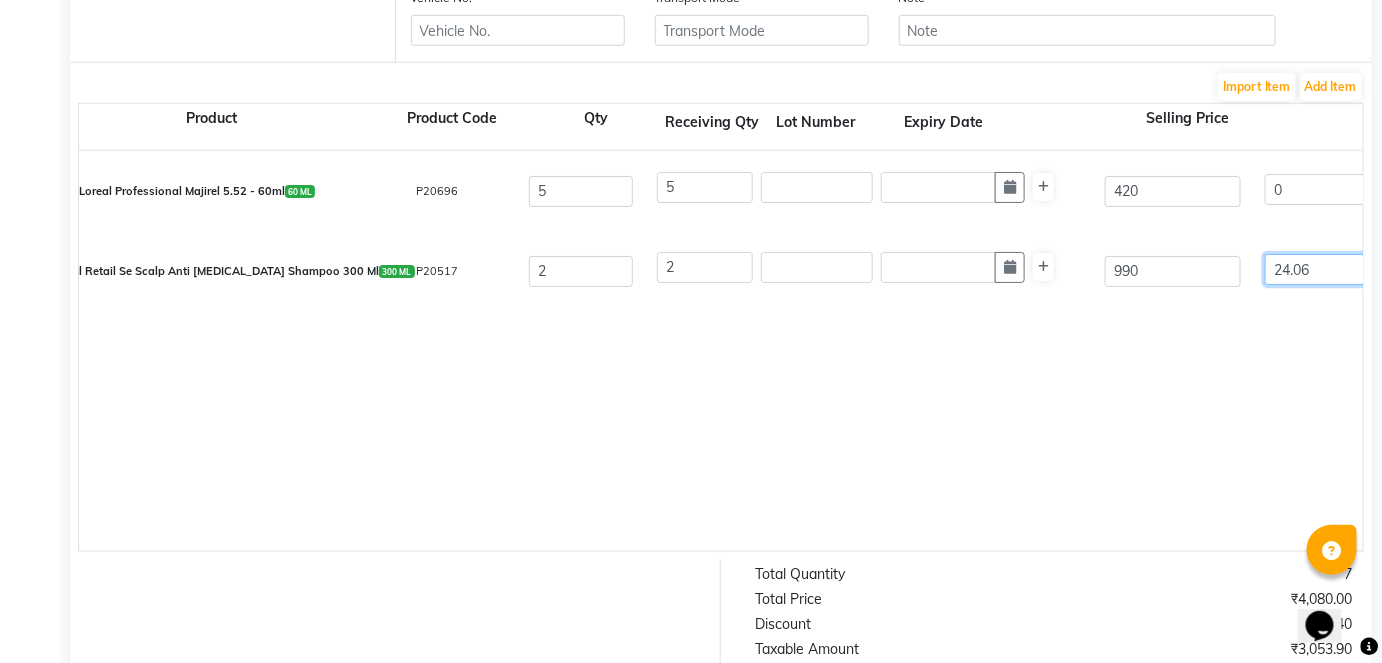 click on "24.06" 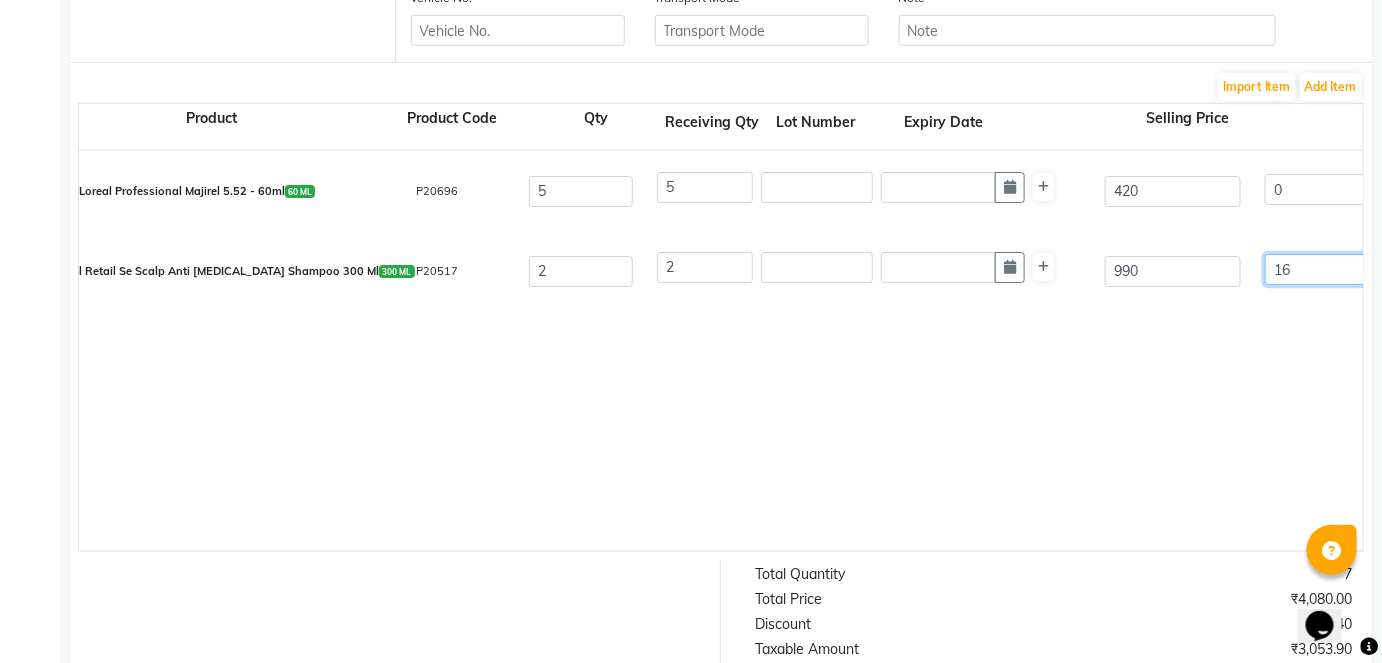 type on "16" 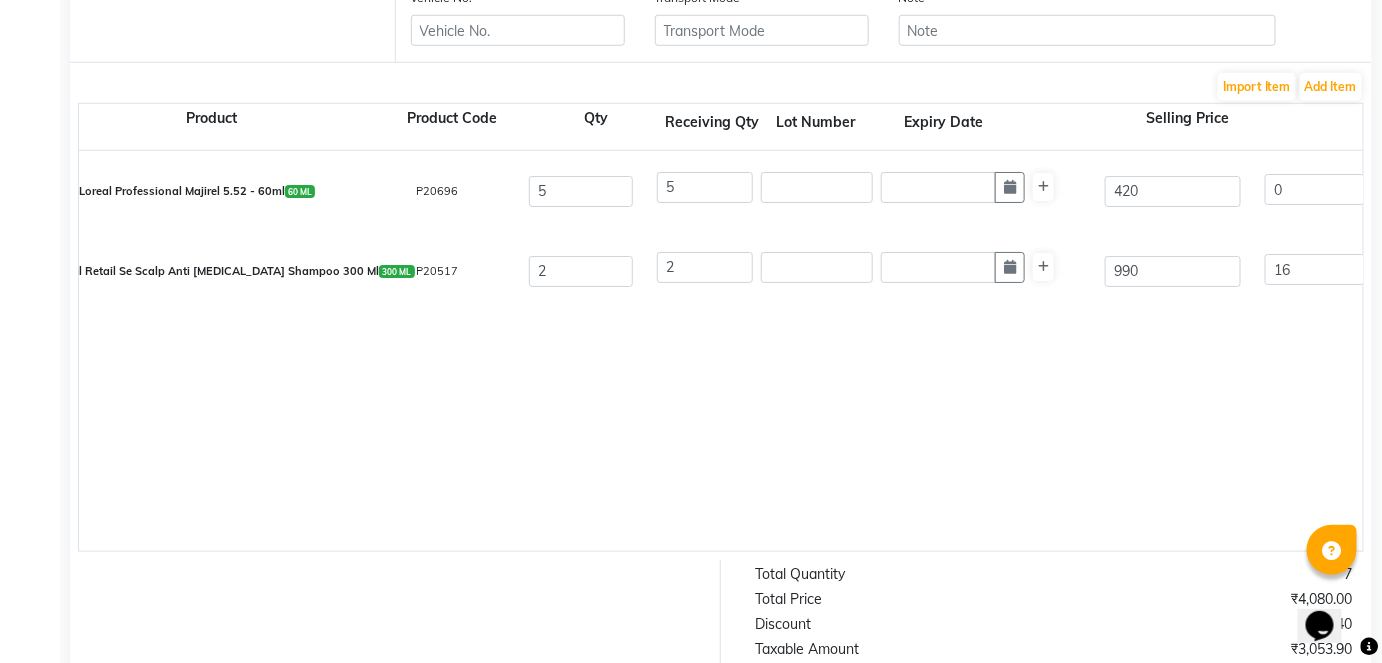 type on "158.4" 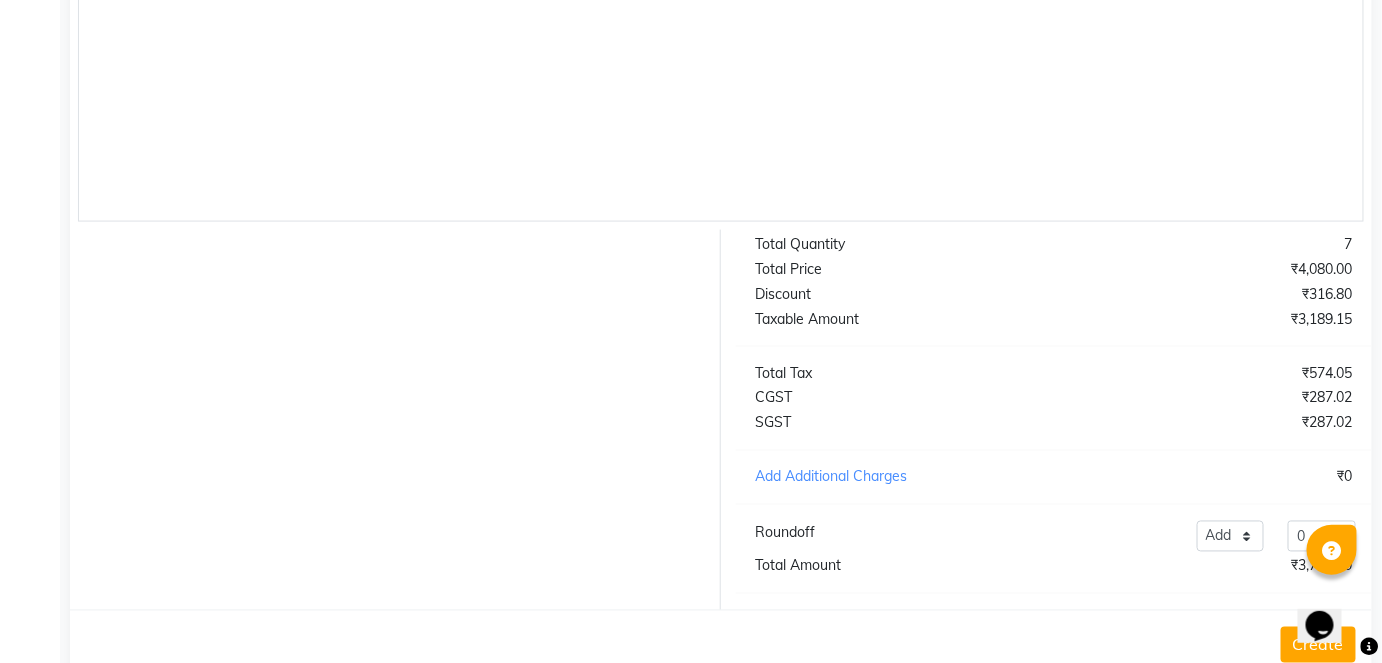 scroll, scrollTop: 936, scrollLeft: 0, axis: vertical 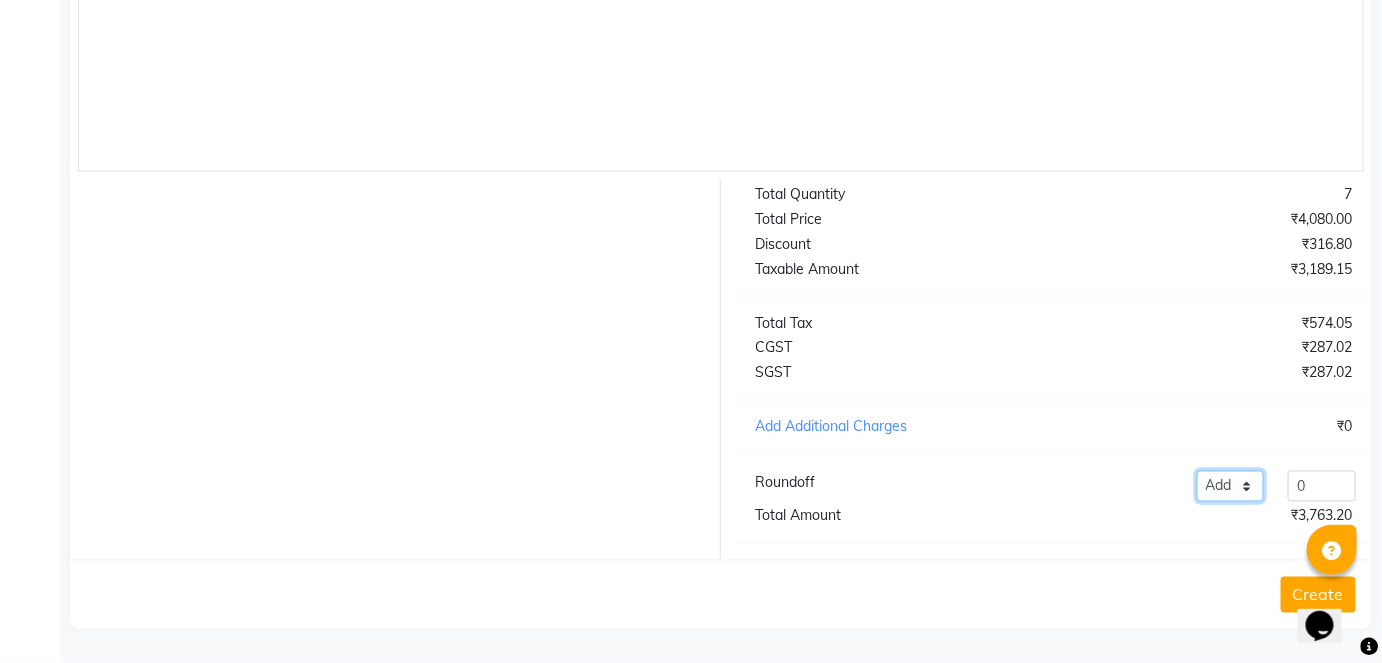 click on "Add Reduce" 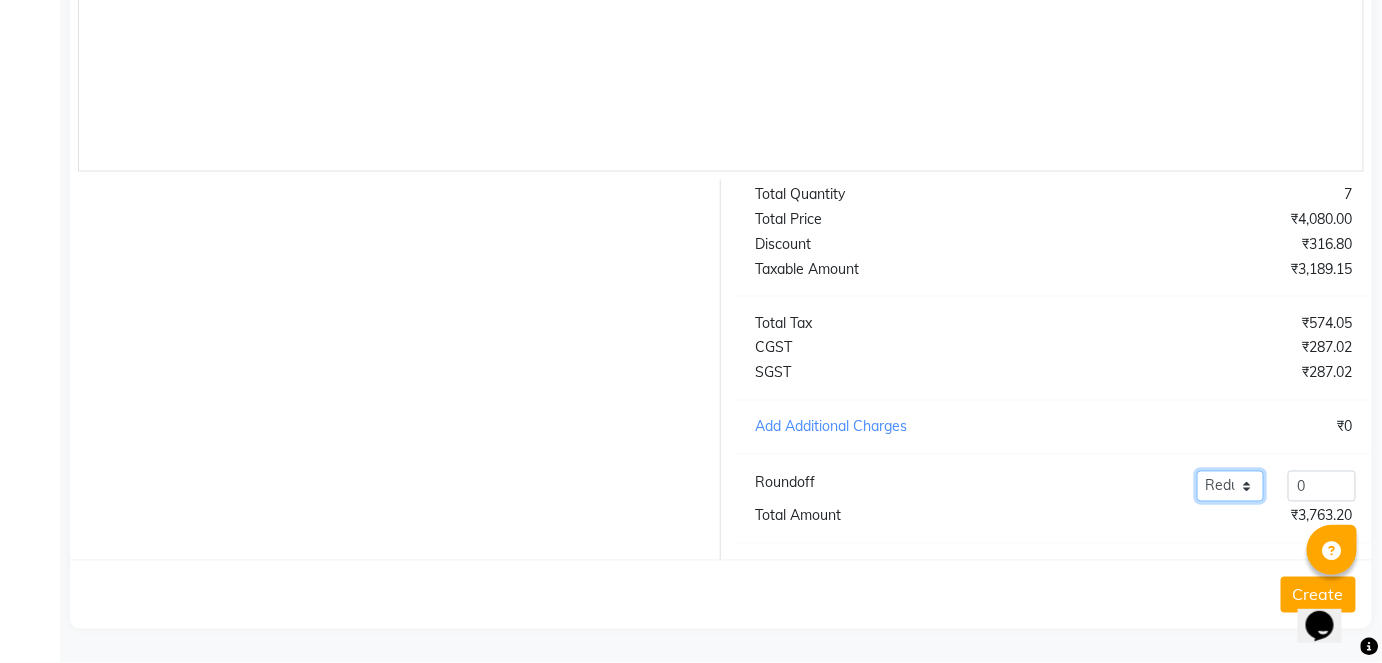 click on "Add Reduce" 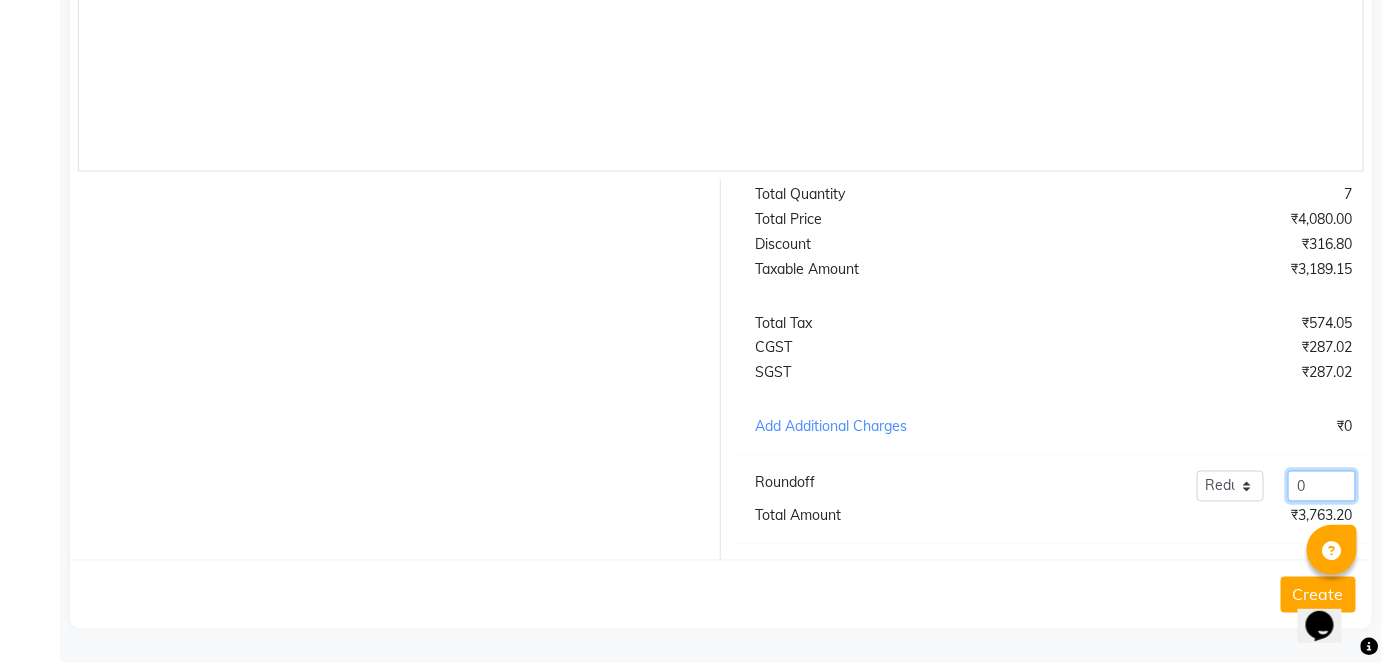 click on "0" 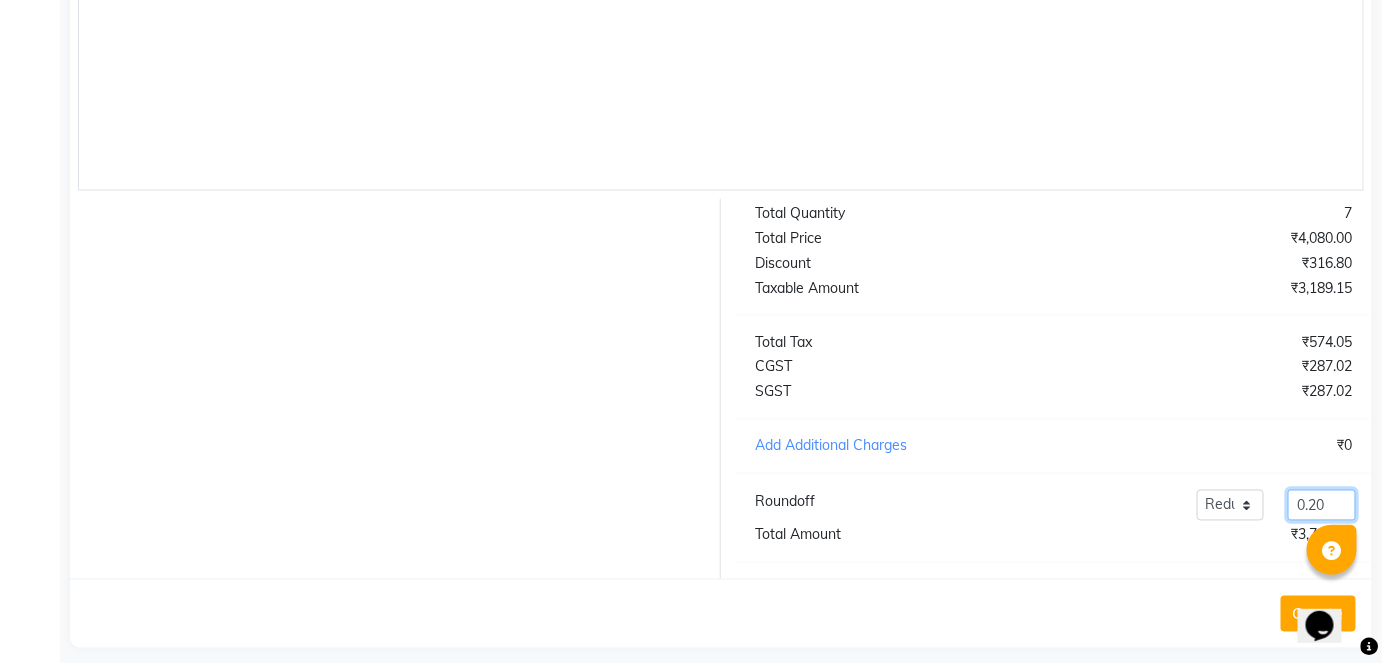scroll, scrollTop: 936, scrollLeft: 0, axis: vertical 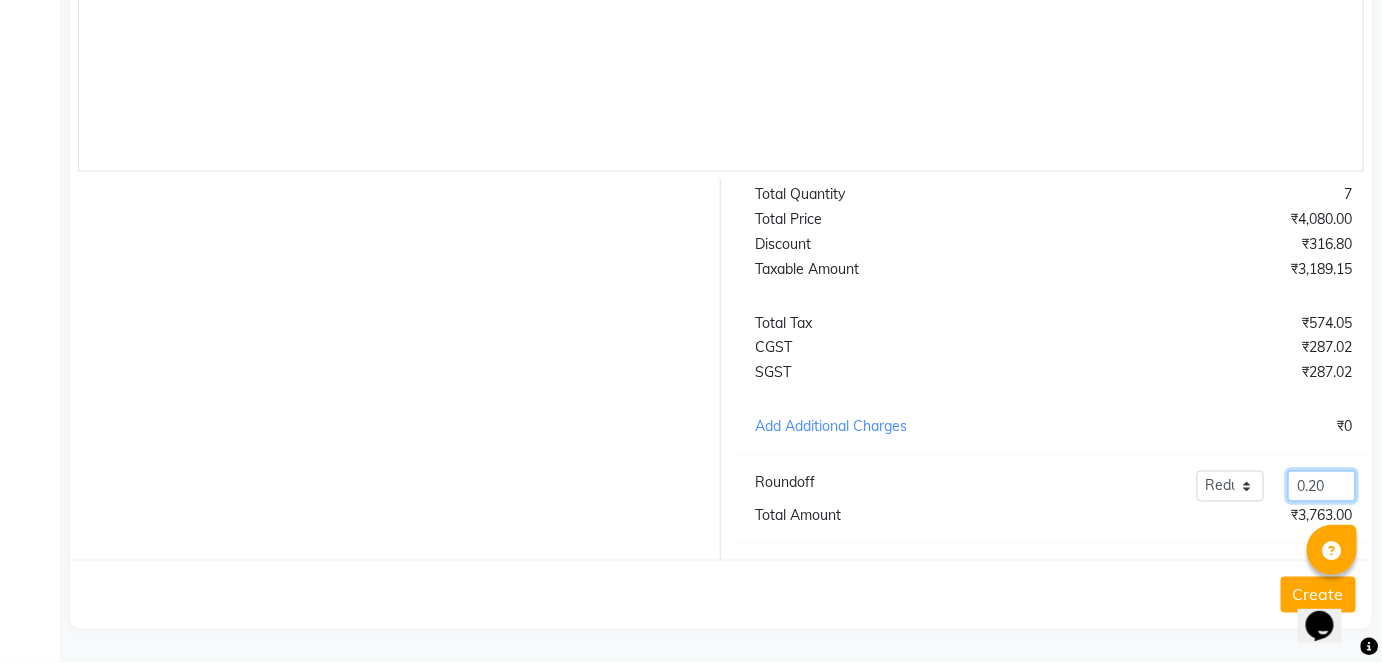 type on "0.20" 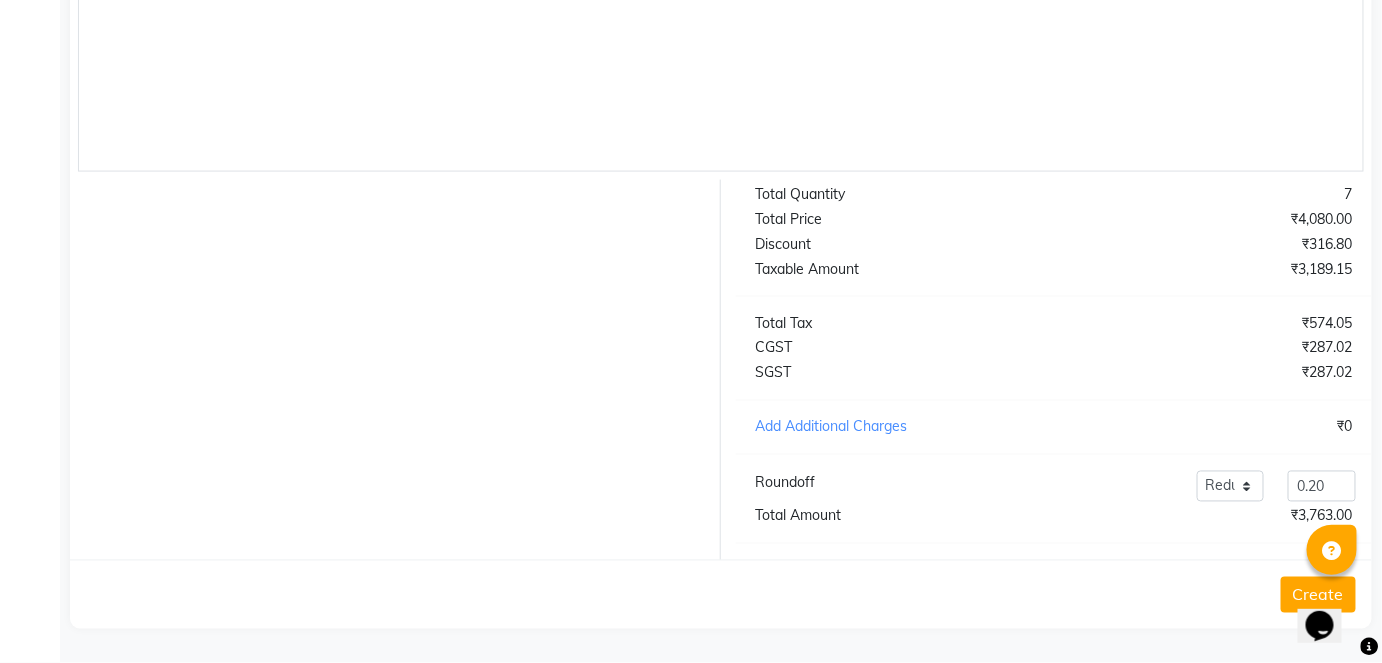 click on "Create" 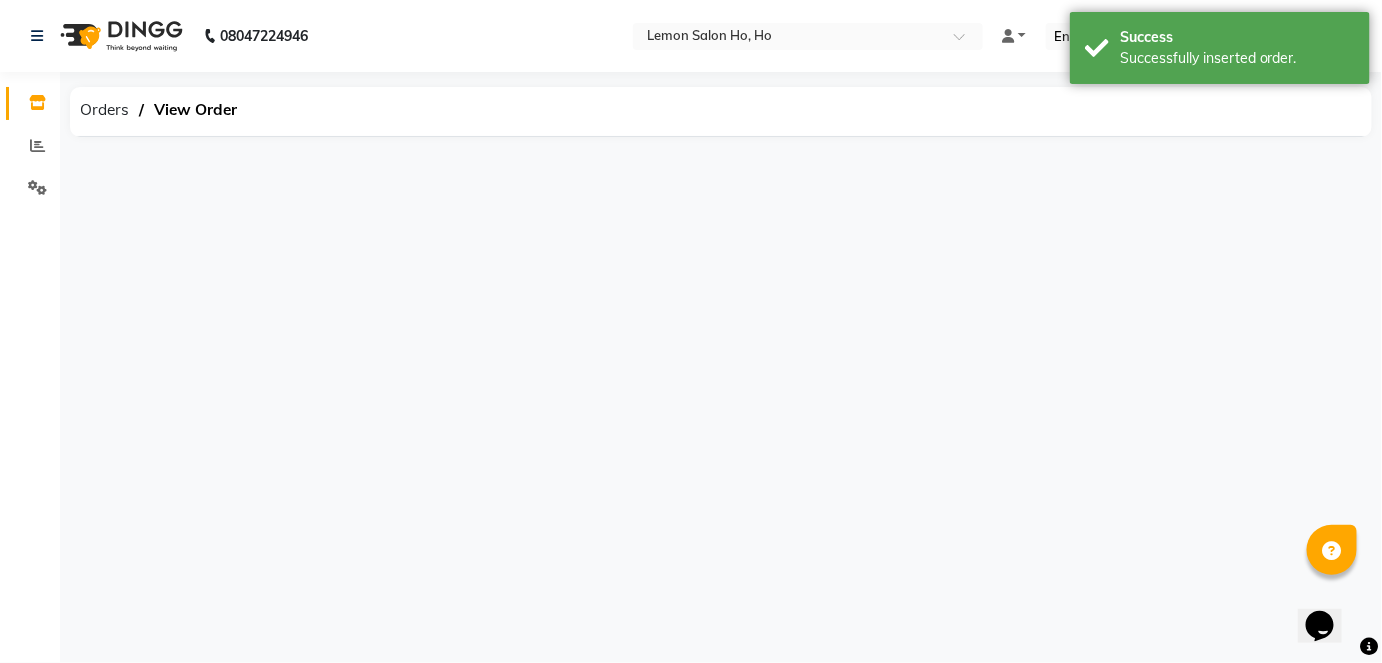 scroll, scrollTop: 0, scrollLeft: 0, axis: both 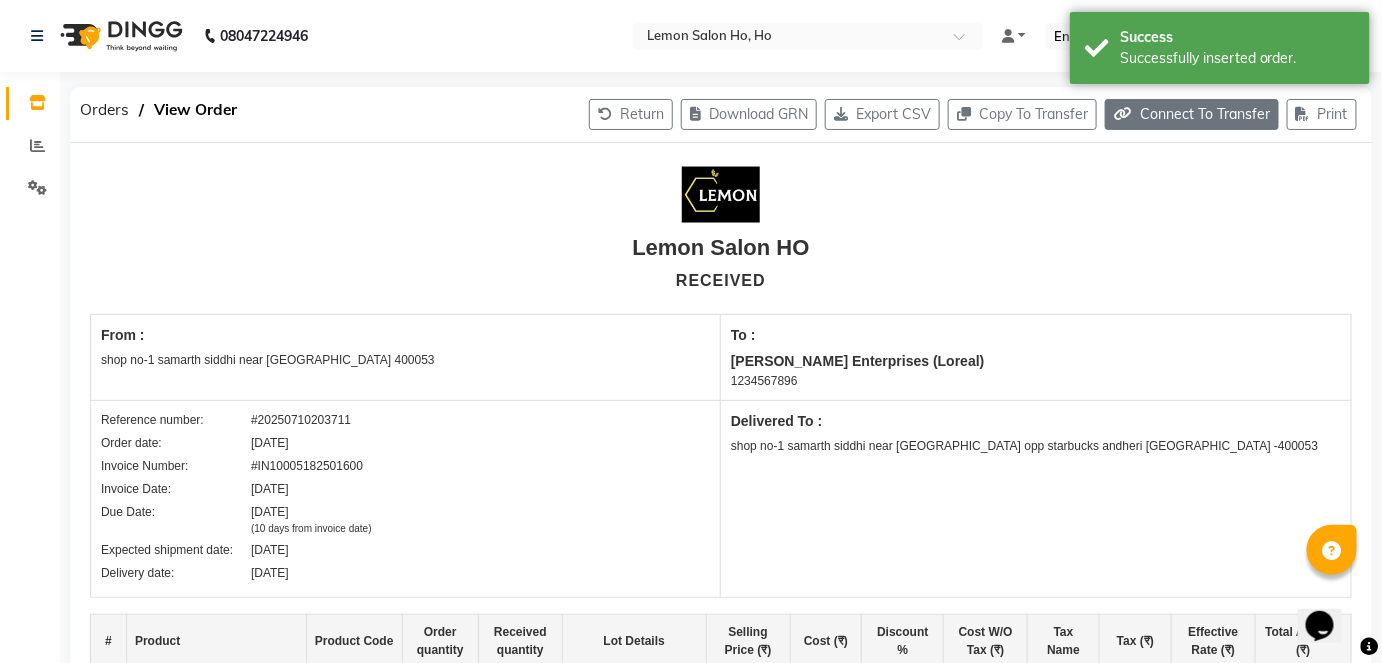 click on "Connect To Transfer" 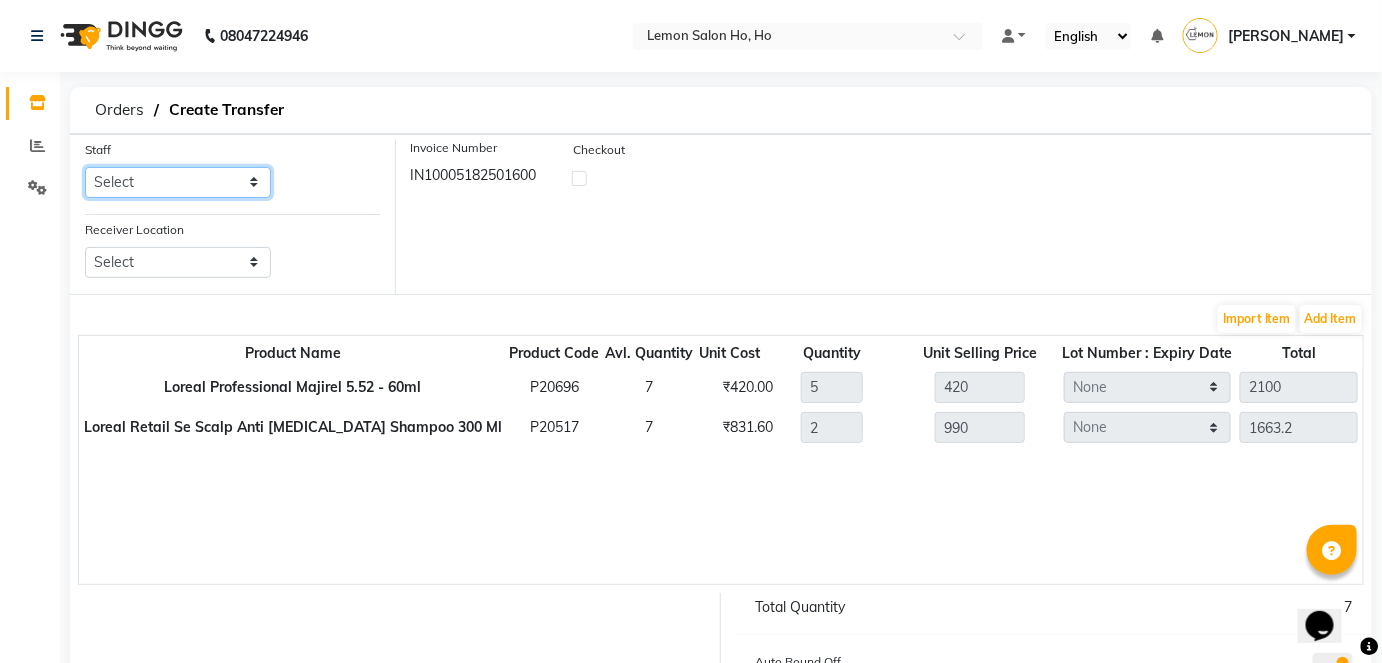 click on "Select Annie DC DINGG Support Farheen Ansari Kalpesh Kumavat  Mohammed Faisal Mukesh  Rohit Bhosle Roselooks Beauty  Runa Farah Das  Shadab" at bounding box center [178, 182] 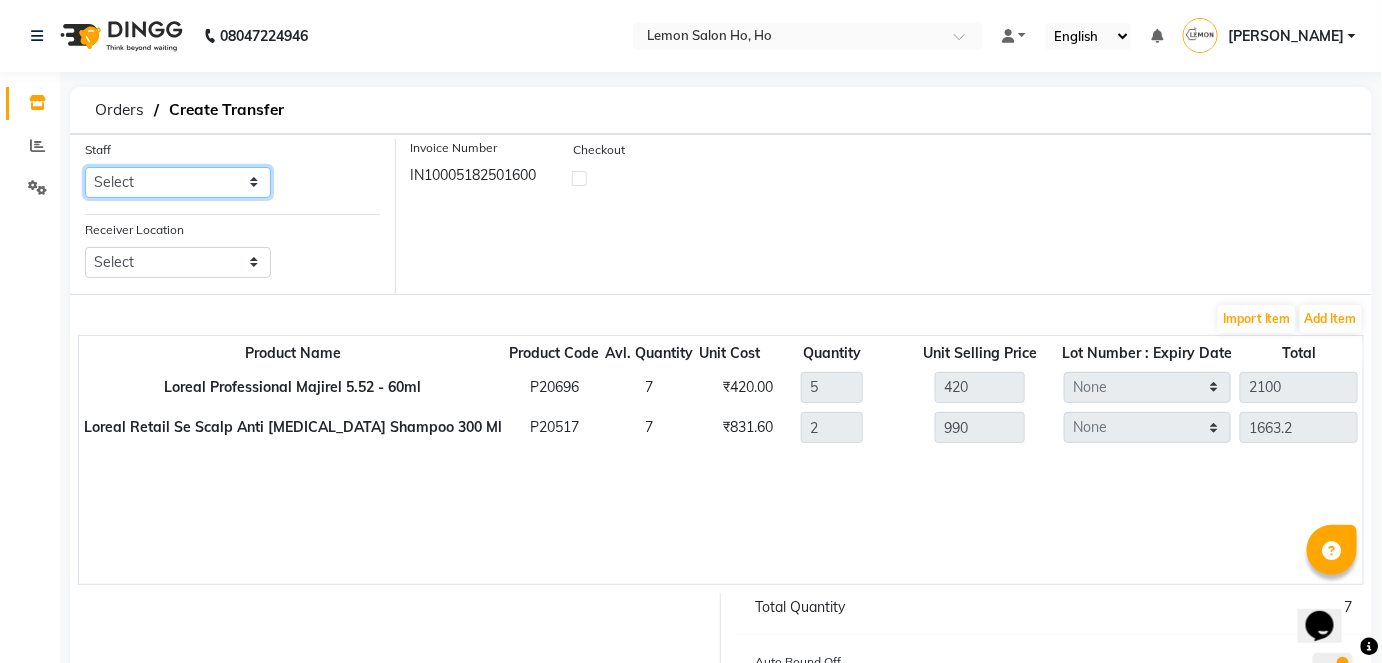 select on "34406" 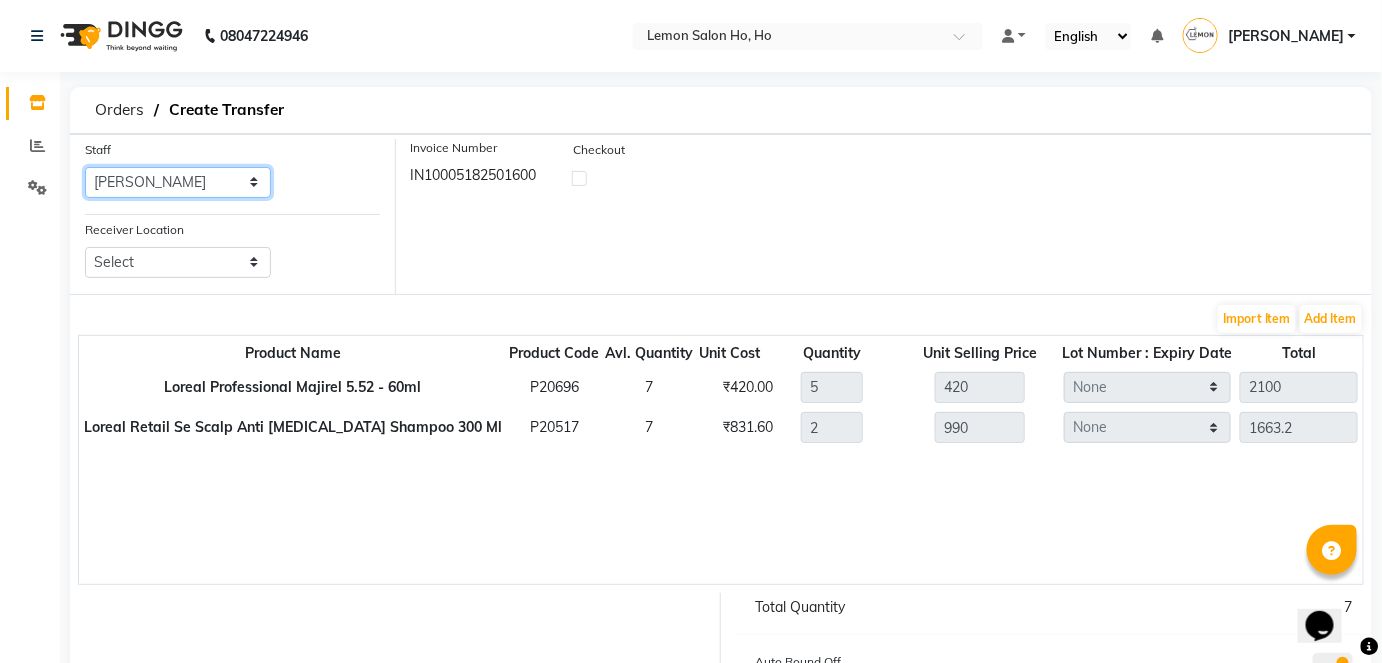 click on "Select Annie DC DINGG Support Farheen Ansari Kalpesh Kumavat  Mohammed Faisal Mukesh  Rohit Bhosle Roselooks Beauty  Runa Farah Das  Shadab" at bounding box center [178, 182] 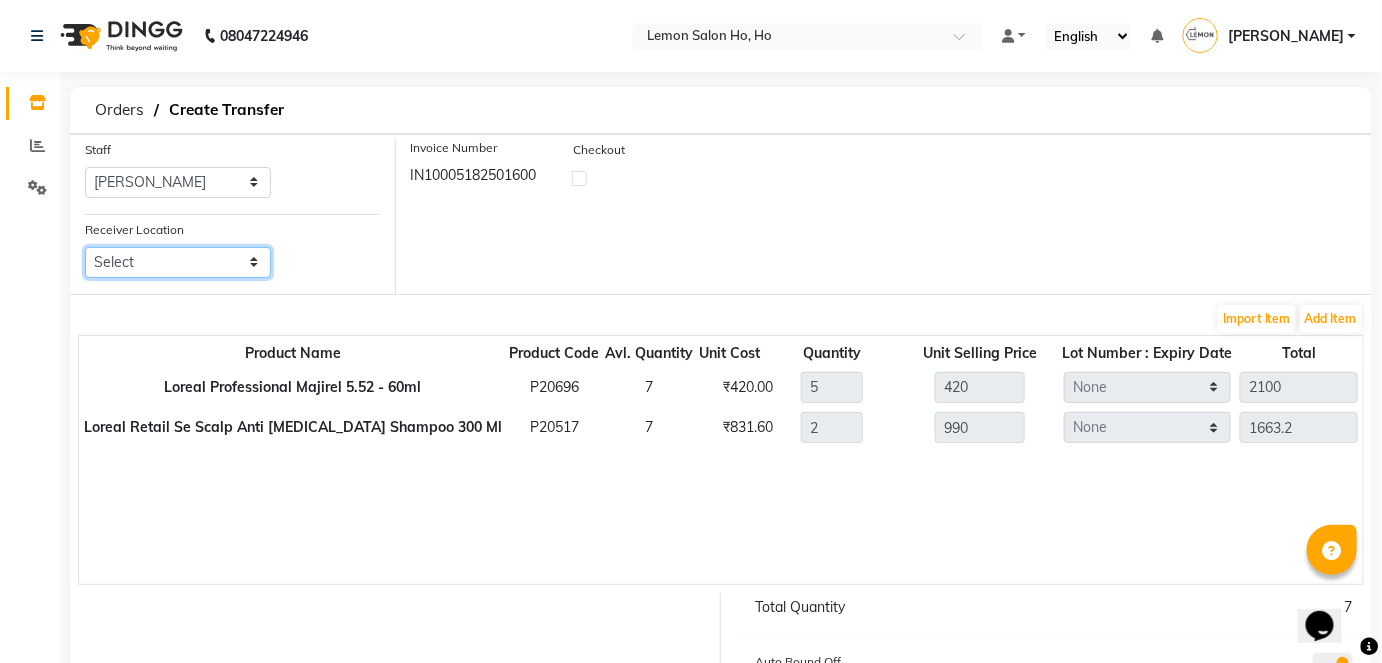 click on "Select Lemon Salon, Lokhandwala  Lemon Salon, Malad Lemon Salon, Seven Bunglow Lemon Salon, Bandra Lemon Salon, Versova Lemon Salon, Goregaon Lemon Salon, Oshiwara Lemon Salon, Borivali Lemon Salon, Mira Road Lemon Salon, Kandivali Lemon Salon, Goregaon (W)" at bounding box center (178, 262) 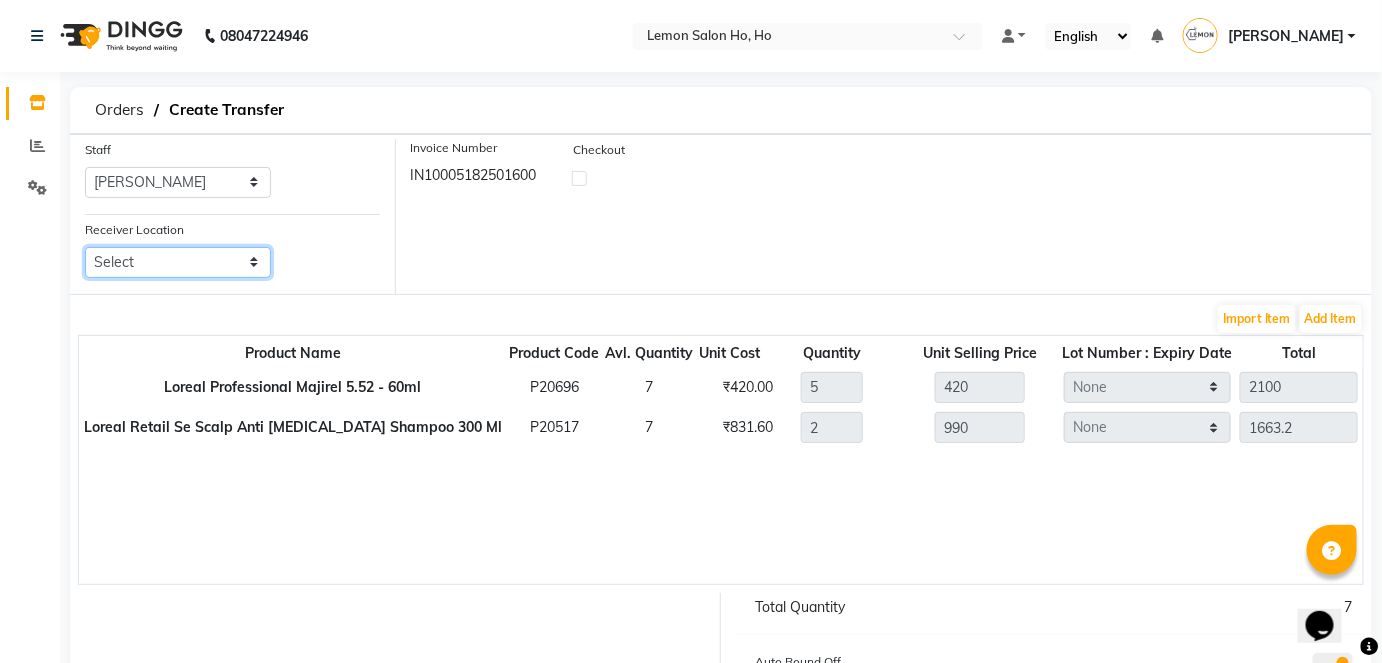 select on "960" 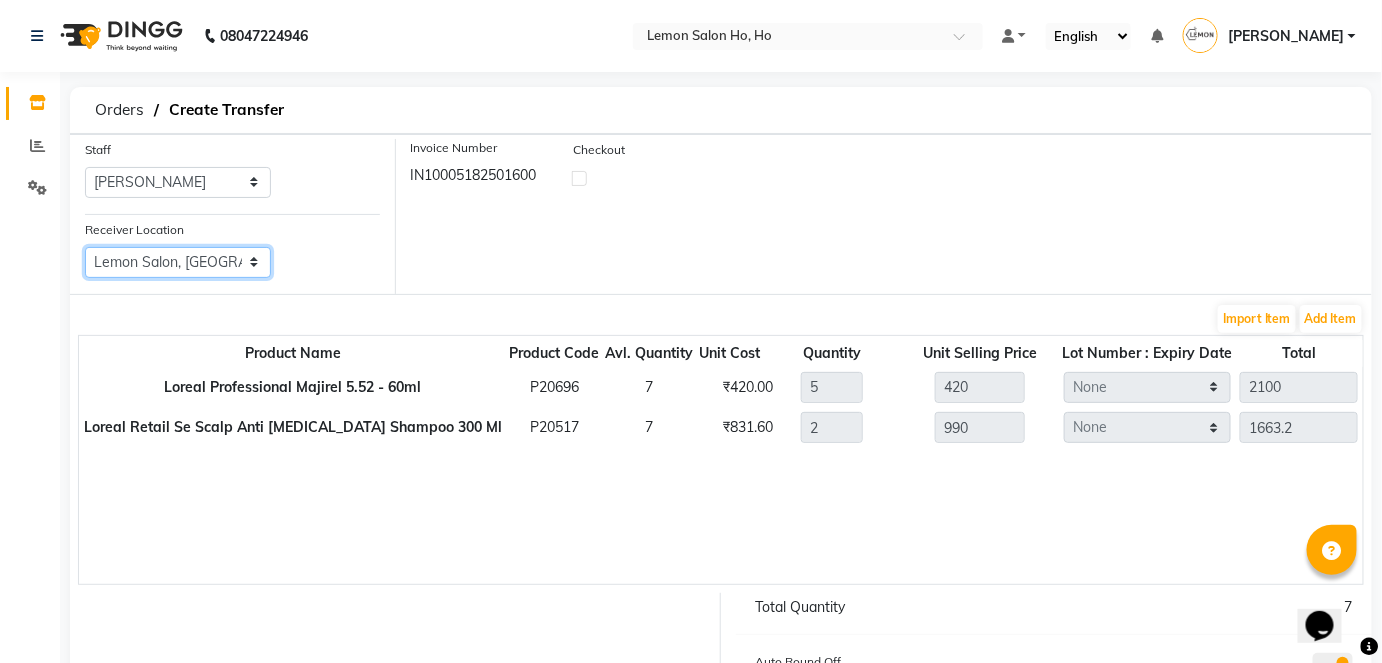 click on "Select Lemon Salon, Lokhandwala  Lemon Salon, Malad Lemon Salon, Seven Bunglow Lemon Salon, Bandra Lemon Salon, Versova Lemon Salon, Goregaon Lemon Salon, Oshiwara Lemon Salon, Borivali Lemon Salon, Mira Road Lemon Salon, Kandivali Lemon Salon, Goregaon (W)" at bounding box center [178, 262] 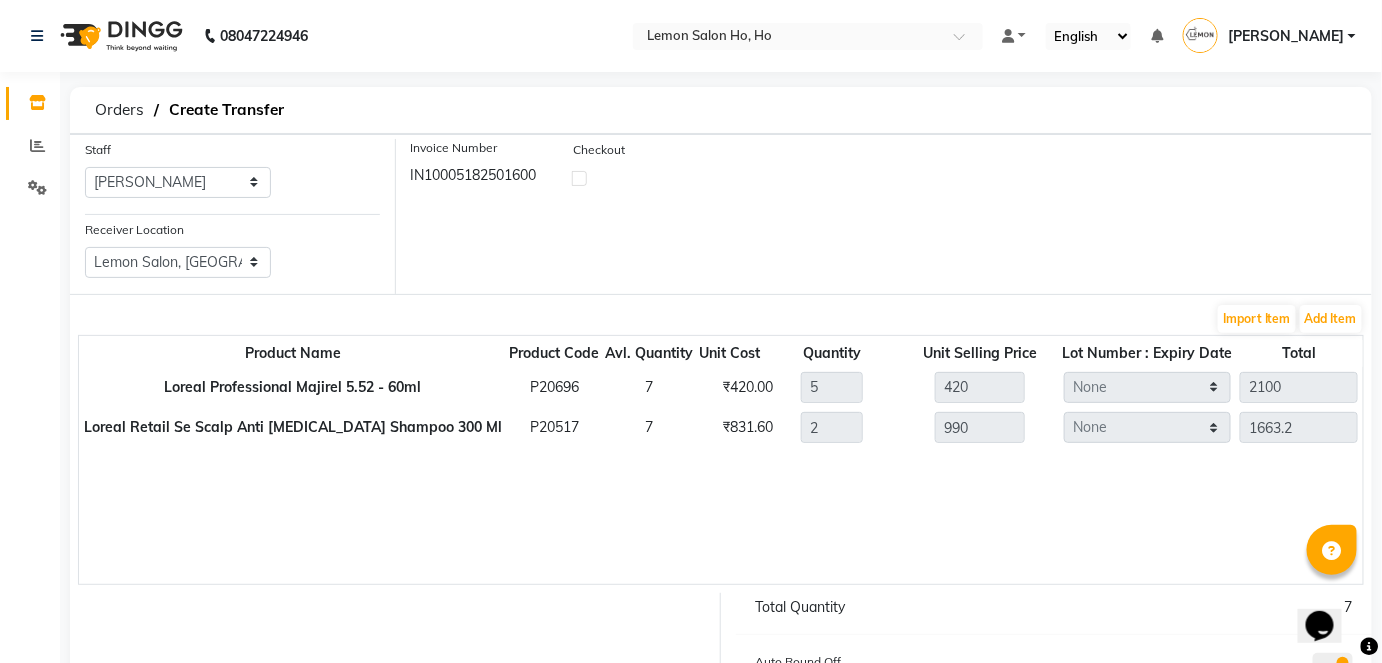 click 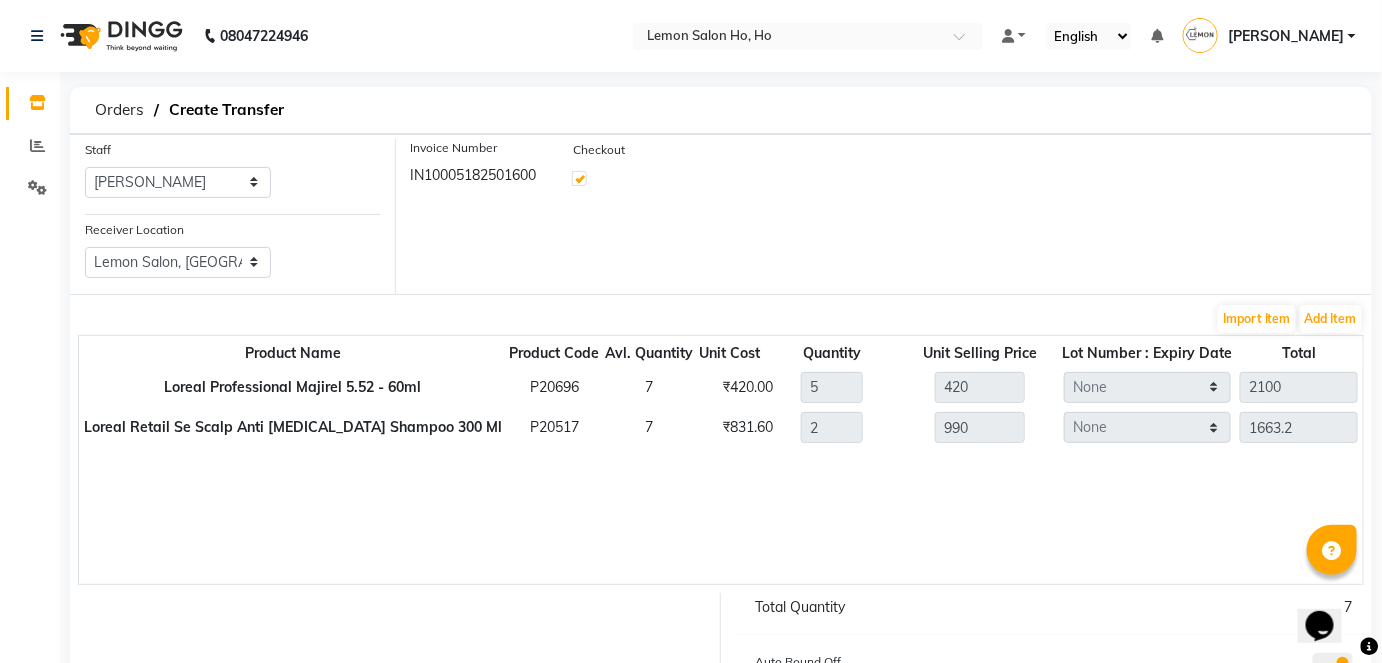 select on "true" 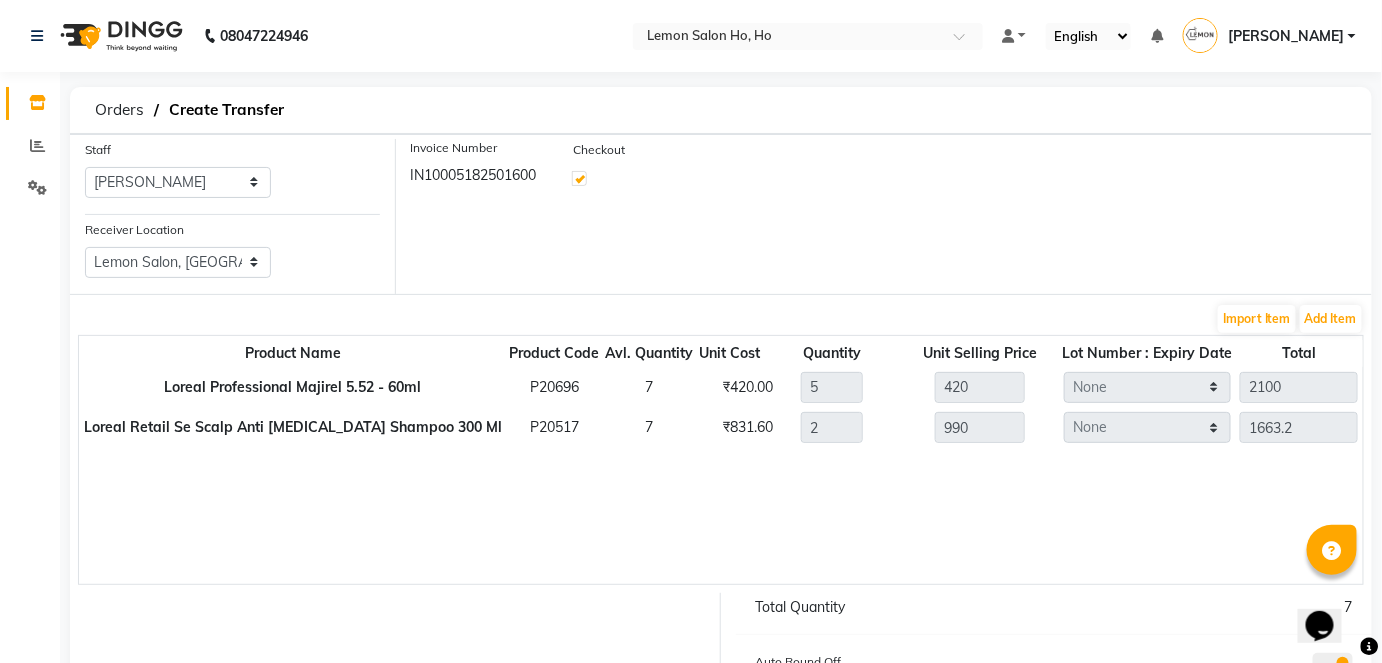 select on "2069" 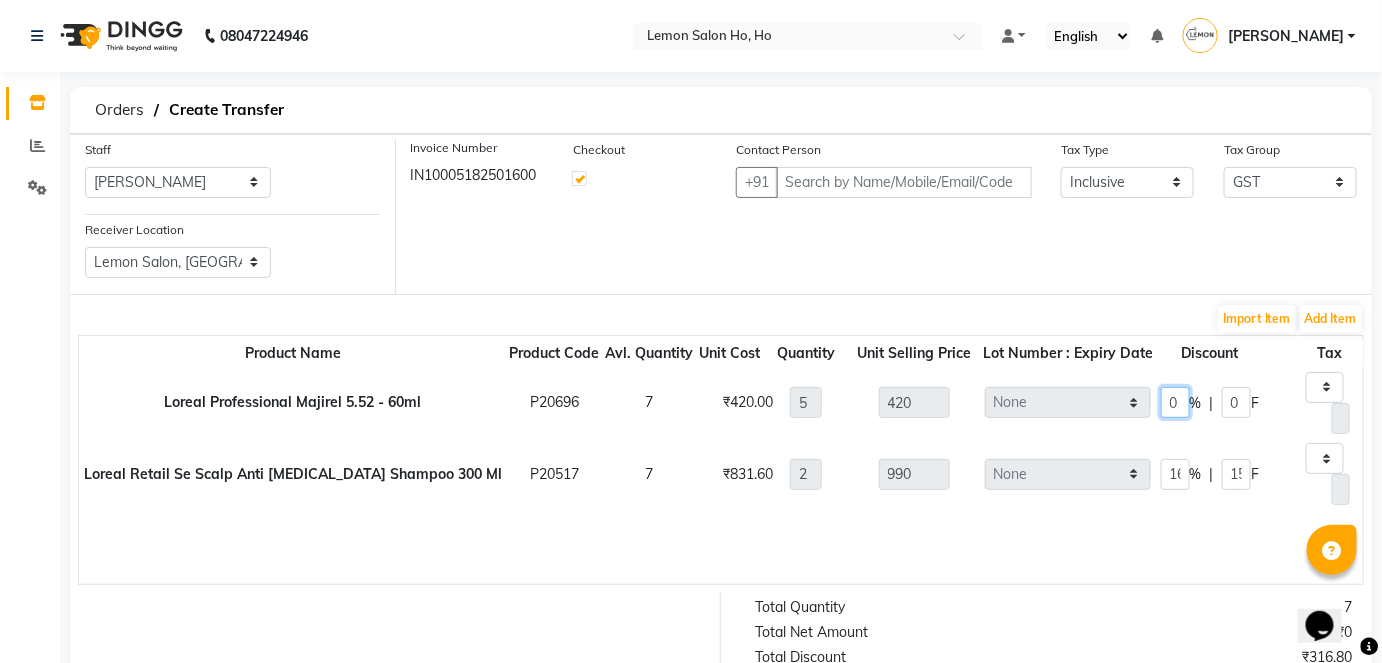 click on "0" 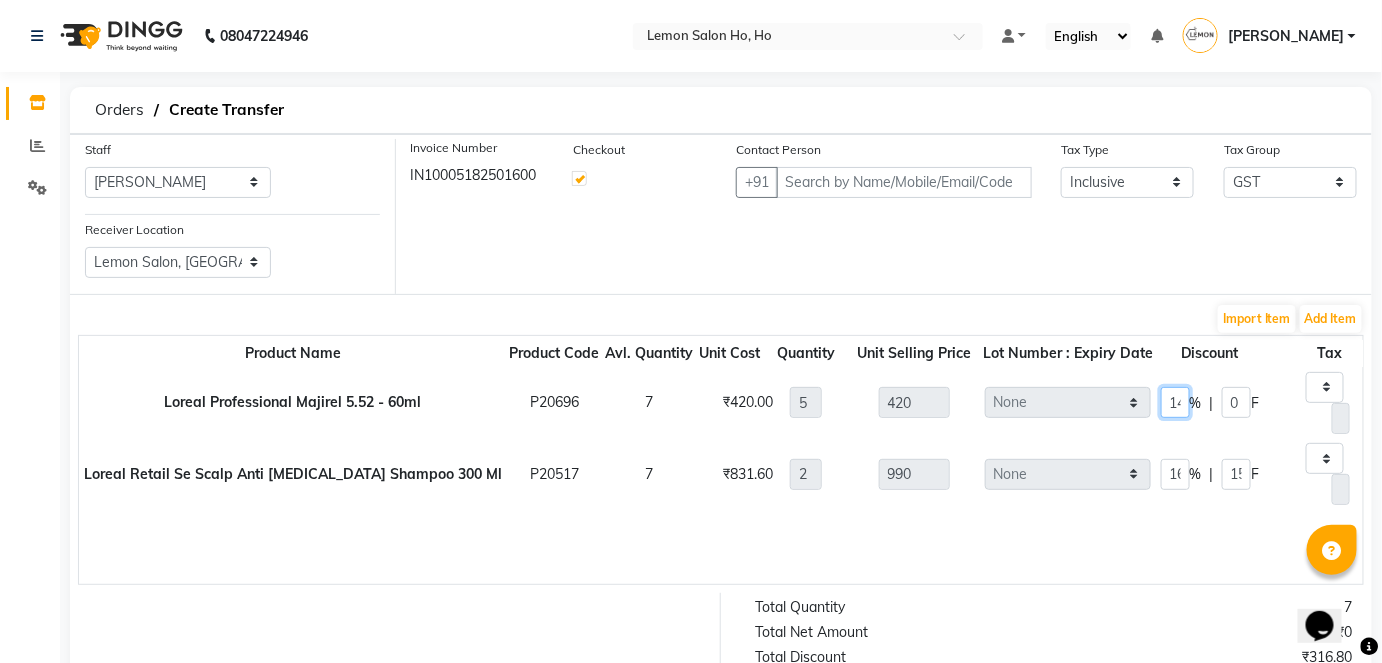 scroll, scrollTop: 0, scrollLeft: 0, axis: both 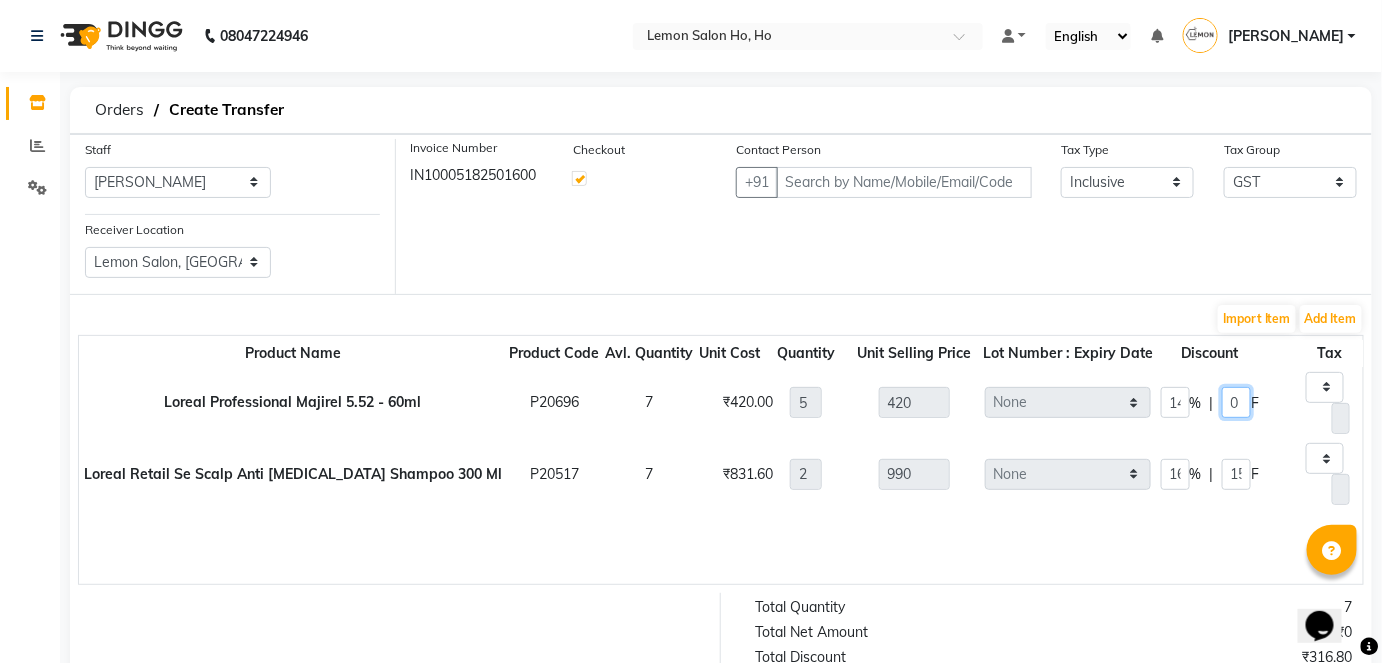 type on "1806" 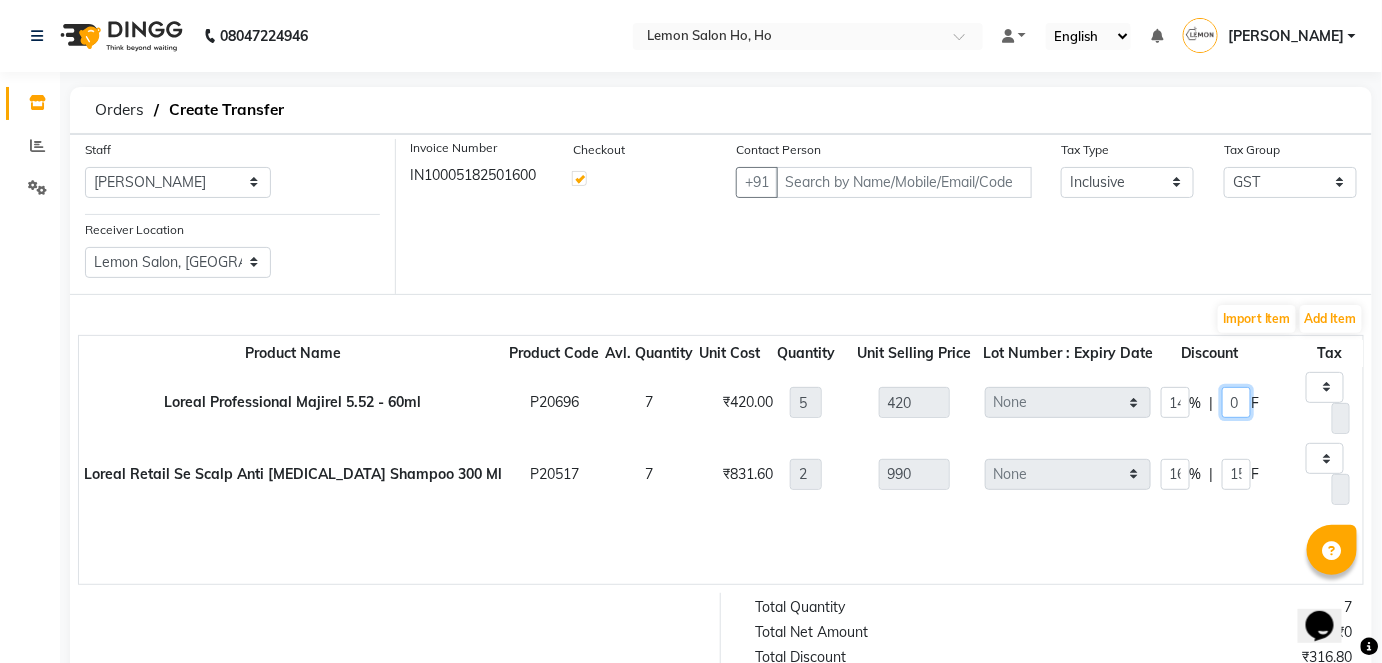 type on "58.8" 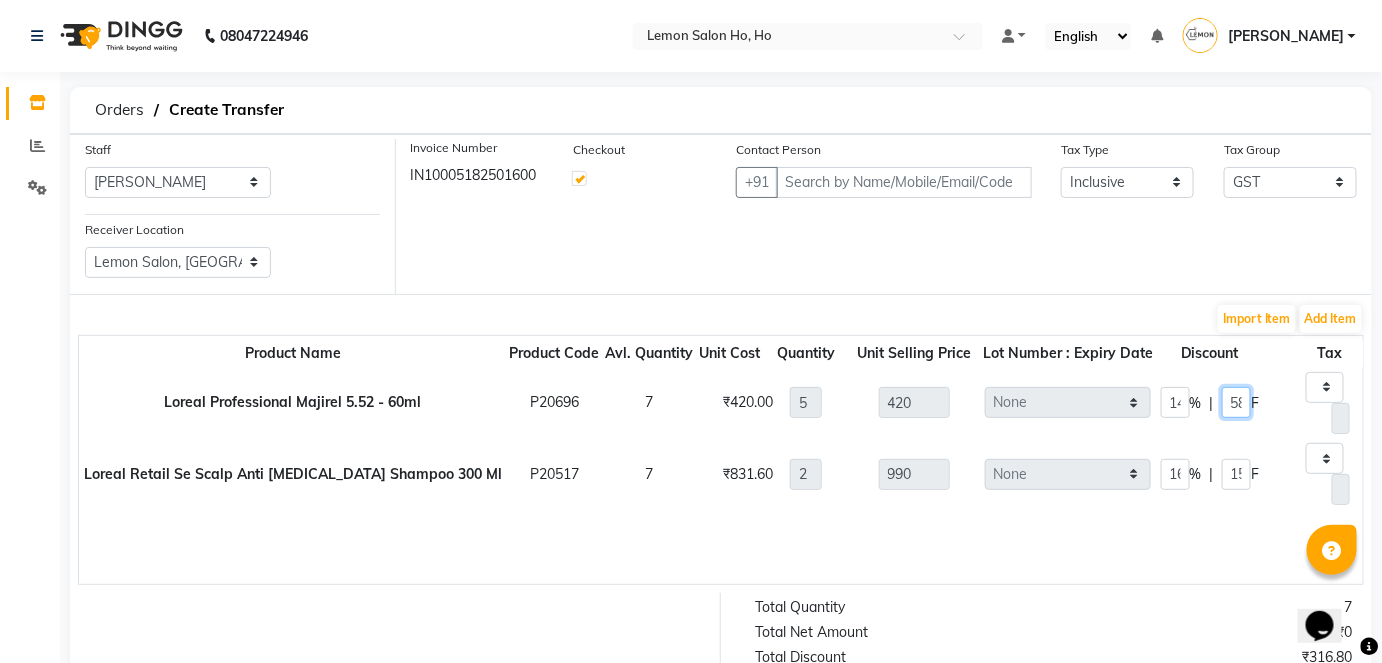 scroll, scrollTop: 0, scrollLeft: 0, axis: both 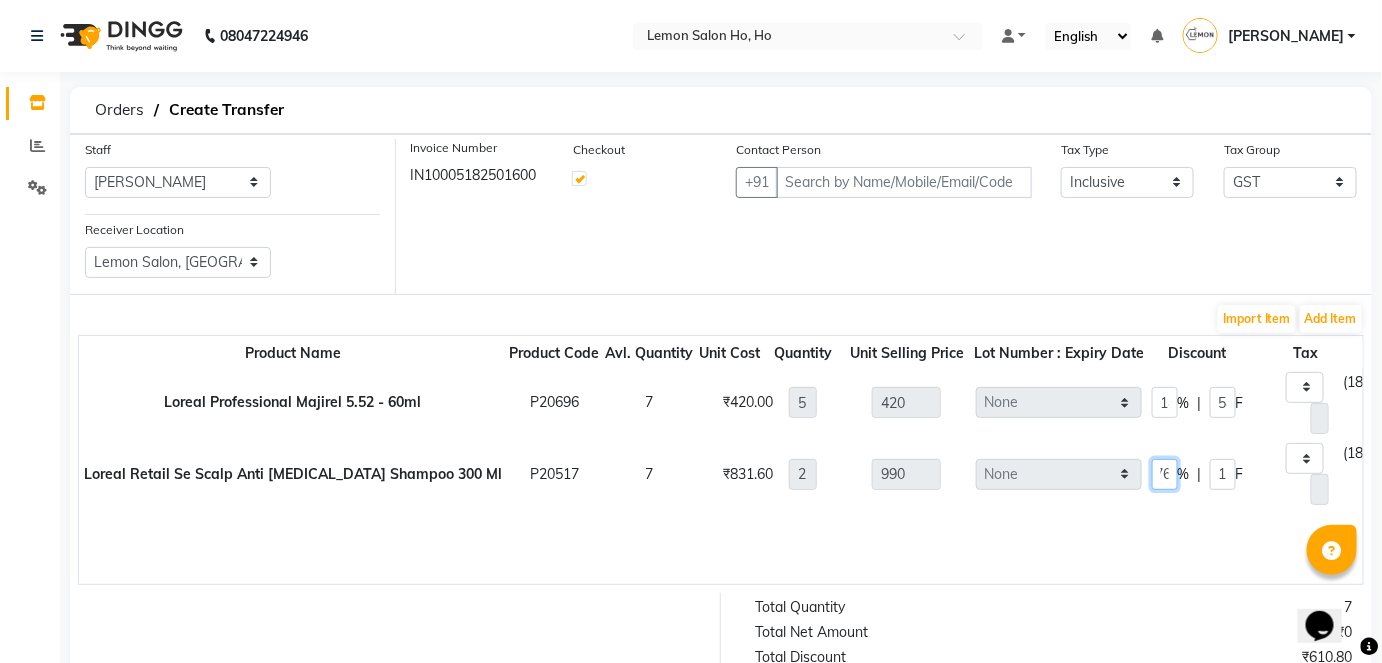 type on "27.76" 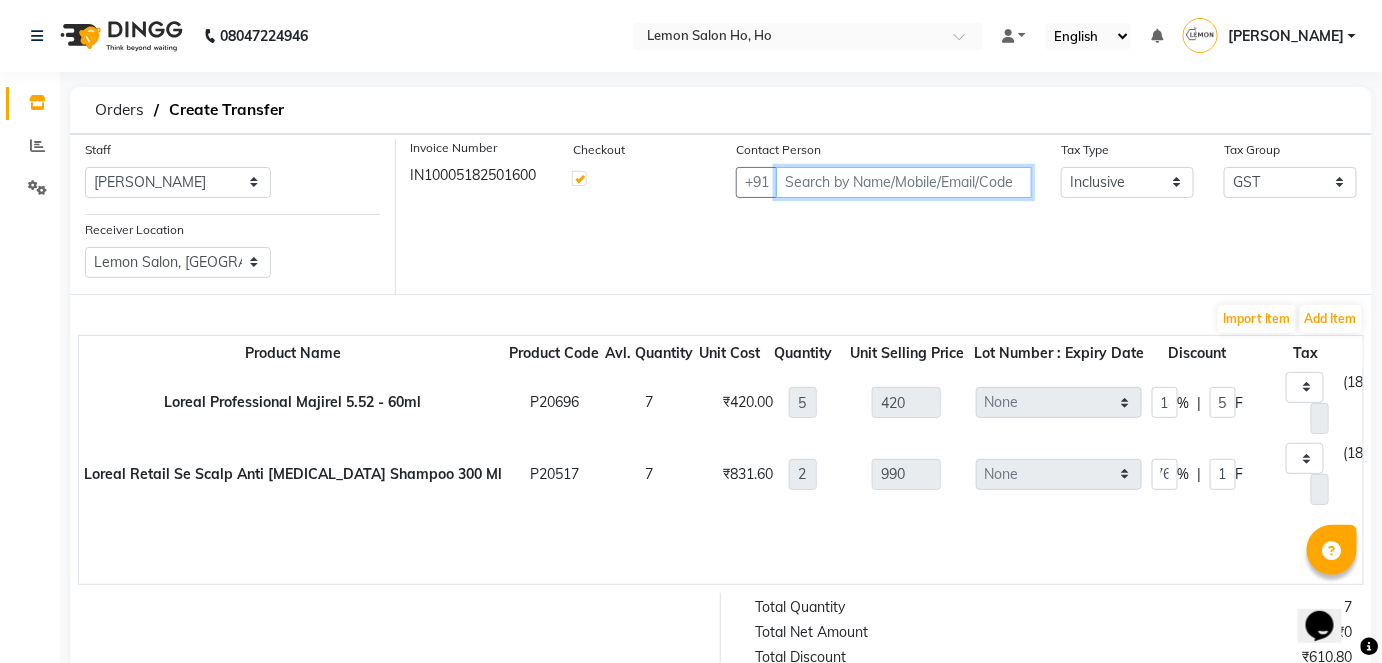 type on "1430.36" 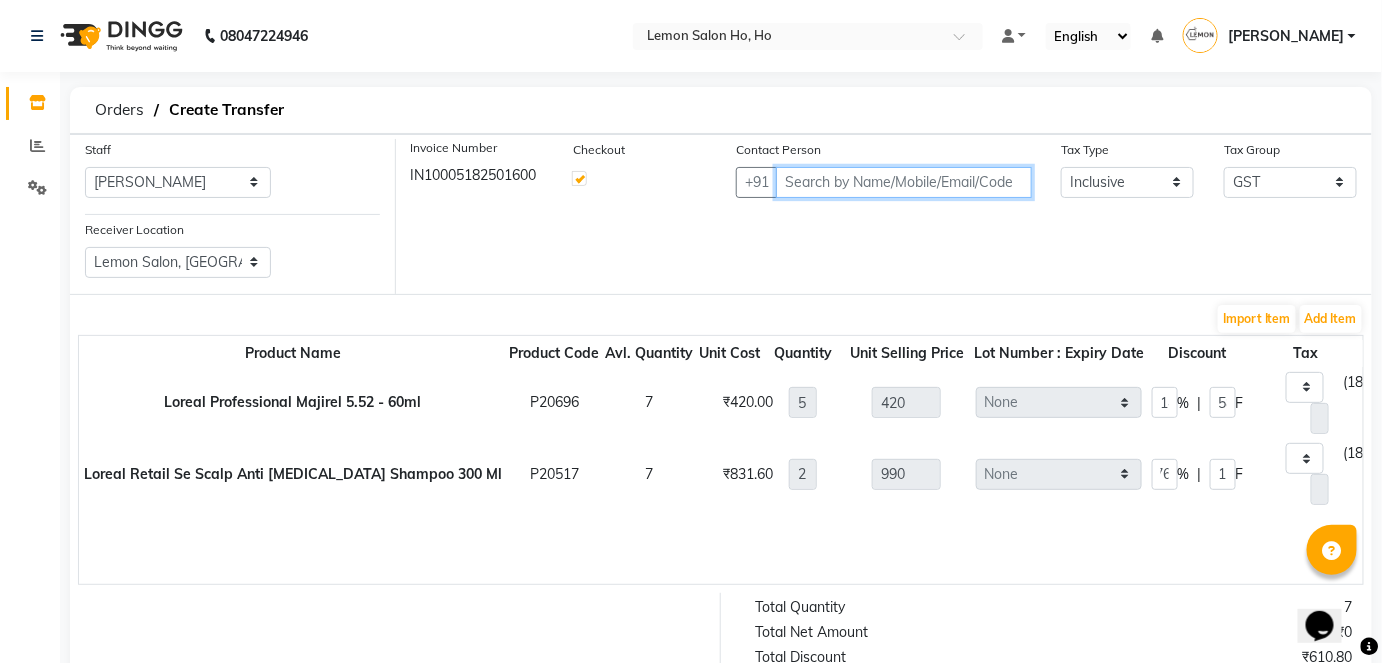 type on "274.82" 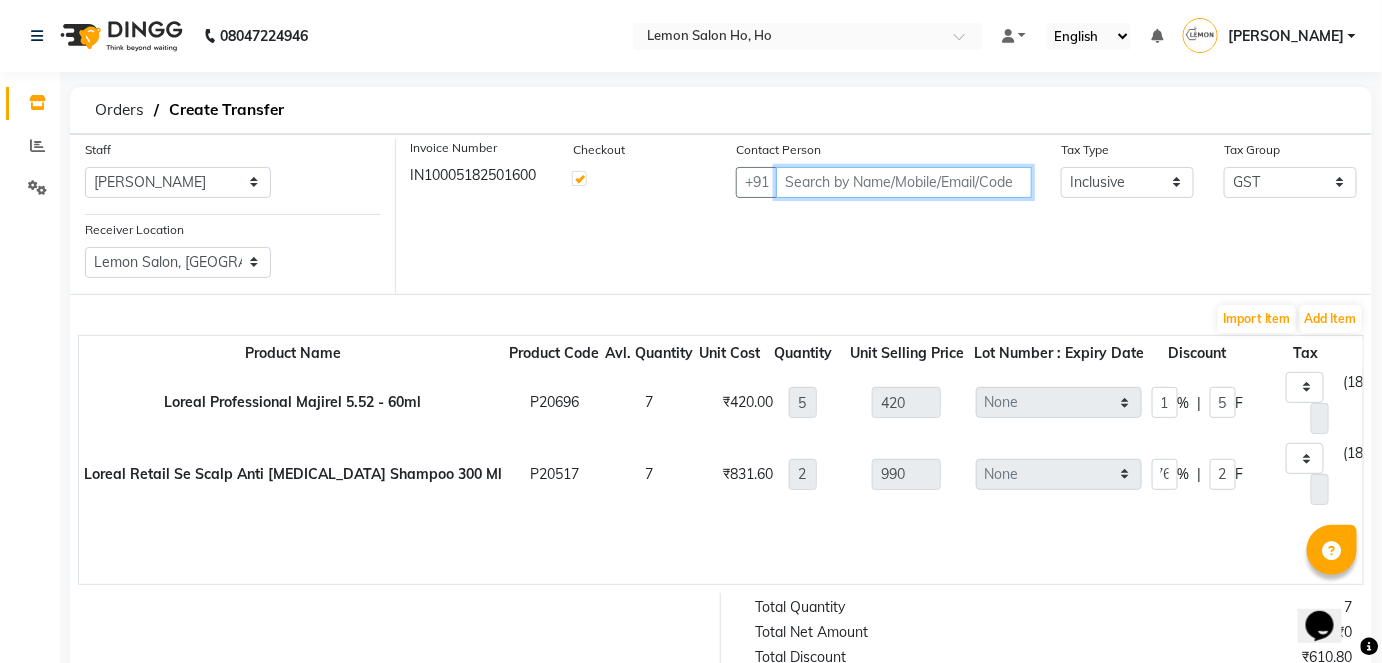 scroll, scrollTop: 0, scrollLeft: 0, axis: both 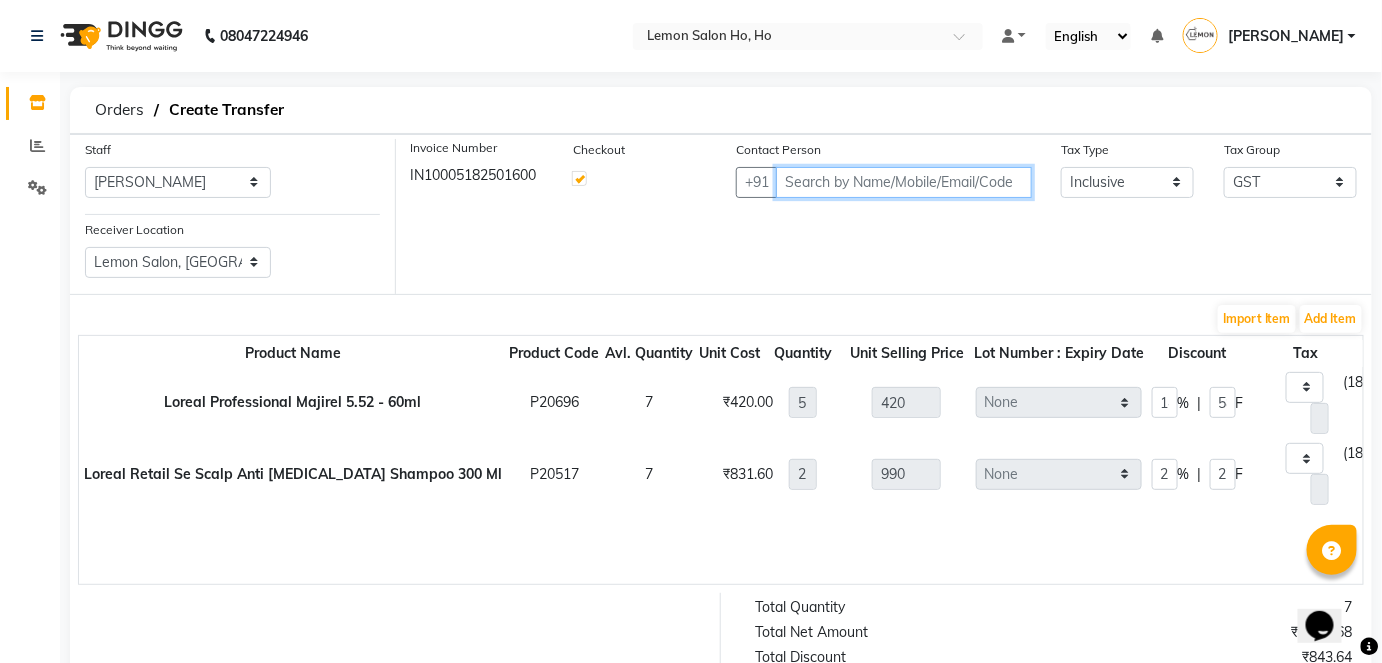 click at bounding box center (904, 182) 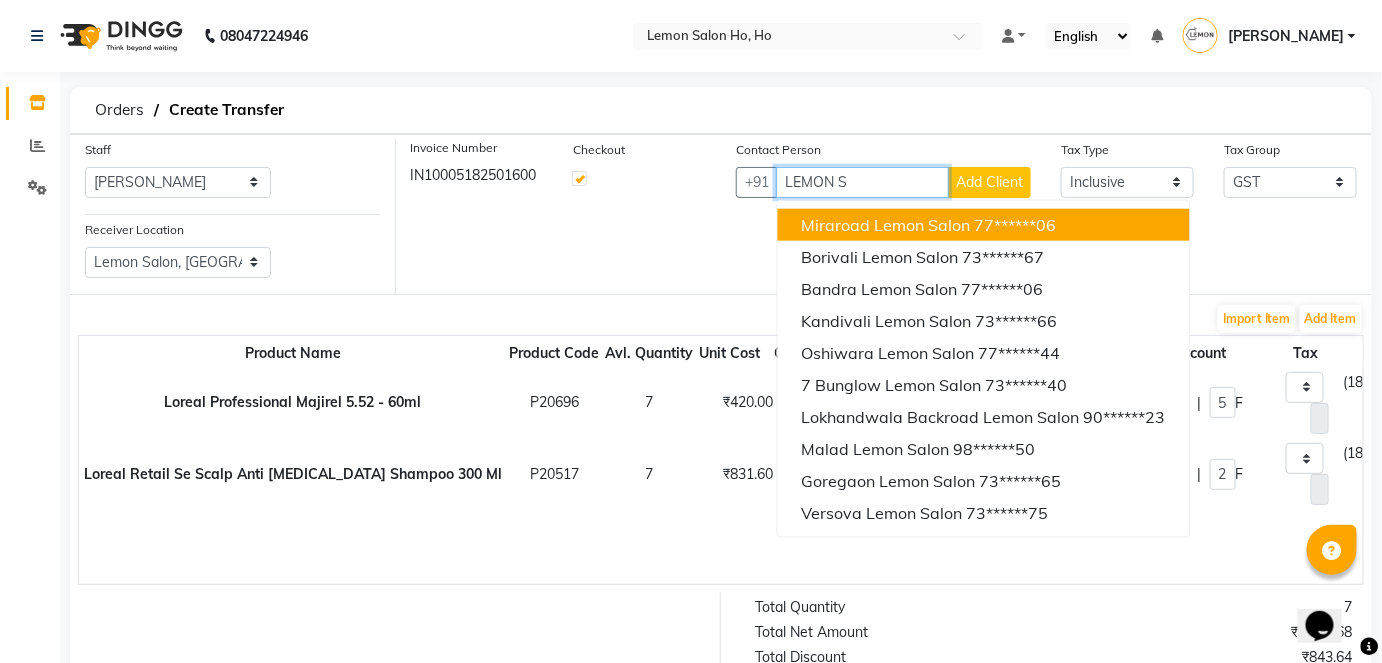click on "Miraroad Lemon Salon" at bounding box center (886, 224) 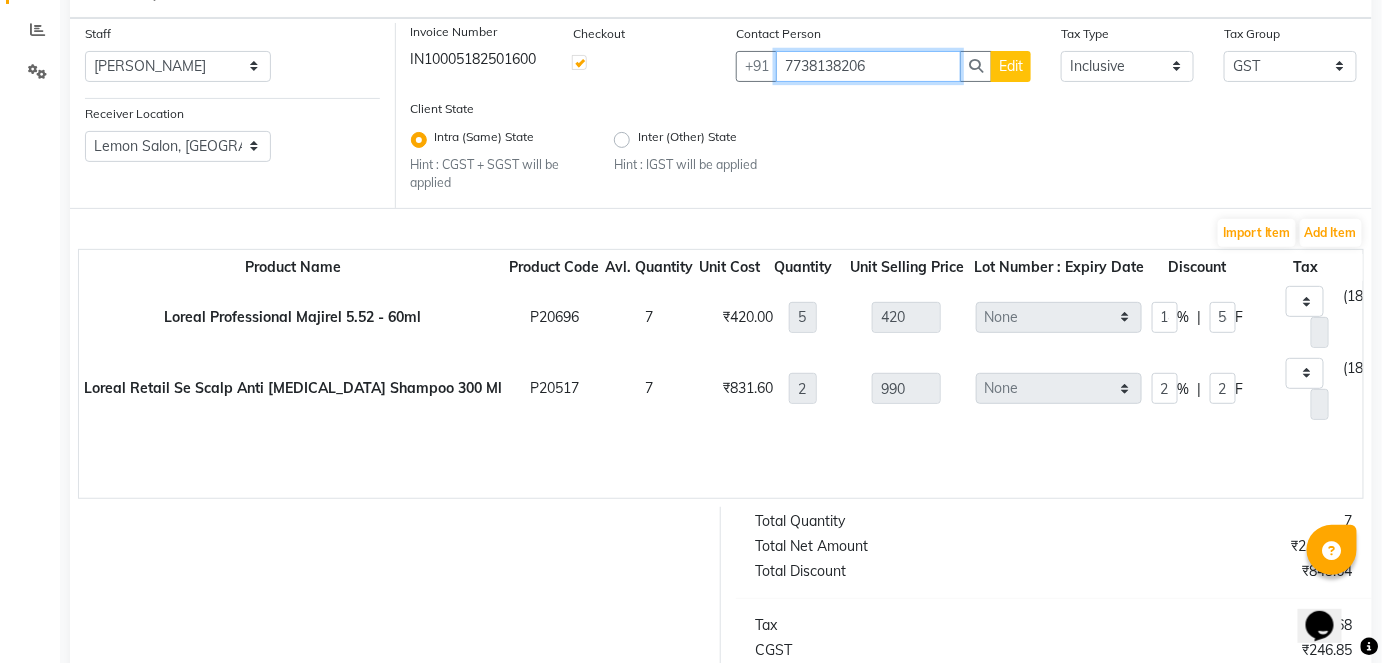 scroll, scrollTop: 343, scrollLeft: 0, axis: vertical 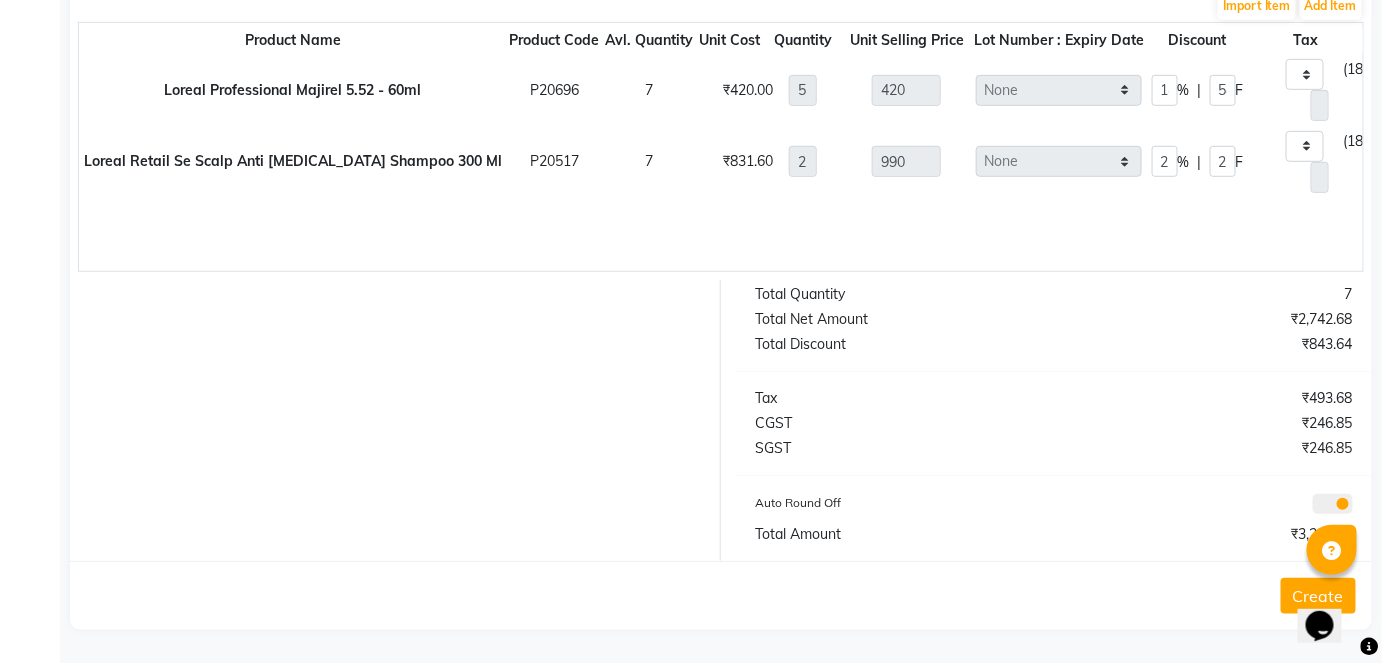 type on "7738138206" 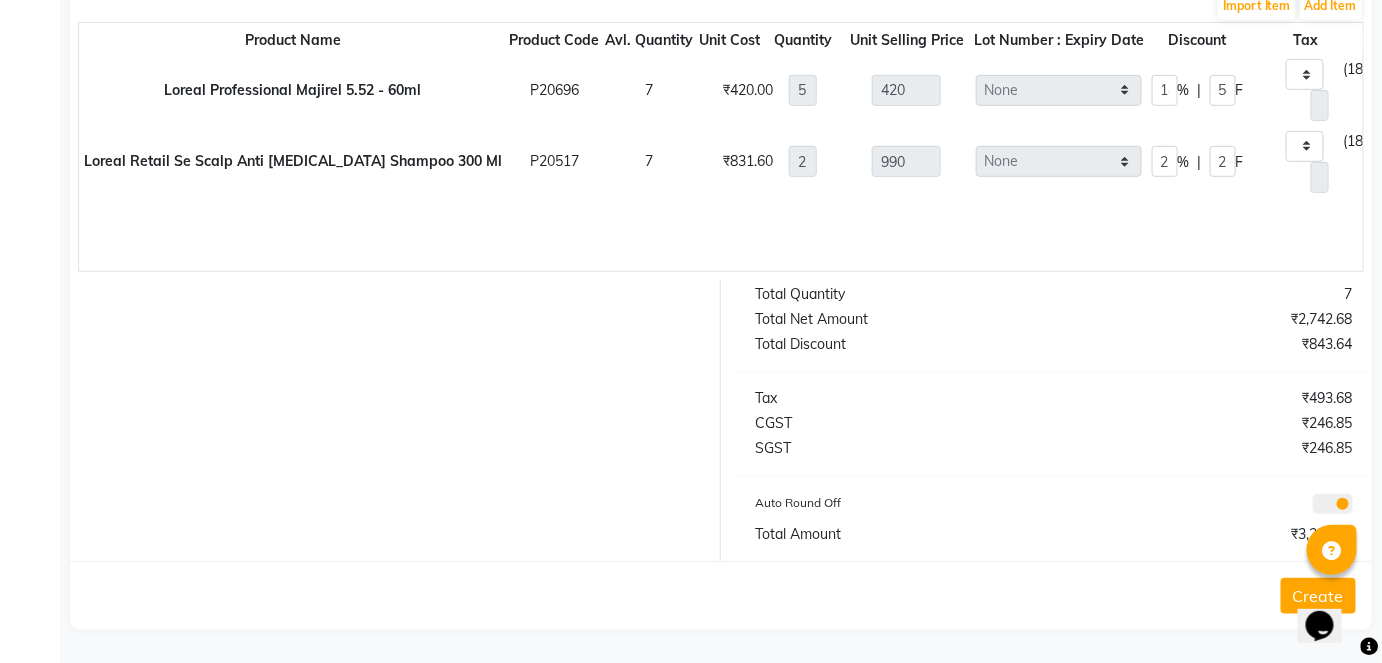 click on "Create" 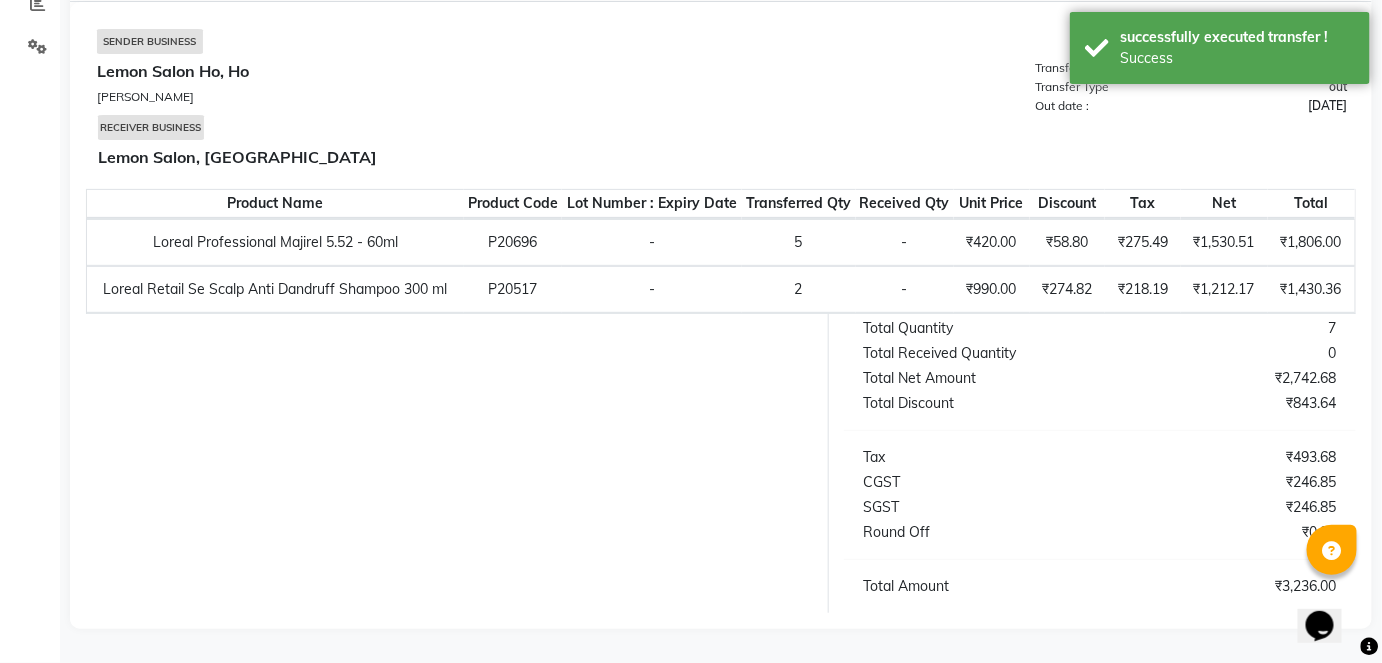 scroll, scrollTop: 0, scrollLeft: 0, axis: both 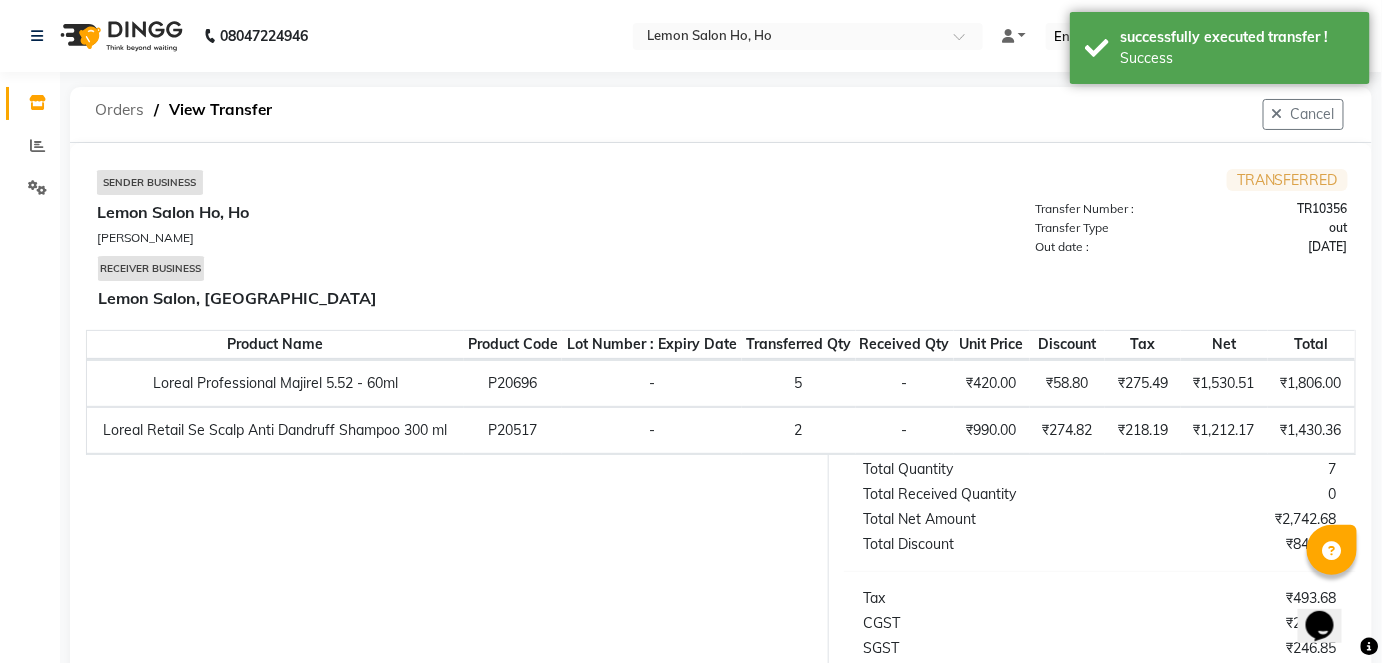 click on "Orders" 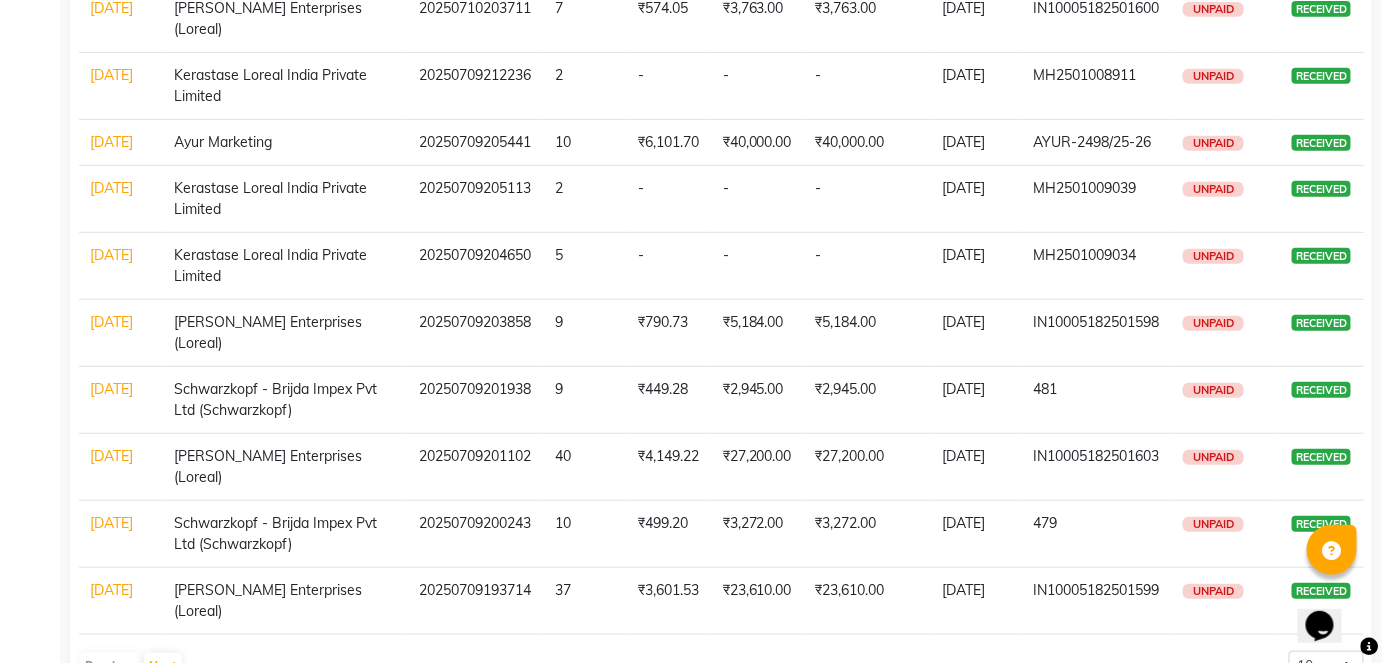 scroll, scrollTop: 389, scrollLeft: 0, axis: vertical 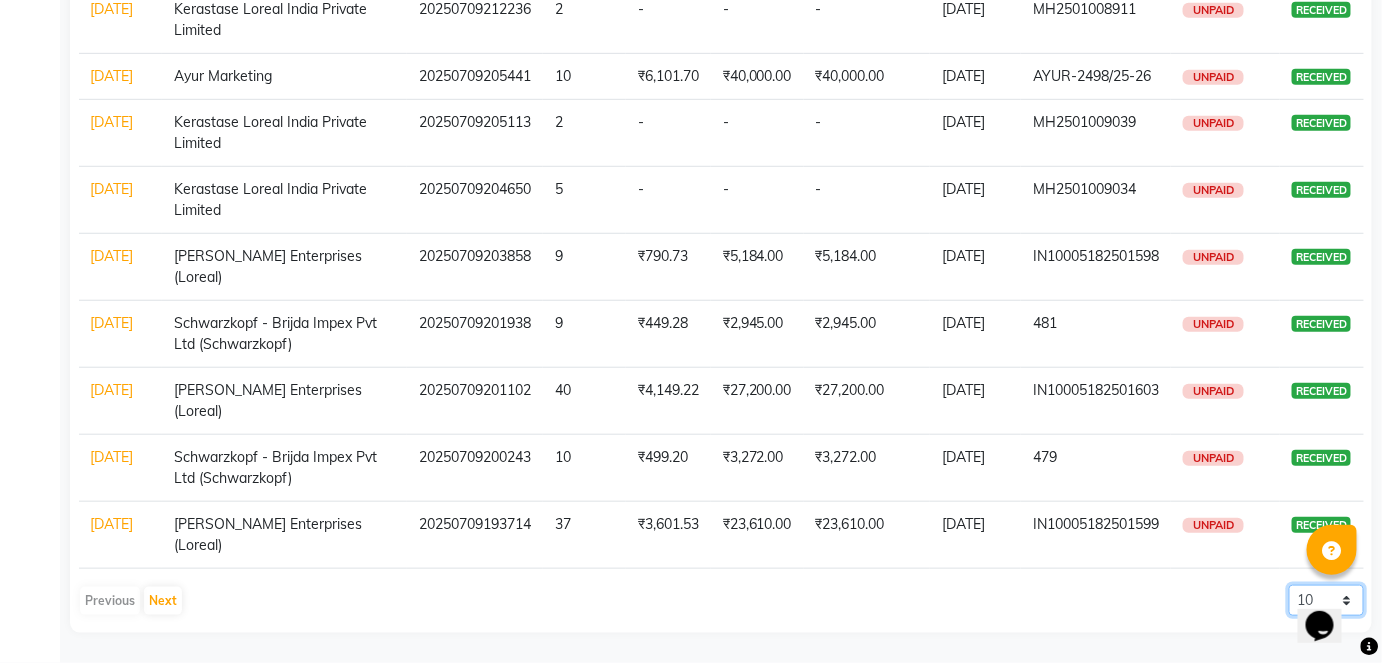 click on "10 20 50 100" 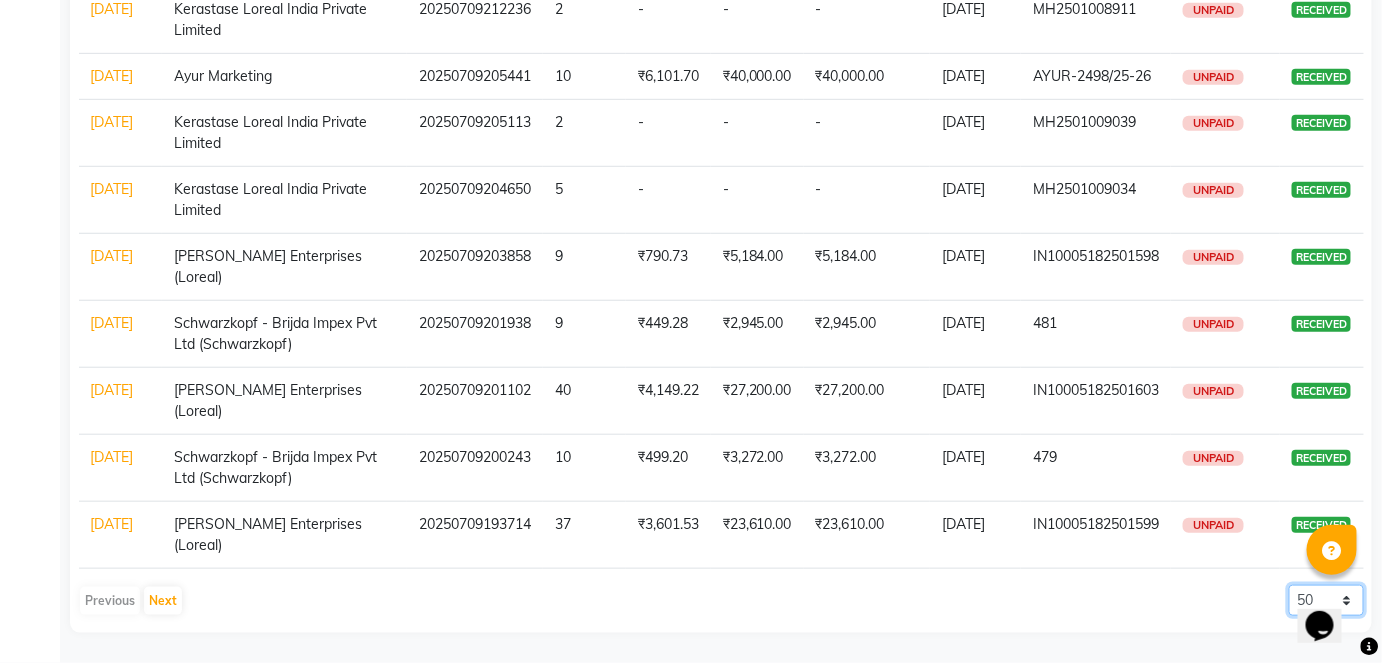 click on "10 20 50 100" 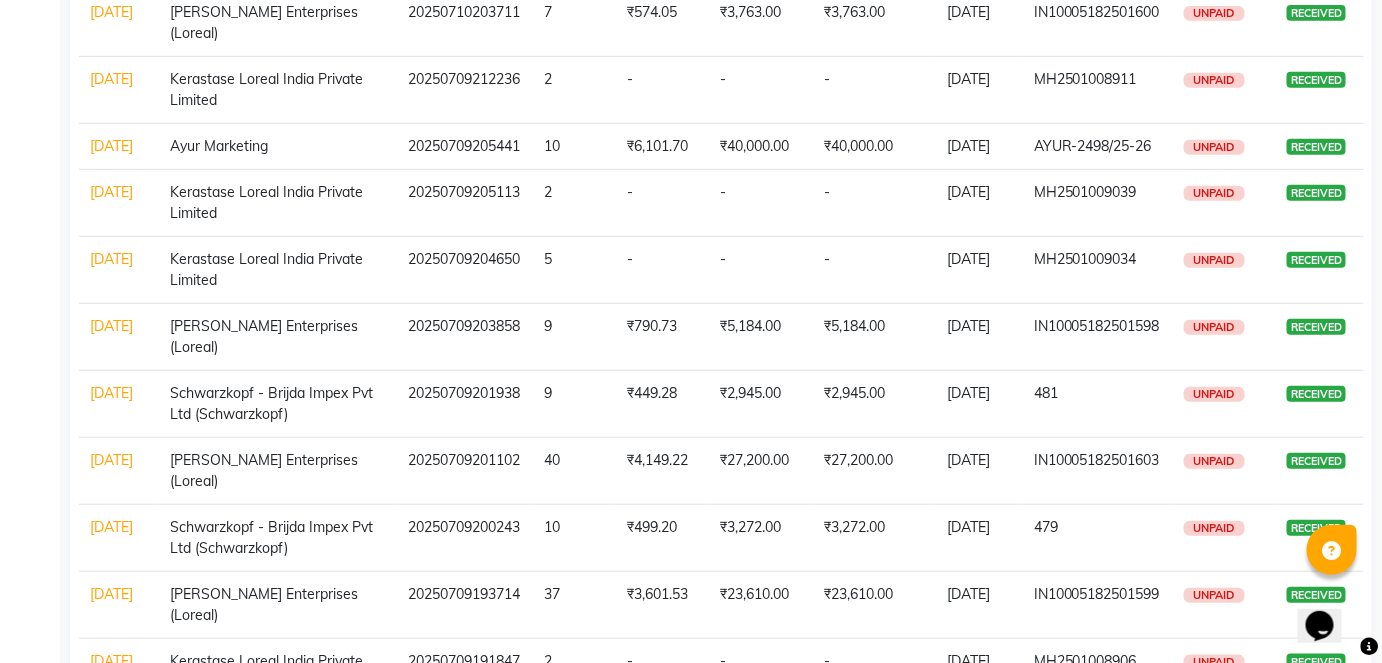 scroll, scrollTop: 25, scrollLeft: 0, axis: vertical 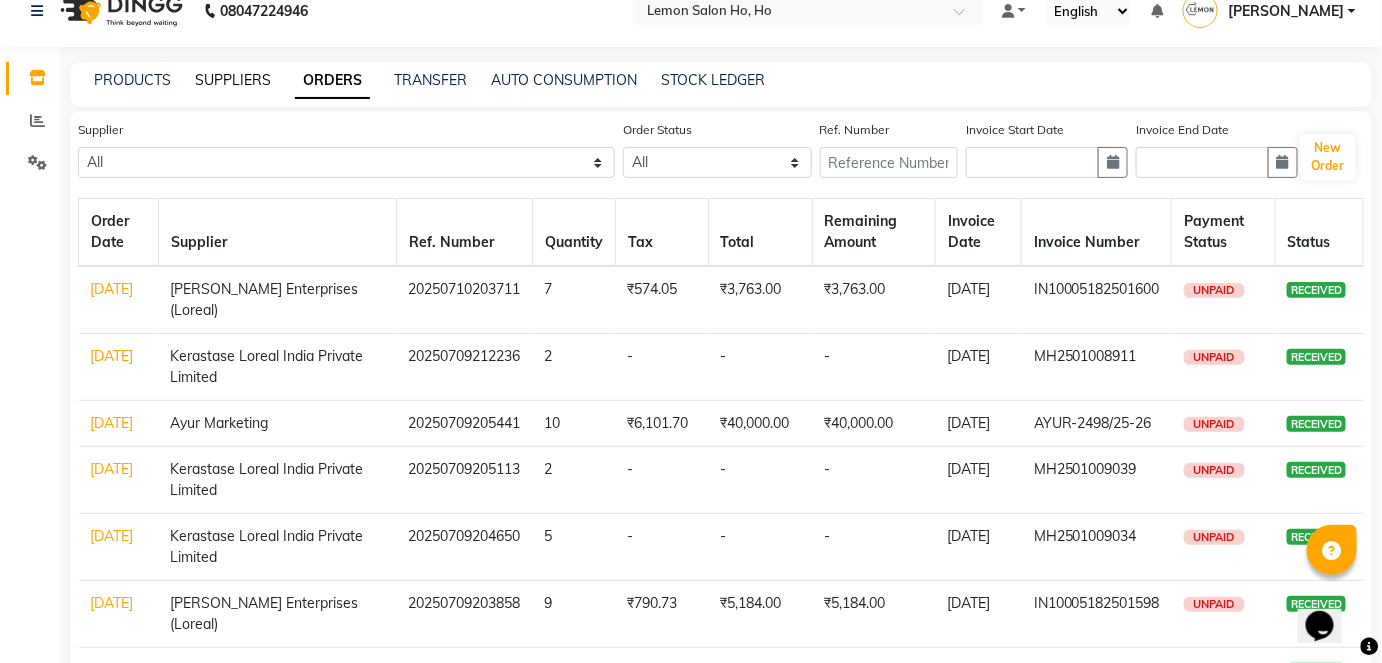 click on "SUPPLIERS" 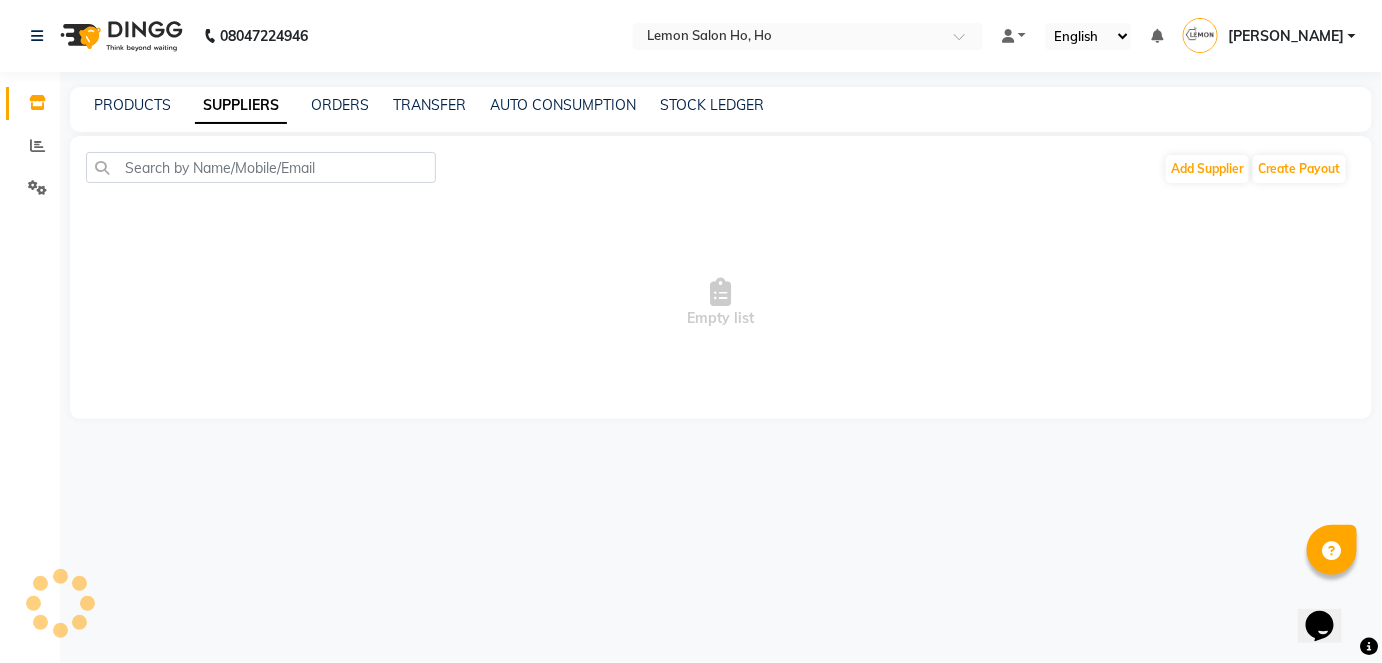 scroll, scrollTop: 0, scrollLeft: 0, axis: both 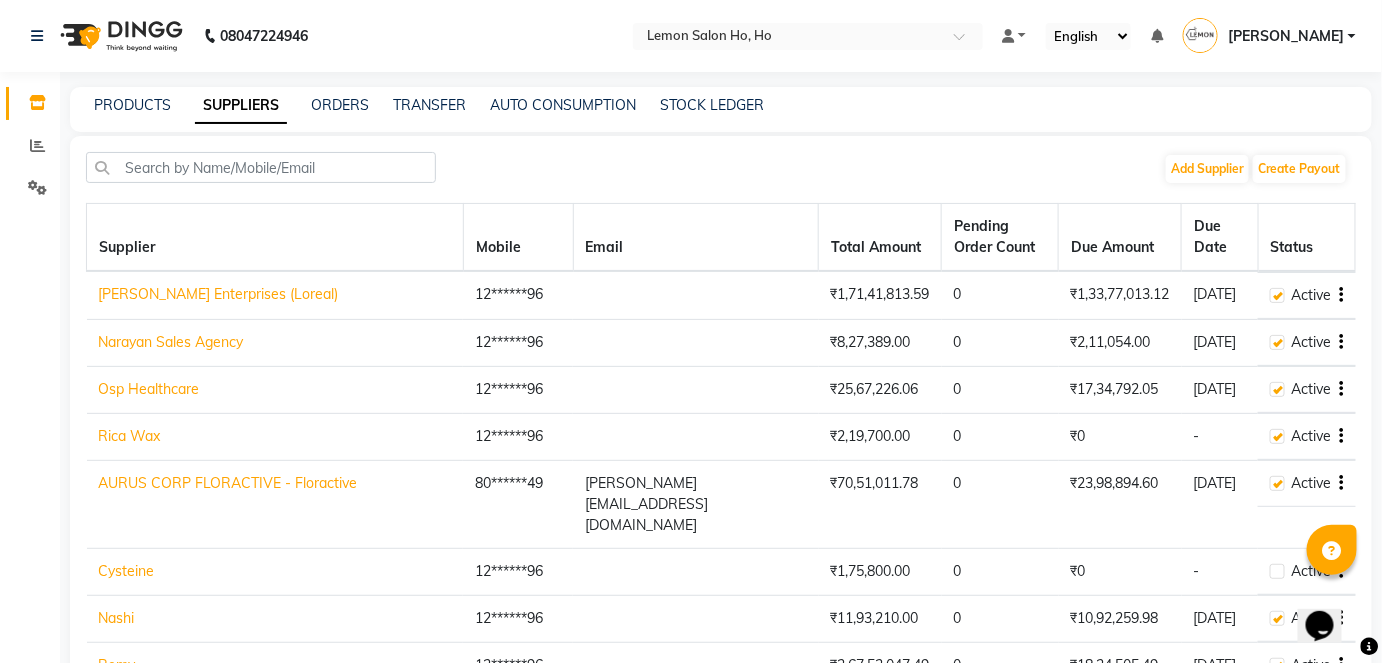 click on "Komal Enterprises (Loreal)" 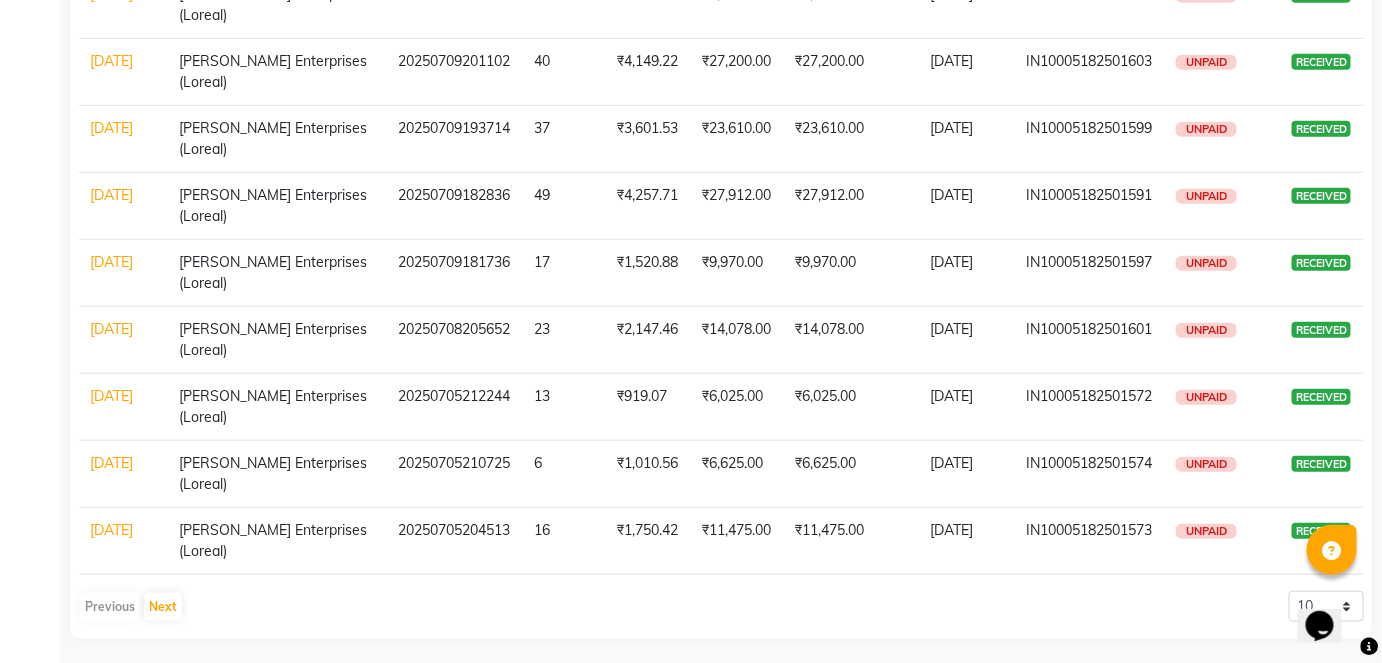 scroll, scrollTop: 394, scrollLeft: 0, axis: vertical 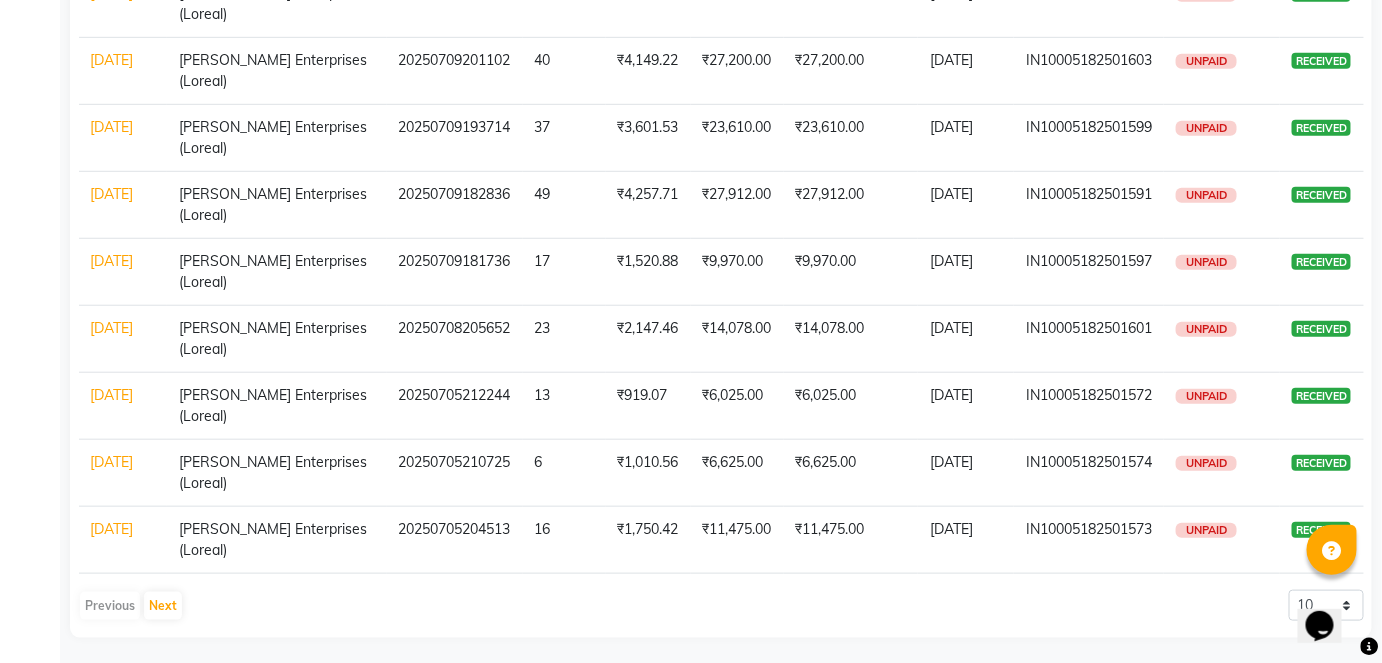 click on "Opens Chat This icon Opens the chat window." at bounding box center (1319, 625) 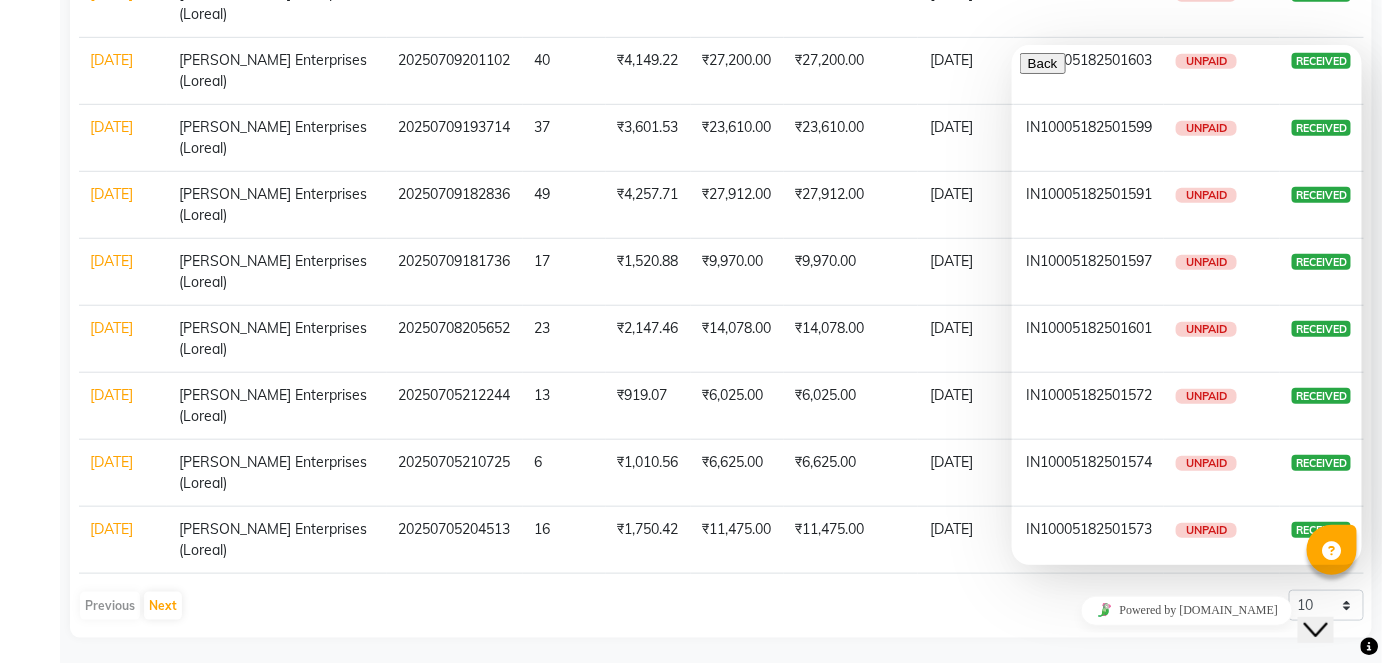click on "Close Chat This icon closes the chat window." at bounding box center (1315, 629) 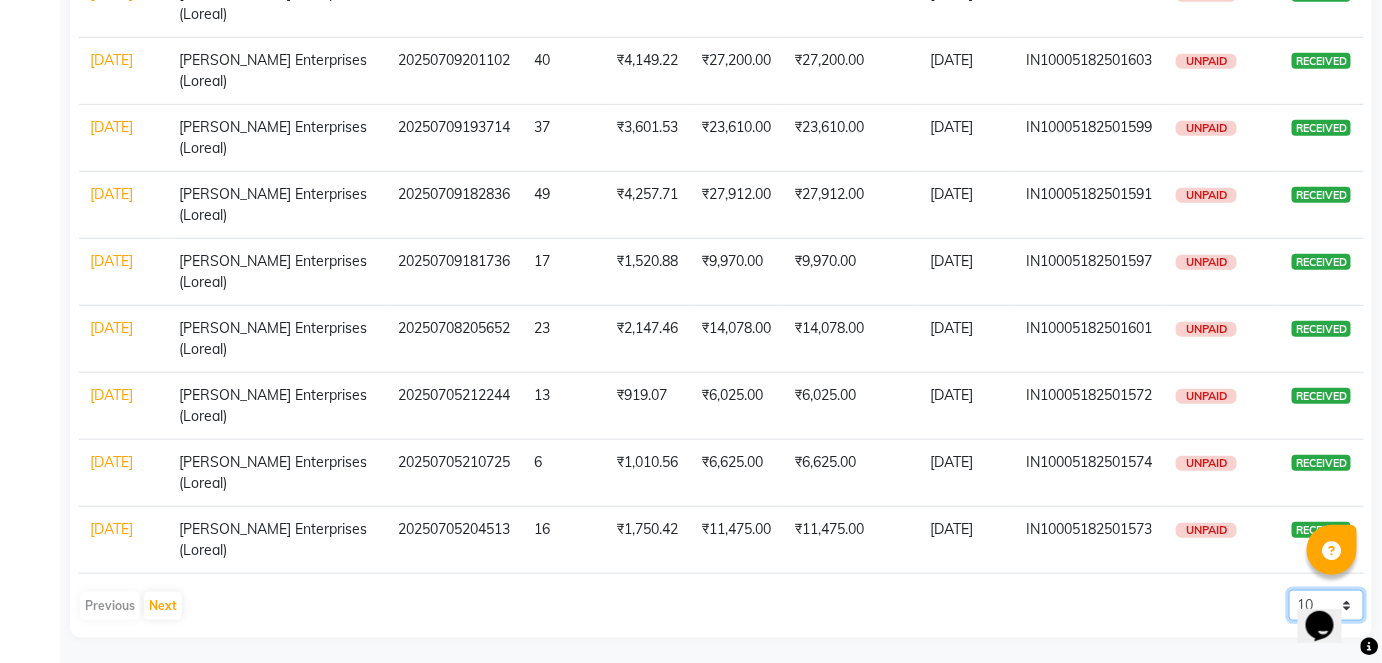 click on "10 20 50 100" 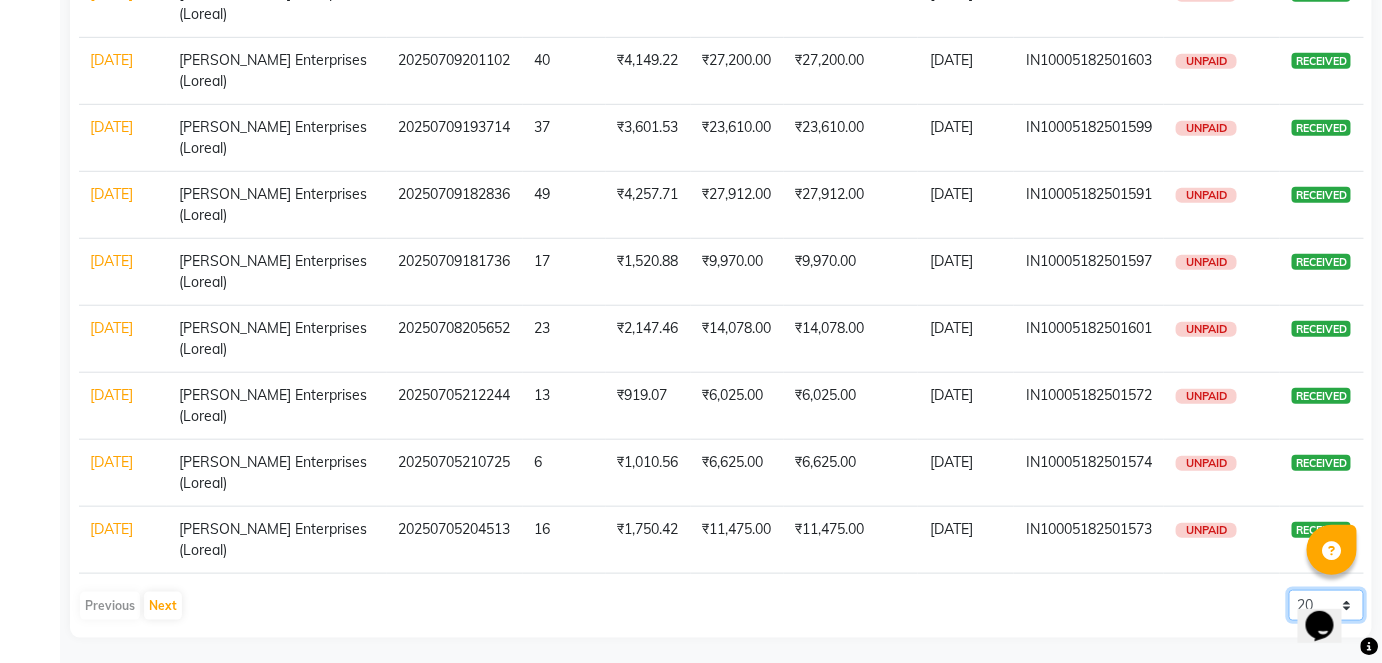 click on "10 20 50 100" 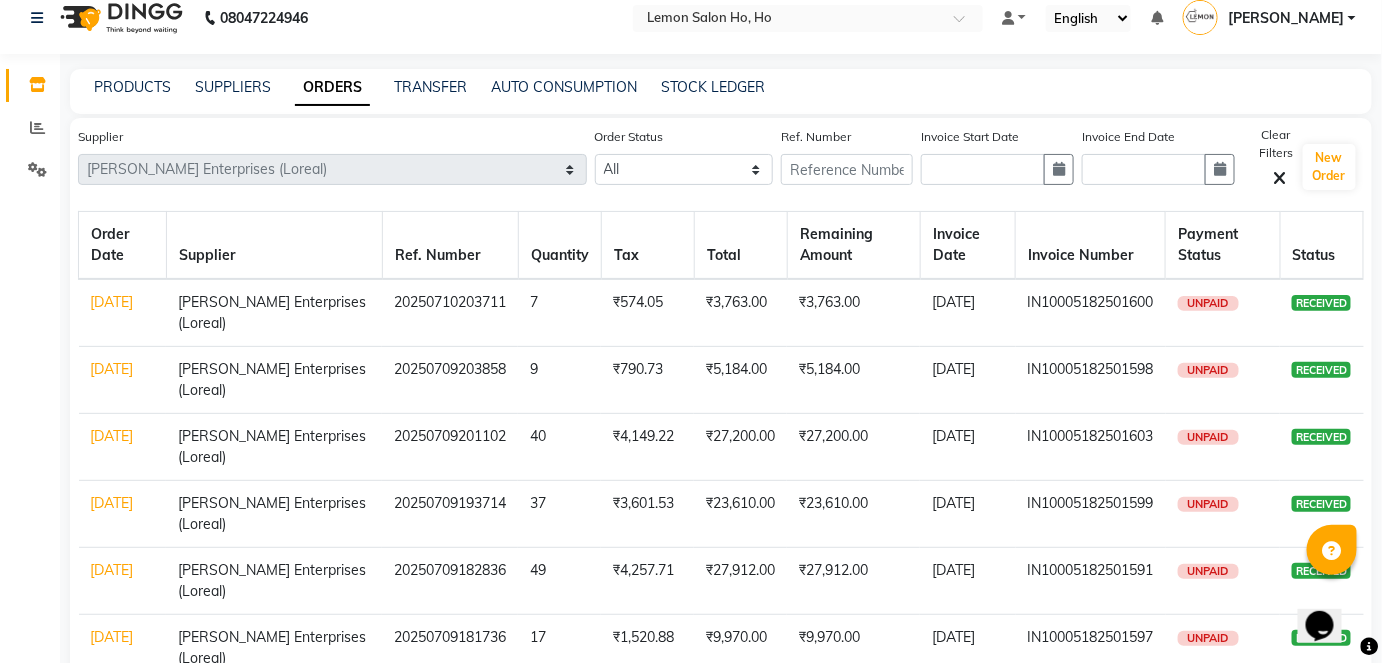 scroll, scrollTop: 0, scrollLeft: 0, axis: both 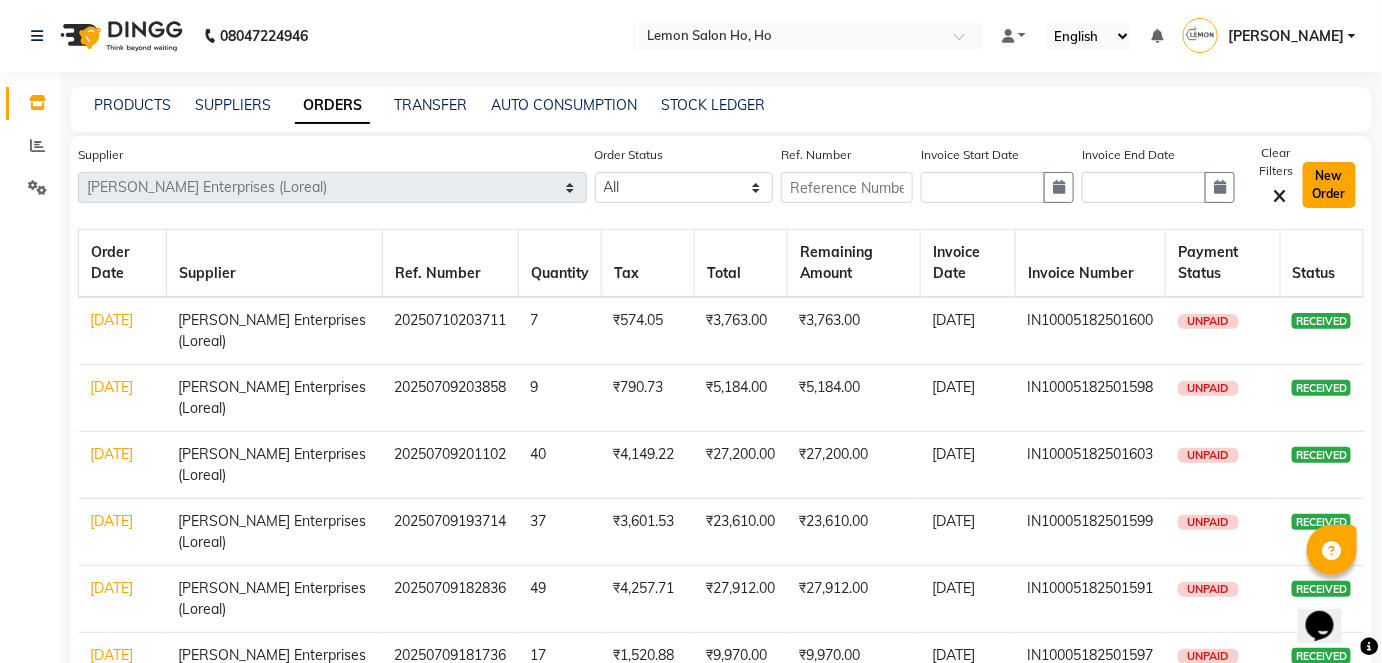 click on "New Order" 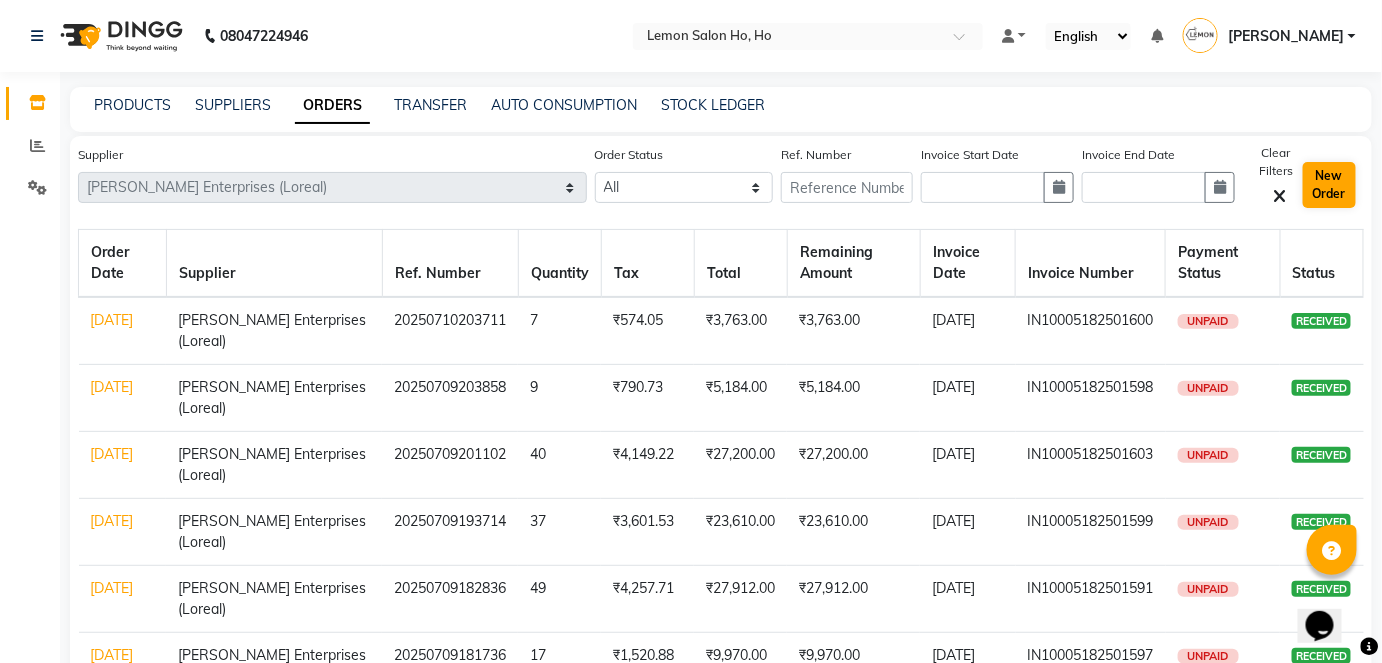 select on "true" 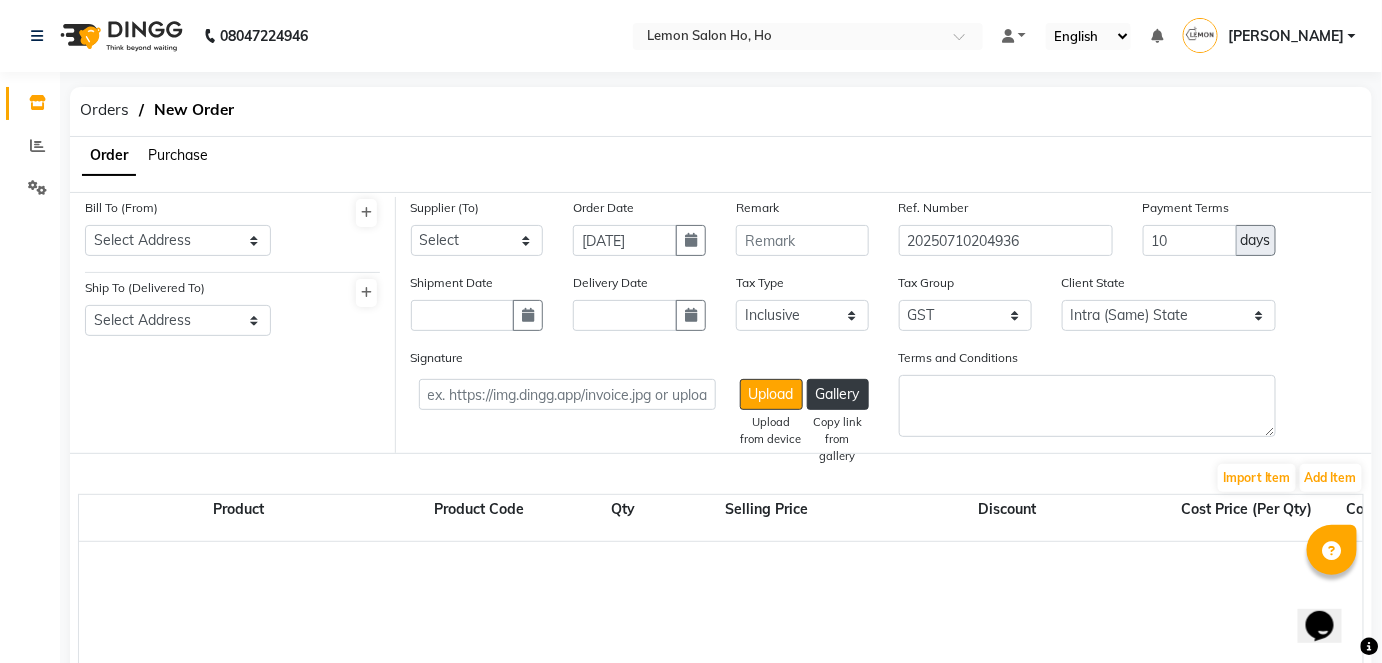 click on "Purchase" 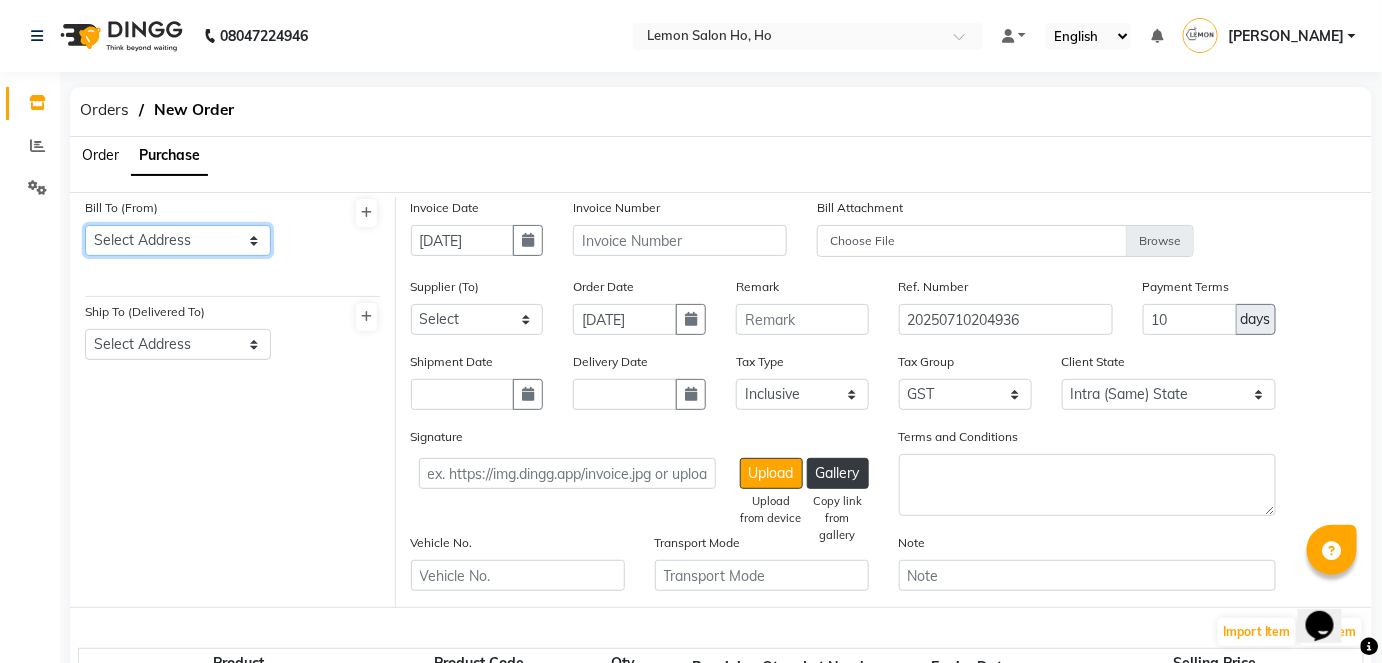 click on "Select Address  shop no-1 samarth siddhi near andheri west mumbai 400053    HO   GG   Ho" 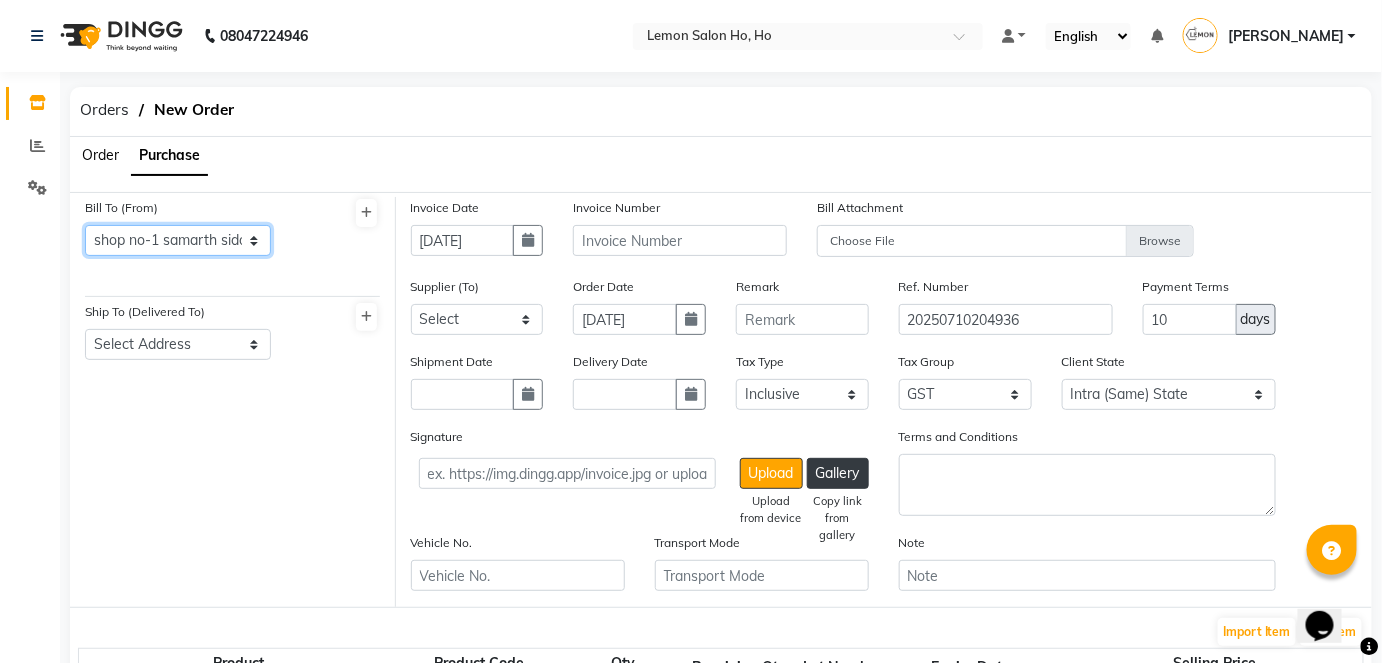 click on "Select Address  shop no-1 samarth siddhi near andheri west mumbai 400053    HO   GG   Ho" 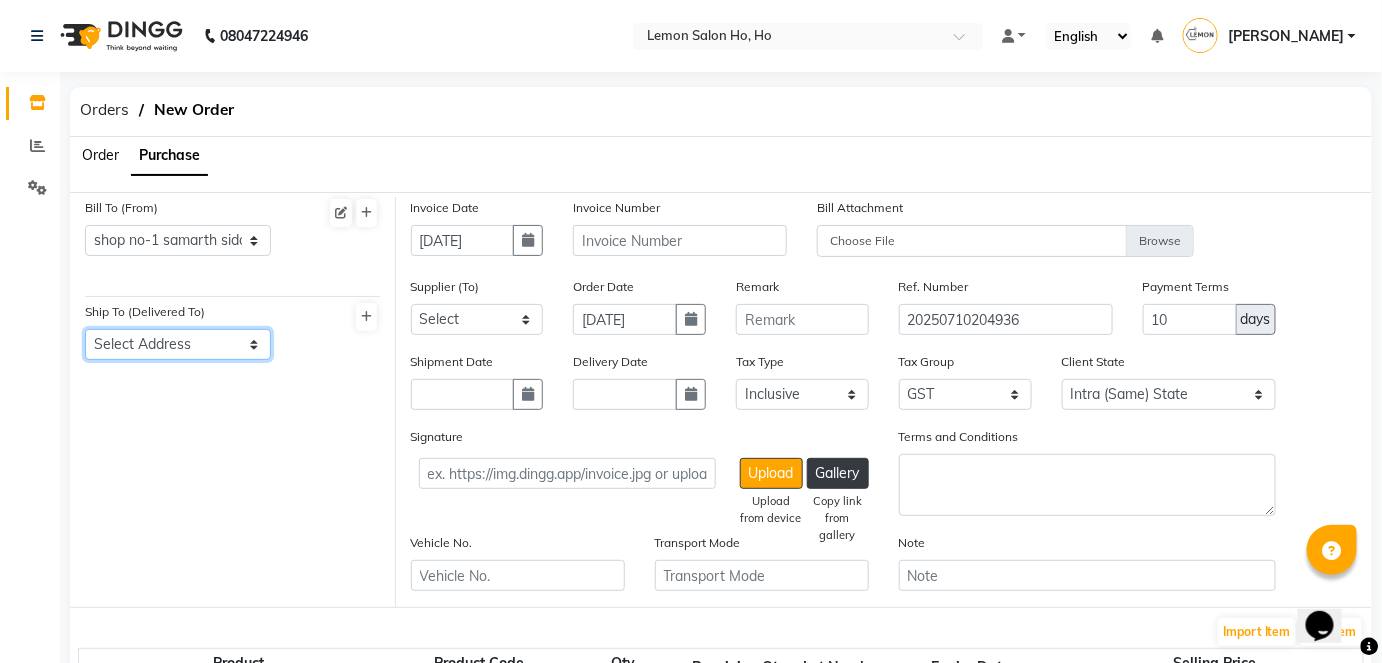 click on "Select Address  shop no-1 samarth siddhi near joggers park opp starbucks andheri west mumbai -400053    YY   Lemon Malad Auris Galleria" 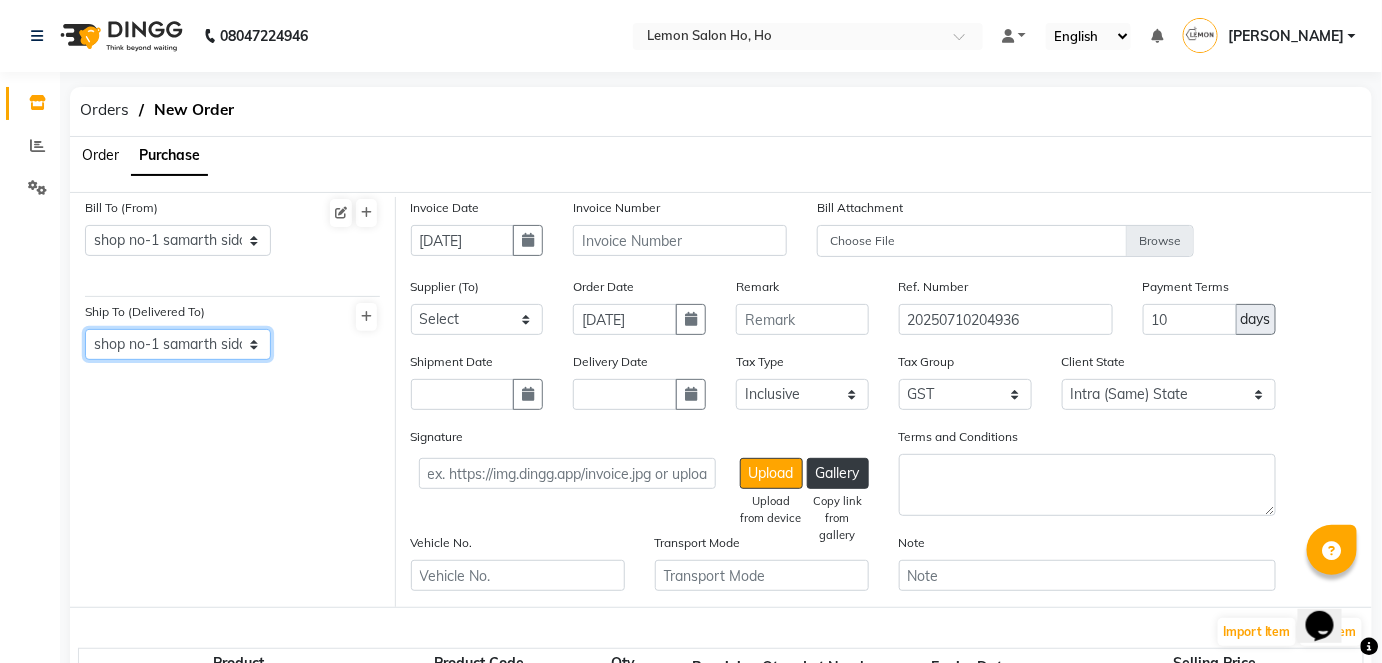 click on "Select Address  shop no-1 samarth siddhi near joggers park opp starbucks andheri west mumbai -400053    YY   Lemon Malad Auris Galleria" 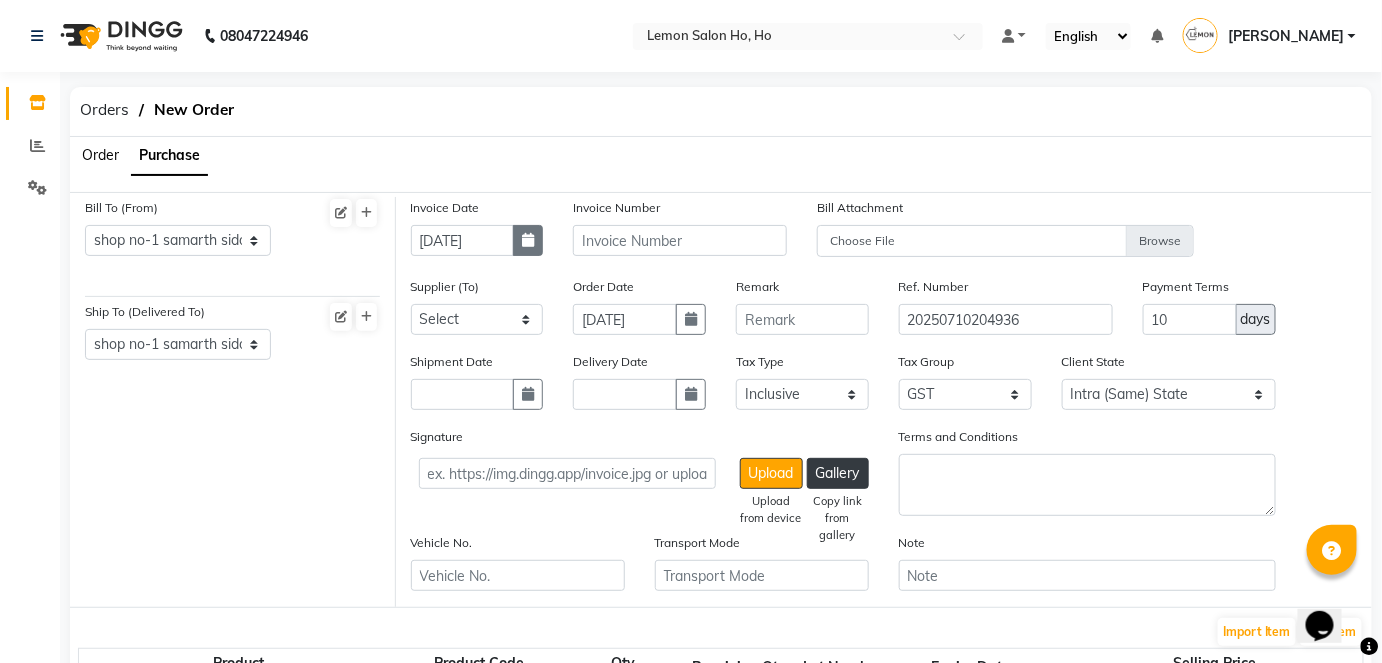 click 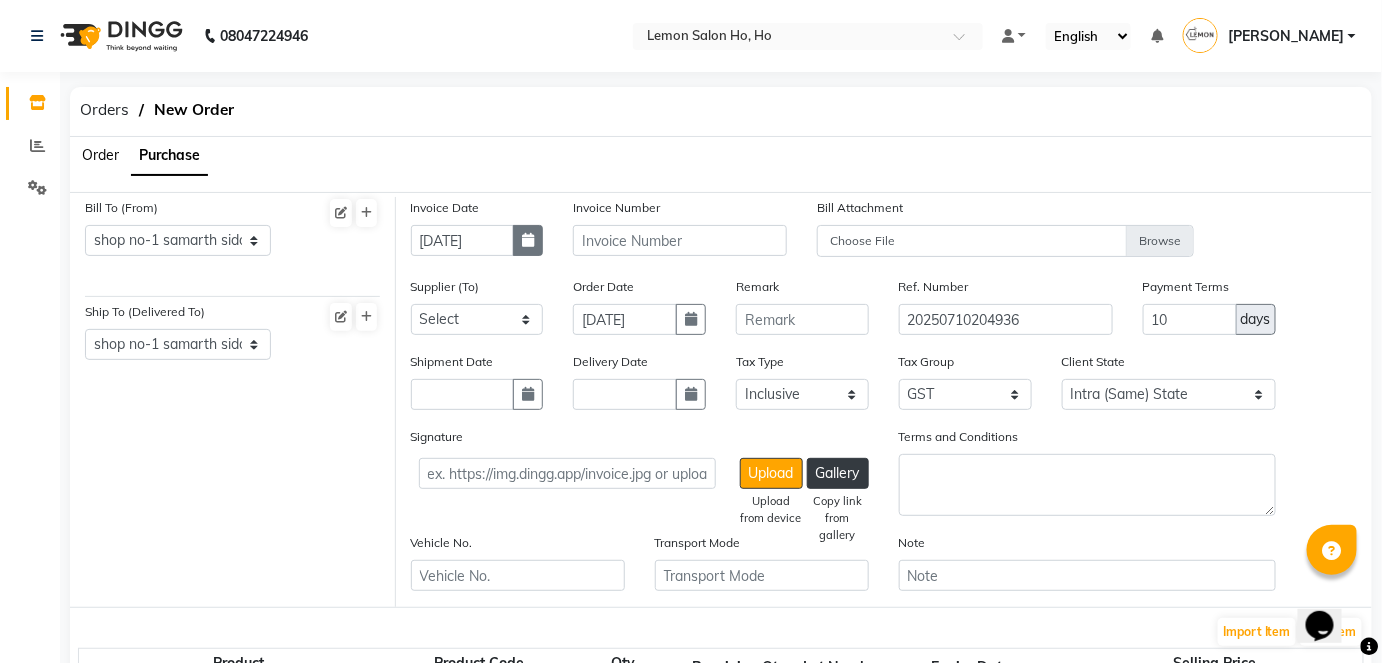 select on "7" 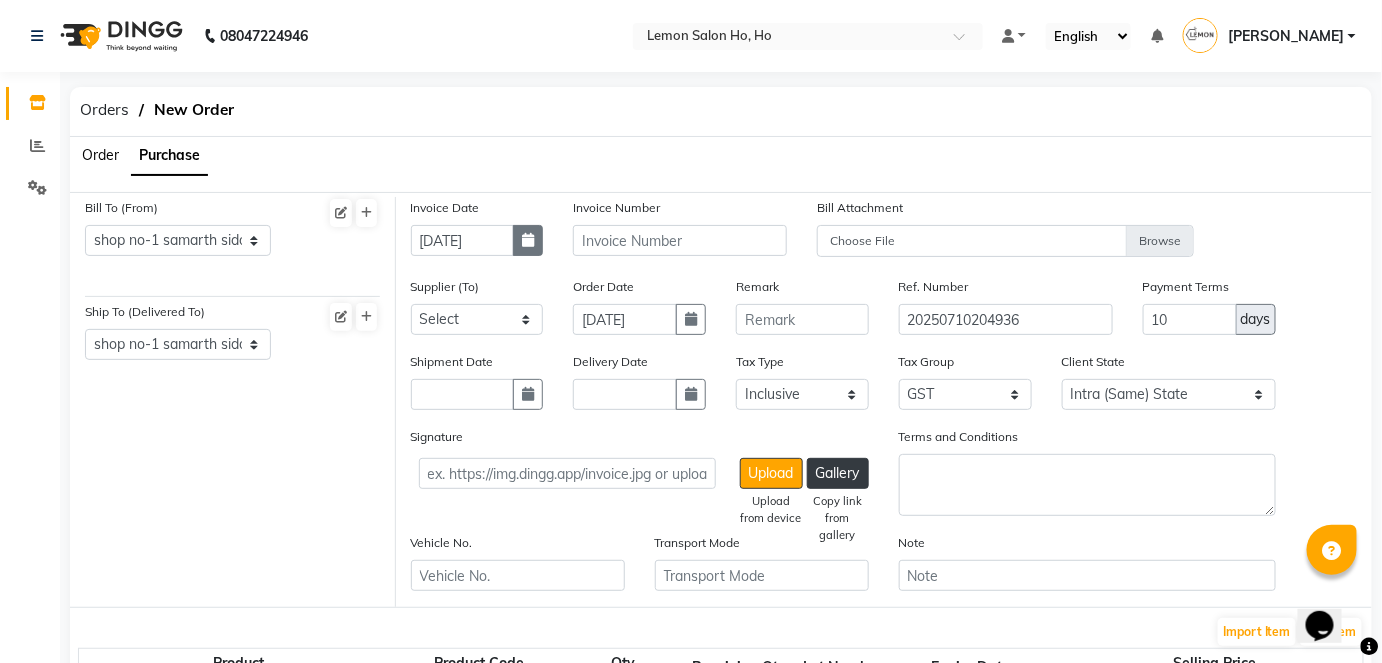 select on "2025" 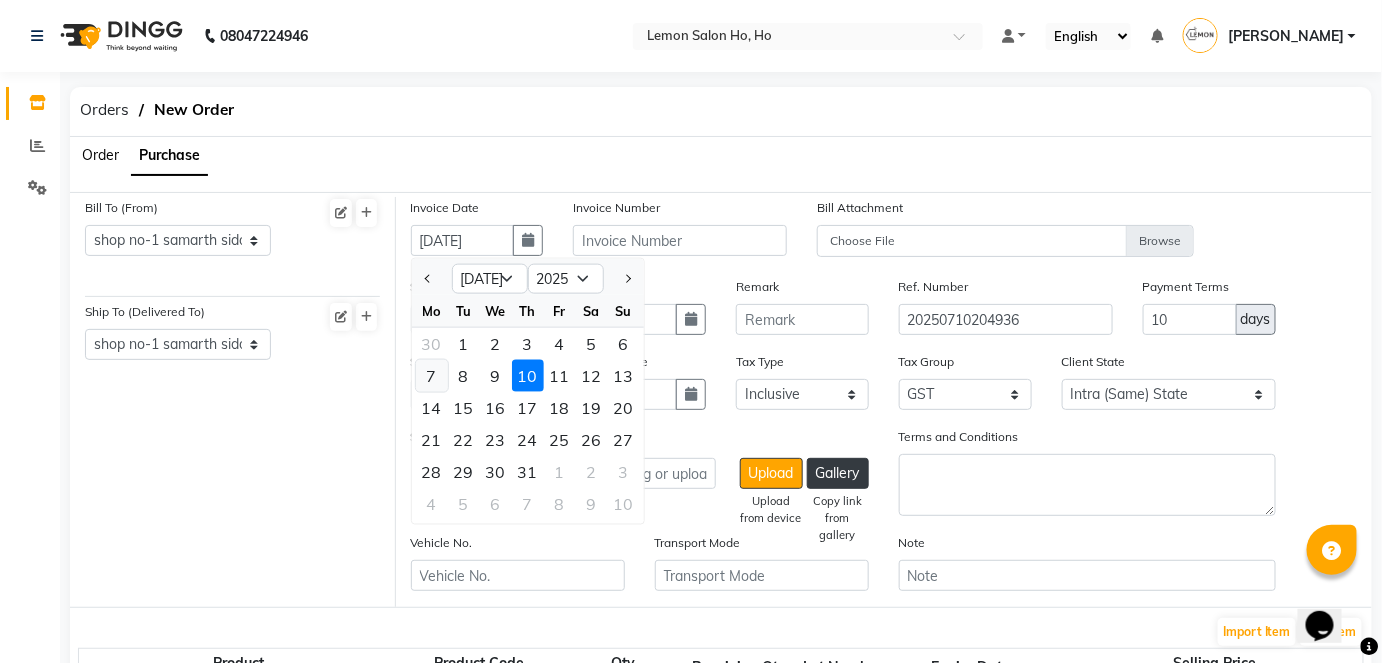 click on "7" 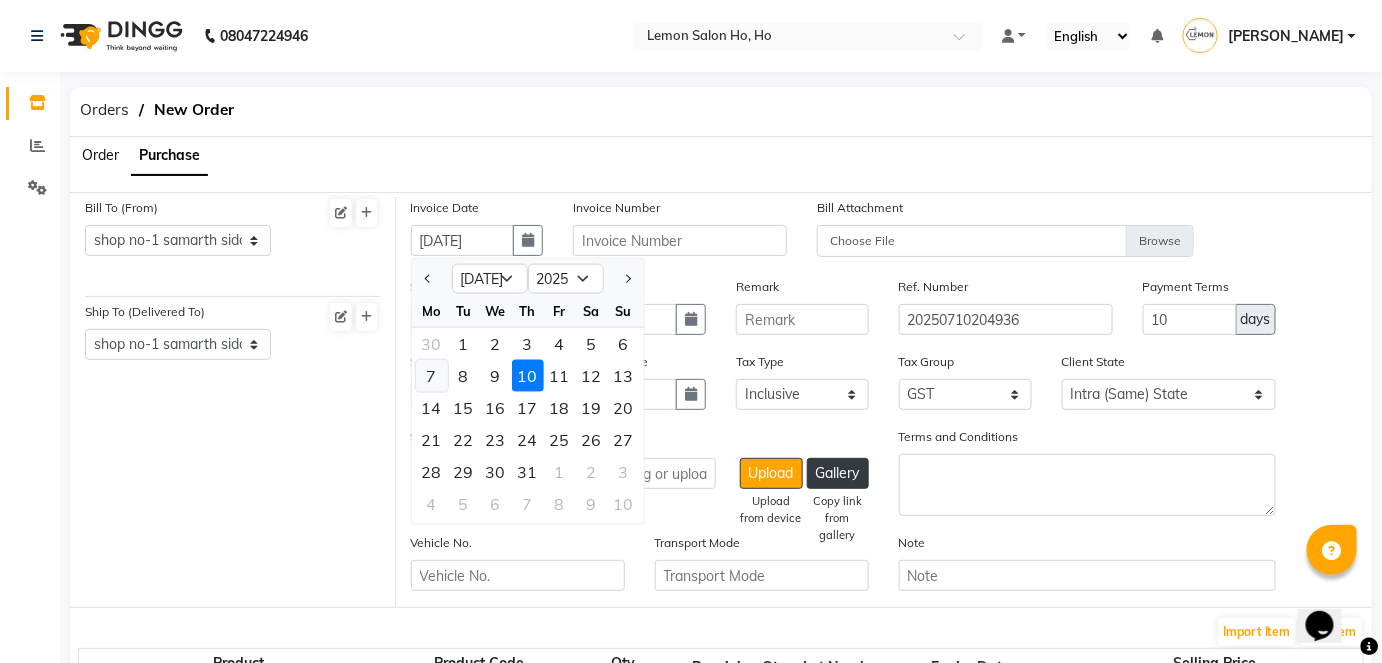 type on "07-07-2025" 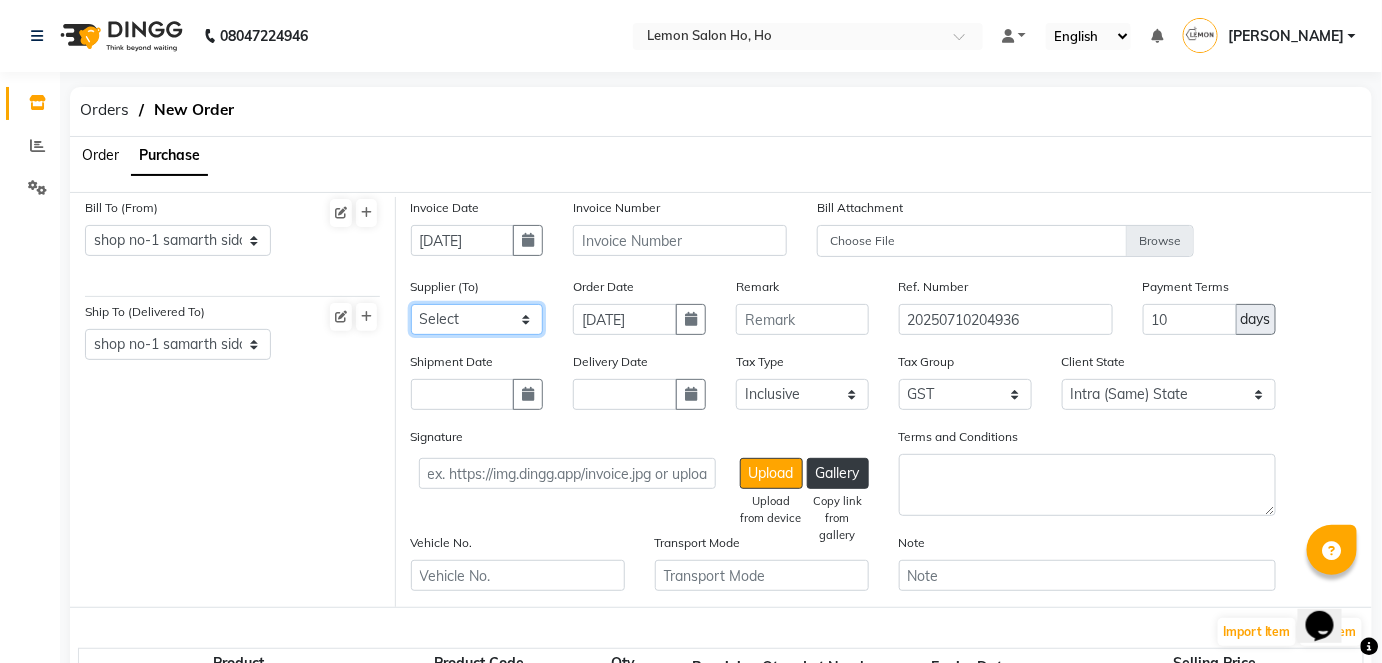 click on "Select Komal Enterprises (Loreal) Narayan Sales Agency  Osp Healthcare Rica Wax AURUS CORP  FLORACTIVE  - Floractive Cysteine Nashi  Remy Beauty Palace OLAPLEX MOKSH ENTERPRISE Moroccan Oil Ketki Panama SR Collection OPI Rich Personal Care - Richelon  wax  BEAUTY ESSENTIALS MARKETING INDIA LLP - QOD marketing  Ocean Marine Thalgo/Cirepil Oneline Wellness Ayur Marketing Beauty Glow Beauty and Glow Moksh Enterprise Zink Wellness SRISHTI ENTERPRISES Housekeeping  Czar Wellness (Vedic) Om Shanti Corporation- H&F Kit Evergreen Color Bar skinura  pvt ltd Shivam inc richelon  Shimmers Cosmetic Rich Hair & Skin  Park Exim (lotus) Beso Enterprises Nakoda Sales (bombini ) AL AHAD  ENTERPRISE TURQOISE  WELLNESS Nilesh Enterprise  Hair  Originals Glam ANITAS AROMATIC SOLUTIONS - ANITAS AROMATIC  SOLUTIONS Kerastase  Loreal India Private Limited  ENERGY BEVERAGES PVT LTD  - ENERGY WATER CREAT  BEVERAGES PVT LTD  SYNERGIE INDIA  - SYNERGIE INDYA INDIA Big Dad Enterprise - Nails  - Dinesh M.M.ENTERPRISES M.M.ENTERPRISES" 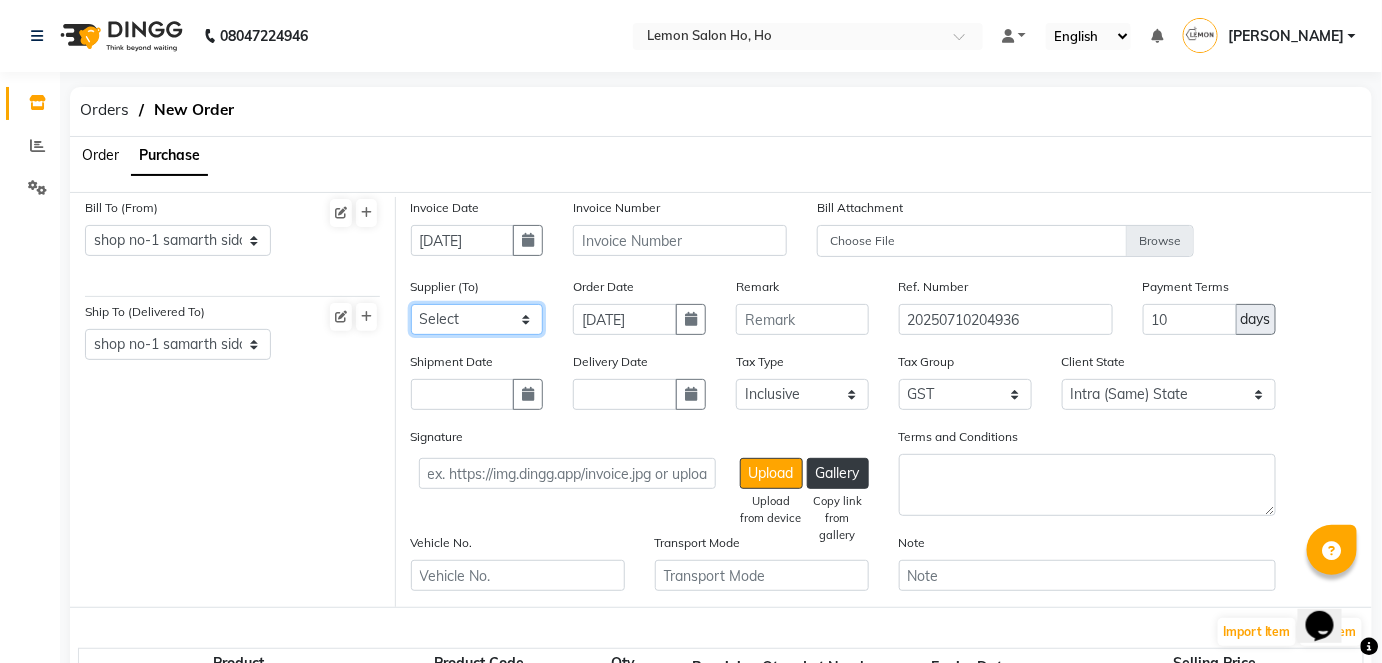 select on "1809" 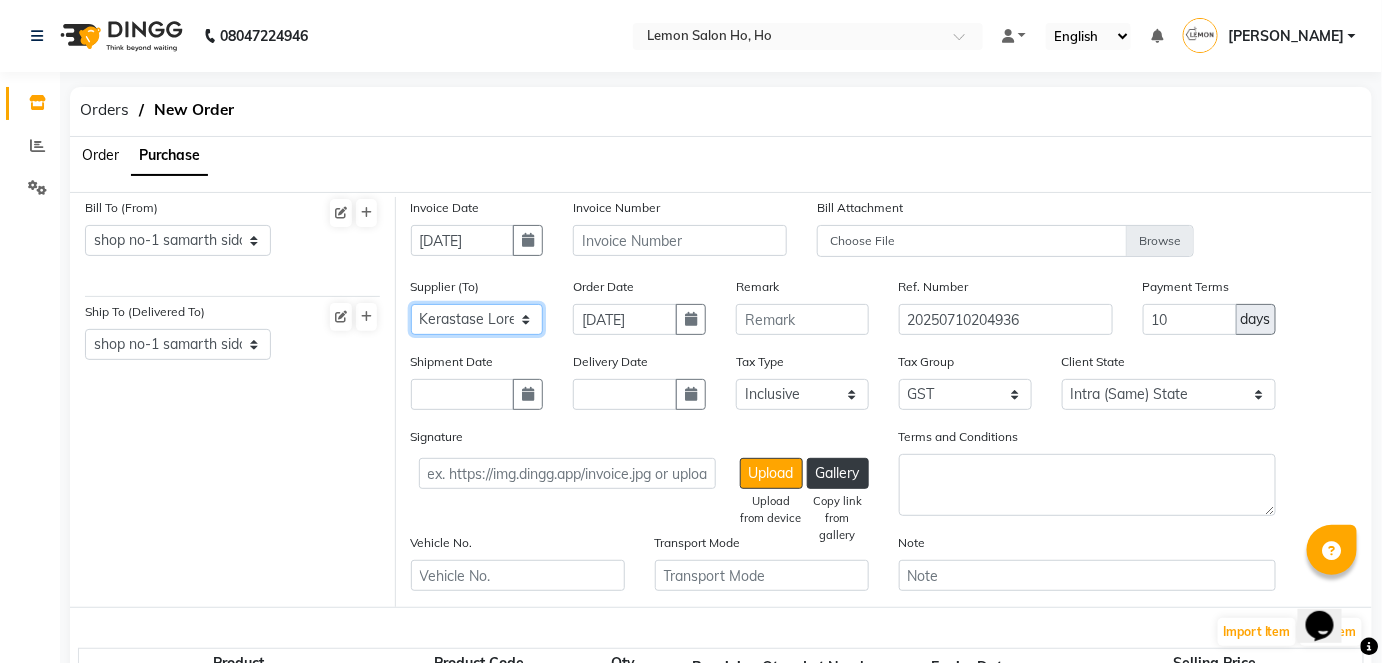 click on "Select Komal Enterprises (Loreal) Narayan Sales Agency  Osp Healthcare Rica Wax AURUS CORP  FLORACTIVE  - Floractive Cysteine Nashi  Remy Beauty Palace OLAPLEX MOKSH ENTERPRISE Moroccan Oil Ketki Panama SR Collection OPI Rich Personal Care - Richelon  wax  BEAUTY ESSENTIALS MARKETING INDIA LLP - QOD marketing  Ocean Marine Thalgo/Cirepil Oneline Wellness Ayur Marketing Beauty Glow Beauty and Glow Moksh Enterprise Zink Wellness SRISHTI ENTERPRISES Housekeeping  Czar Wellness (Vedic) Om Shanti Corporation- H&F Kit Evergreen Color Bar skinura  pvt ltd Shivam inc richelon  Shimmers Cosmetic Rich Hair & Skin  Park Exim (lotus) Beso Enterprises Nakoda Sales (bombini ) AL AHAD  ENTERPRISE TURQOISE  WELLNESS Nilesh Enterprise  Hair  Originals Glam ANITAS AROMATIC SOLUTIONS - ANITAS AROMATIC  SOLUTIONS Kerastase  Loreal India Private Limited  ENERGY BEVERAGES PVT LTD  - ENERGY WATER CREAT  BEVERAGES PVT LTD  SYNERGIE INDIA  - SYNERGIE INDYA INDIA Big Dad Enterprise - Nails  - Dinesh M.M.ENTERPRISES M.M.ENTERPRISES" 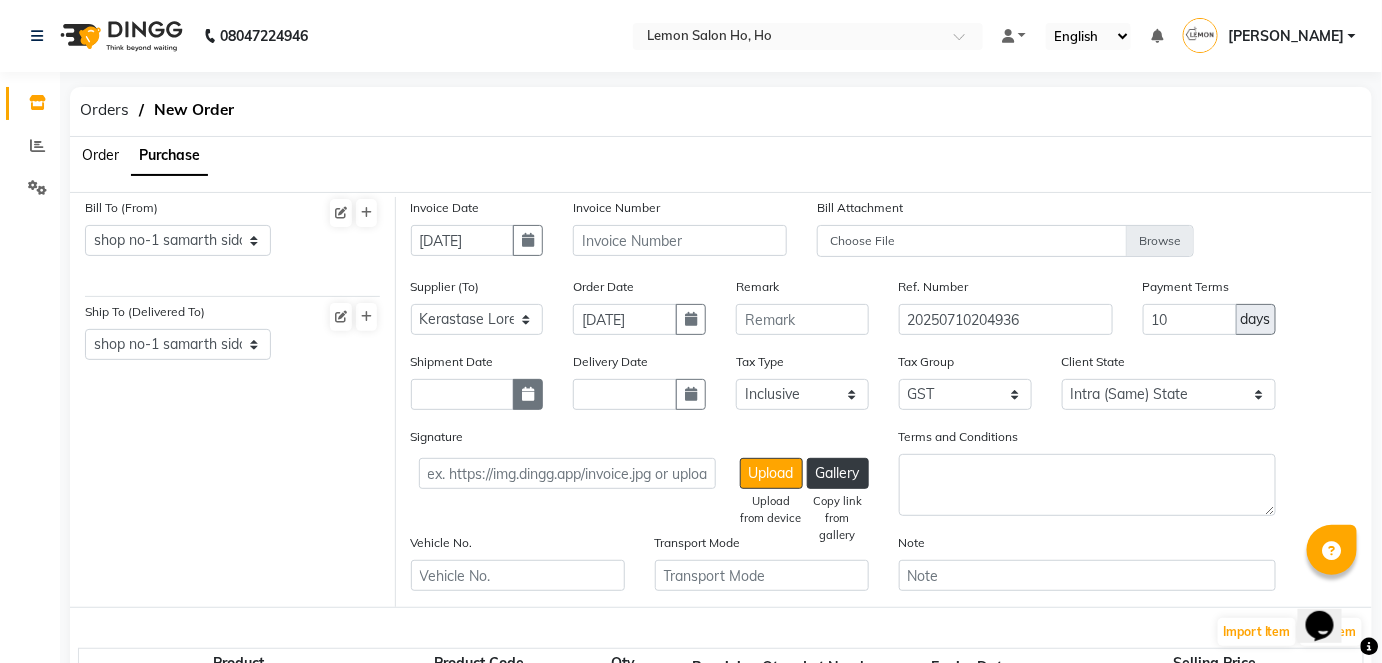 click 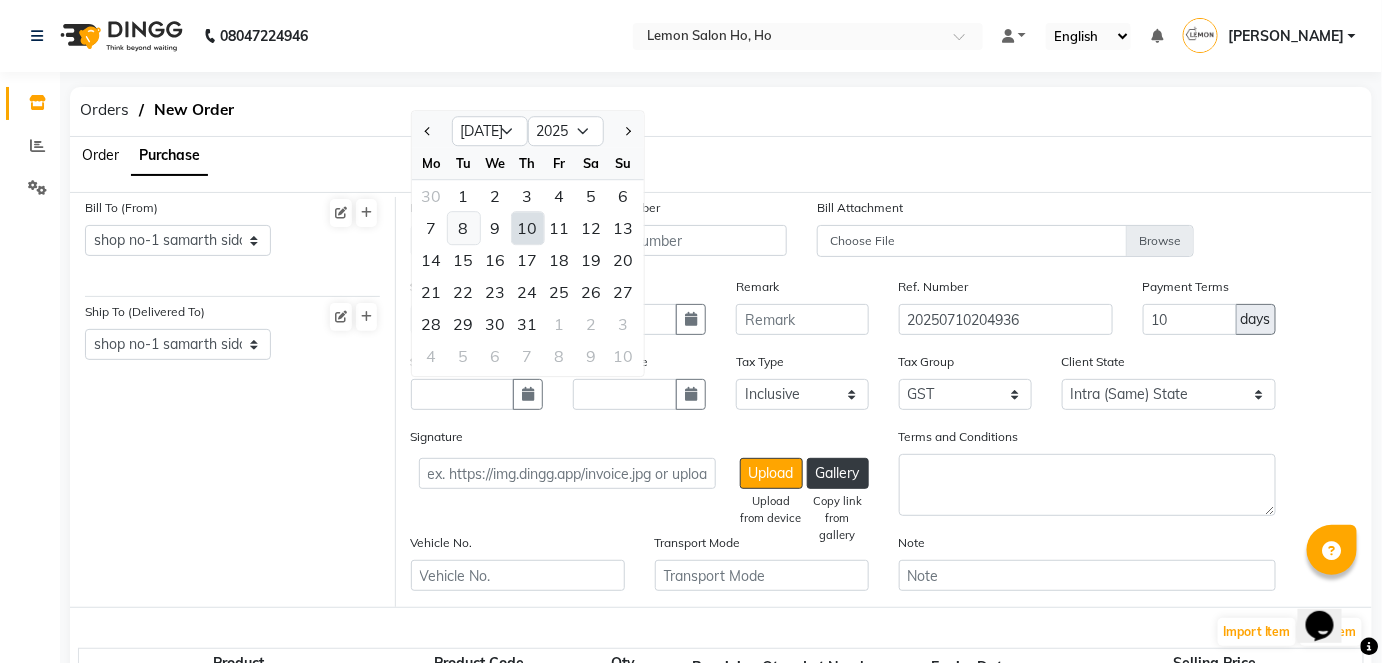 click on "8" 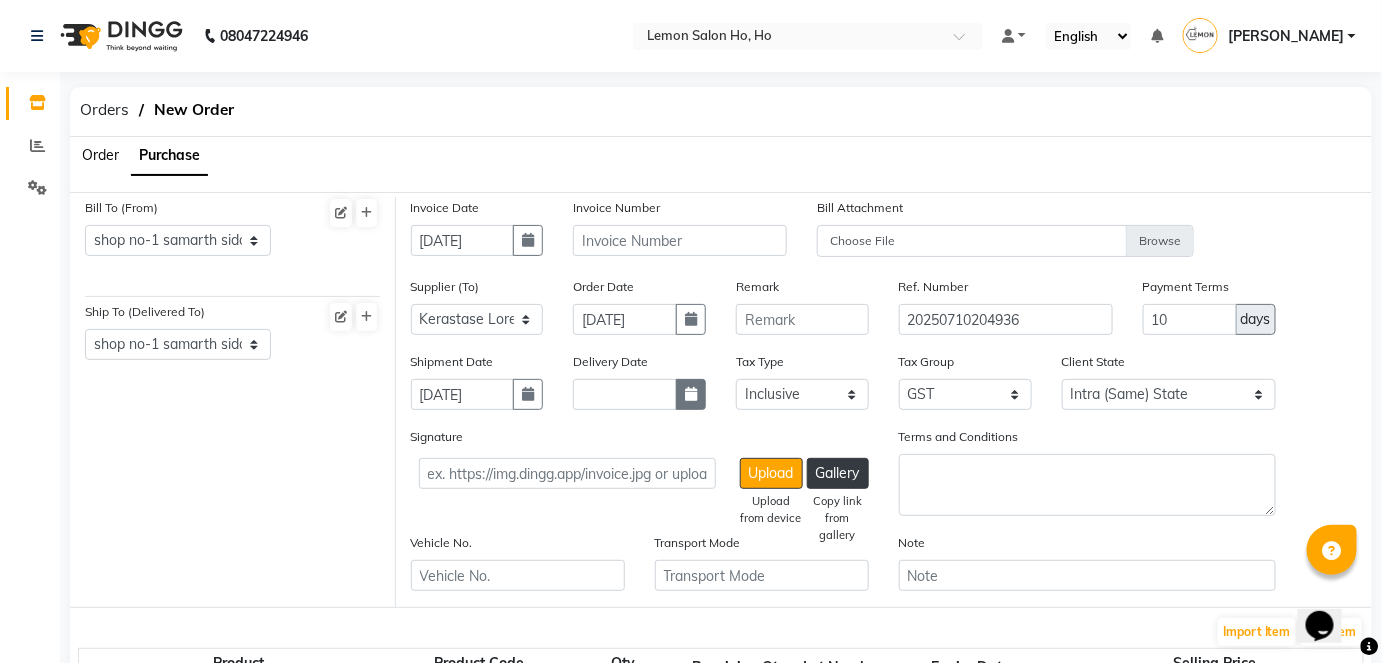 click 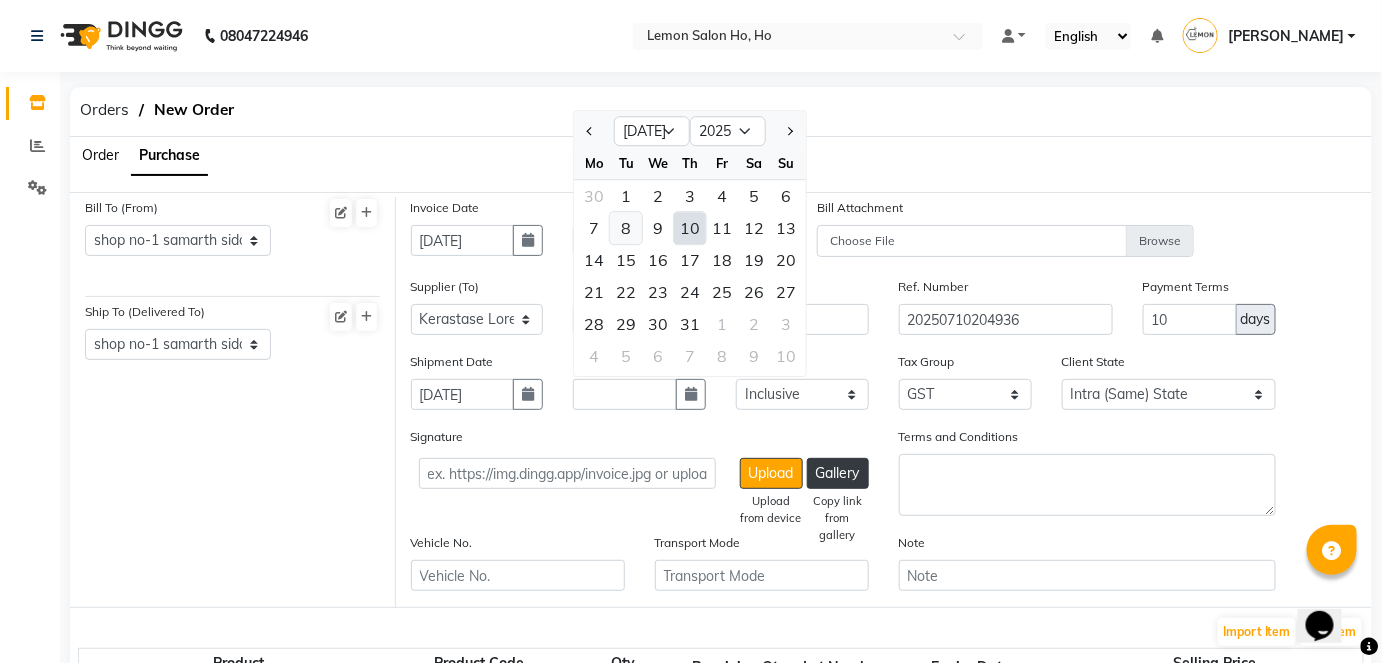 click on "8" 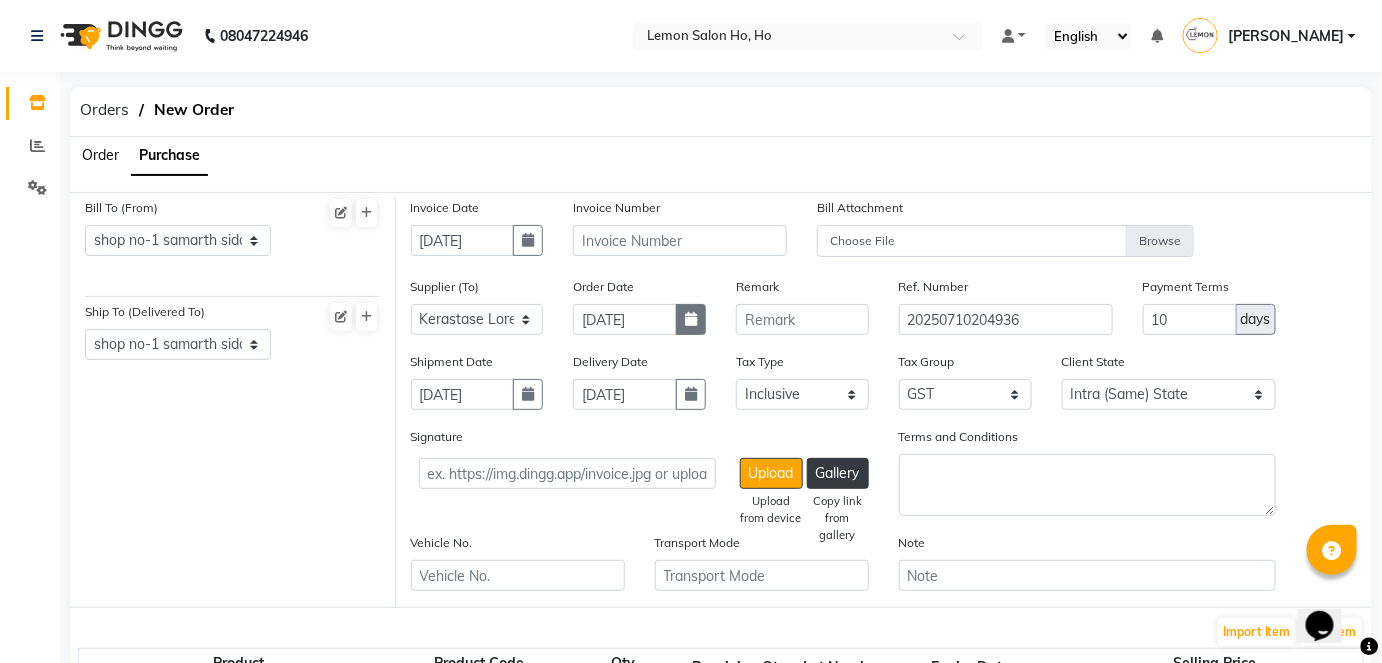 click 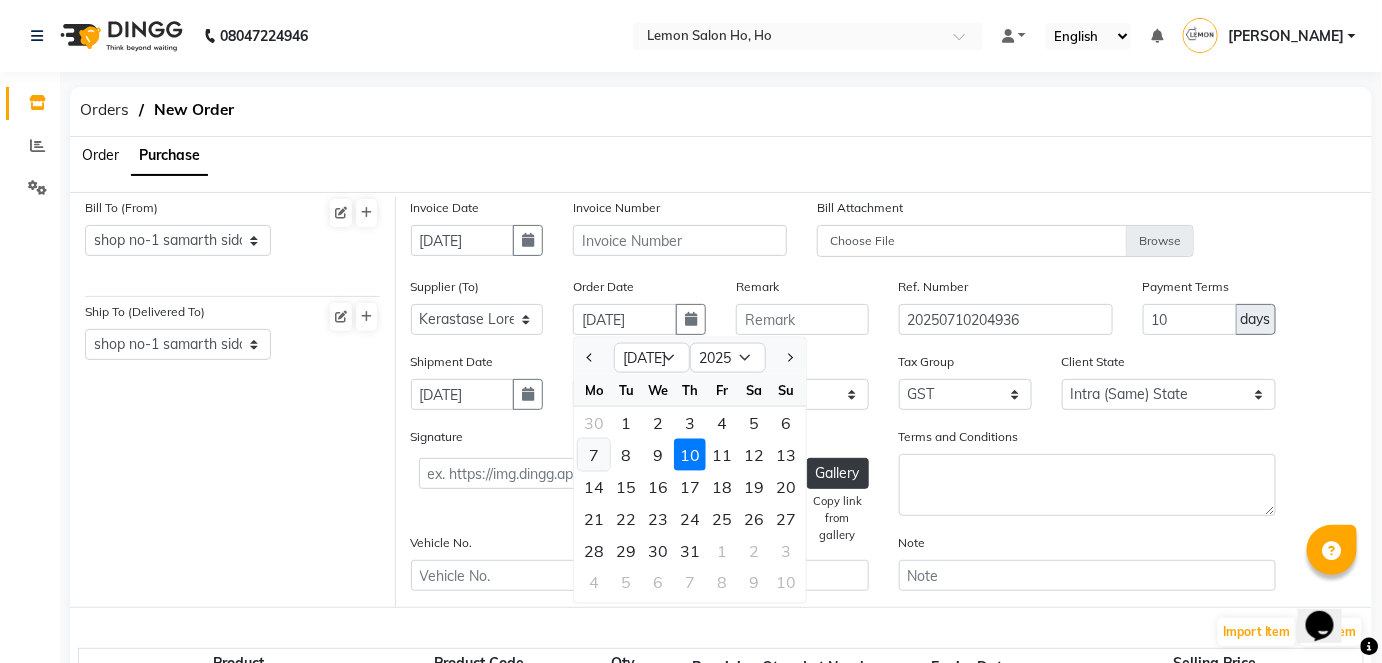 click on "7" 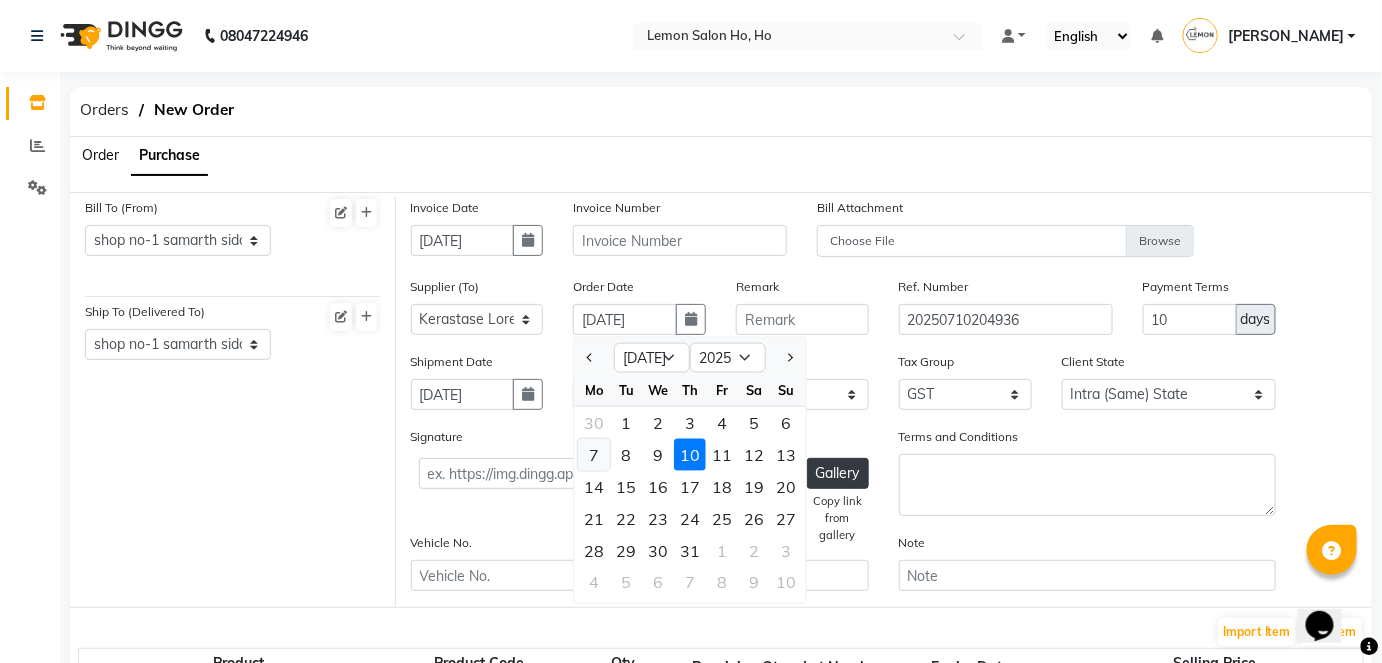 type on "07-07-2025" 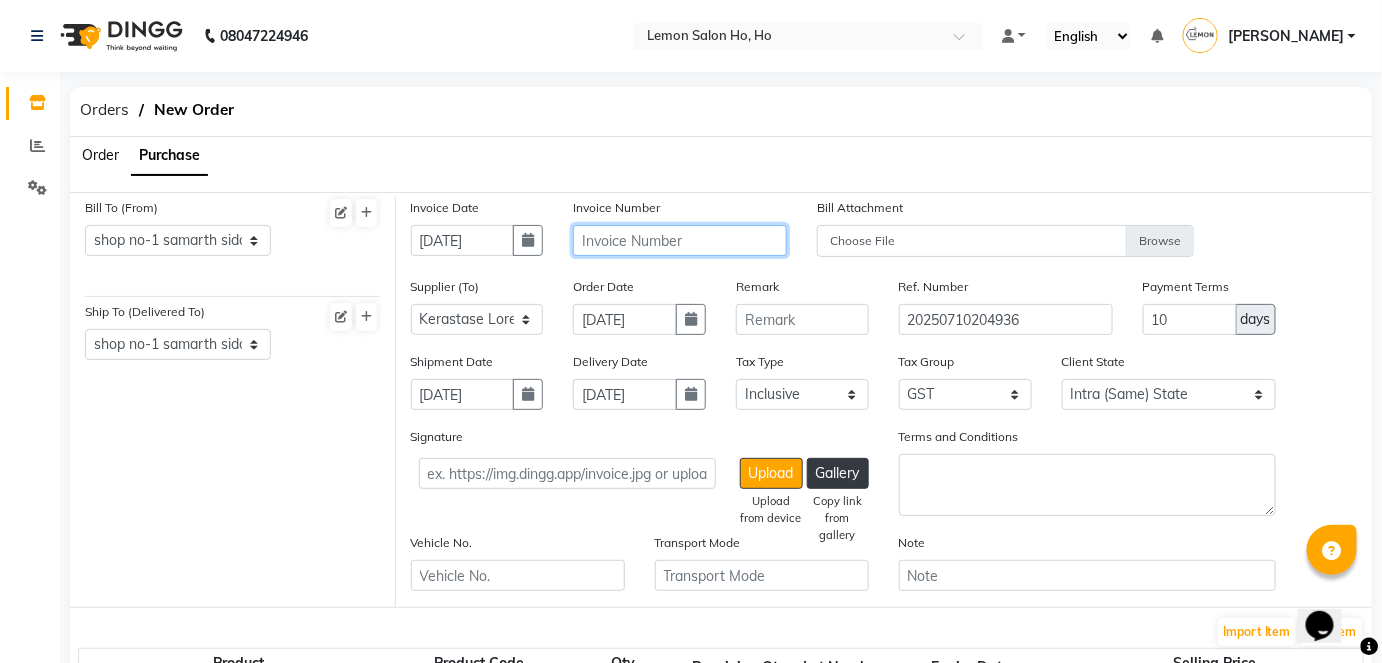 click 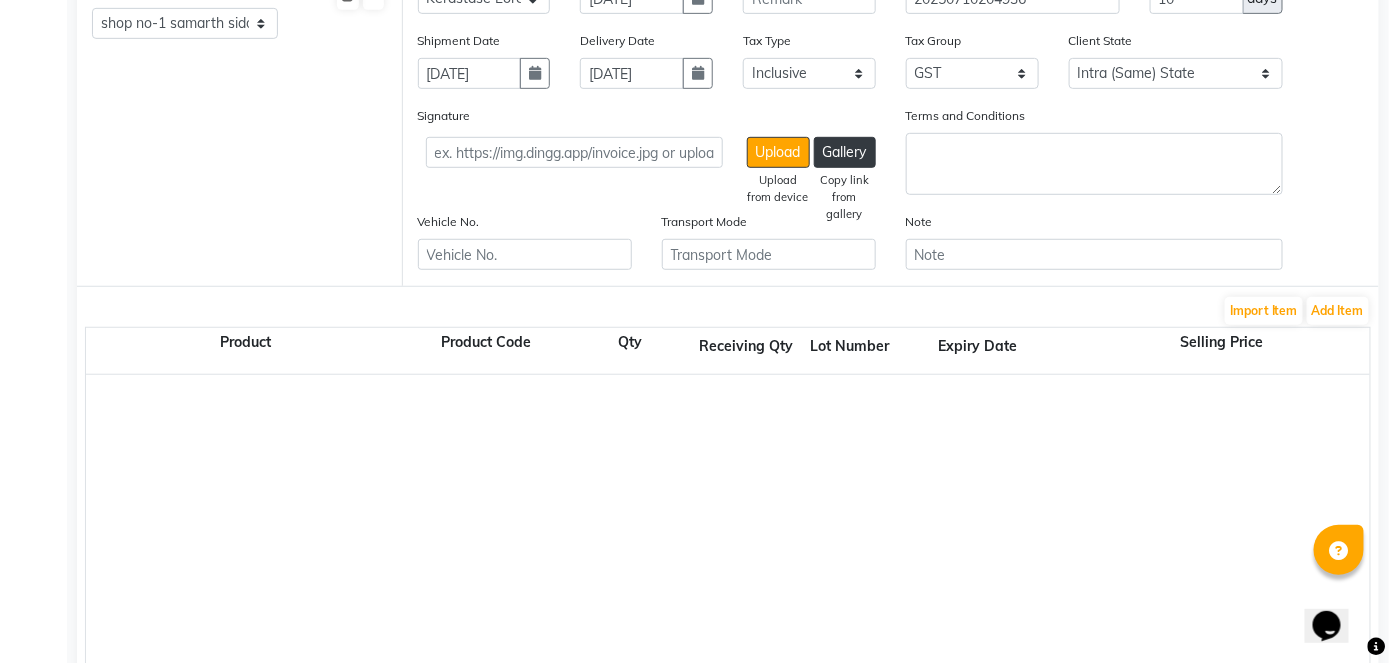 scroll, scrollTop: 363, scrollLeft: 0, axis: vertical 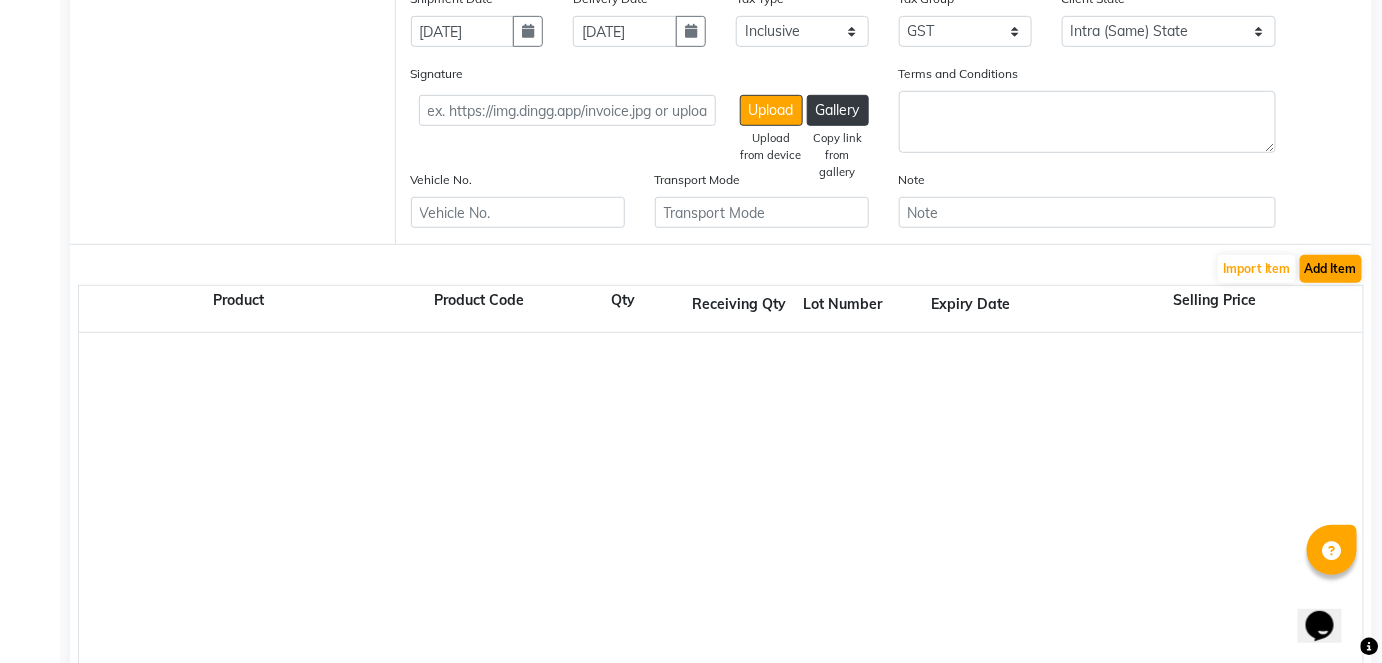 type on "IN10005182501602" 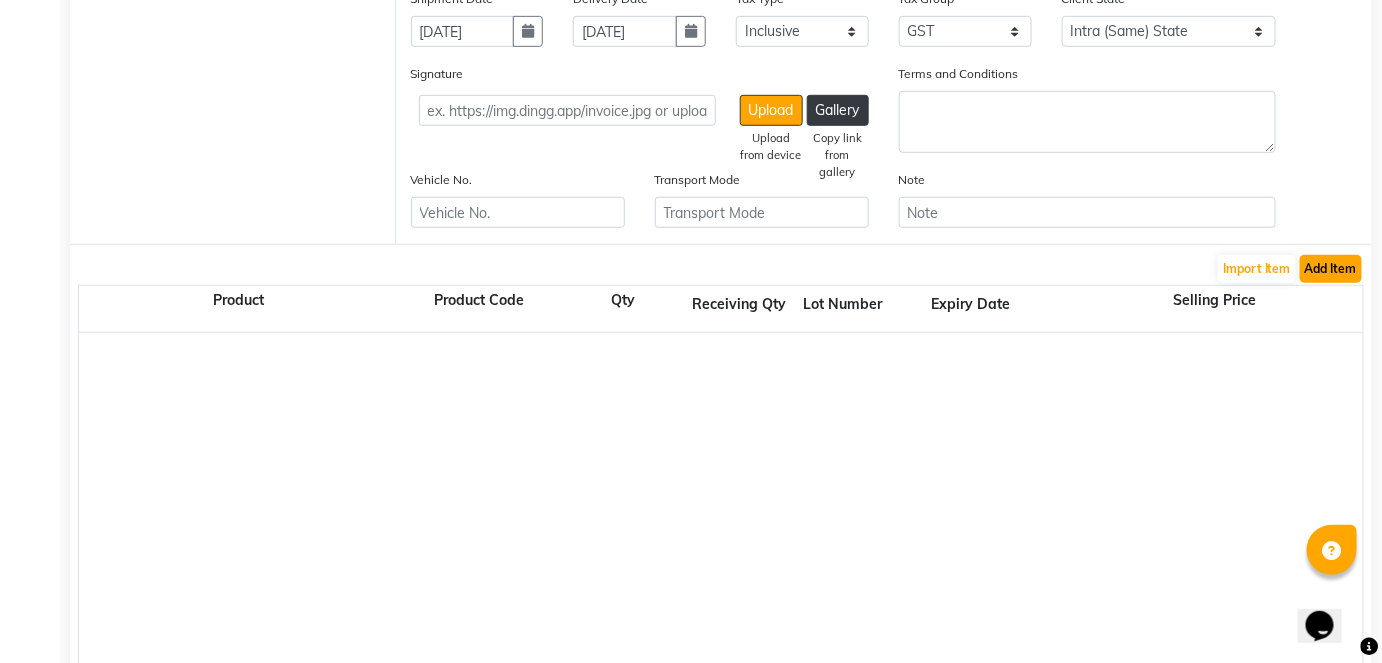 click on "Add Item" 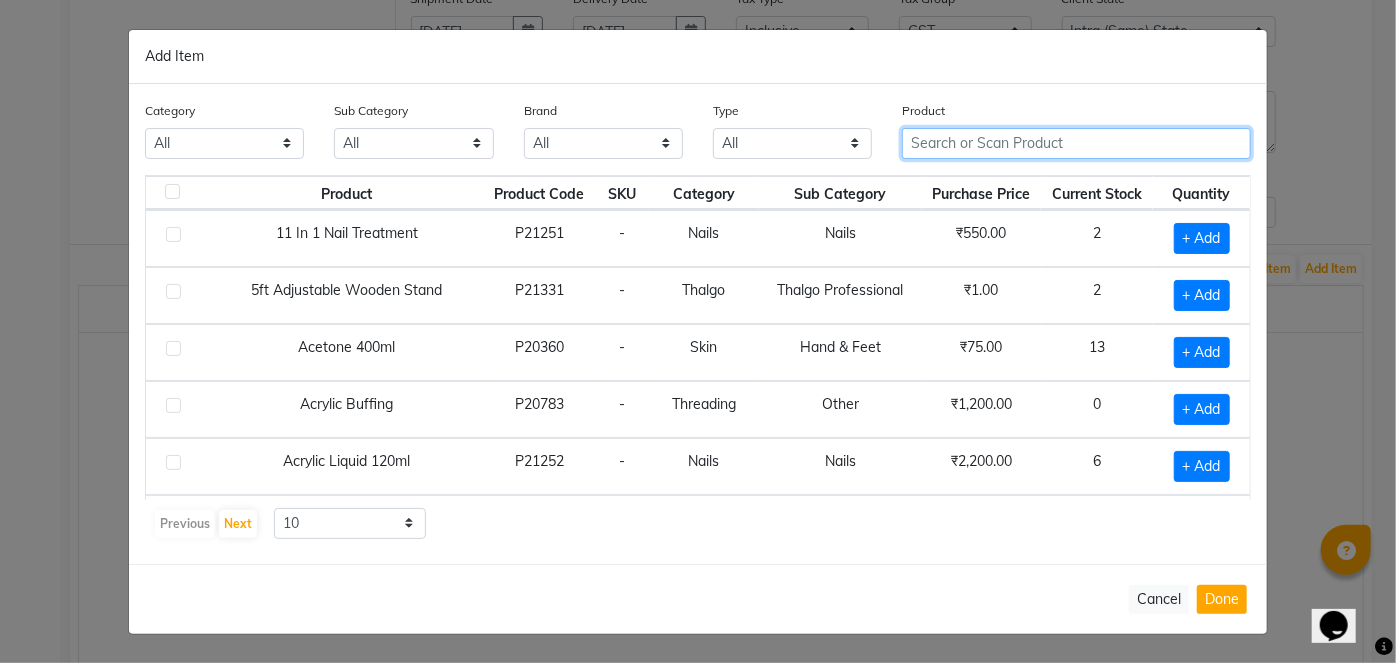 click 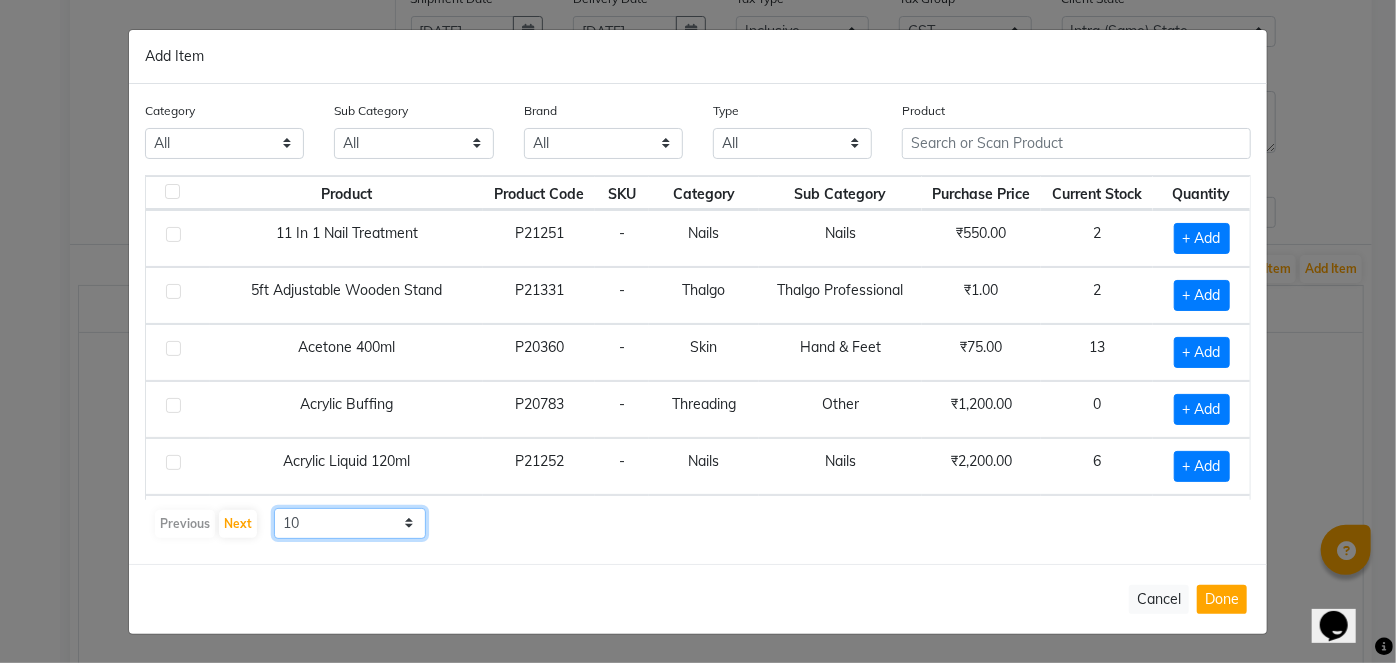 click on "10 50 100" 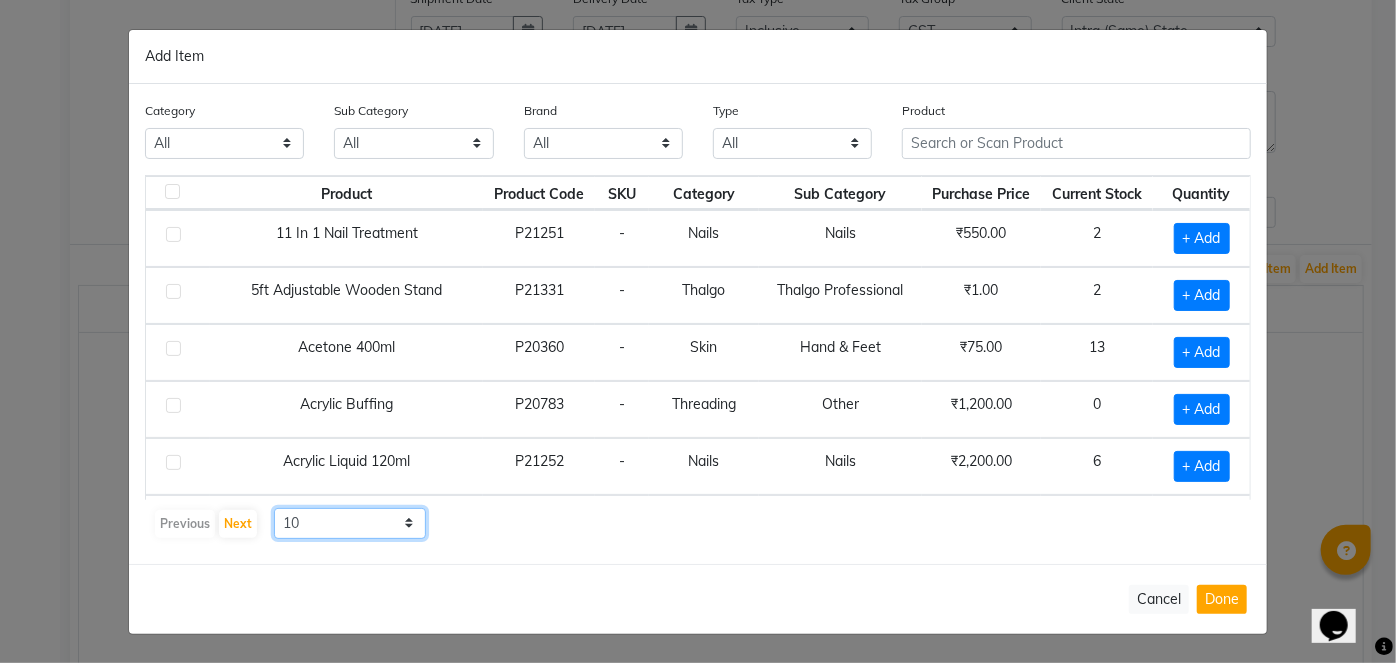 select on "50" 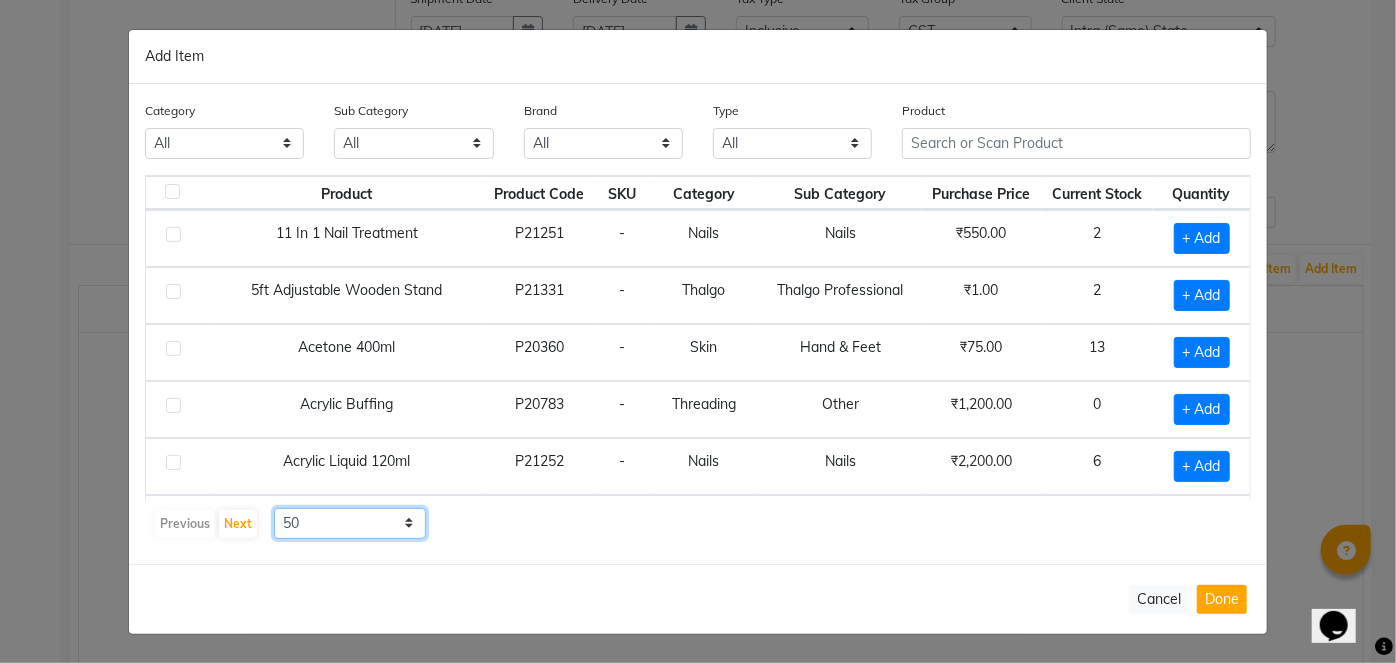 click on "10 50 100" 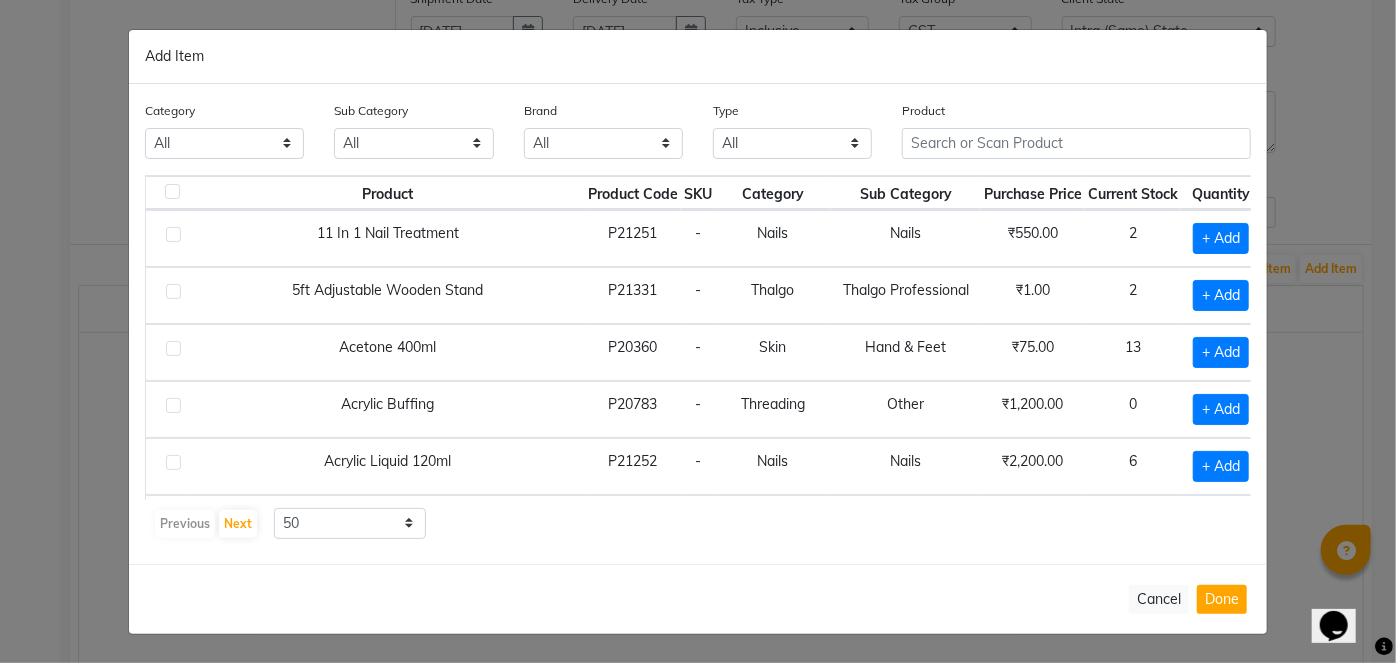 click on "Product" 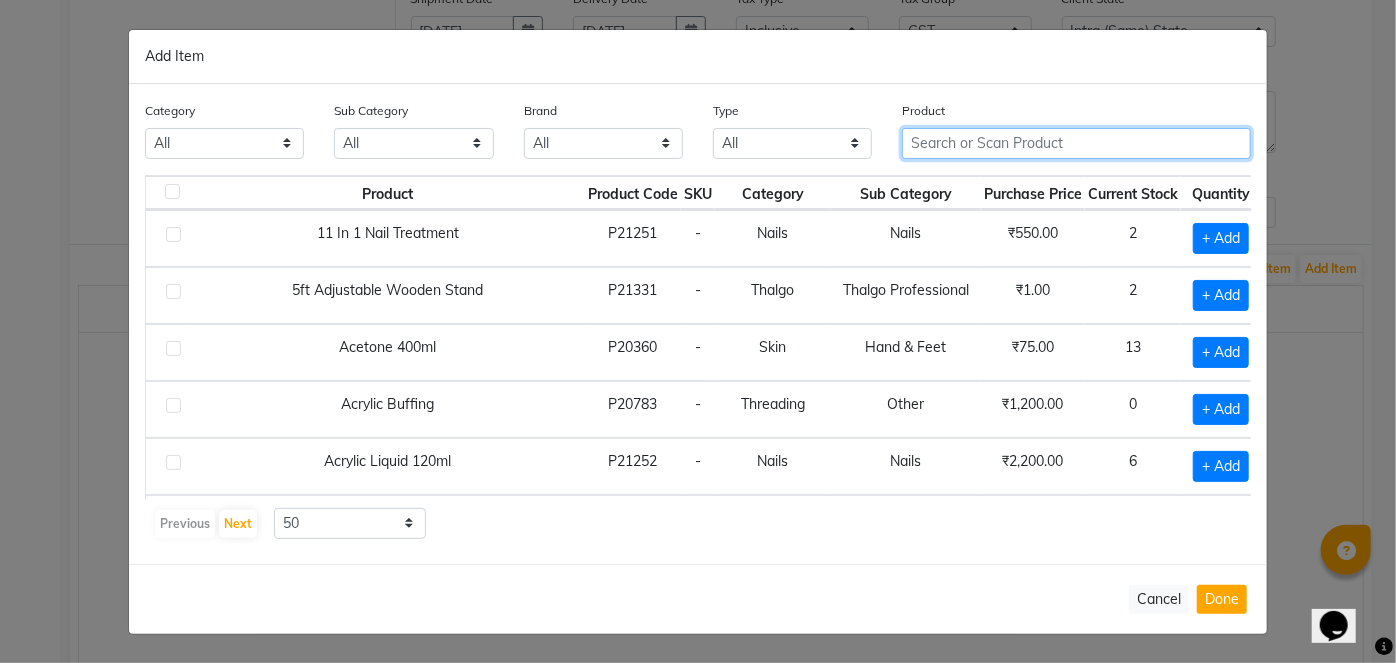 click 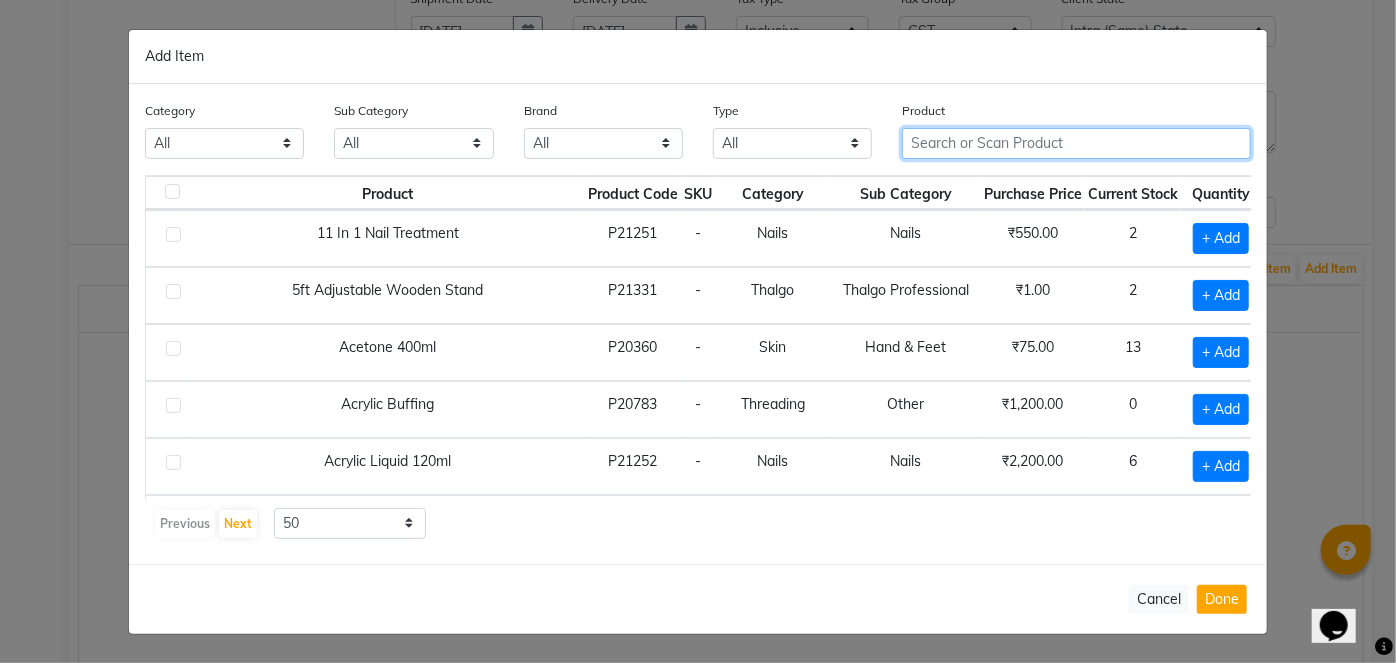 type on "E" 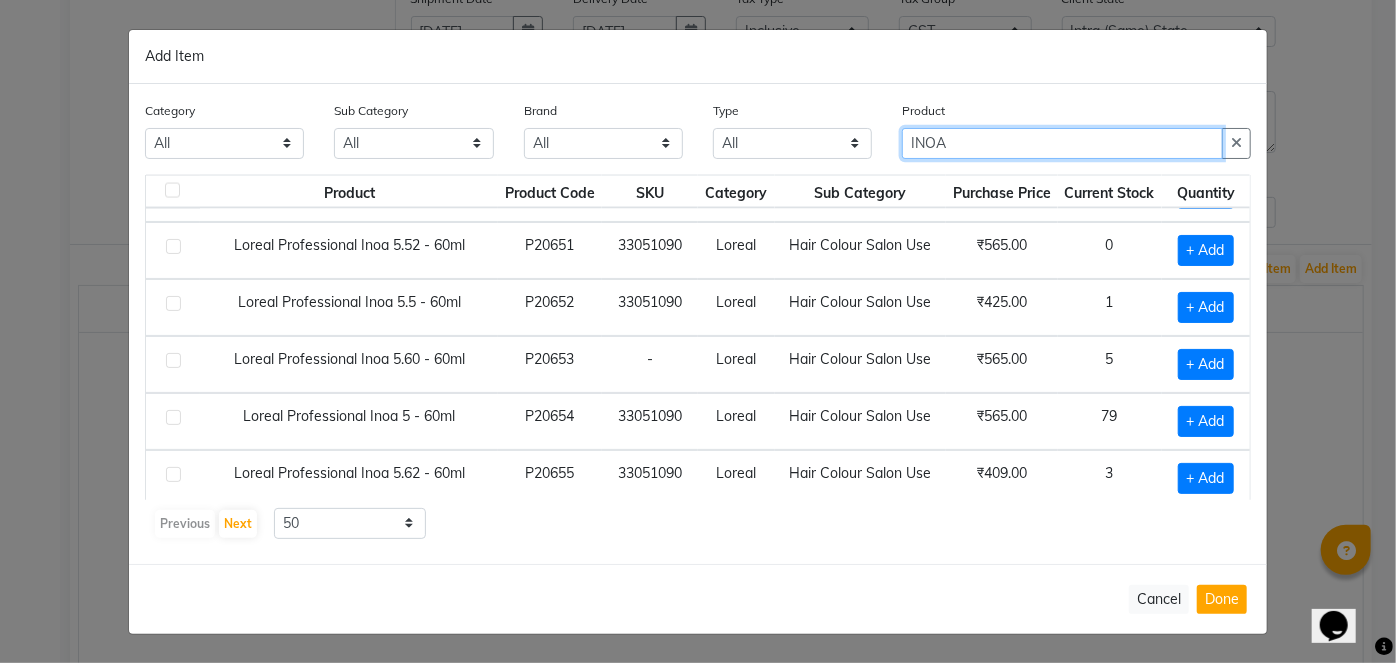 scroll, scrollTop: 1818, scrollLeft: 0, axis: vertical 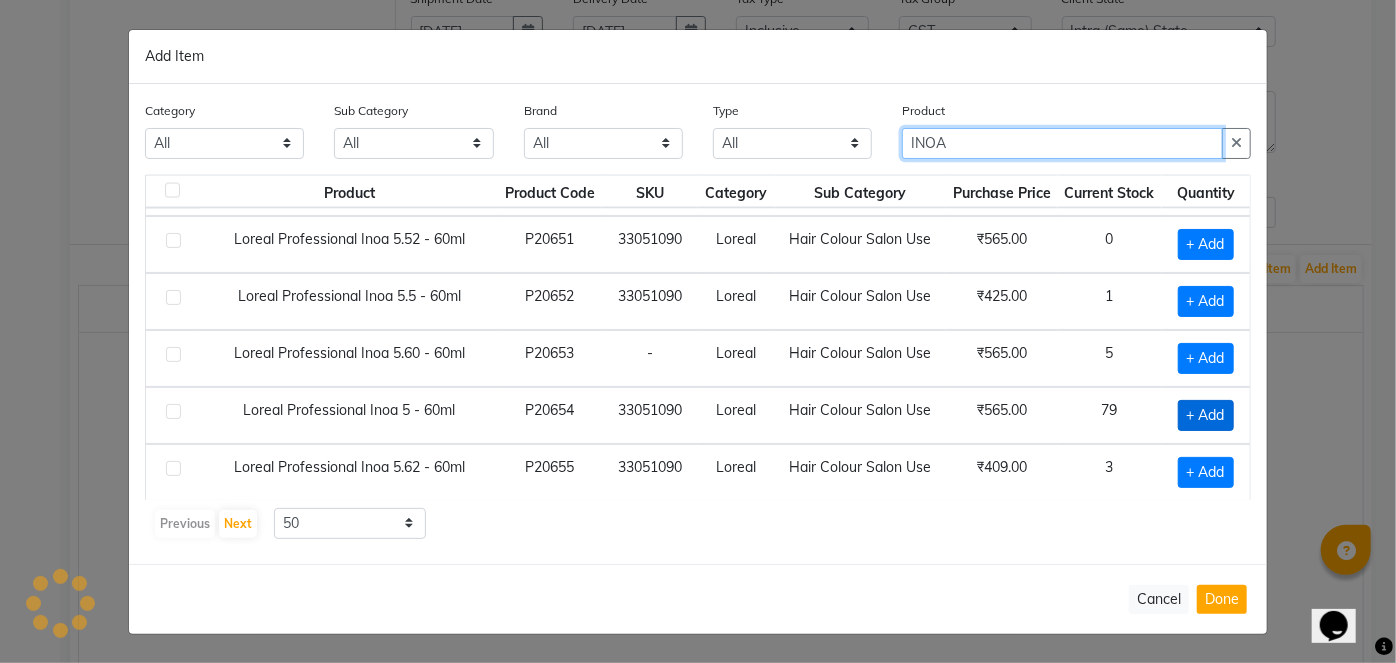 type on "INOA" 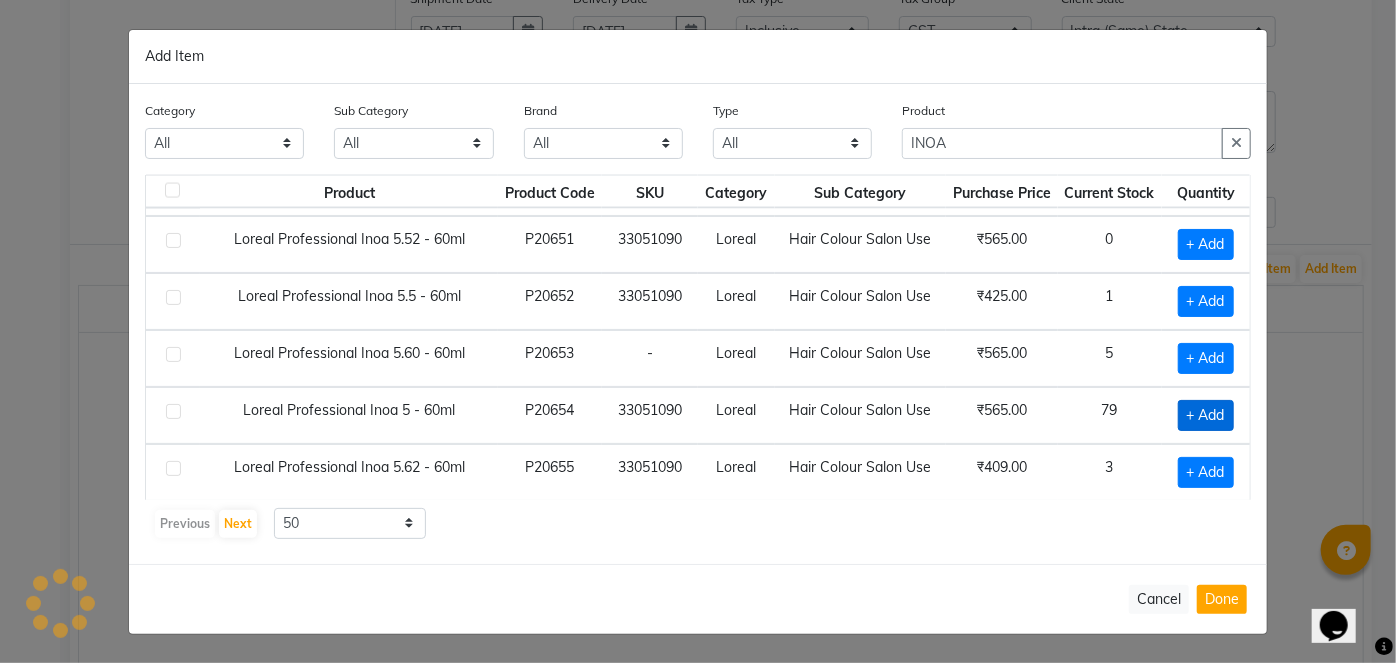 click on "+ Add" 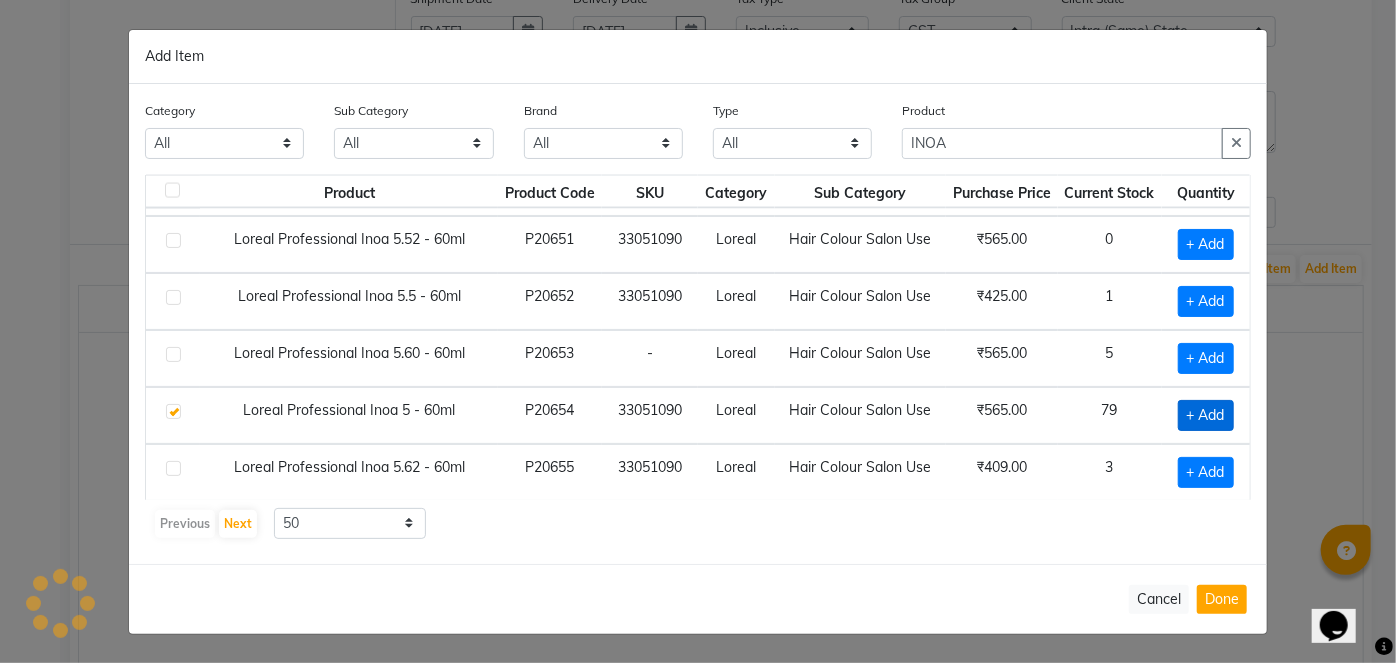 checkbox on "true" 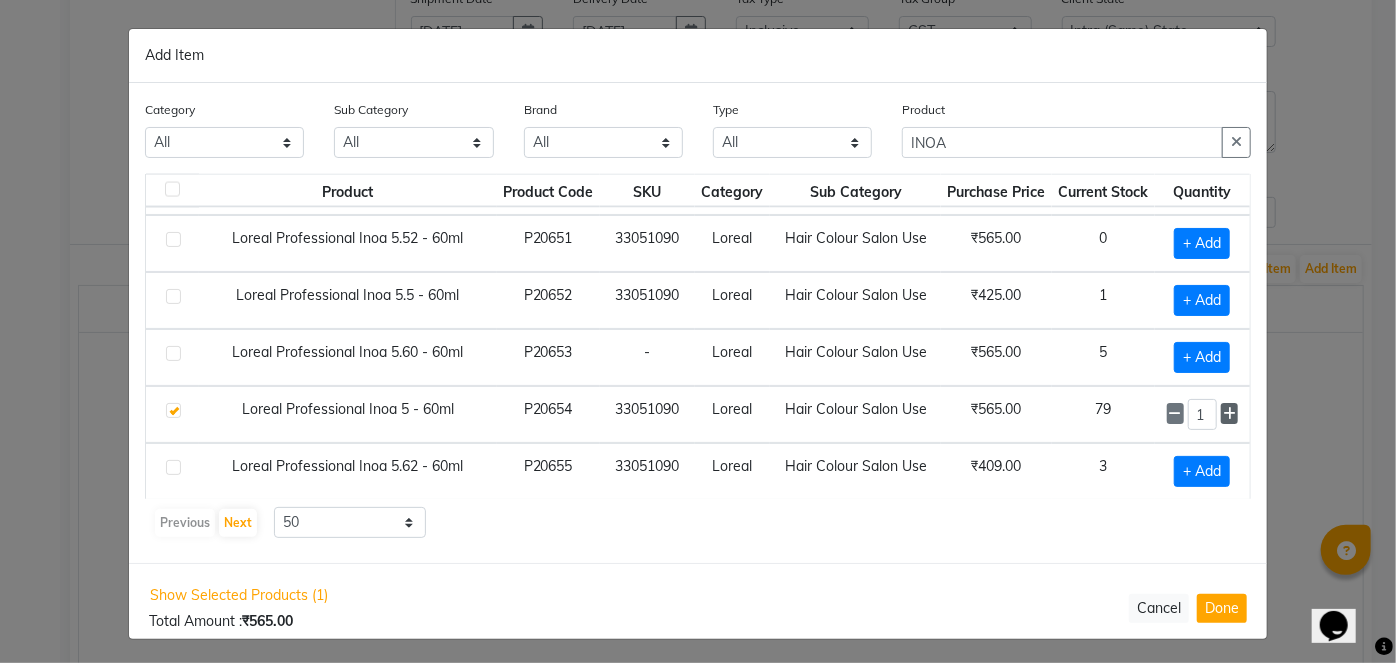 click 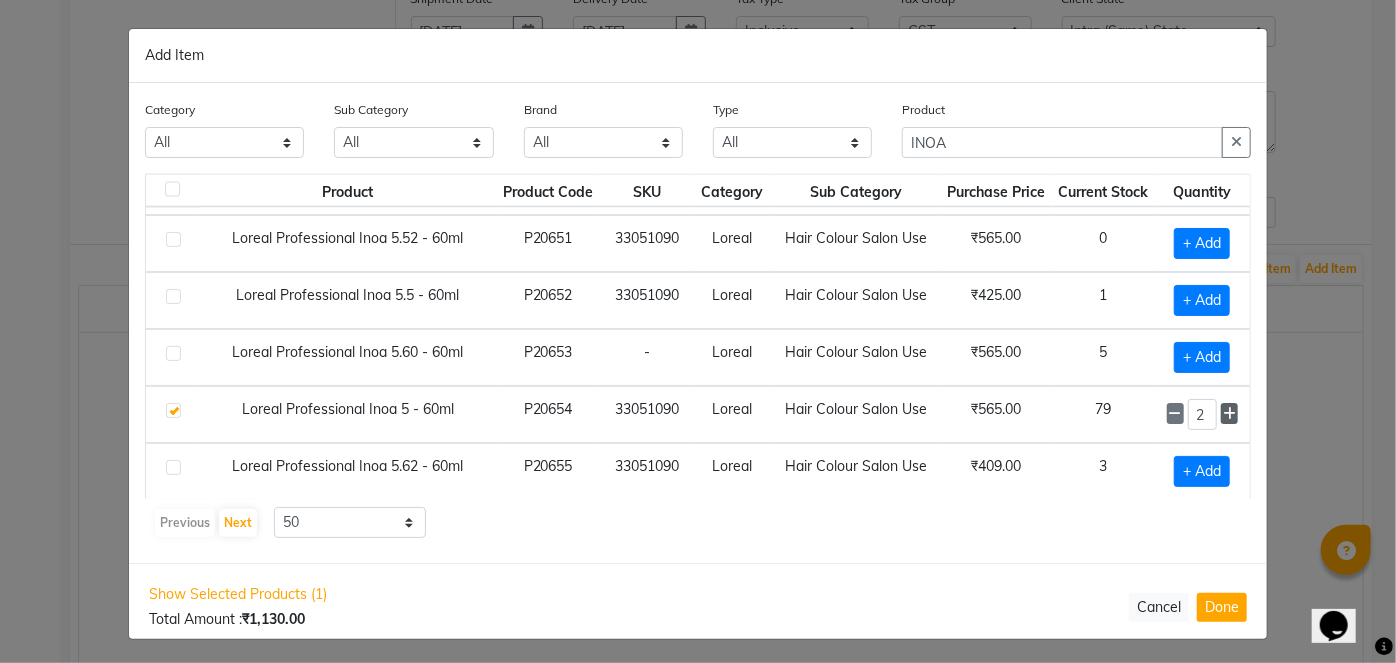 click 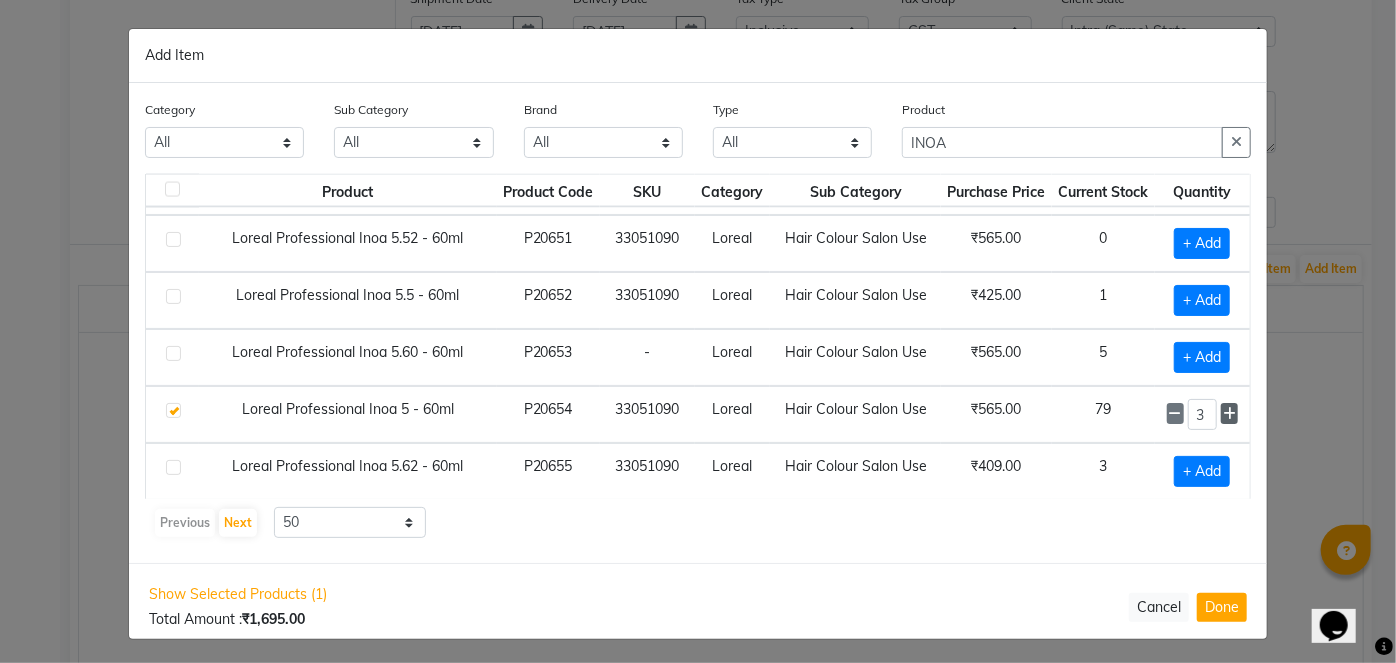 click 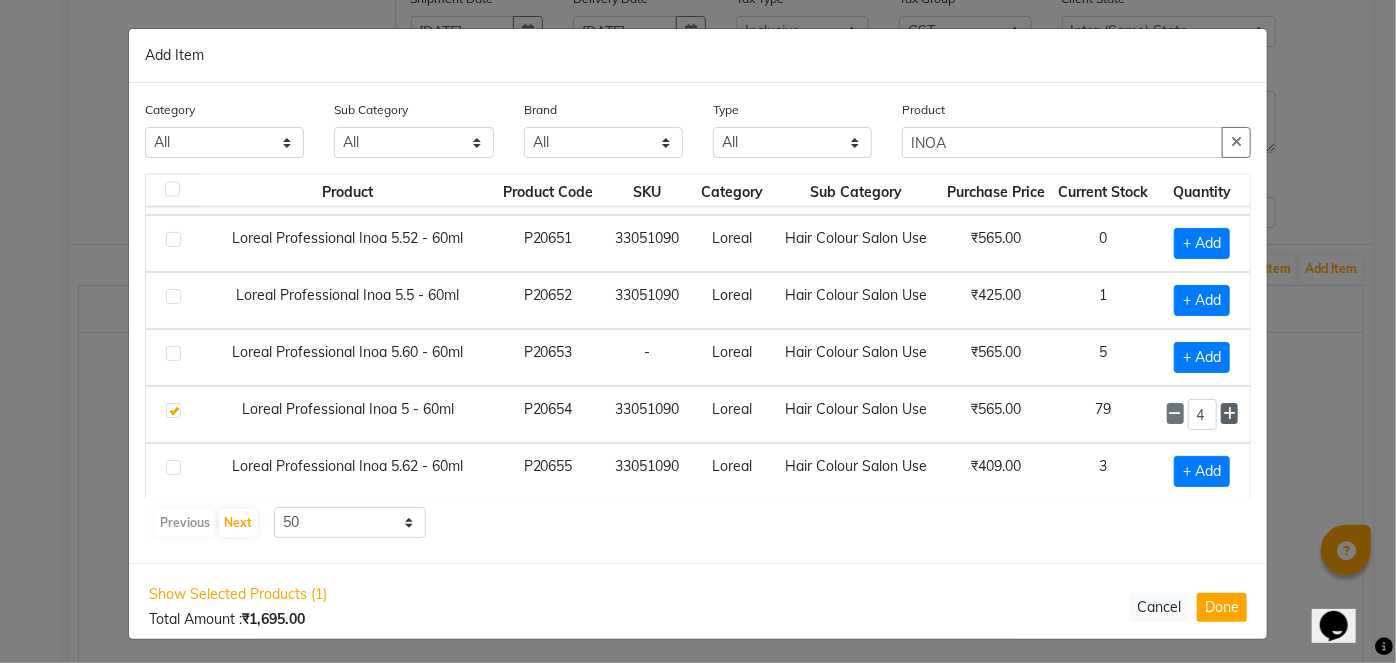 click 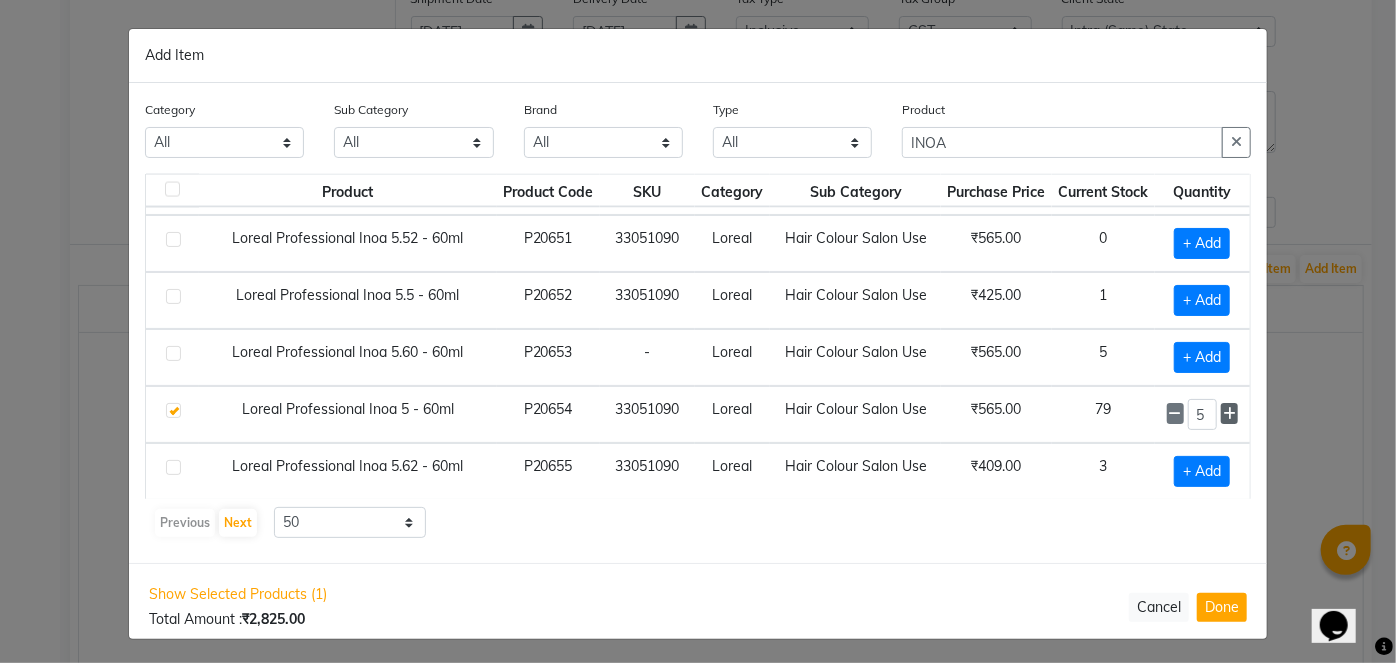 click 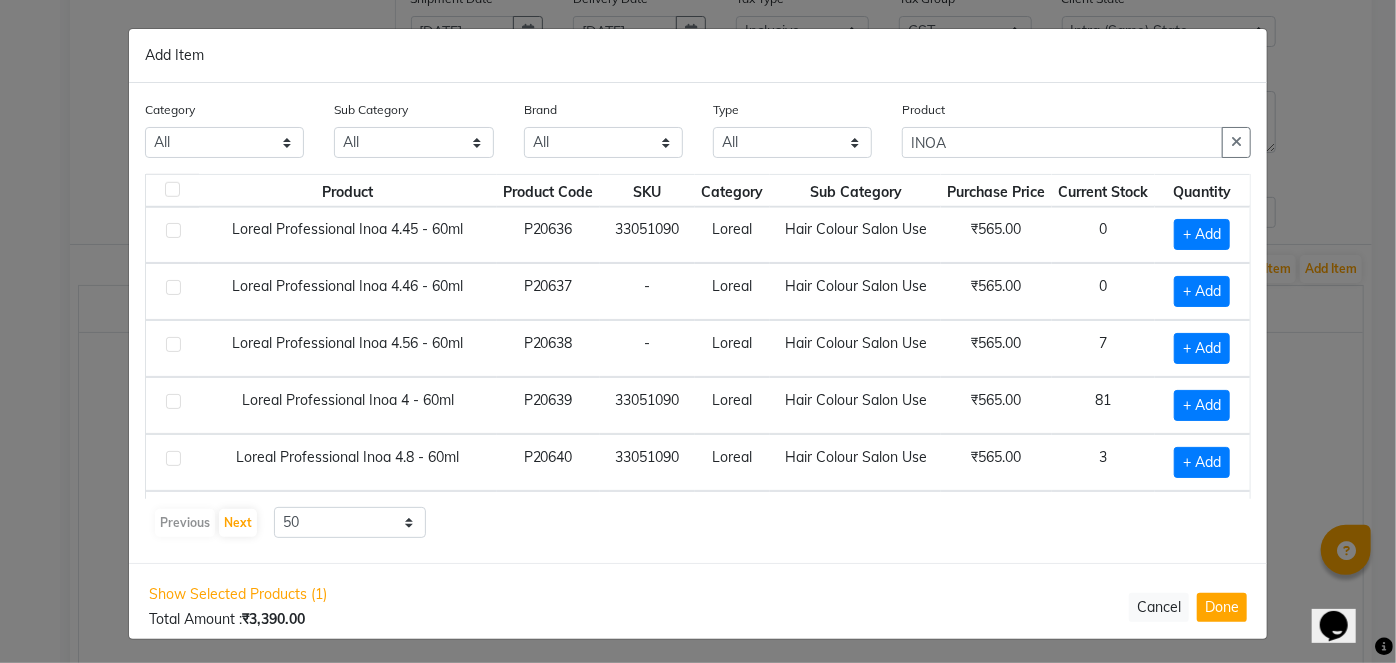 scroll, scrollTop: 909, scrollLeft: 0, axis: vertical 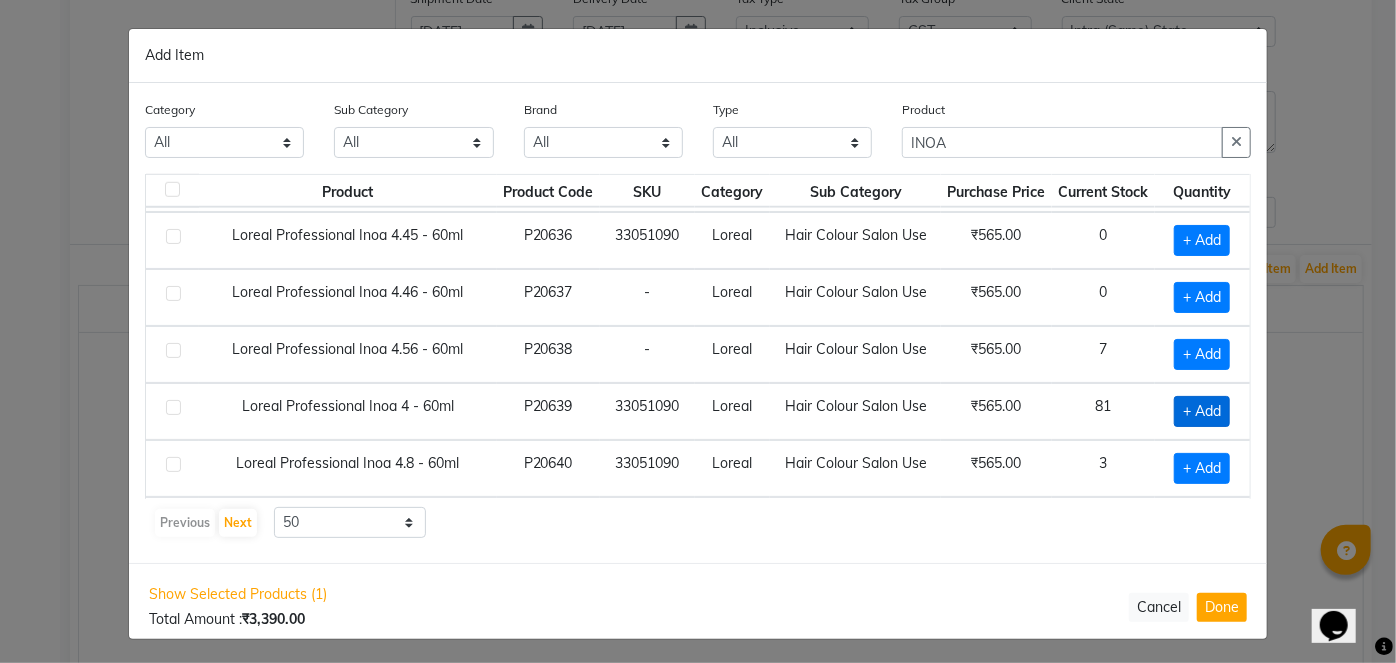 click on "+ Add" 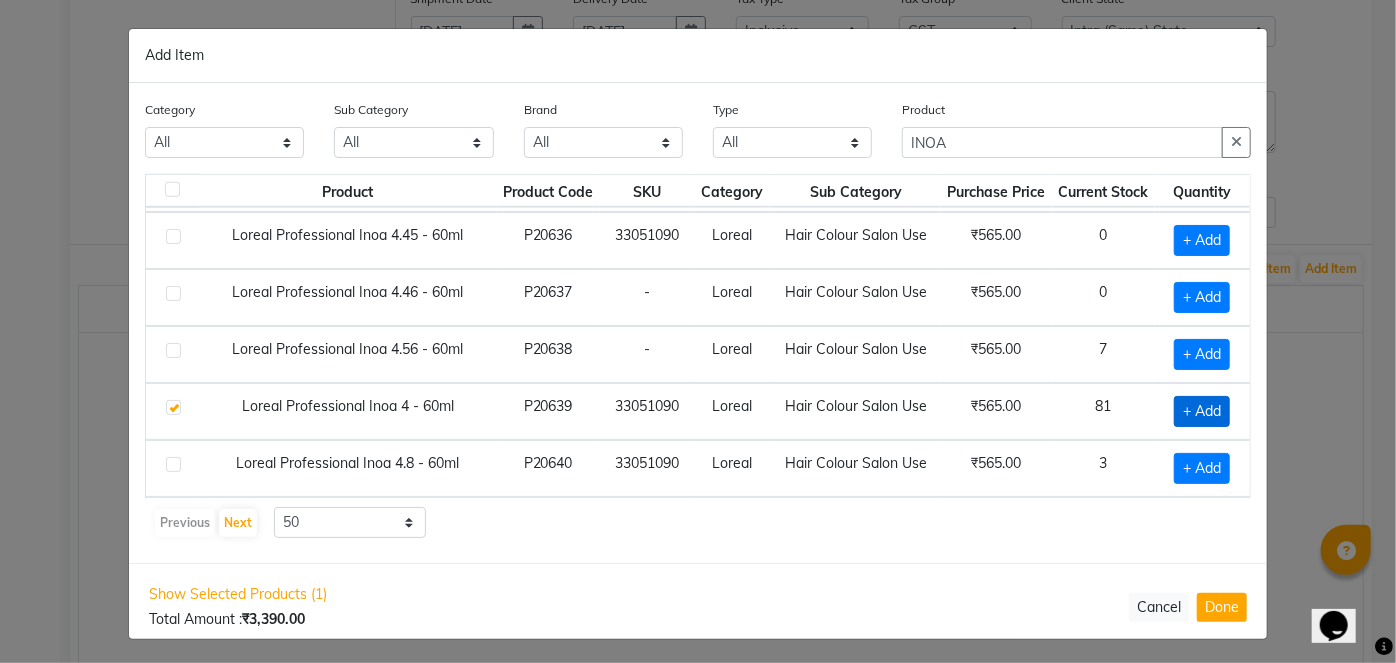 checkbox on "true" 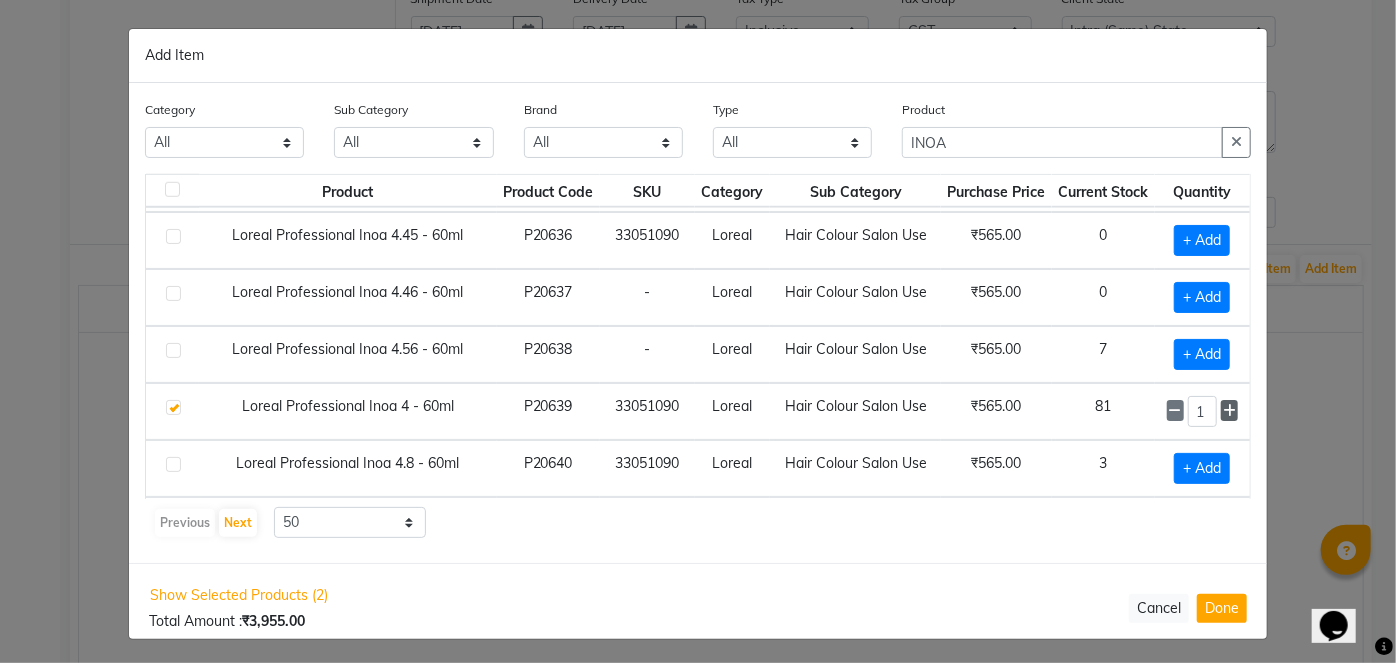click 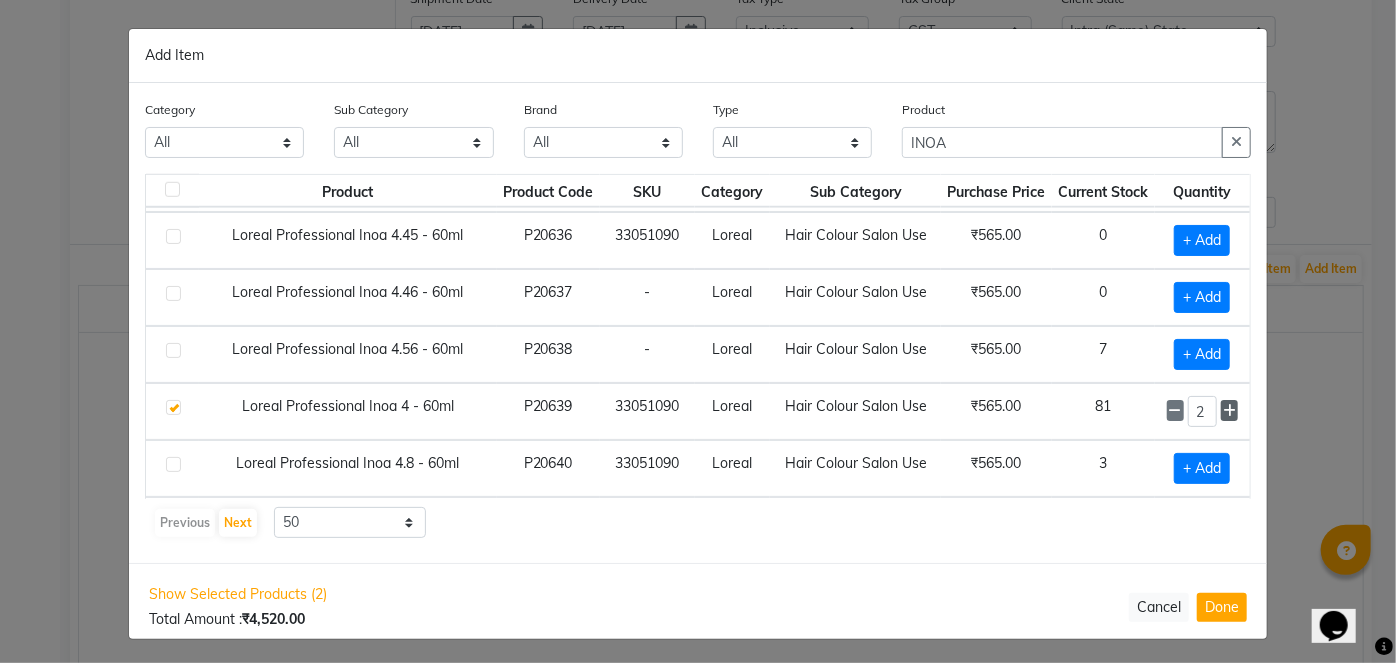 click 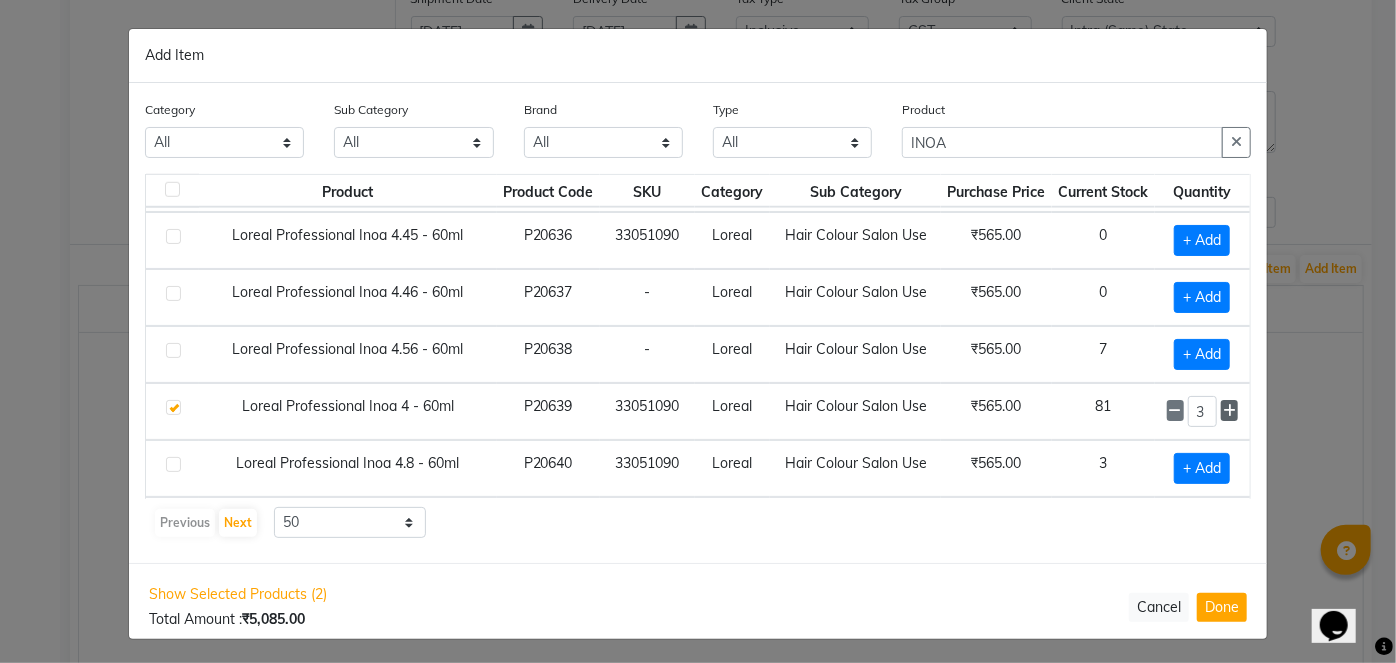 click 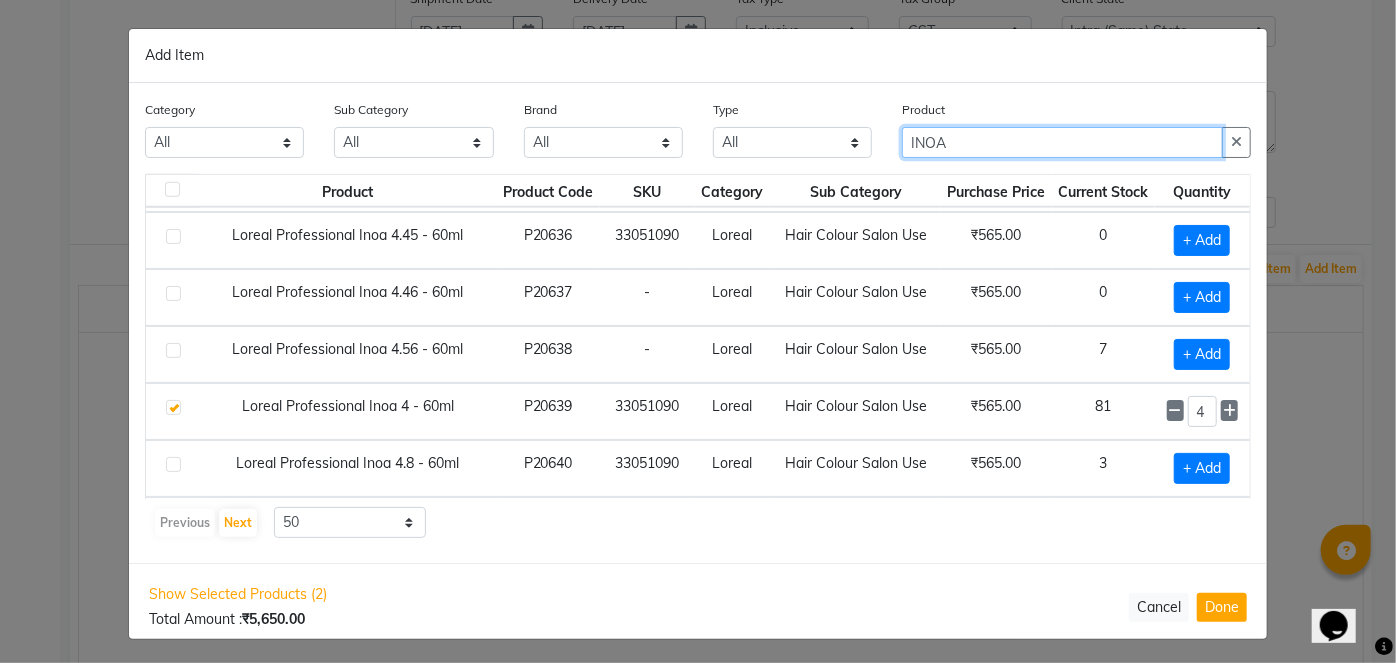 drag, startPoint x: 1044, startPoint y: 134, endPoint x: 850, endPoint y: 150, distance: 194.65868 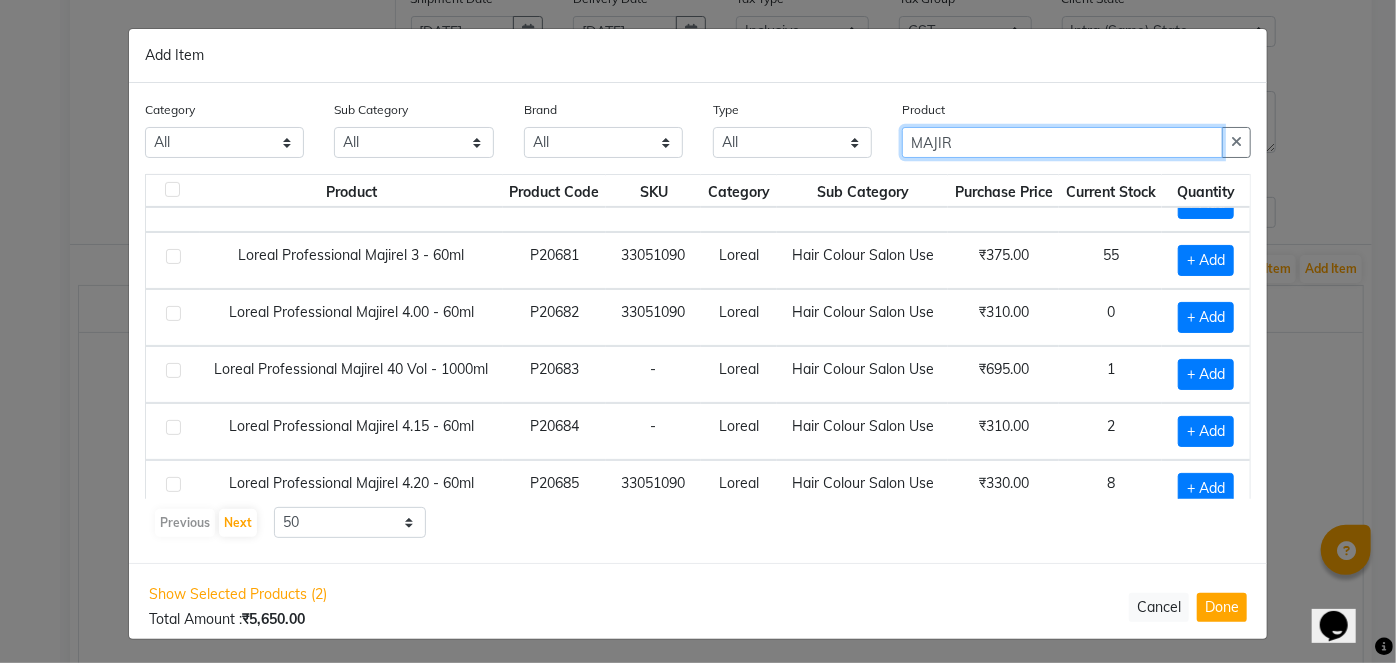 scroll, scrollTop: 272, scrollLeft: 0, axis: vertical 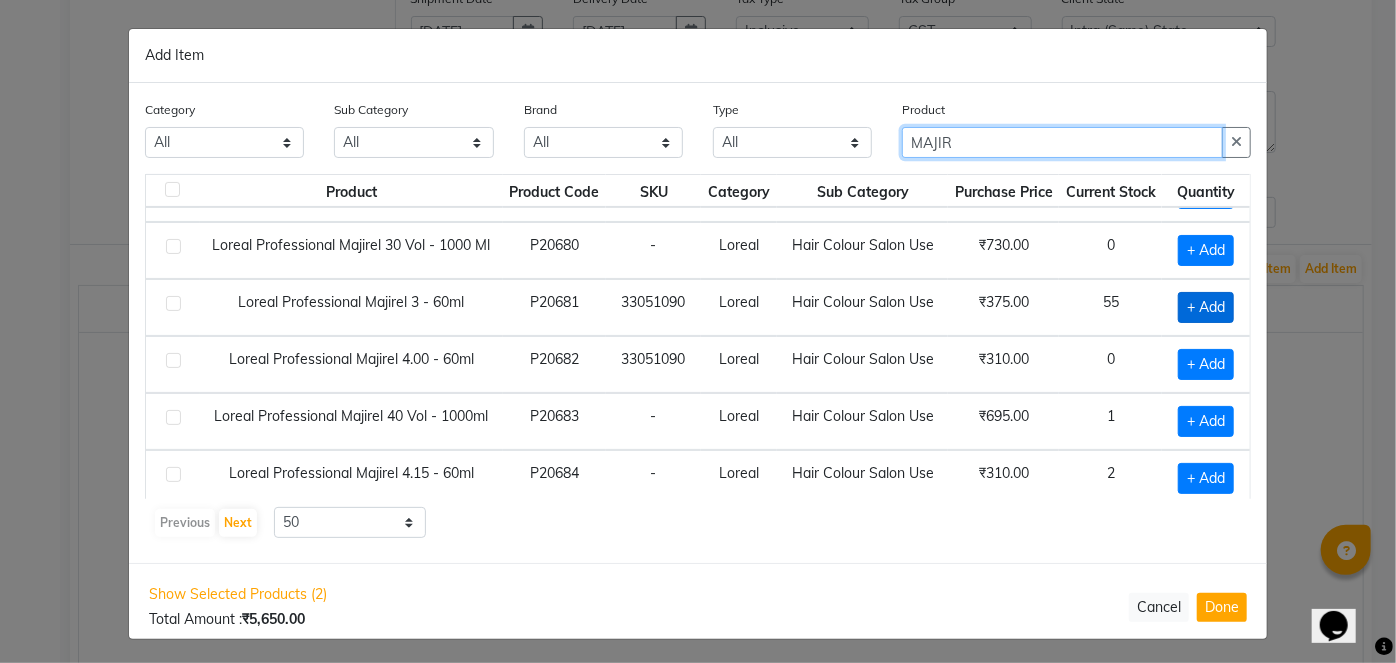 type on "MAJIR" 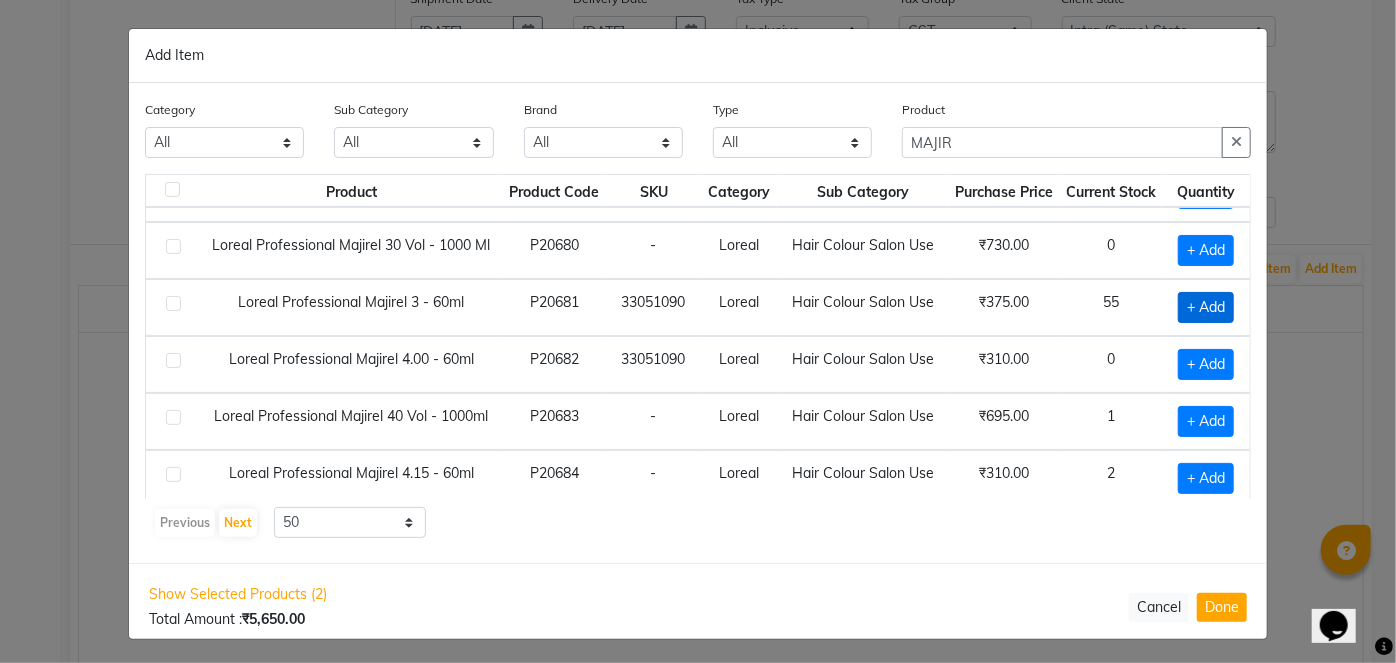 click on "+ Add" 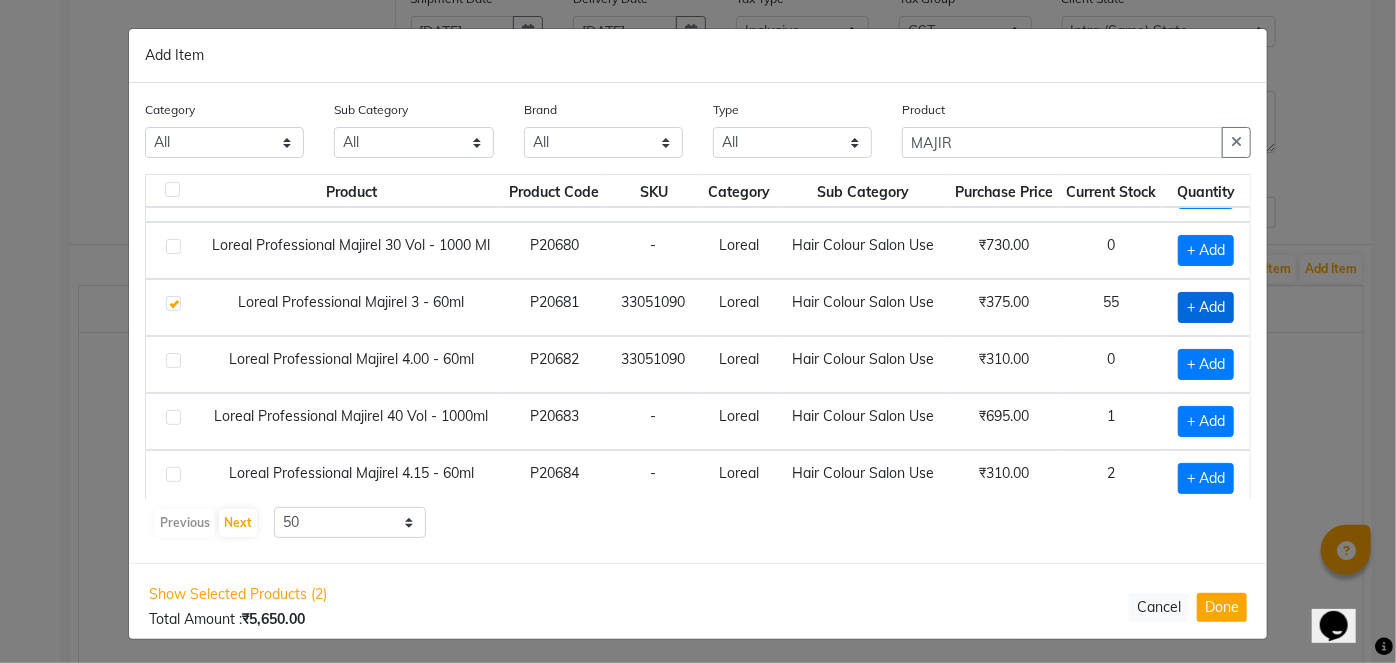 checkbox on "true" 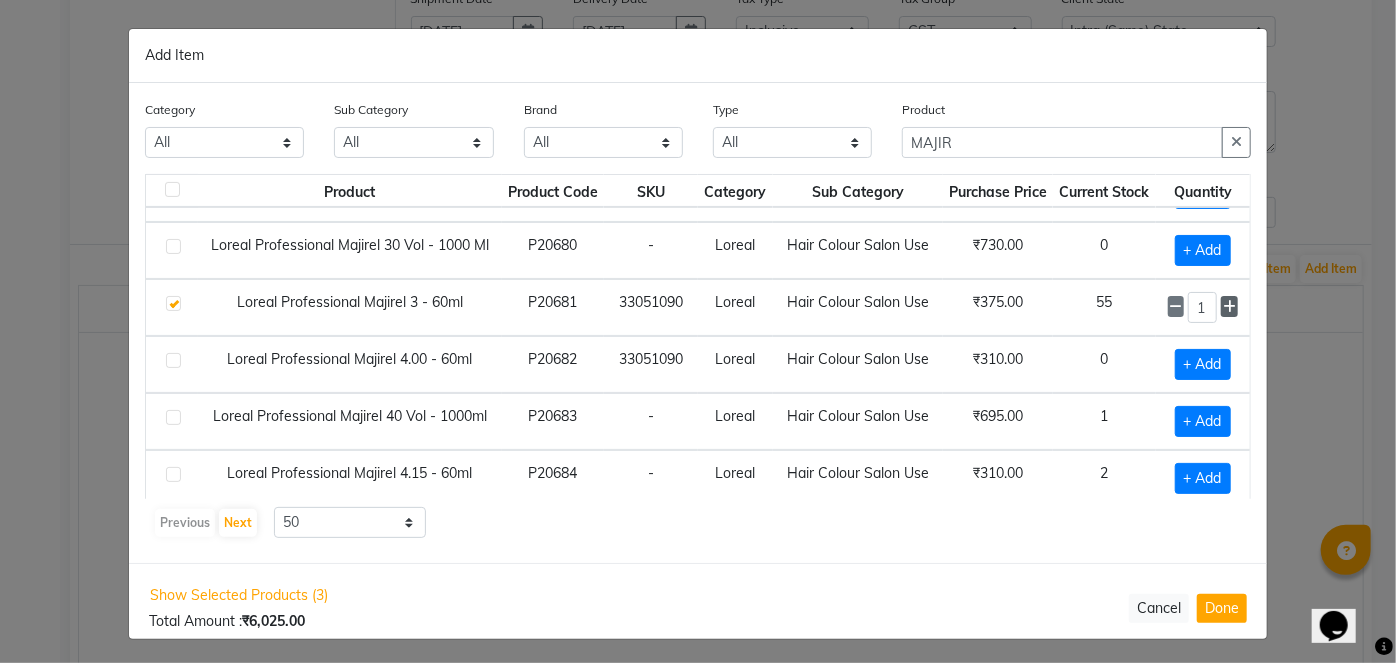 click 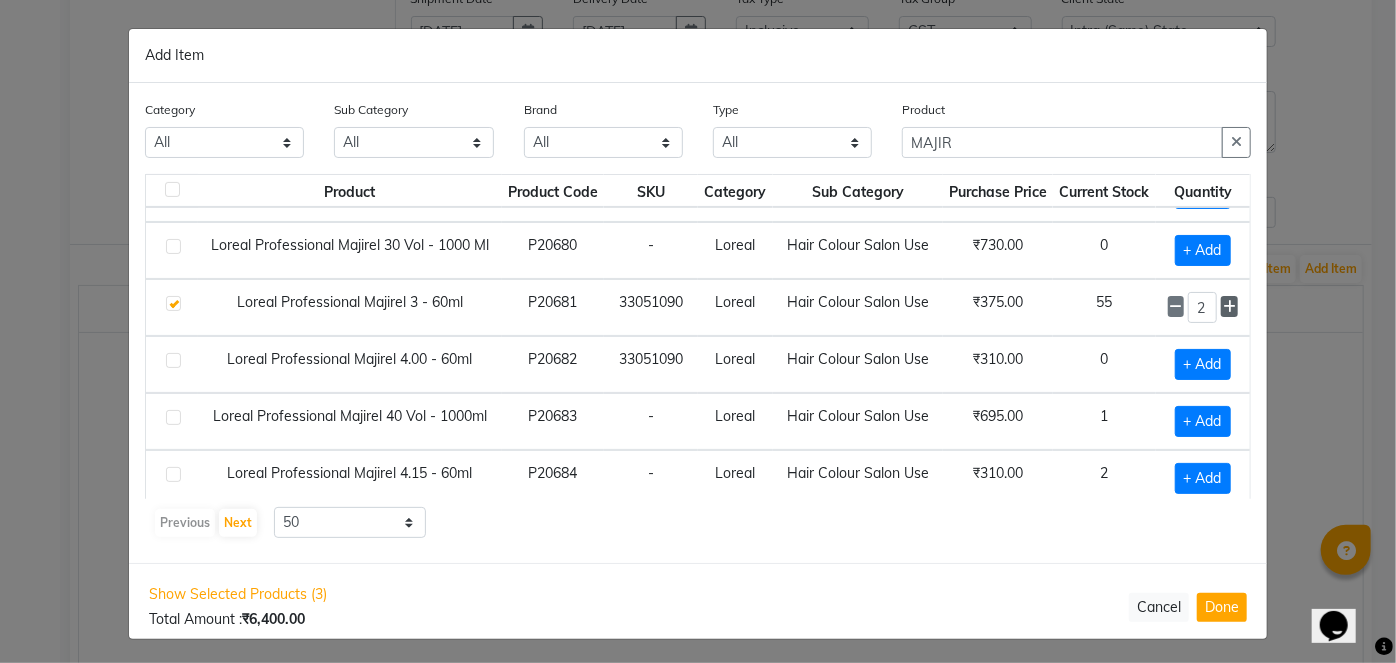 click 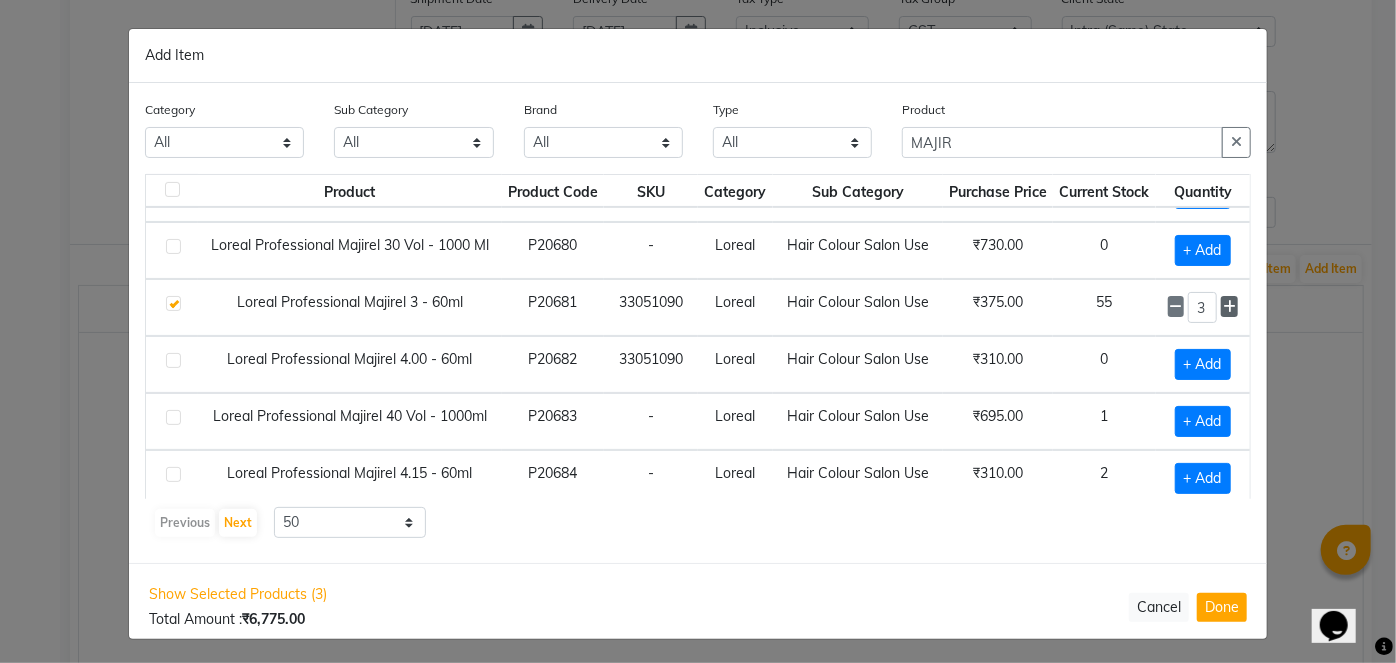 click 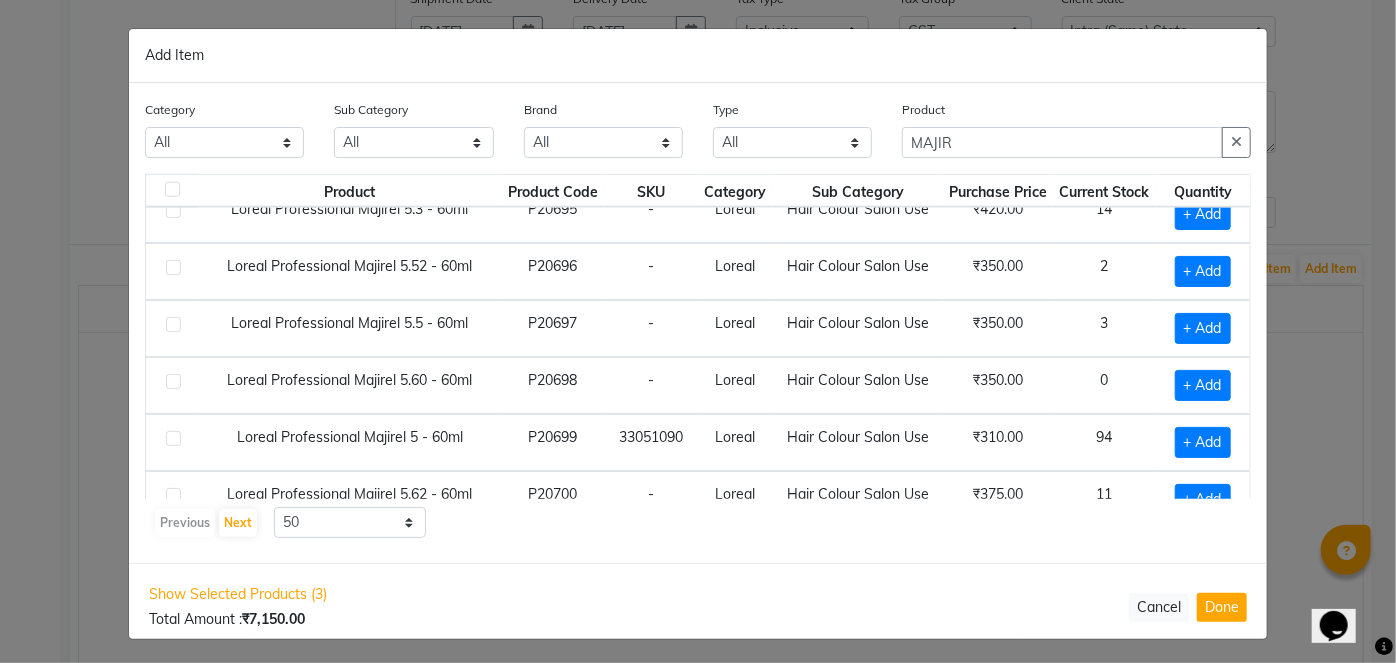 scroll, scrollTop: 1272, scrollLeft: 0, axis: vertical 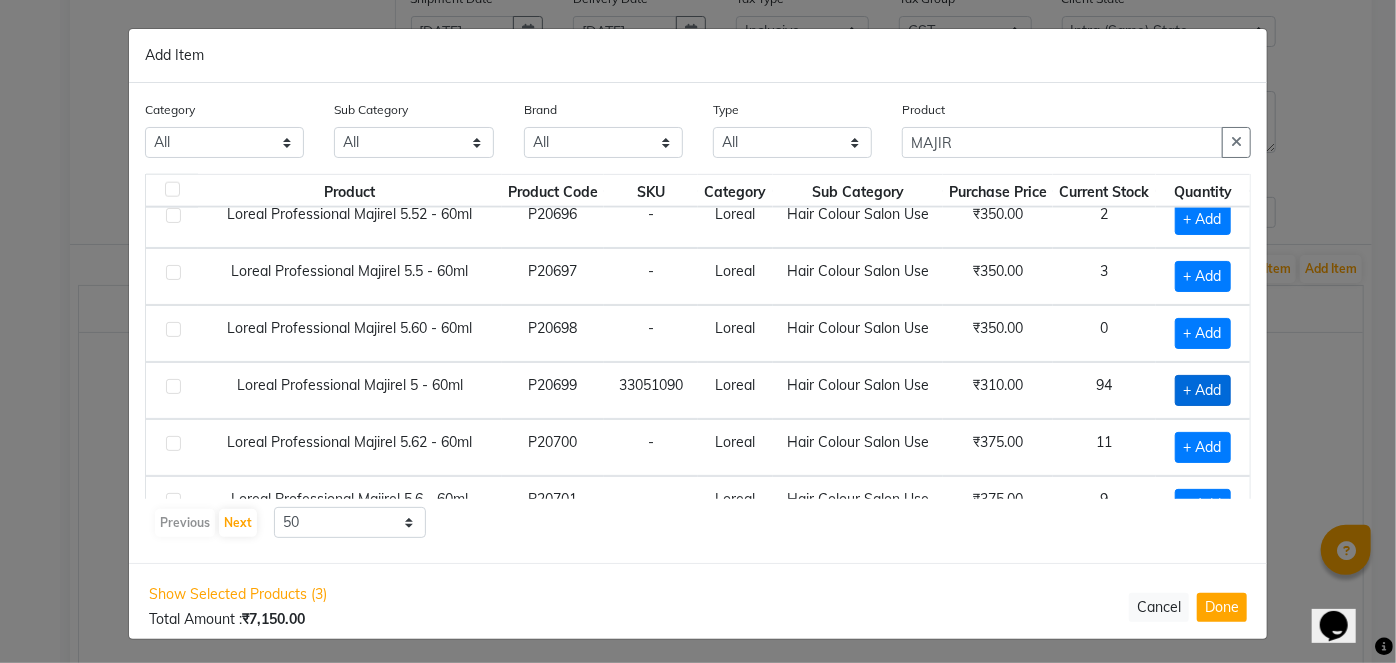 click on "+ Add" 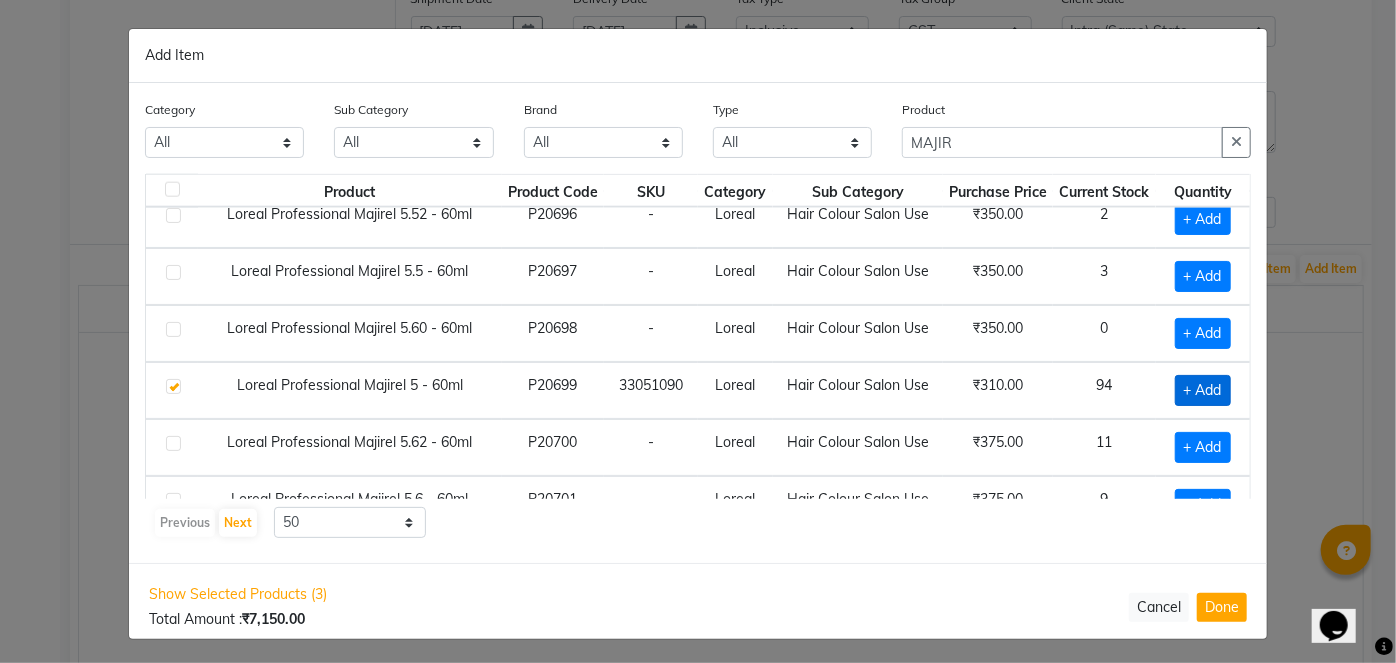 checkbox on "true" 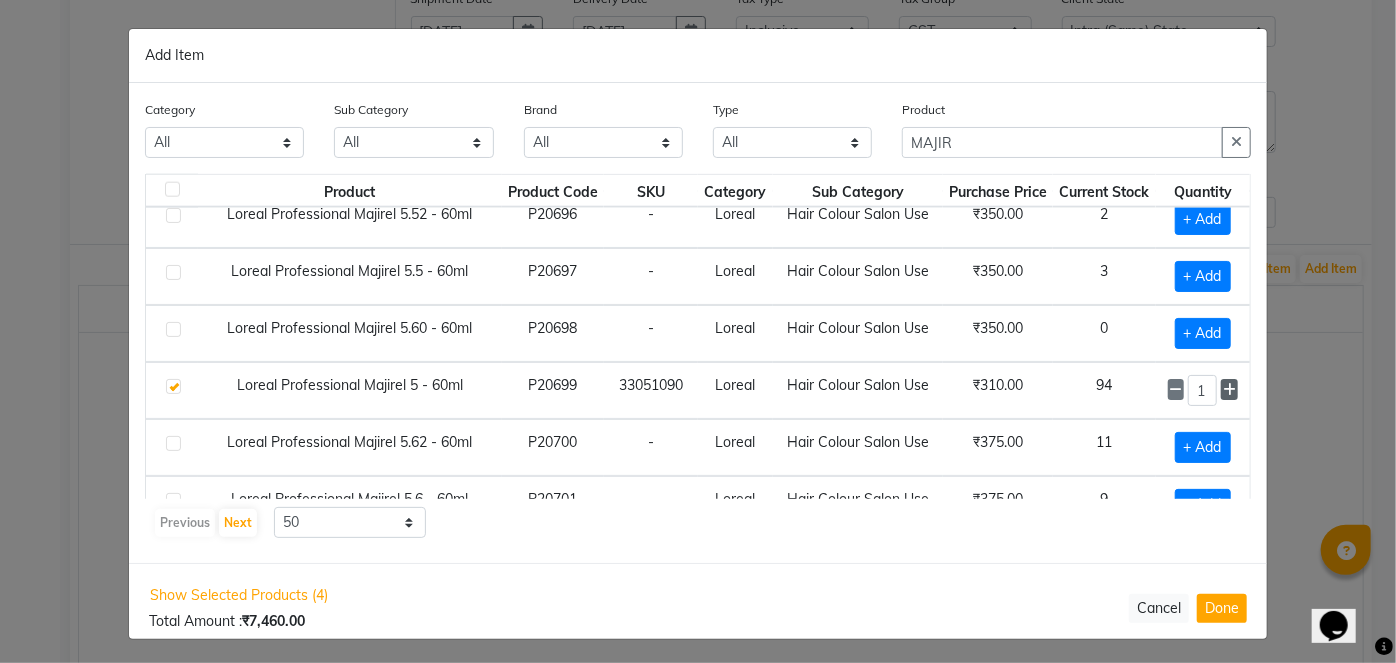 click 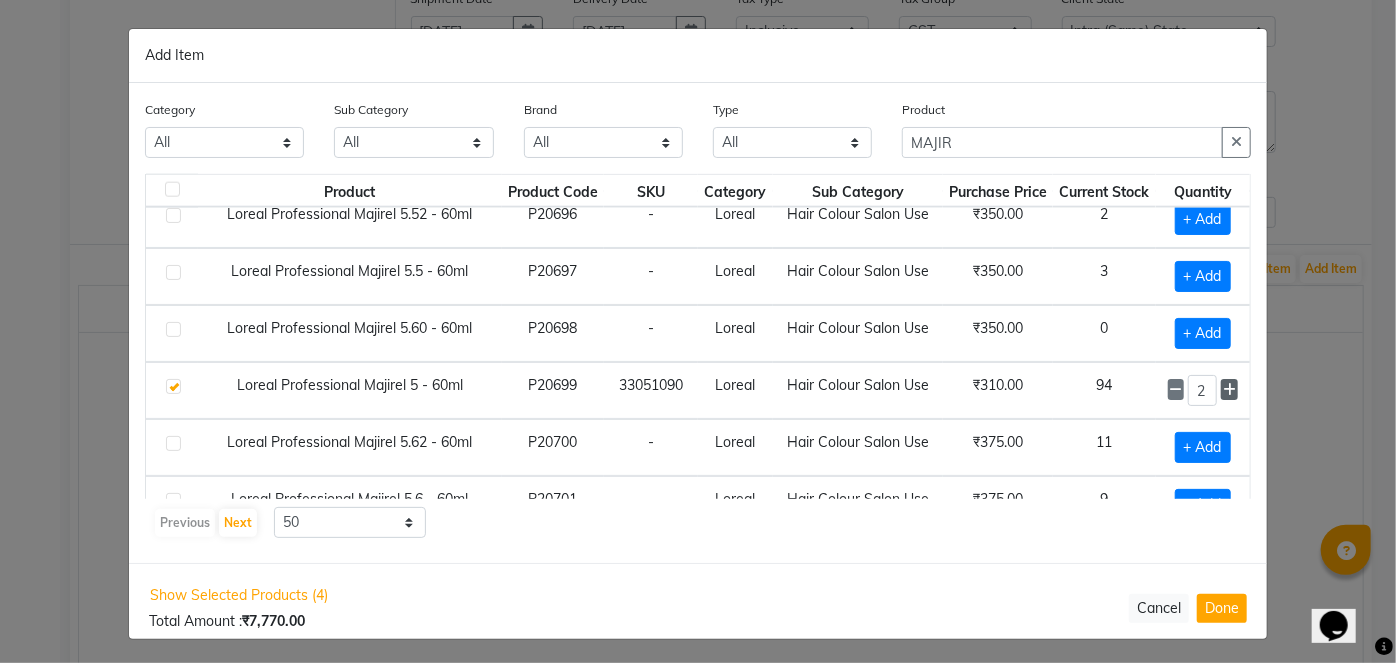 click 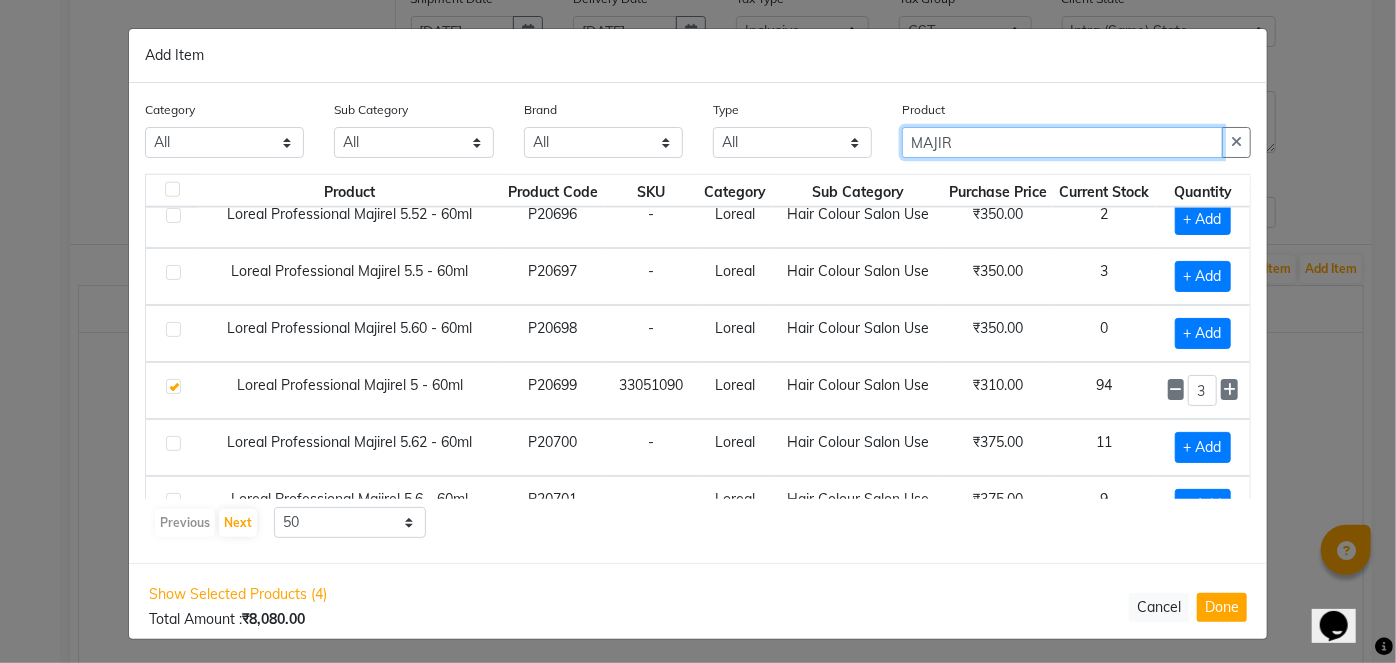 drag, startPoint x: 1002, startPoint y: 138, endPoint x: 848, endPoint y: 145, distance: 154.15901 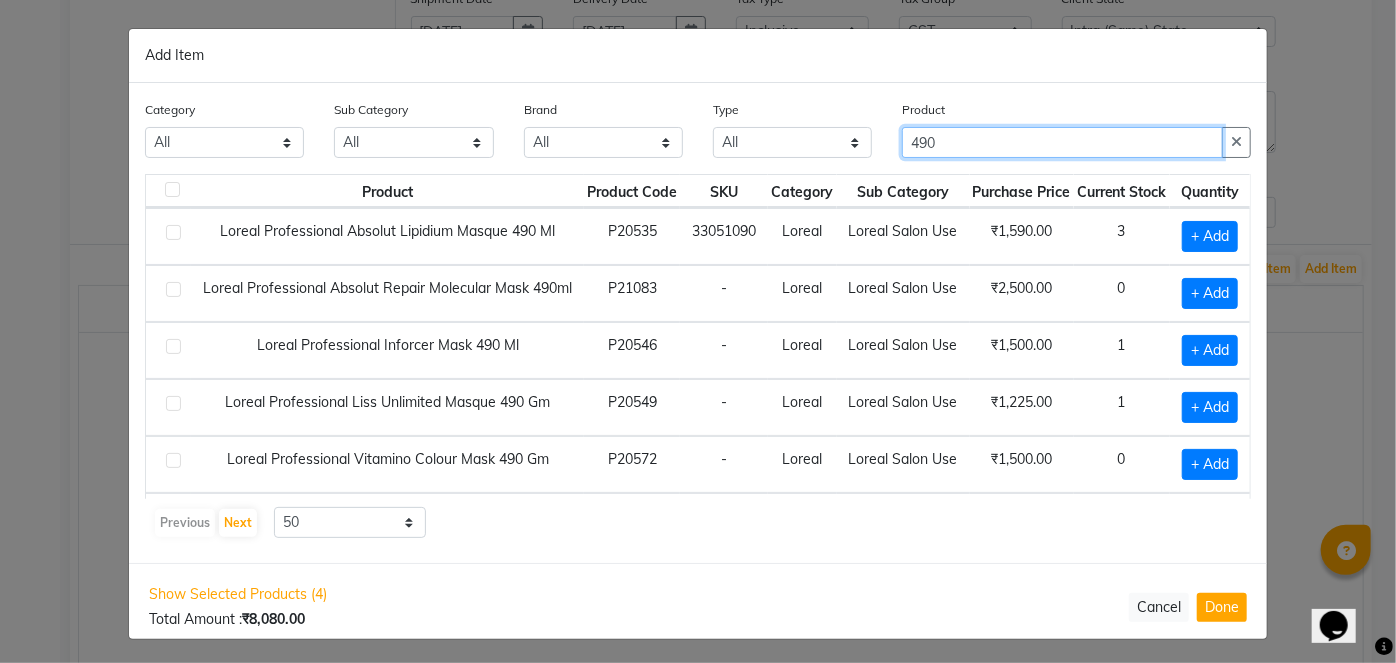scroll, scrollTop: 0, scrollLeft: 0, axis: both 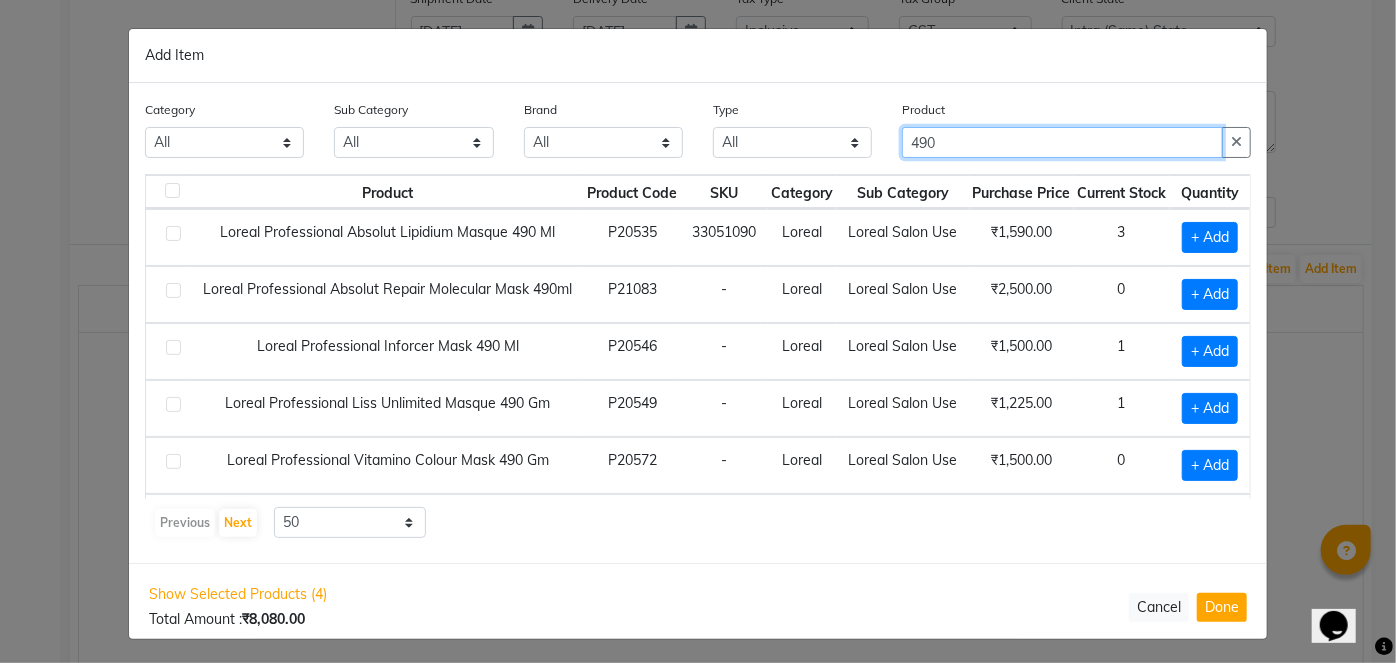 type on "490" 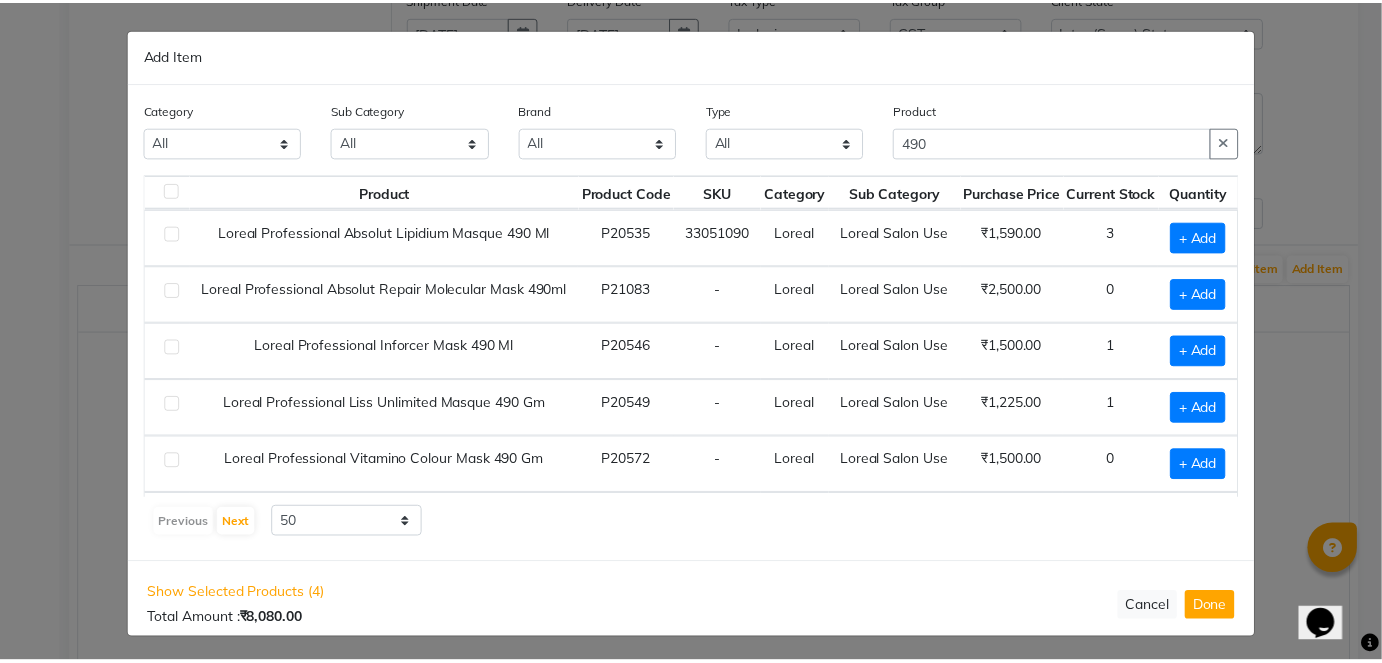 scroll, scrollTop: 0, scrollLeft: 18, axis: horizontal 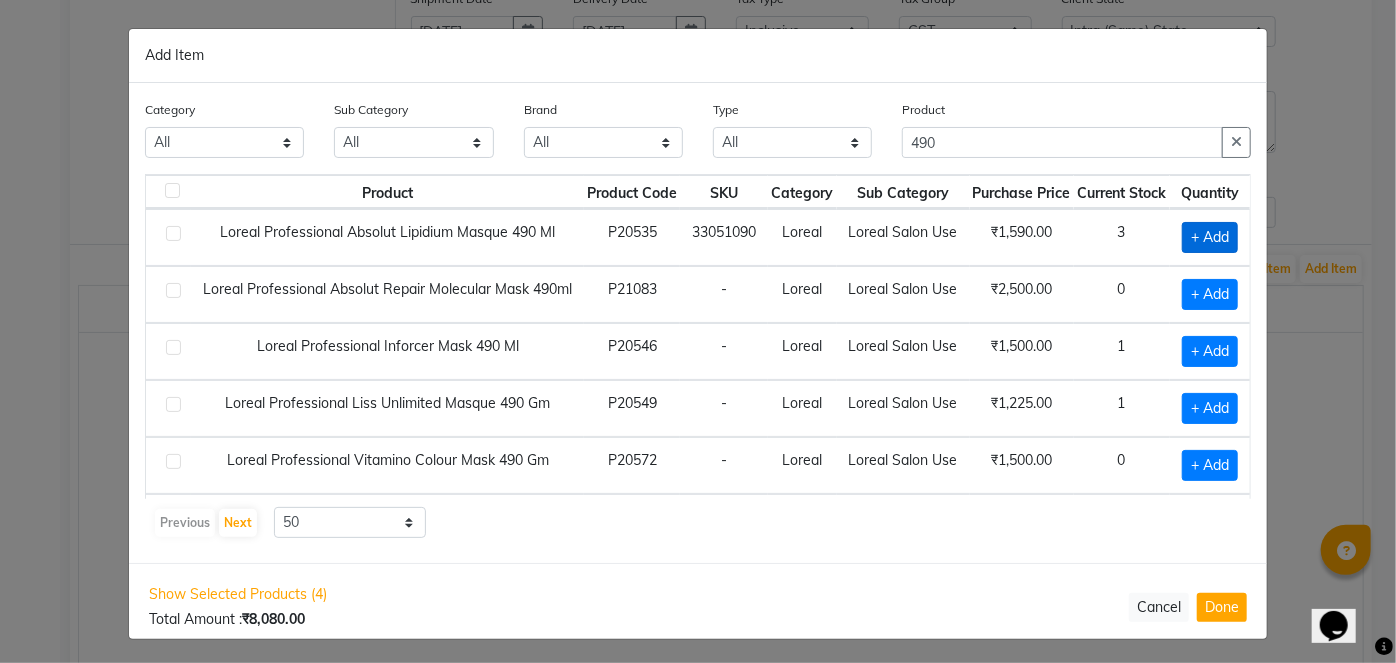 click on "+ Add" 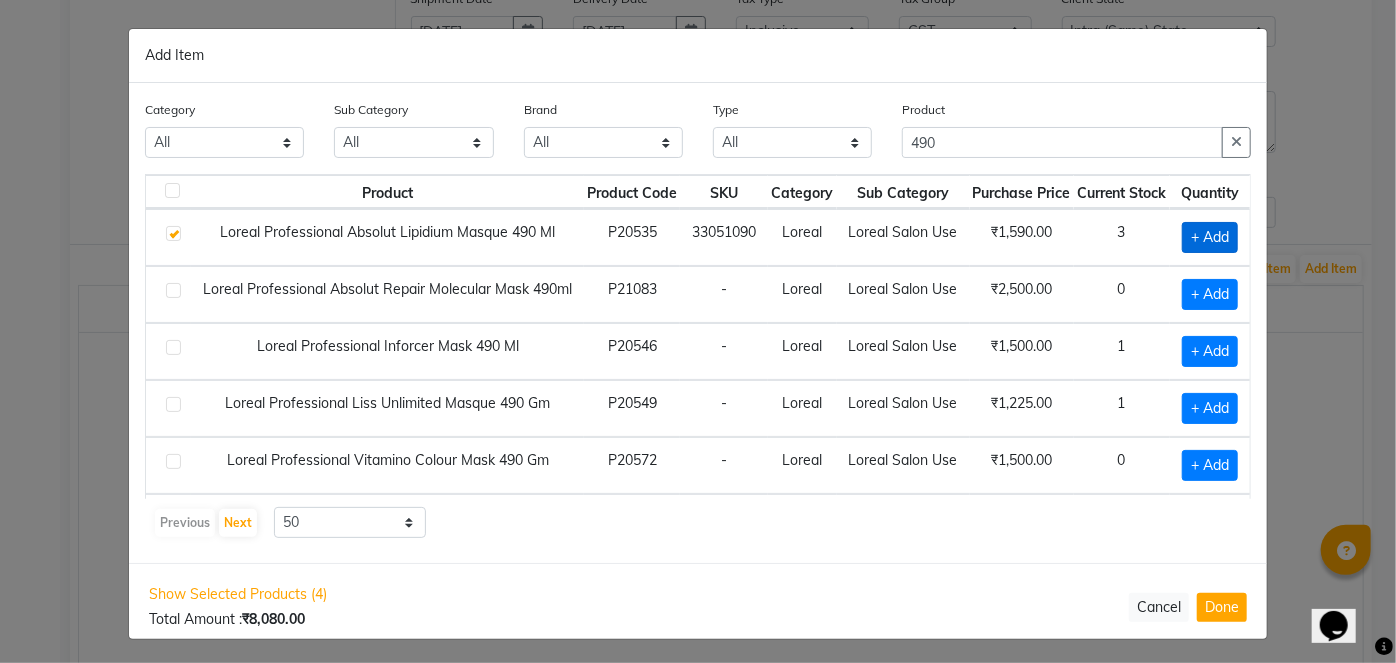 checkbox on "true" 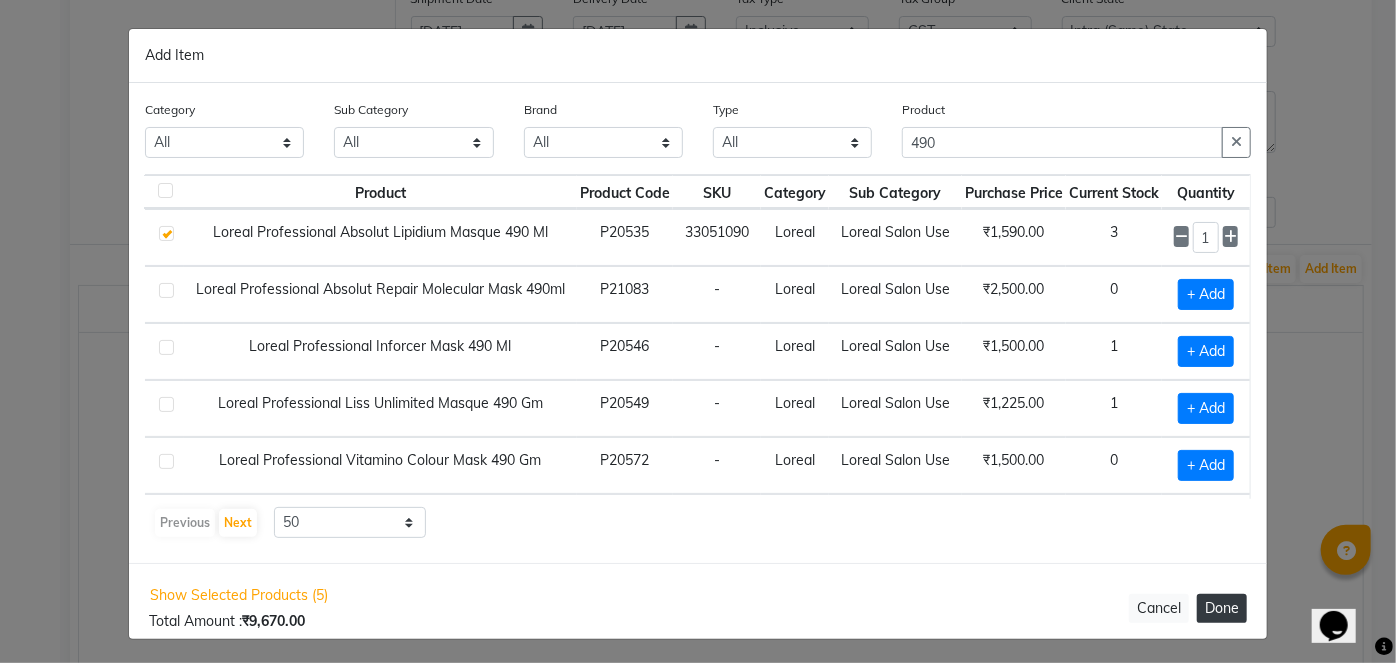 click on "Done" 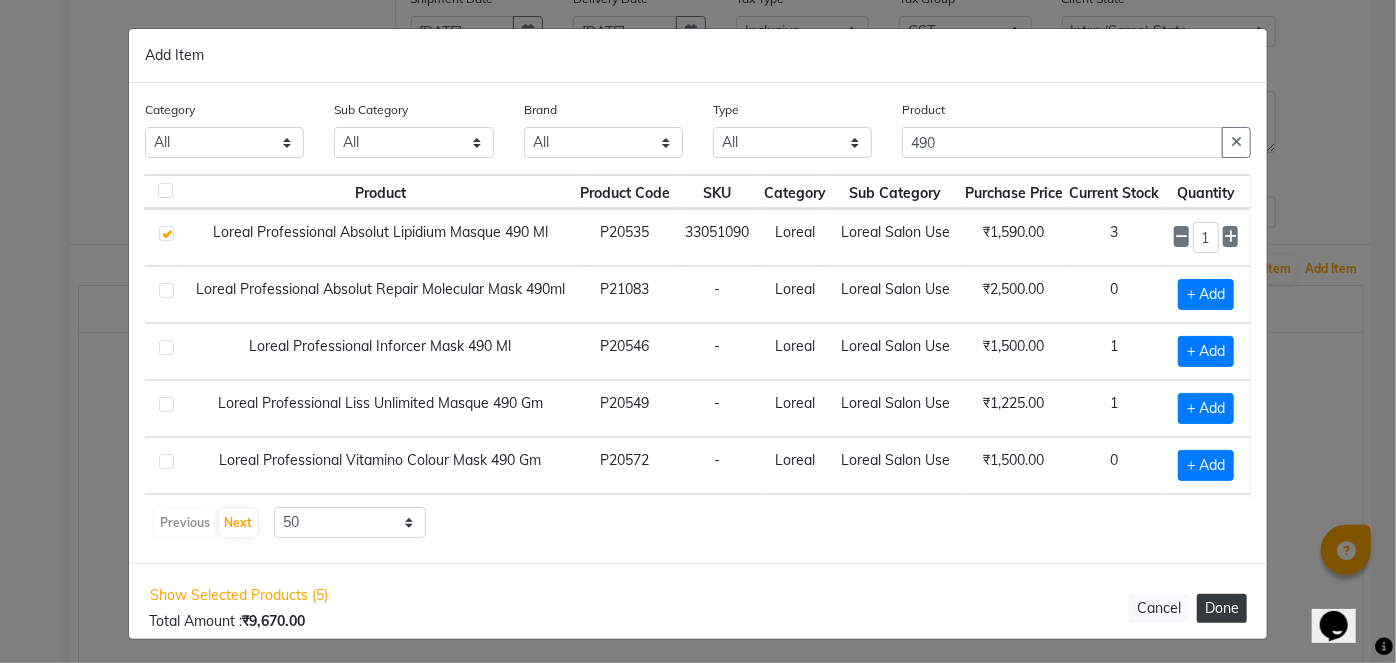 select on "2069" 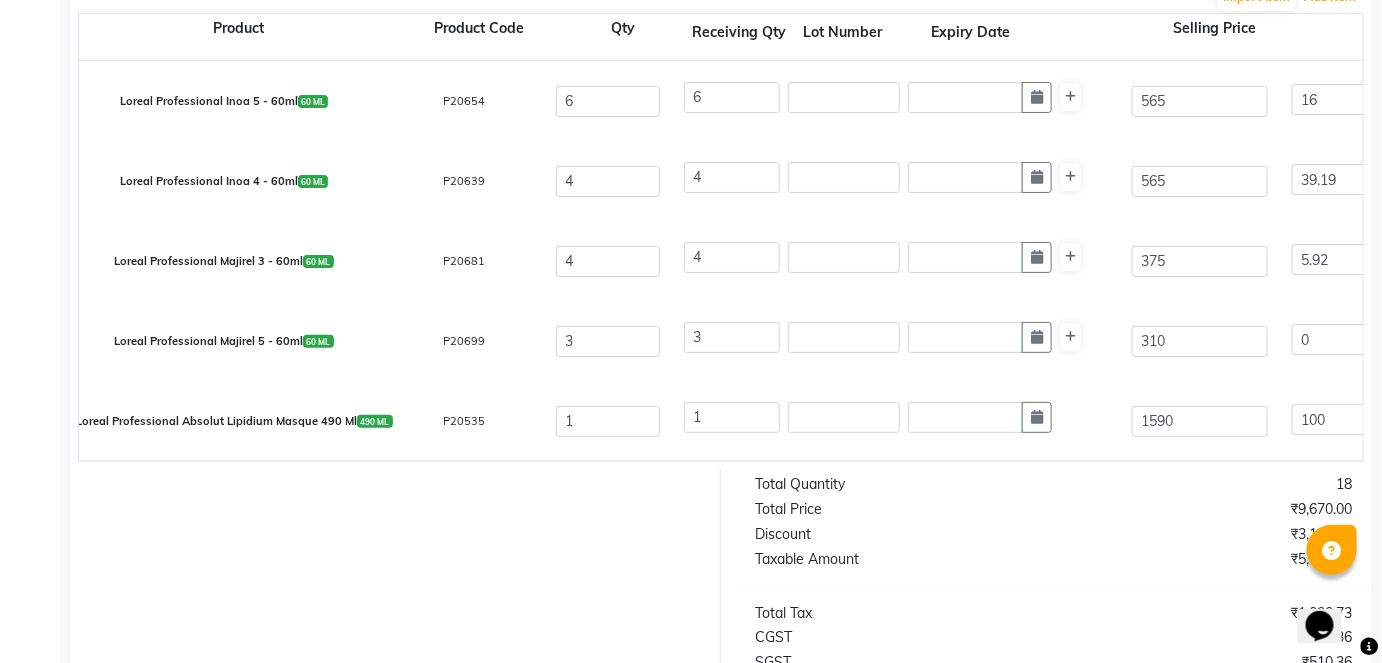 scroll, scrollTop: 636, scrollLeft: 0, axis: vertical 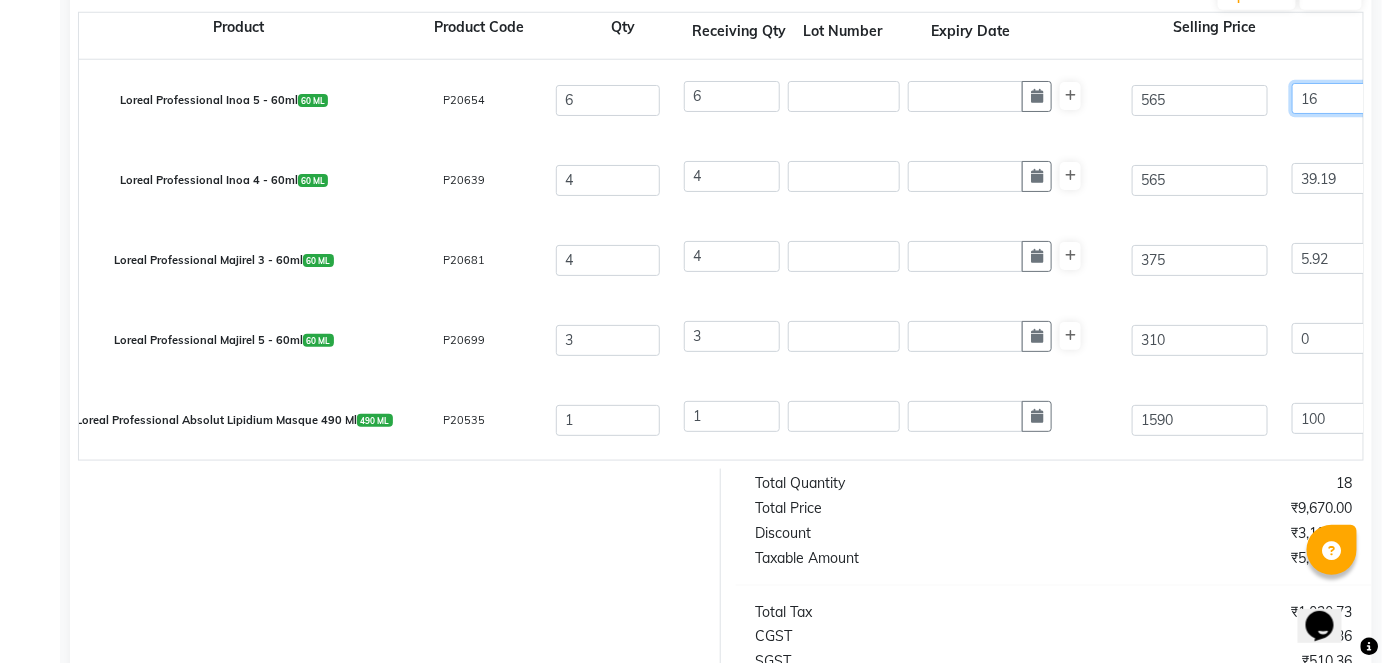 click on "16" 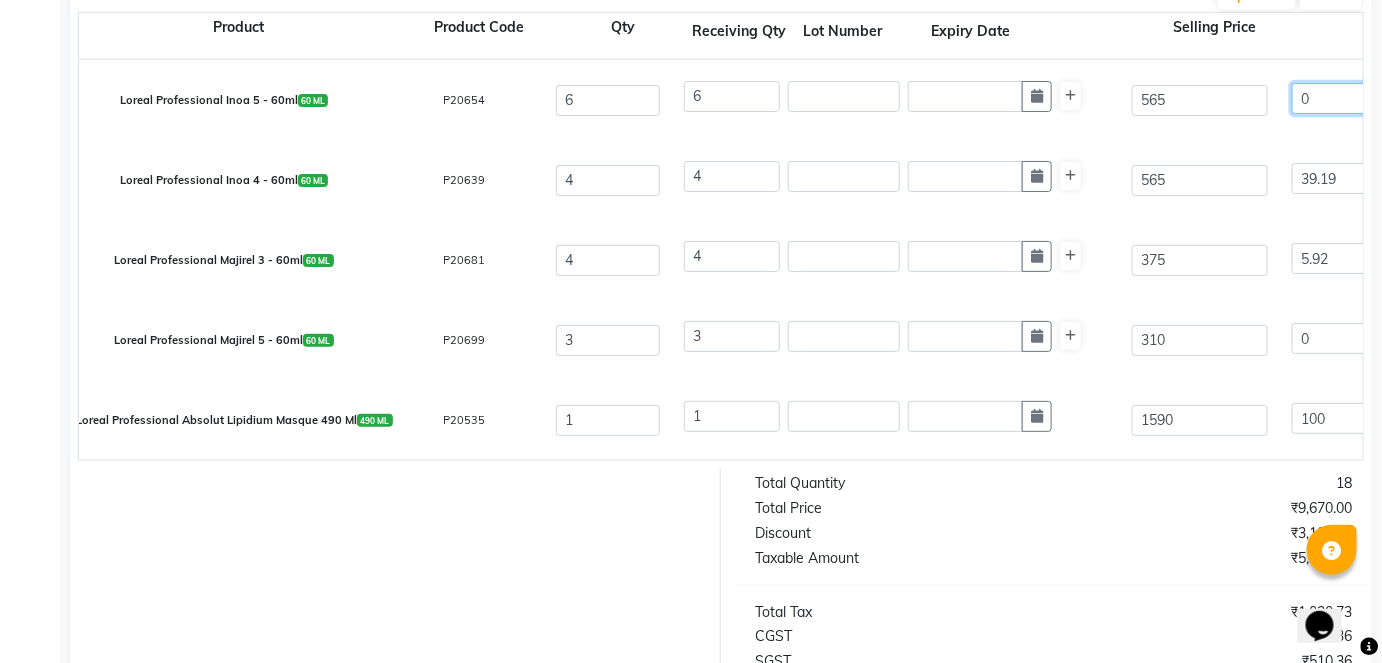 type on "0" 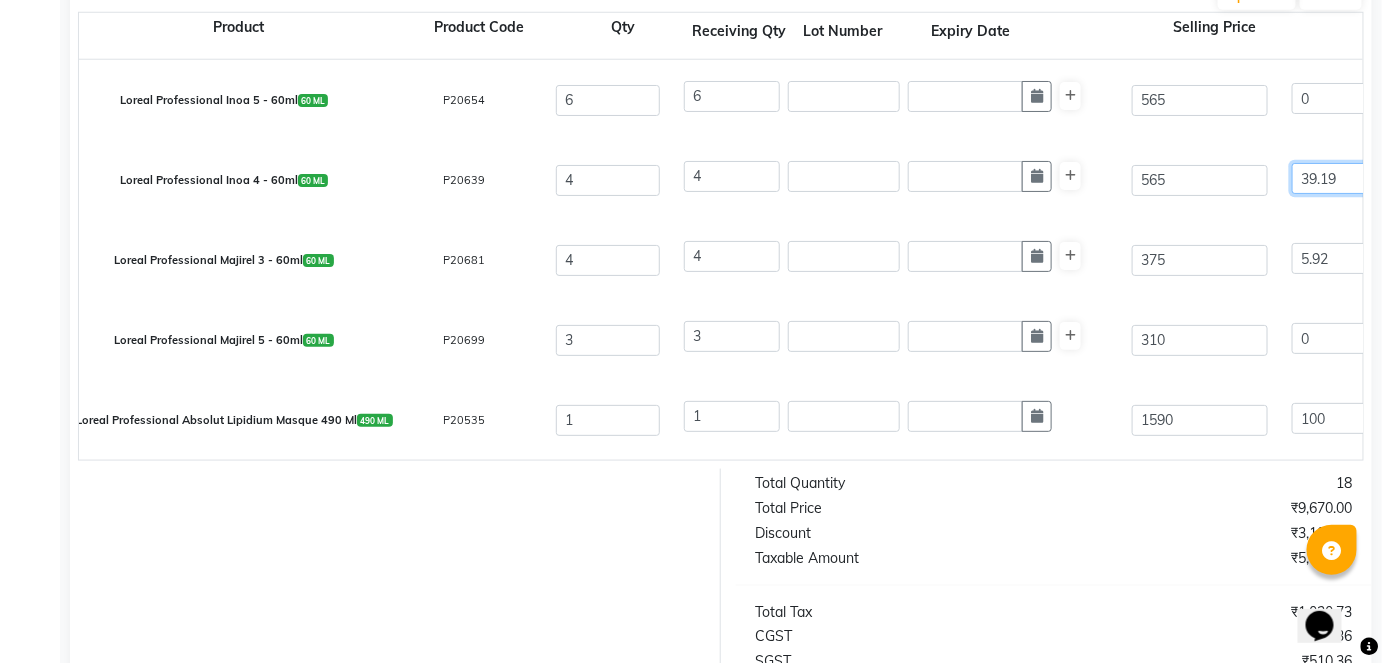 type on "0" 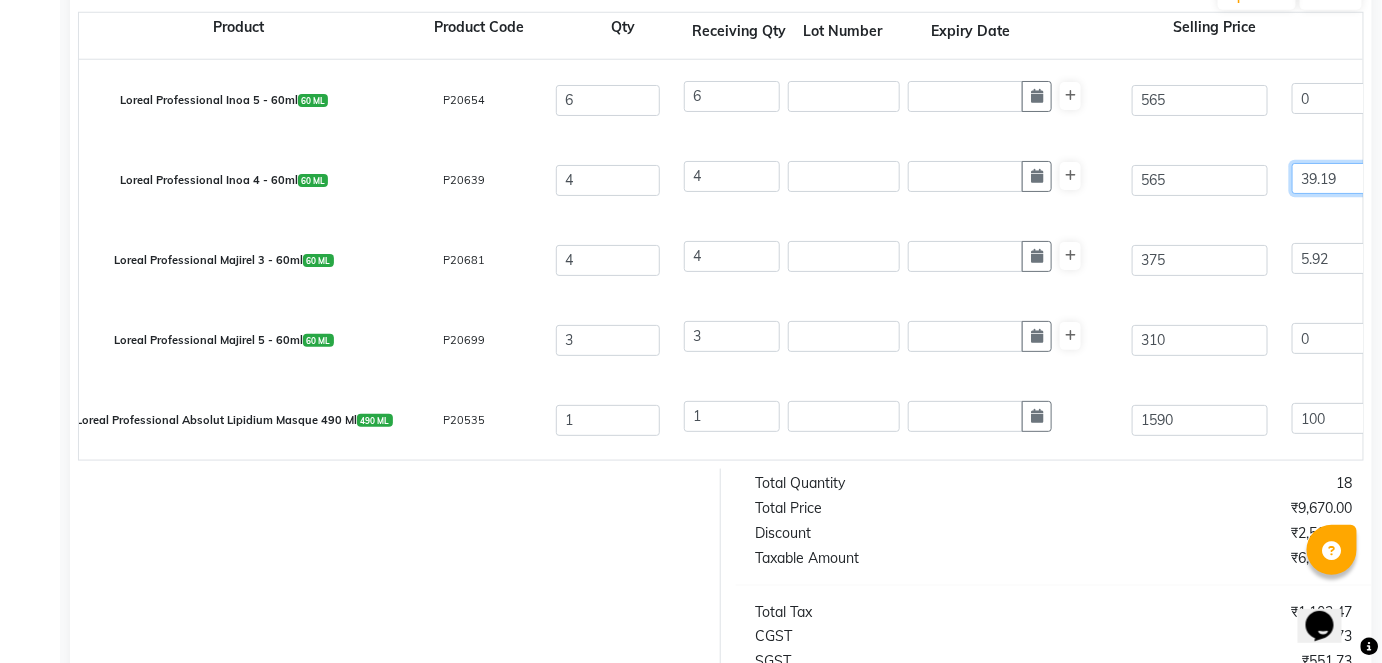 click on "39.19" 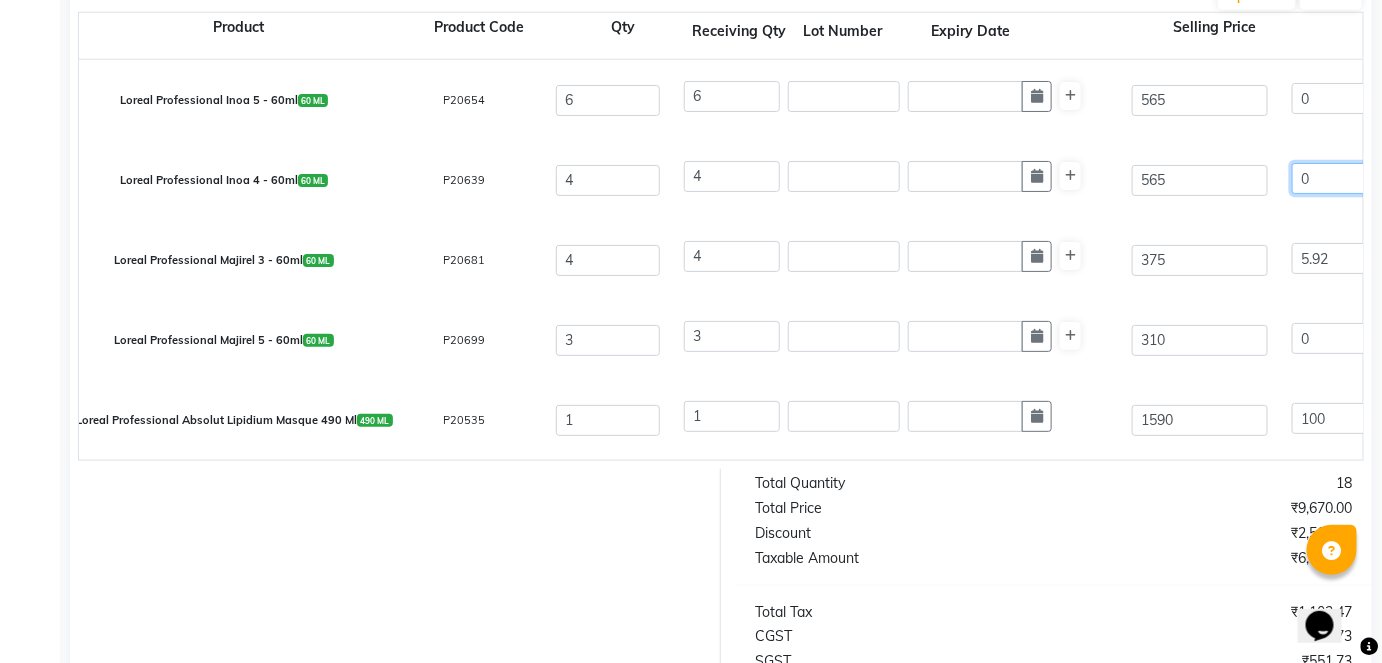 type on "0" 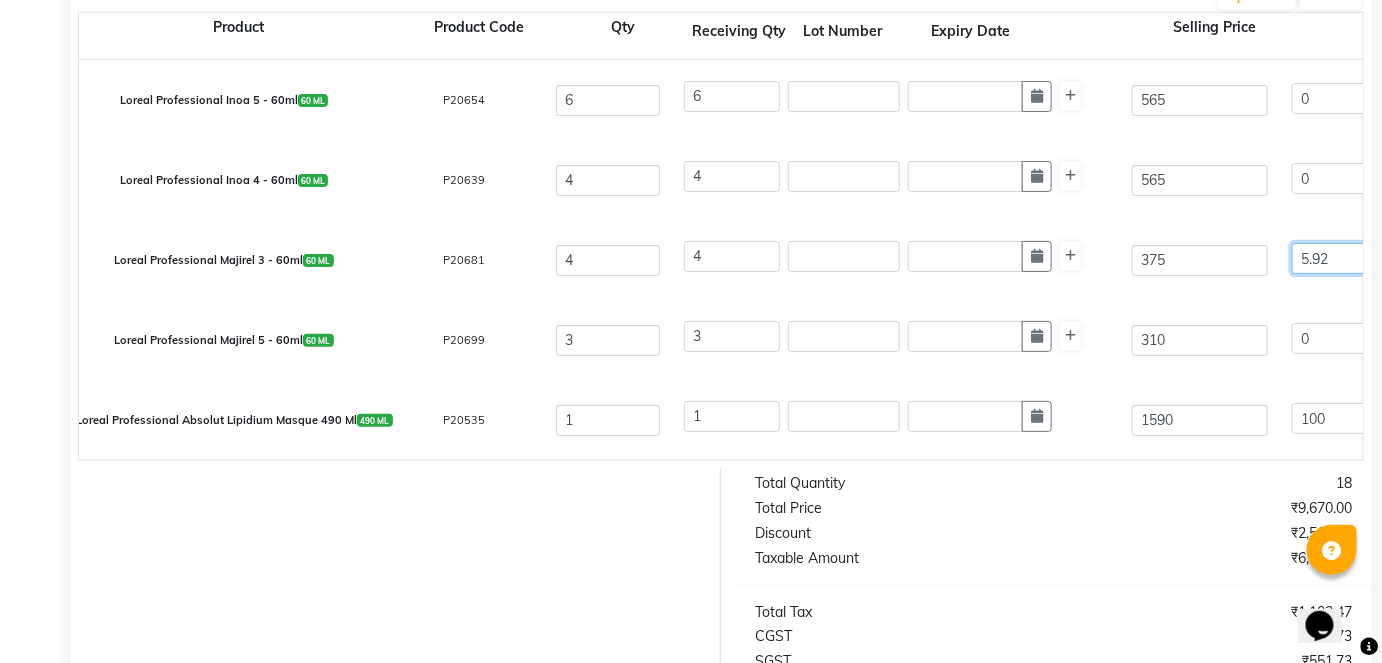 type on "0" 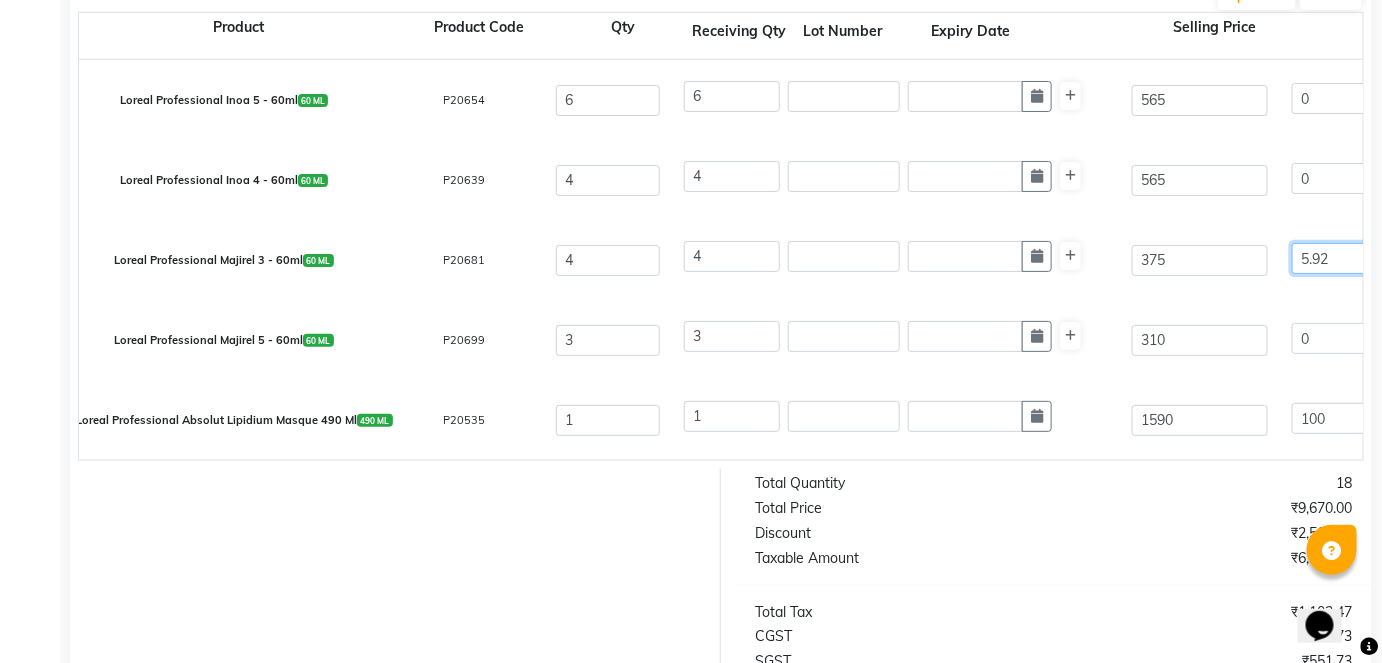 type on "565" 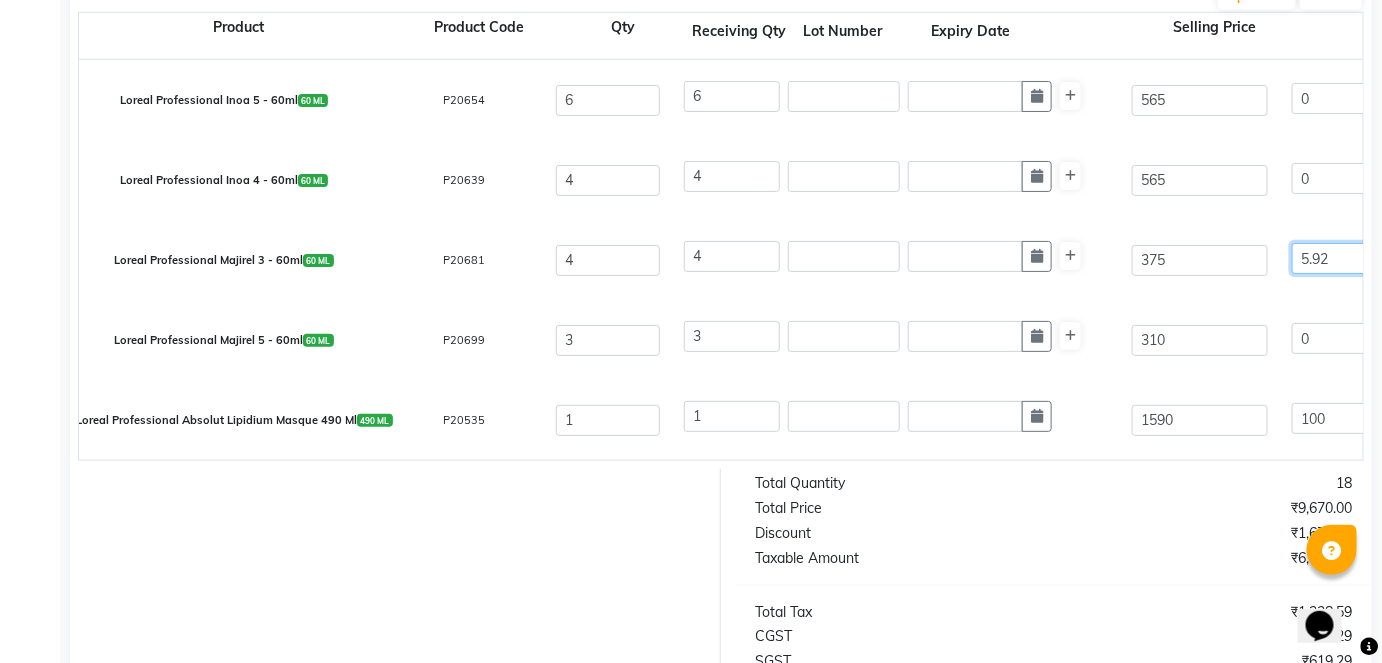 click on "5.92" 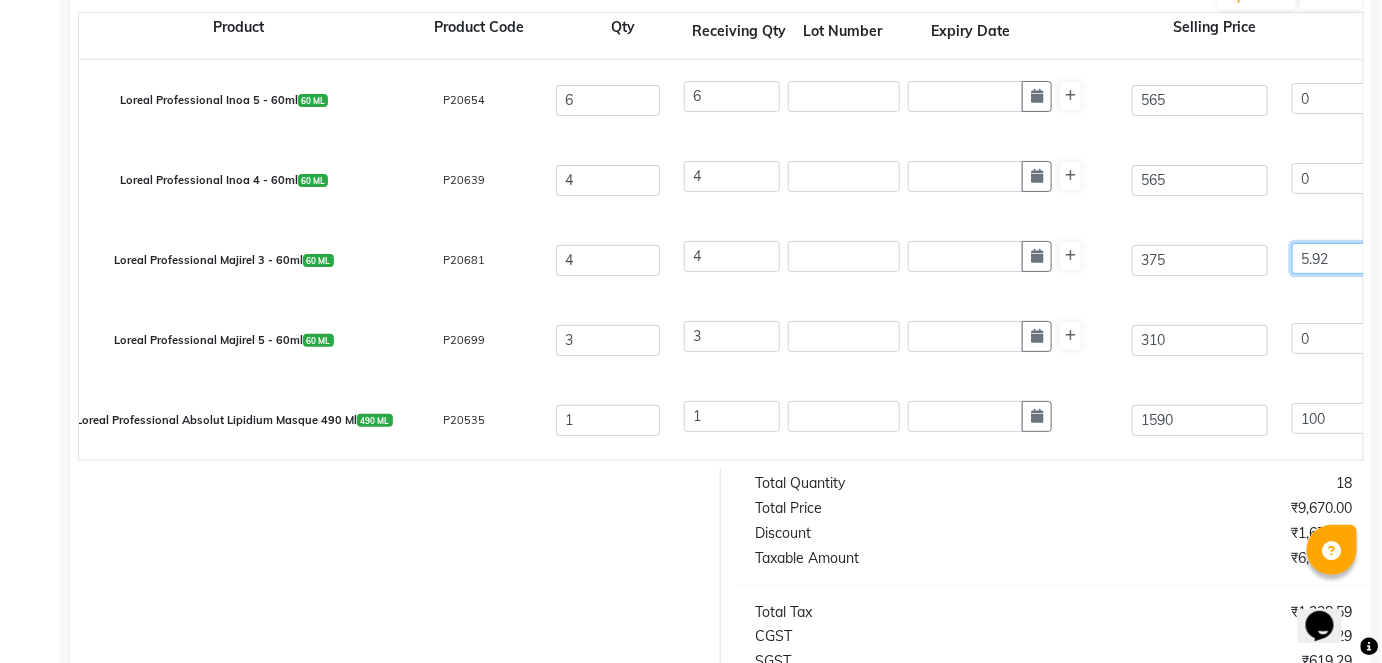 click on "5.92" 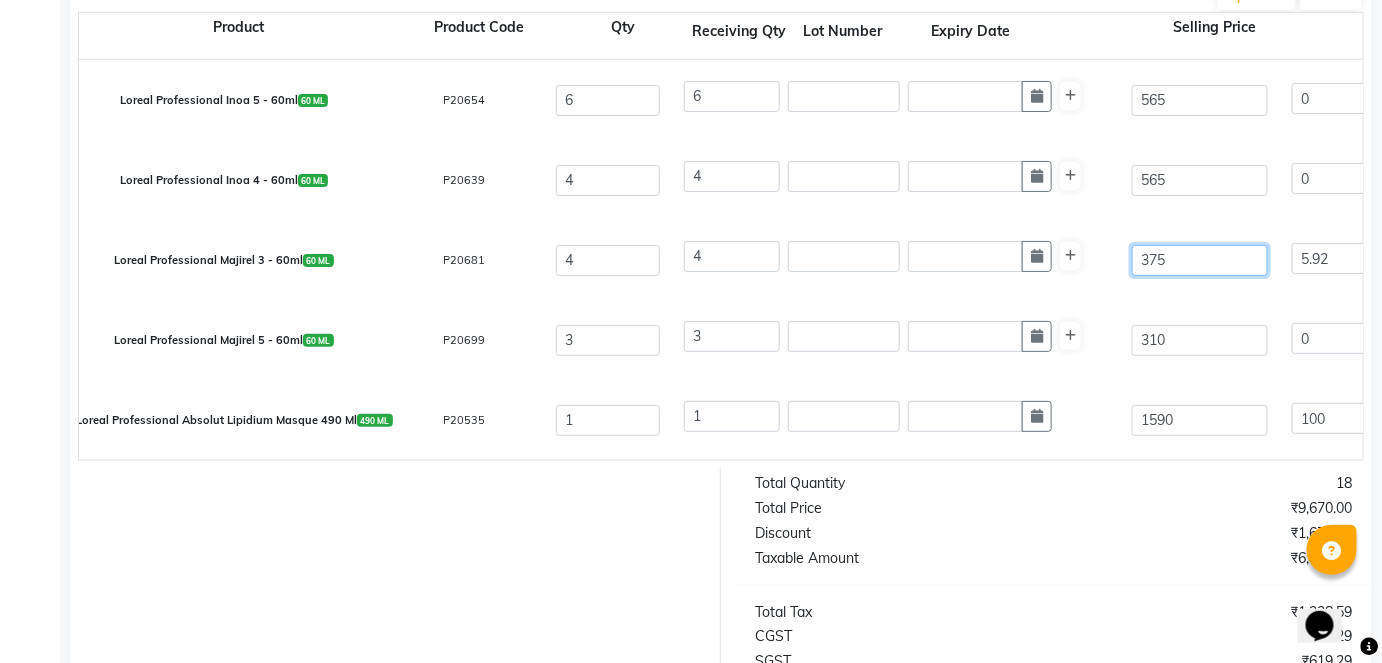 click on "375" 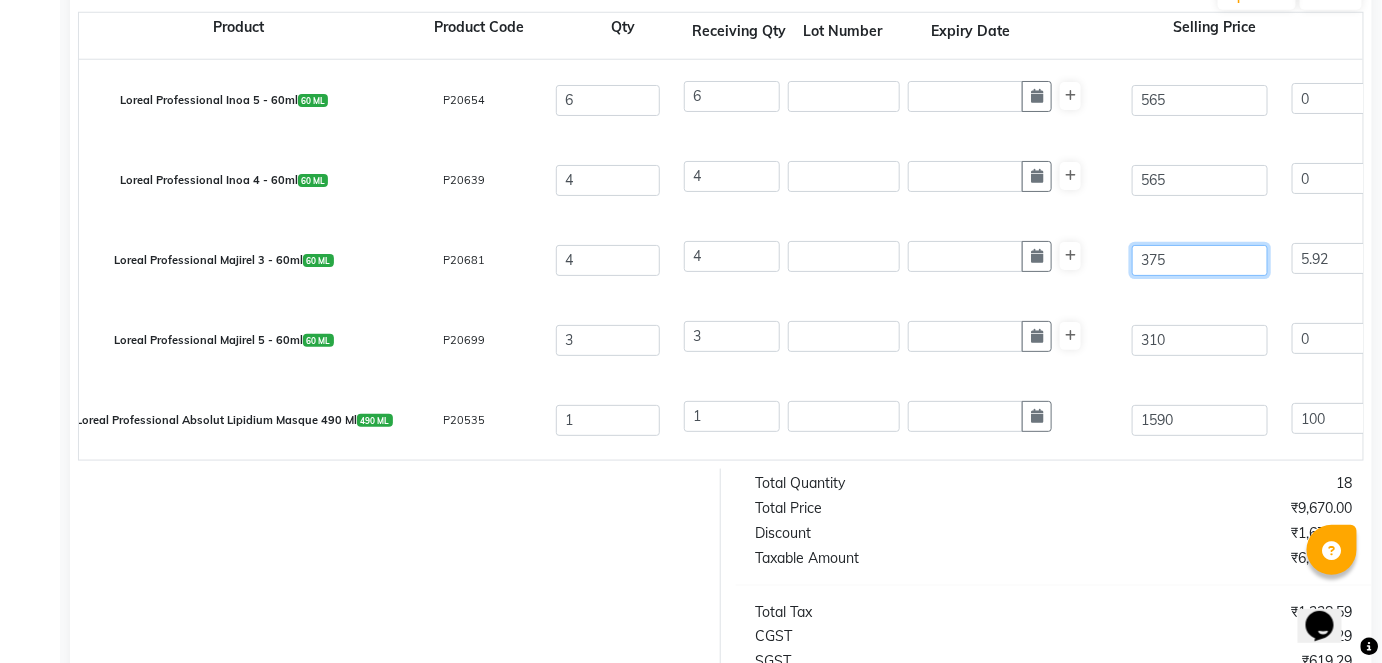 click on "375" 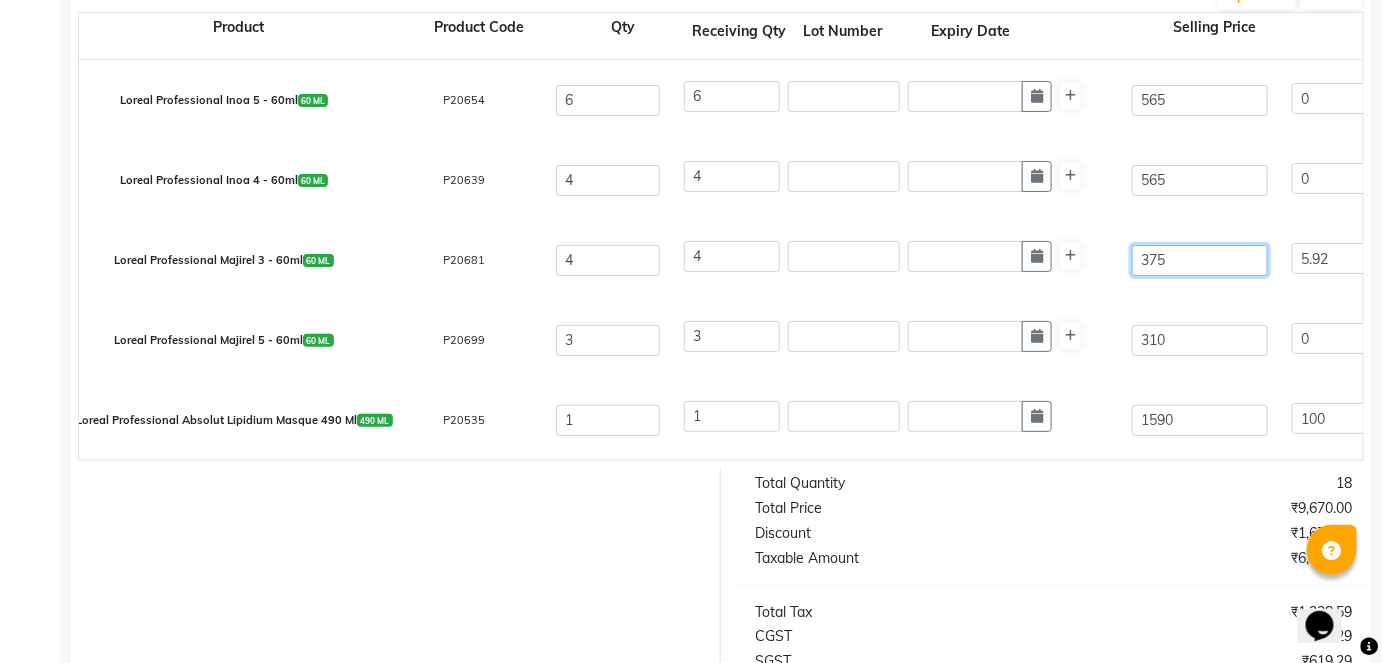 type on "4" 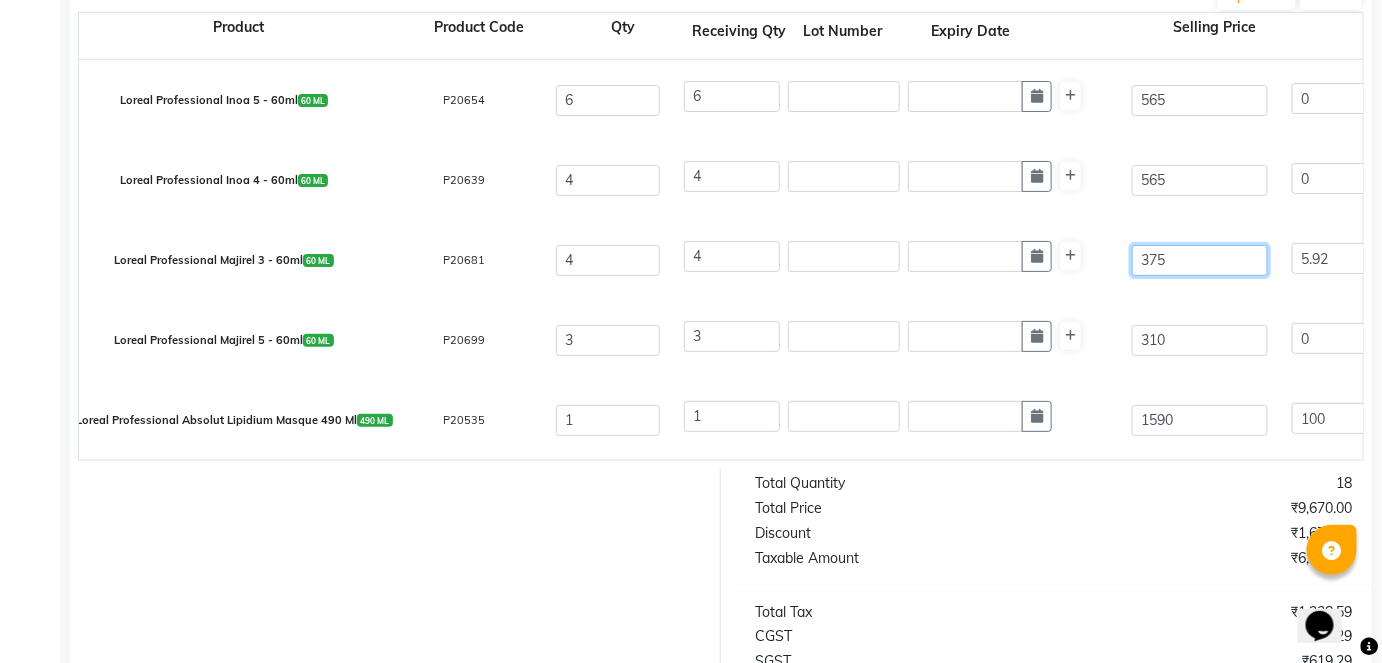 type on "555" 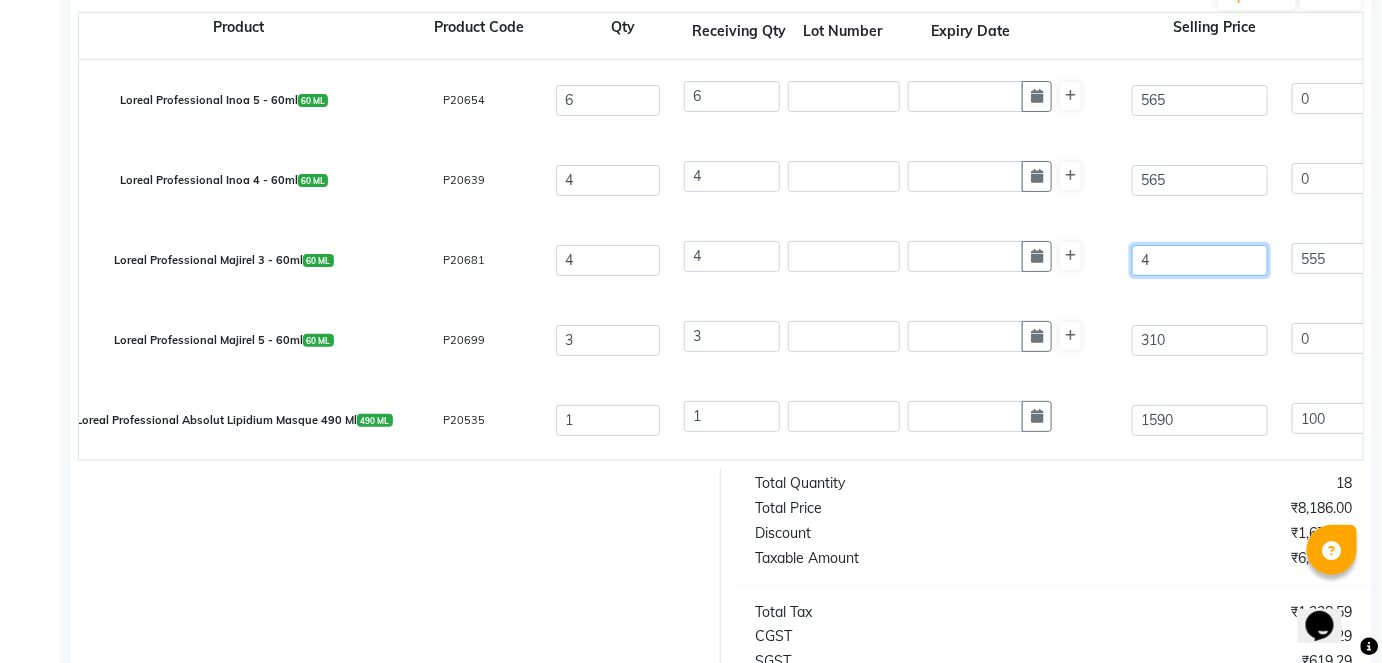 type on "42" 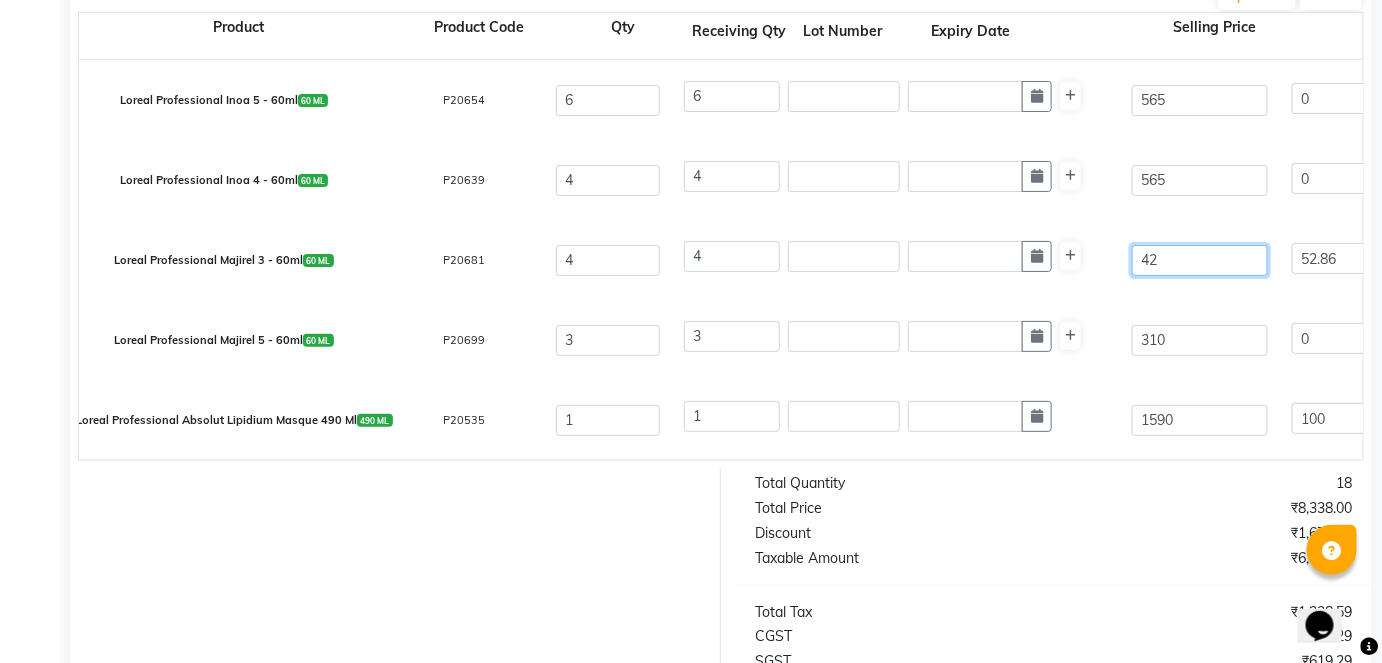 type on "420" 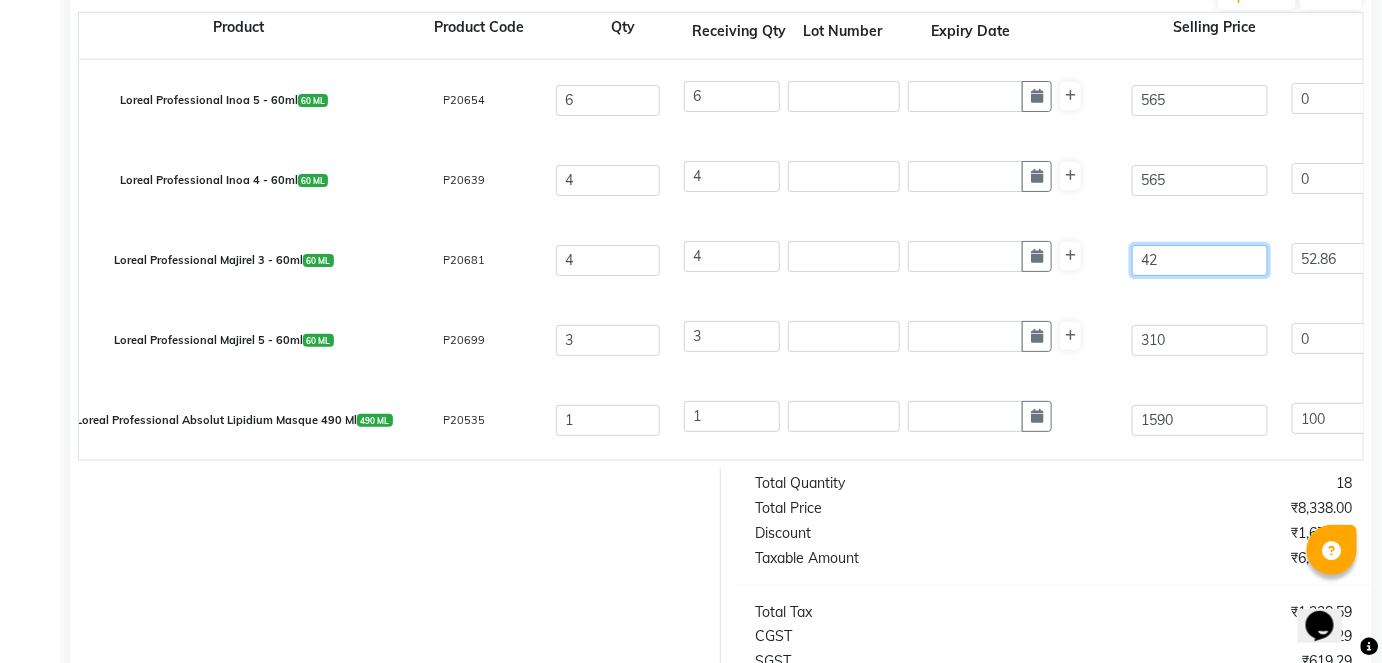type on "5.29" 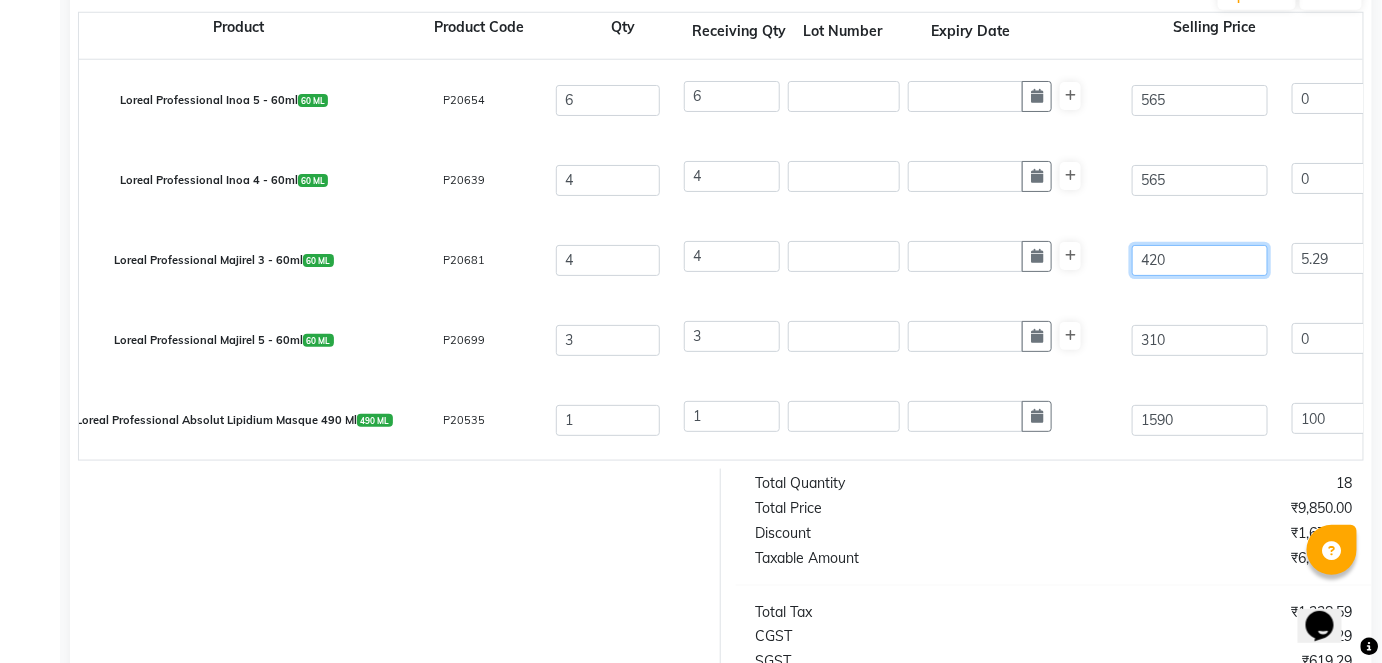 type on "420" 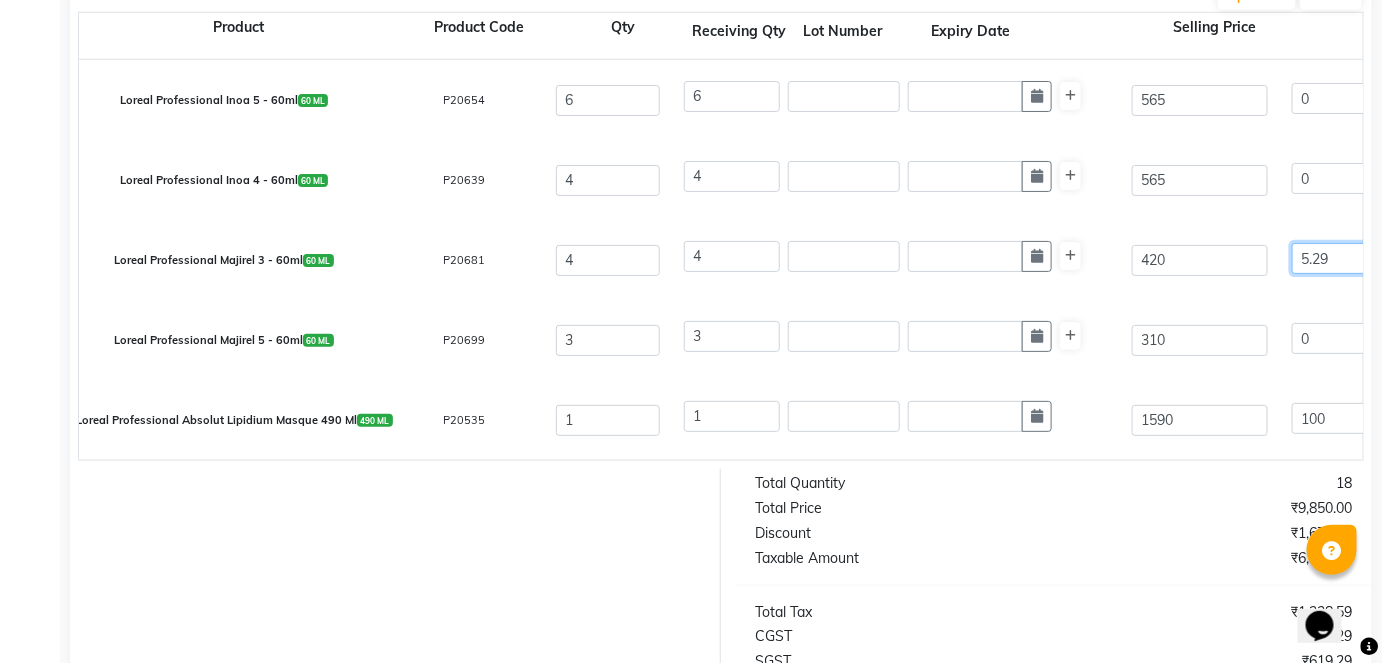 type on "16" 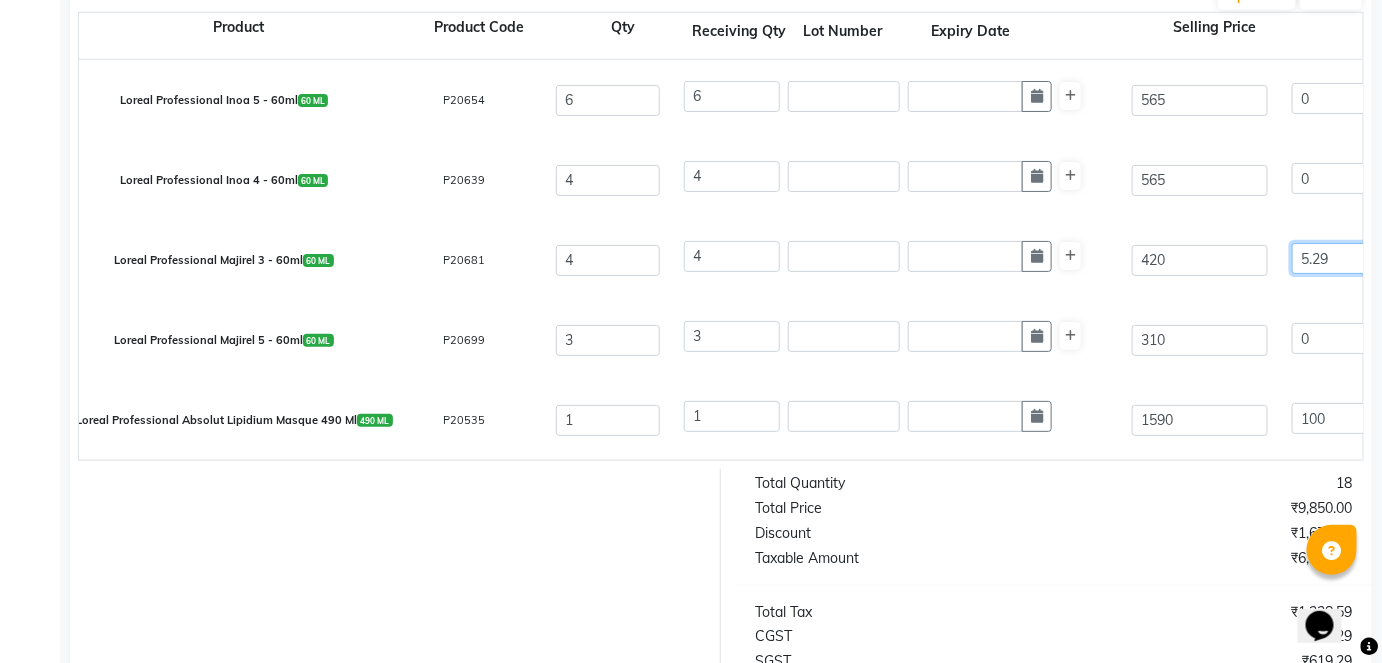 type on "67.2" 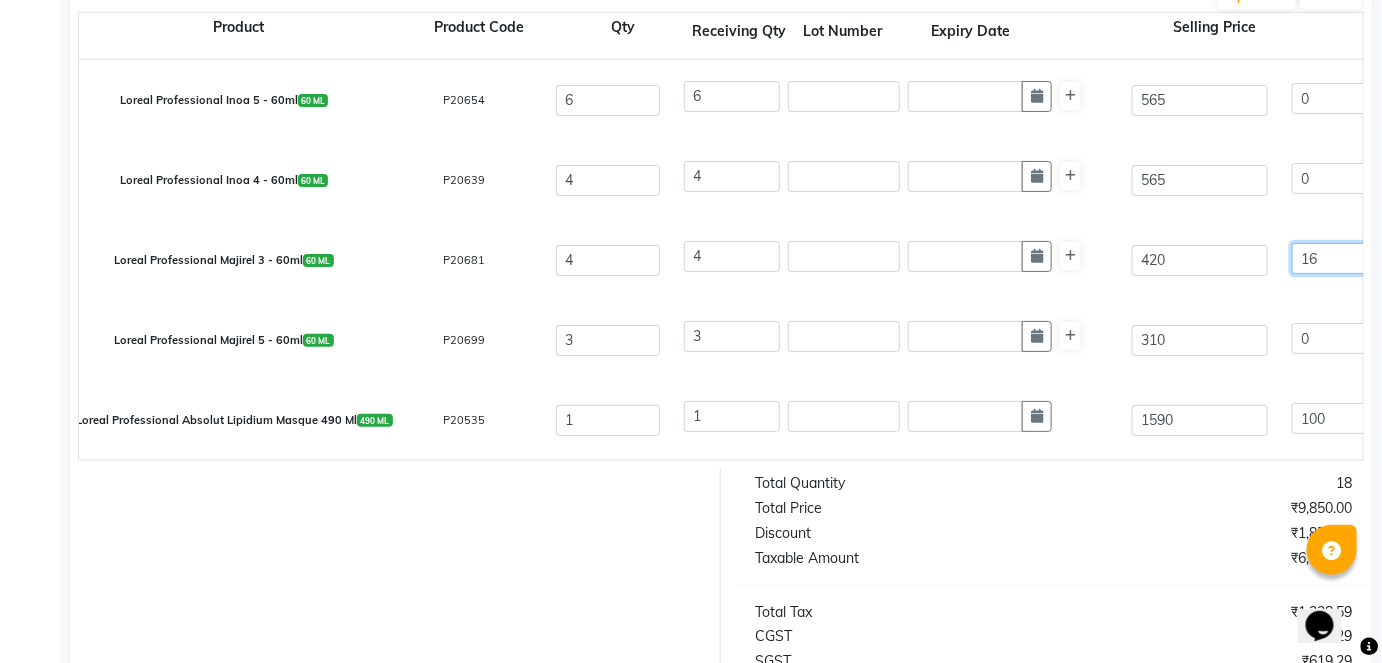 scroll, scrollTop: 0, scrollLeft: 27, axis: horizontal 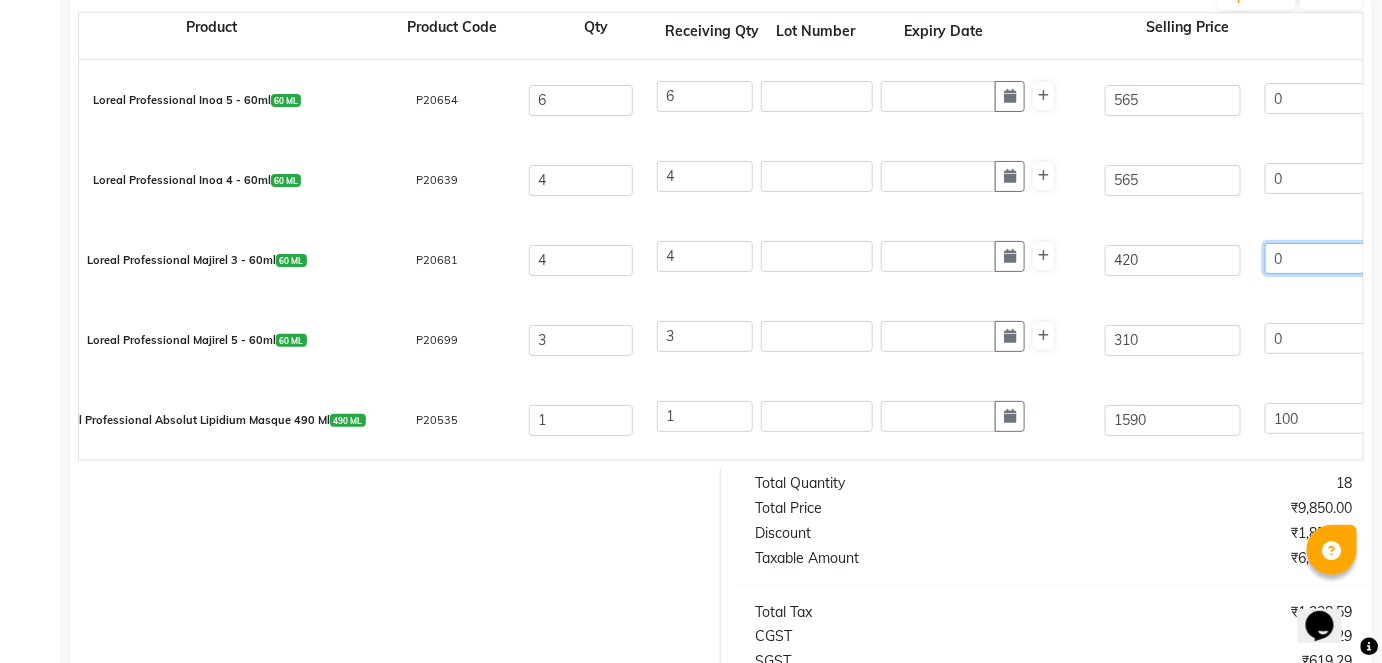 type on "0" 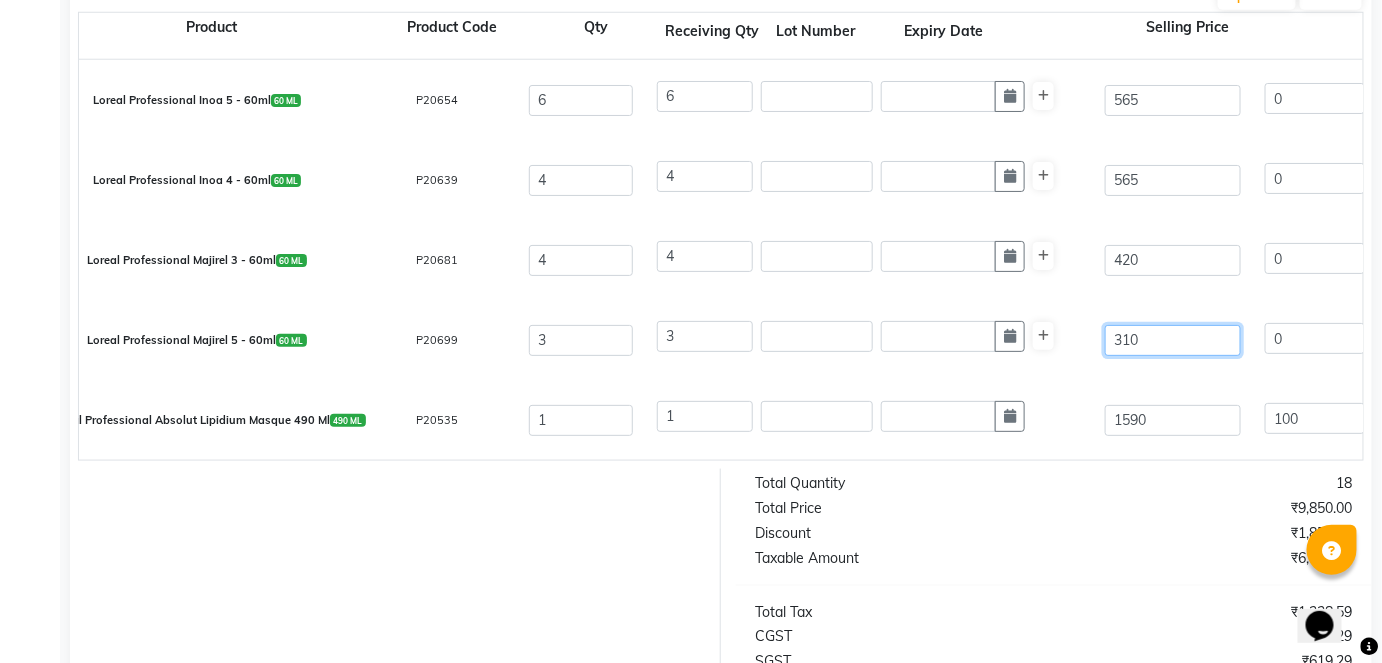 type on "0" 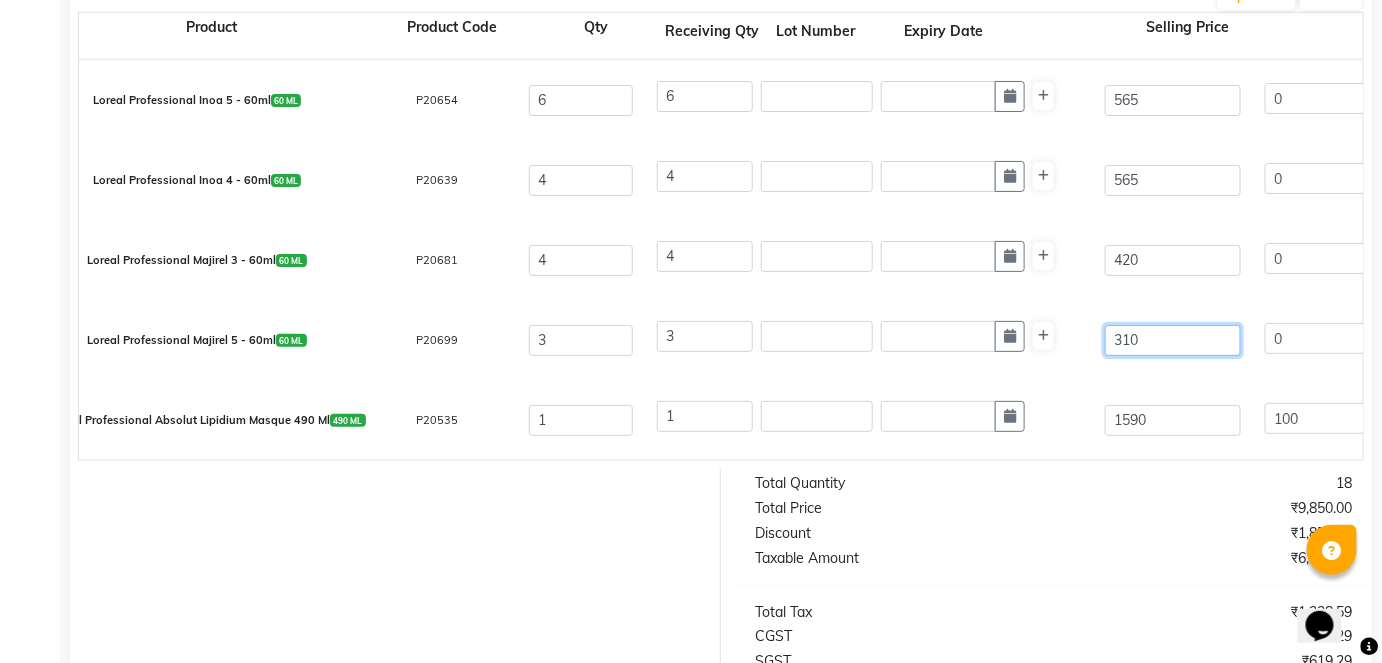 type on "420" 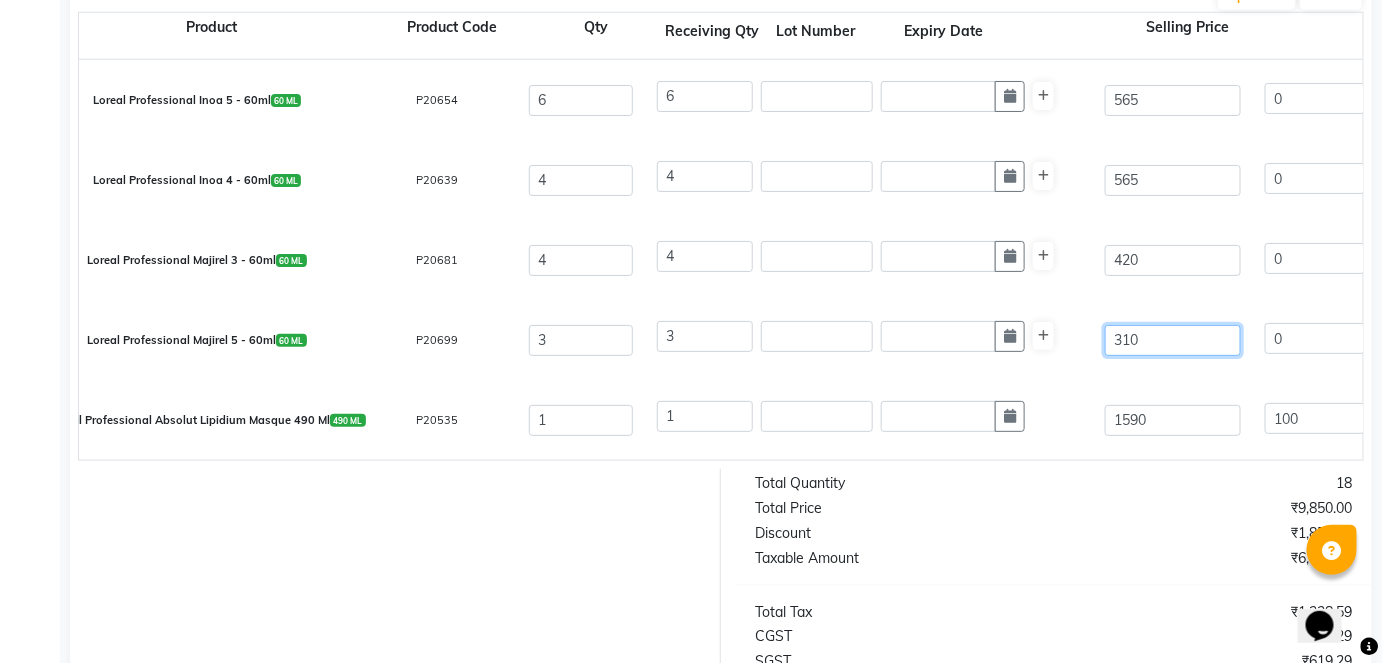 type on "1423.73" 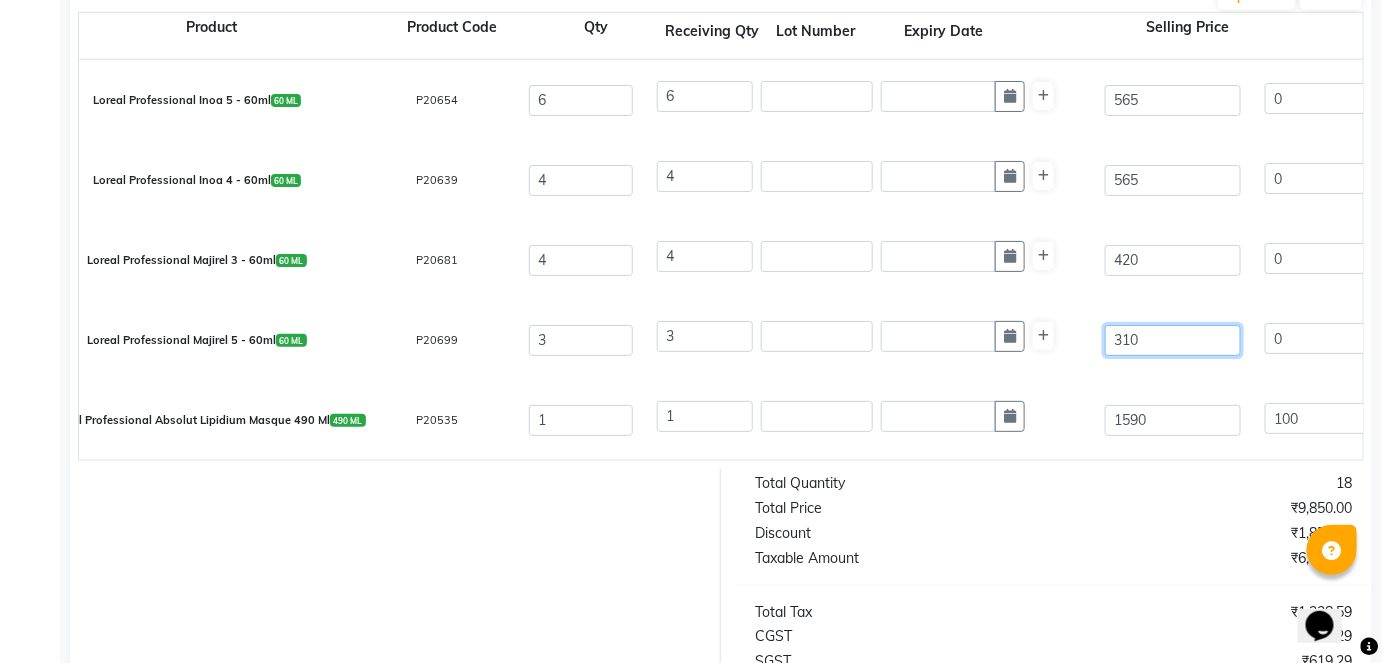 type on "256.27" 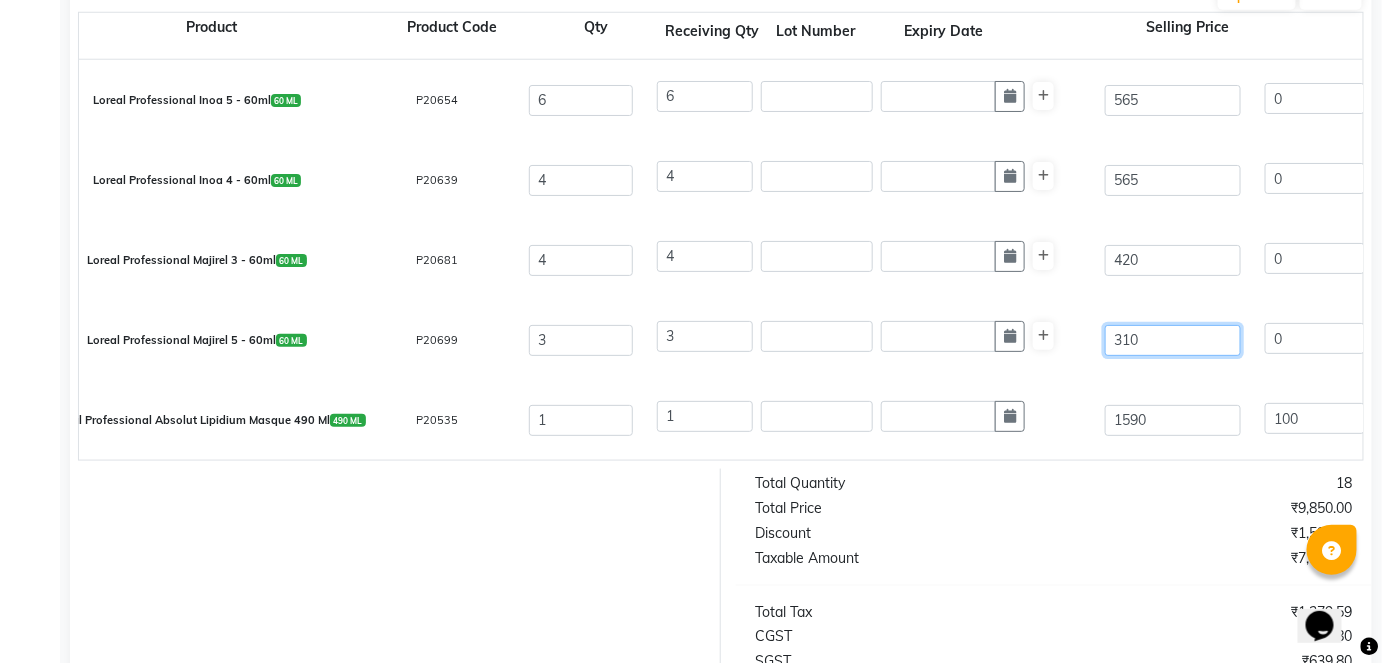 click on "310" 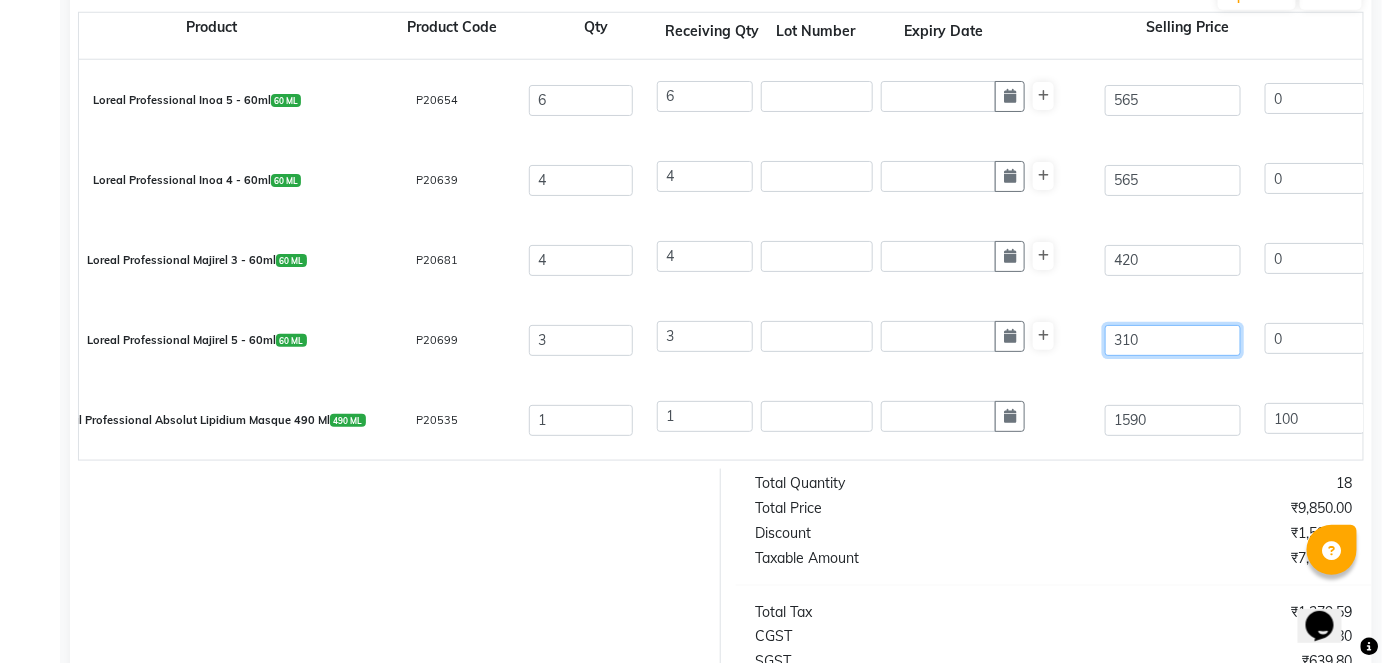 click on "310" 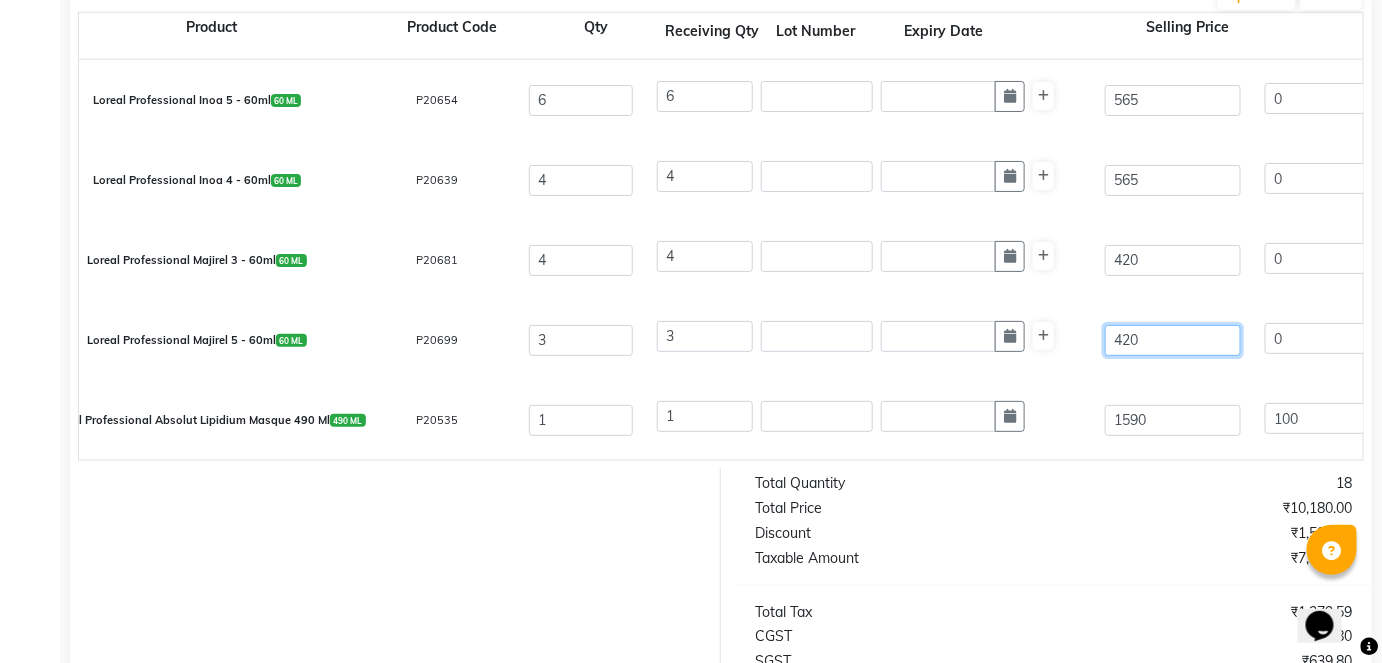 type on "420" 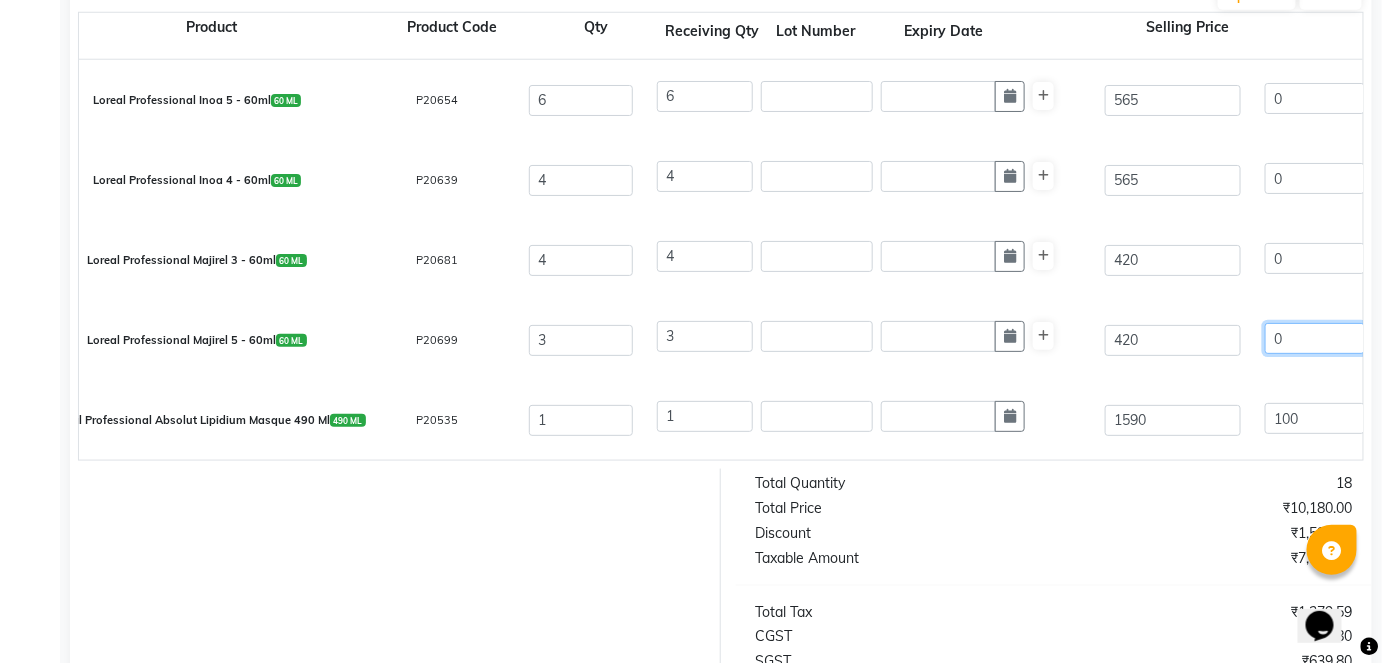 type on "16" 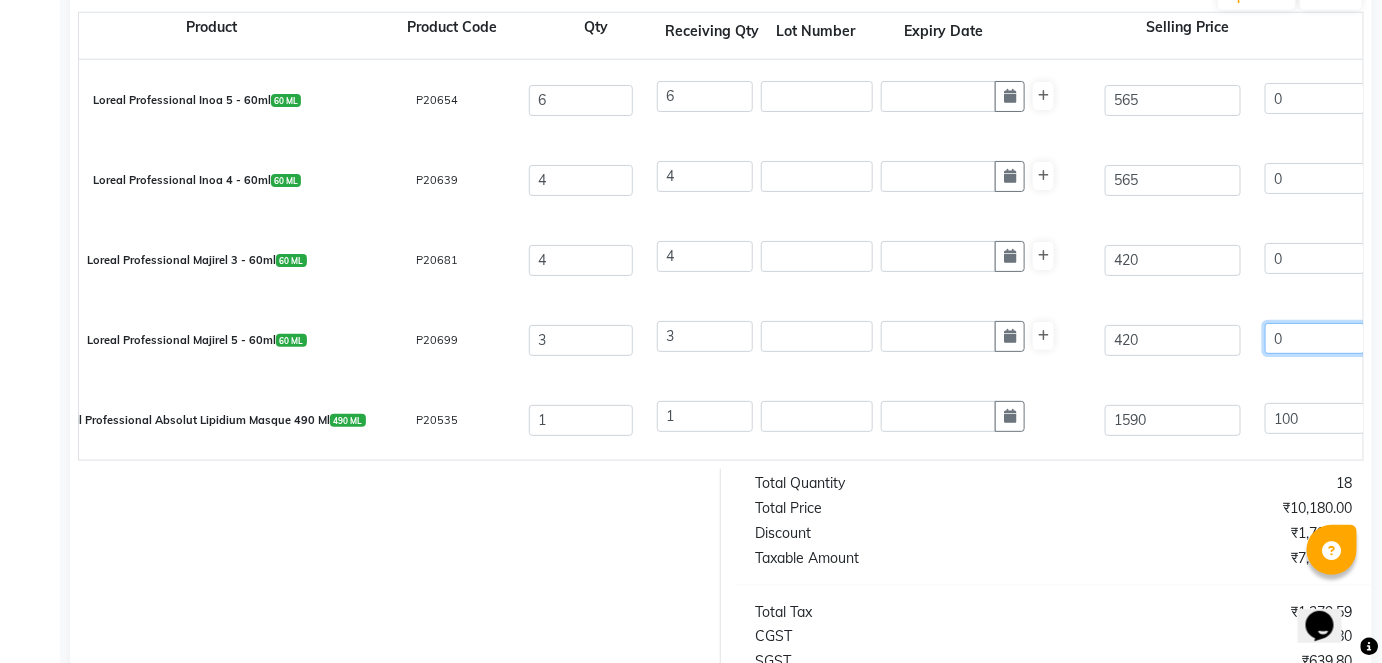 type on "0" 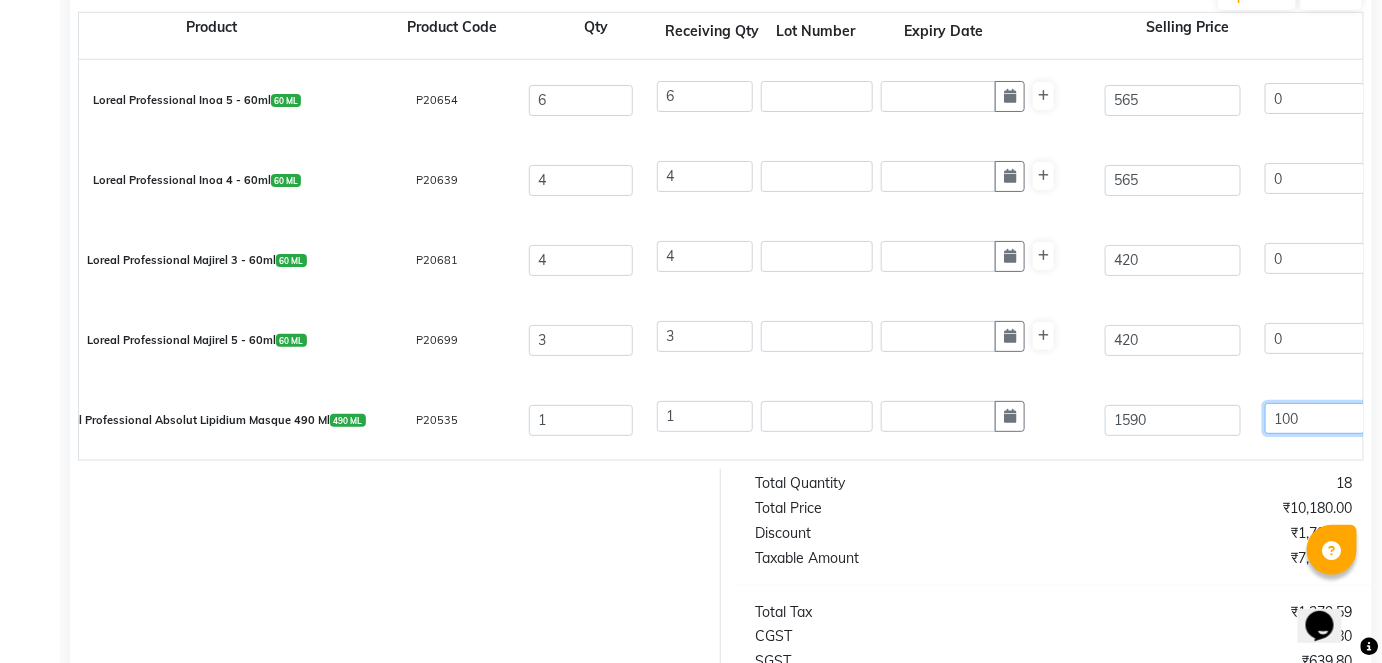 type on "0" 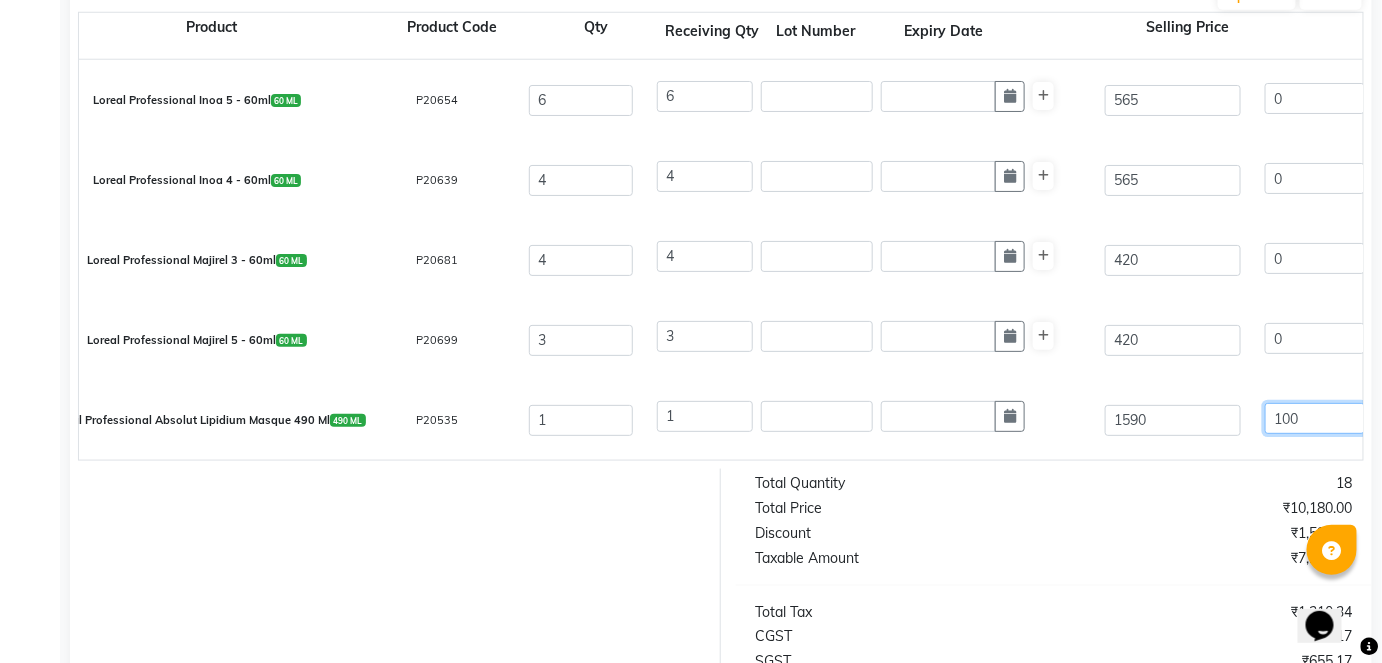 click on "100" 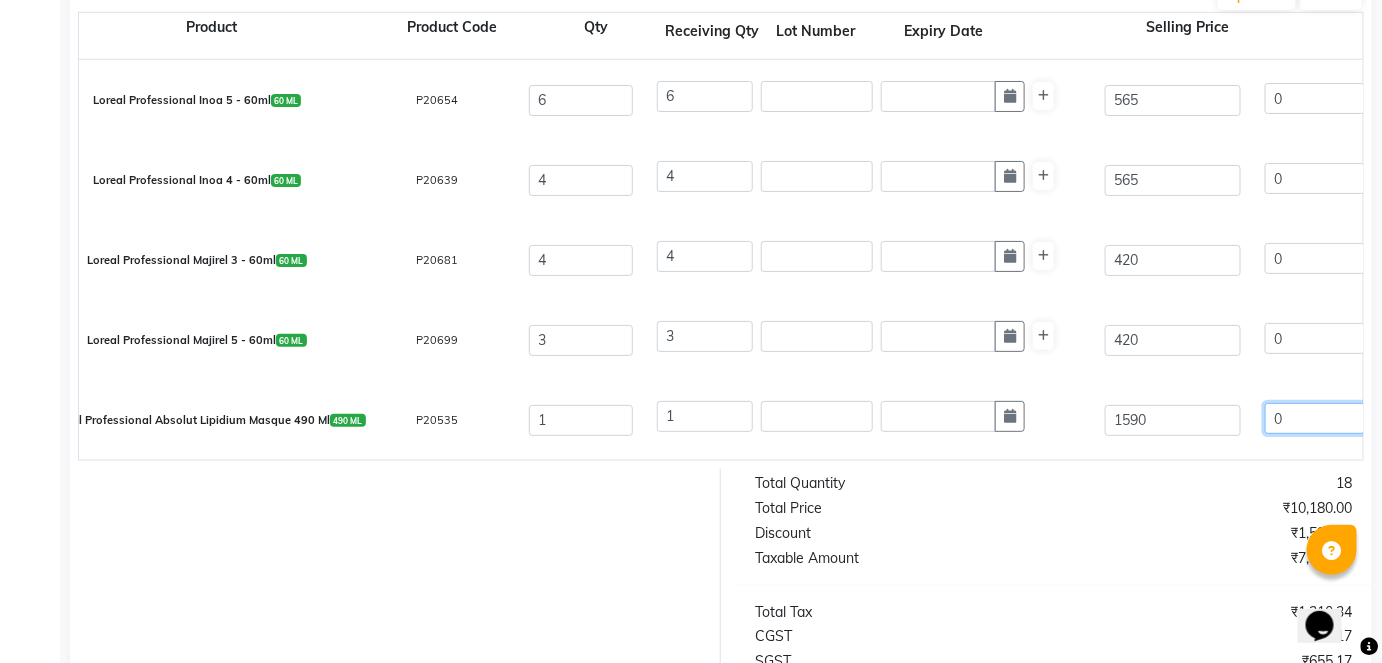 type on "0" 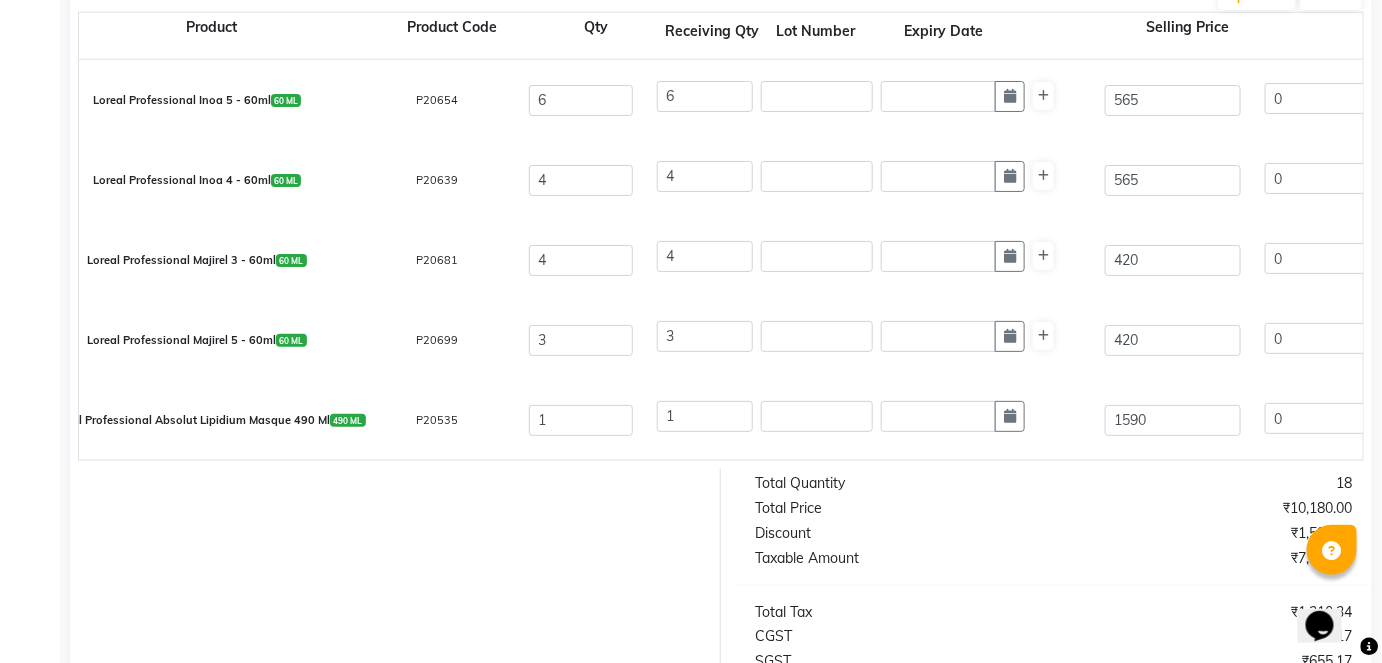 type on "0" 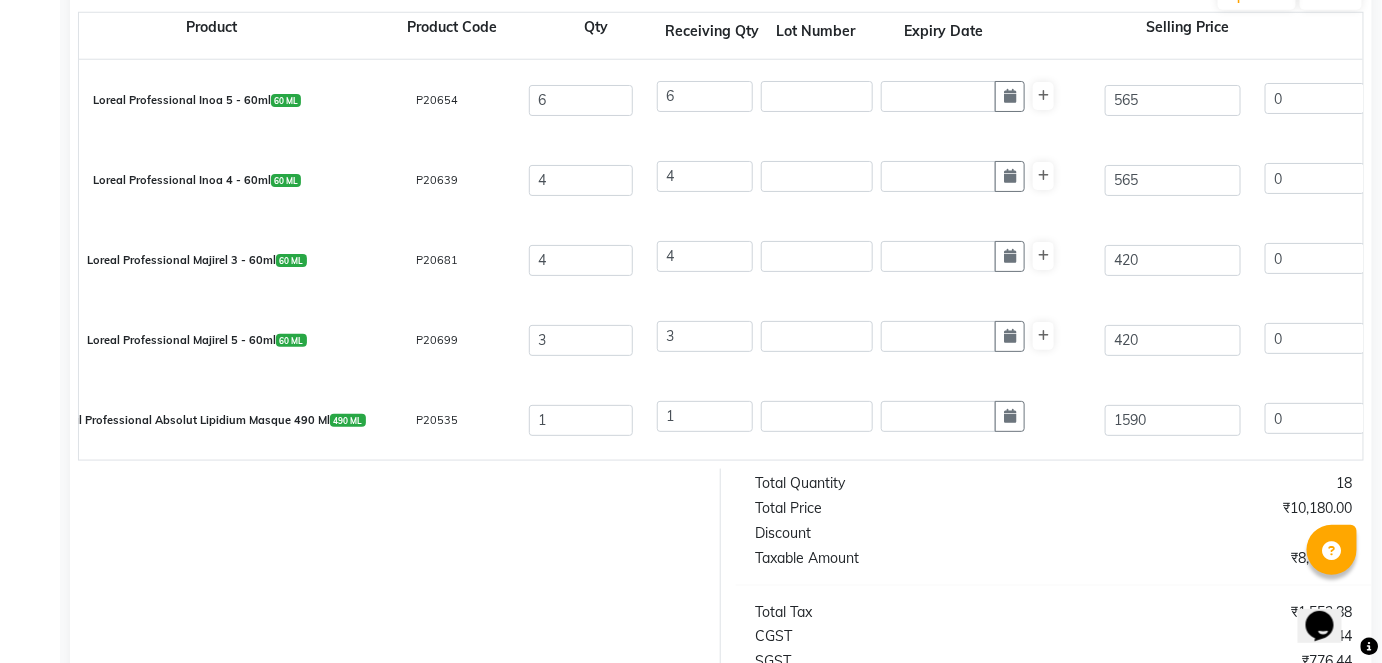 click on "1" 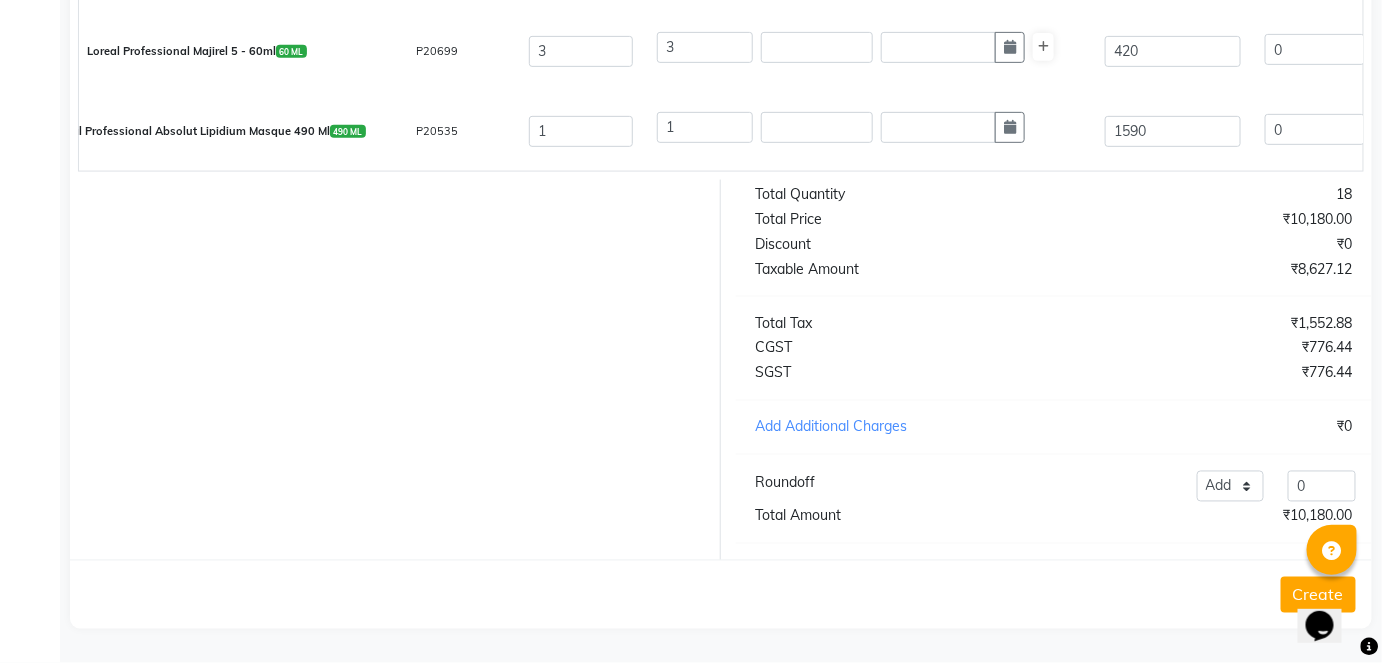 scroll, scrollTop: 936, scrollLeft: 0, axis: vertical 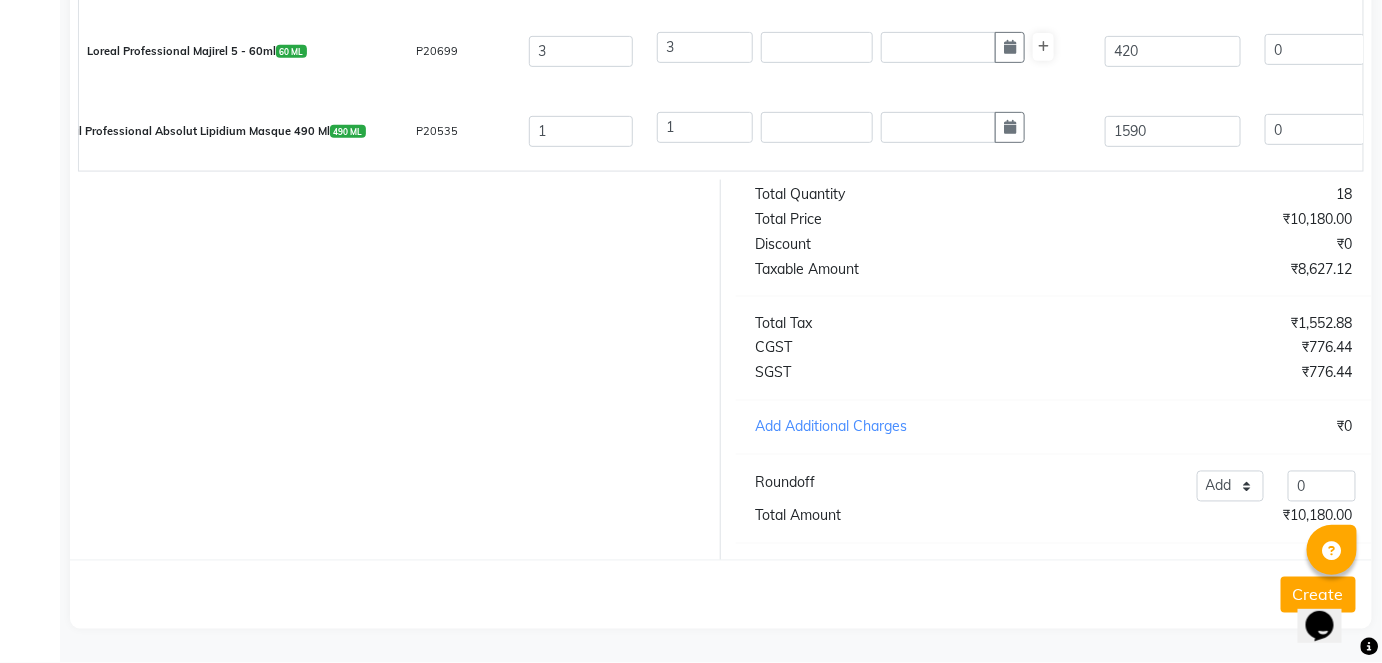 click on "Create" 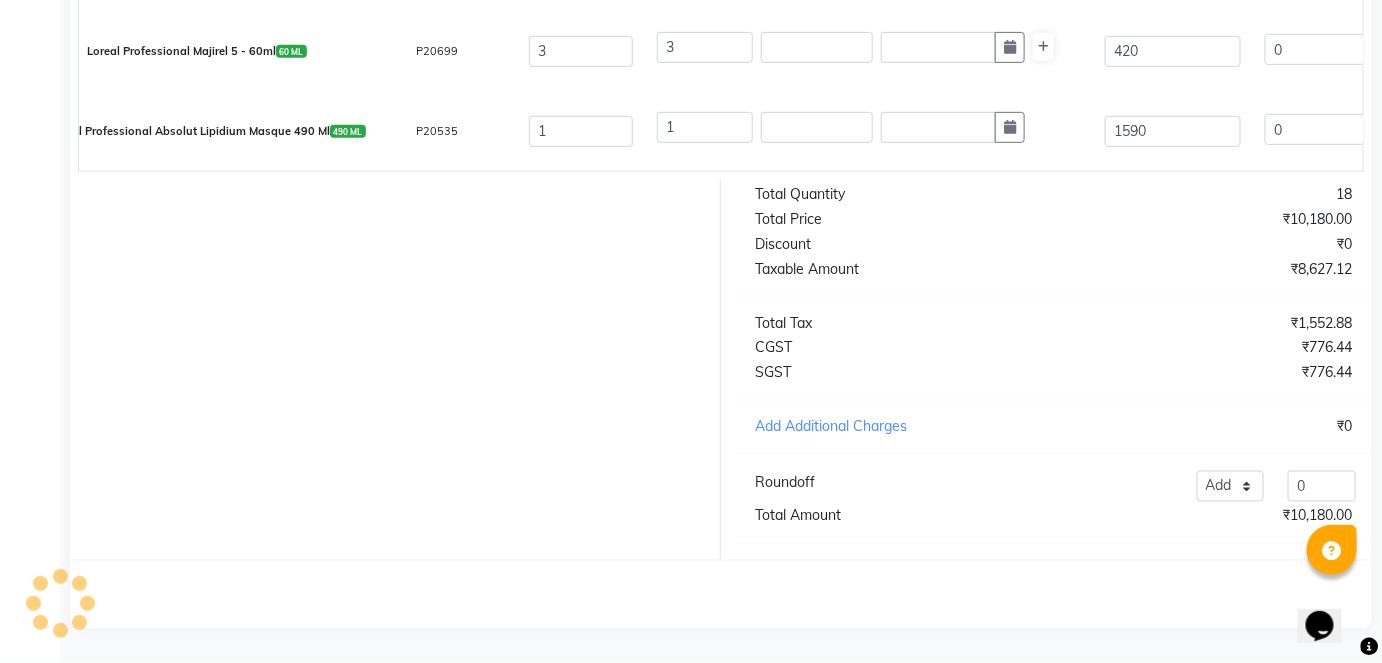 scroll, scrollTop: 0, scrollLeft: 0, axis: both 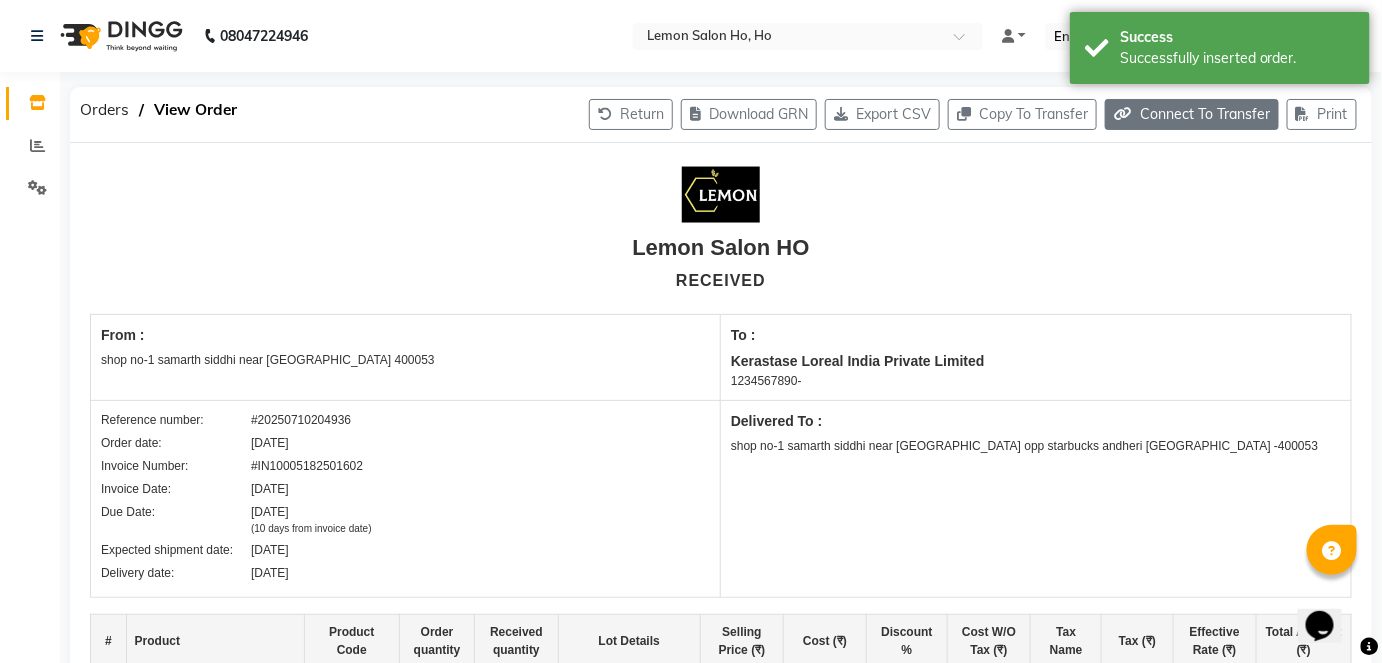 click on "Connect To Transfer" 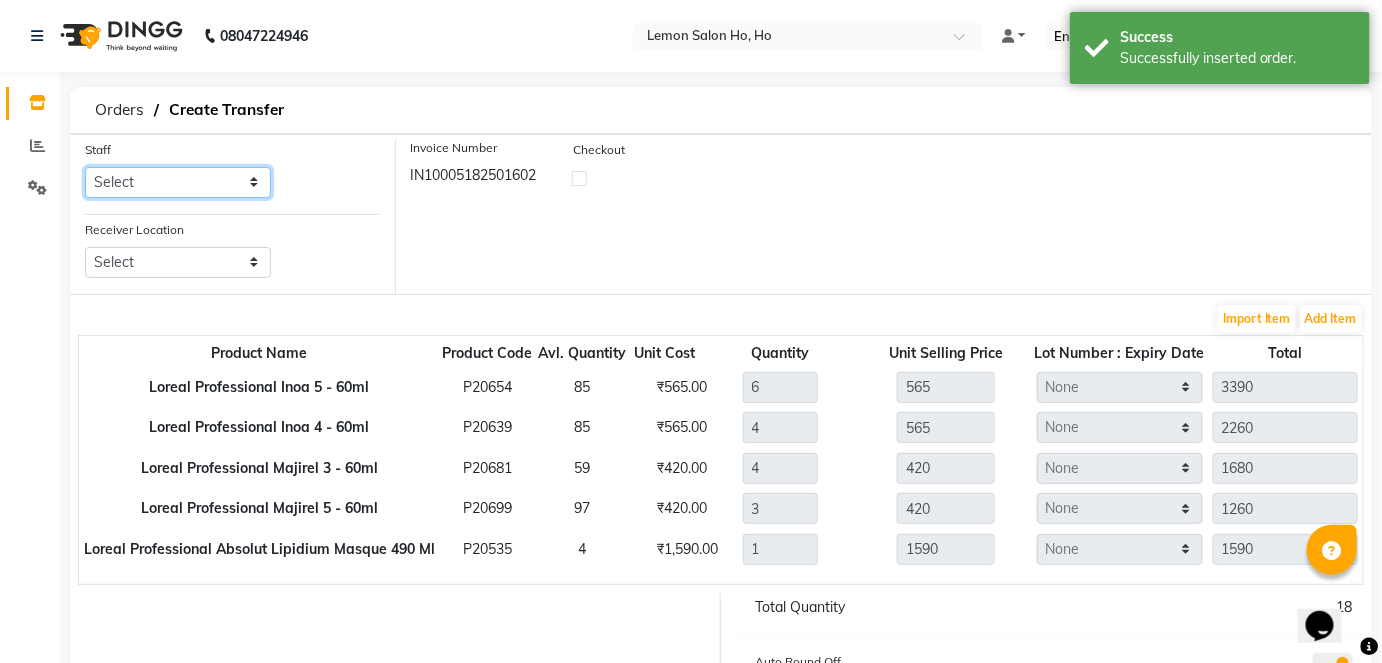 click on "Select Annie DC DINGG Support Farheen Ansari Kalpesh Kumavat  Mohammed Faisal Mukesh  Rohit Bhosle Roselooks Beauty  Runa Farah Das  Shadab" at bounding box center (178, 182) 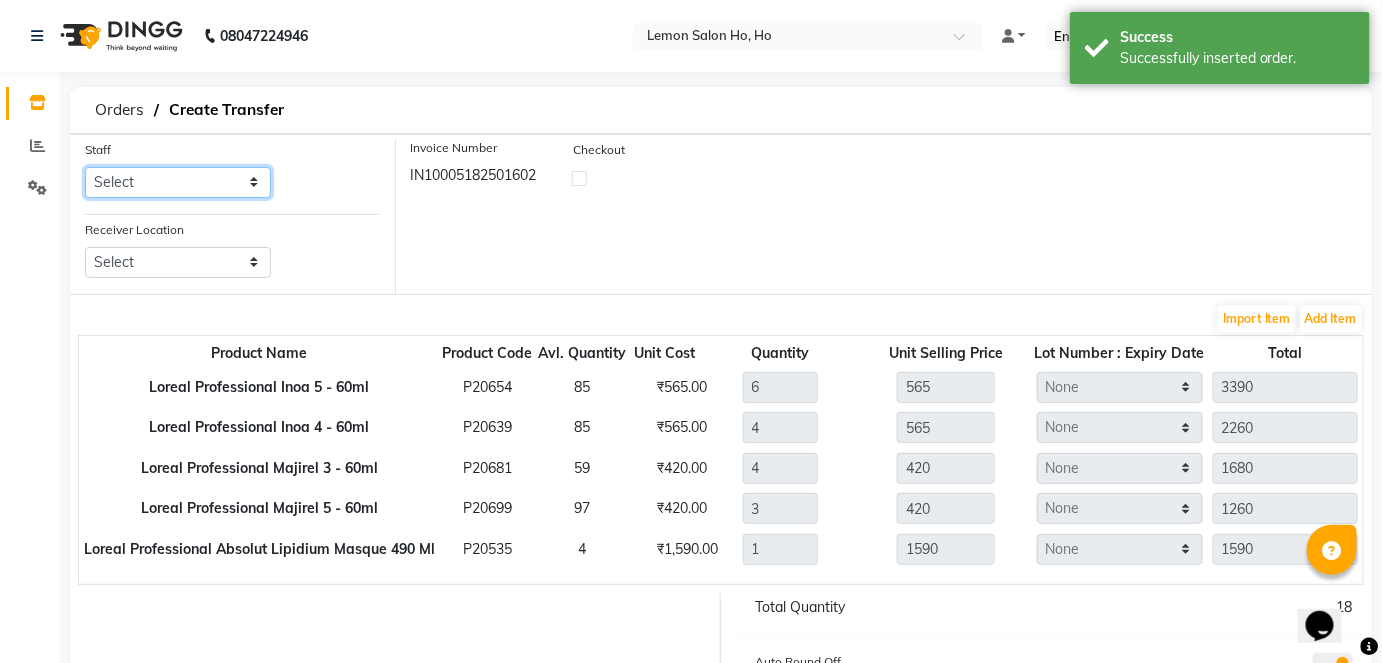select on "34406" 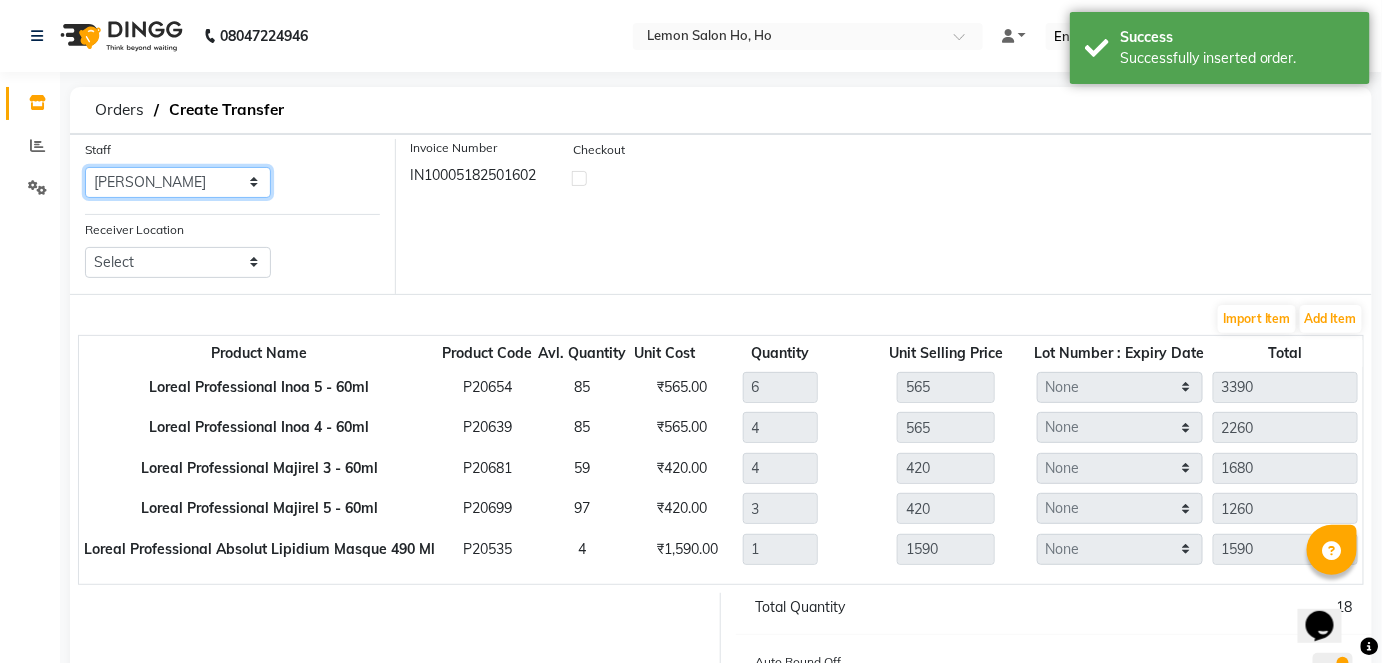 click on "Select Annie DC DINGG Support Farheen Ansari Kalpesh Kumavat  Mohammed Faisal Mukesh  Rohit Bhosle Roselooks Beauty  Runa Farah Das  Shadab" at bounding box center (178, 182) 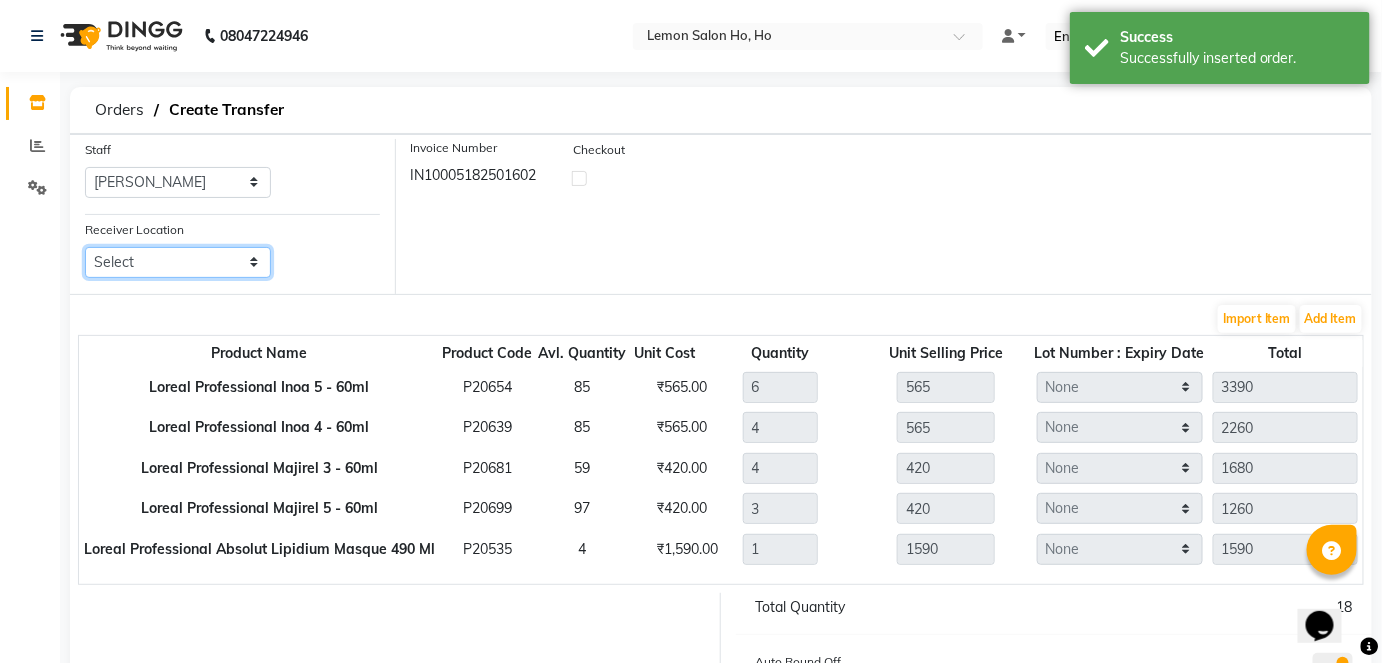 click on "Select Lemon Salon, Lokhandwala  Lemon Salon, Malad Lemon Salon, Seven Bunglow Lemon Salon, Bandra Lemon Salon, Versova Lemon Salon, Goregaon Lemon Salon, Oshiwara Lemon Salon, Borivali Lemon Salon, Mira Road Lemon Salon, Kandivali Lemon Salon, Goregaon (W)" at bounding box center (178, 262) 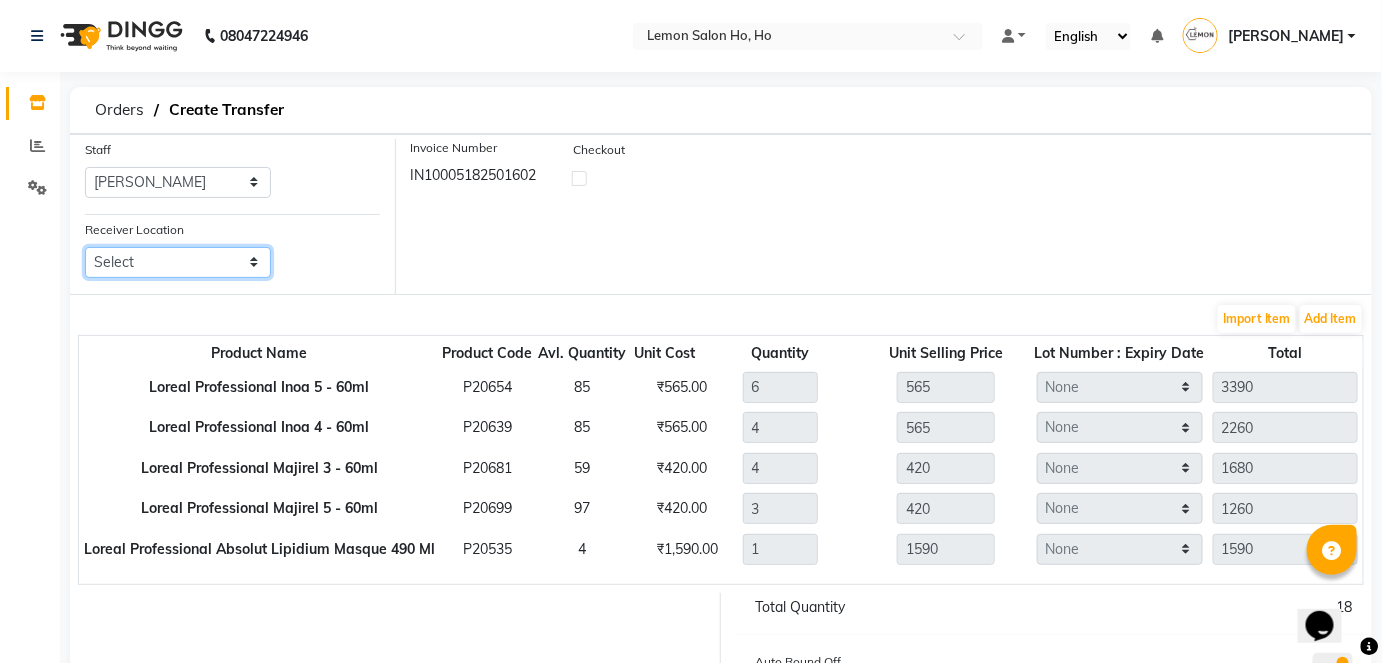 select on "956" 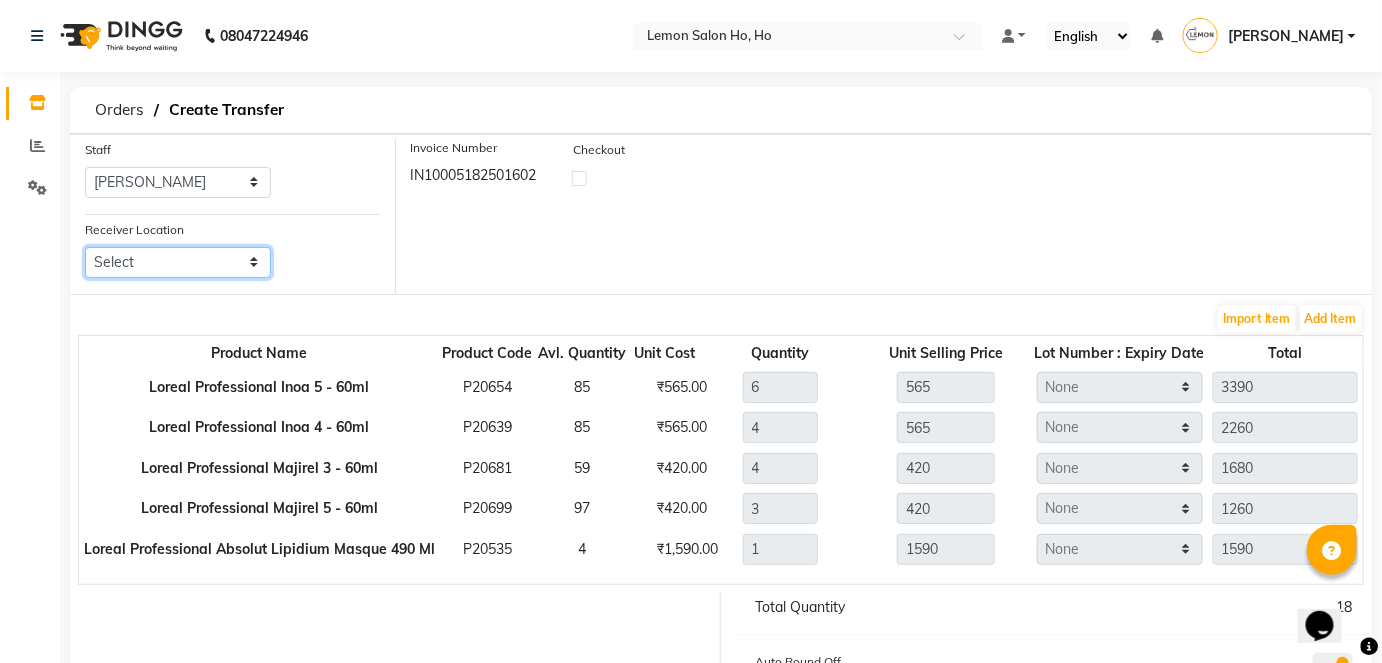 click on "Select Lemon Salon, Lokhandwala  Lemon Salon, Malad Lemon Salon, Seven Bunglow Lemon Salon, Bandra Lemon Salon, Versova Lemon Salon, Goregaon Lemon Salon, Oshiwara Lemon Salon, Borivali Lemon Salon, Mira Road Lemon Salon, Kandivali Lemon Salon, Goregaon (W)" at bounding box center [178, 262] 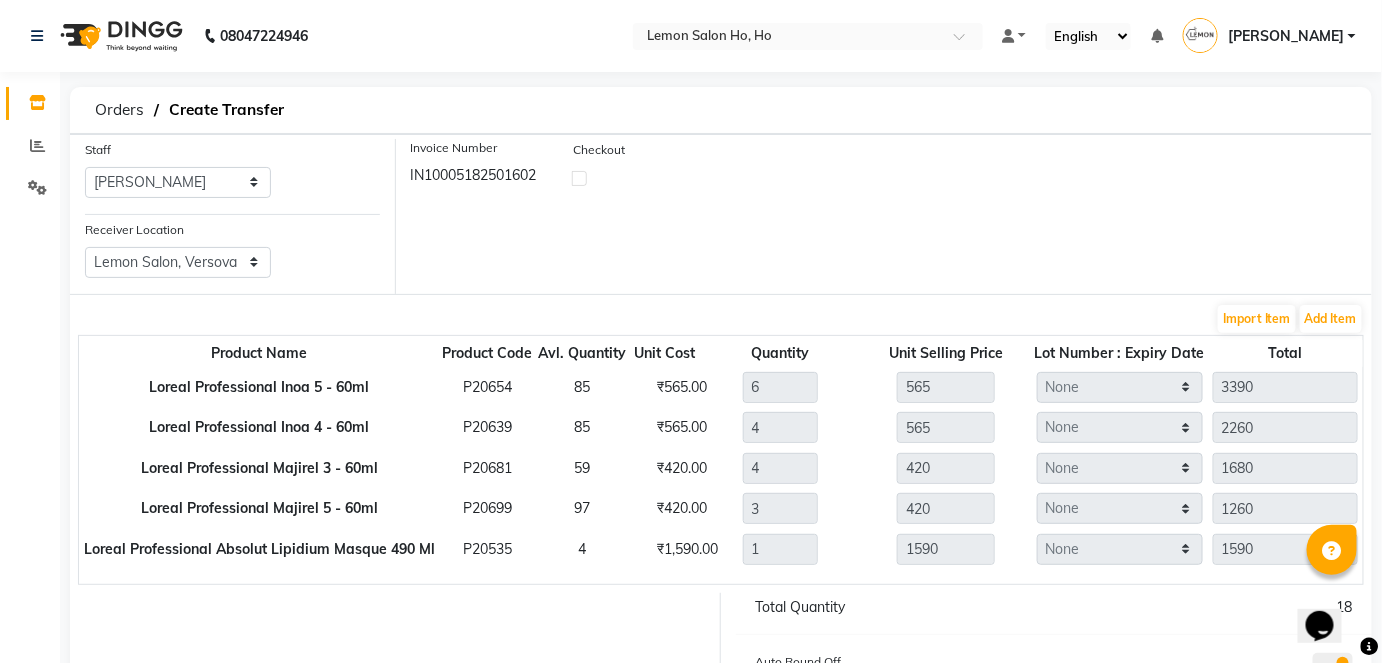 click 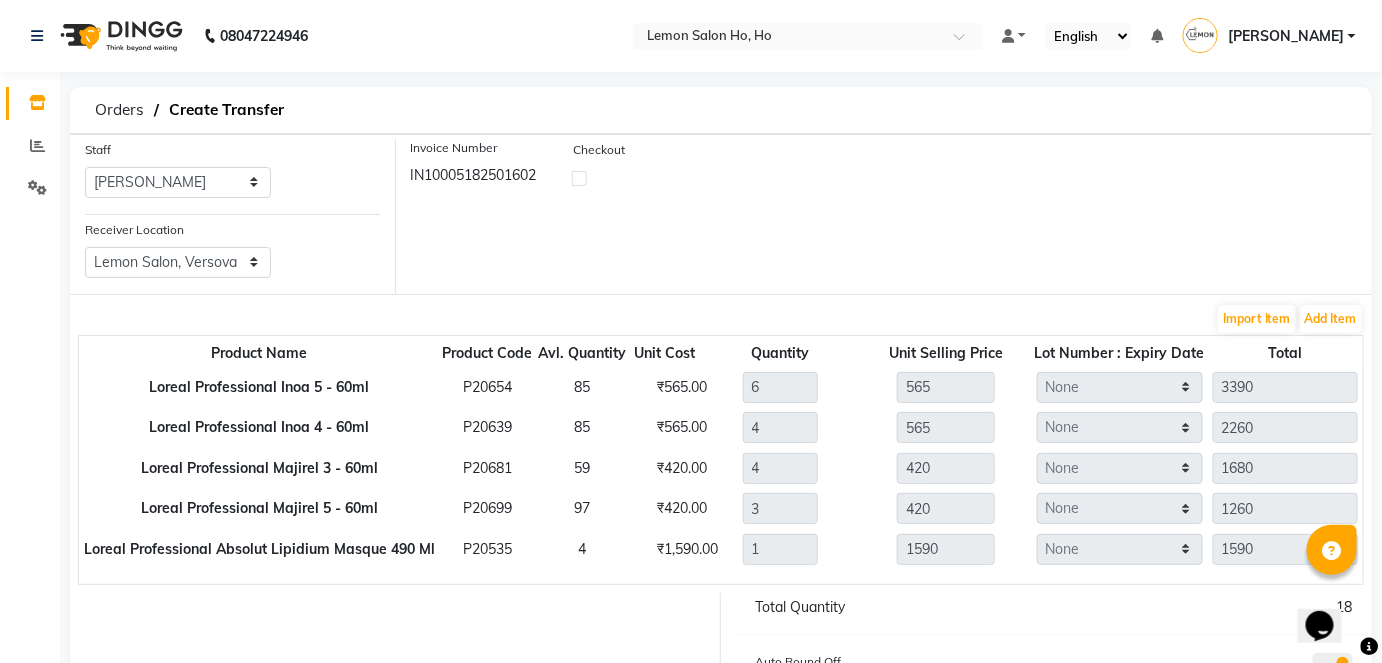 click at bounding box center (579, 177) 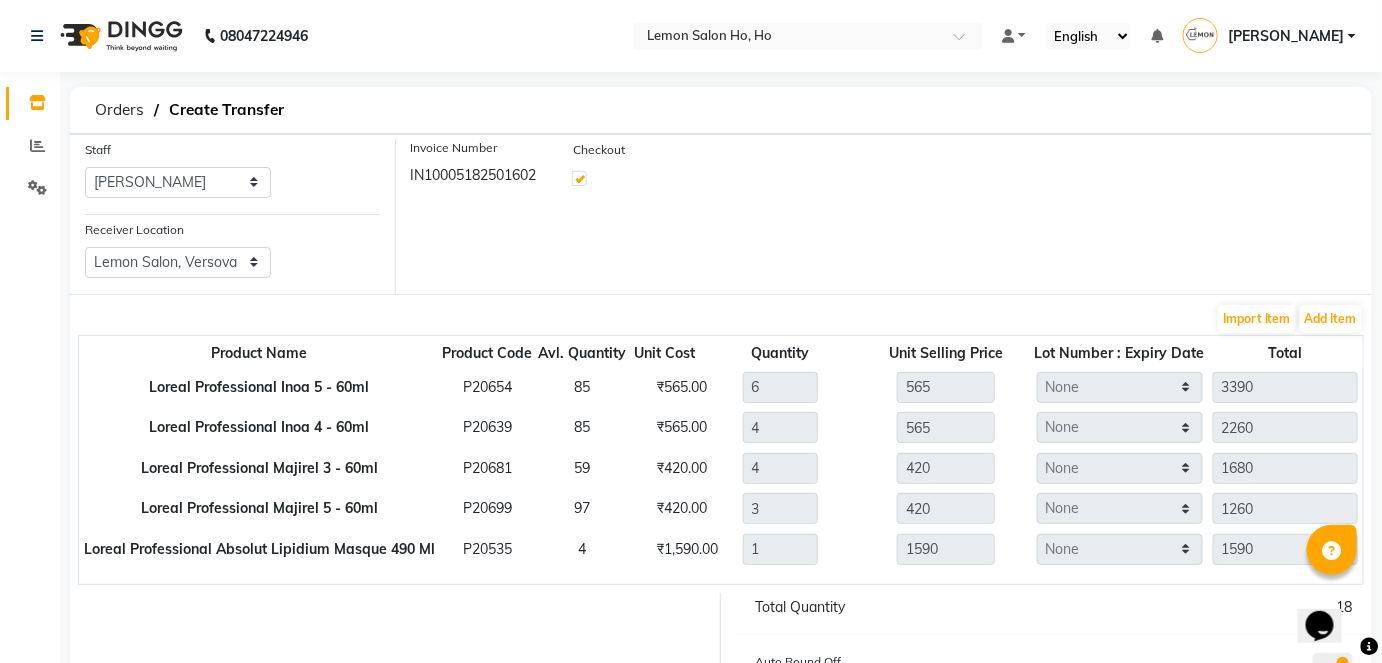select on "true" 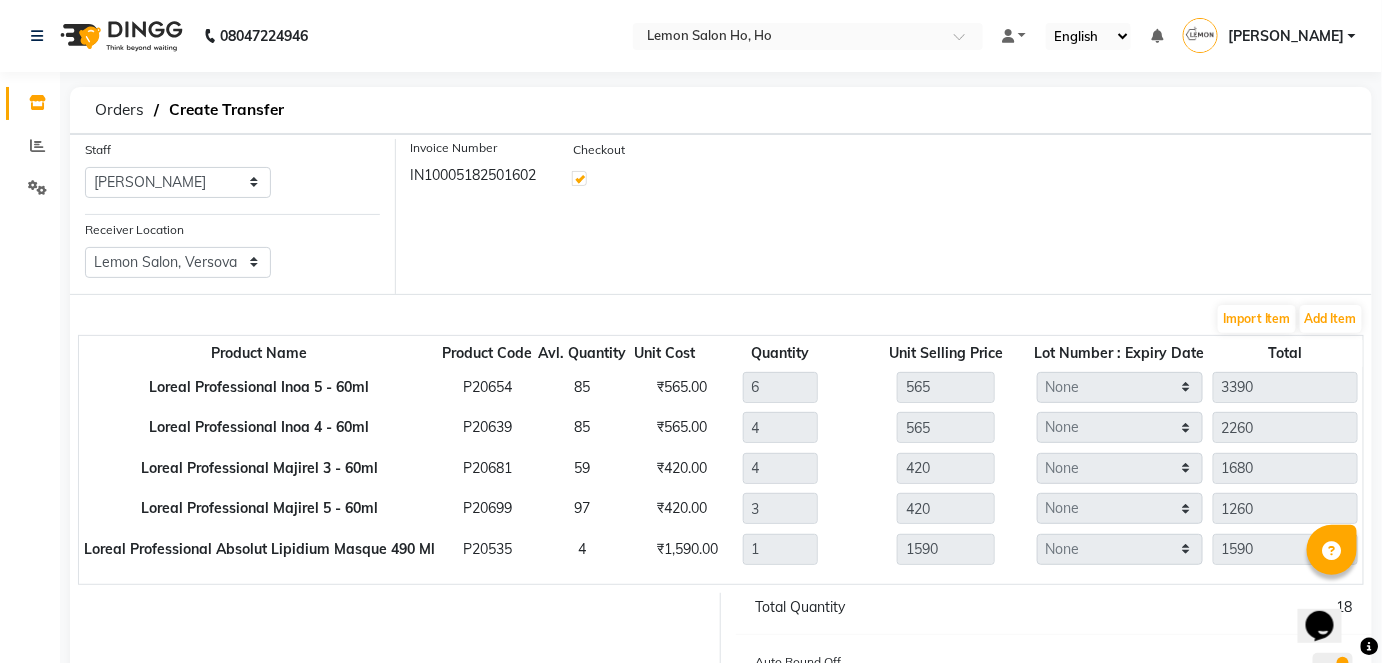 select on "2069" 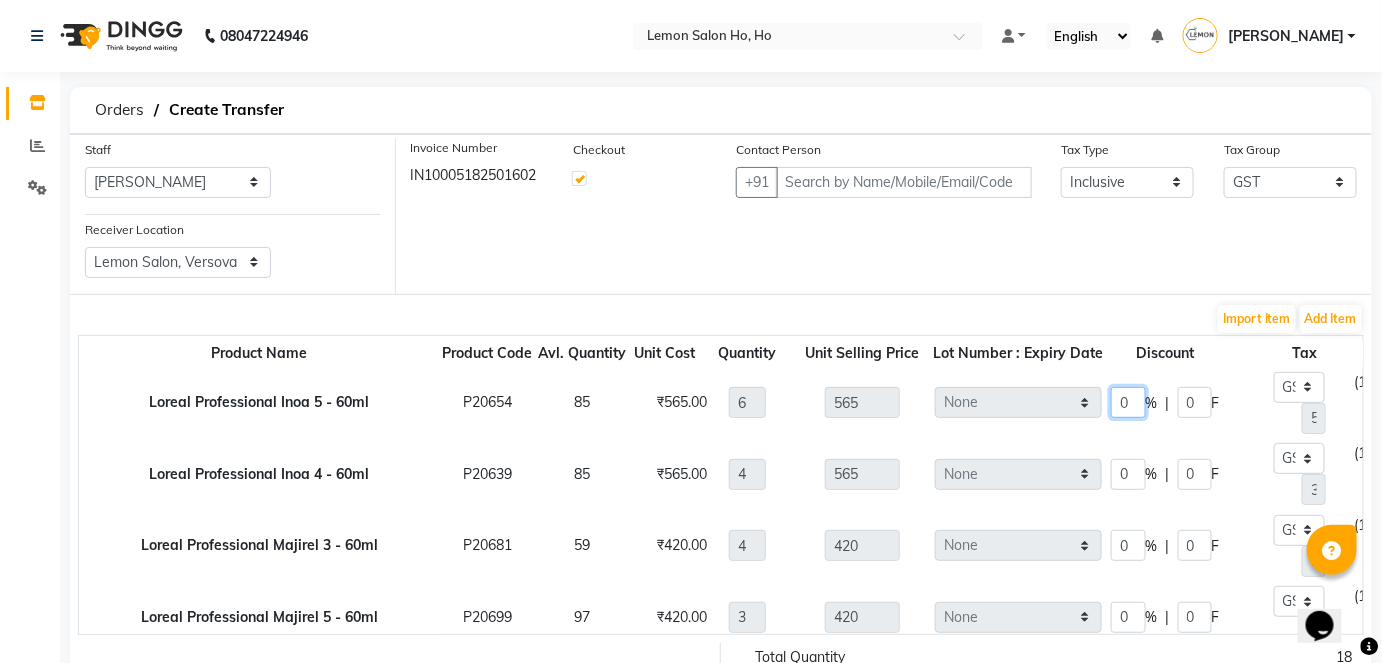 click on "0" 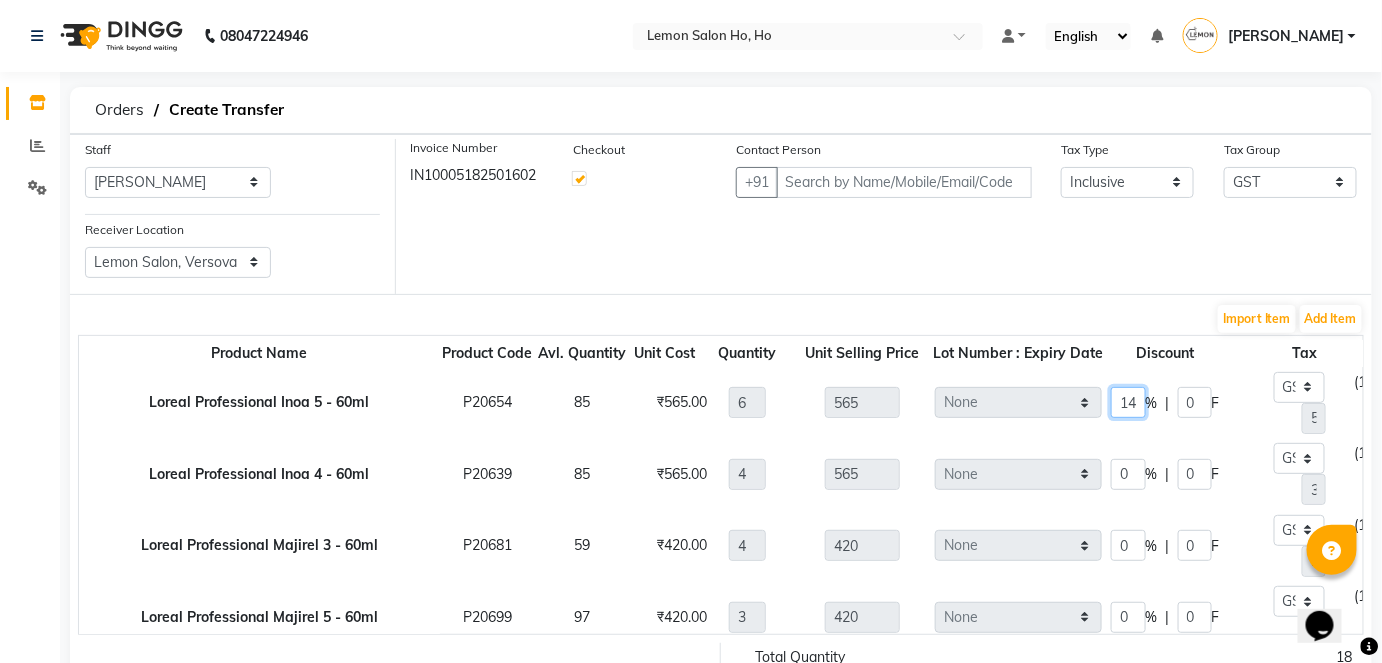 scroll, scrollTop: 0, scrollLeft: 1, axis: horizontal 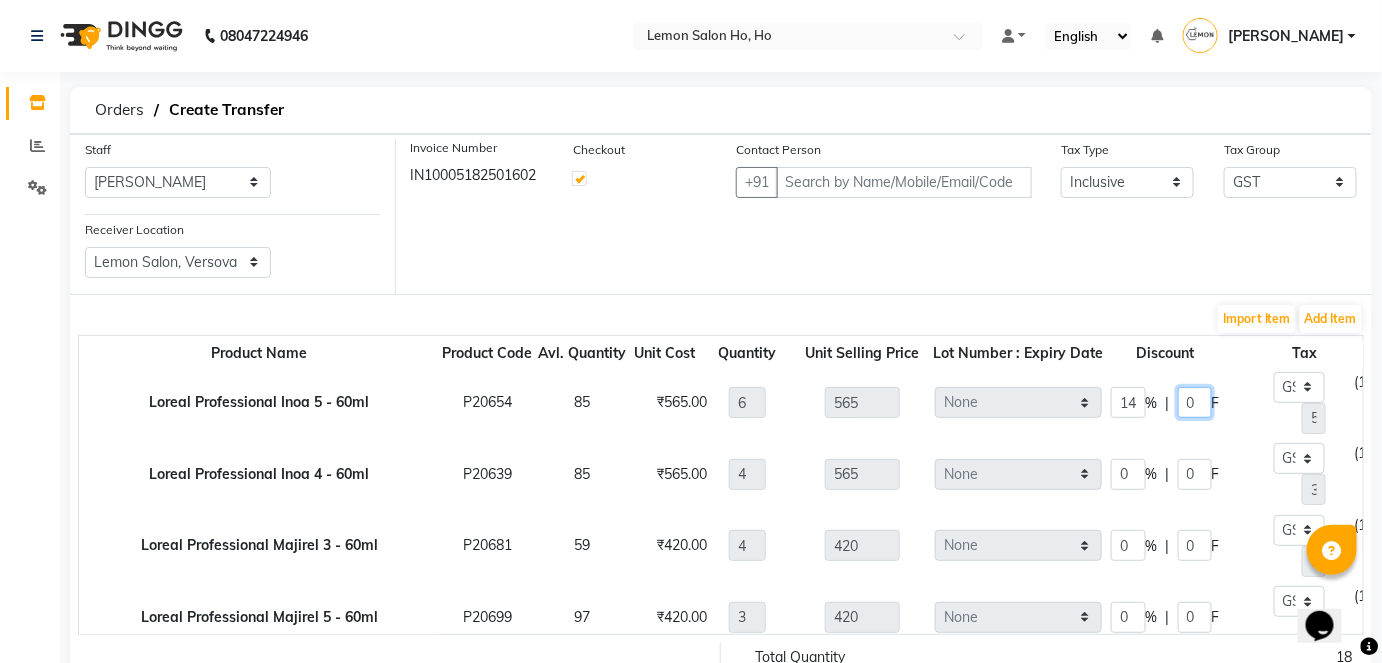 type on "2915.4" 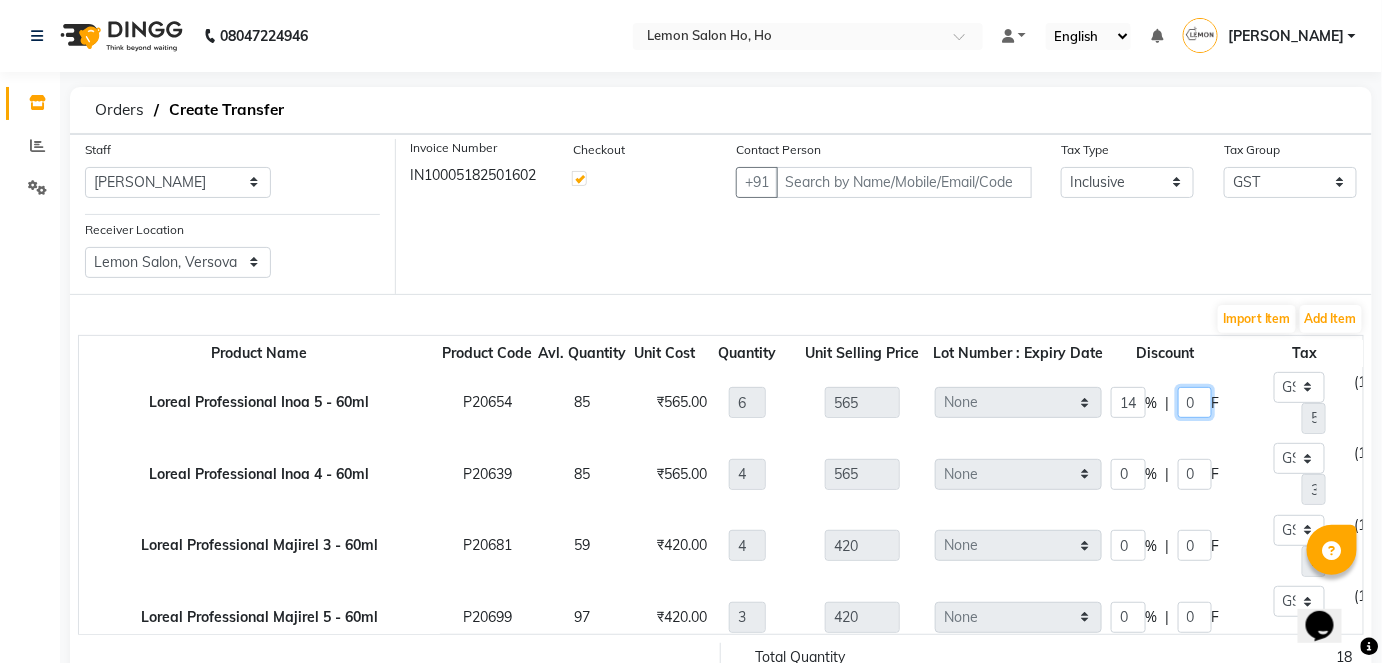 type on "79.1" 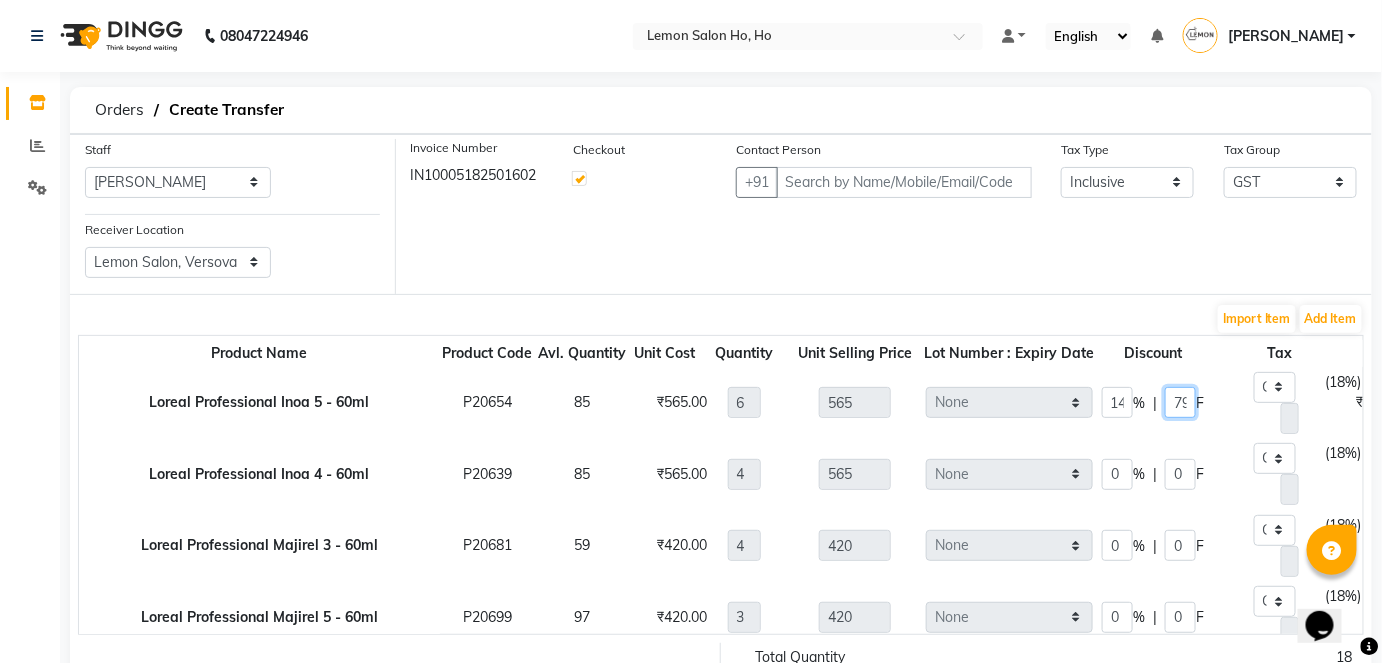 scroll, scrollTop: 0, scrollLeft: 0, axis: both 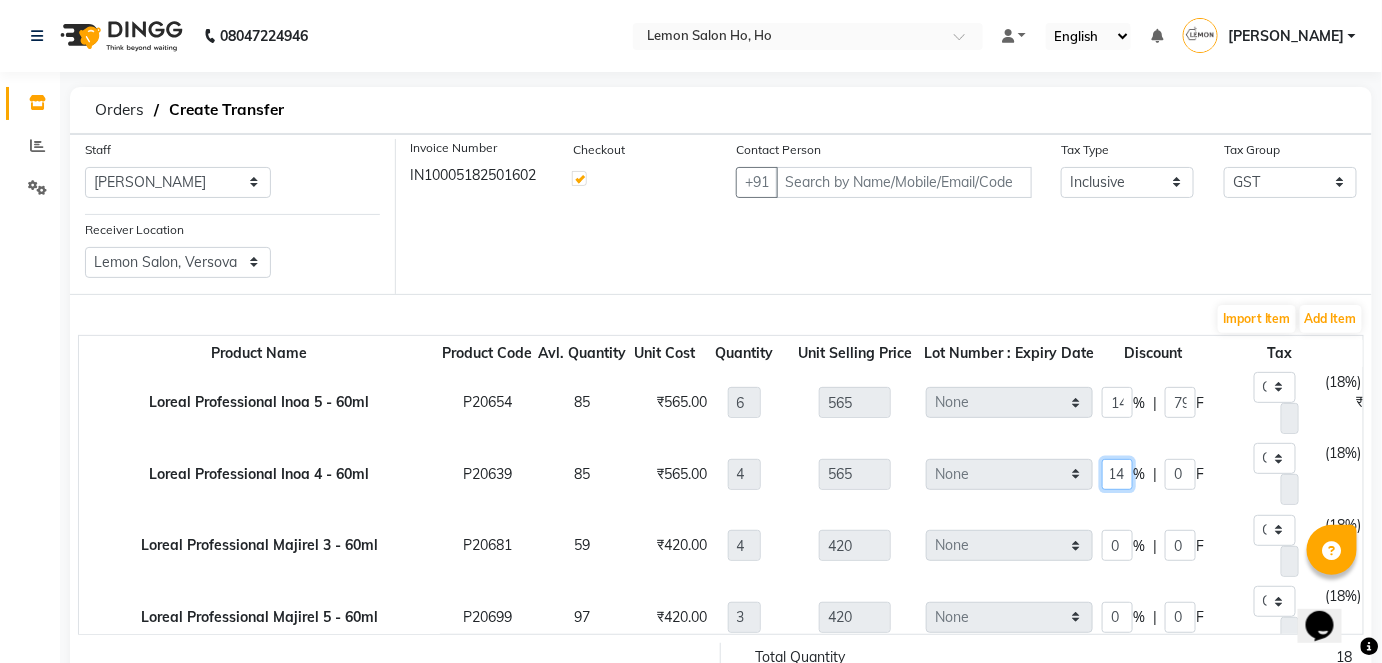 type on "14" 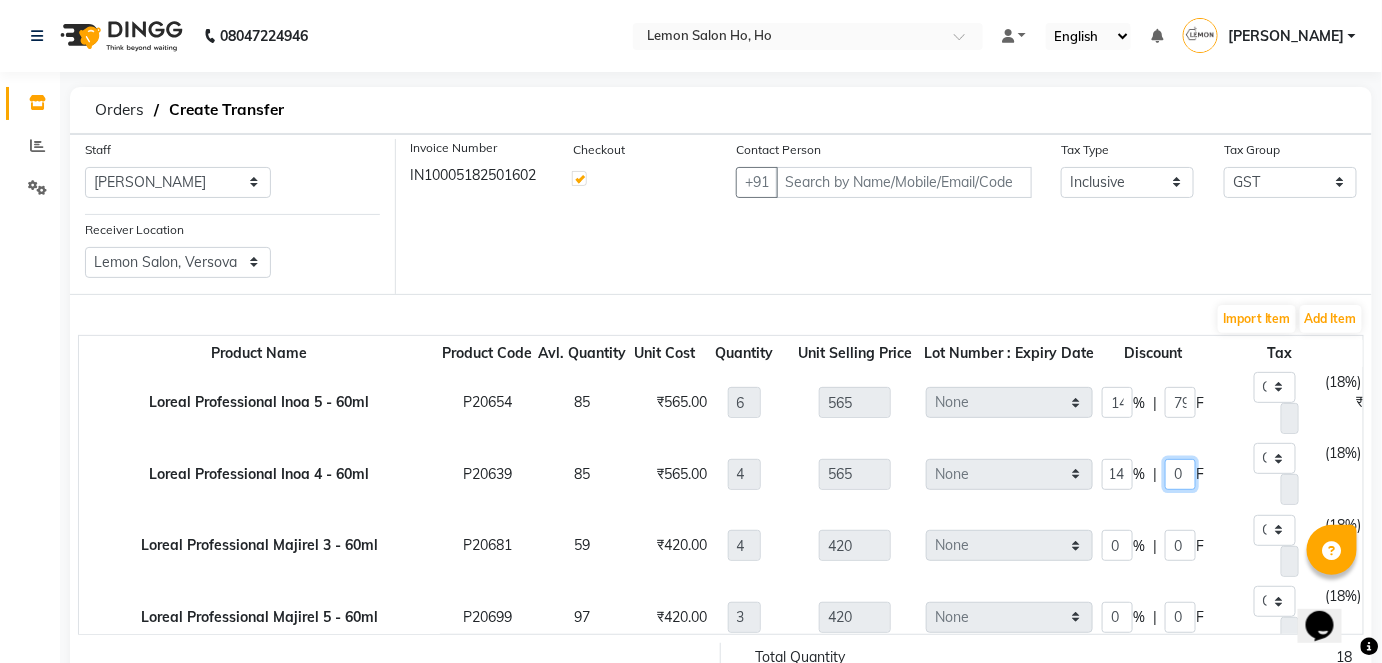type on "1943.6" 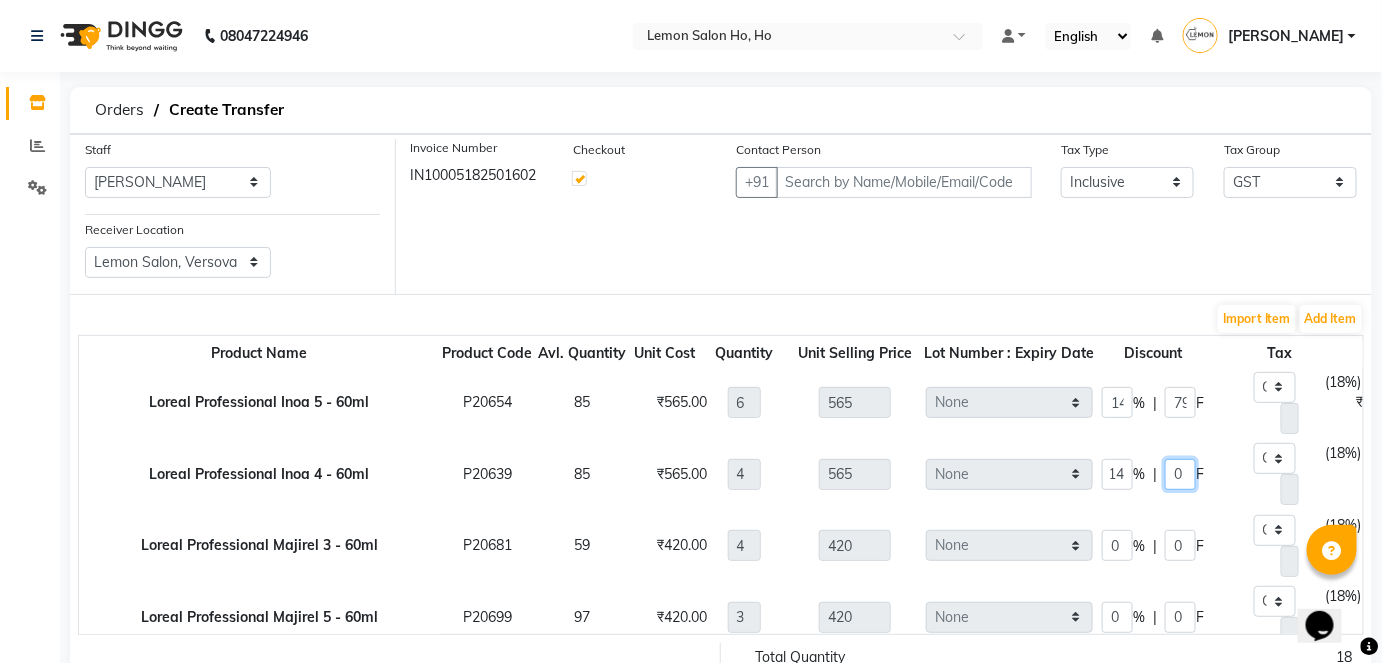 type on "79.1" 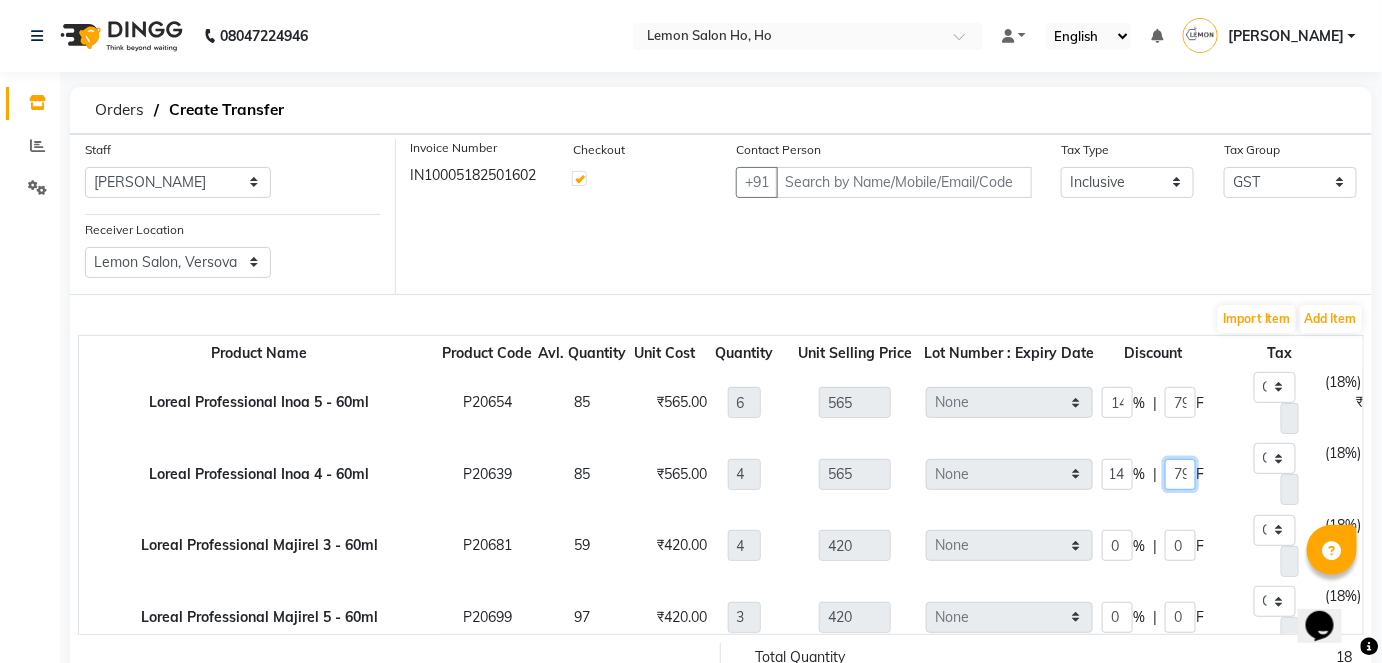 scroll, scrollTop: 0, scrollLeft: 0, axis: both 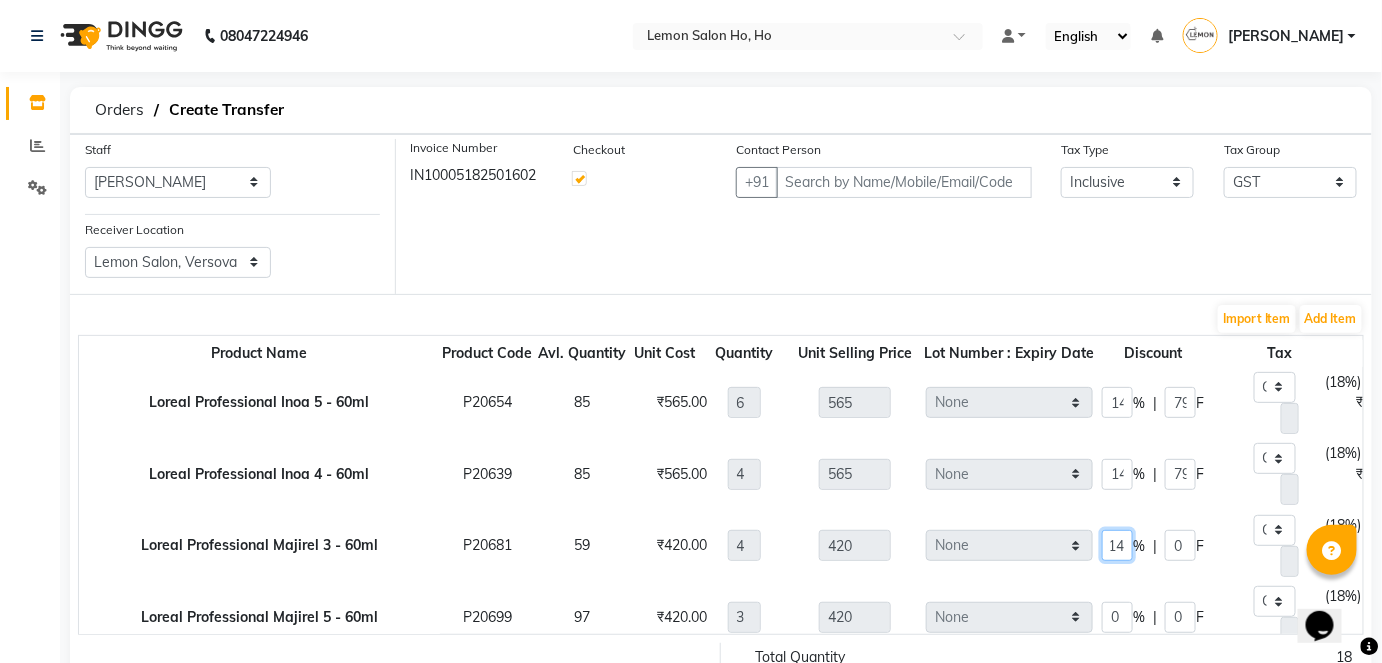 type on "14" 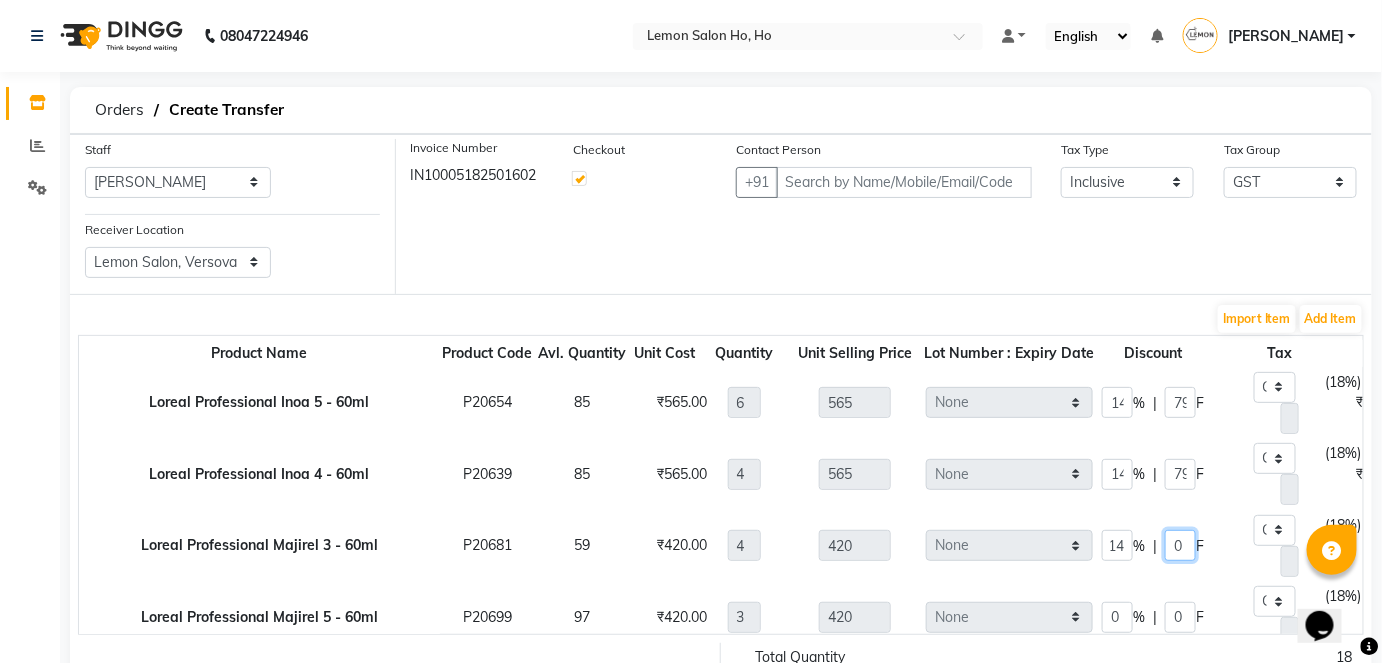 type on "1444.8" 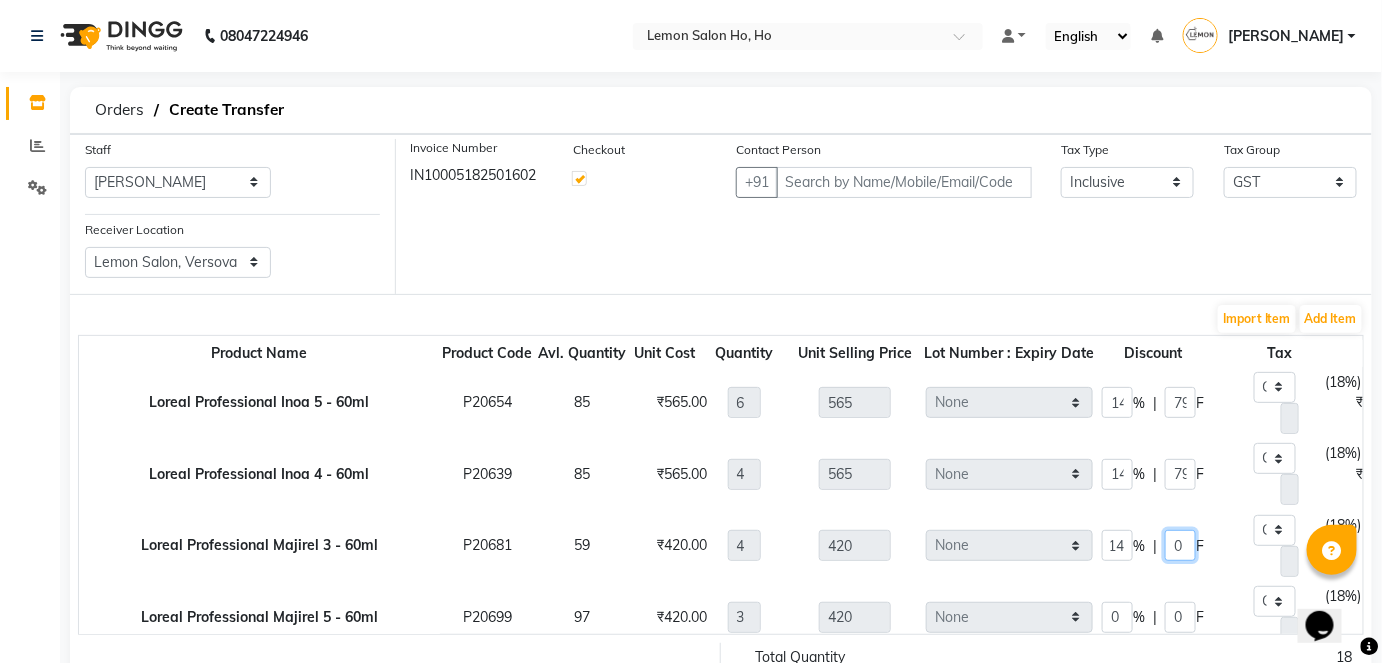 type on "58.8" 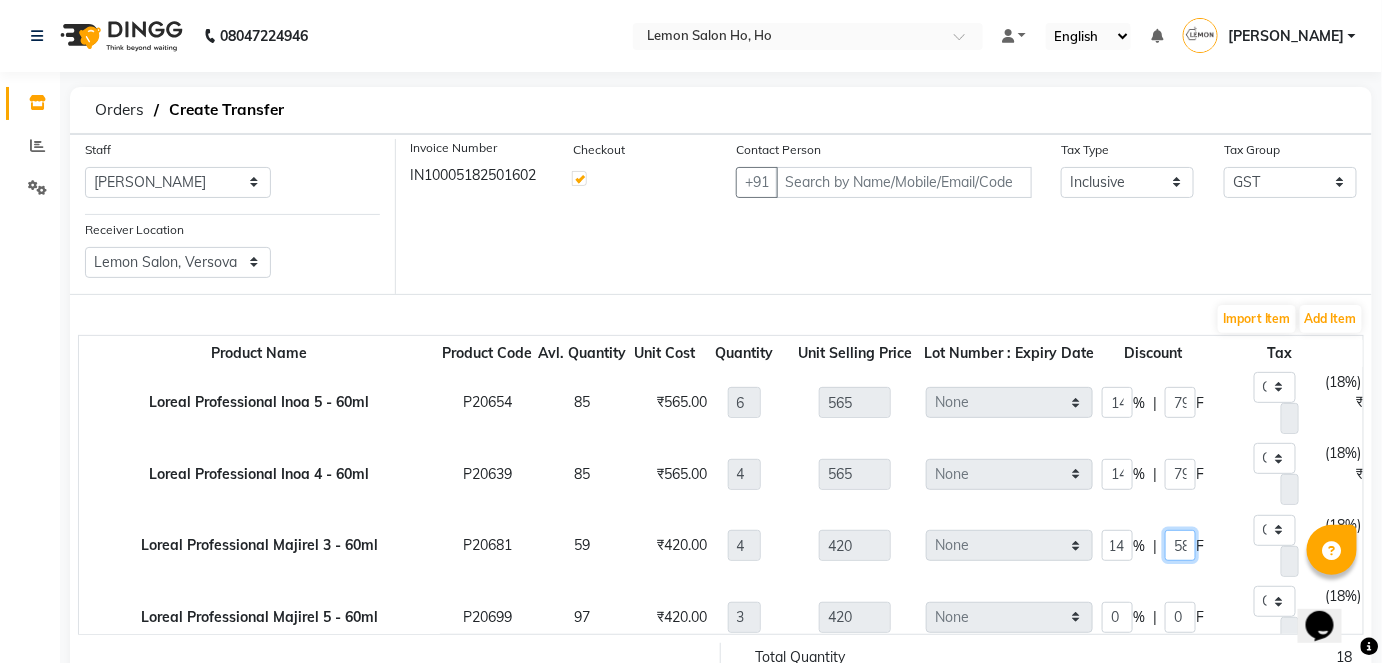scroll, scrollTop: 0, scrollLeft: 0, axis: both 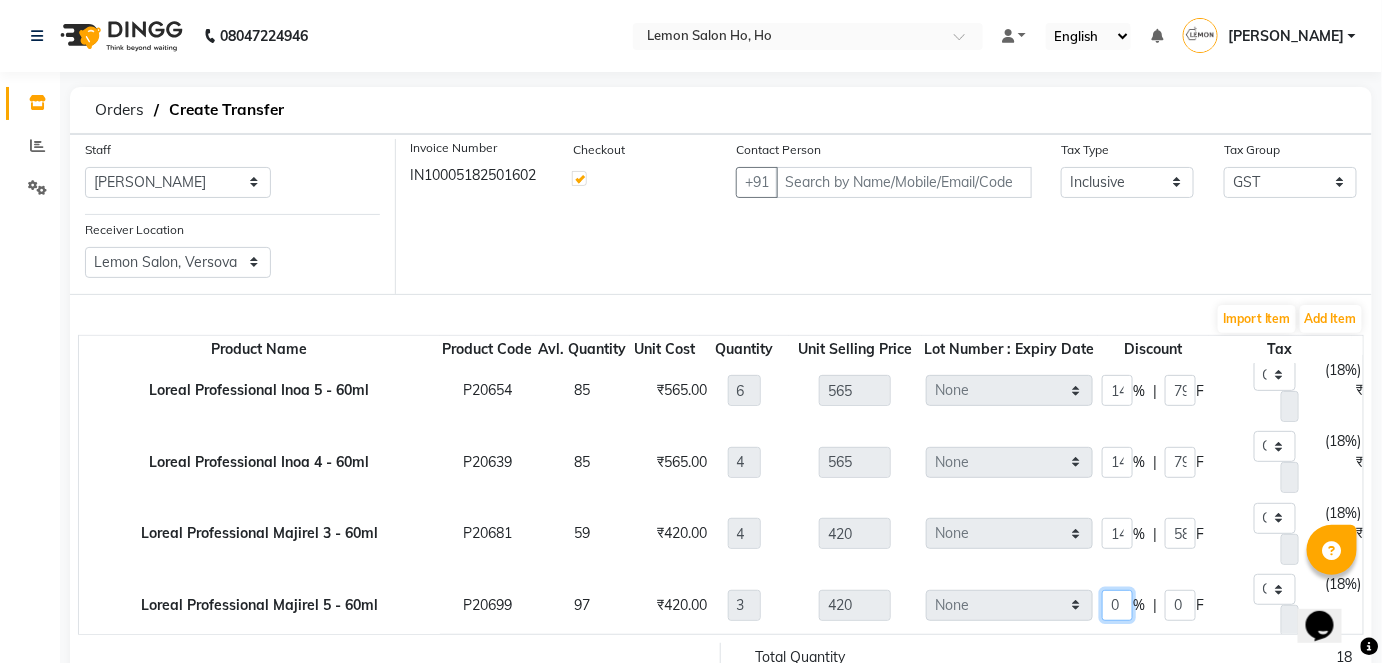 type on "4" 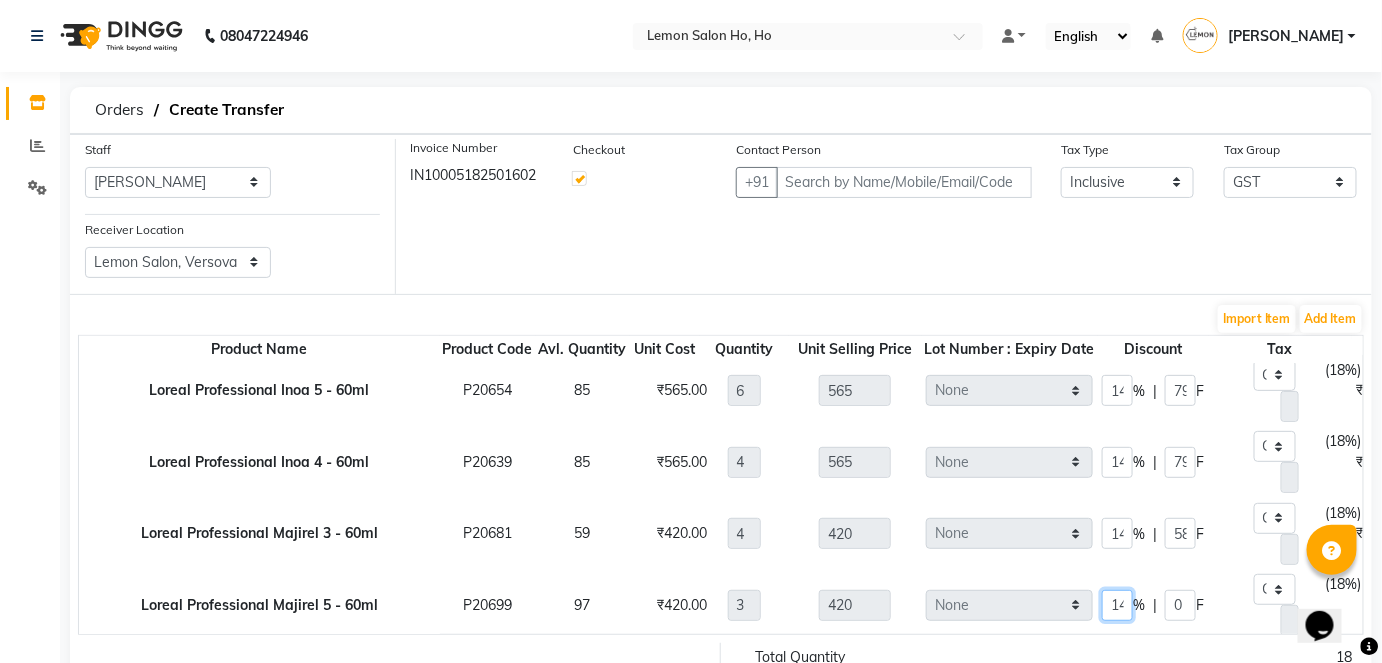 scroll, scrollTop: 0, scrollLeft: 5, axis: horizontal 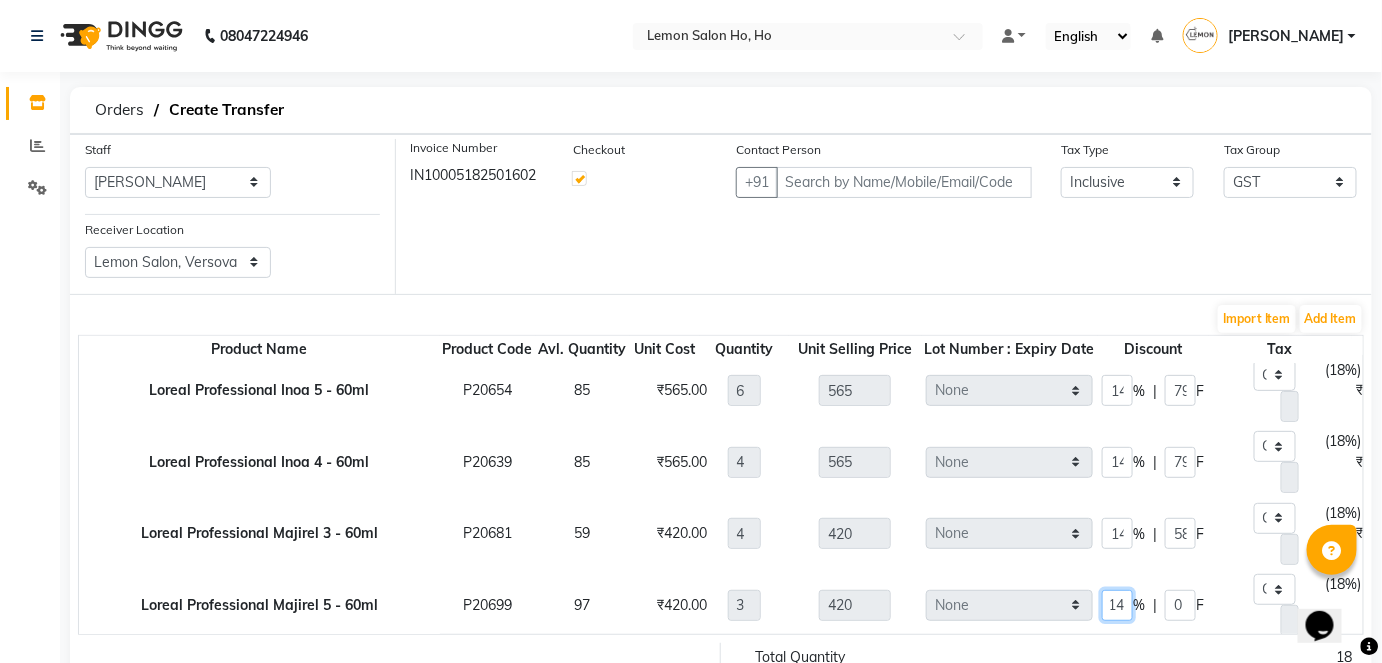 type on "14" 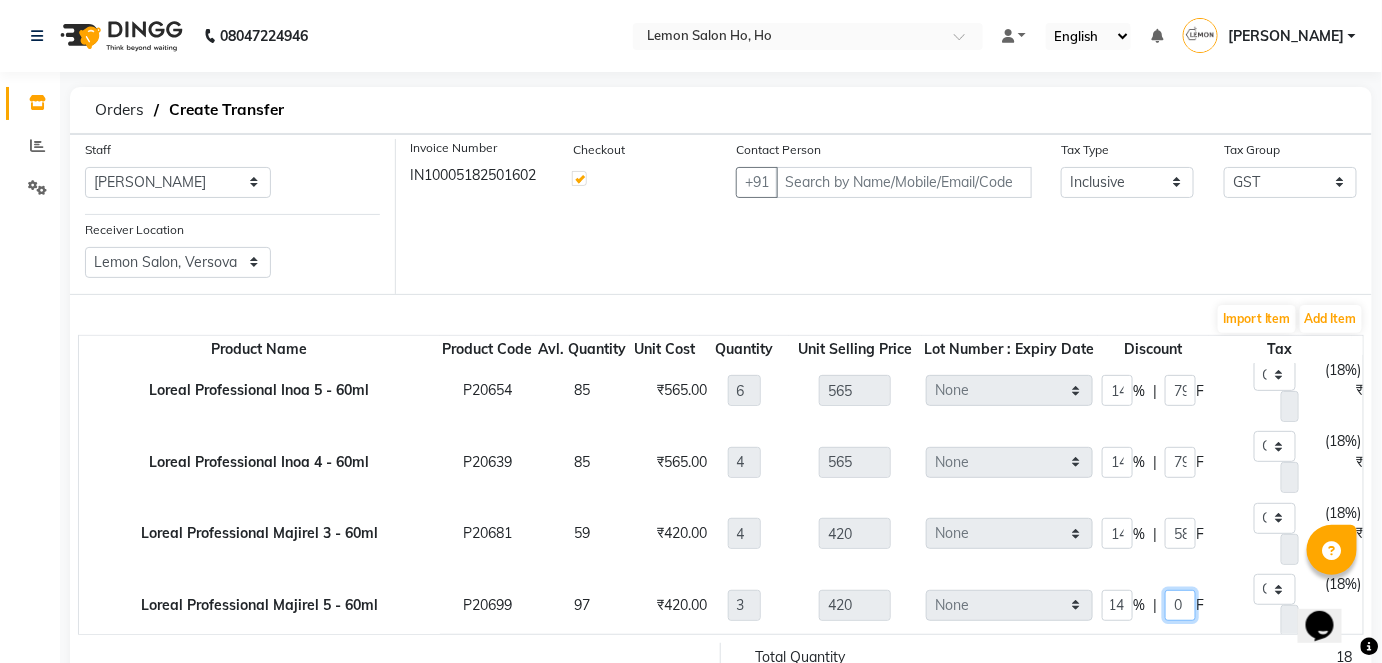 type on "1083.6" 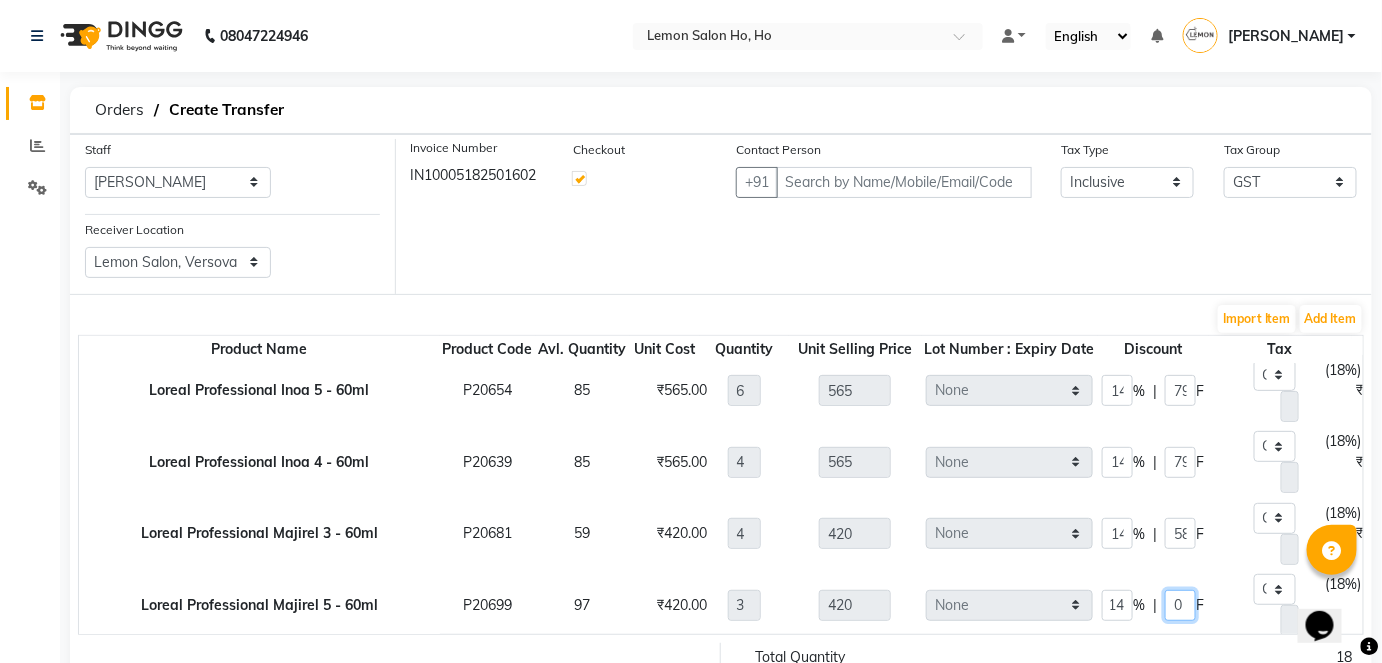 type on "58.8" 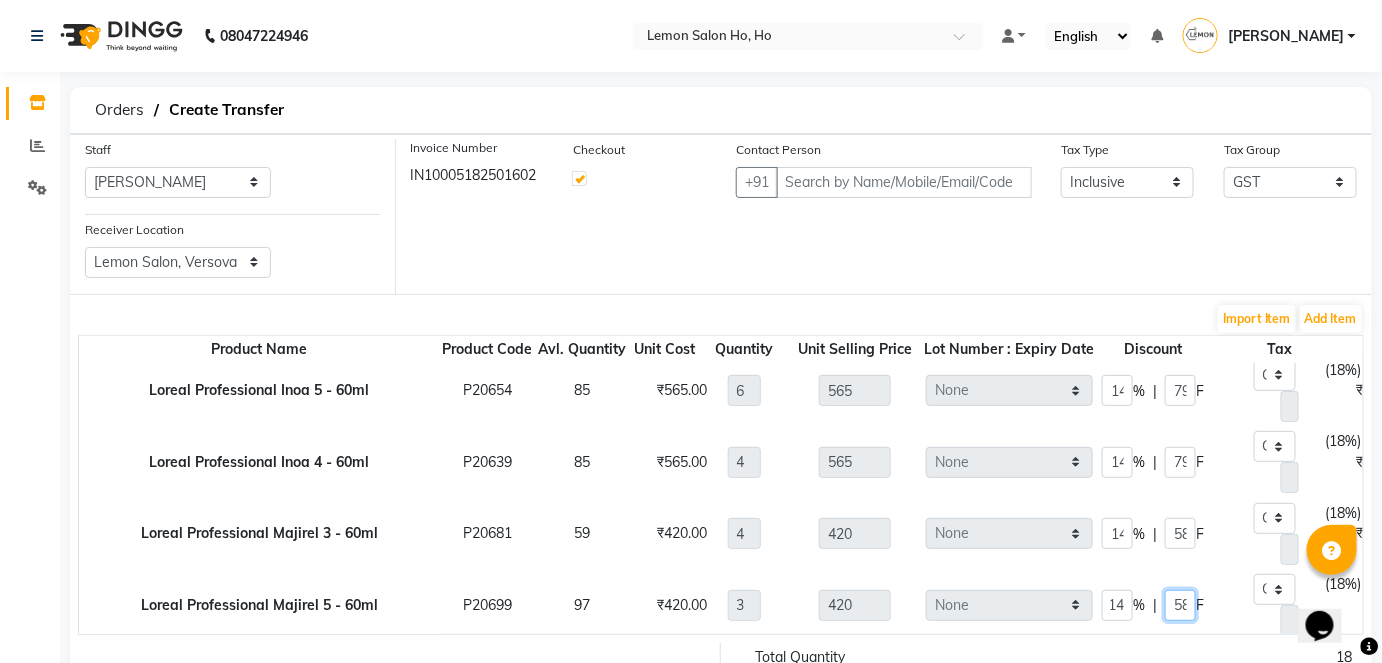 scroll, scrollTop: 0, scrollLeft: 0, axis: both 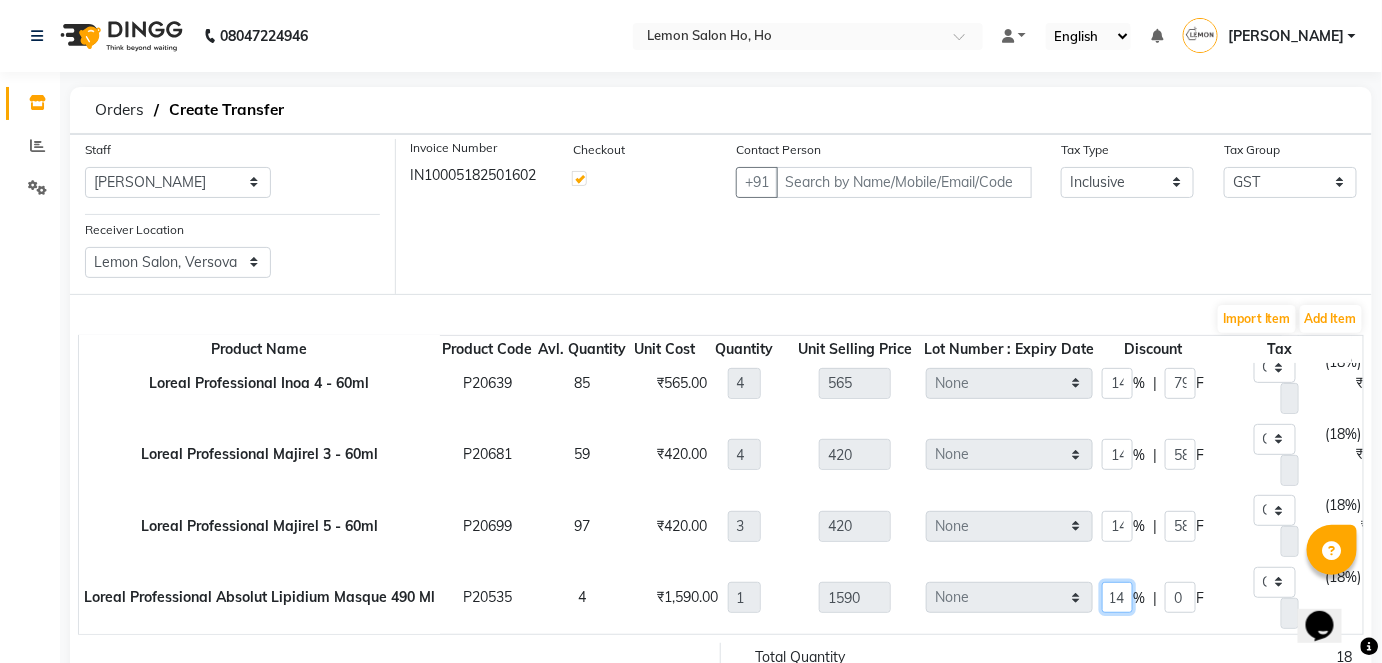 type on "14" 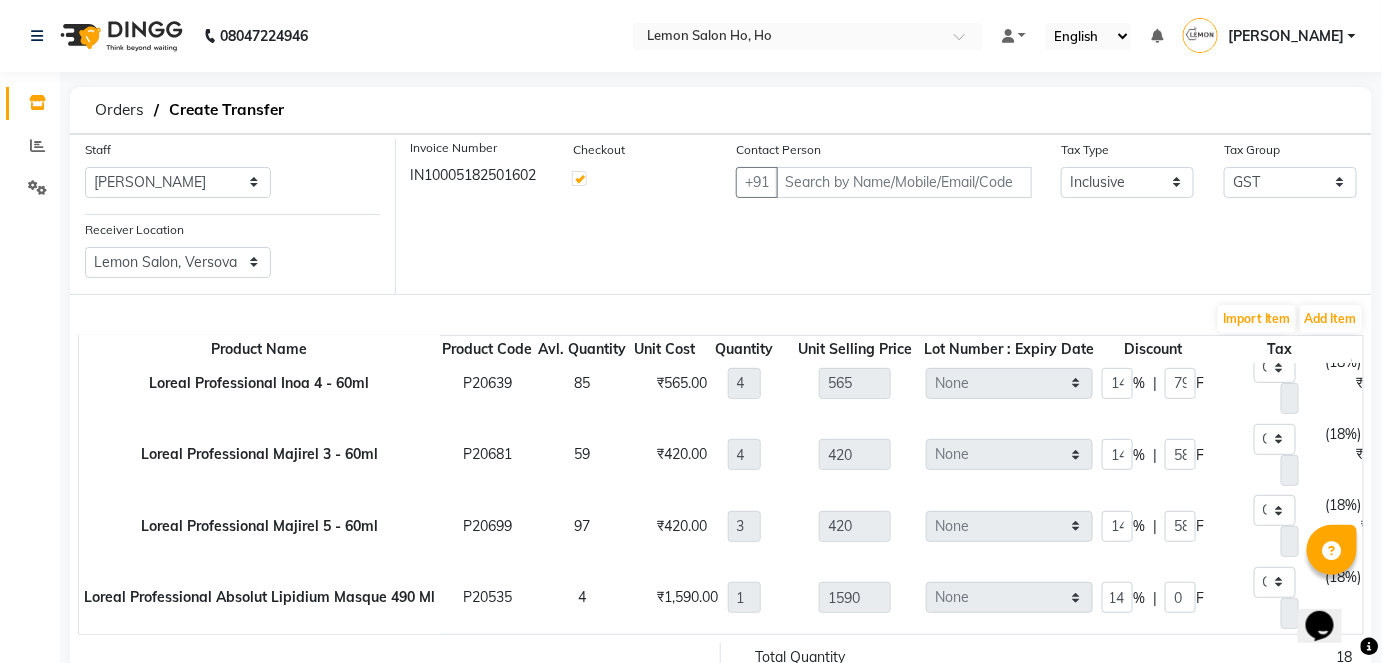 type on "1367.4" 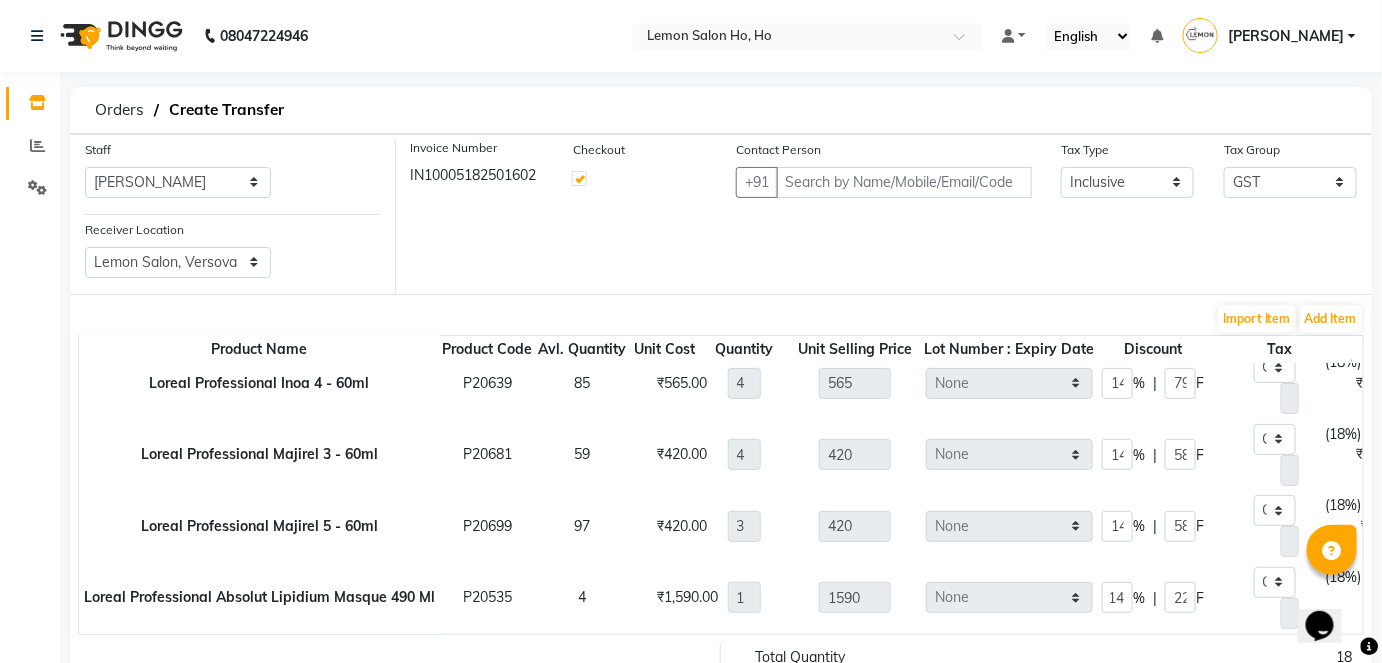 click on "None 1   1   1" 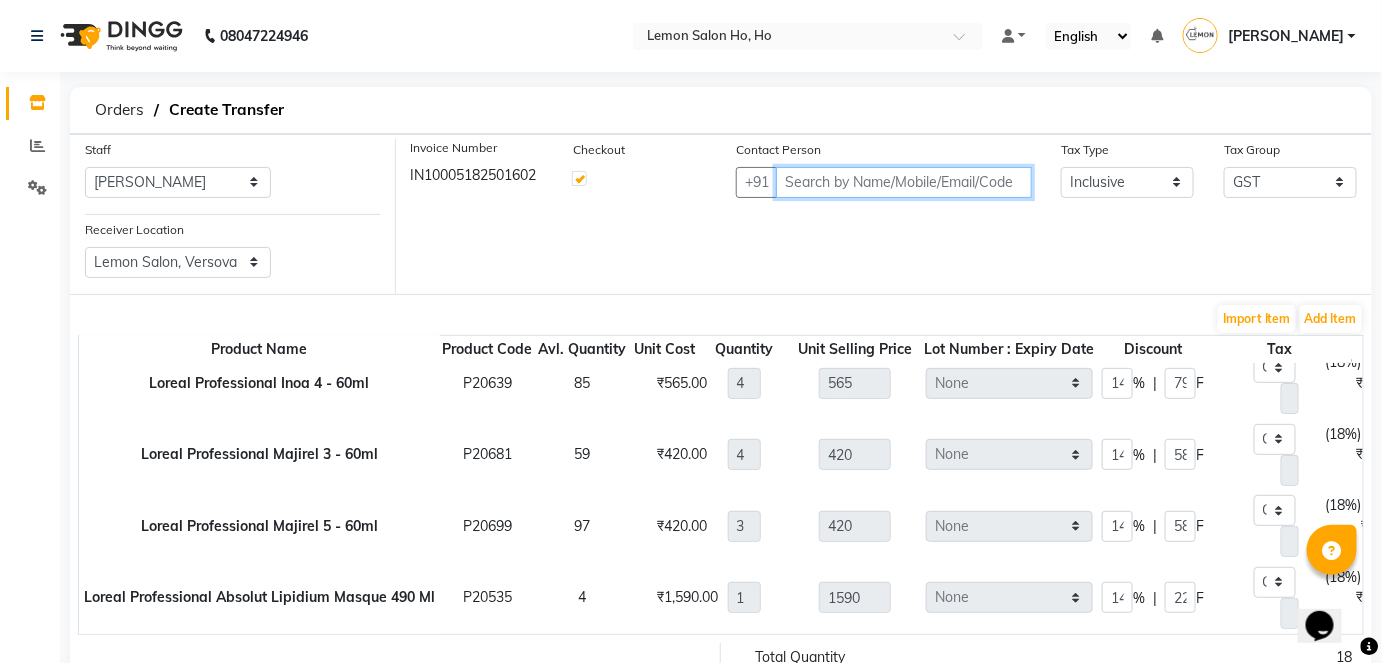 click at bounding box center [904, 182] 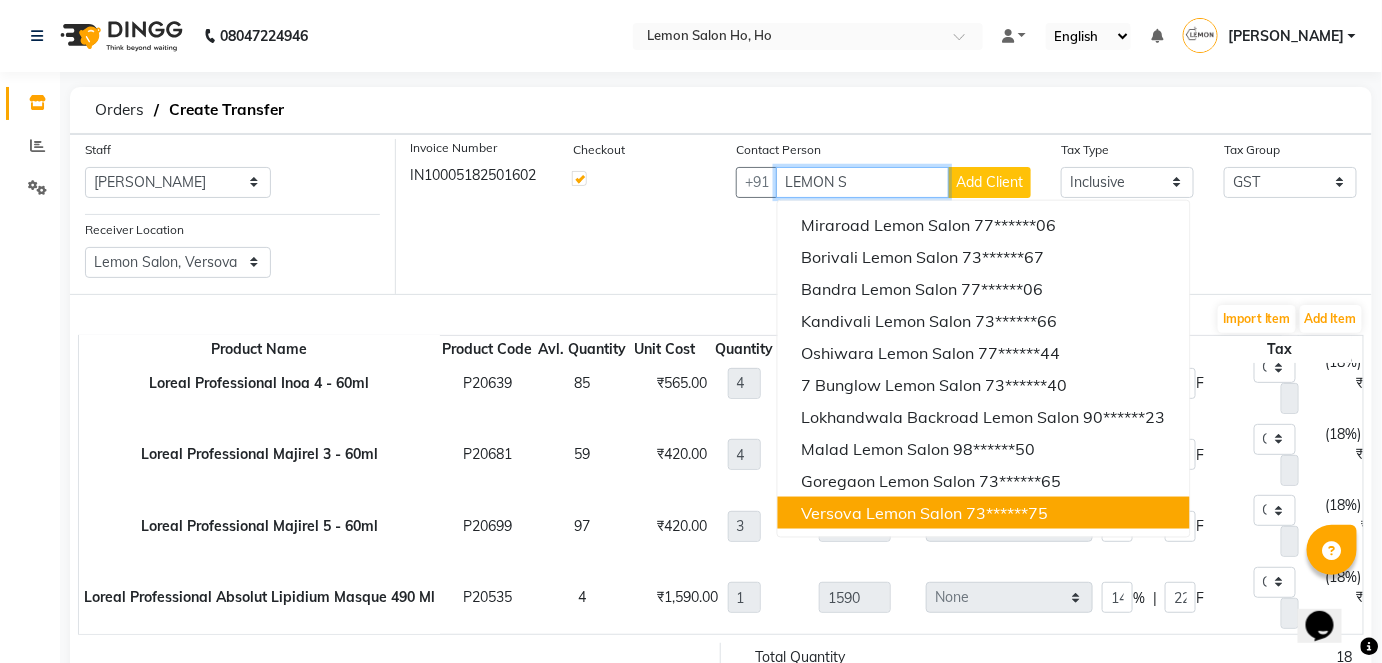 click on "Versova Lemon Salon" at bounding box center (882, 512) 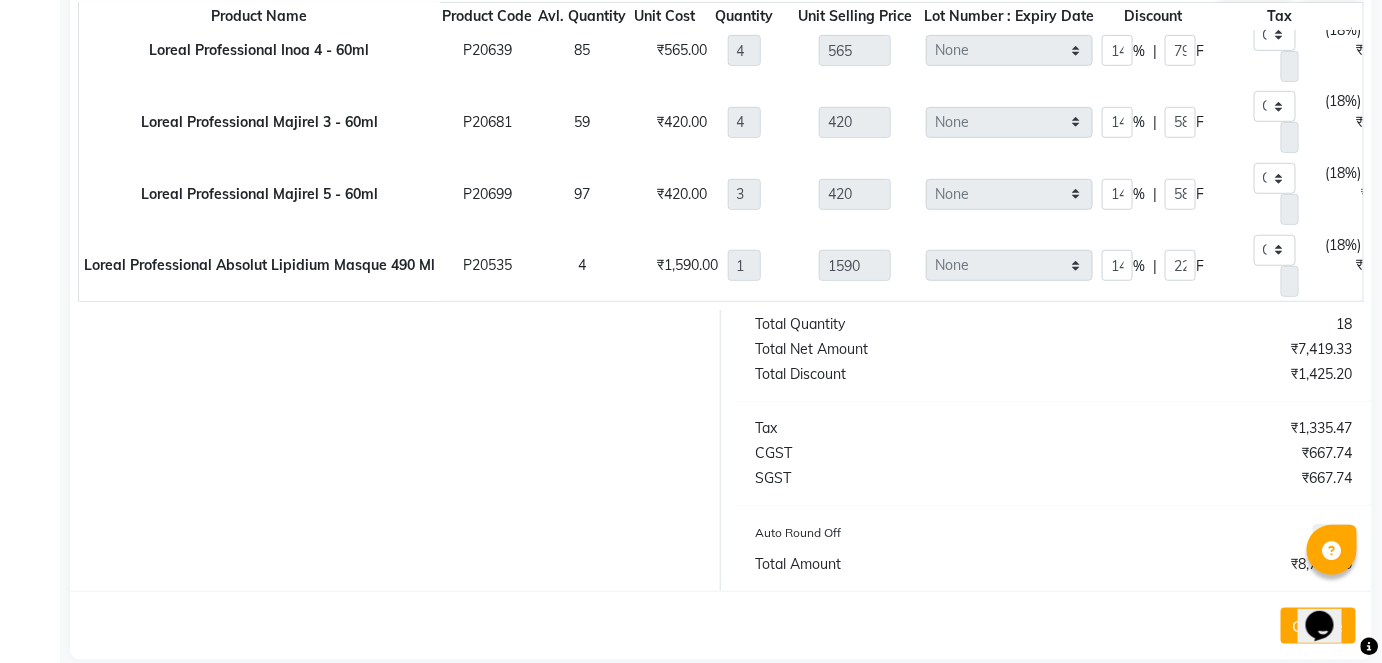 scroll, scrollTop: 393, scrollLeft: 0, axis: vertical 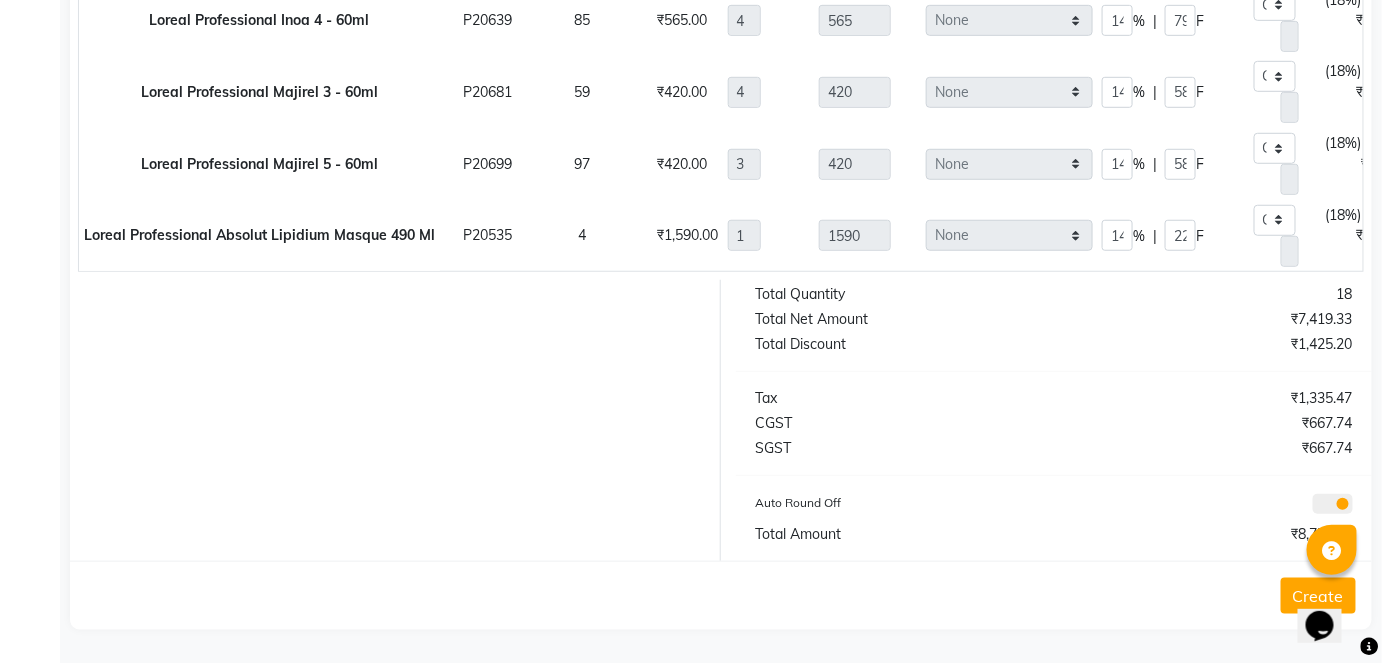 type on "7304455475" 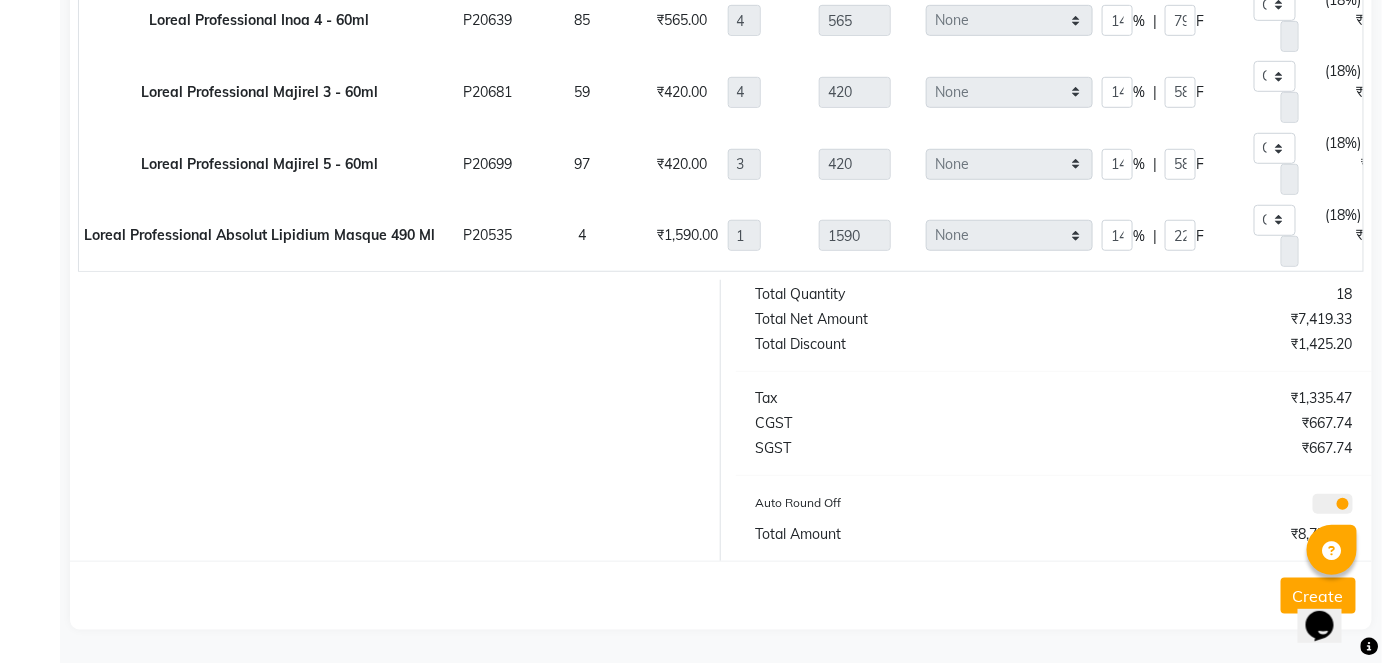 click on "Create" 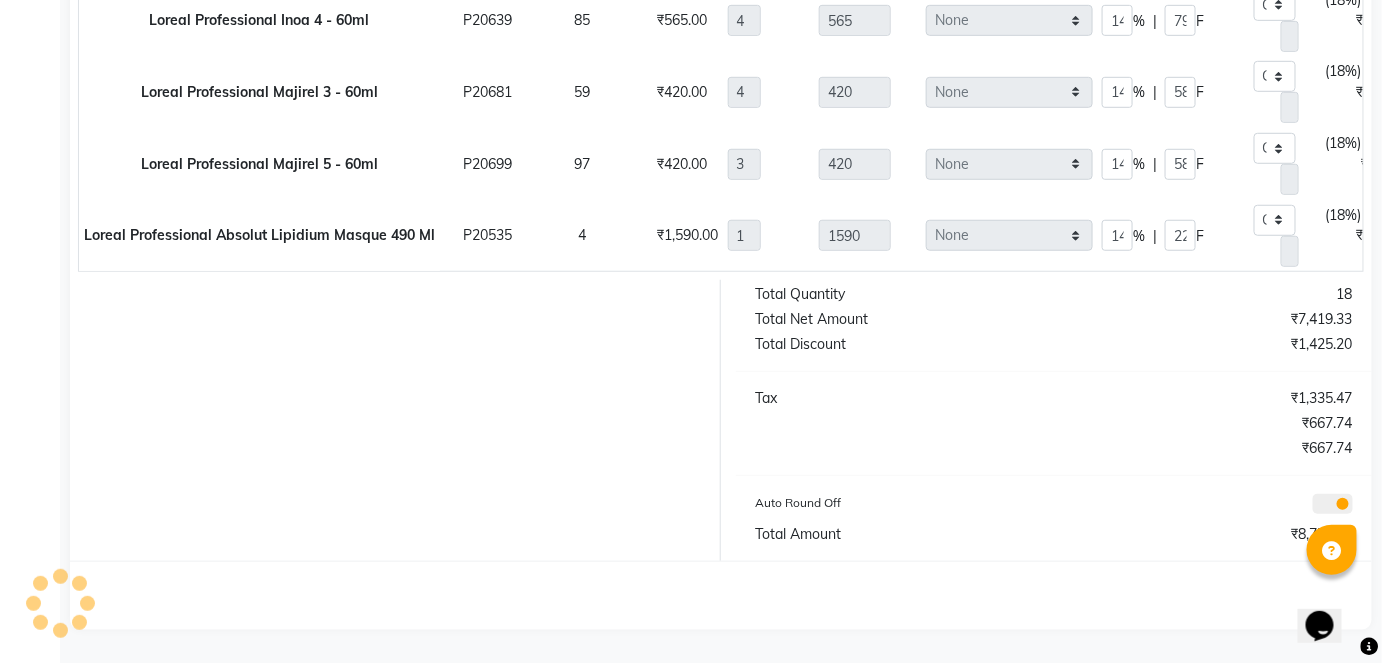 scroll, scrollTop: 0, scrollLeft: 0, axis: both 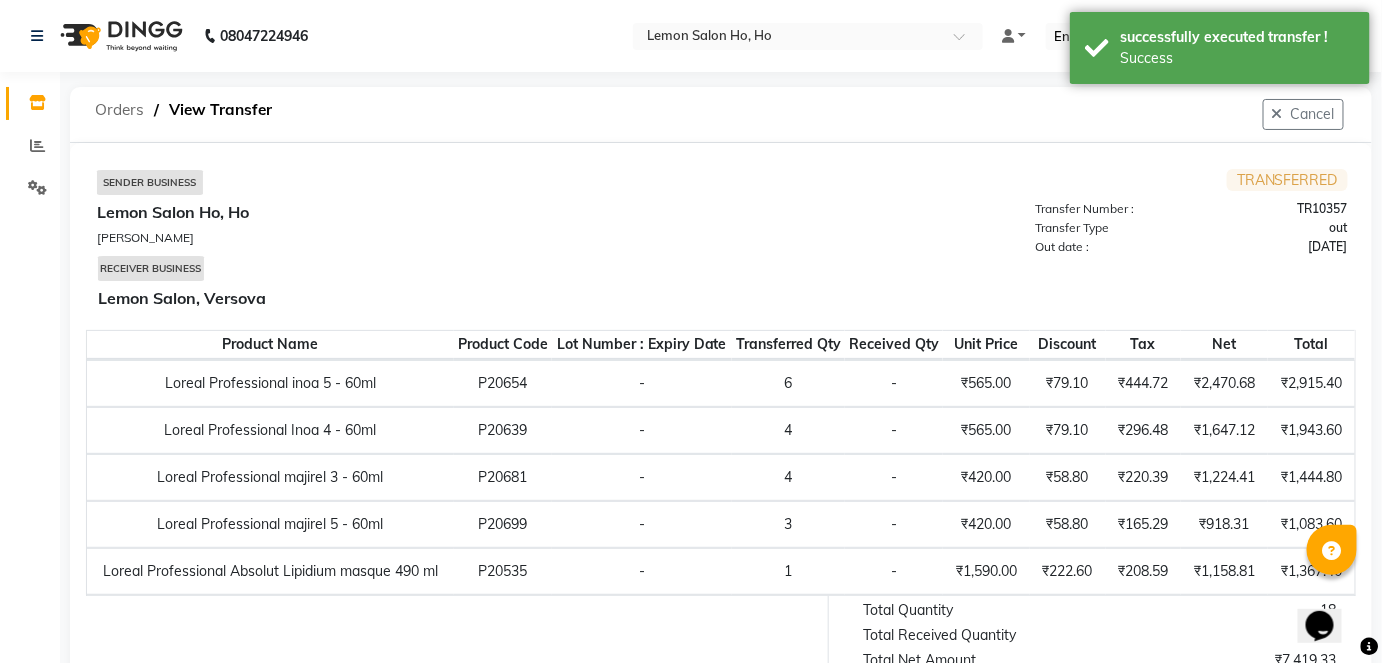 click on "Orders" 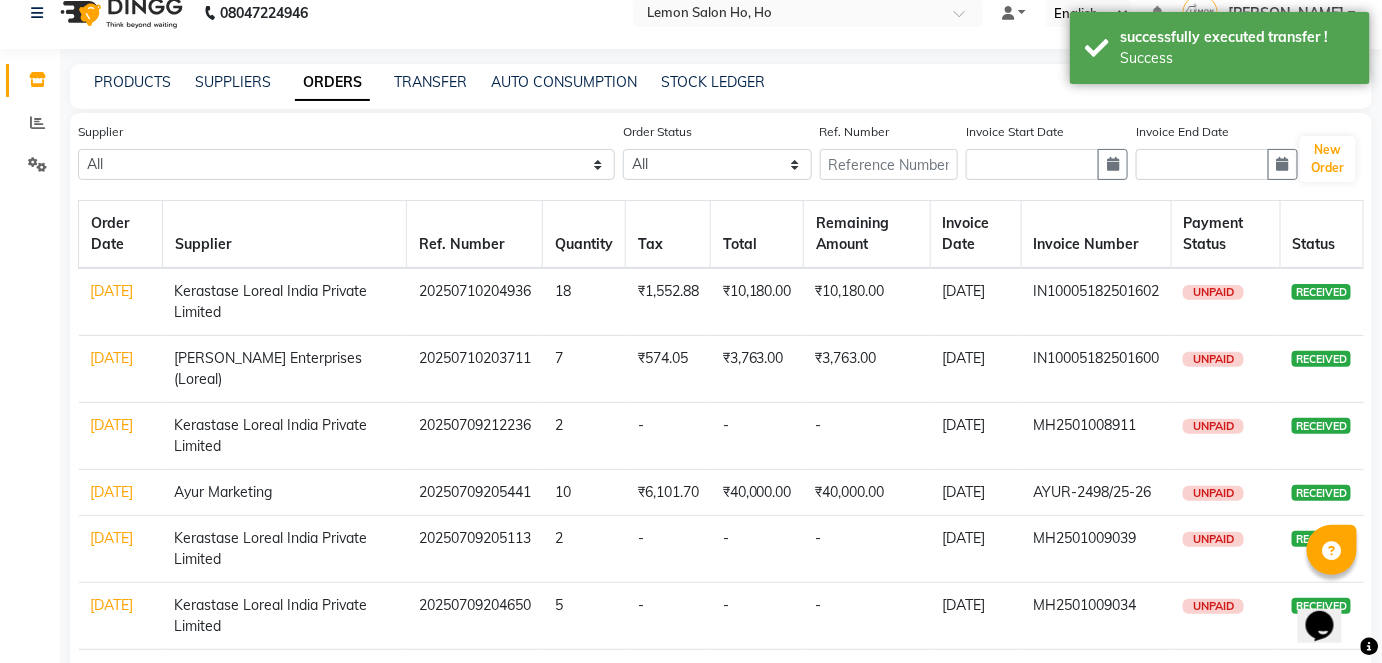 scroll, scrollTop: 0, scrollLeft: 0, axis: both 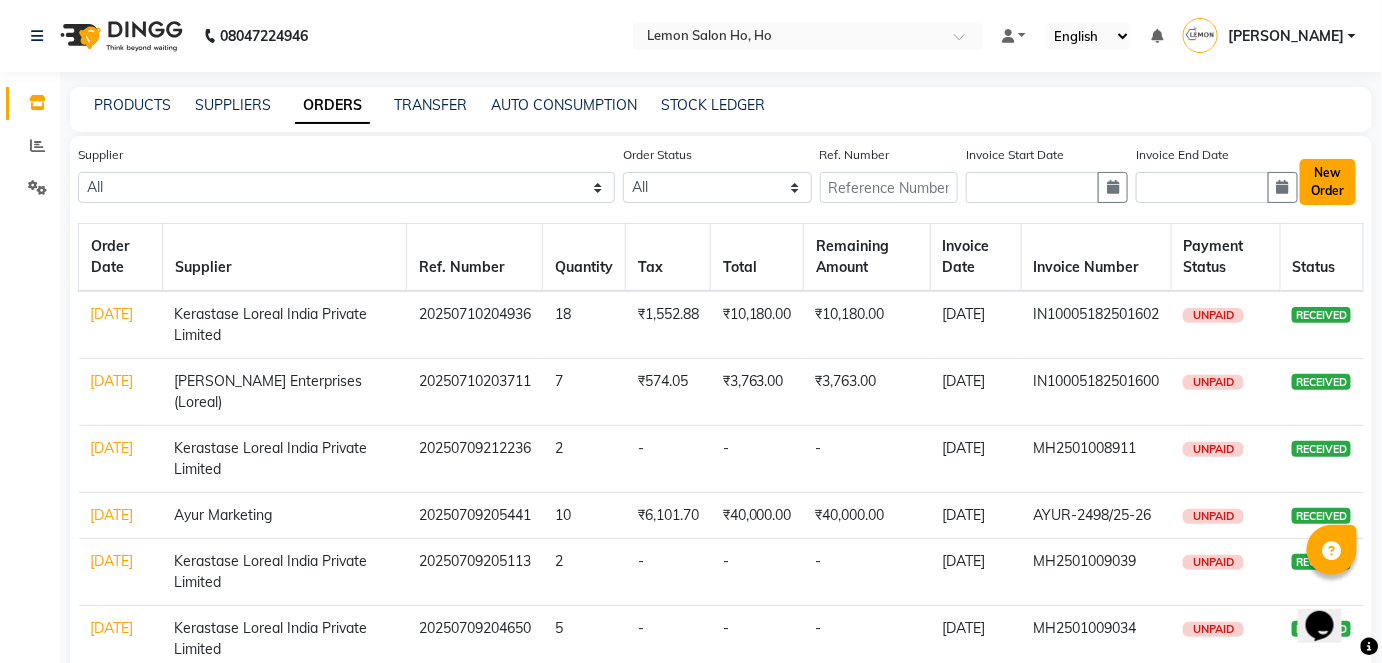 click on "New Order" 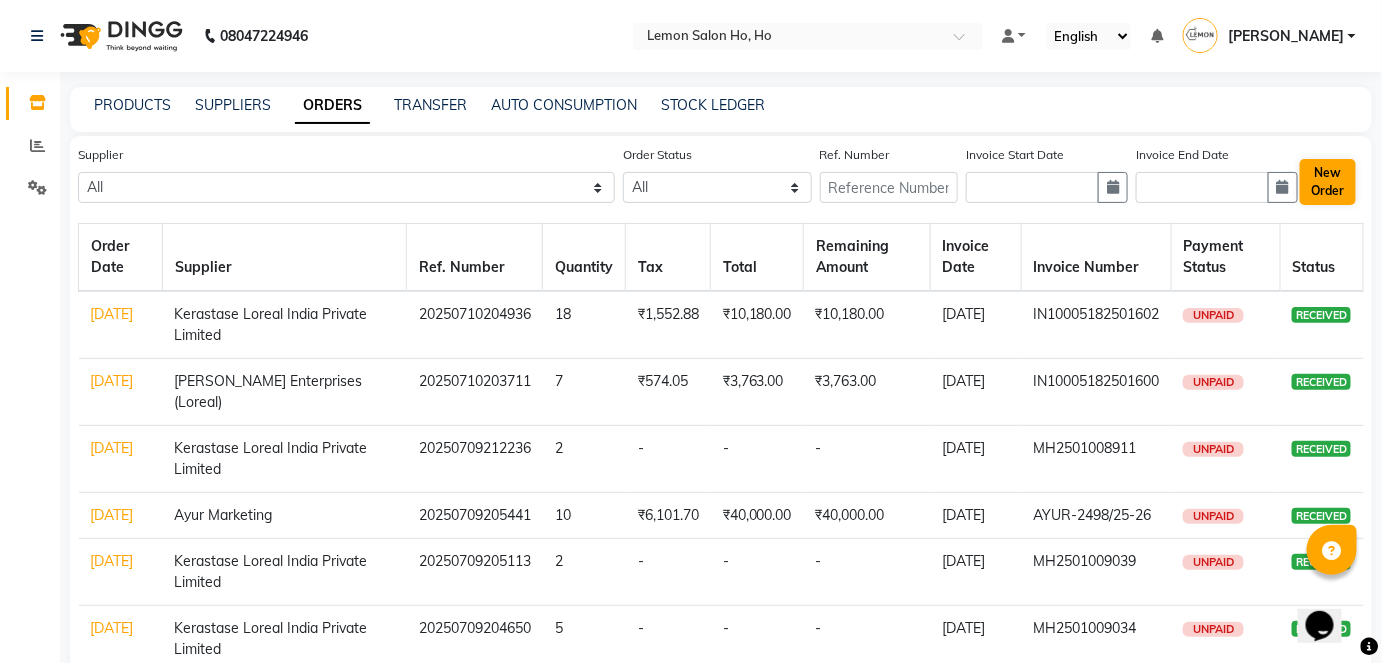 select on "true" 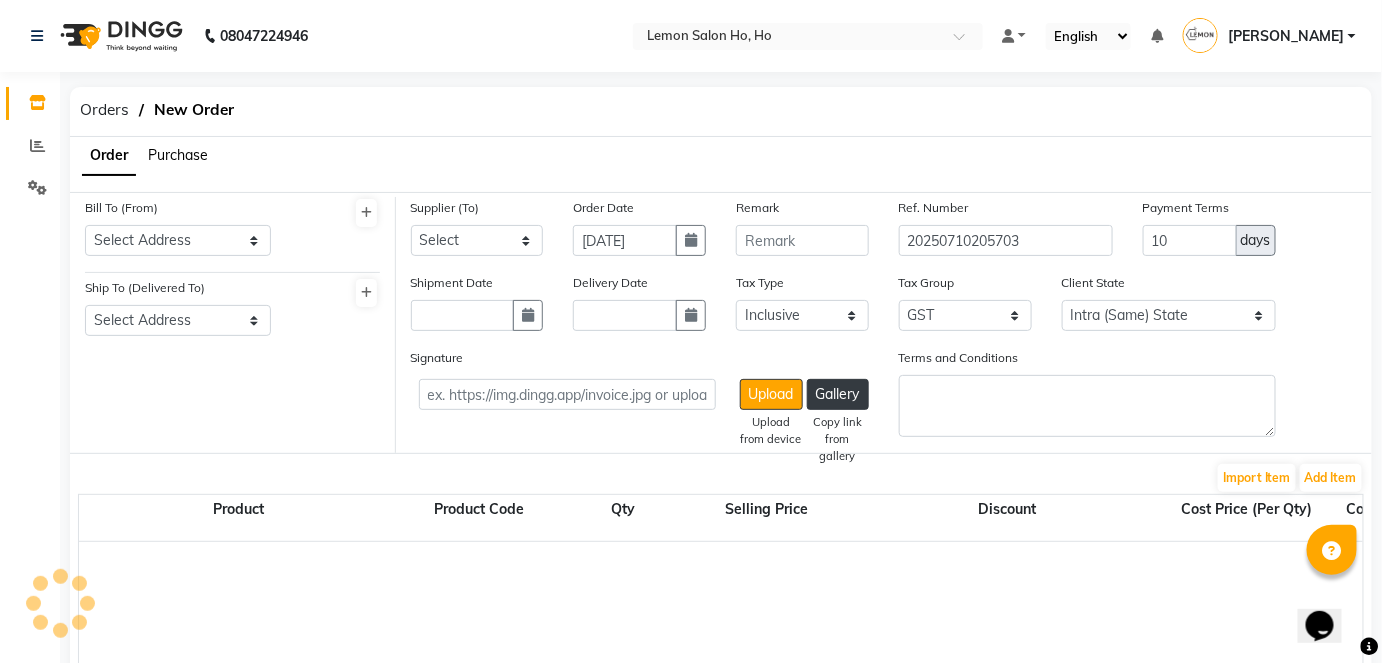 click on "Purchase" 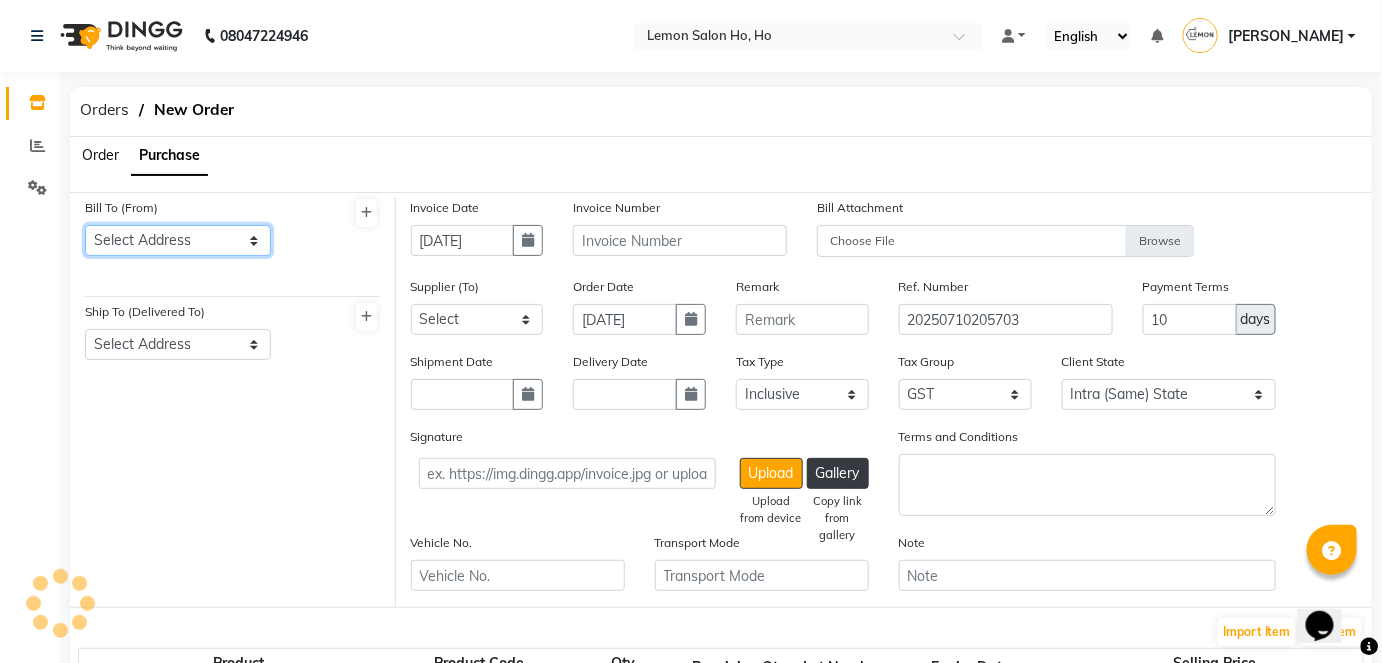 click on "Select Address  shop no-1 samarth siddhi near andheri west mumbai 400053    HO   GG   Ho" 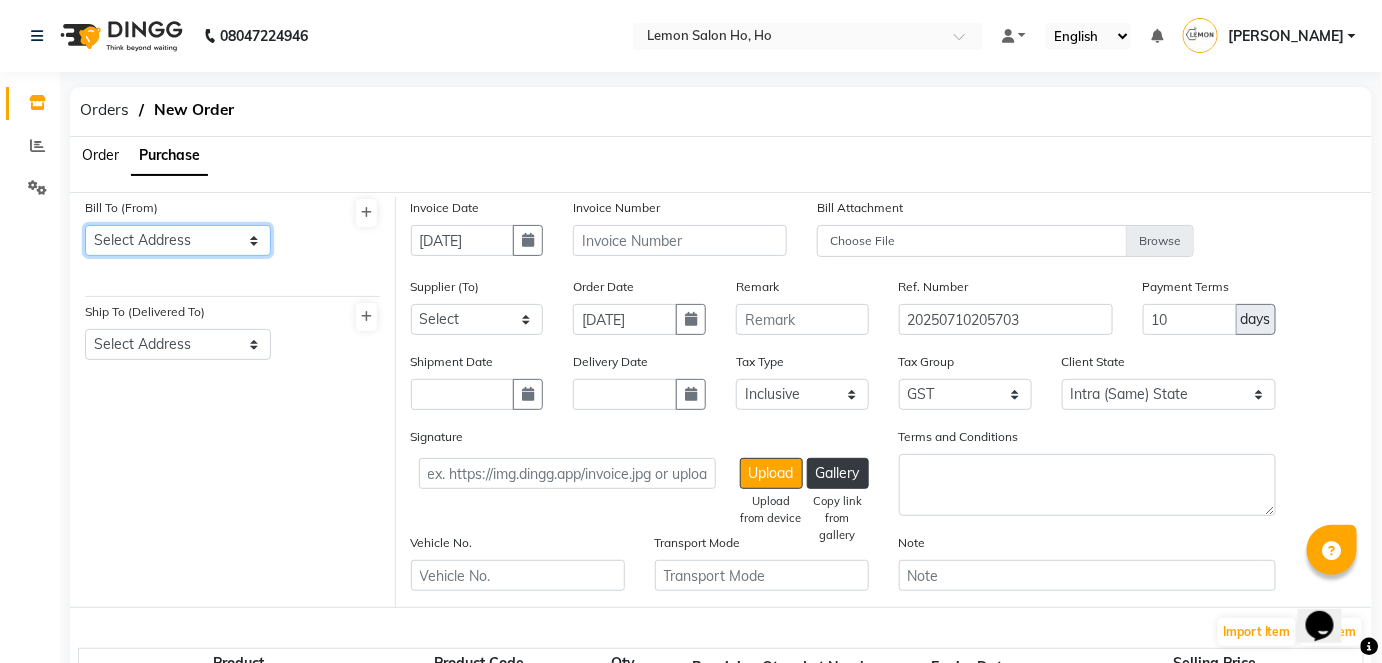 select on "7" 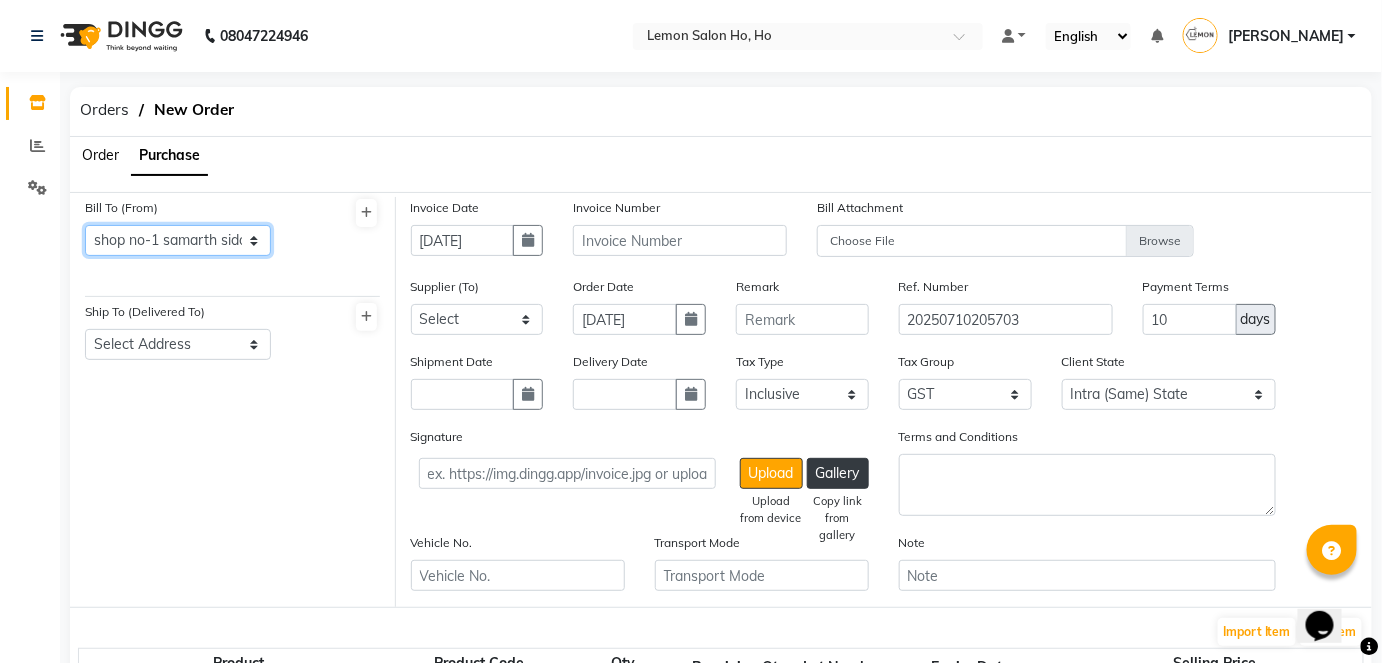 click on "Select Address  shop no-1 samarth siddhi near andheri west mumbai 400053    HO   GG   Ho" 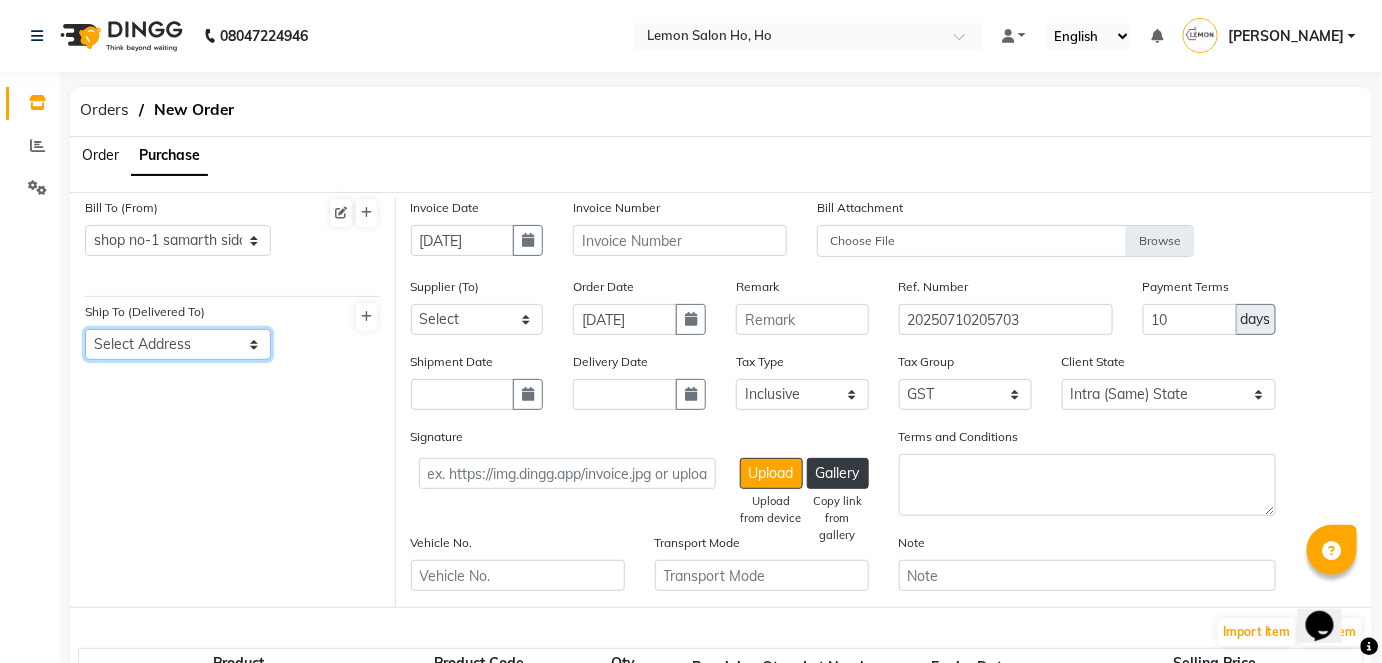 click on "Select Address  shop no-1 samarth siddhi near joggers park opp starbucks andheri west mumbai -400053    YY   Lemon Malad Auris Galleria" 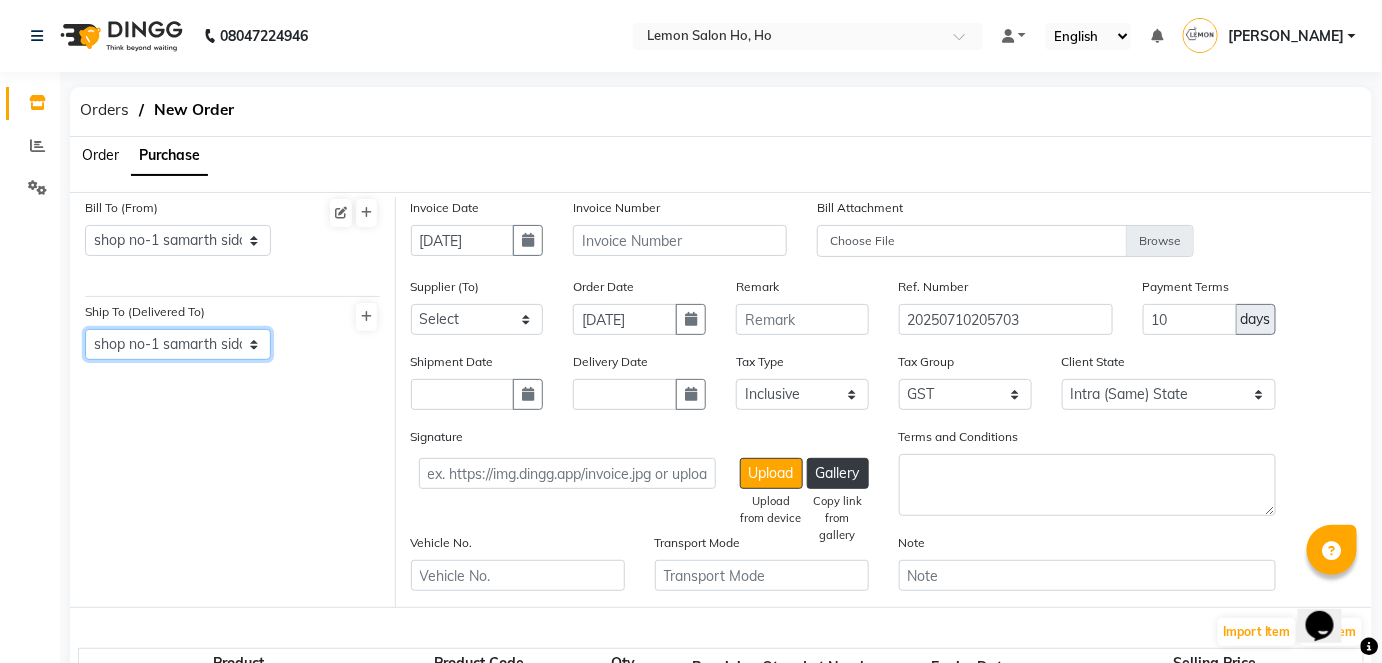 click on "Select Address  shop no-1 samarth siddhi near joggers park opp starbucks andheri west mumbai -400053    YY   Lemon Malad Auris Galleria" 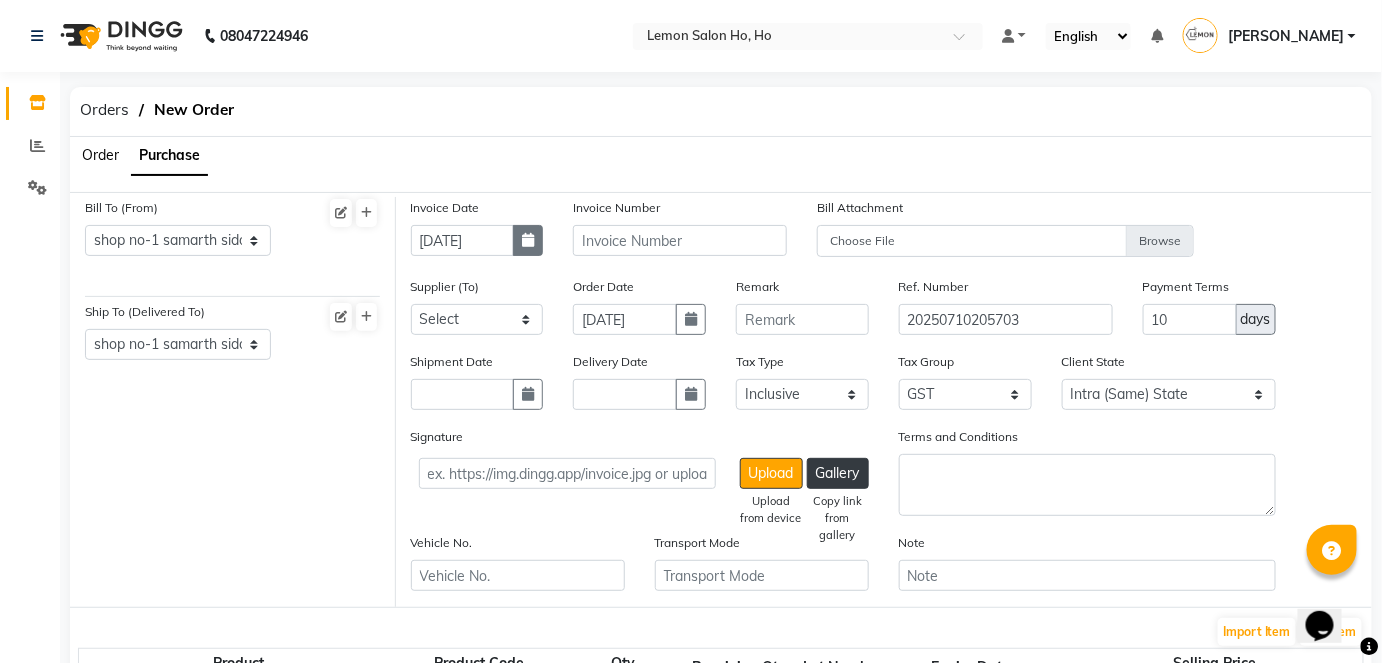 click 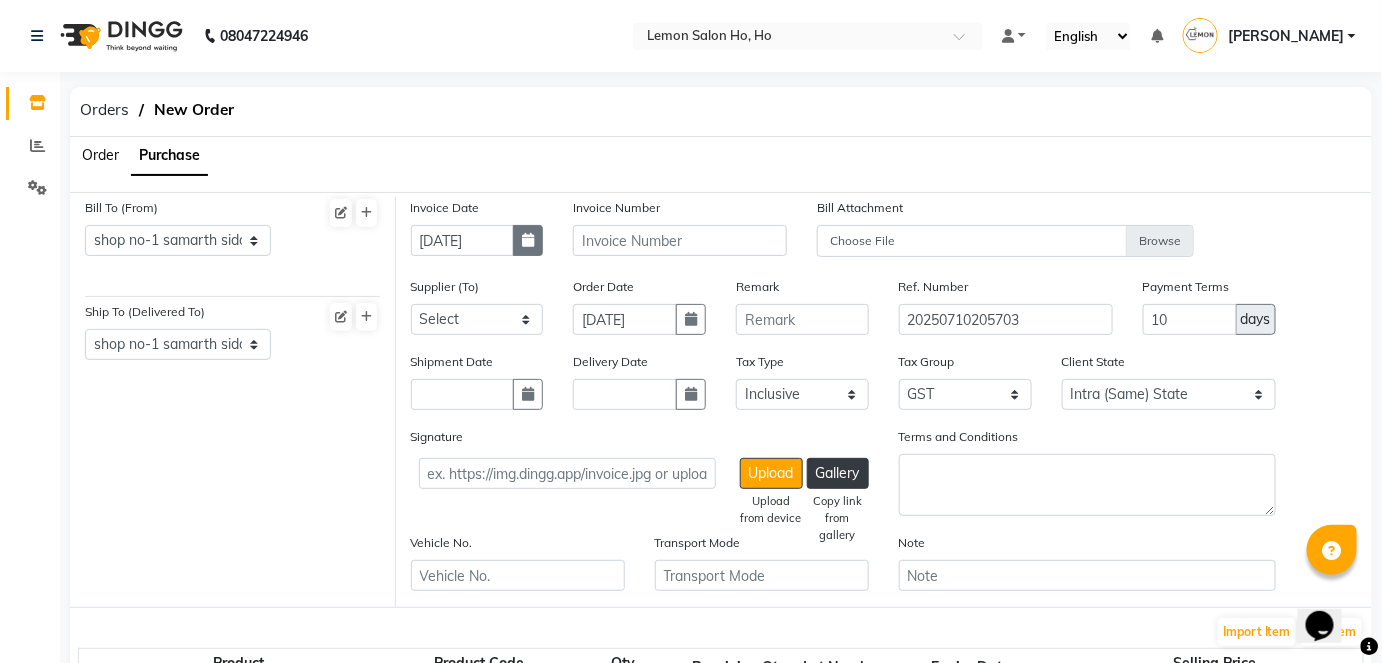 select on "7" 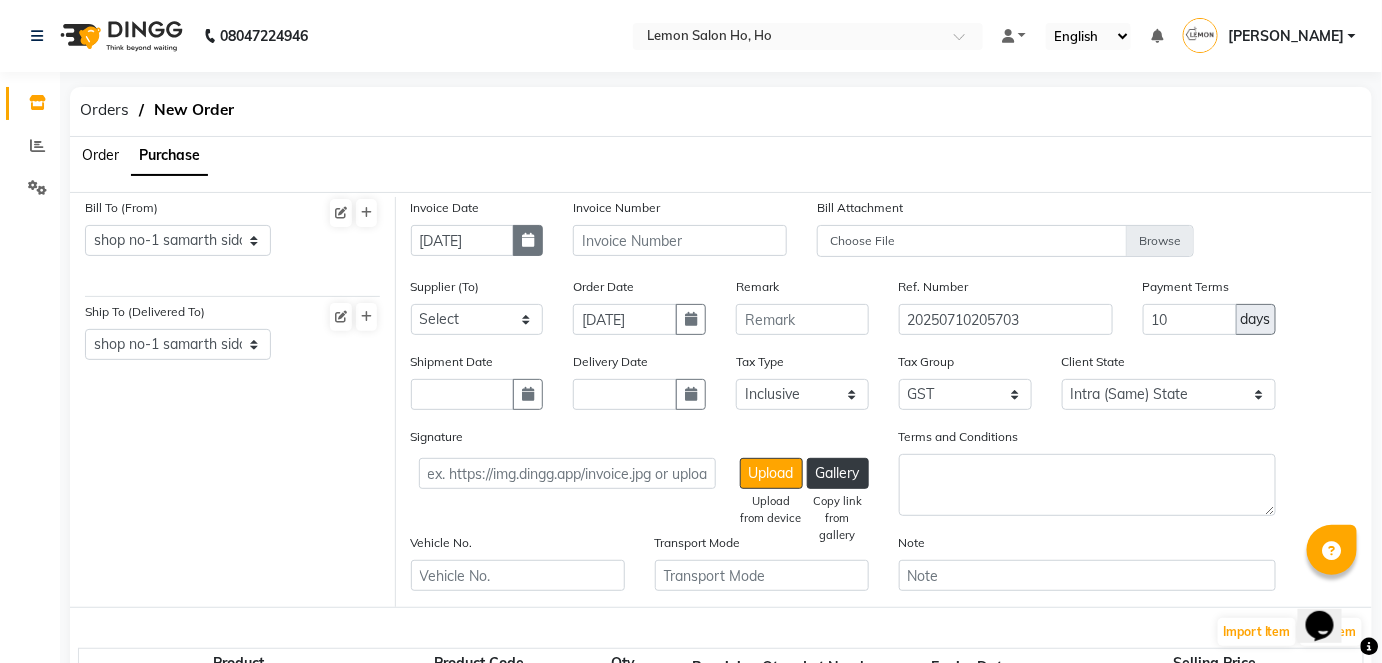 select on "2025" 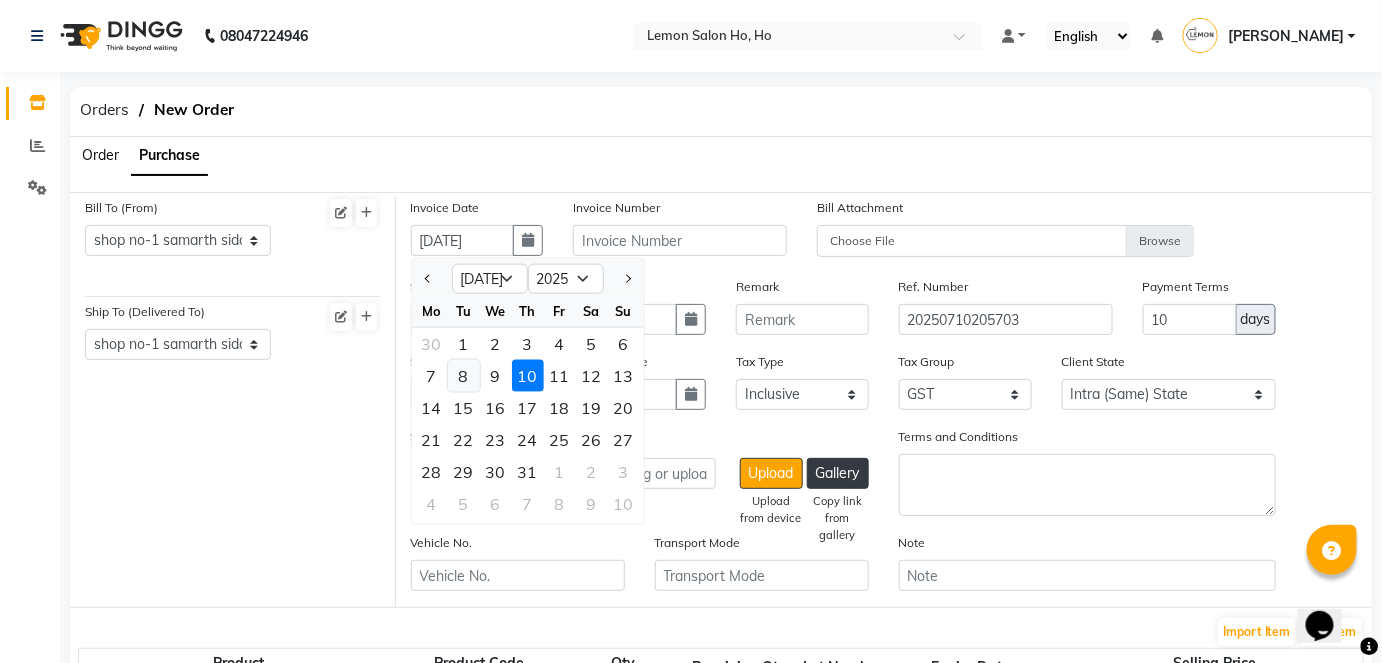 click on "8" 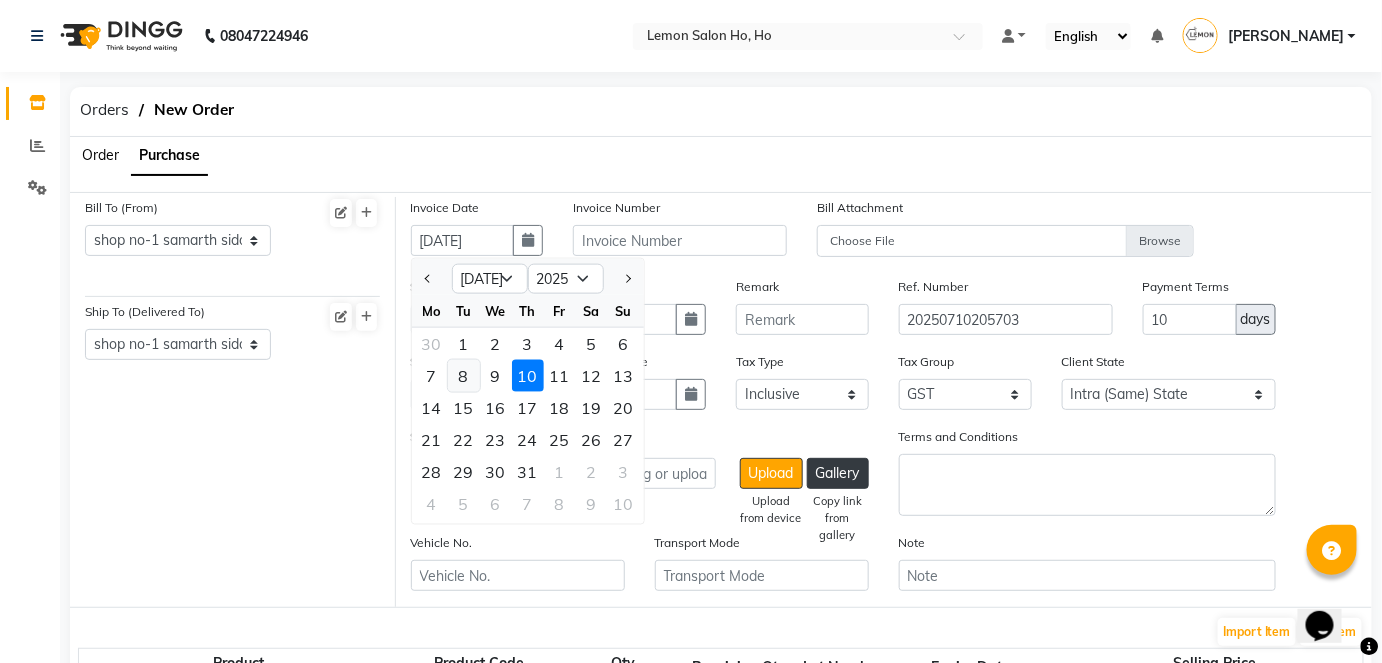 type on "08-07-2025" 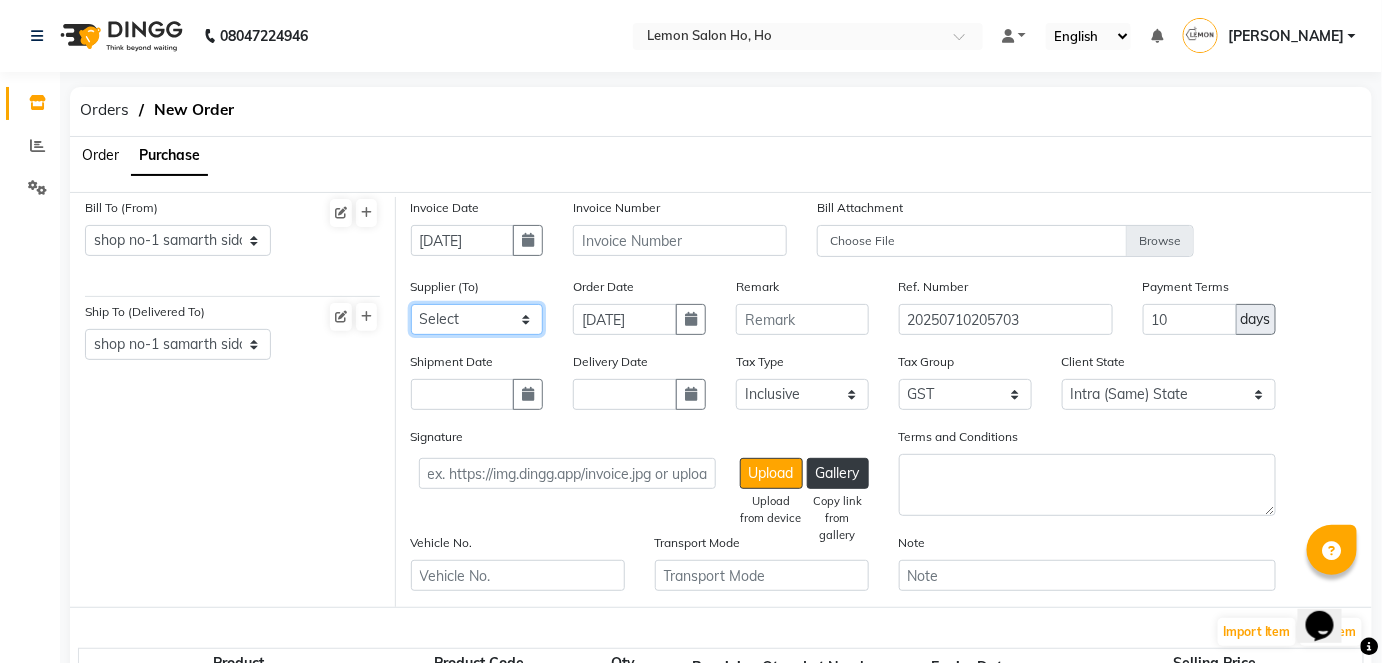click on "Select Komal Enterprises (Loreal) Narayan Sales Agency  Osp Healthcare Rica Wax AURUS CORP  FLORACTIVE  - Floractive Cysteine Nashi  Remy Beauty Palace OLAPLEX MOKSH ENTERPRISE Moroccan Oil Ketki Panama SR Collection OPI Rich Personal Care - Richelon  wax  BEAUTY ESSENTIALS MARKETING INDIA LLP - QOD marketing  Ocean Marine Thalgo/Cirepil Oneline Wellness Ayur Marketing Beauty Glow Beauty and Glow Moksh Enterprise Zink Wellness SRISHTI ENTERPRISES Housekeeping  Czar Wellness (Vedic) Om Shanti Corporation- H&F Kit Evergreen Color Bar skinura  pvt ltd Shivam inc richelon  Shimmers Cosmetic Rich Hair & Skin  Park Exim (lotus) Beso Enterprises Nakoda Sales (bombini ) AL AHAD  ENTERPRISE TURQOISE  WELLNESS Nilesh Enterprise  Hair  Originals Glam ANITAS AROMATIC SOLUTIONS - ANITAS AROMATIC  SOLUTIONS Kerastase  Loreal India Private Limited  ENERGY BEVERAGES PVT LTD  - ENERGY WATER CREAT  BEVERAGES PVT LTD  SYNERGIE INDIA  - SYNERGIE INDYA INDIA Big Dad Enterprise - Nails  - Dinesh M.M.ENTERPRISES M.M.ENTERPRISES" 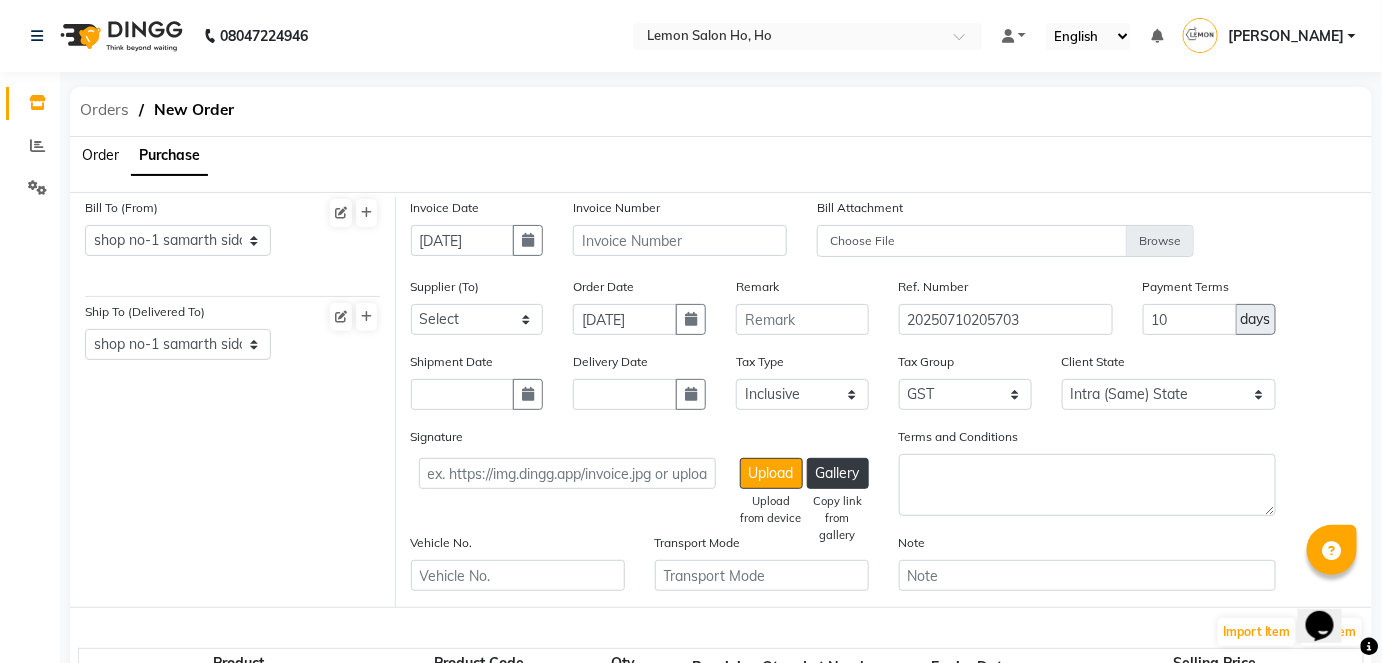 click on "Orders" 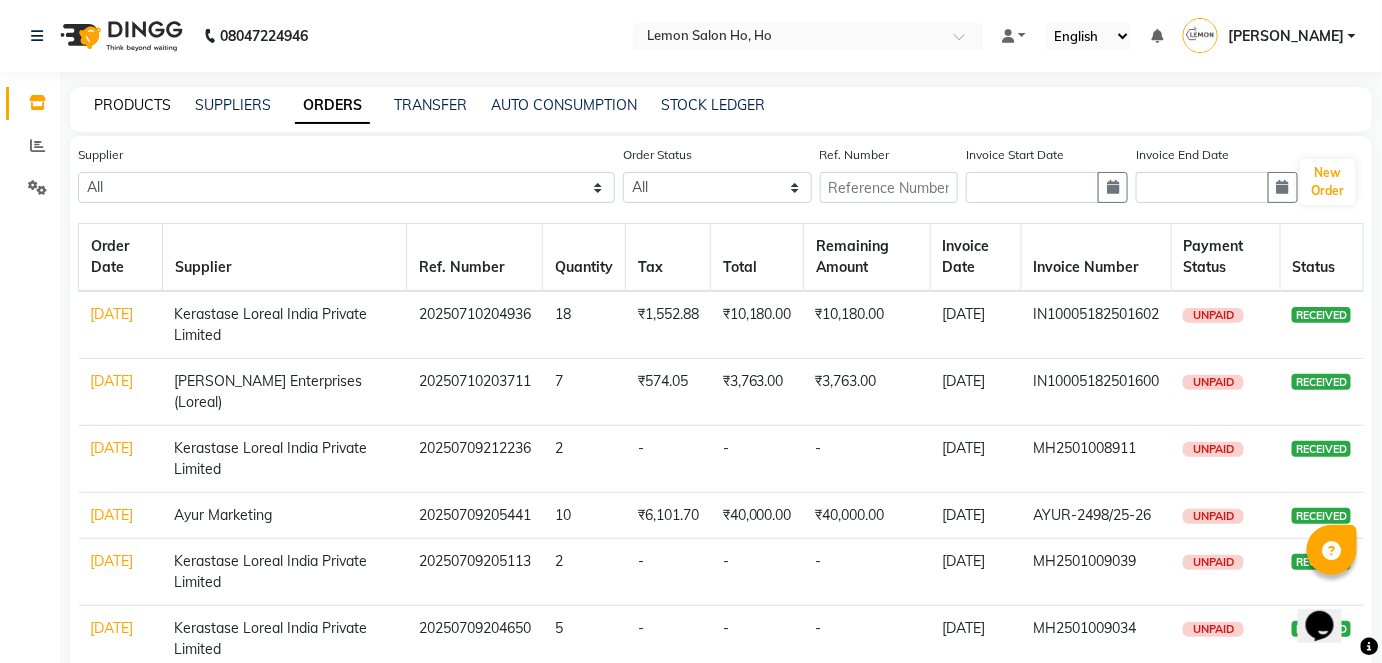 click on "PRODUCTS" 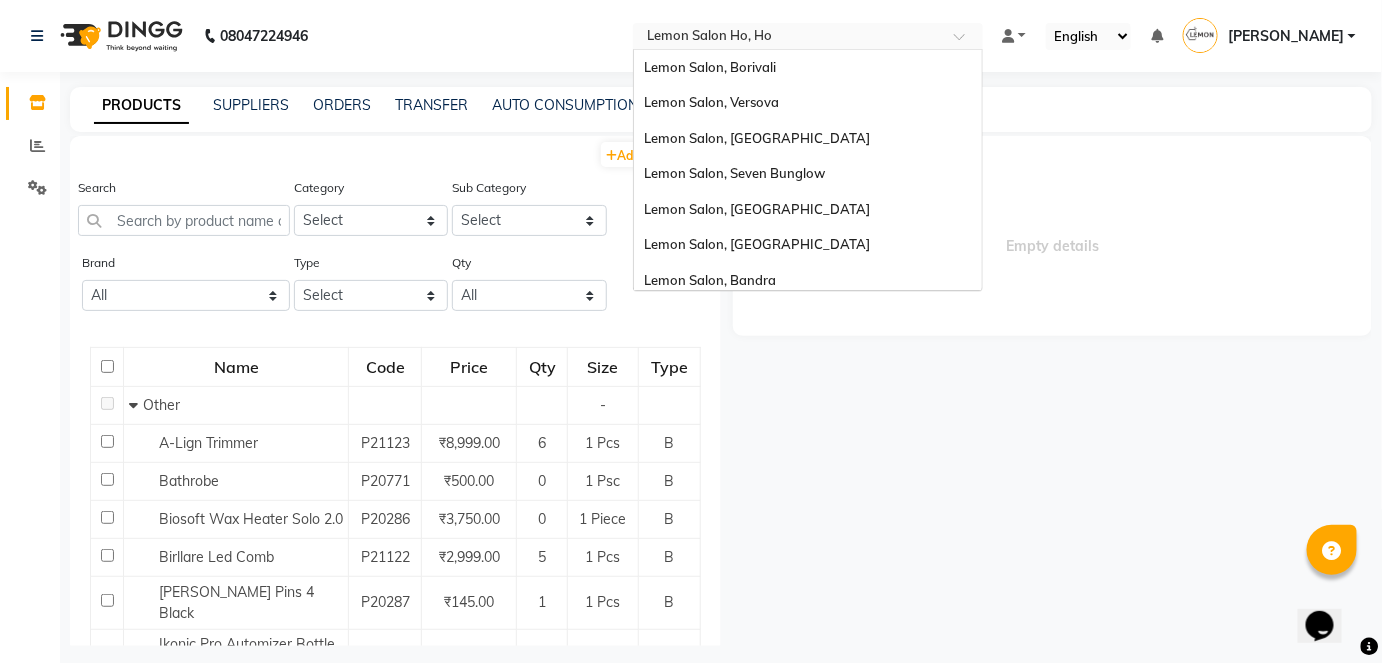 click at bounding box center [788, 38] 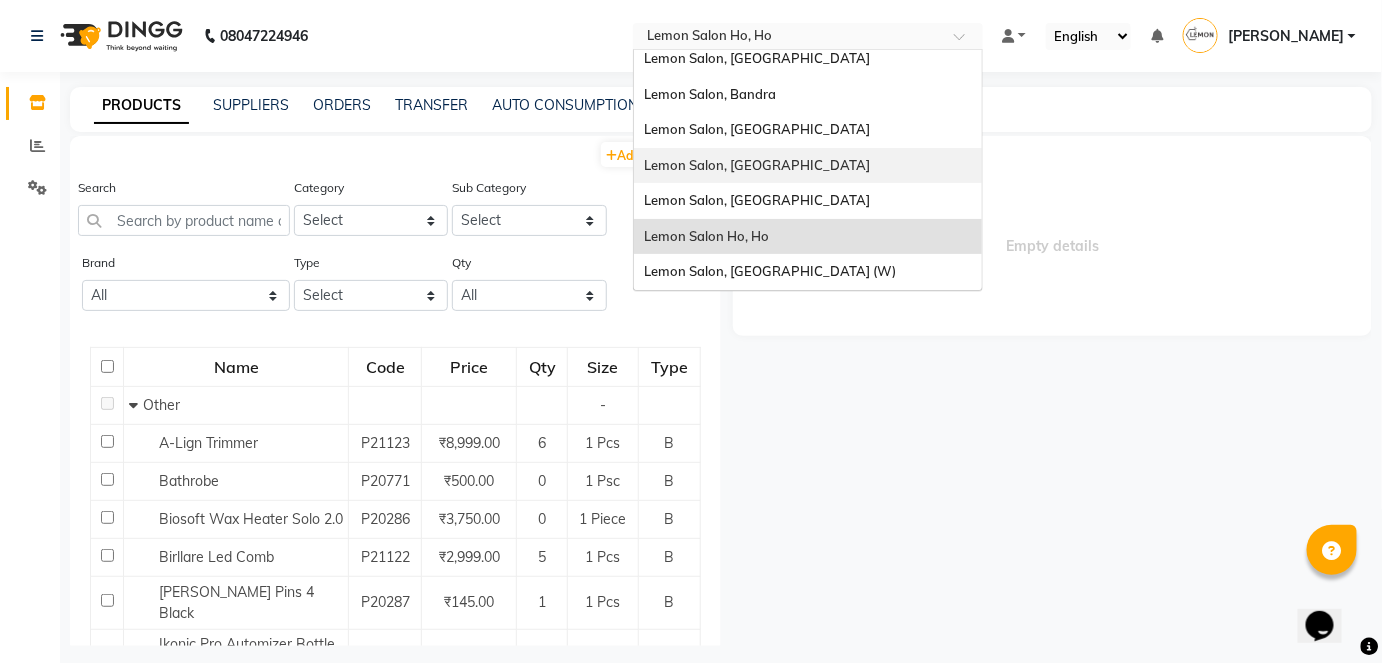 click on "Lemon Salon, Lokhandwala" at bounding box center (757, 165) 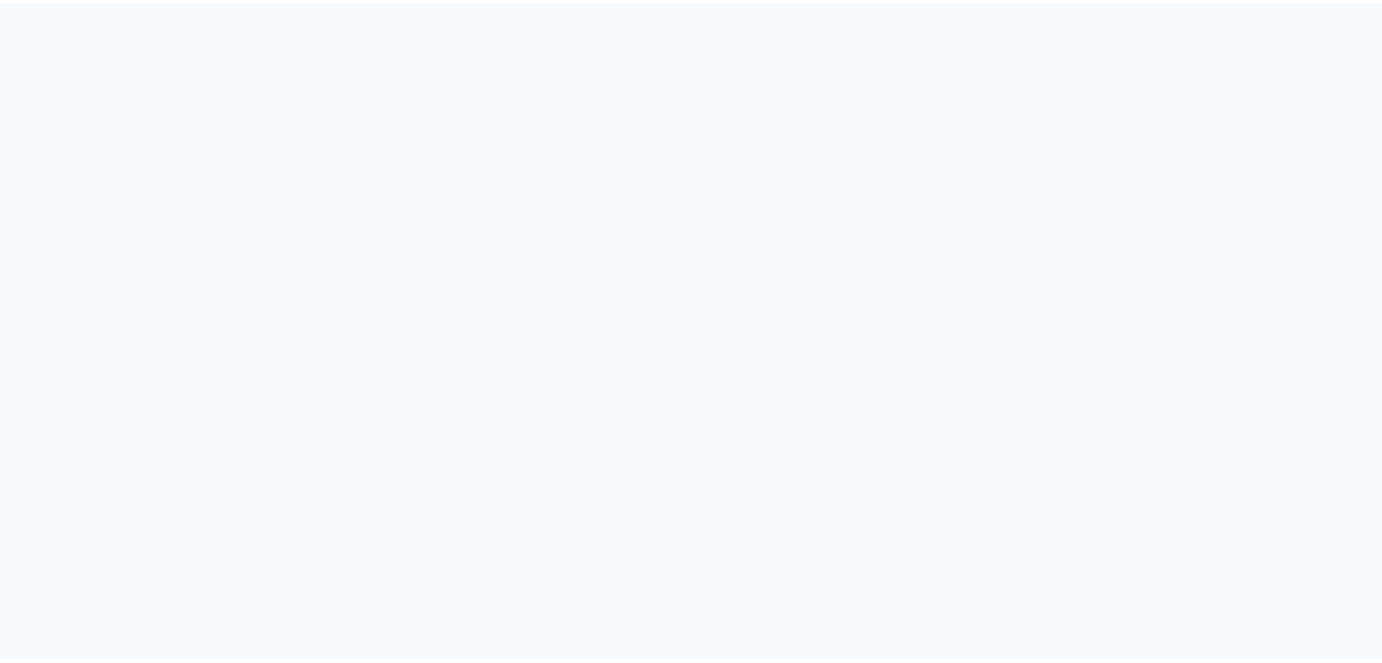 scroll, scrollTop: 0, scrollLeft: 0, axis: both 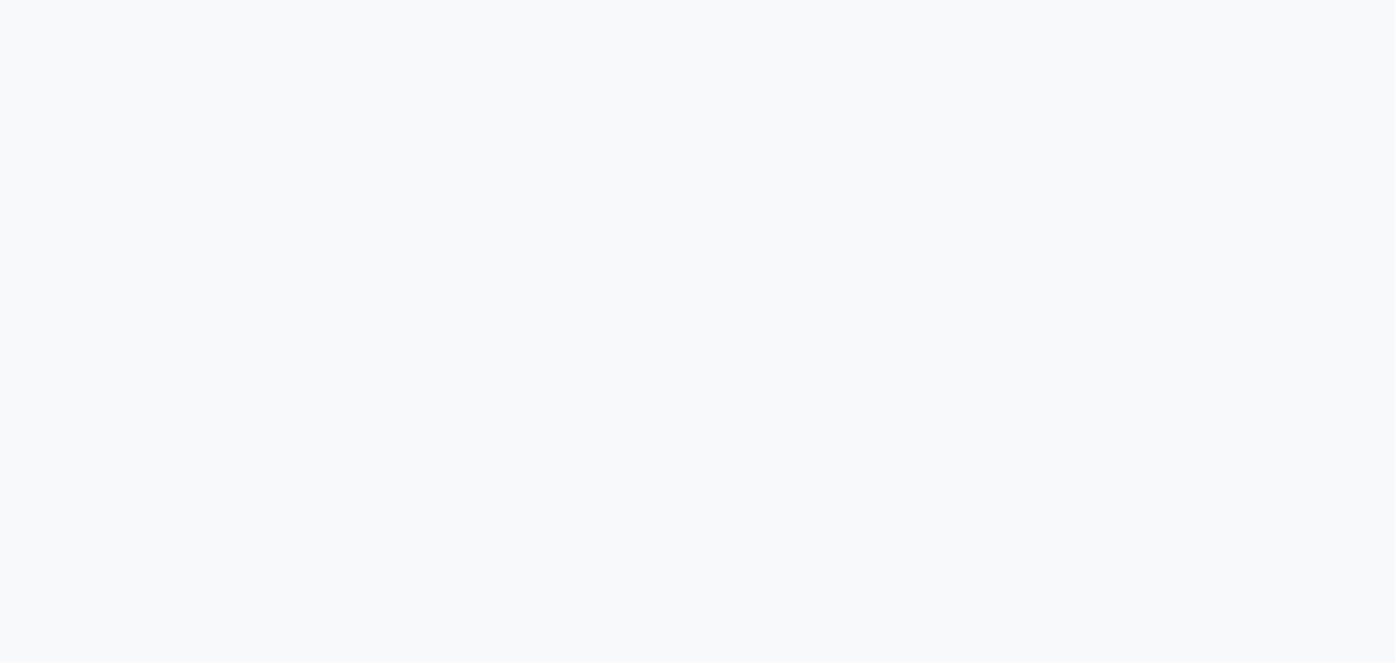 select on "128" 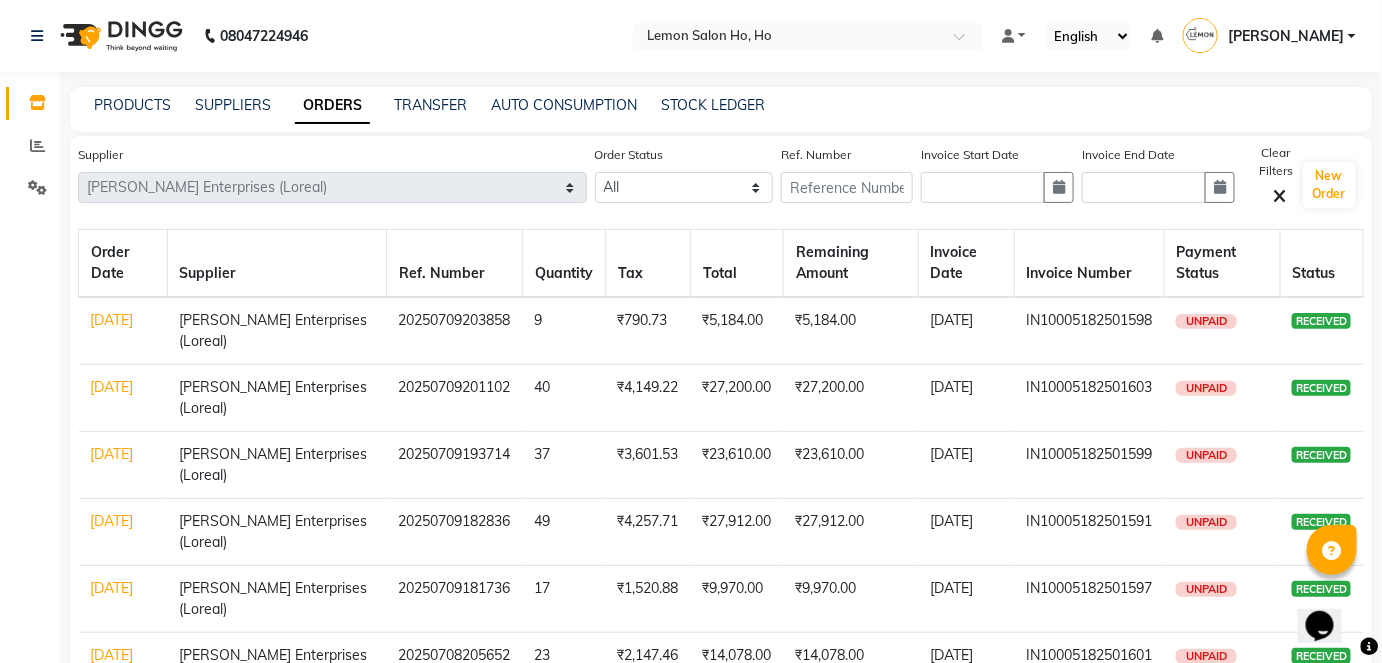 scroll, scrollTop: 0, scrollLeft: 0, axis: both 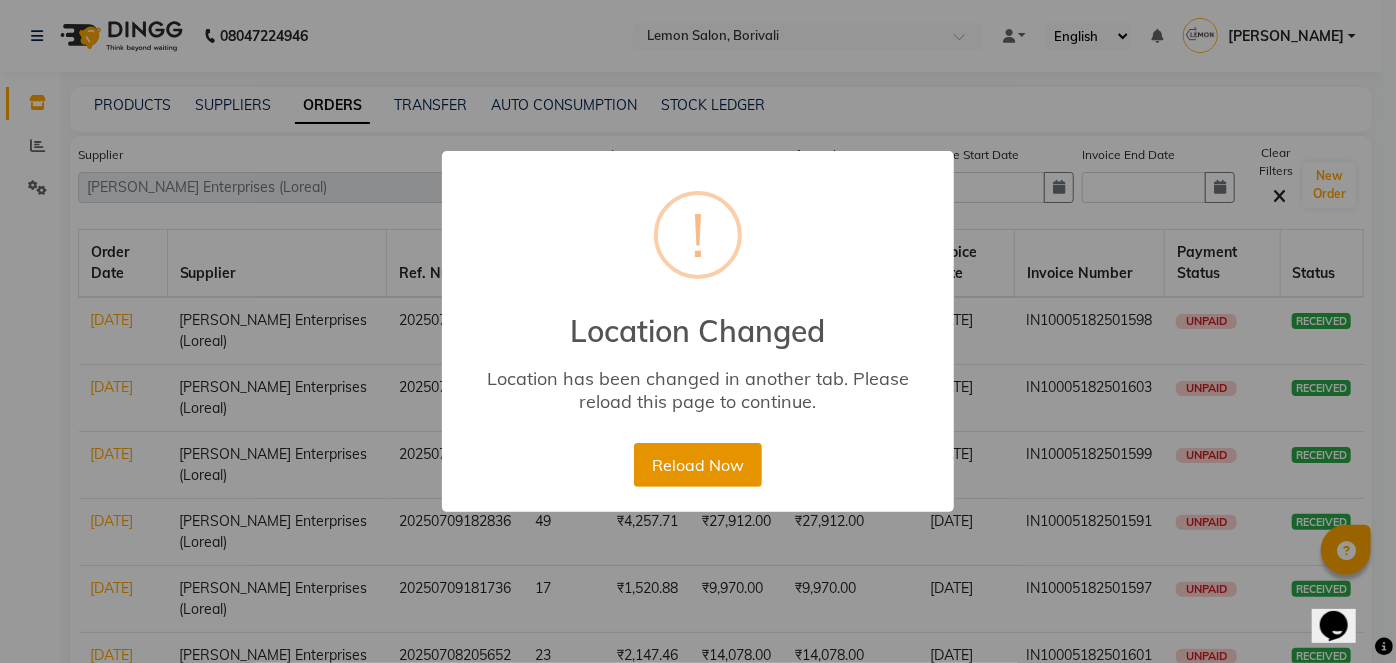 click on "Reload Now" at bounding box center (697, 465) 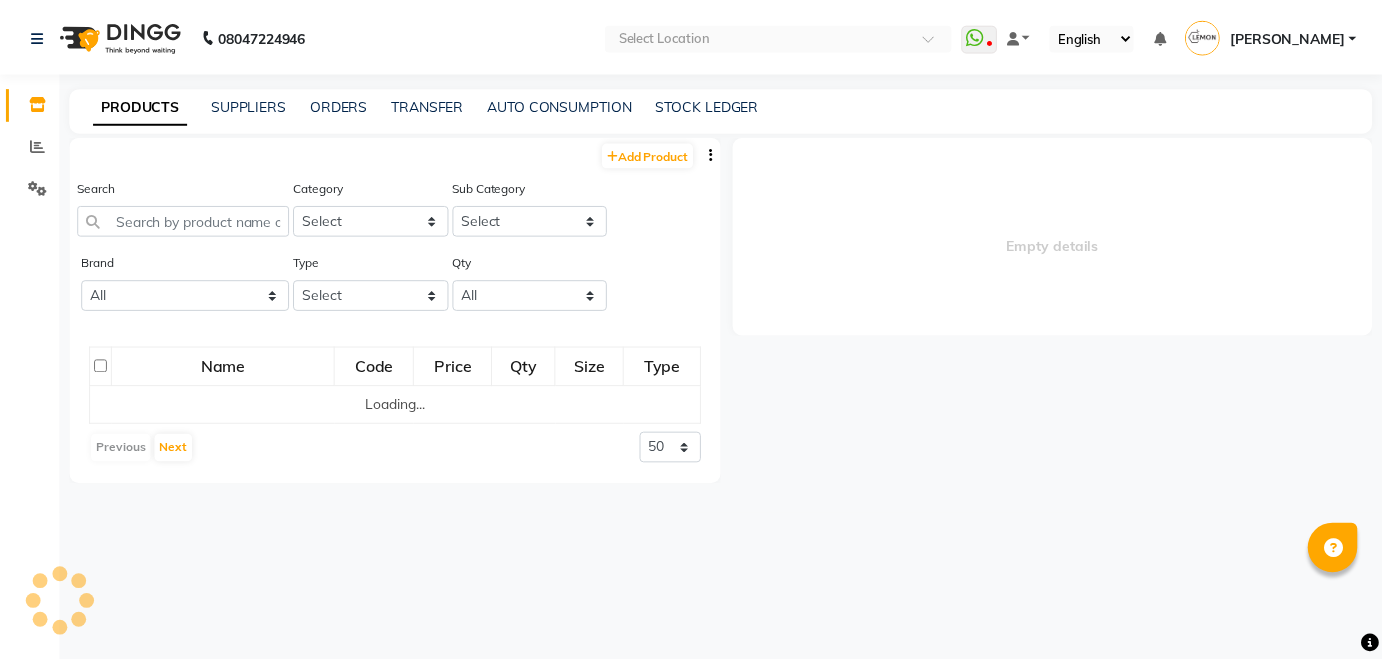 scroll, scrollTop: 0, scrollLeft: 0, axis: both 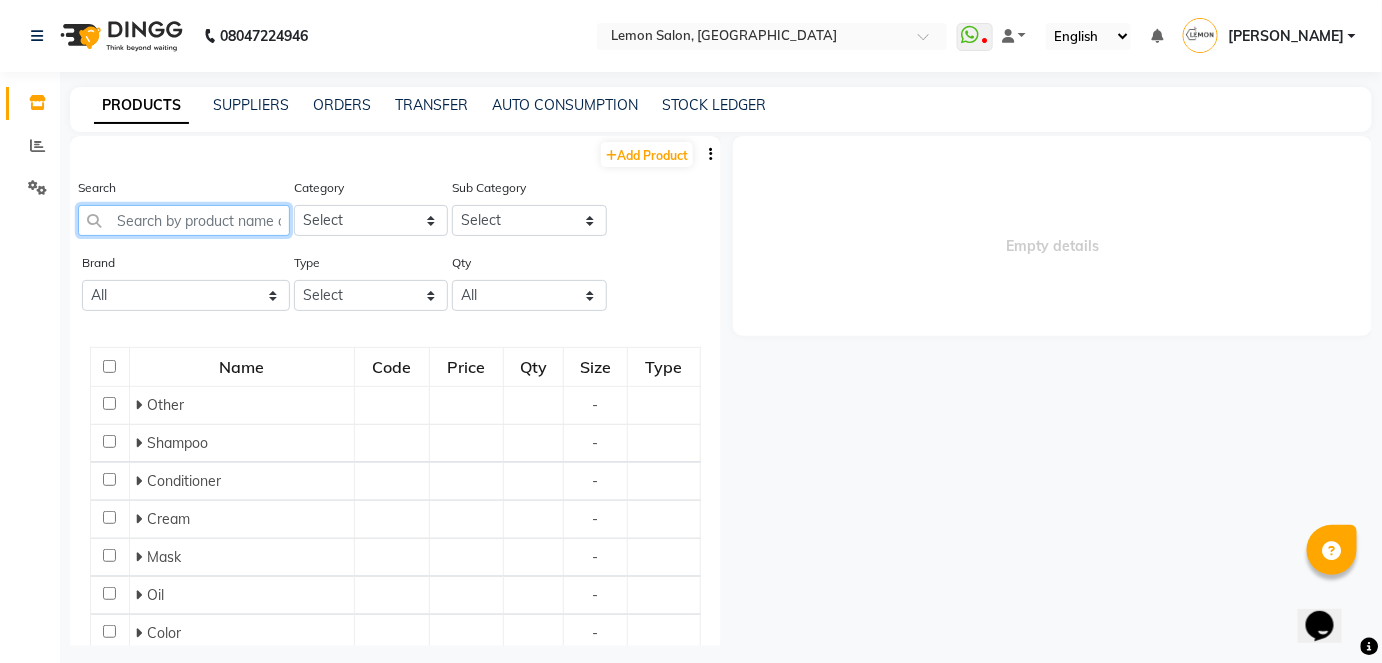 click 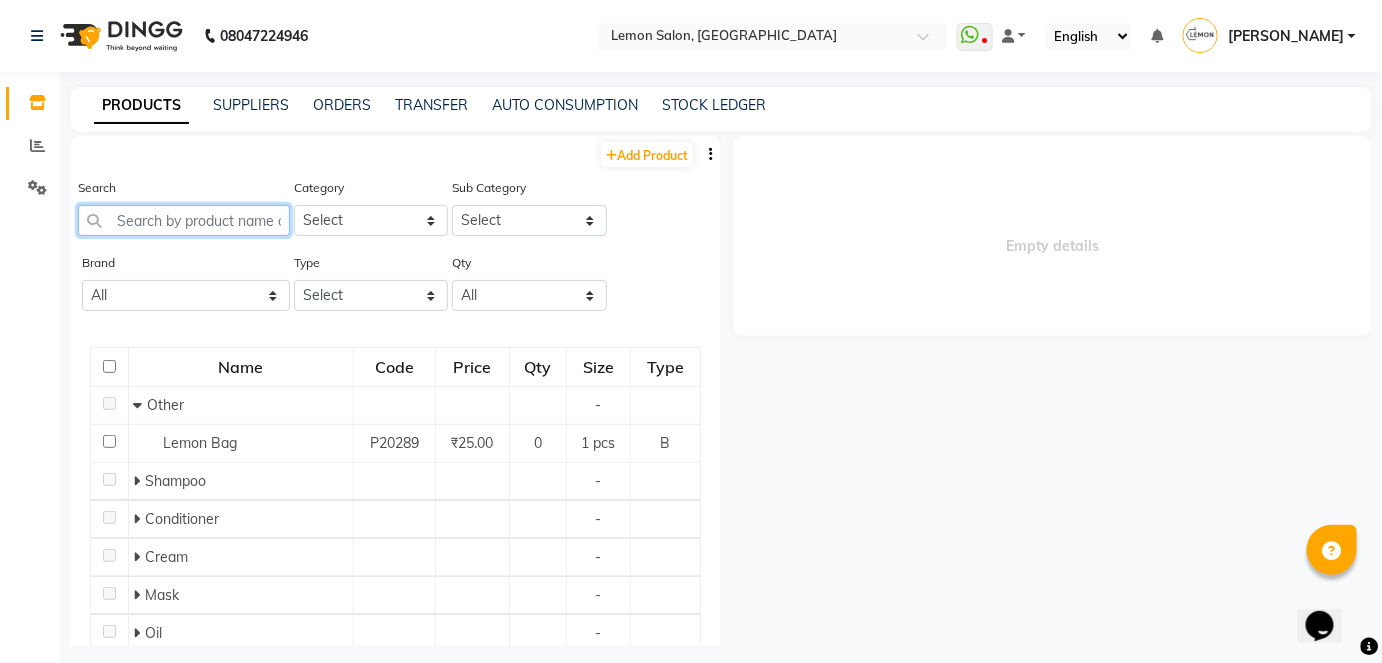 type on "B" 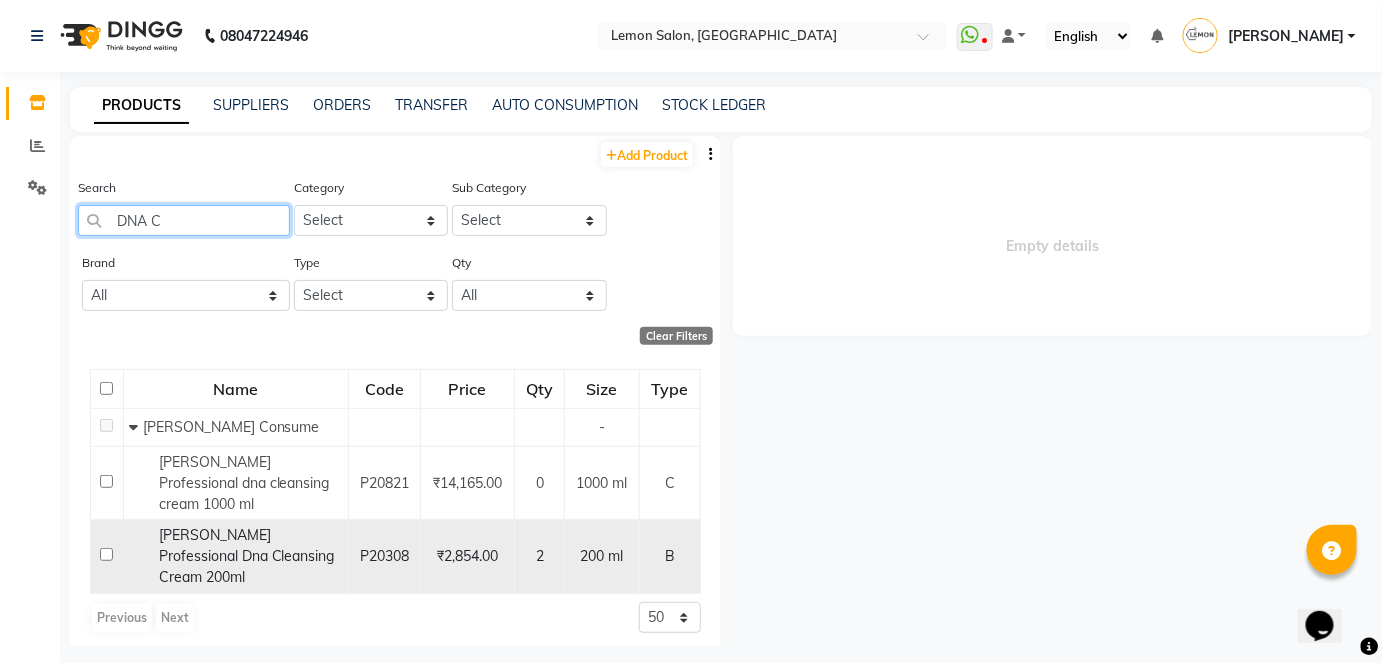 scroll, scrollTop: 7, scrollLeft: 0, axis: vertical 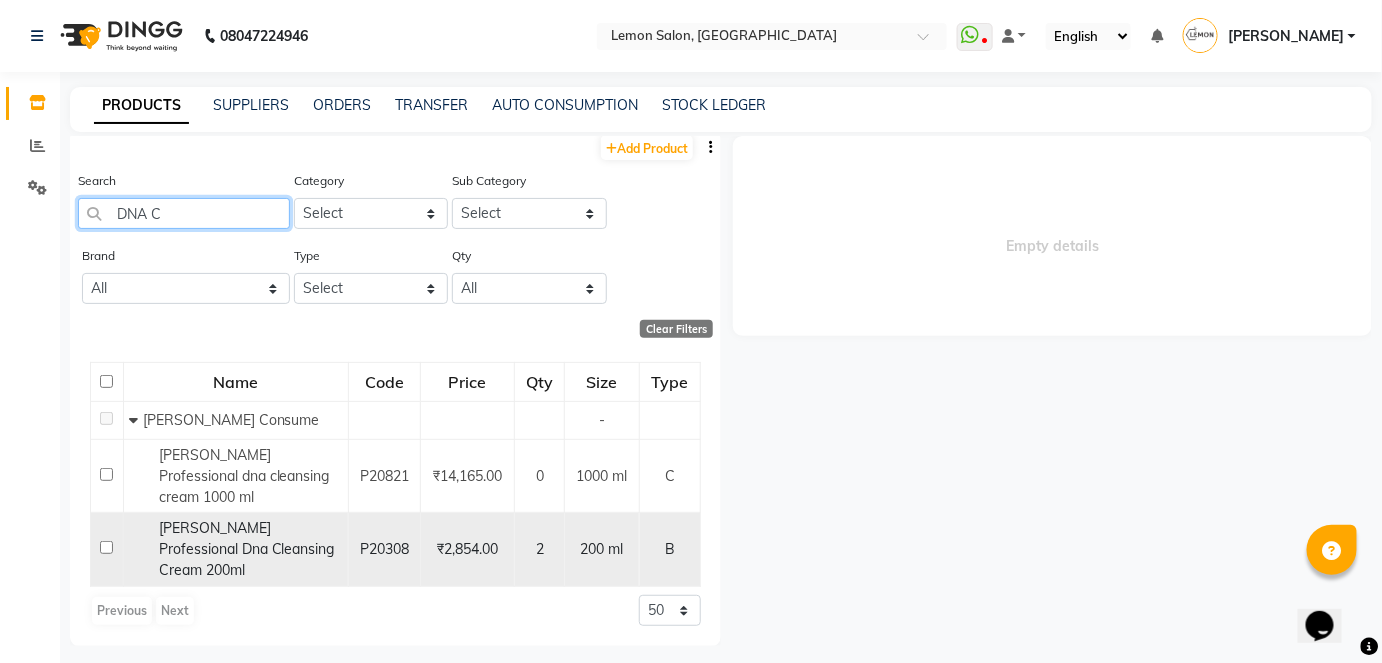 type on "DNA C" 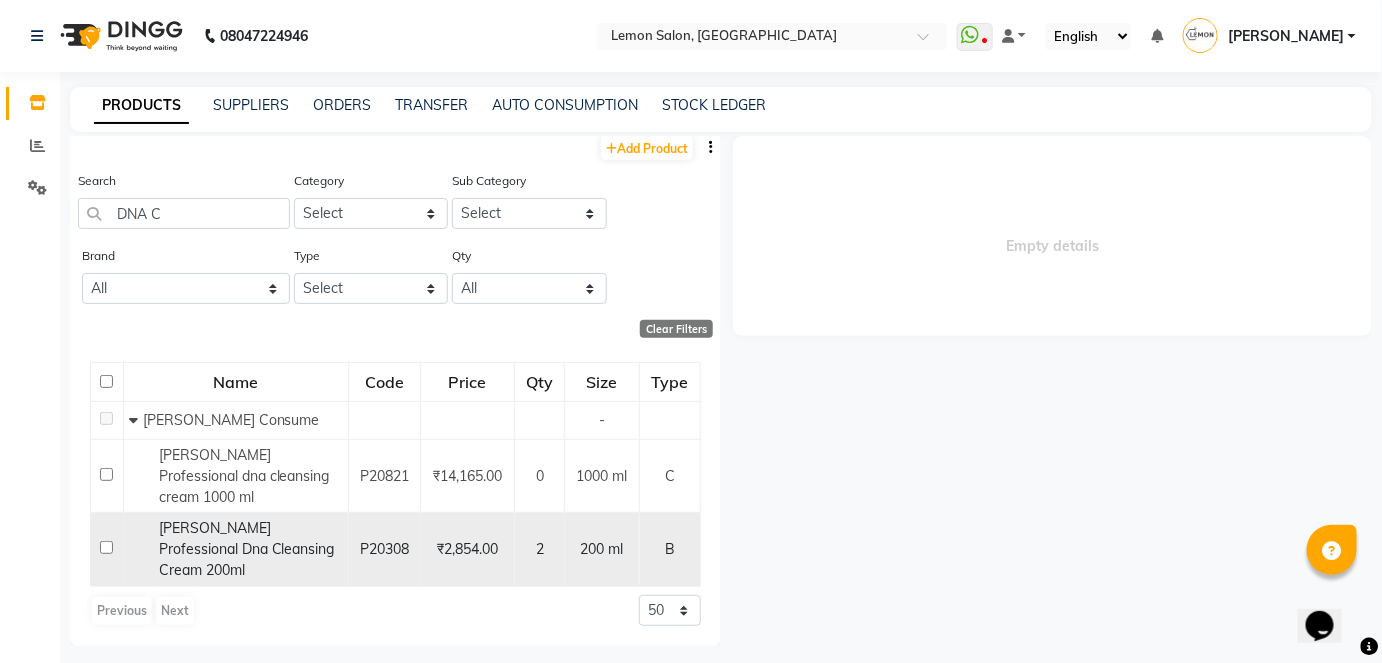 click 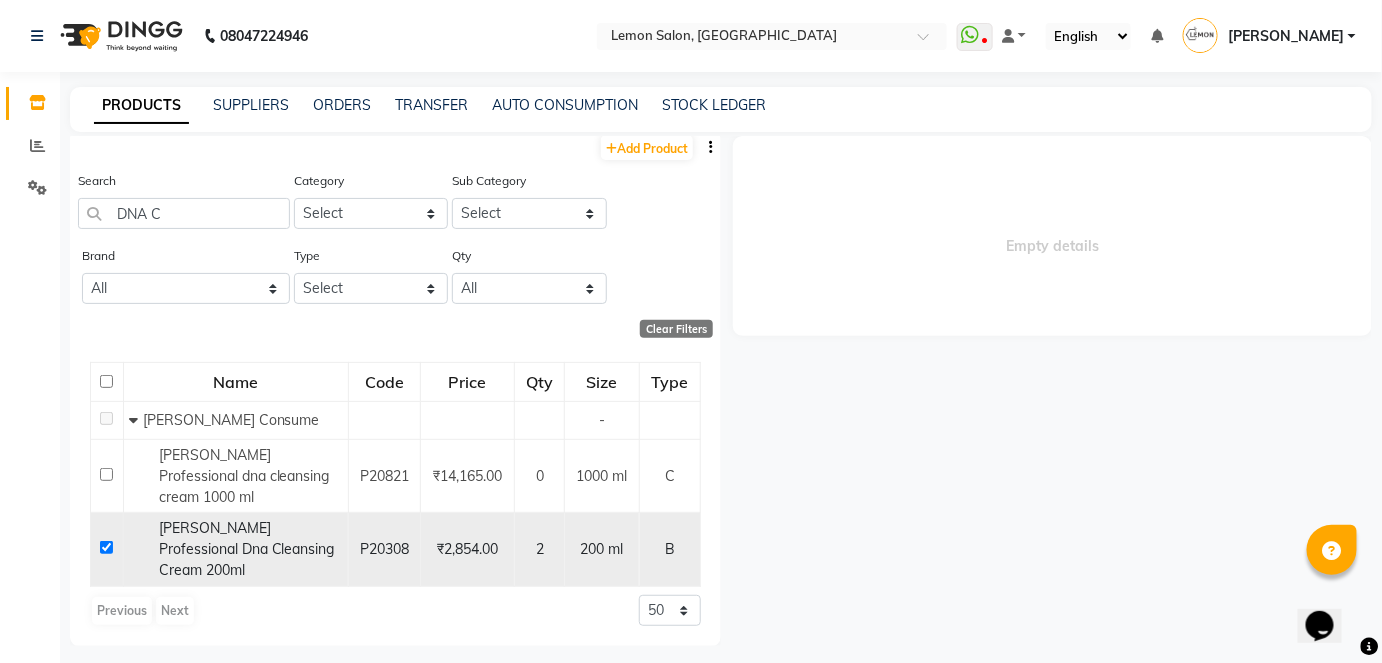 checkbox on "true" 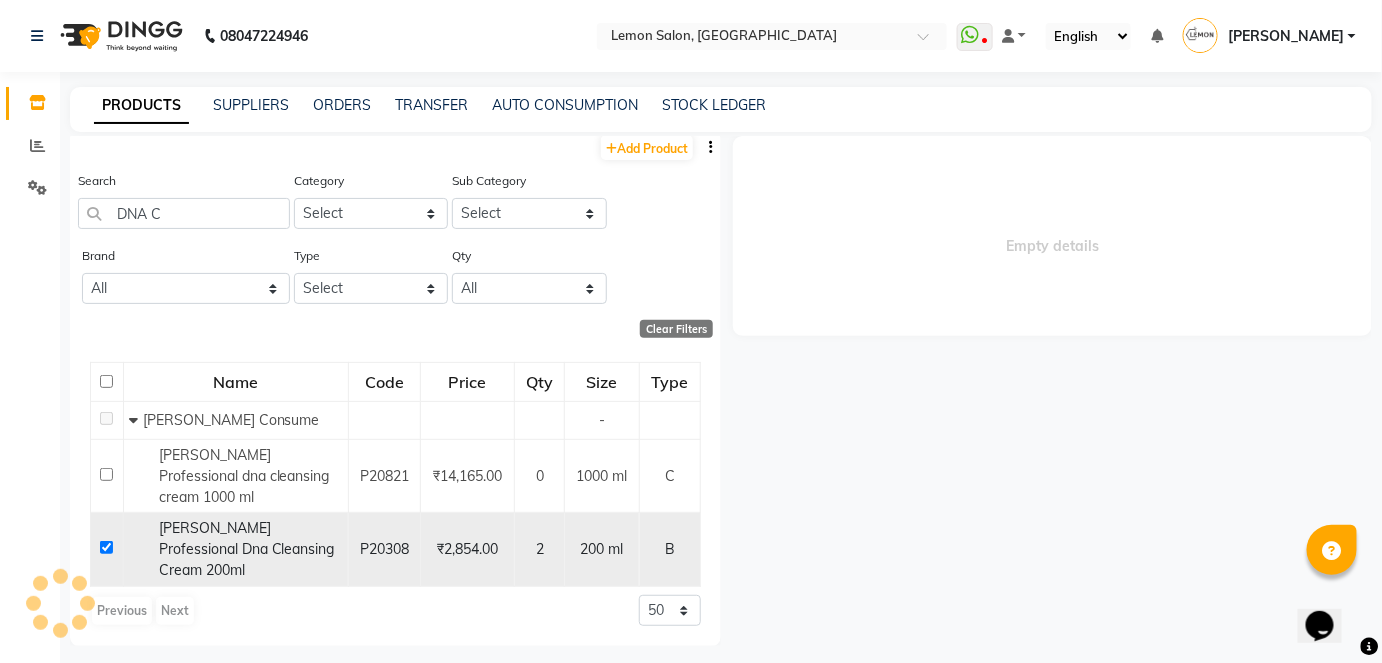 select 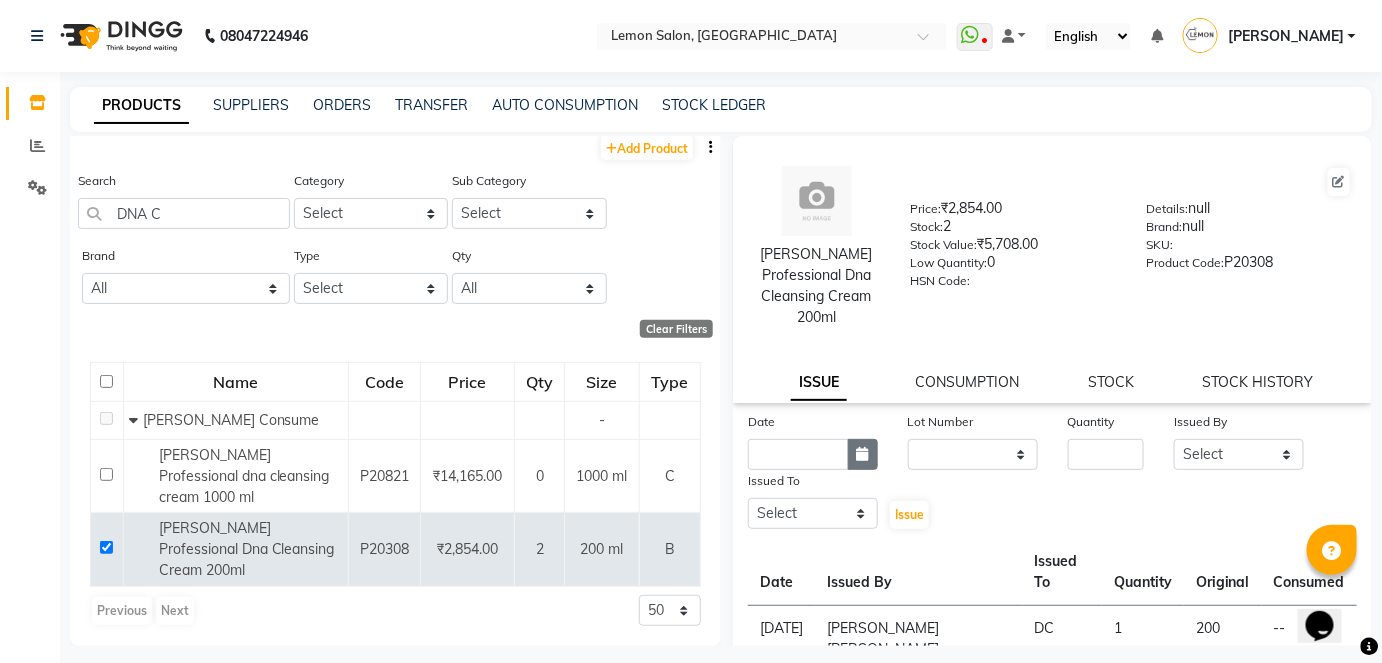 click 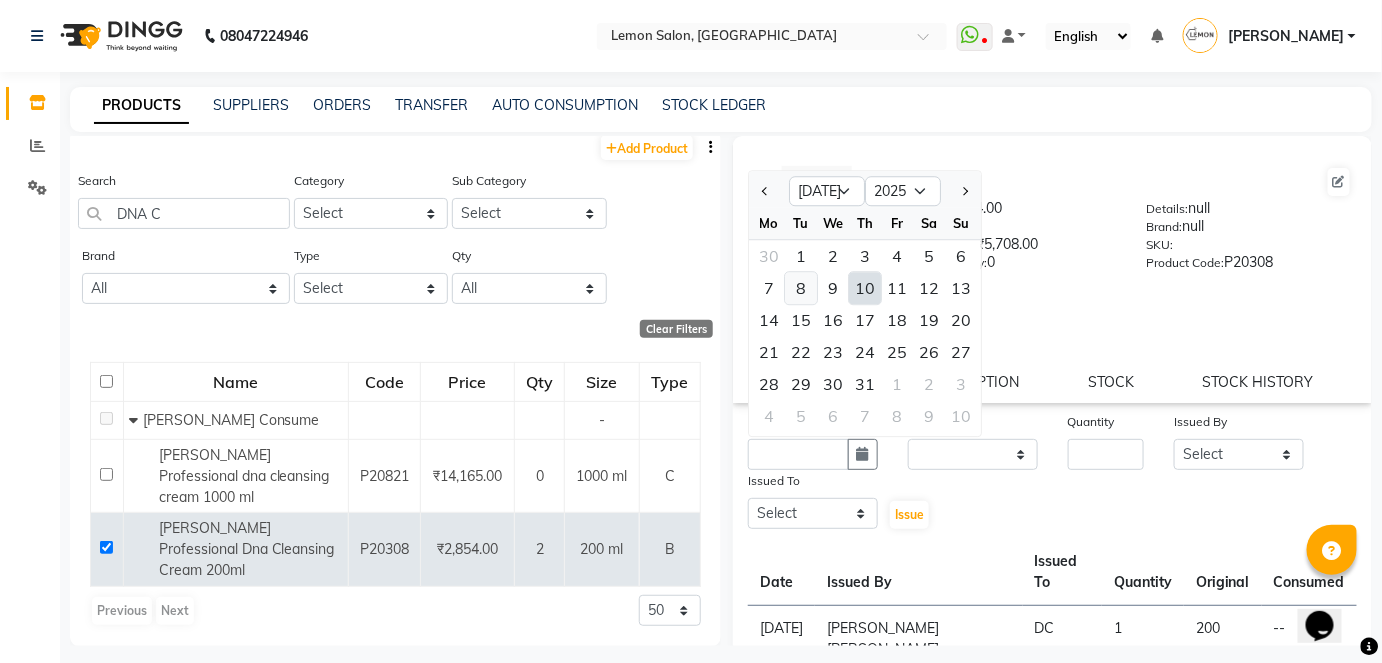click on "8" 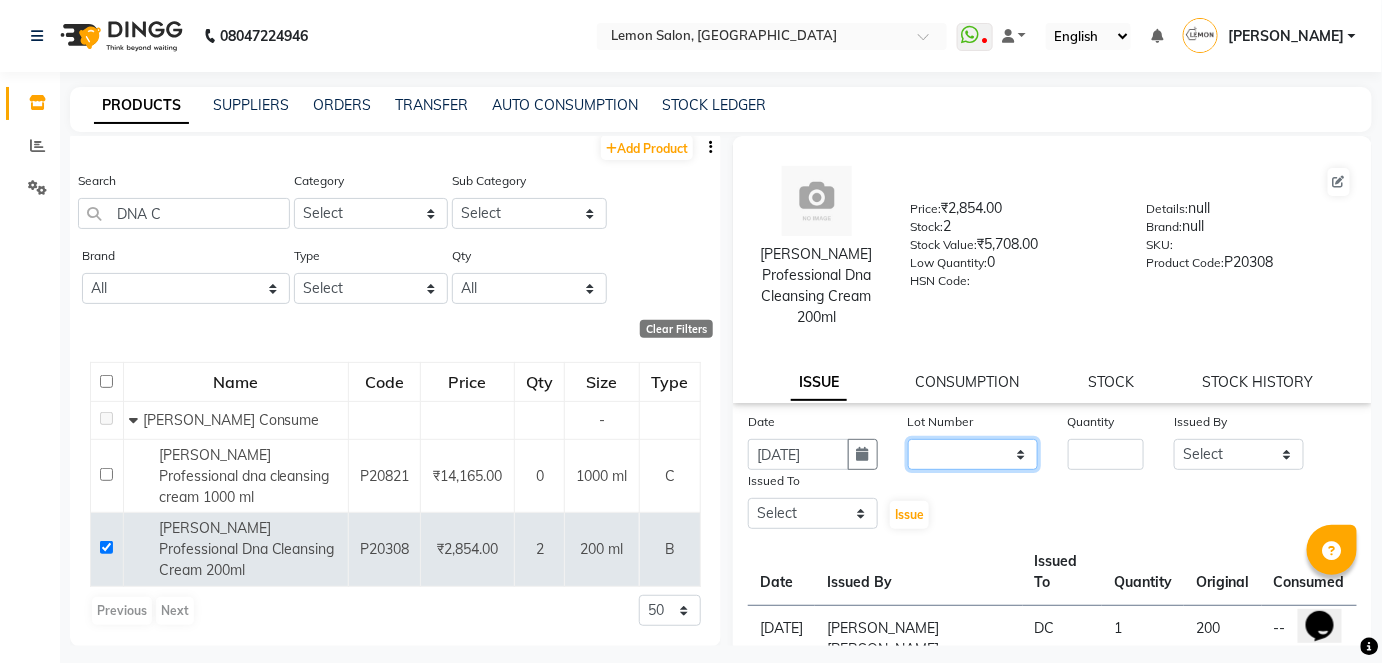 click on "None" 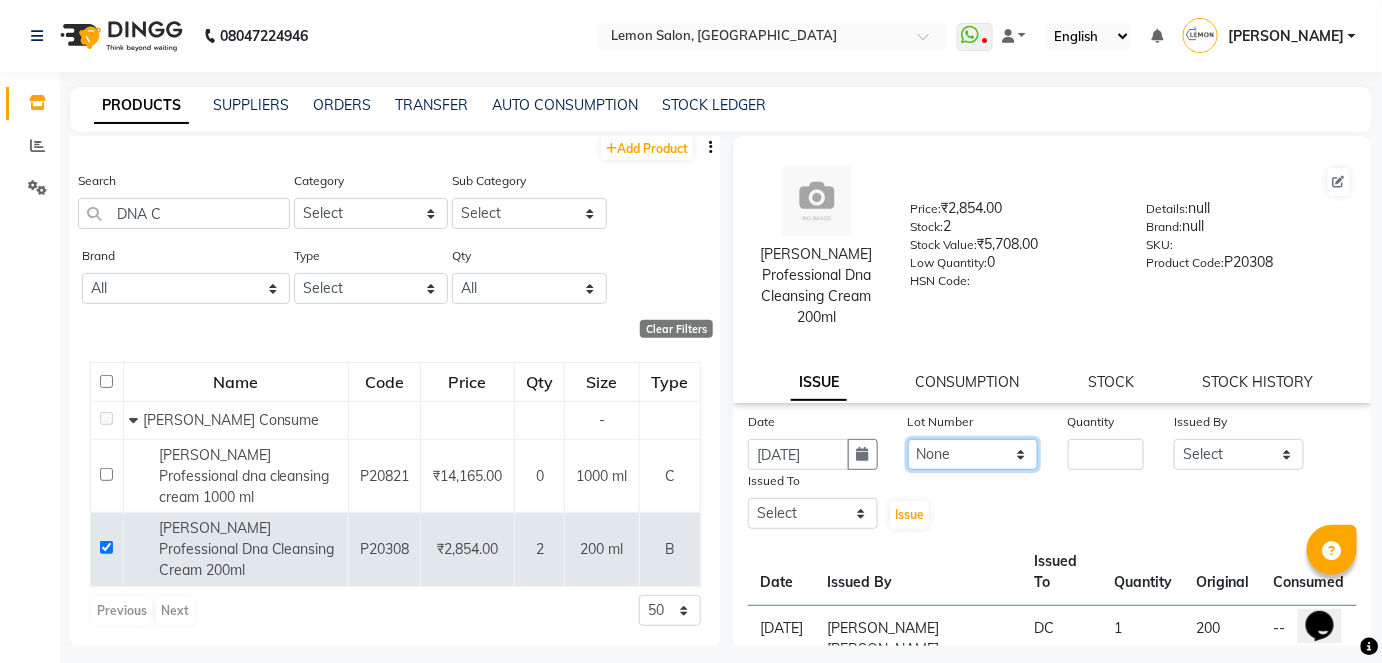 click on "None" 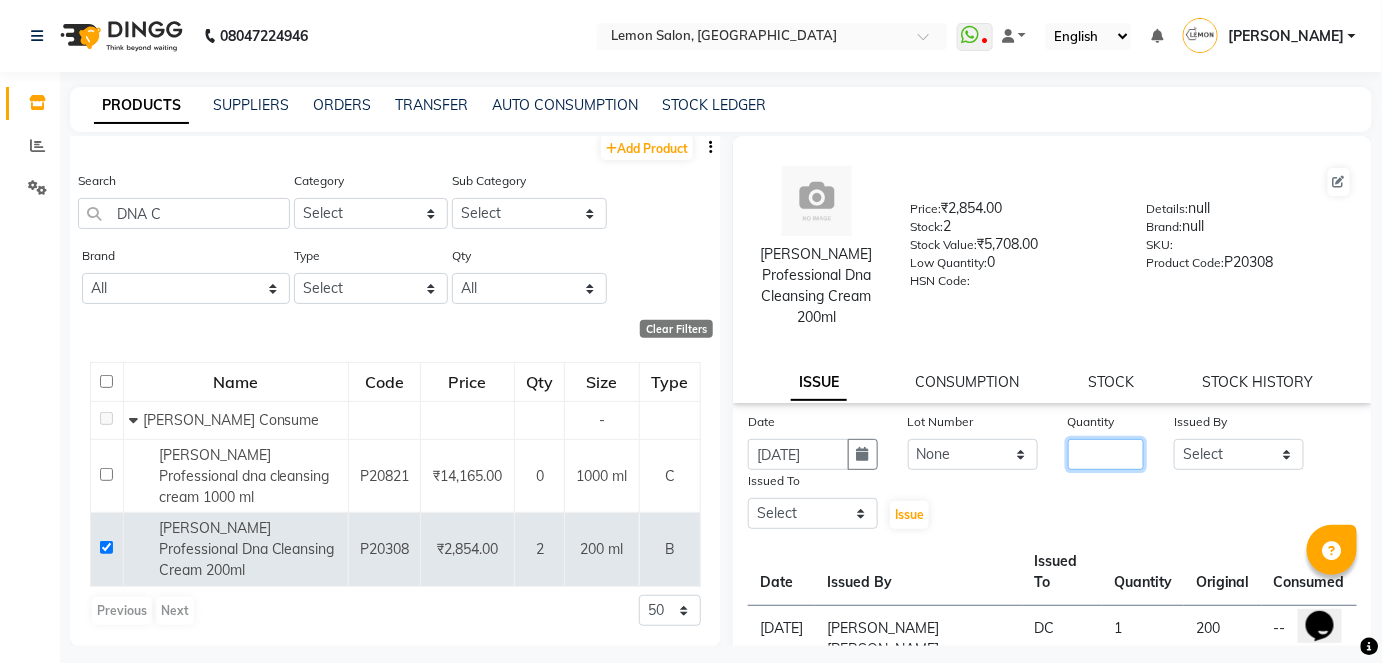 click 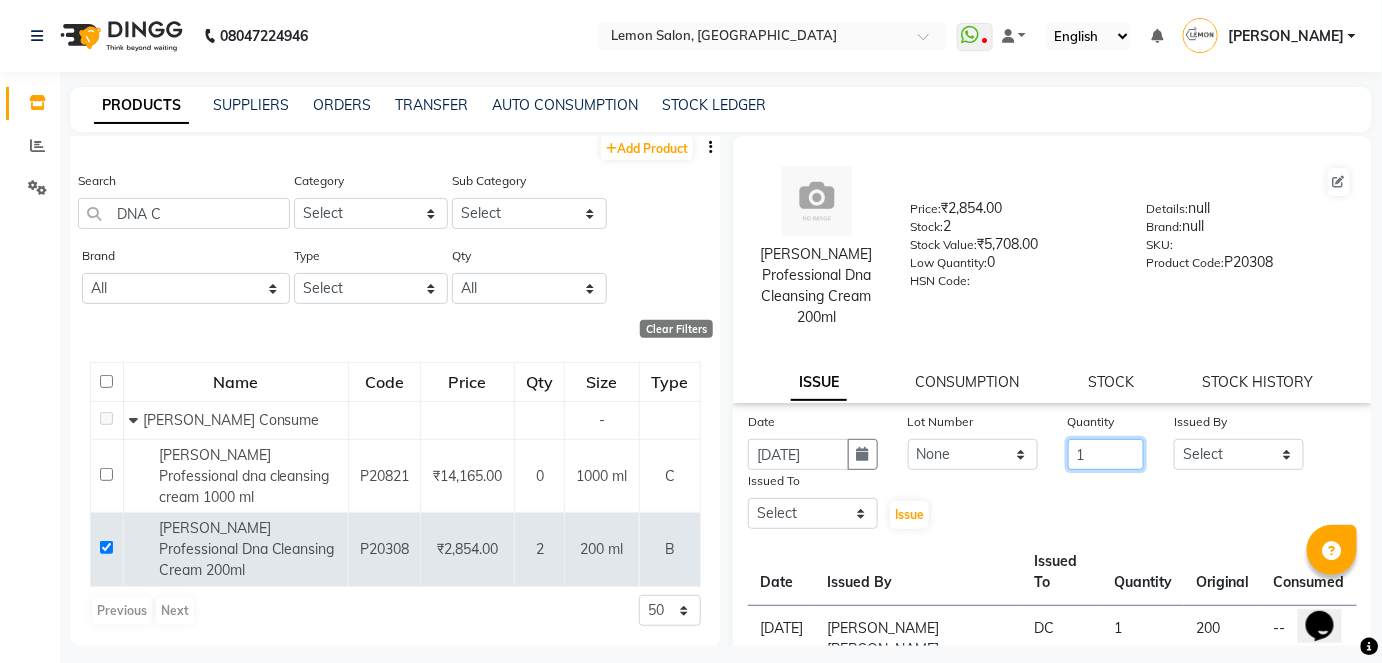 type on "1" 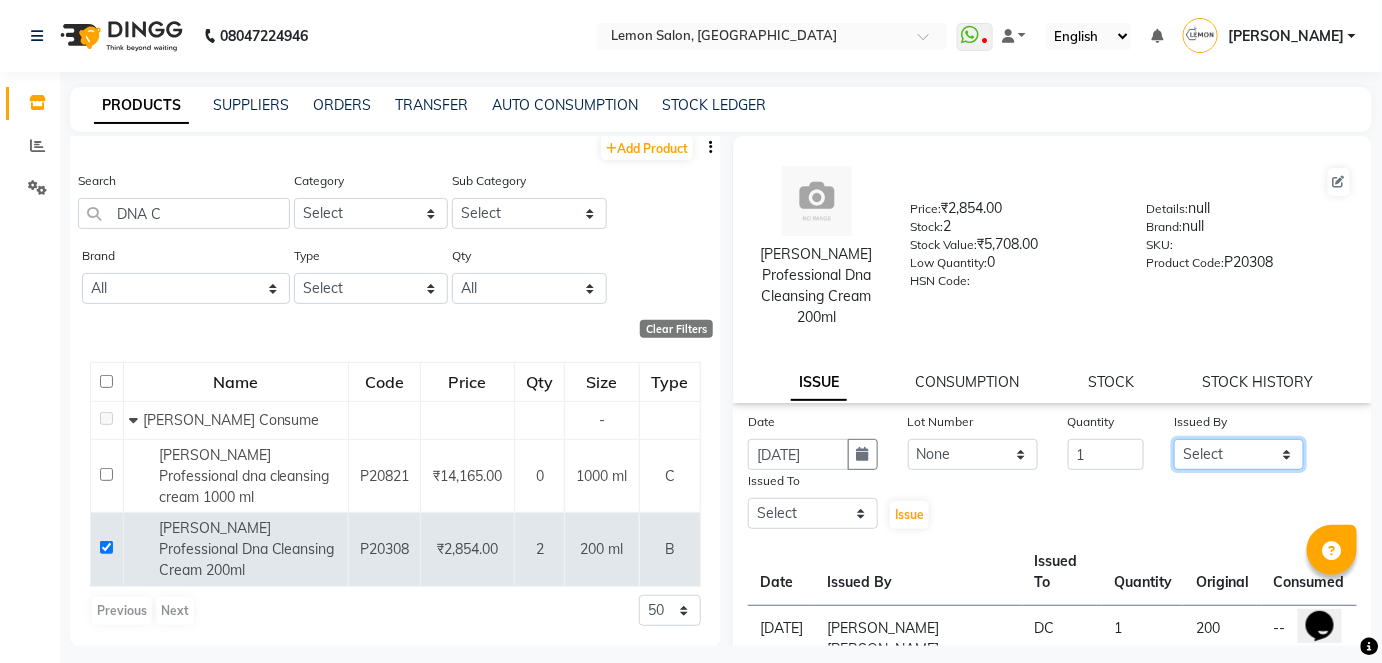 click on "Select Aalam [PERSON_NAME] [PERSON_NAME] [PERSON_NAME] [PERSON_NAME] [PERSON_NAME] [PERSON_NAME]  DC [PERSON_NAME] [PERSON_NAME]  [PERSON_NAME] [PERSON_NAME] Mane [PERSON_NAME] Sahibaddin [PERSON_NAME]  [PERSON_NAME] [PERSON_NAME] [PERSON_NAME] [PERSON_NAME]" 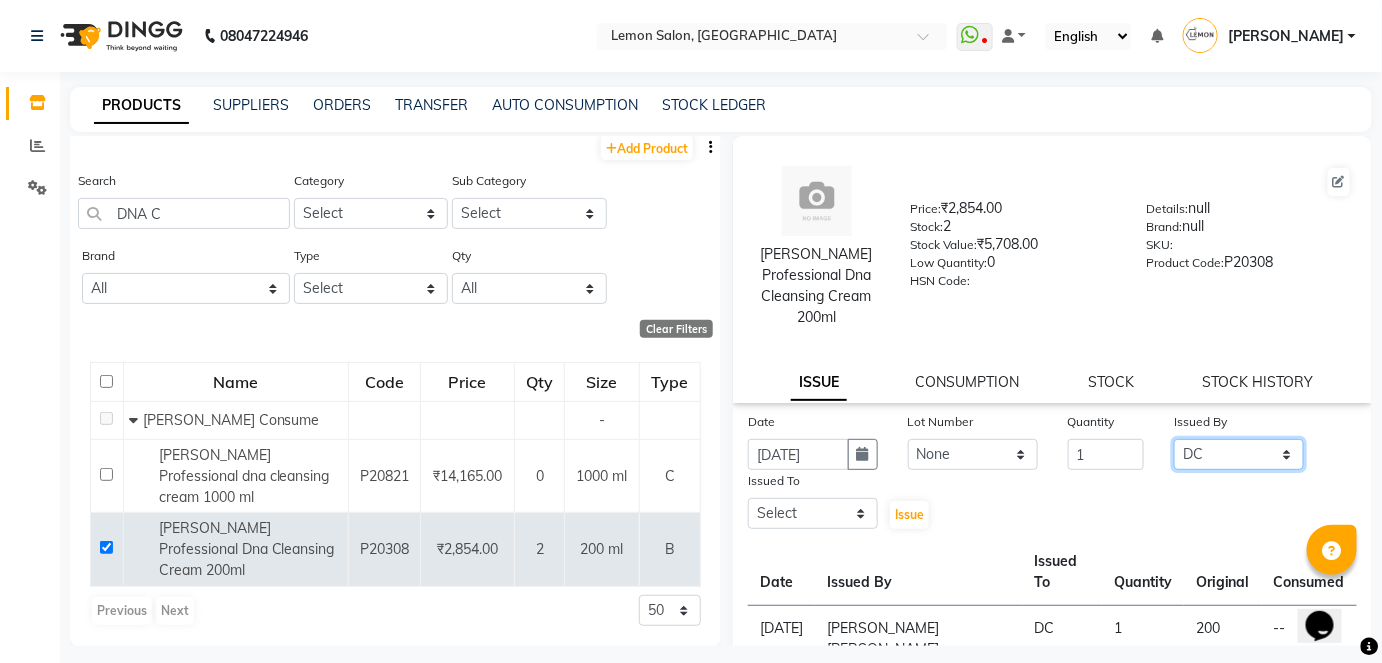 click on "Select Aalam Saifi Abhishek Shelar Ansar Ahmed Archana Muke Ashish Sharma Ayesha Khan  DC Falak Saleem Shaikh Karuna Bambhania  Monica Martin Paul Radhika Mane Rohit Khairnar Sahibaddin Shaikh  Sameer Siddiqui Shaan Shibhu Salmani  Shubham Sofia Waseem Salmani" 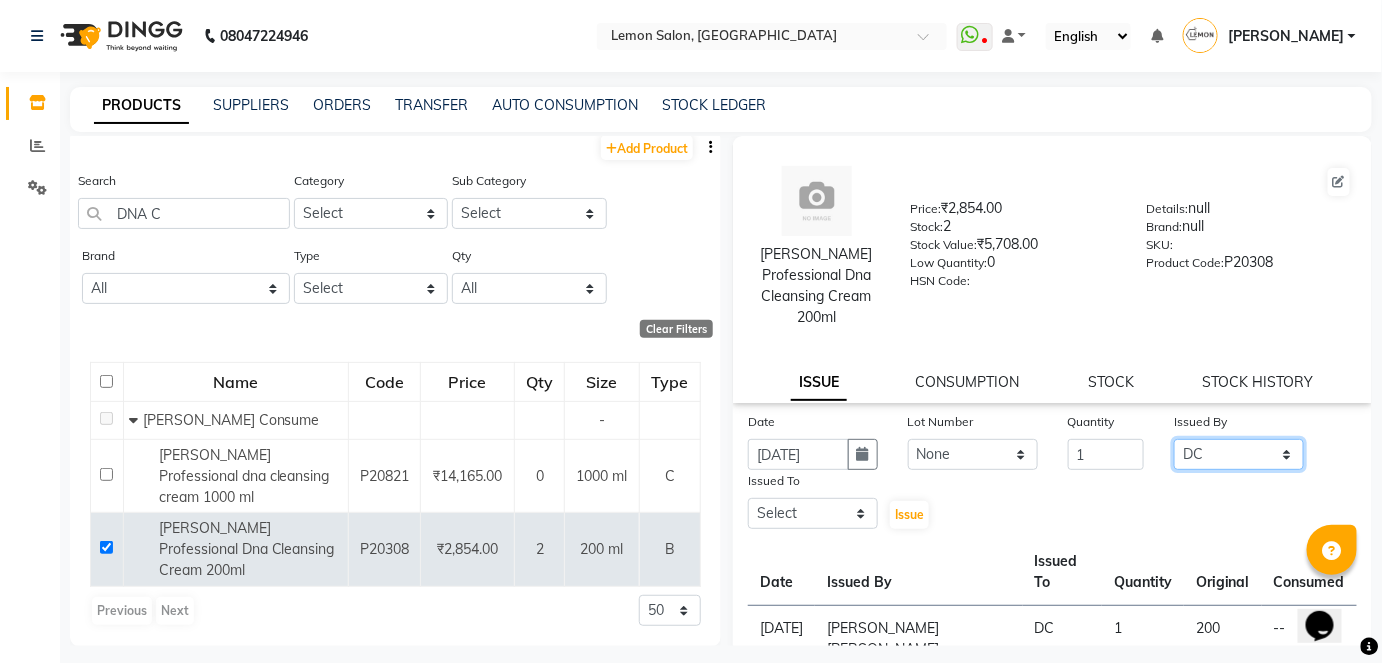 click on "Select Aalam Saifi Abhishek Shelar Ansar Ahmed Archana Muke Ashish Sharma Ayesha Khan  DC Falak Saleem Shaikh Karuna Bambhania  Monica Martin Paul Radhika Mane Rohit Khairnar Sahibaddin Shaikh  Sameer Siddiqui Shaan Shibhu Salmani  Shubham Sofia Waseem Salmani" 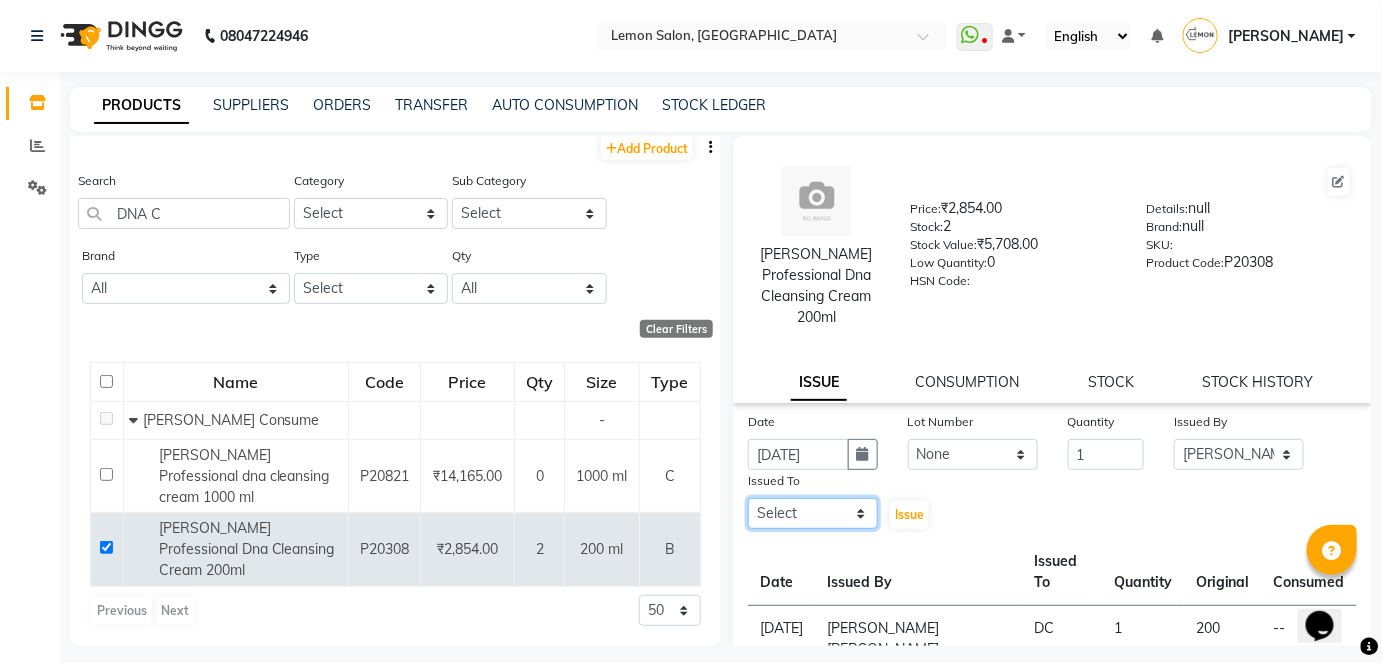 click on "Select Aalam Saifi Abhishek Shelar Ansar Ahmed Archana Muke Ashish Sharma Ayesha Khan  DC Falak Saleem Shaikh Karuna Bambhania  Monica Martin Paul Radhika Mane Rohit Khairnar Sahibaddin Shaikh  Sameer Siddiqui Shaan Shibhu Salmani  Shubham Sofia Waseem Salmani" 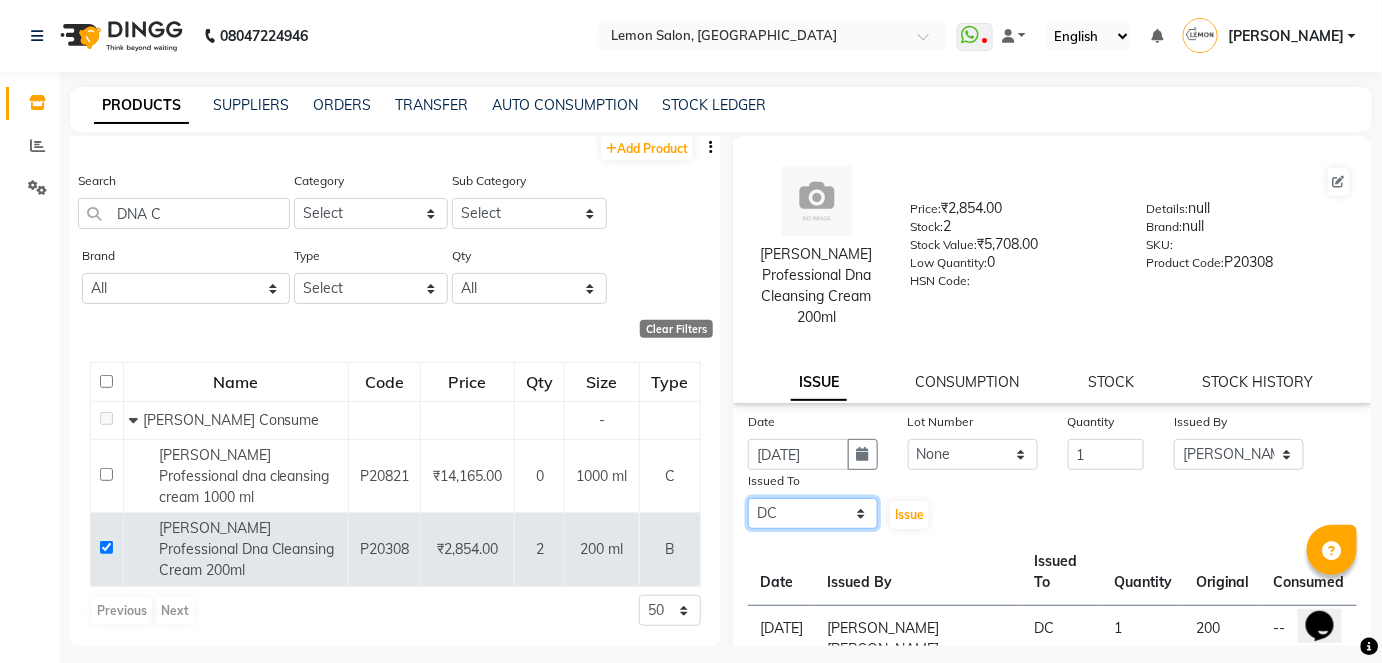 click on "Select Aalam Saifi Abhishek Shelar Ansar Ahmed Archana Muke Ashish Sharma Ayesha Khan  DC Falak Saleem Shaikh Karuna Bambhania  Monica Martin Paul Radhika Mane Rohit Khairnar Sahibaddin Shaikh  Sameer Siddiqui Shaan Shibhu Salmani  Shubham Sofia Waseem Salmani" 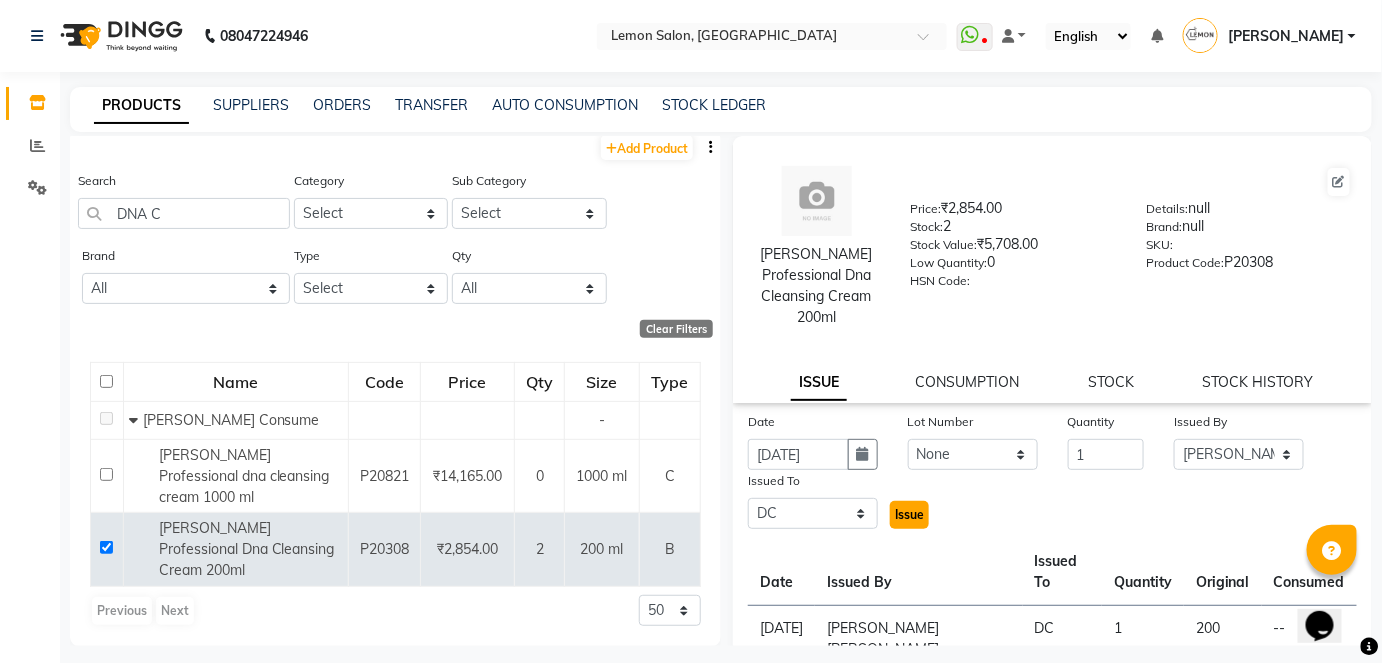 click on "Issue" 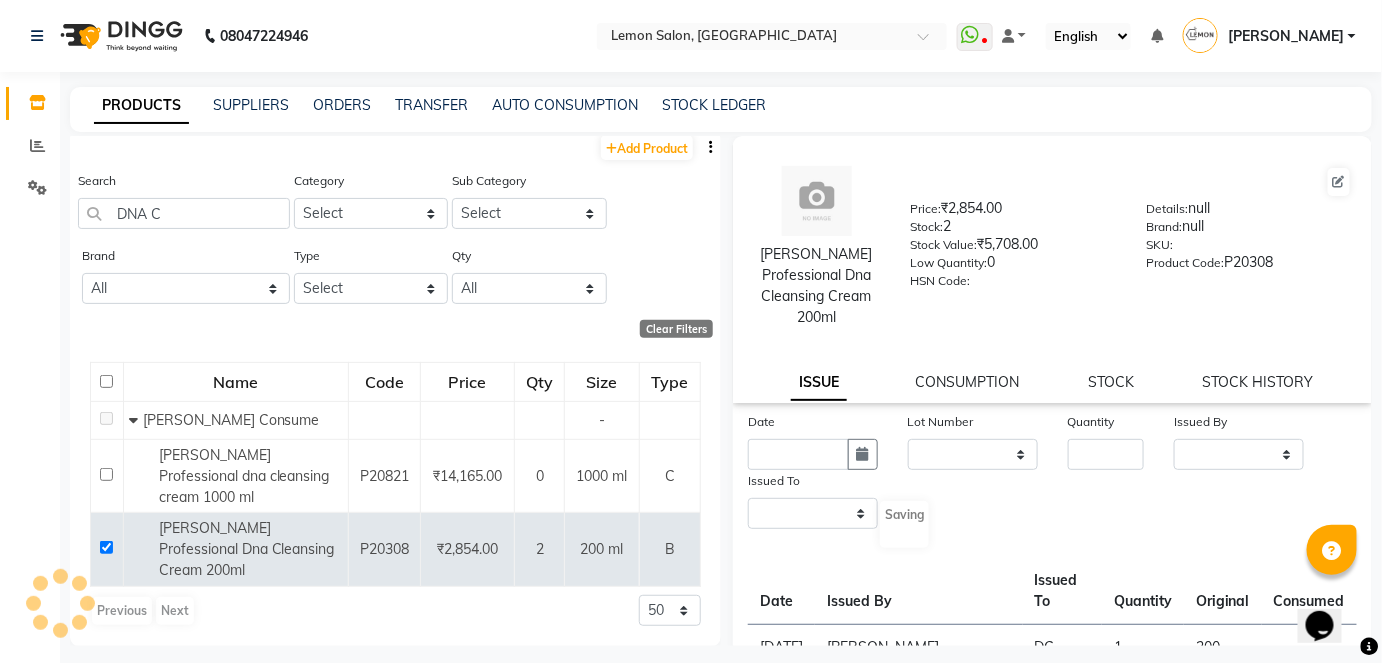 select 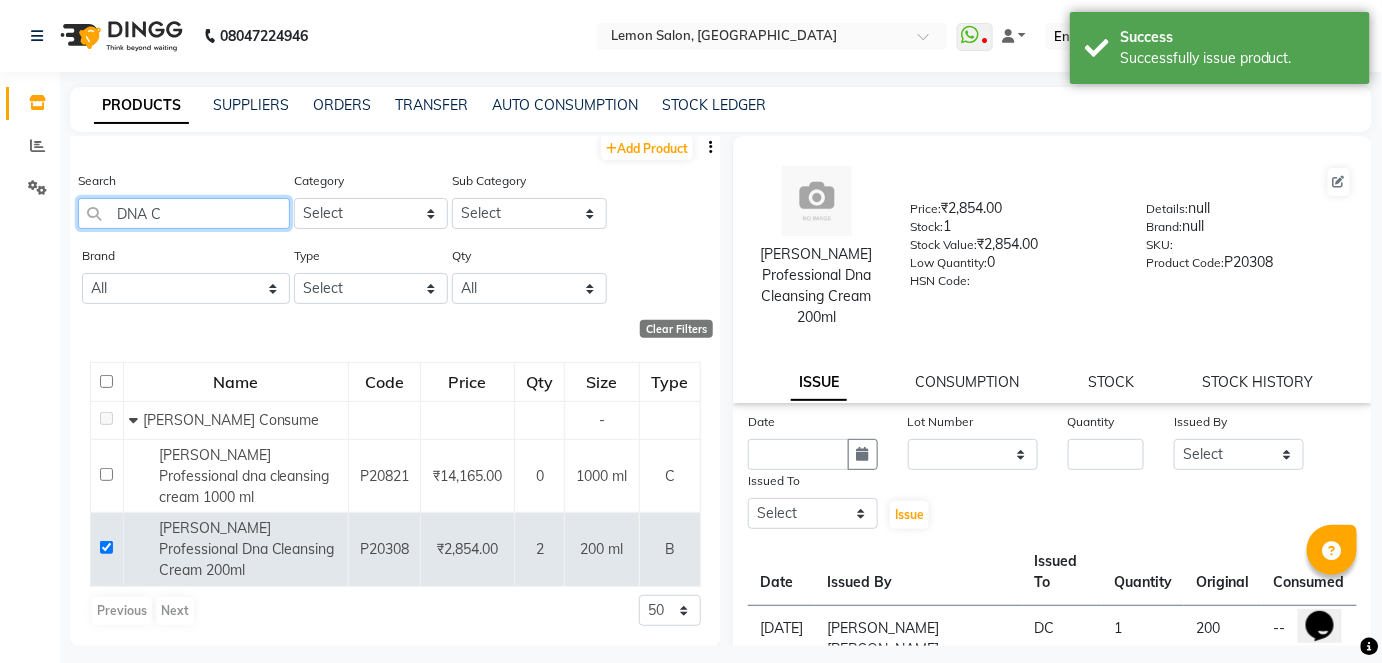 drag, startPoint x: 166, startPoint y: 213, endPoint x: 83, endPoint y: 211, distance: 83.02409 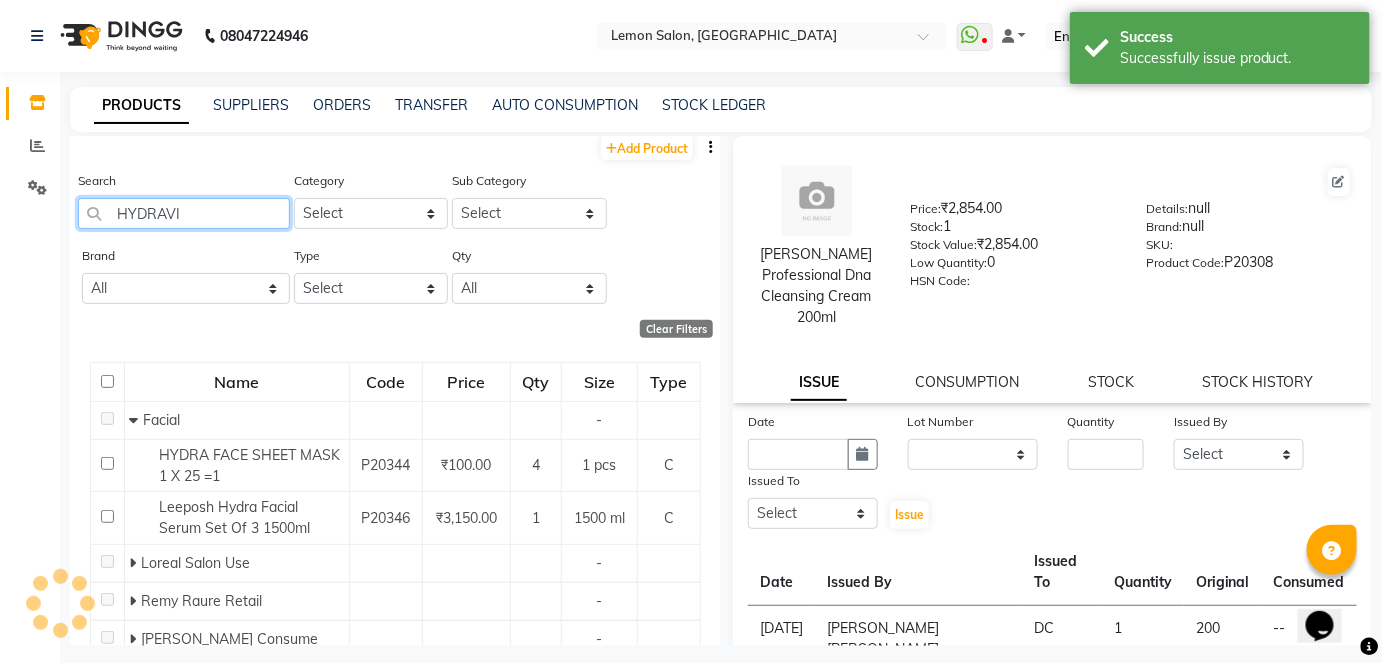 scroll, scrollTop: 0, scrollLeft: 0, axis: both 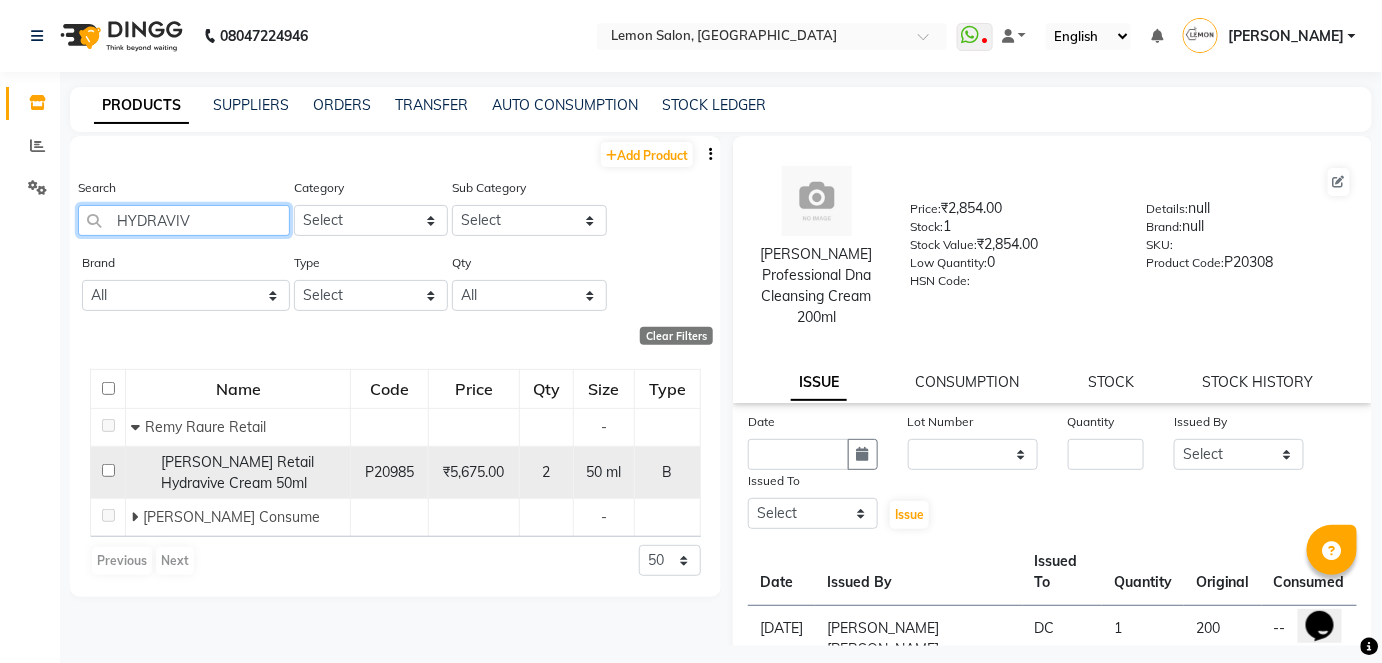 type on "HYDRAVIV" 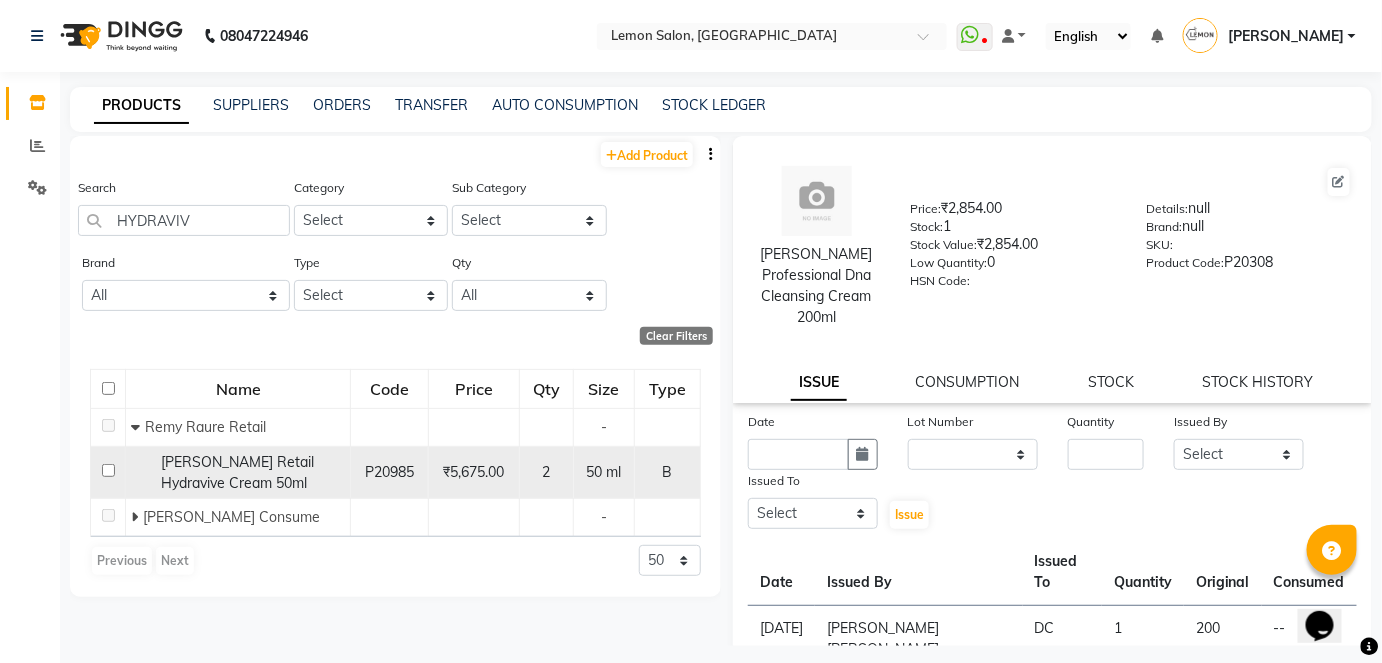 click 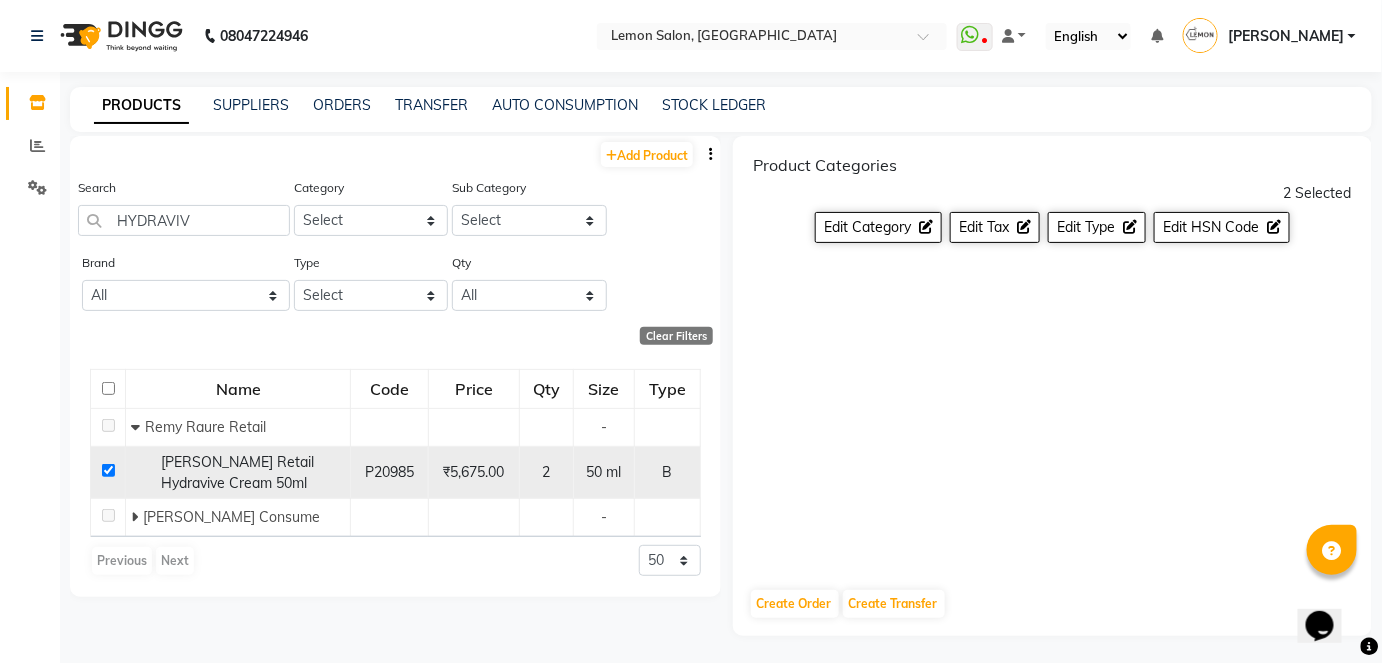 click 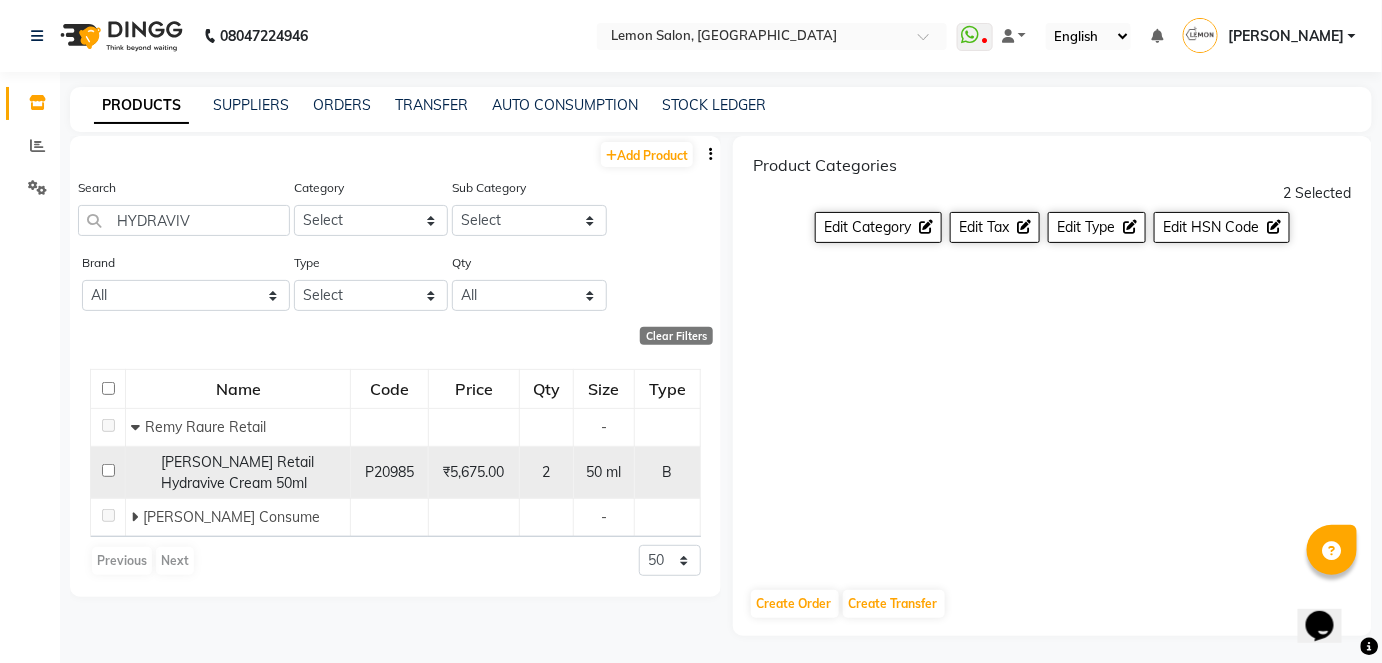 checkbox on "false" 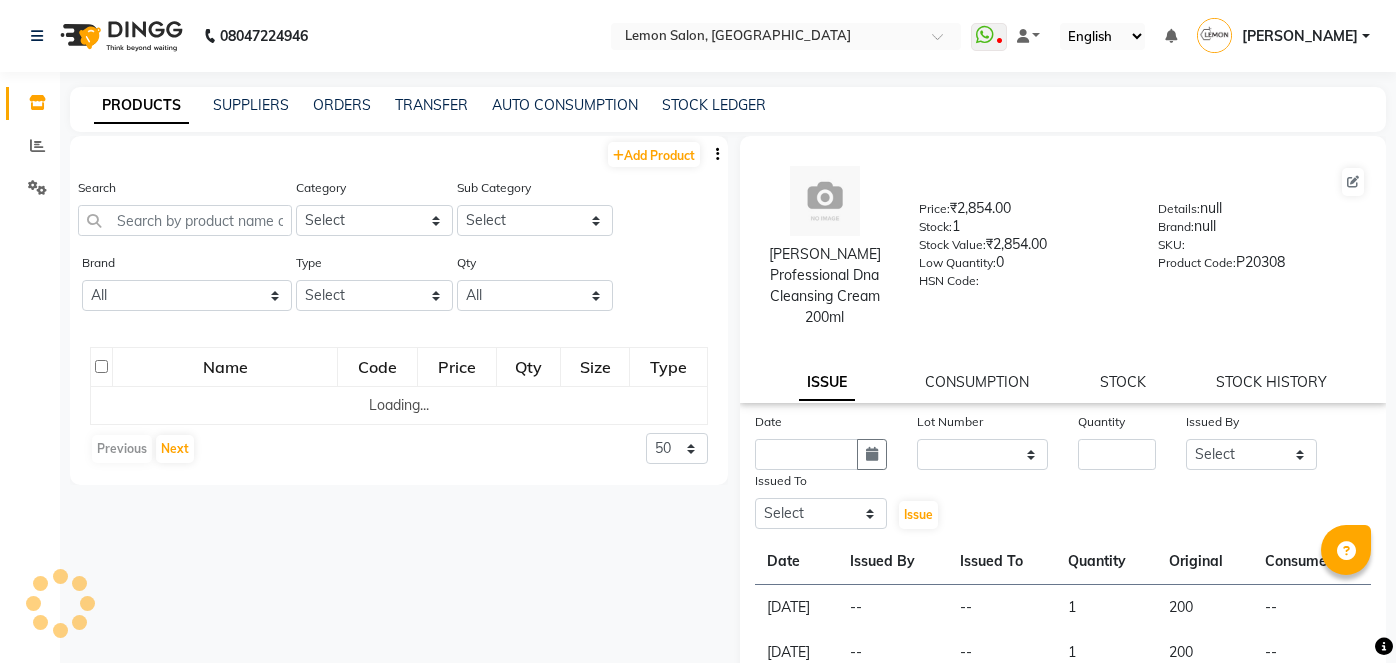 select 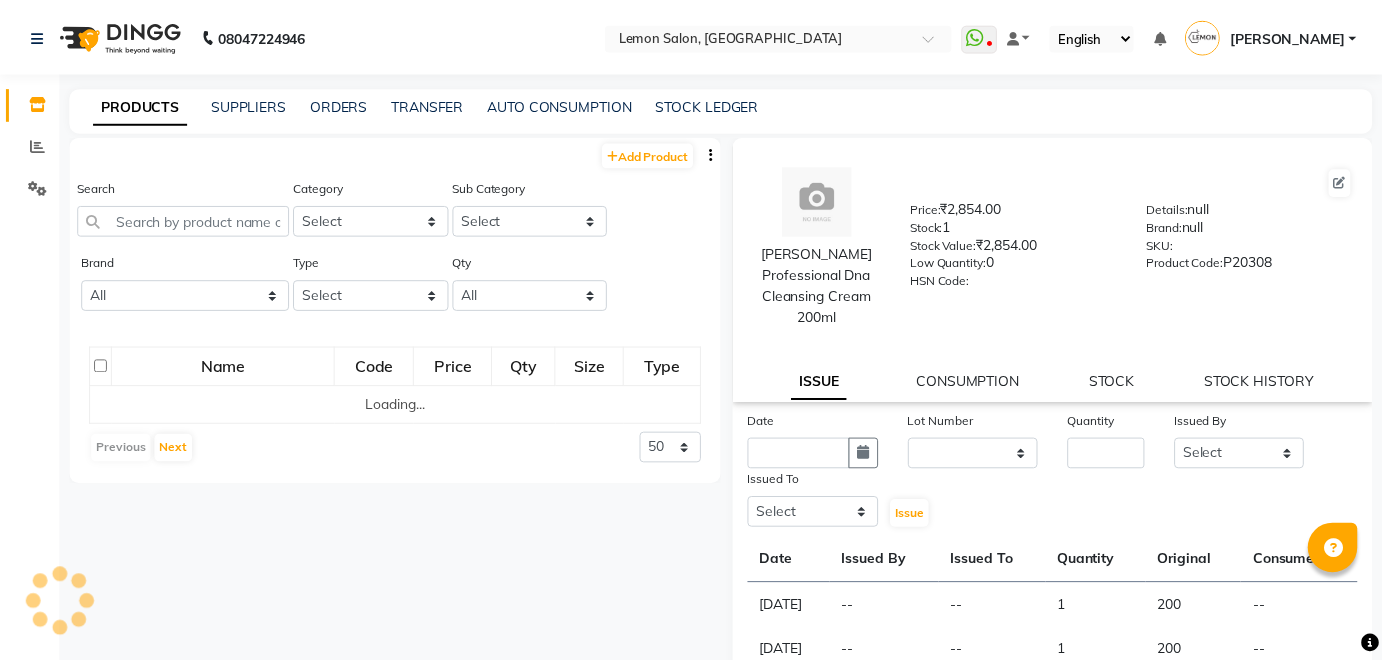 scroll, scrollTop: 0, scrollLeft: 0, axis: both 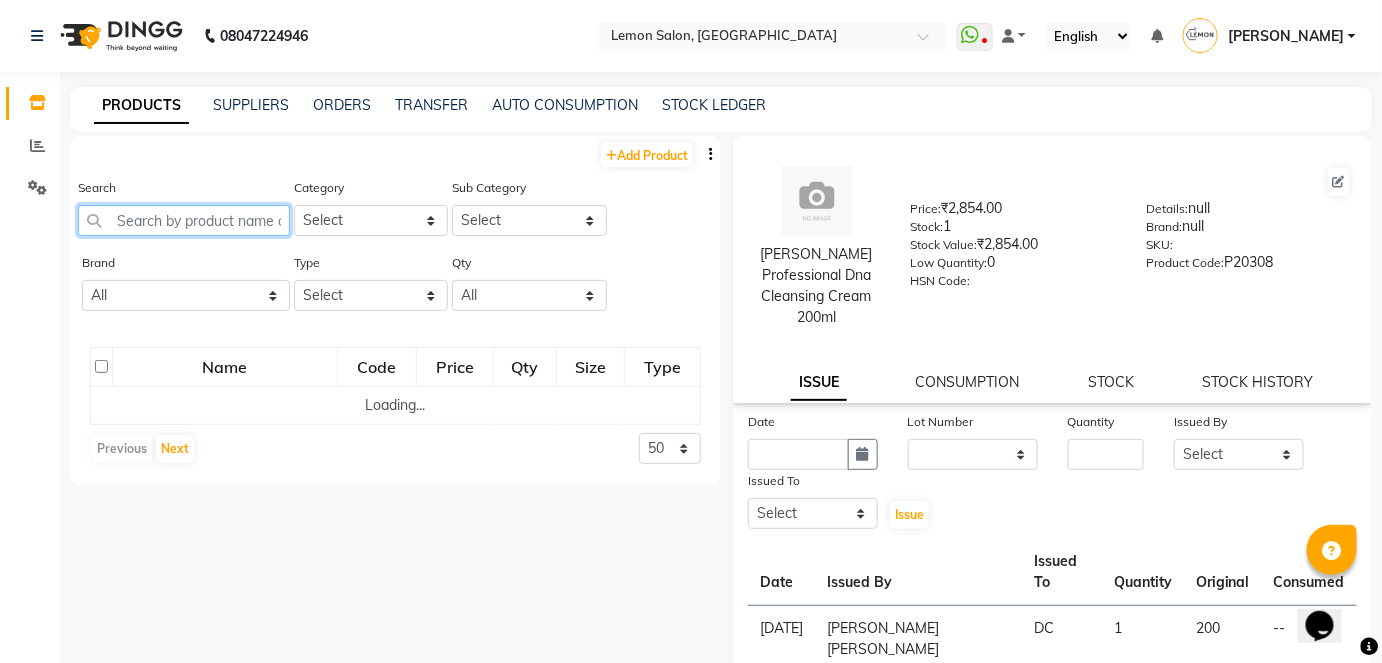 click 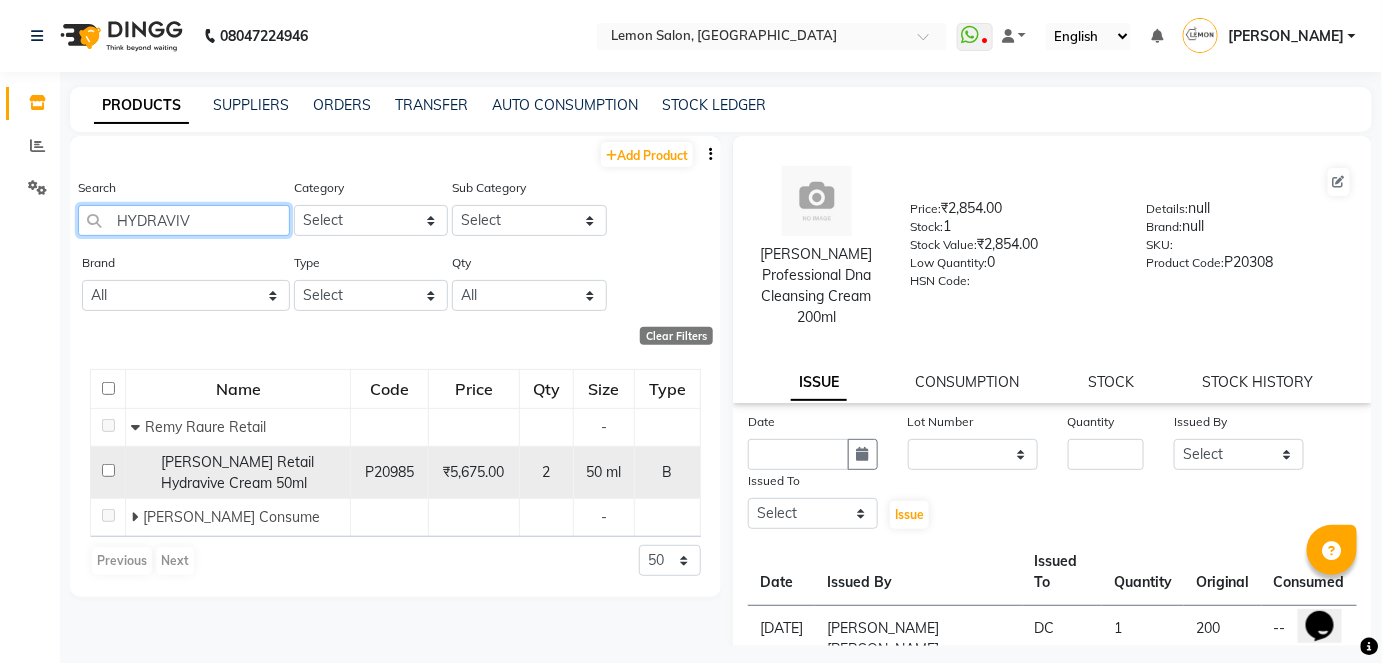 type on "HYDRAVIV" 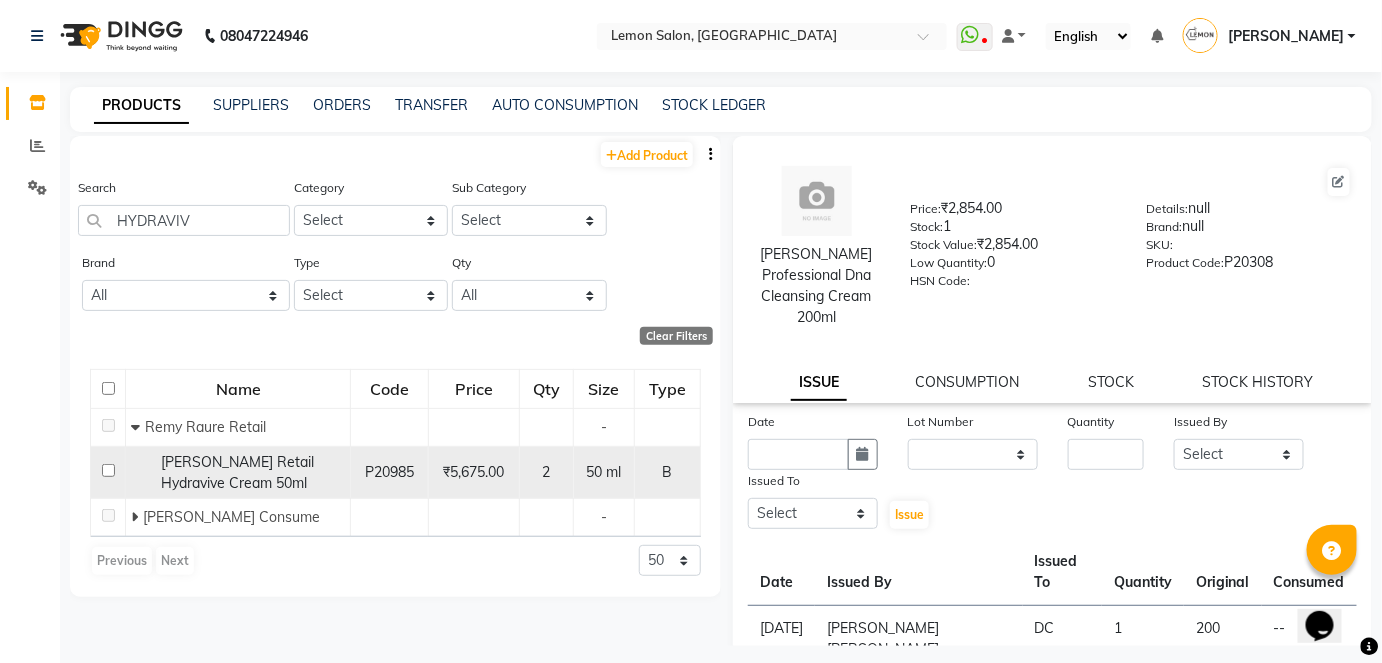 click 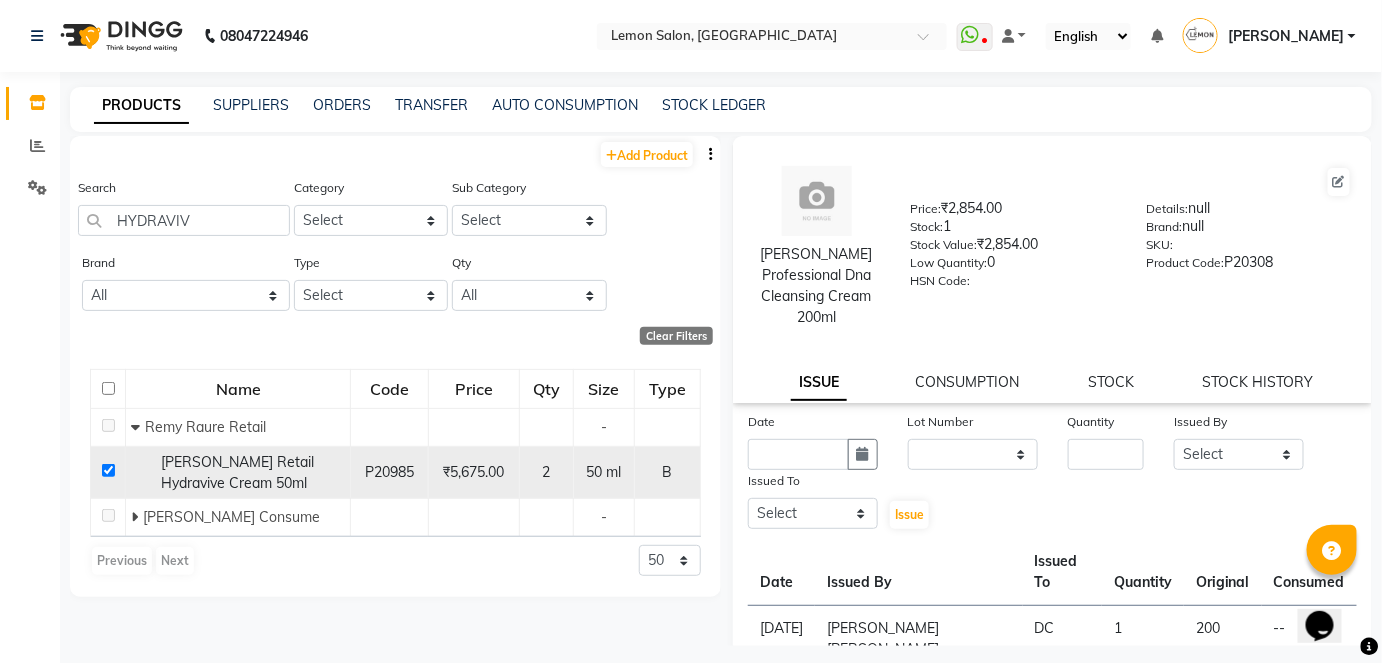 checkbox on "true" 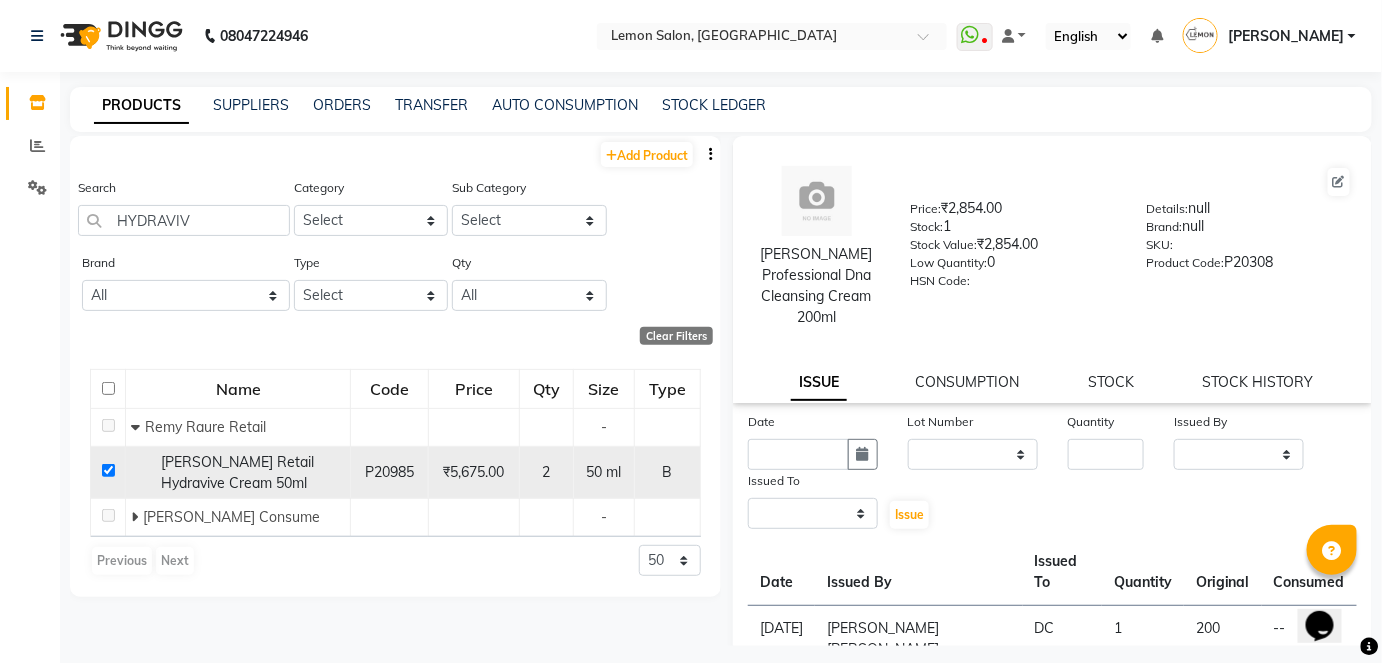 select 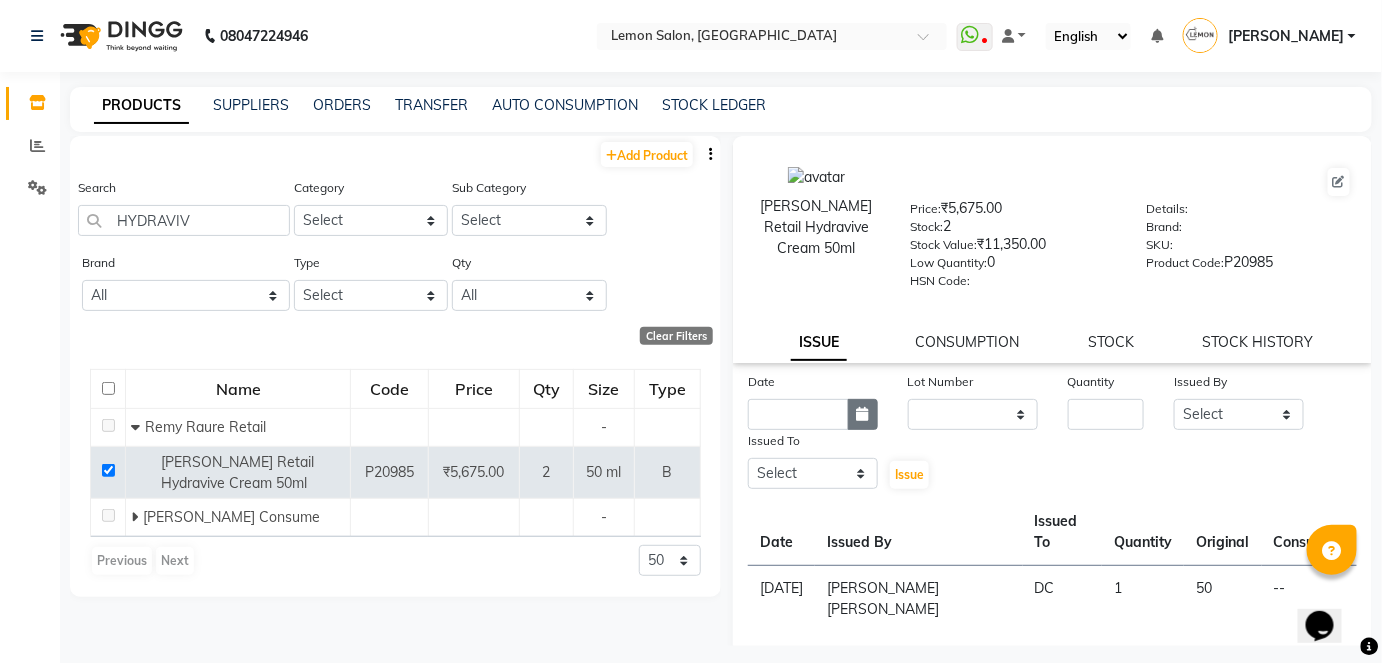 click 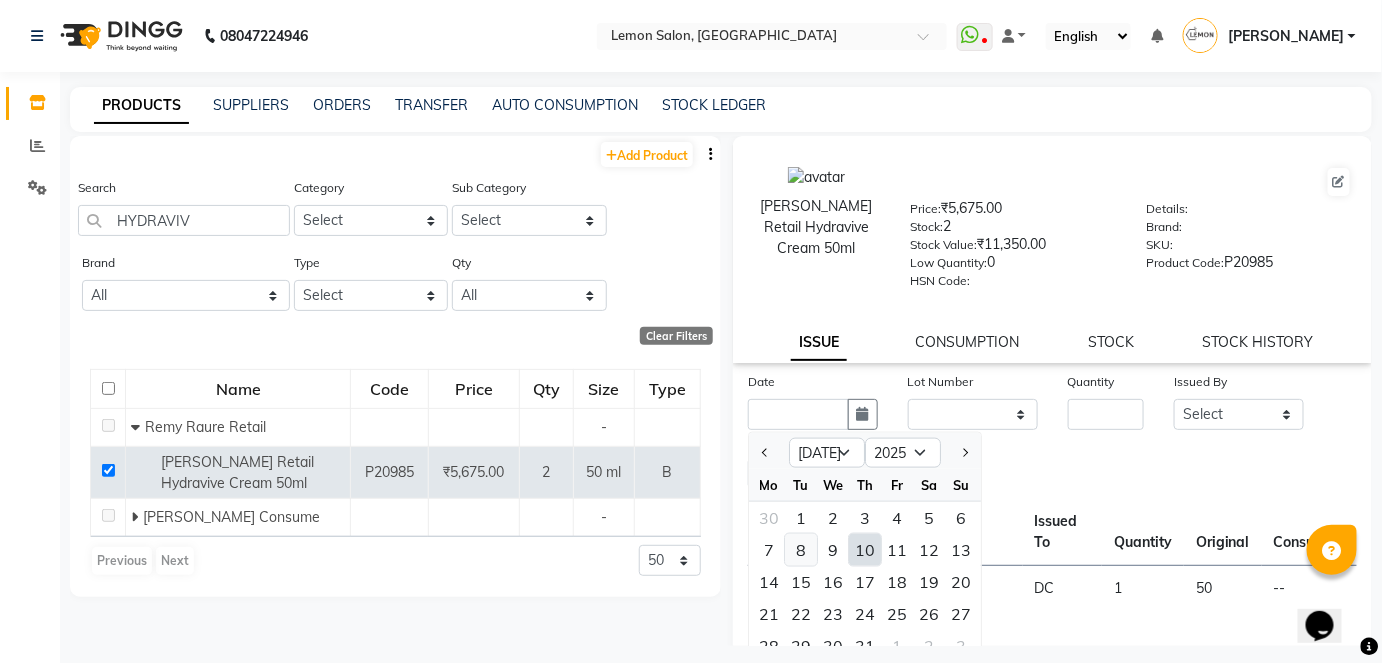 click on "8" 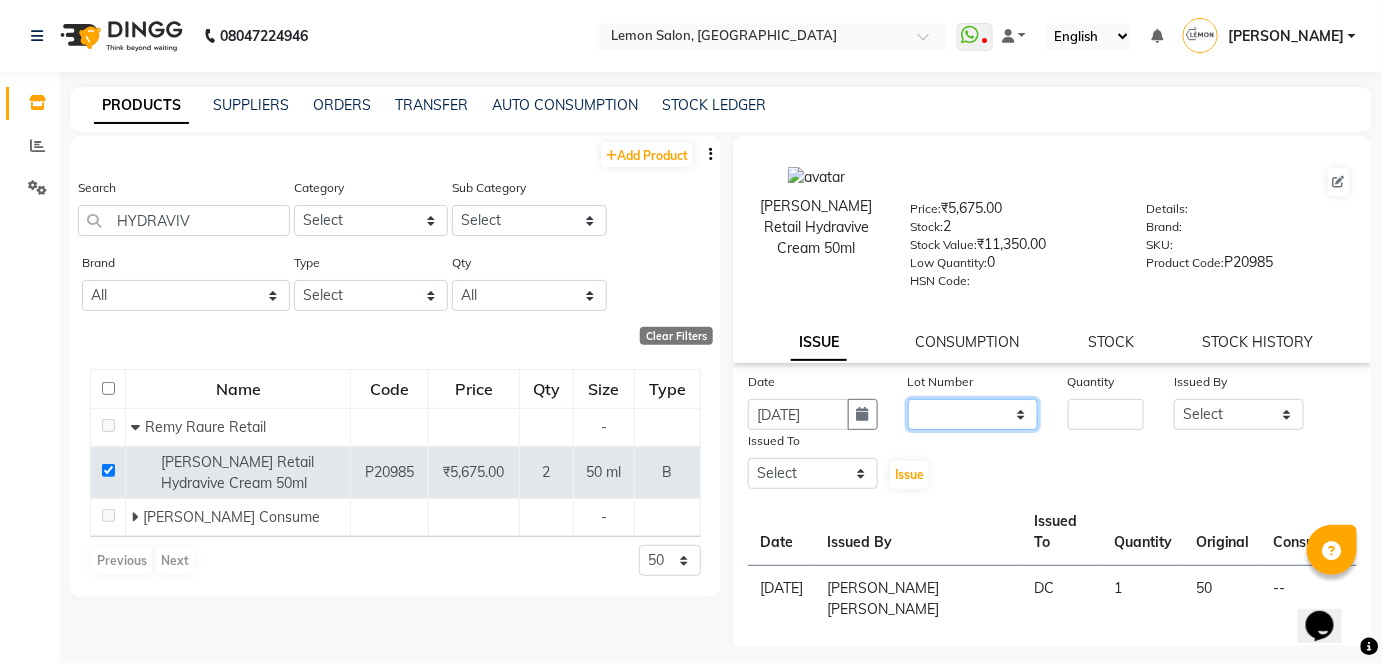 drag, startPoint x: 986, startPoint y: 413, endPoint x: 979, endPoint y: 427, distance: 15.652476 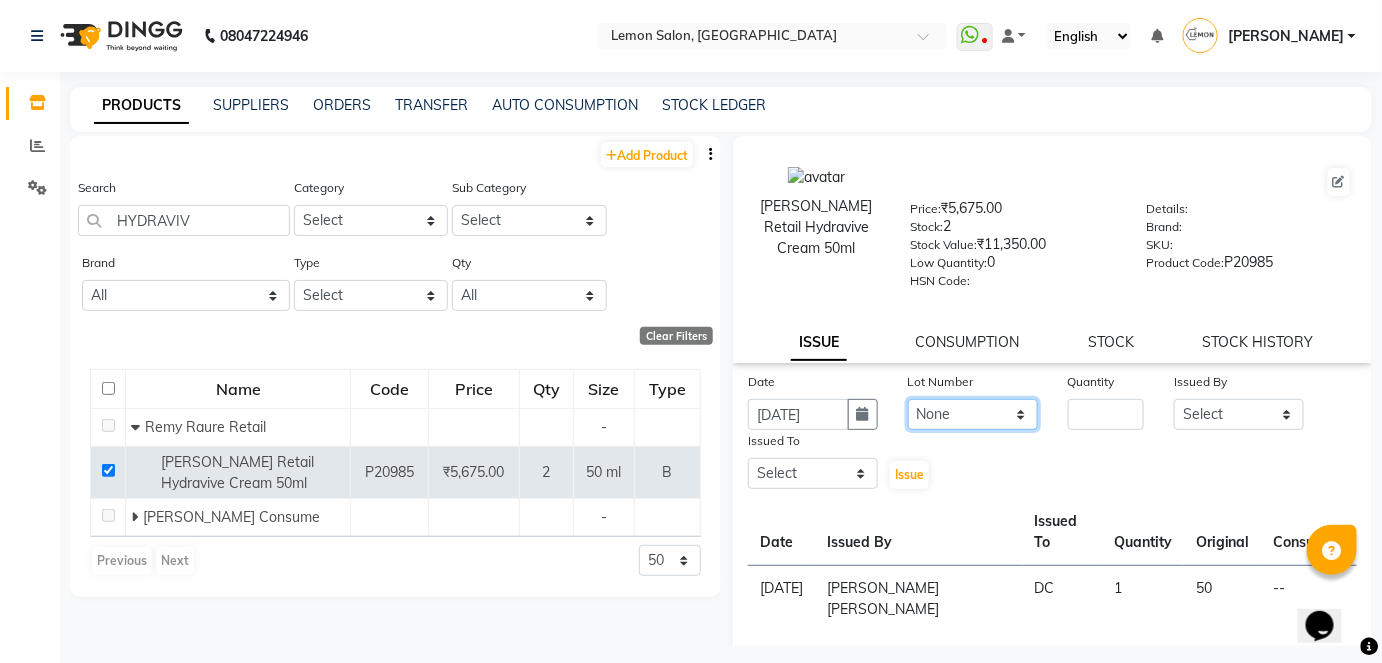 click on "None" 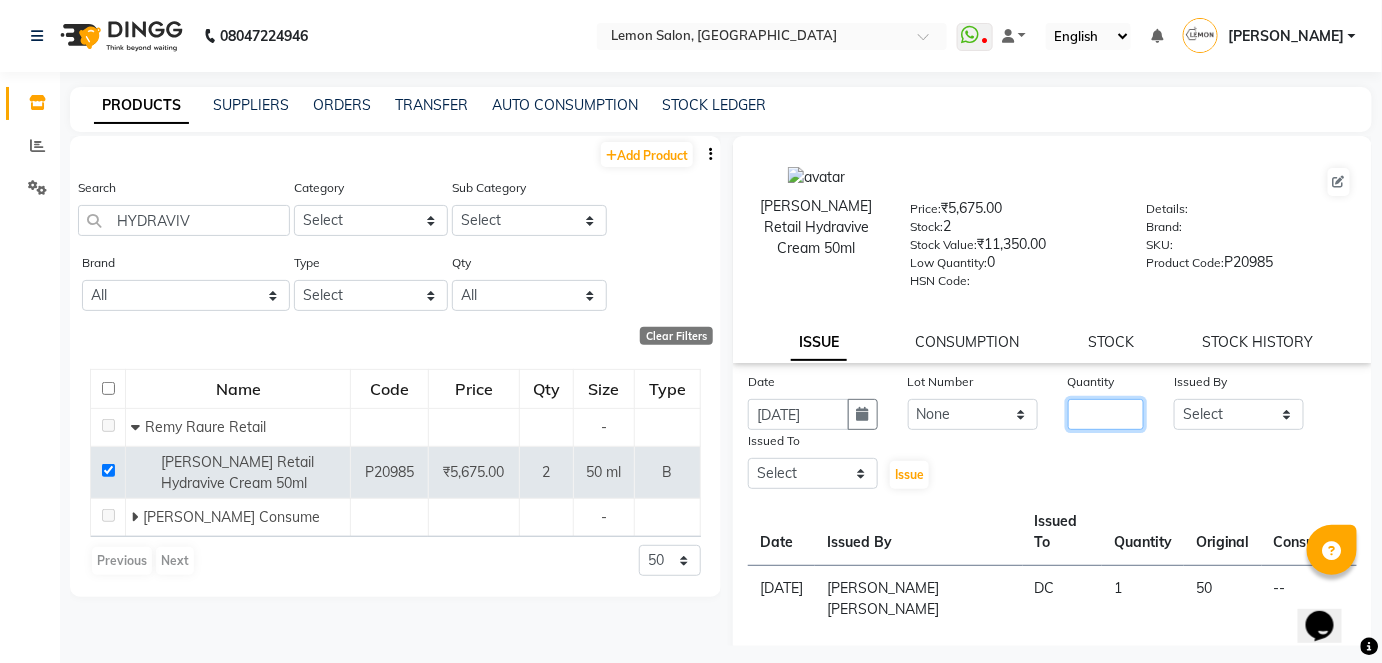 click 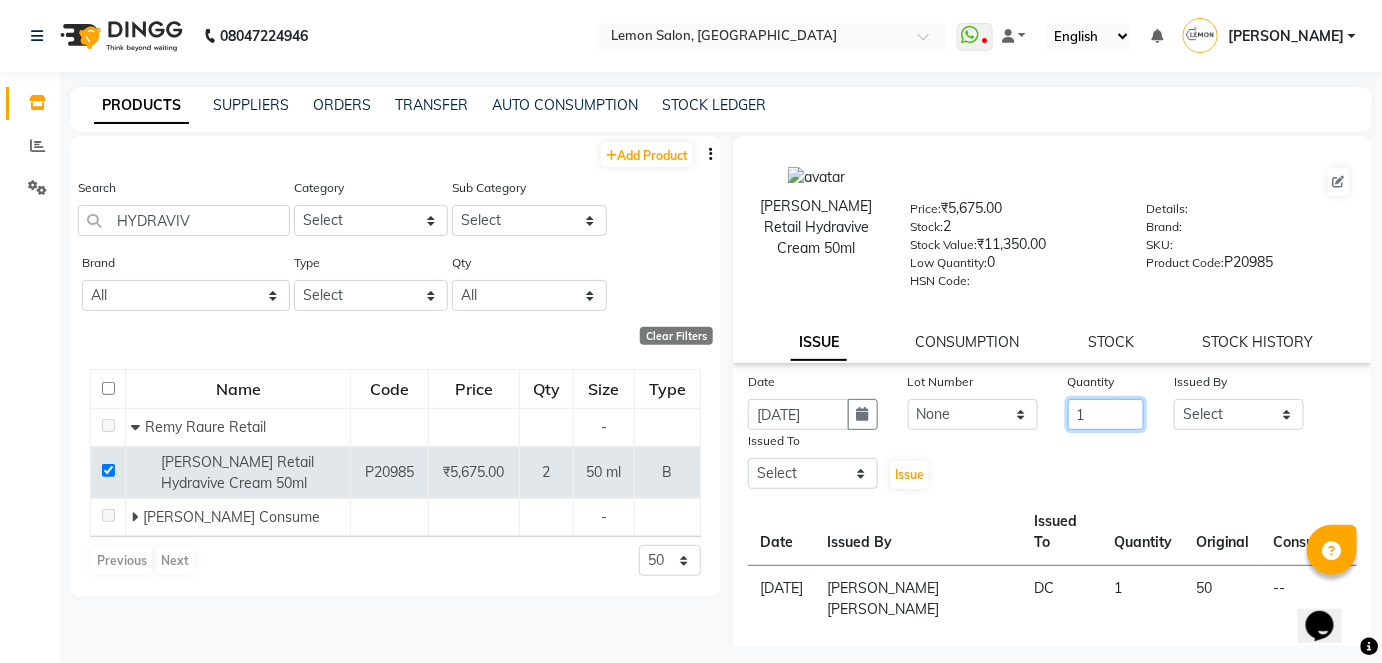 type on "1" 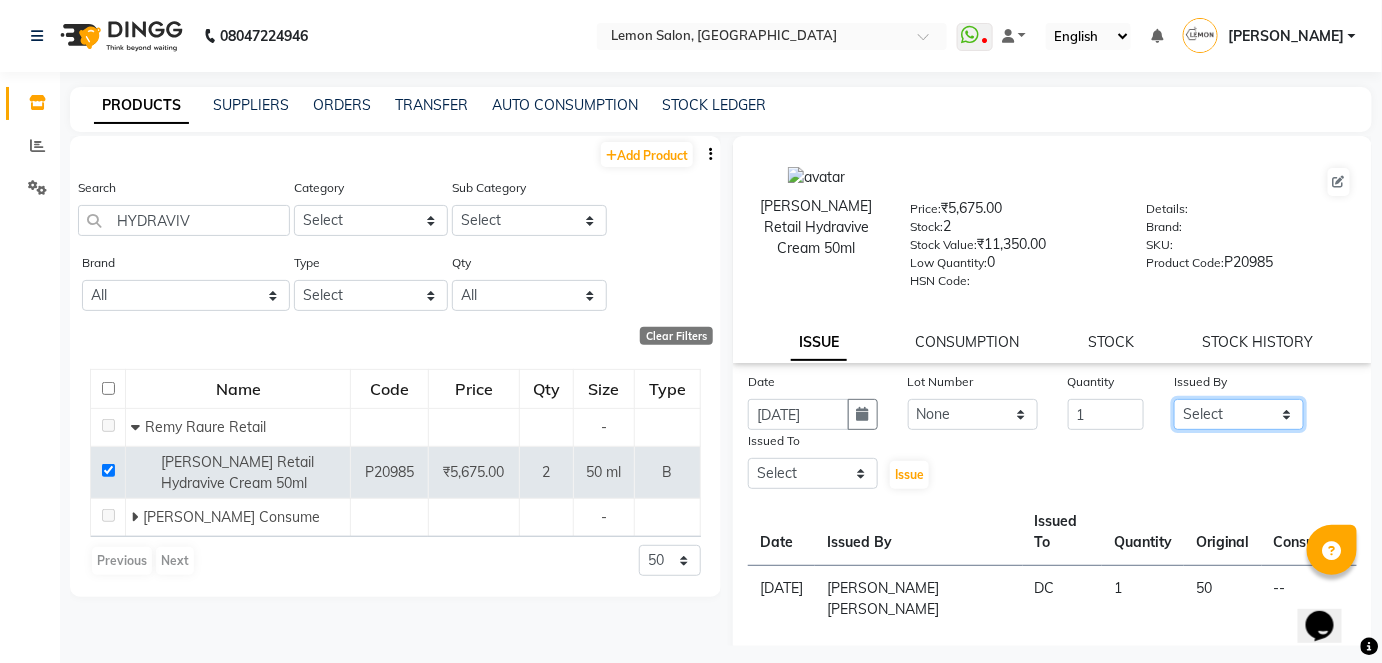 click on "Select Aalam [PERSON_NAME] [PERSON_NAME] [PERSON_NAME] [PERSON_NAME] [PERSON_NAME] [PERSON_NAME]  DC [PERSON_NAME] [PERSON_NAME]  [PERSON_NAME] [PERSON_NAME] Mane [PERSON_NAME] Sahibaddin [PERSON_NAME]  [PERSON_NAME] [PERSON_NAME] [PERSON_NAME] [PERSON_NAME]" 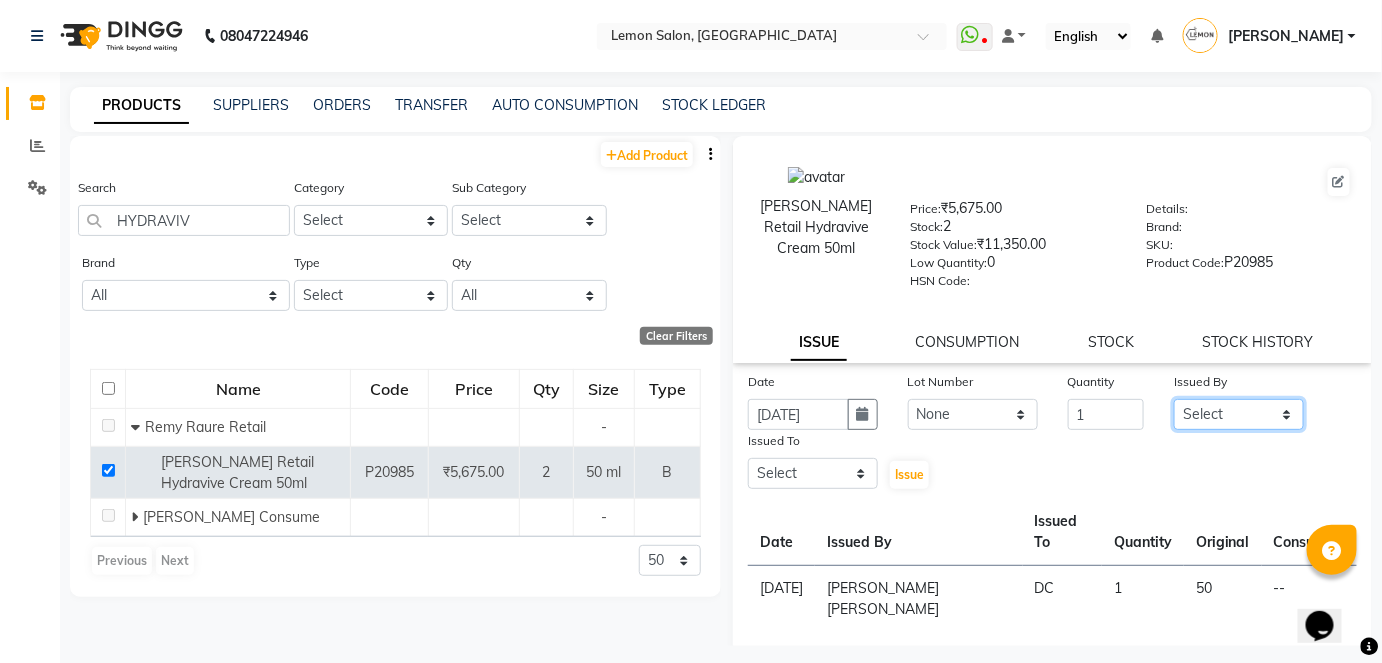 select on "70227" 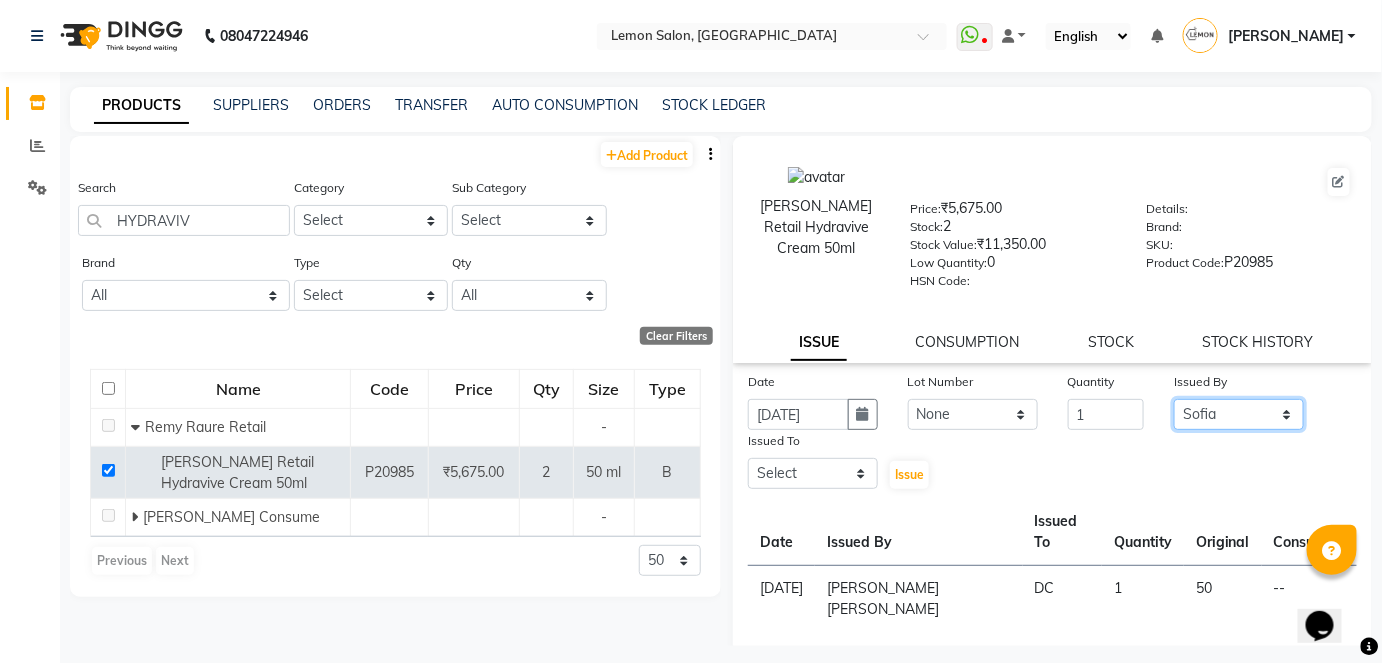click on "Select Aalam [PERSON_NAME] [PERSON_NAME] [PERSON_NAME] [PERSON_NAME] [PERSON_NAME] [PERSON_NAME]  DC [PERSON_NAME] [PERSON_NAME]  [PERSON_NAME] [PERSON_NAME] Mane [PERSON_NAME] Sahibaddin [PERSON_NAME]  [PERSON_NAME] [PERSON_NAME] [PERSON_NAME] [PERSON_NAME]" 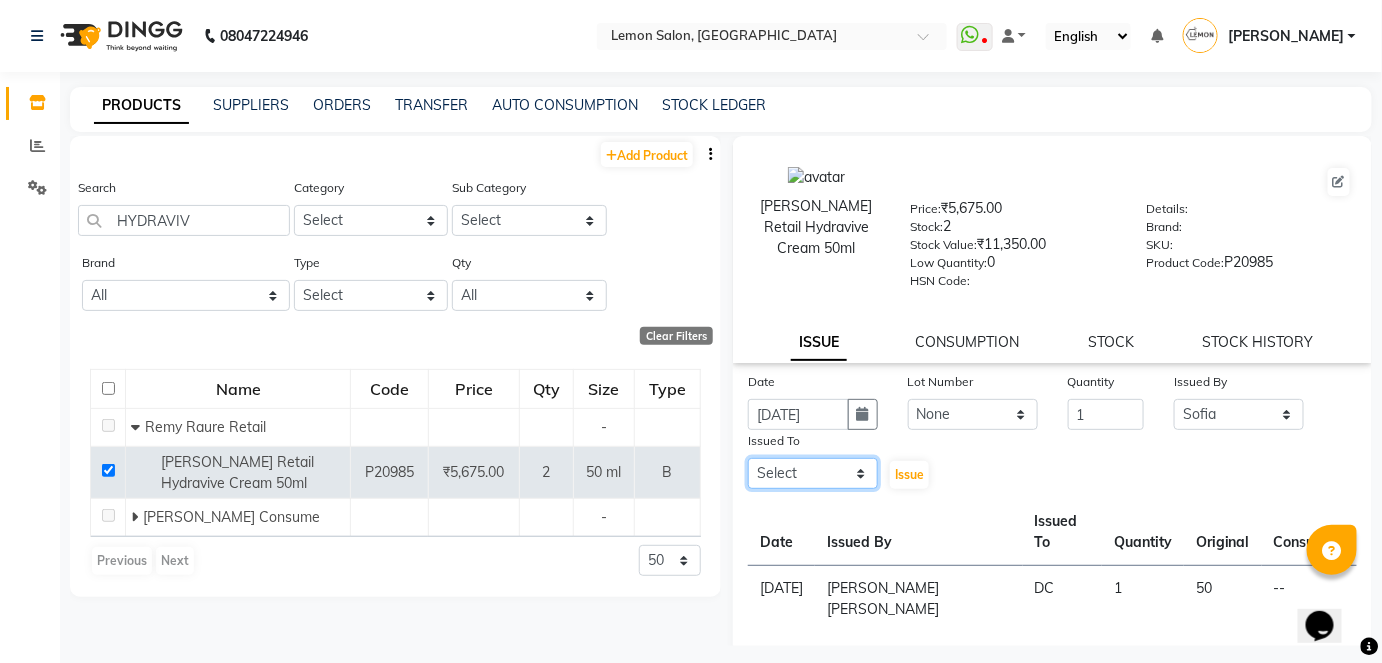 click on "Select Aalam [PERSON_NAME] [PERSON_NAME] [PERSON_NAME] [PERSON_NAME] [PERSON_NAME] [PERSON_NAME]  DC [PERSON_NAME] [PERSON_NAME]  [PERSON_NAME] [PERSON_NAME] Mane [PERSON_NAME] Sahibaddin [PERSON_NAME]  [PERSON_NAME] [PERSON_NAME] [PERSON_NAME] [PERSON_NAME]" 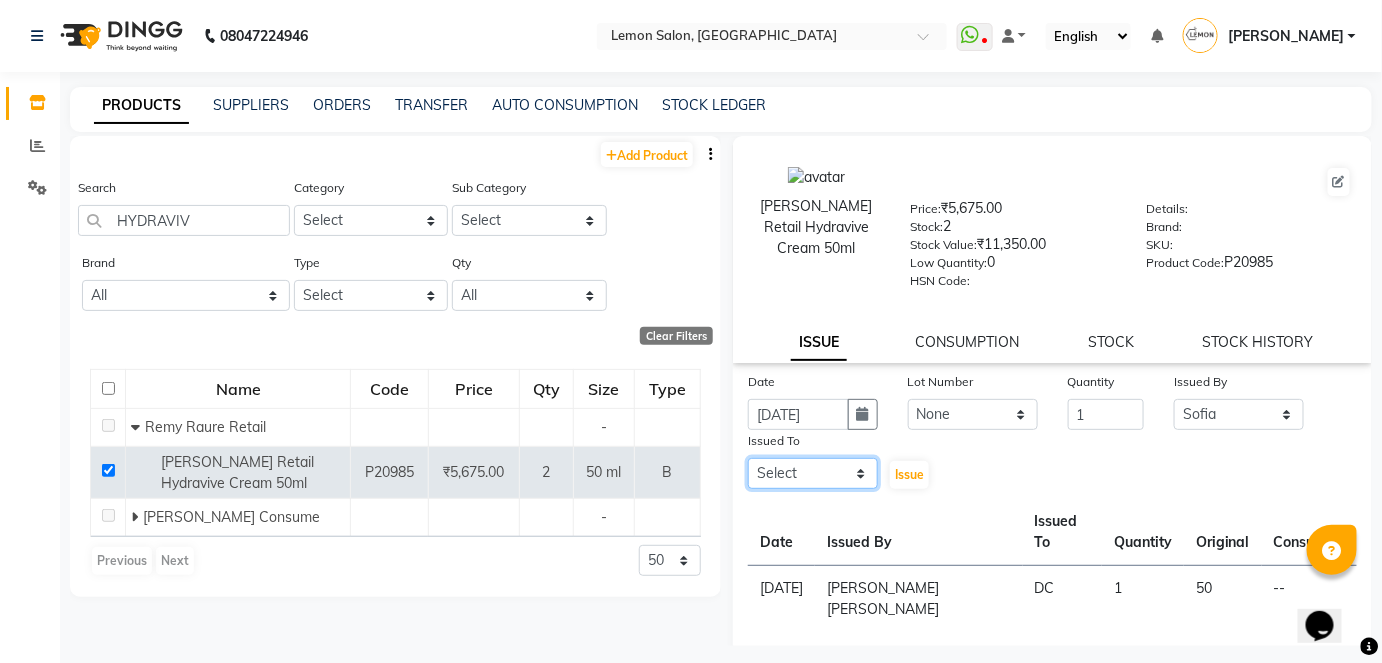 select on "7889" 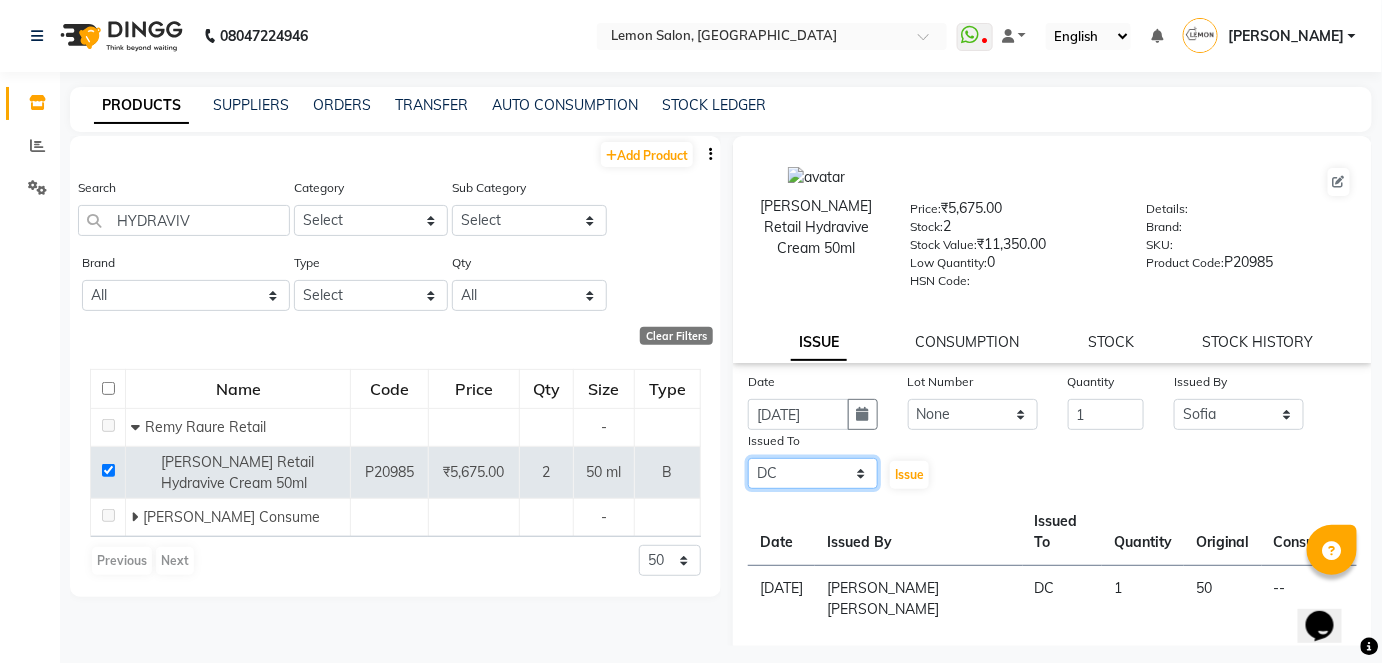 click on "Select Aalam [PERSON_NAME] [PERSON_NAME] [PERSON_NAME] [PERSON_NAME] [PERSON_NAME] [PERSON_NAME]  DC [PERSON_NAME] [PERSON_NAME]  [PERSON_NAME] [PERSON_NAME] Mane [PERSON_NAME] Sahibaddin [PERSON_NAME]  [PERSON_NAME] [PERSON_NAME] [PERSON_NAME] [PERSON_NAME]" 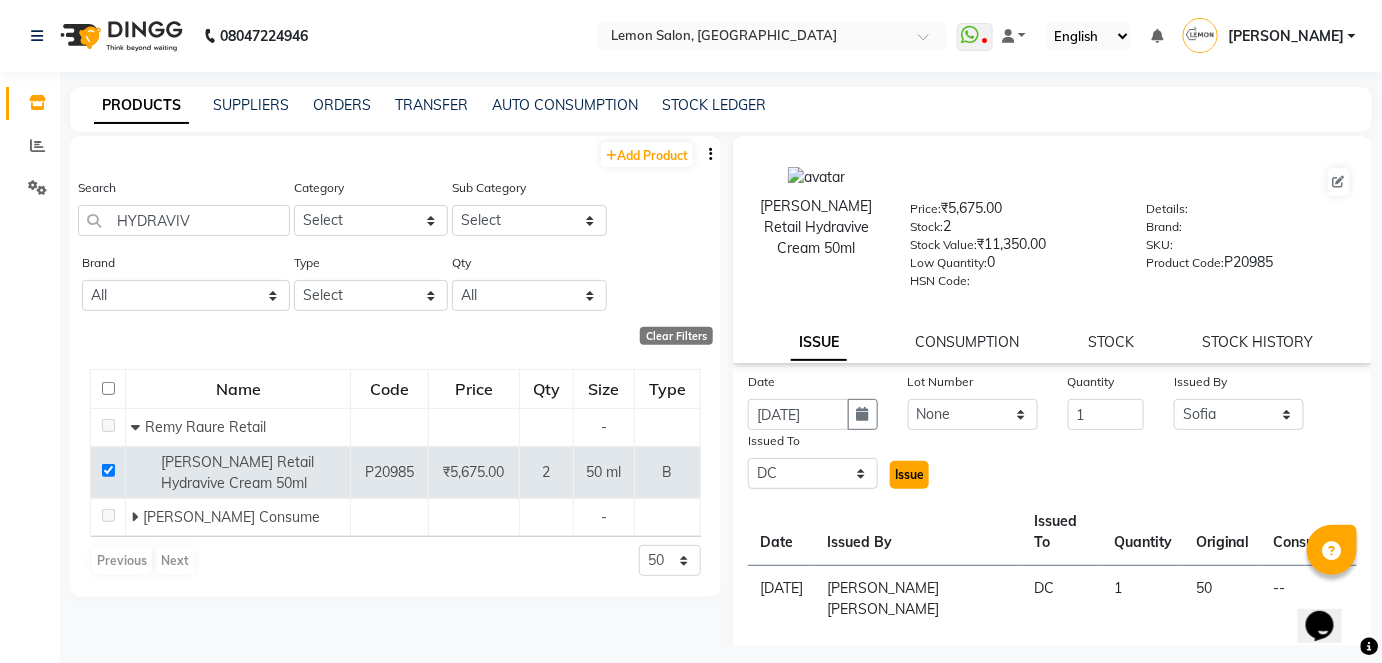 click on "Issue" 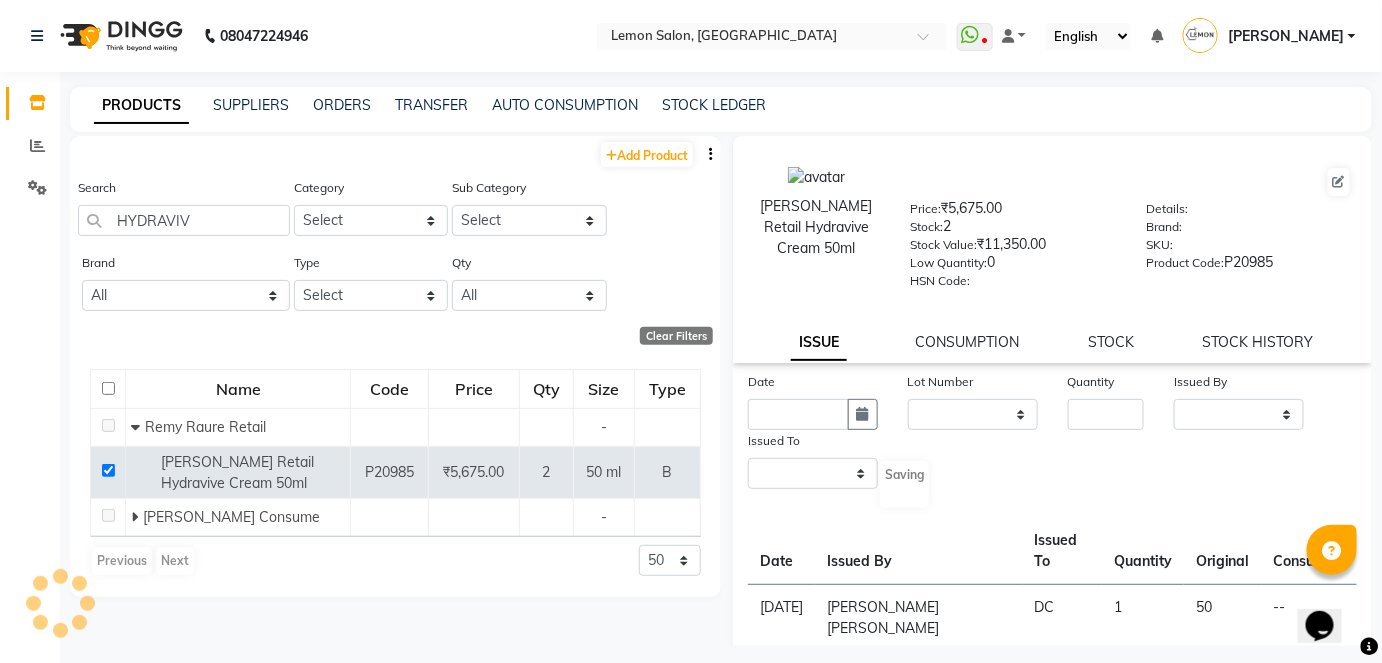 select 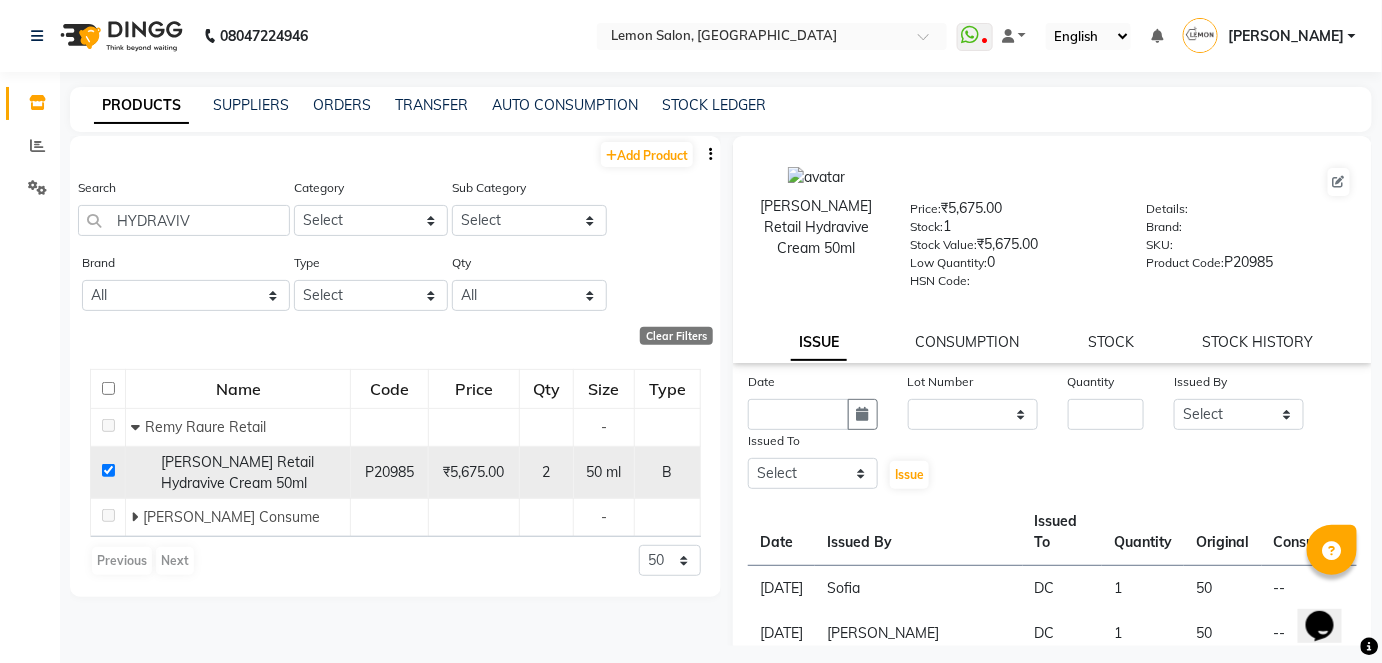 click 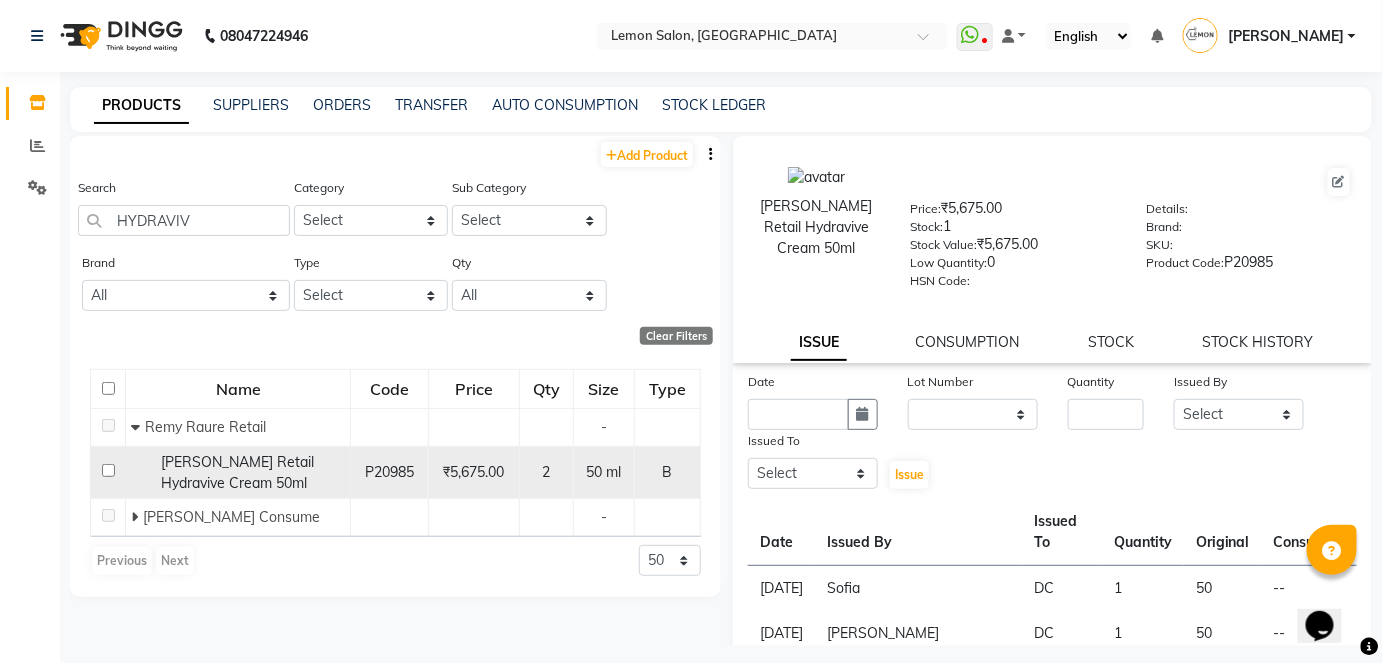 checkbox on "false" 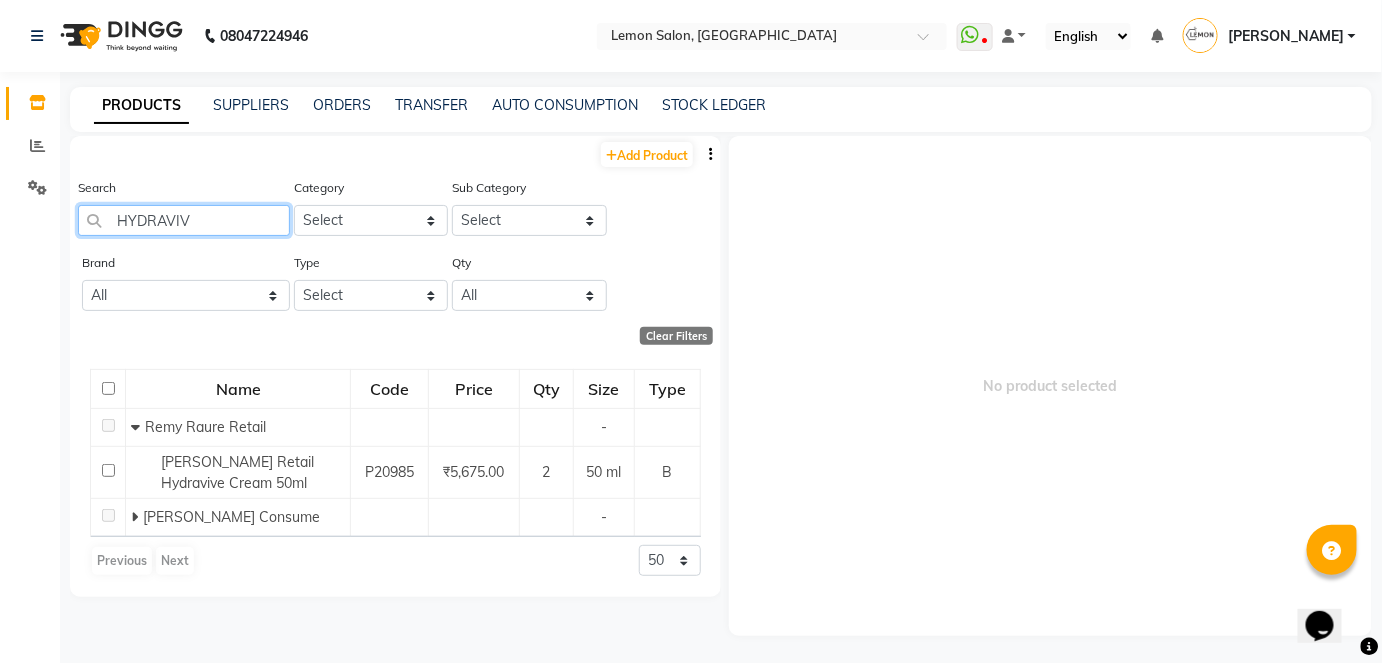 drag, startPoint x: 224, startPoint y: 220, endPoint x: 70, endPoint y: 215, distance: 154.08115 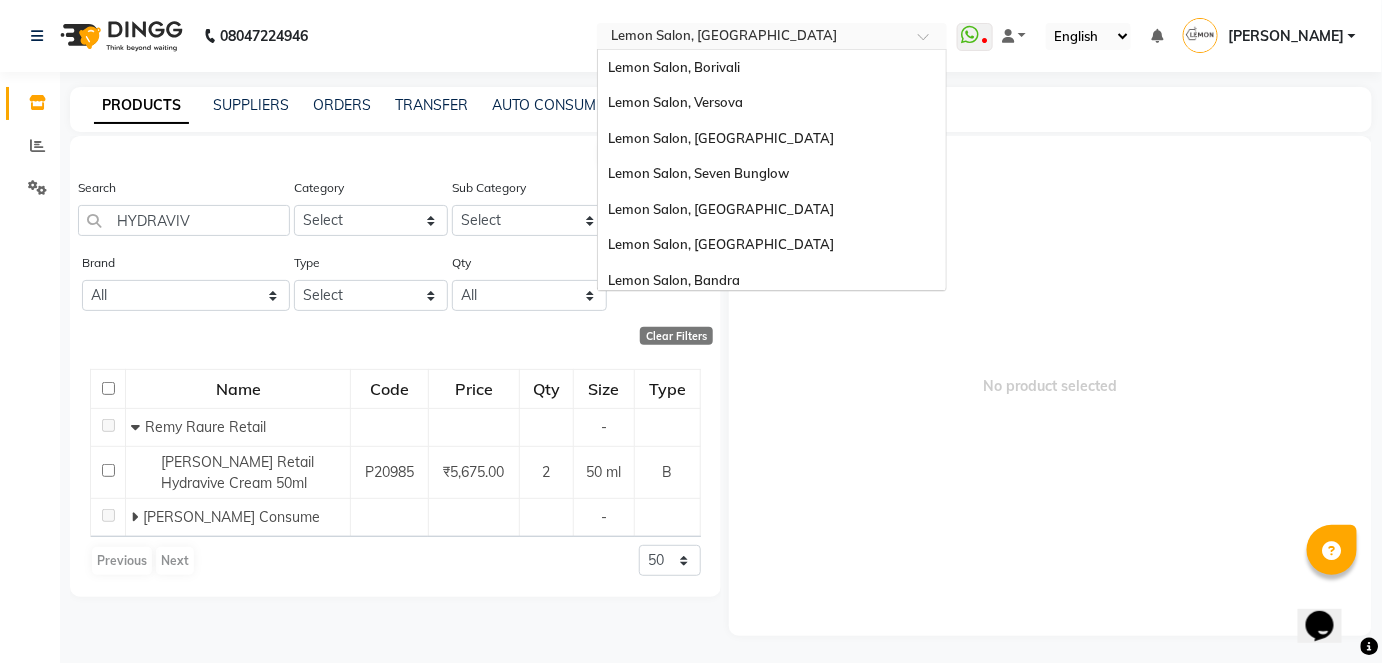 click at bounding box center [752, 38] 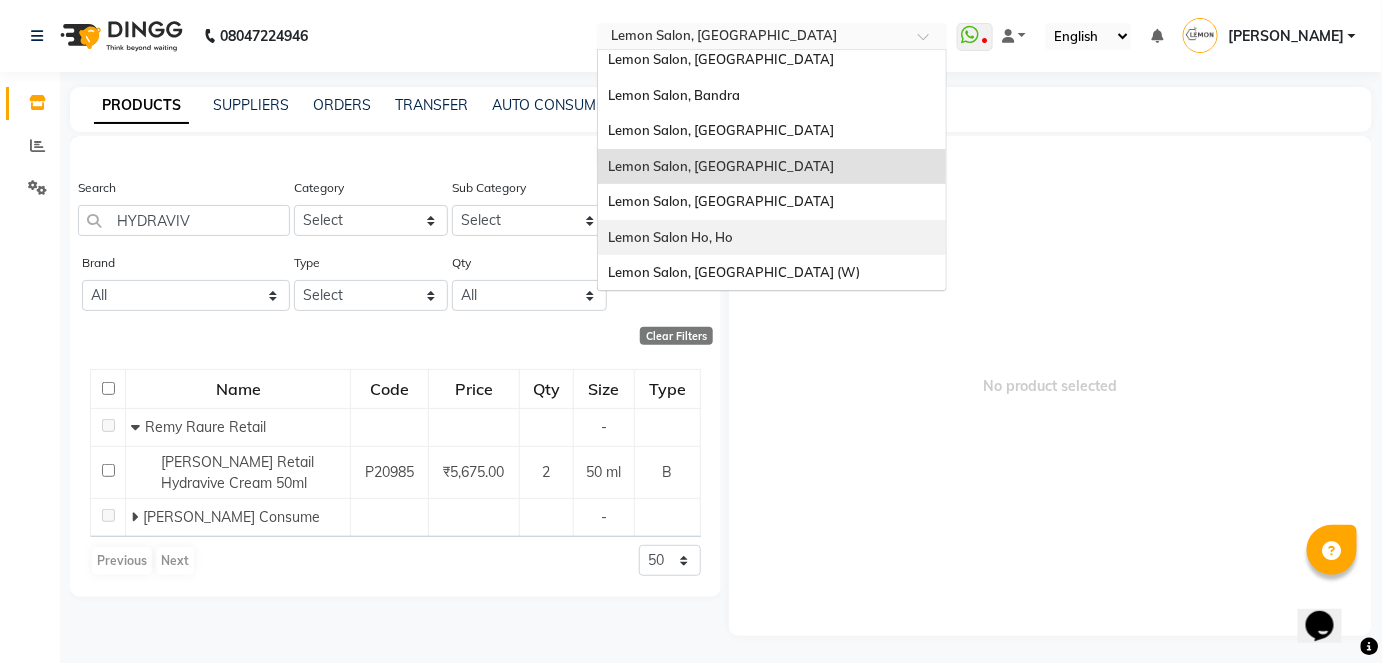scroll, scrollTop: 0, scrollLeft: 0, axis: both 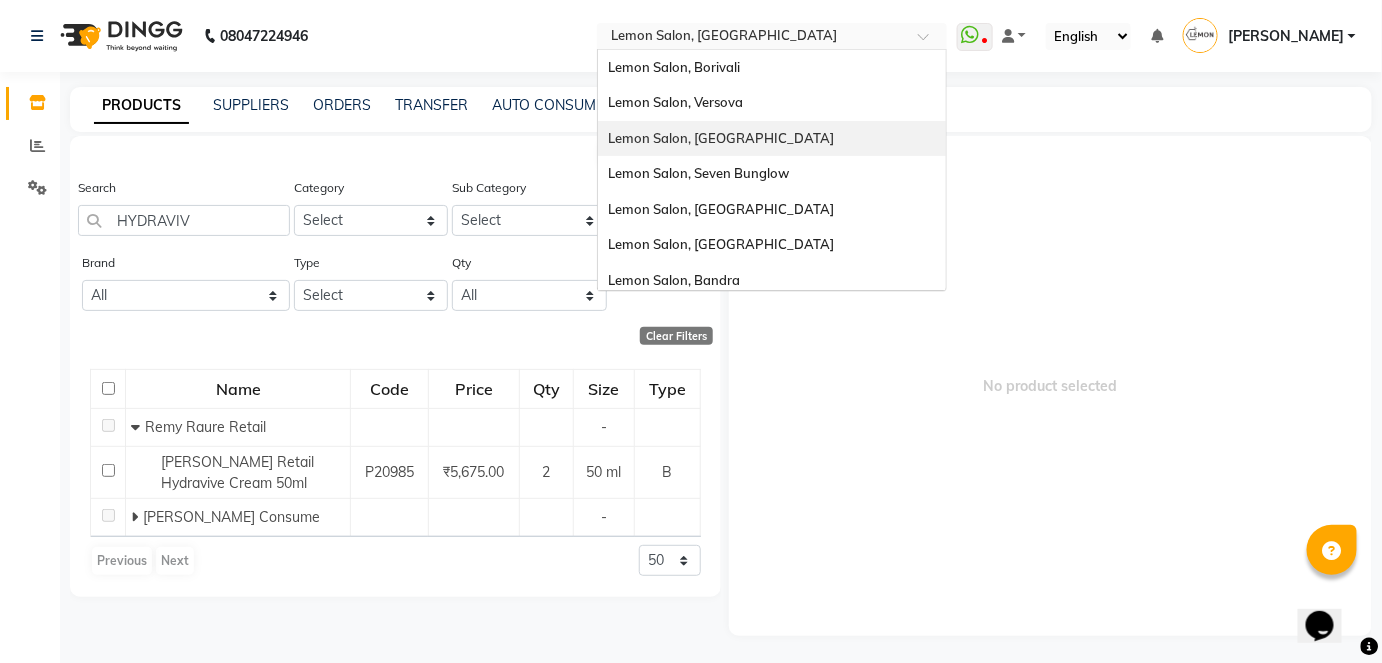 click on "Lemon Salon, [GEOGRAPHIC_DATA]" at bounding box center (721, 138) 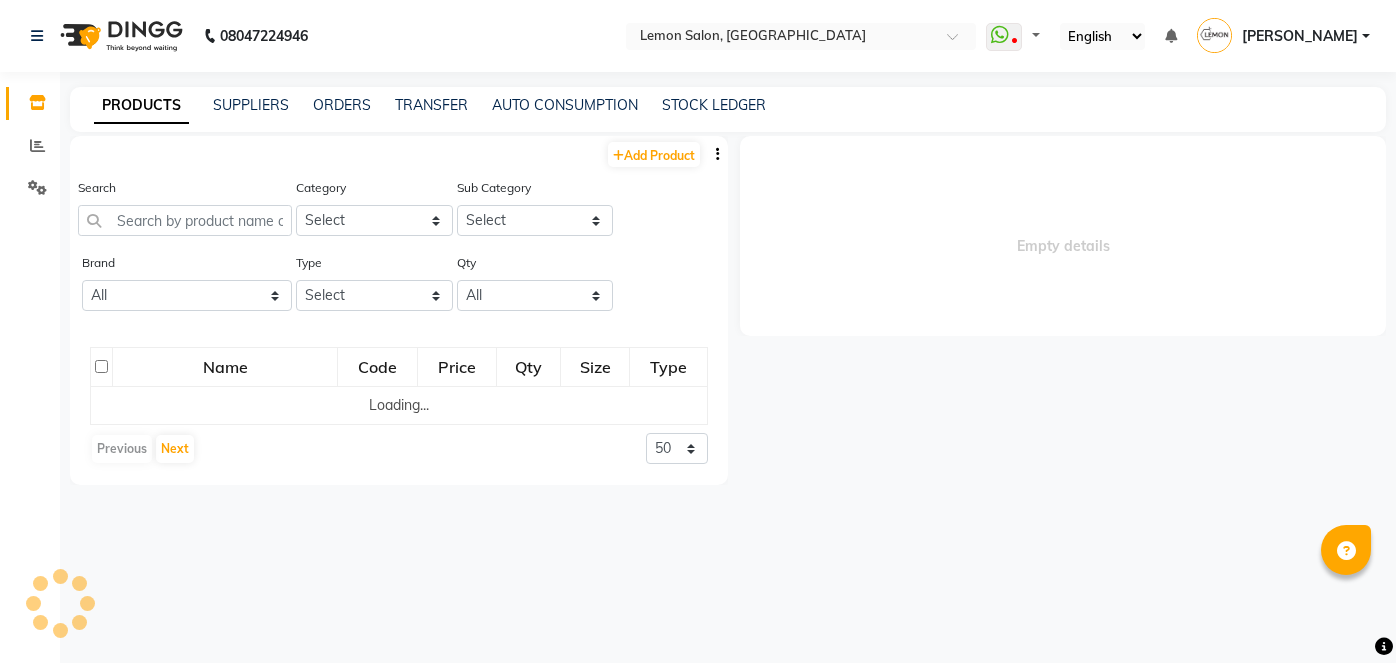 scroll, scrollTop: 0, scrollLeft: 0, axis: both 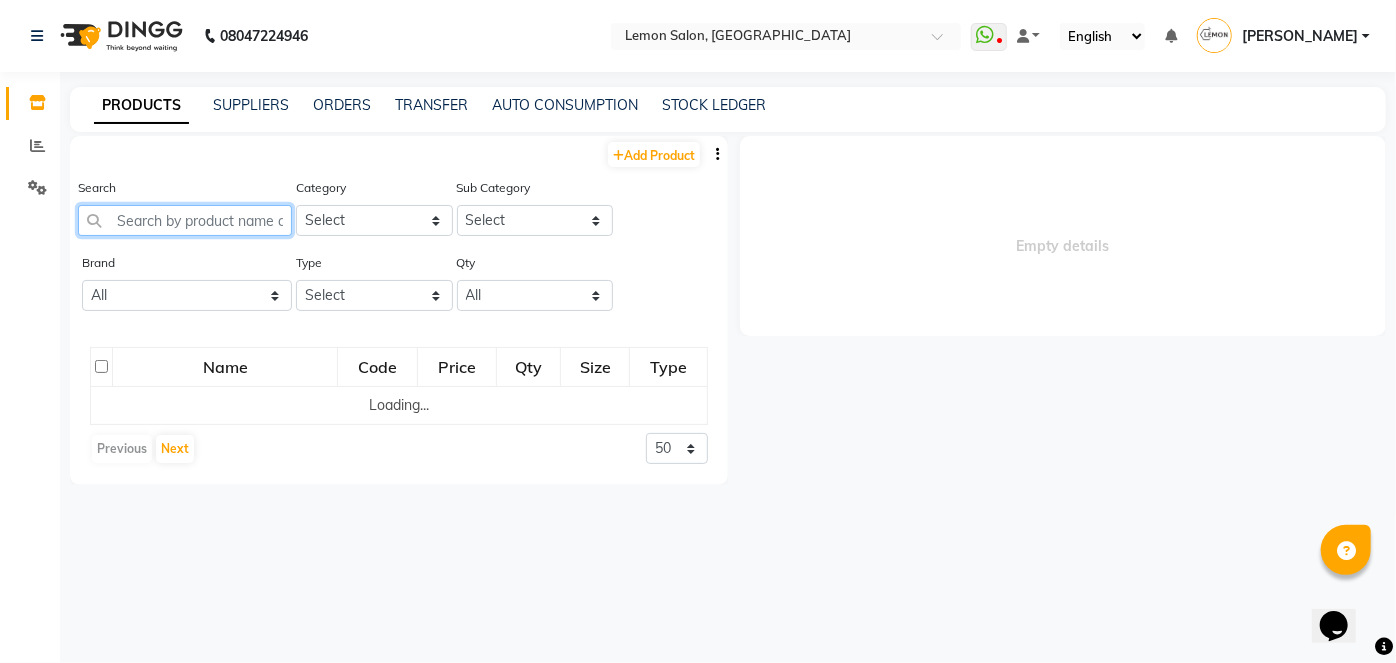 click 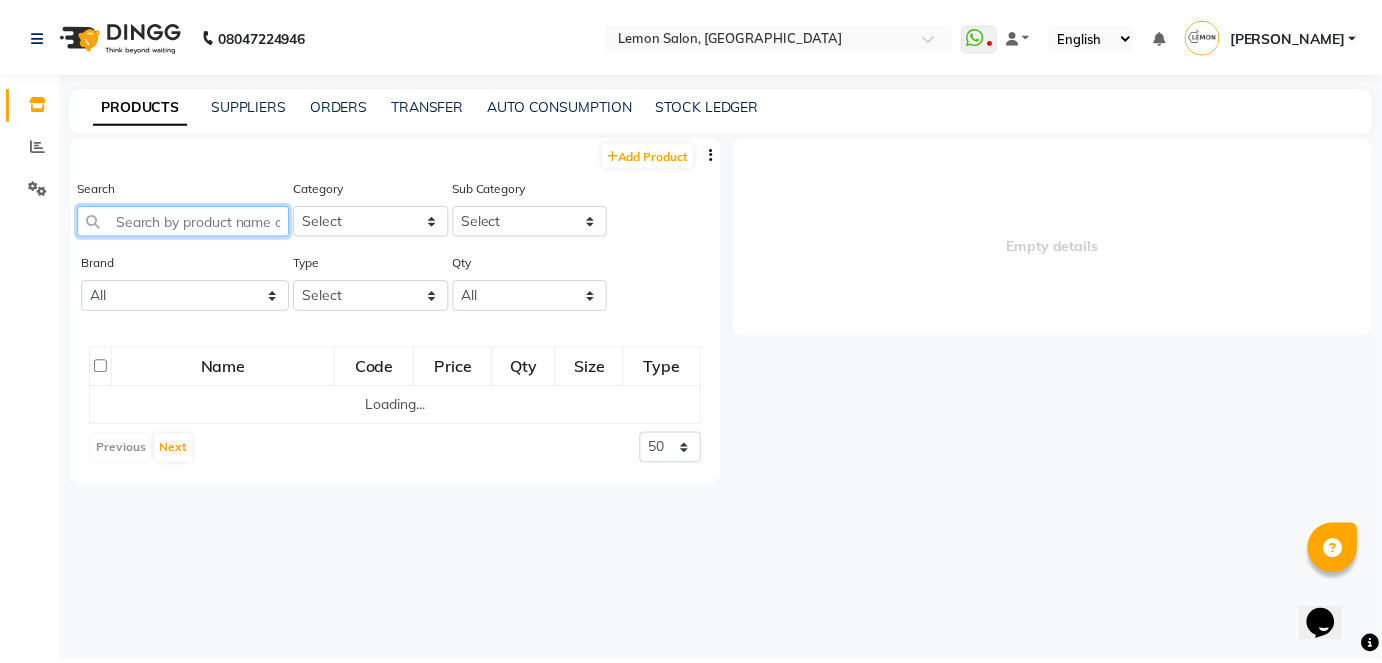 scroll, scrollTop: 0, scrollLeft: 0, axis: both 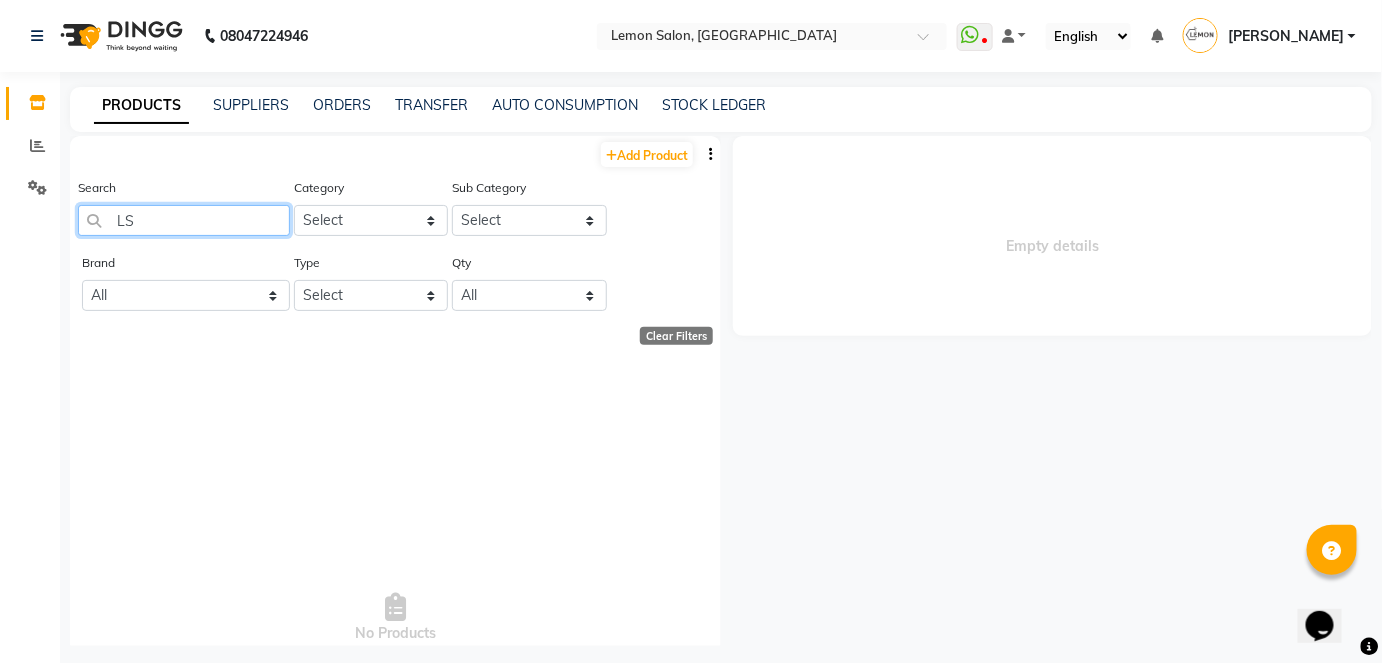 type on "L" 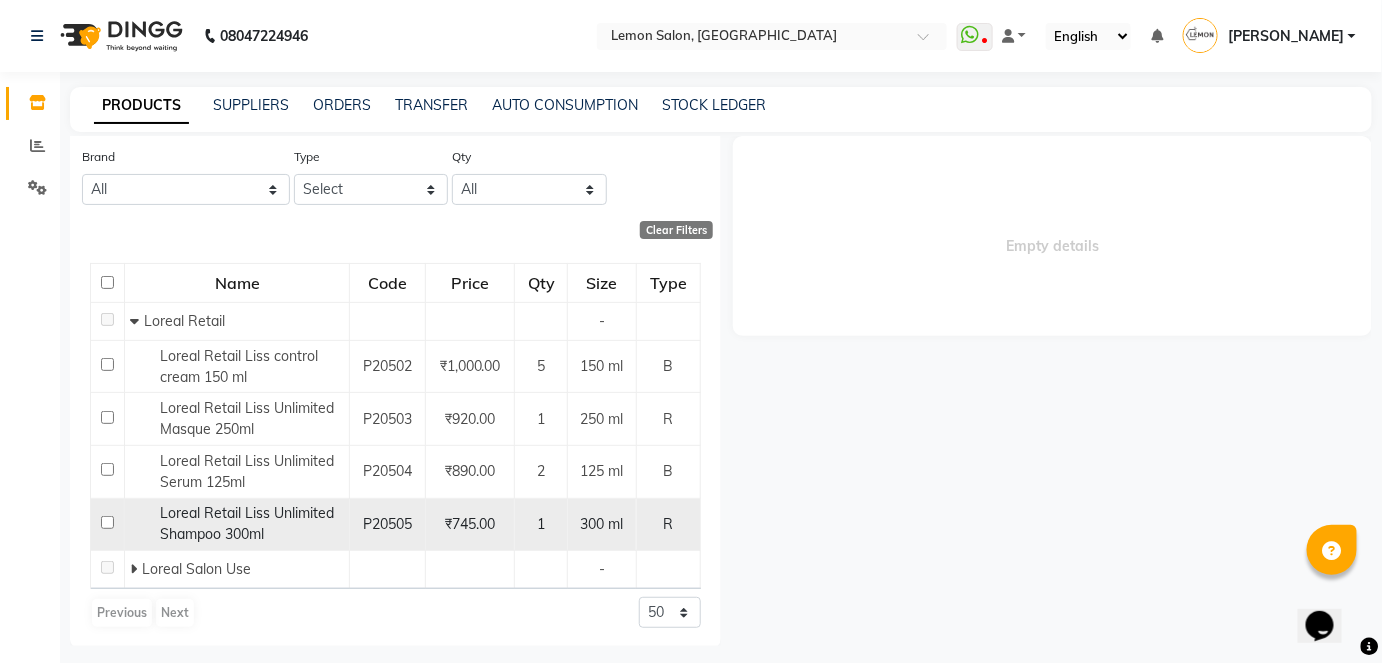 scroll, scrollTop: 107, scrollLeft: 0, axis: vertical 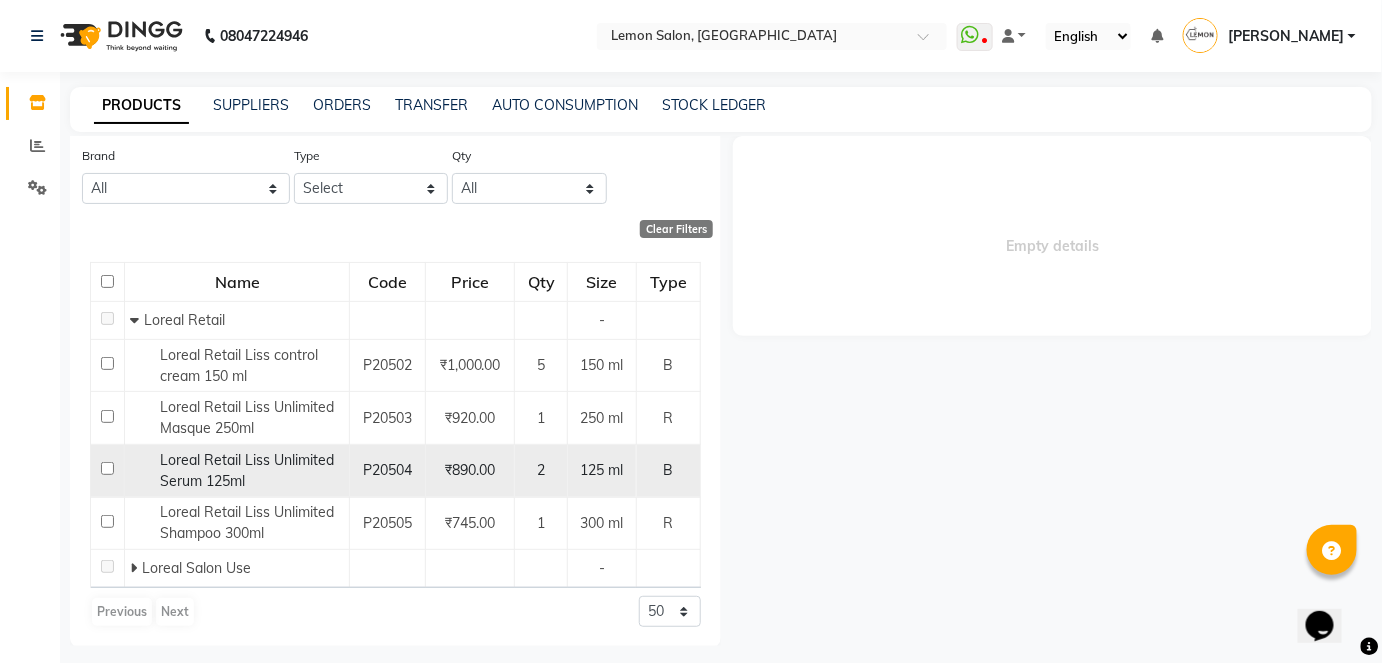 type on "LISS" 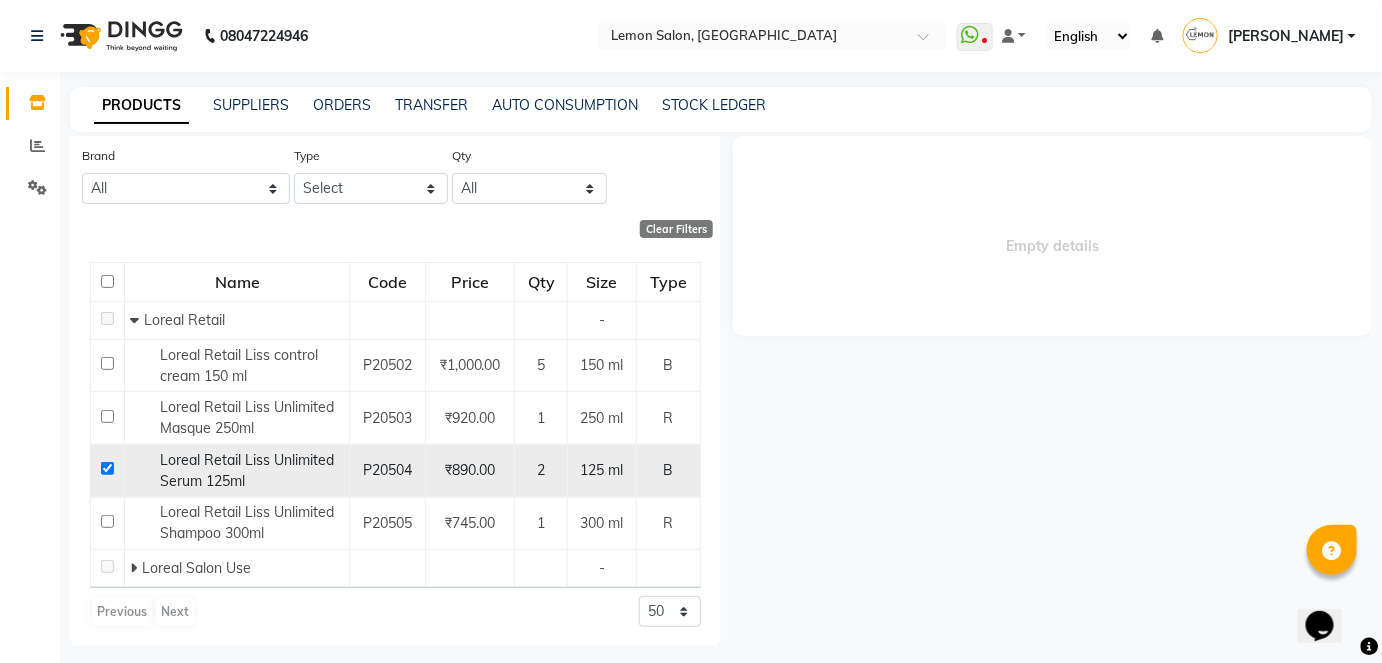 checkbox on "true" 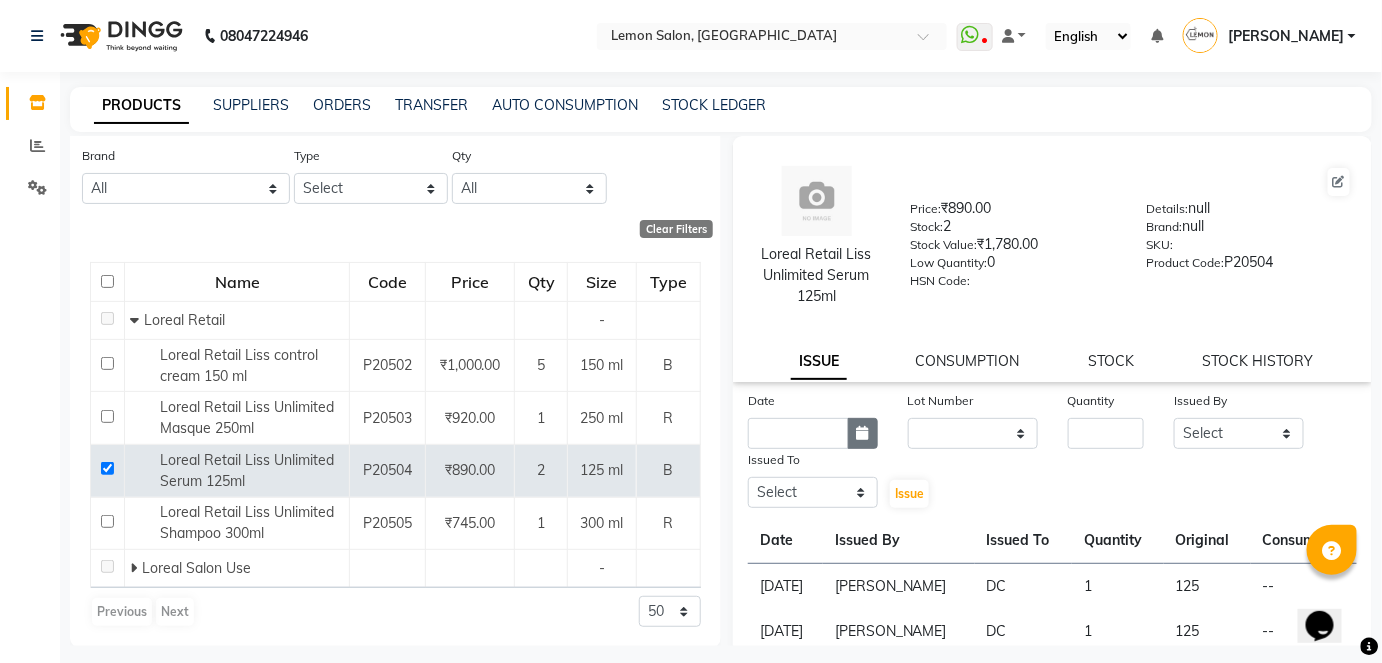 click 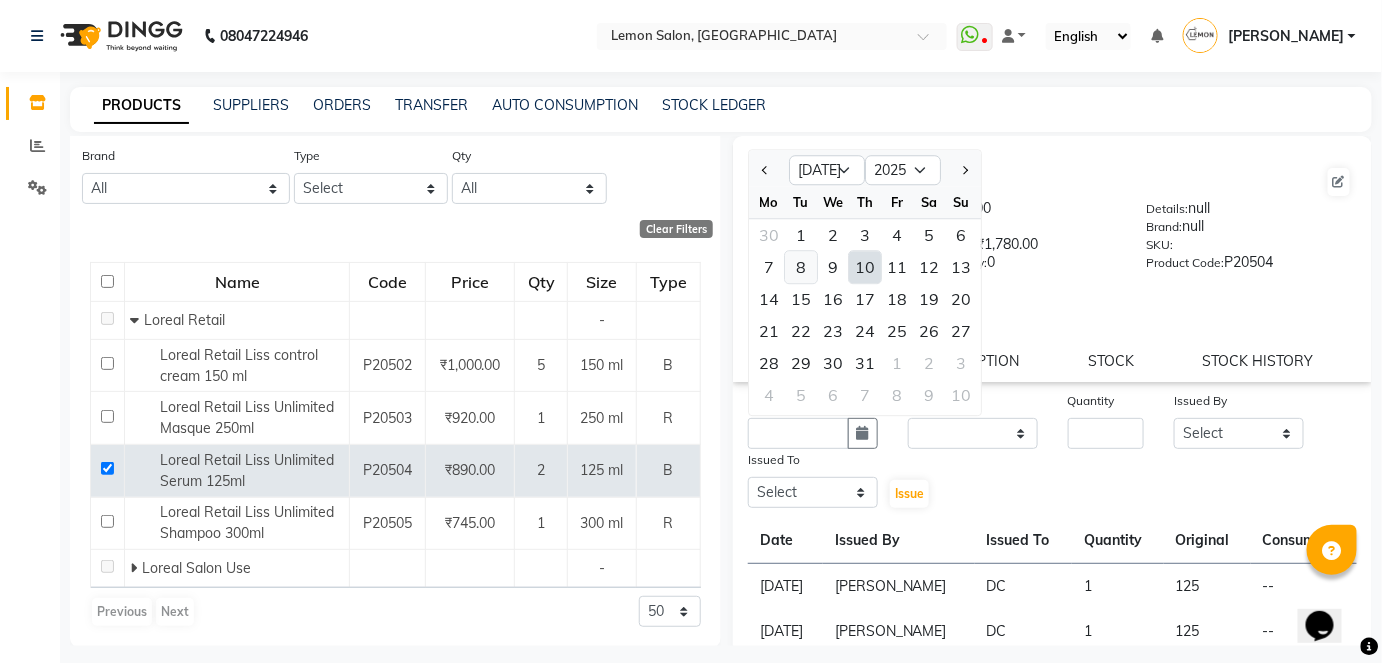 click on "8" 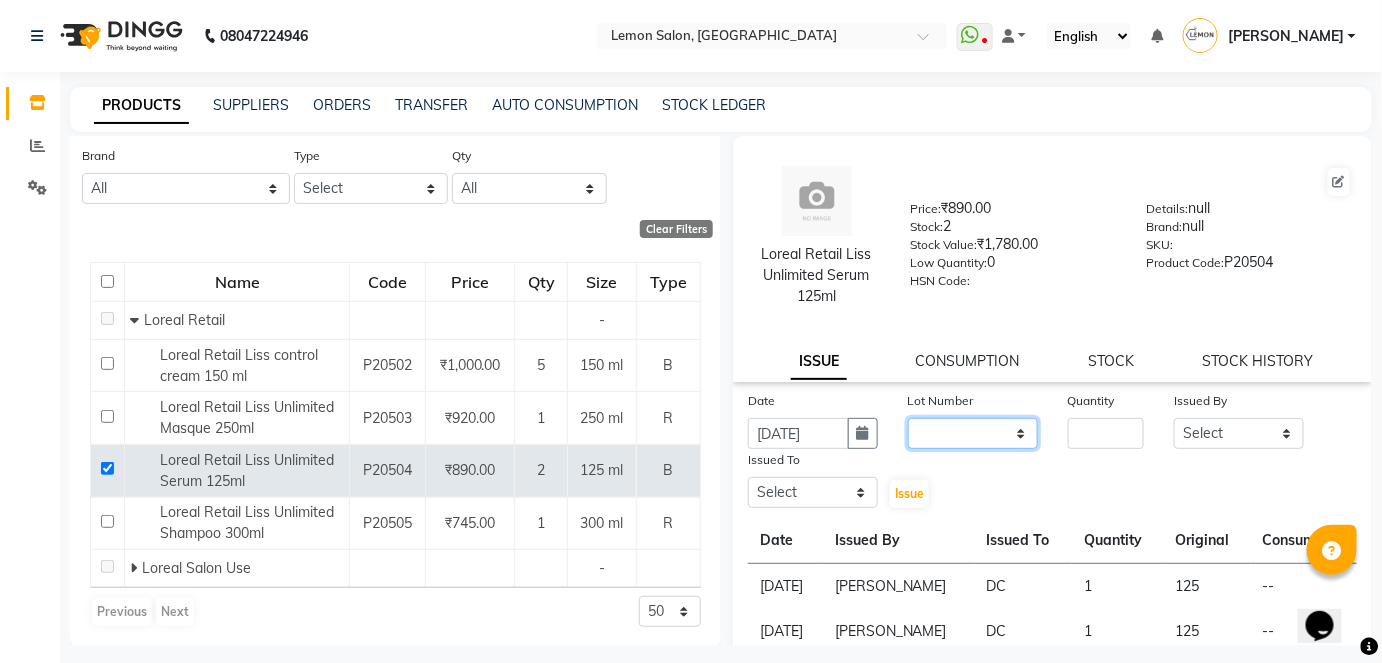 click on "None" 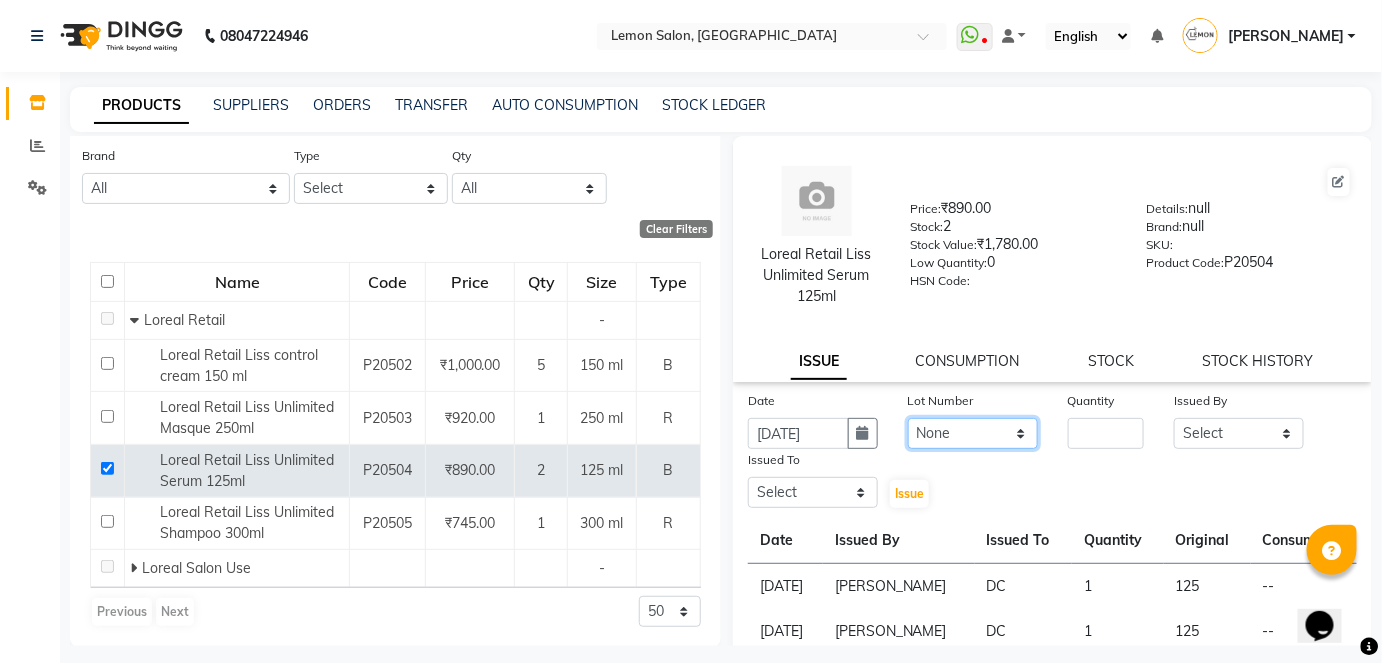 click on "None" 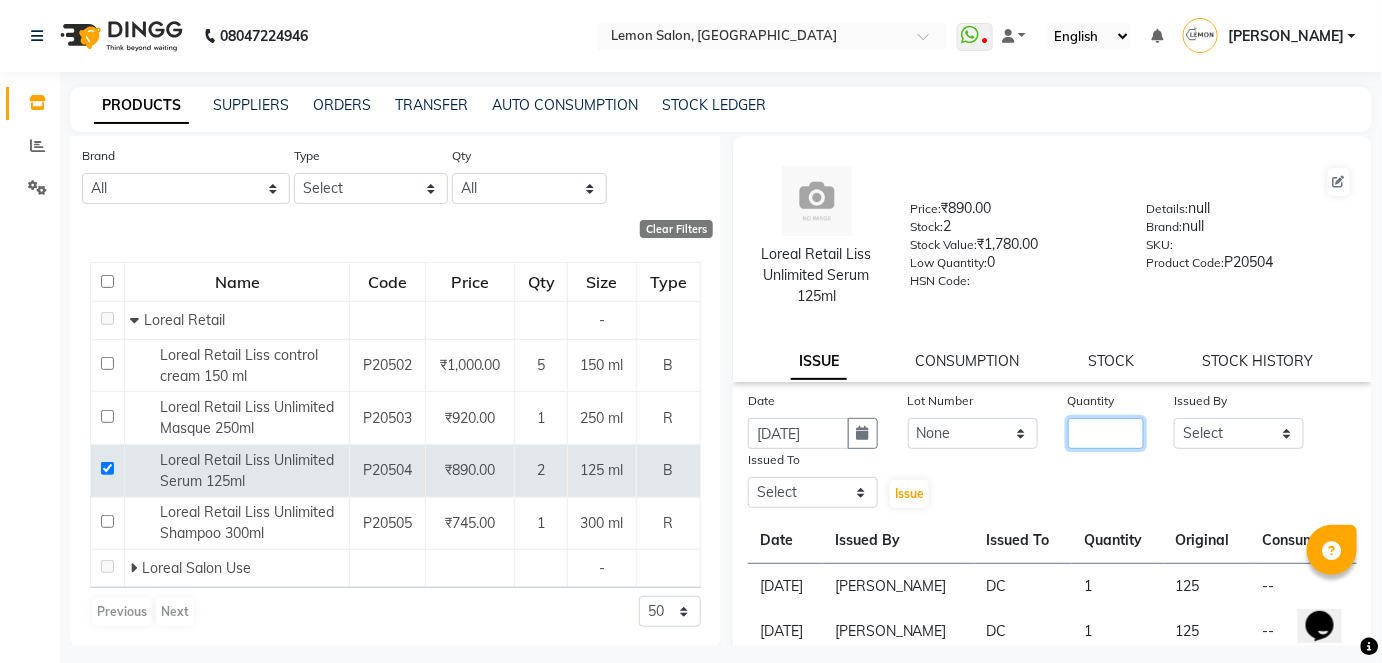 click 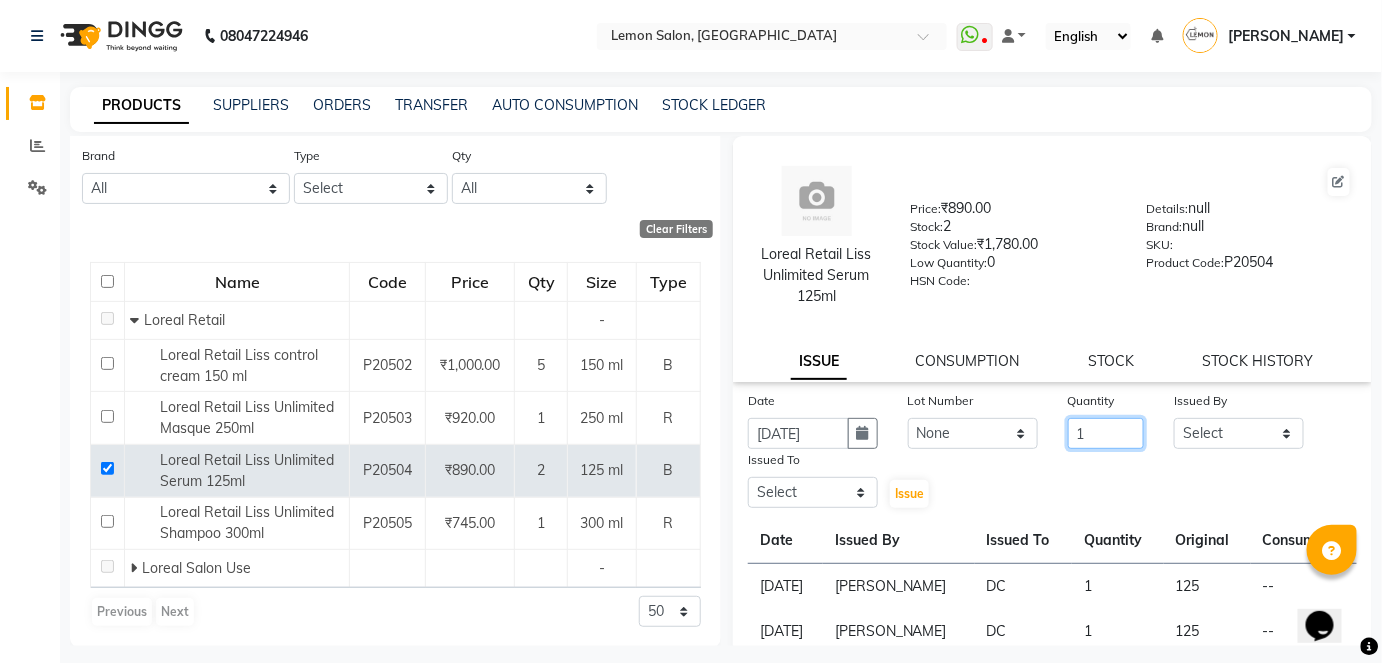 type on "1" 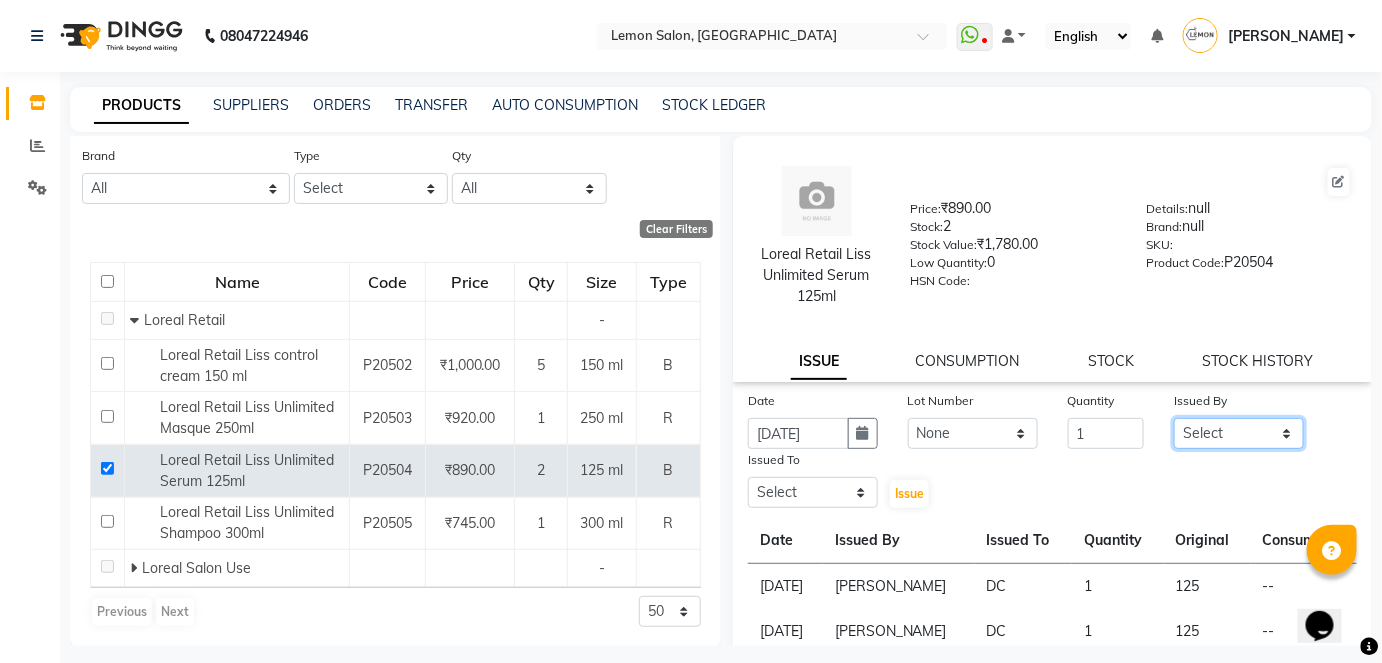 click on "Select Abhay  [PERSON_NAME] [PERSON_NAME] Dshpande Datta [PERSON_NAME][GEOGRAPHIC_DATA] Furkan [PERSON_NAME] Kelatkar  [PERSON_NAME] [PERSON_NAME]  Mukaddar [PERSON_NAME] [PERSON_NAME] [PERSON_NAME]  [PERSON_NAME] Pol" 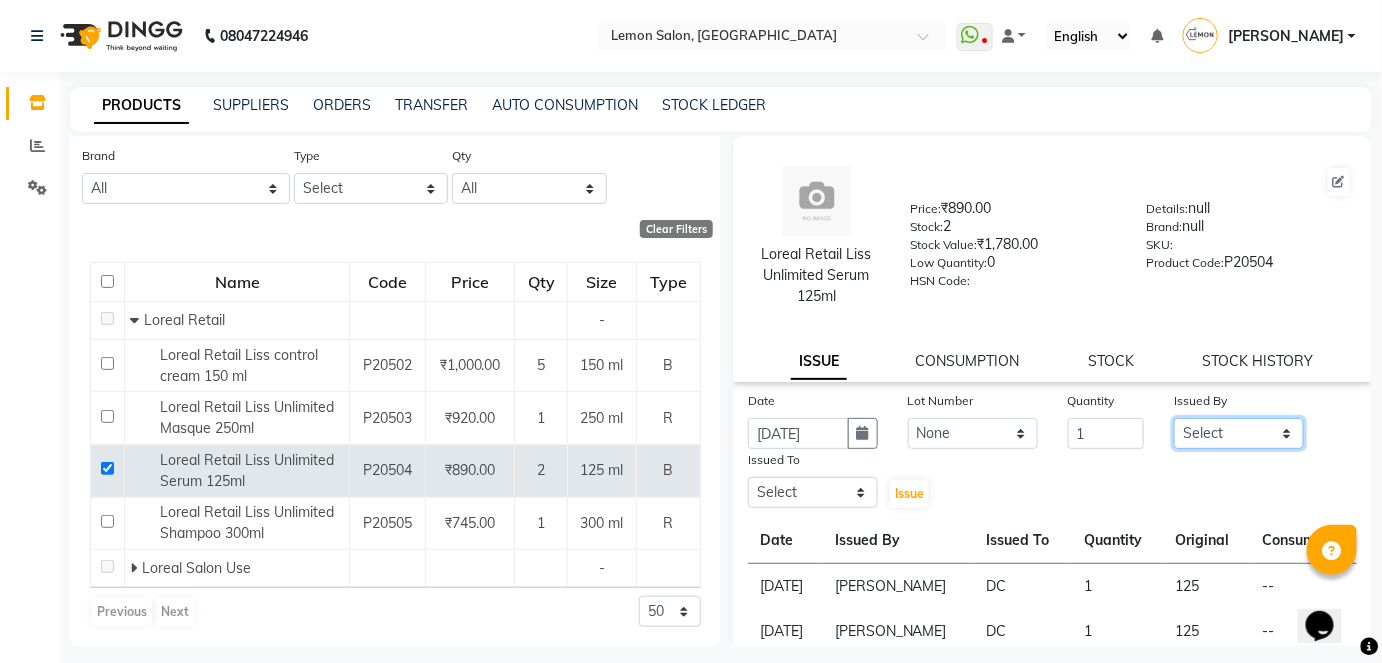 select on "52663" 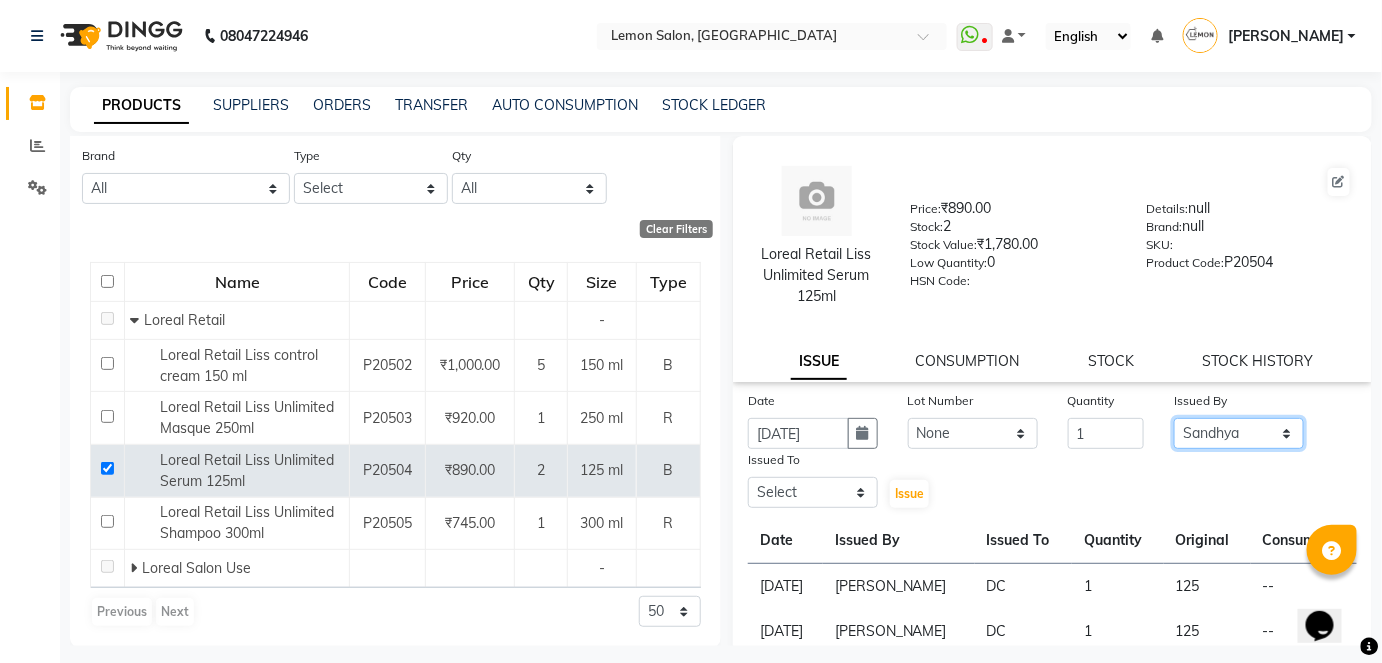 click on "Select Abhay  [PERSON_NAME] [PERSON_NAME] Dshpande Datta [PERSON_NAME][GEOGRAPHIC_DATA] Furkan [PERSON_NAME] Kelatkar  [PERSON_NAME] [PERSON_NAME]  Mukaddar [PERSON_NAME] [PERSON_NAME] [PERSON_NAME]  [PERSON_NAME] Pol" 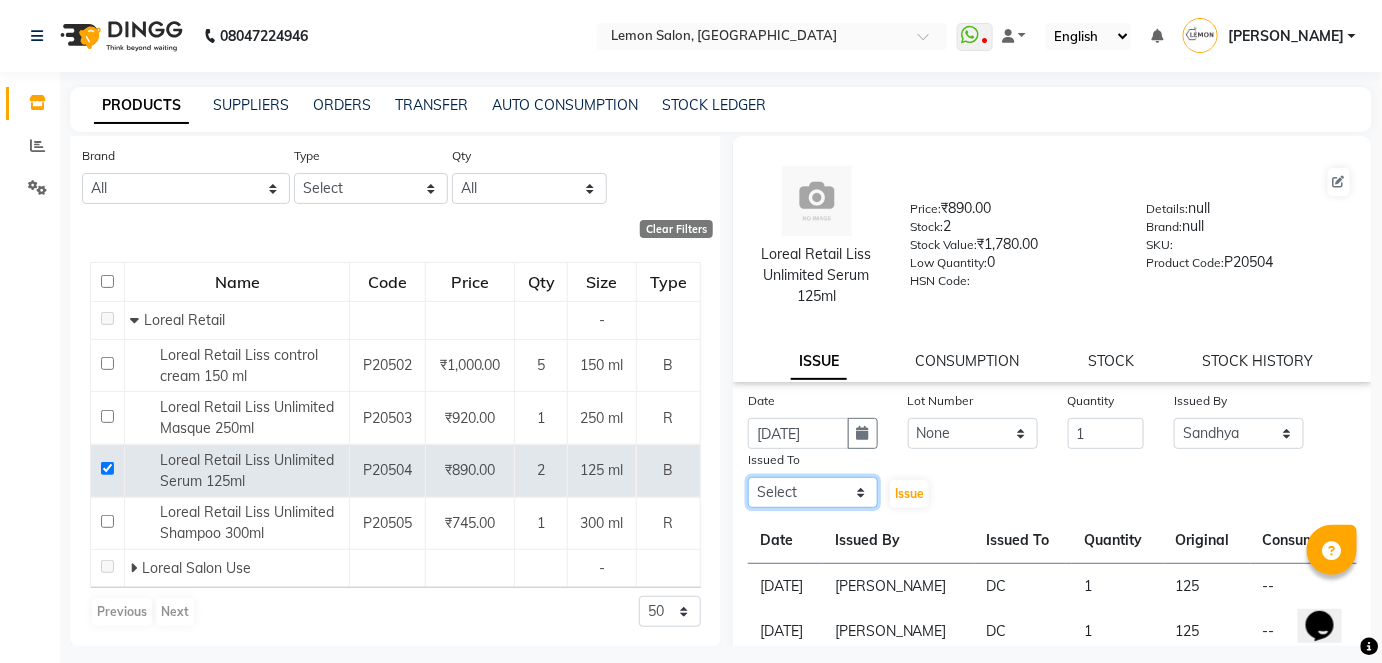 click on "Select Abhay  [PERSON_NAME] [PERSON_NAME] Dshpande Datta [PERSON_NAME][GEOGRAPHIC_DATA] Furkan [PERSON_NAME] Kelatkar  [PERSON_NAME] [PERSON_NAME]  Mukaddar [PERSON_NAME] [PERSON_NAME] [PERSON_NAME]  [PERSON_NAME] Pol" 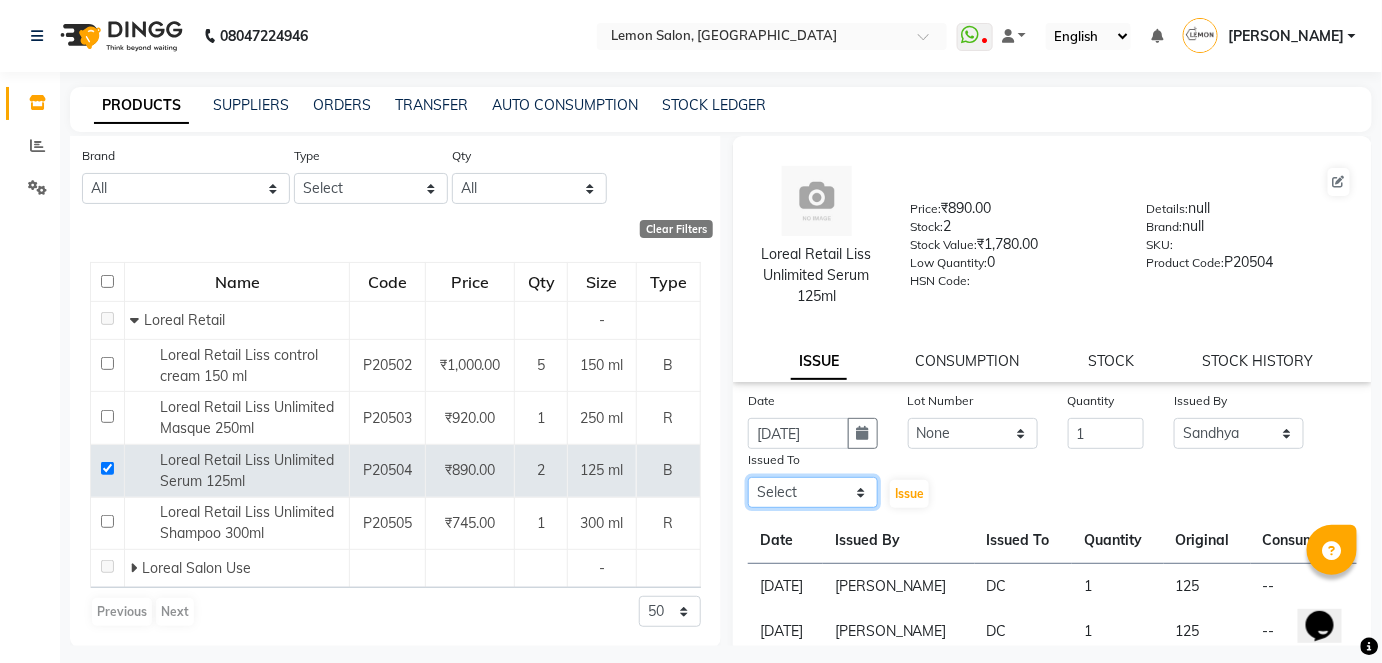 select on "7892" 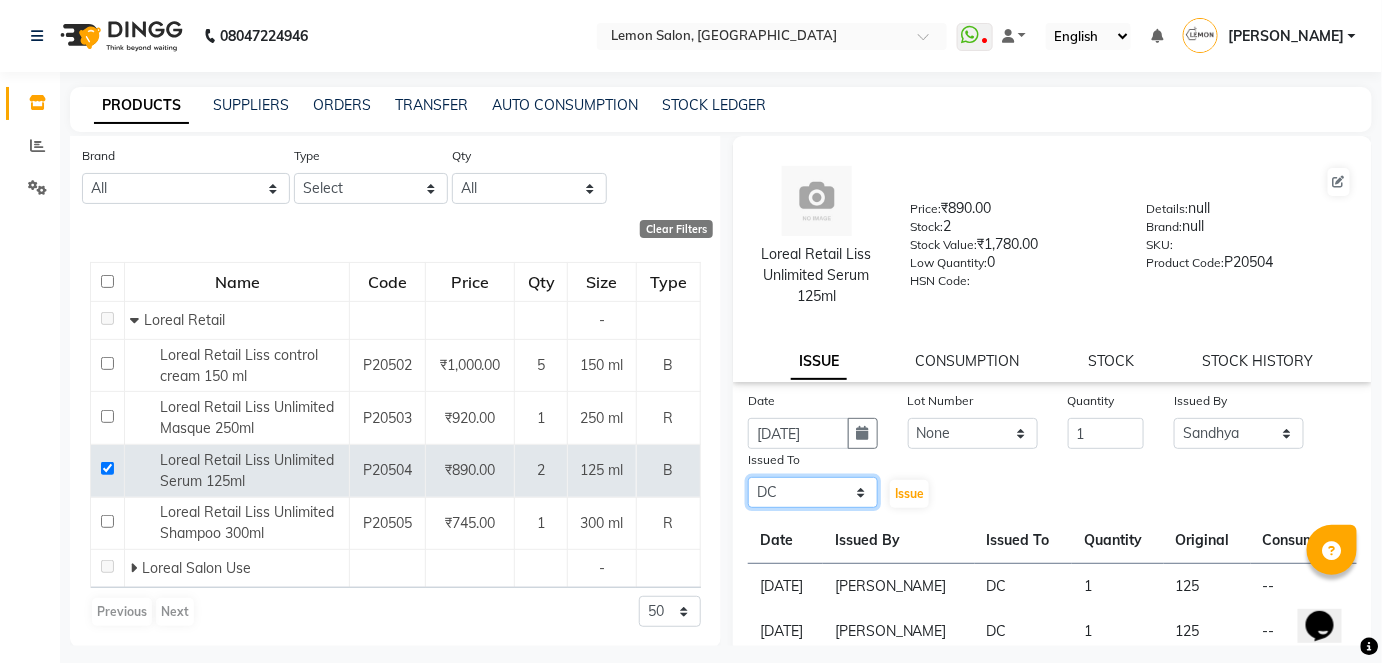click on "Select Abhay  [PERSON_NAME] [PERSON_NAME] Dshpande Datta [PERSON_NAME][GEOGRAPHIC_DATA] Furkan [PERSON_NAME] Kelatkar  [PERSON_NAME] [PERSON_NAME]  Mukaddar [PERSON_NAME] [PERSON_NAME] [PERSON_NAME]  [PERSON_NAME] Pol" 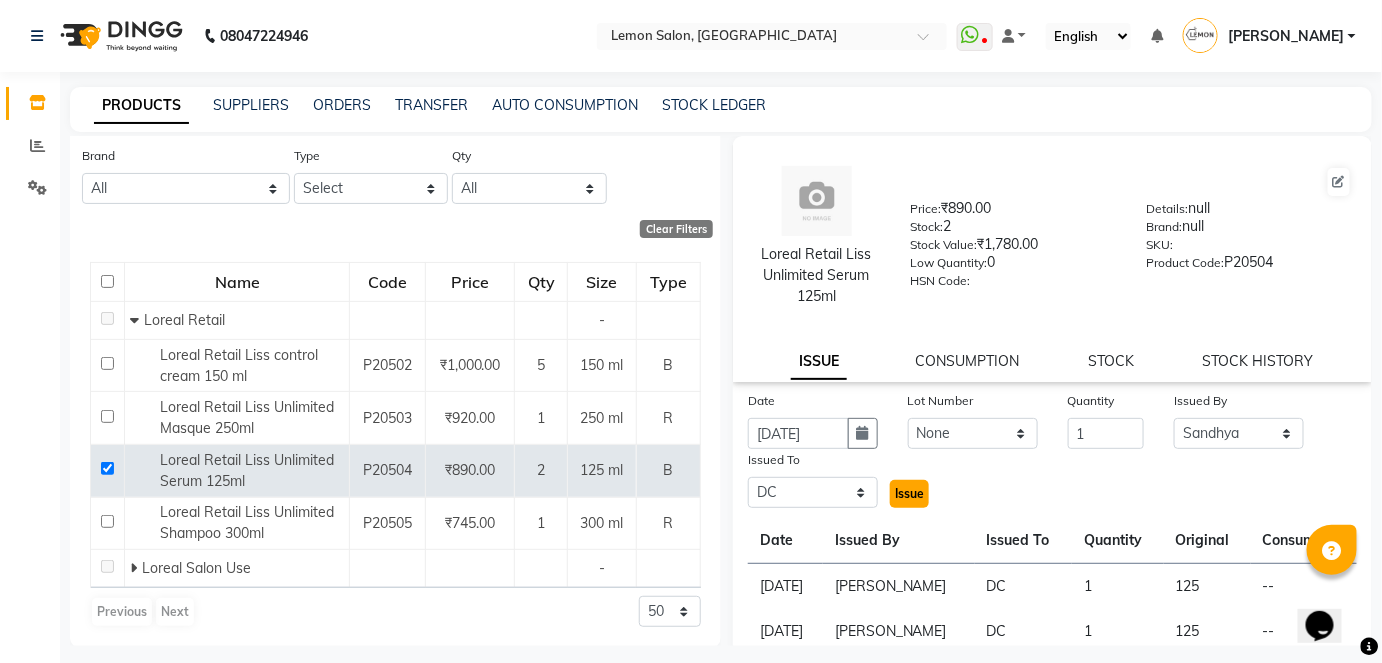 click on "Issue" 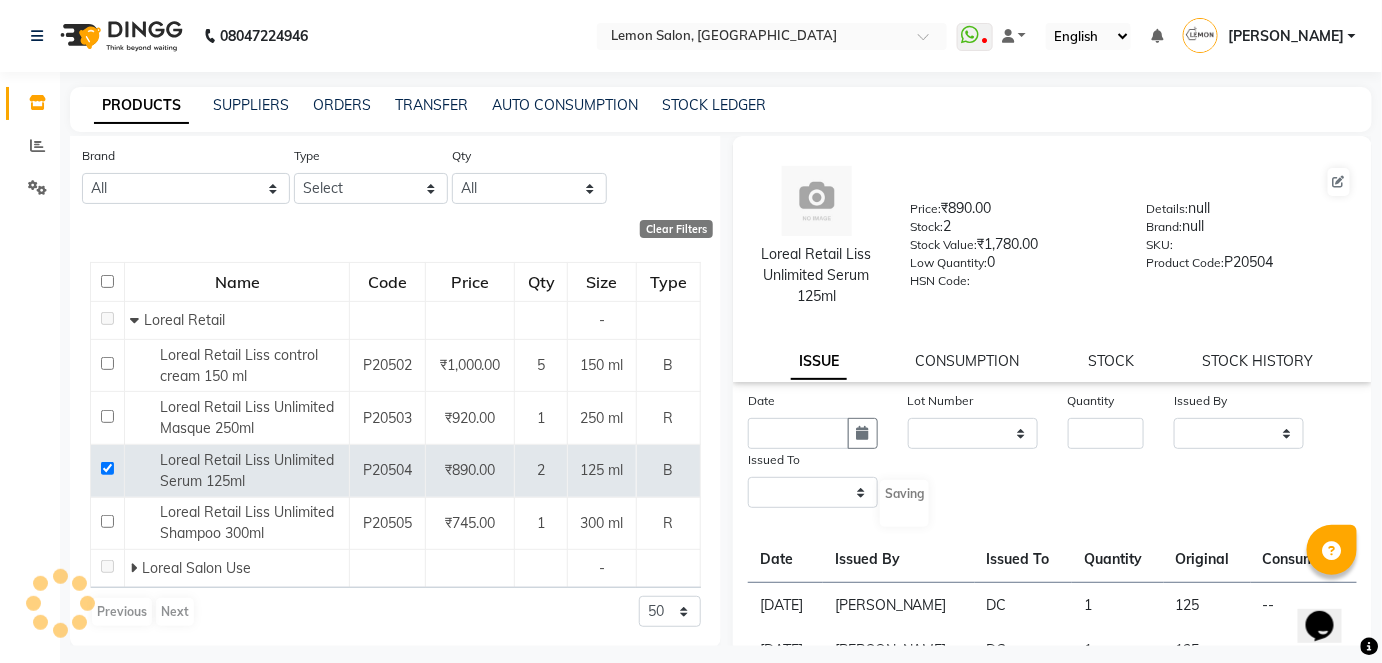 select 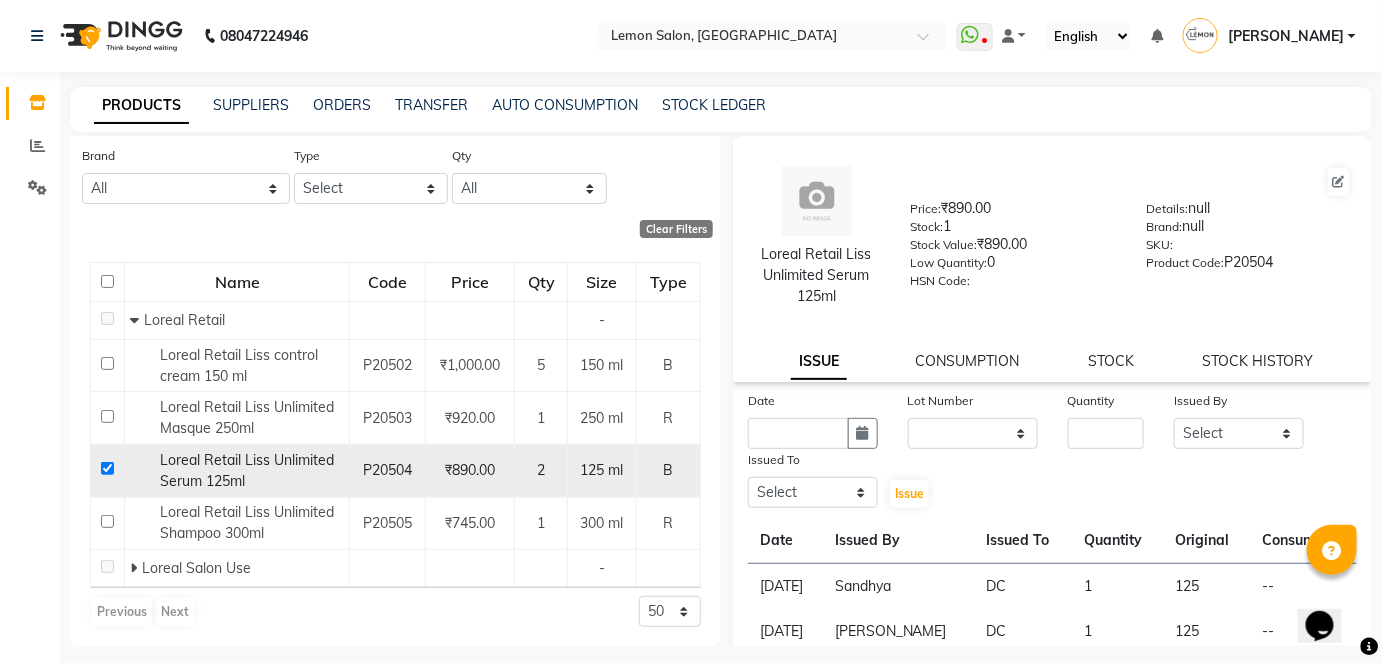 click 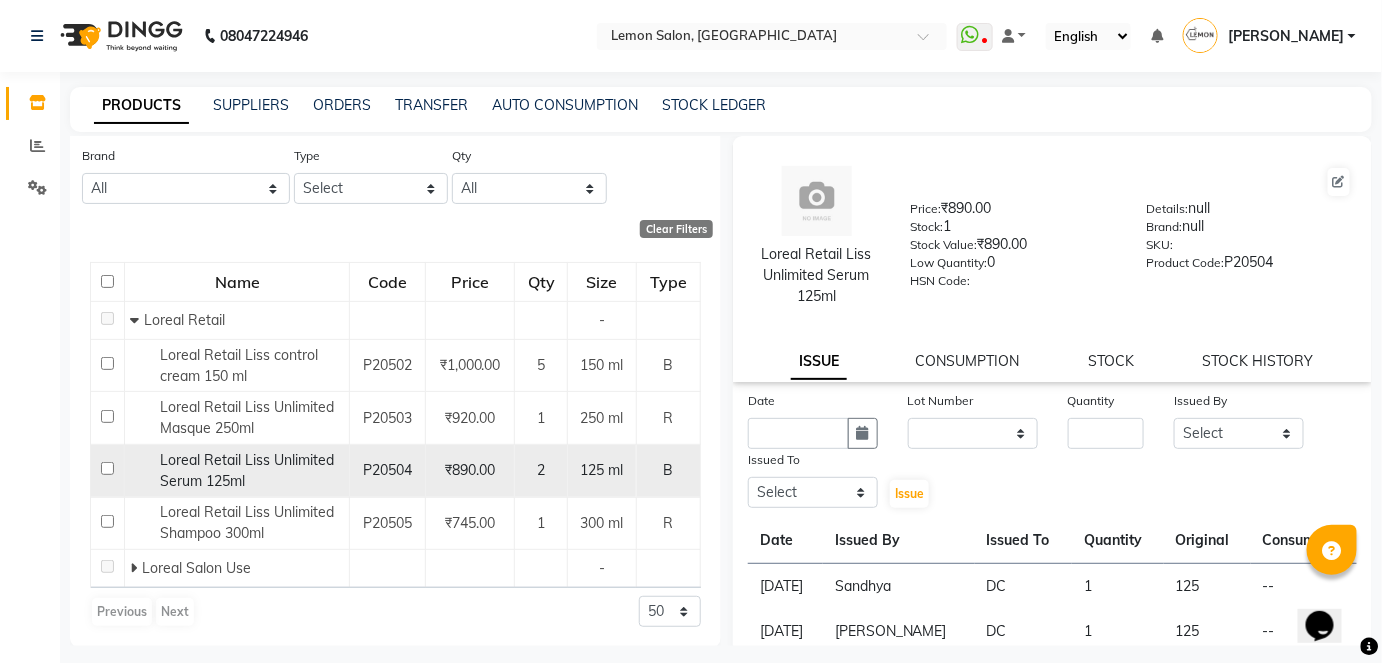 checkbox on "false" 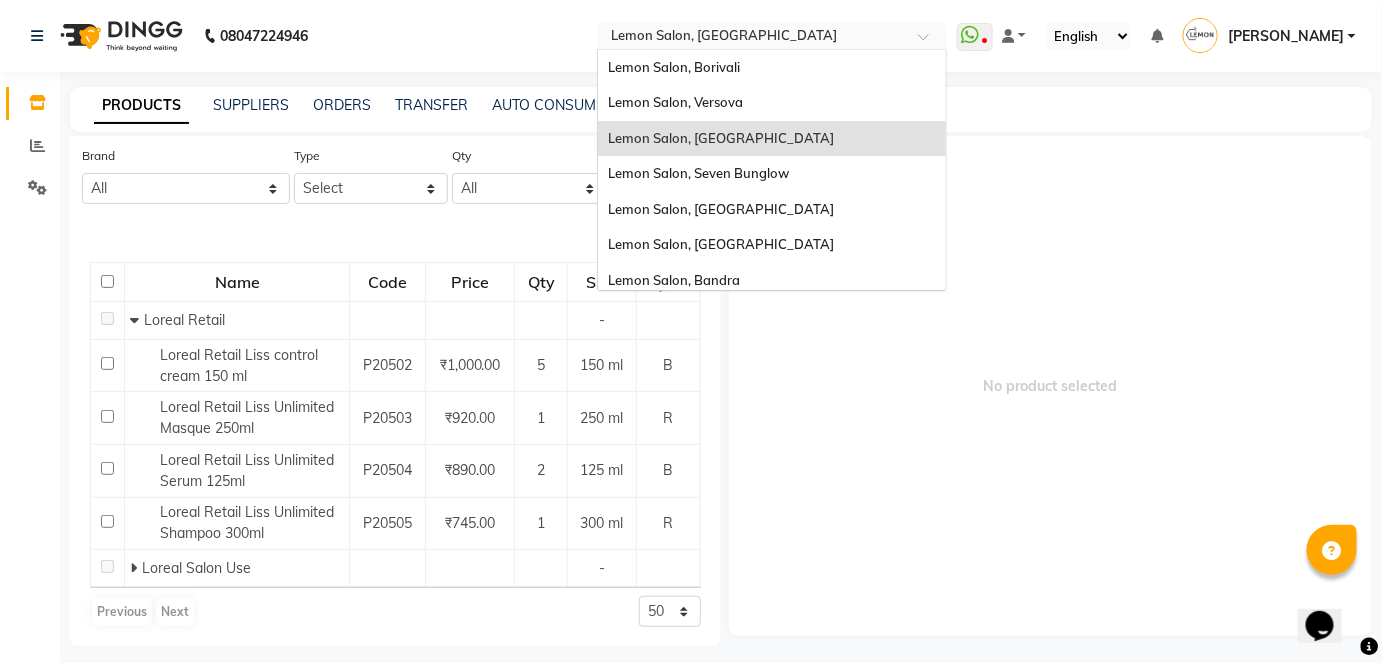 click at bounding box center (752, 38) 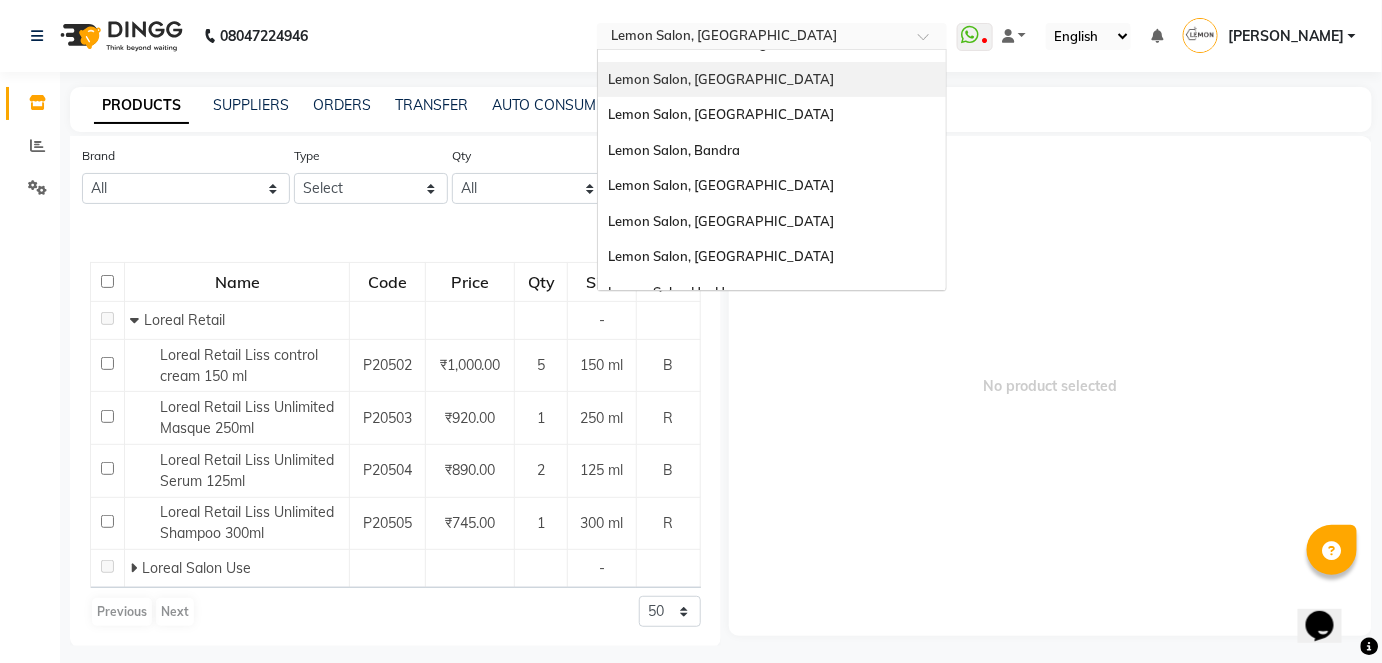 scroll, scrollTop: 185, scrollLeft: 0, axis: vertical 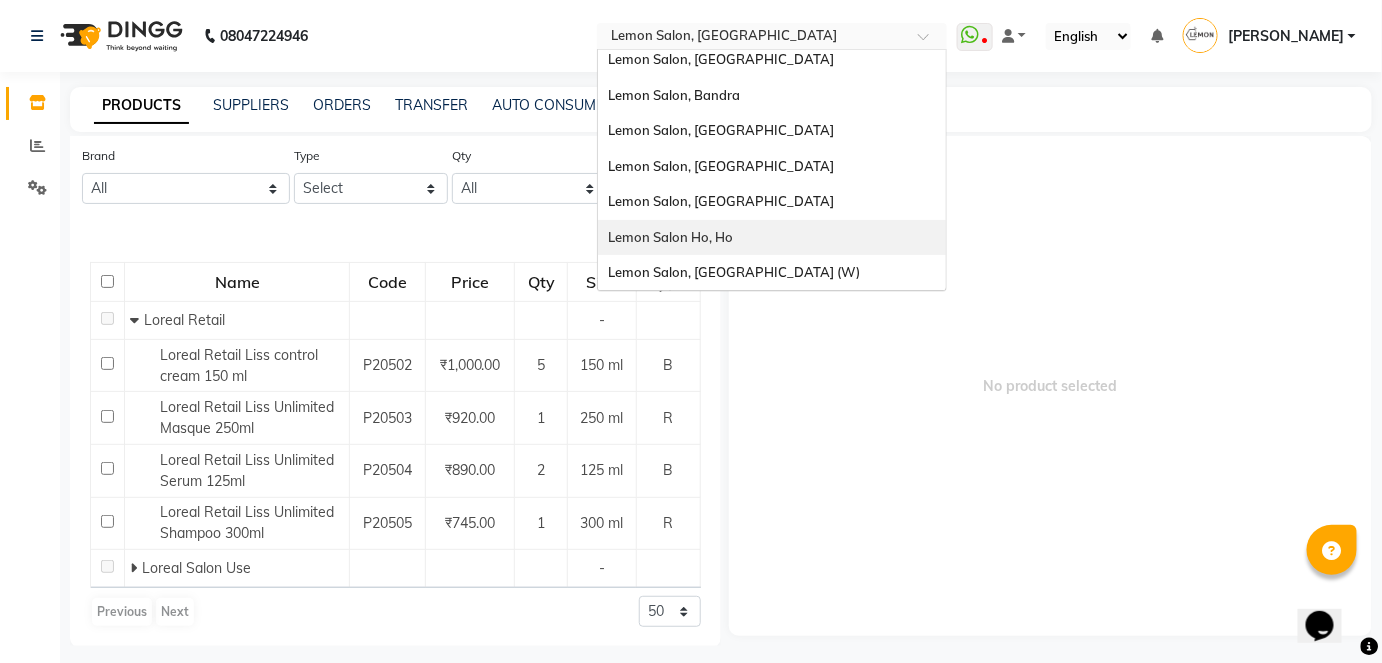 click on "Lemon Salon Ho, Ho" at bounding box center [772, 238] 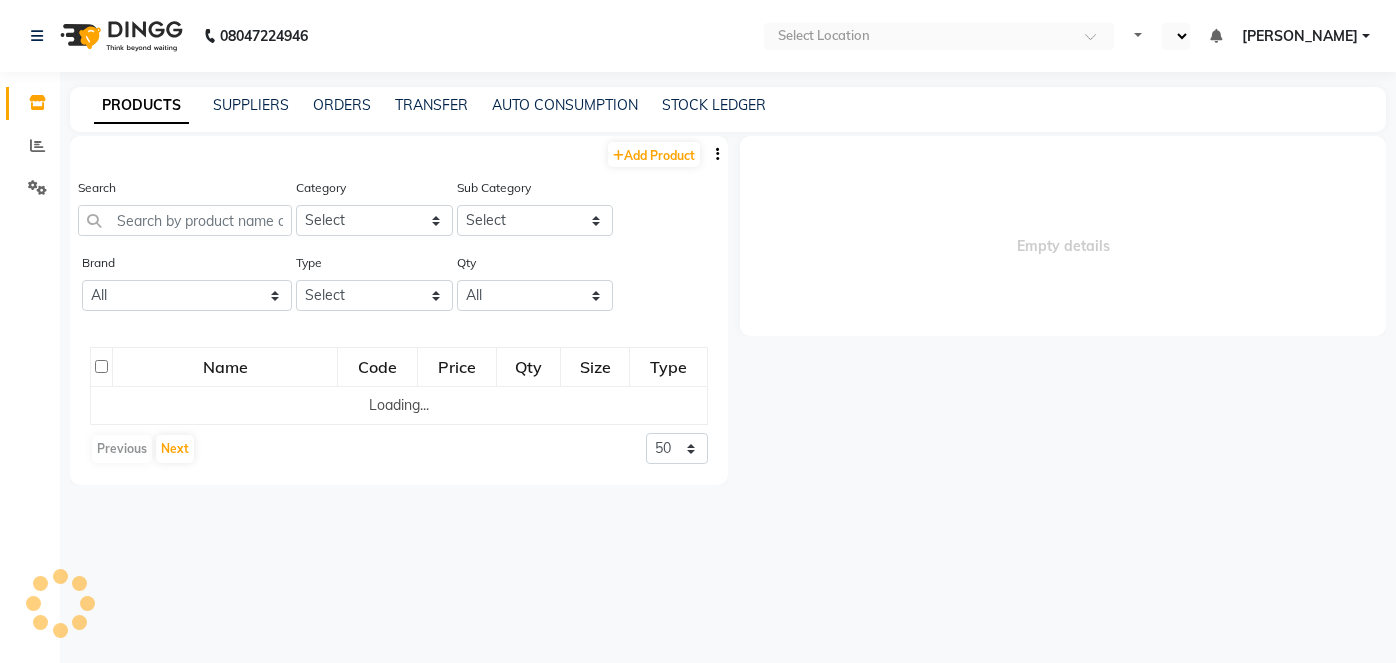 scroll, scrollTop: 0, scrollLeft: 0, axis: both 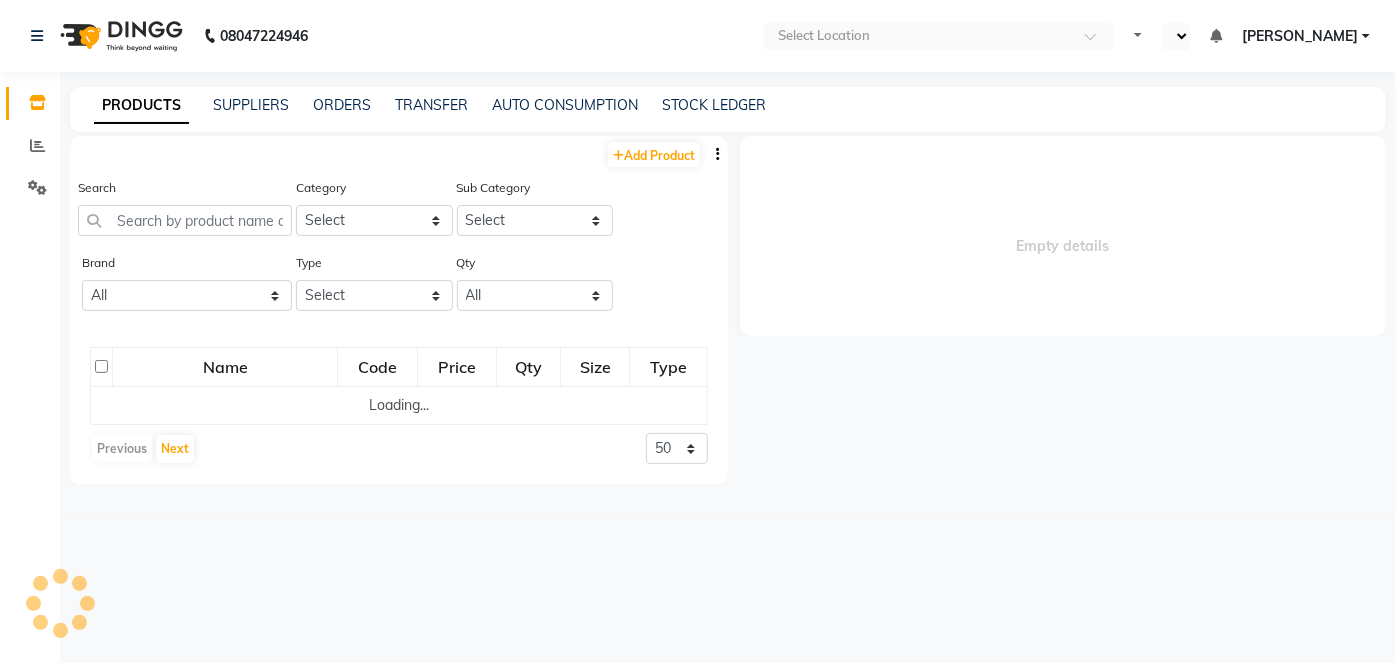 select on "en" 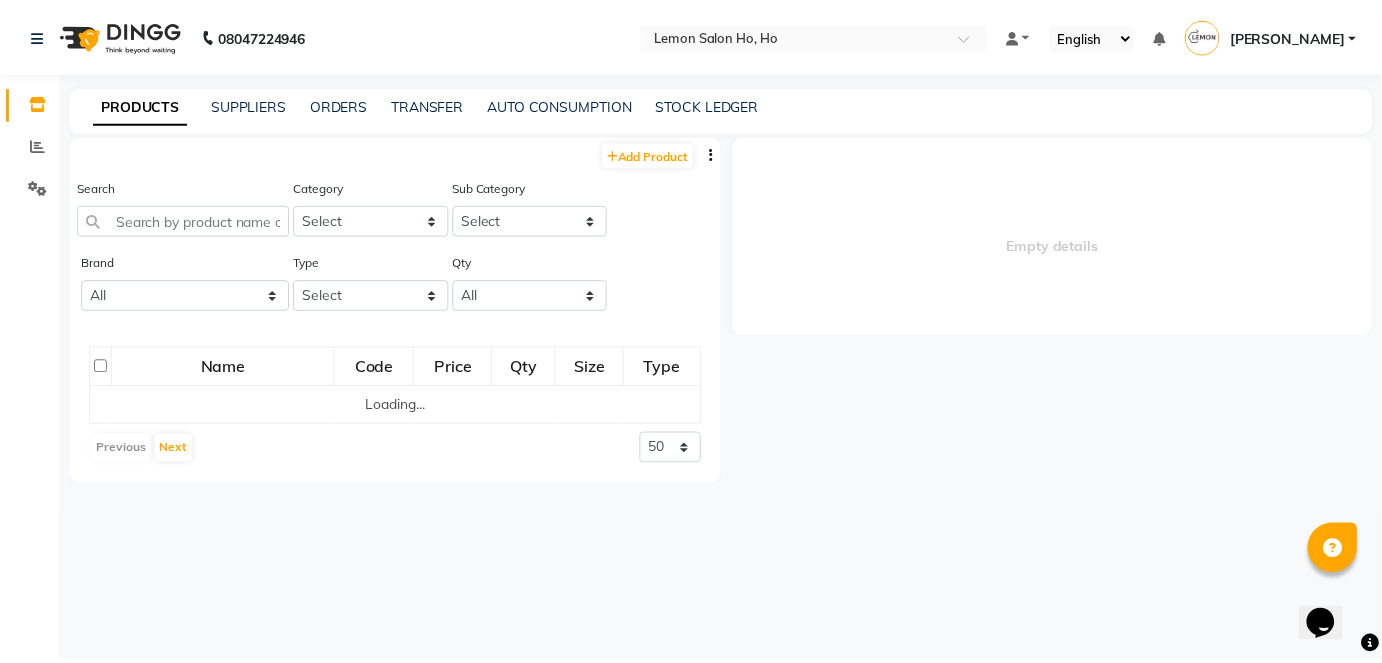 scroll, scrollTop: 0, scrollLeft: 0, axis: both 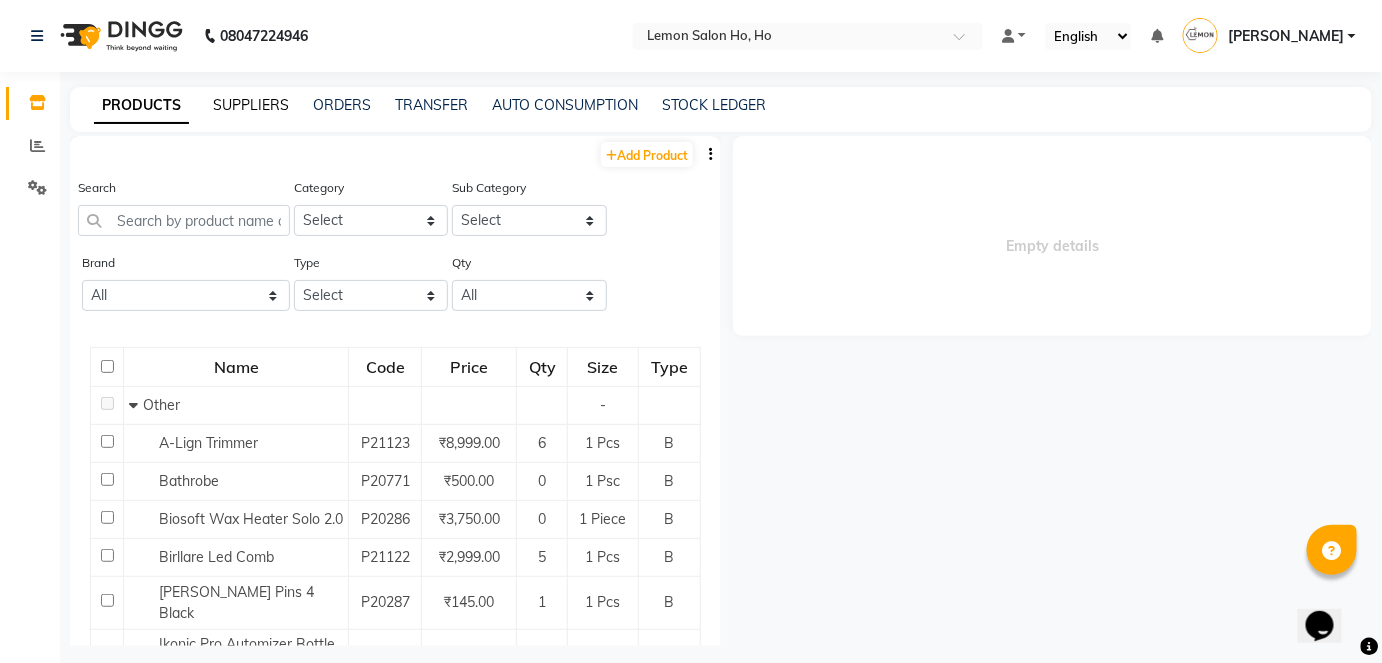click on "SUPPLIERS" 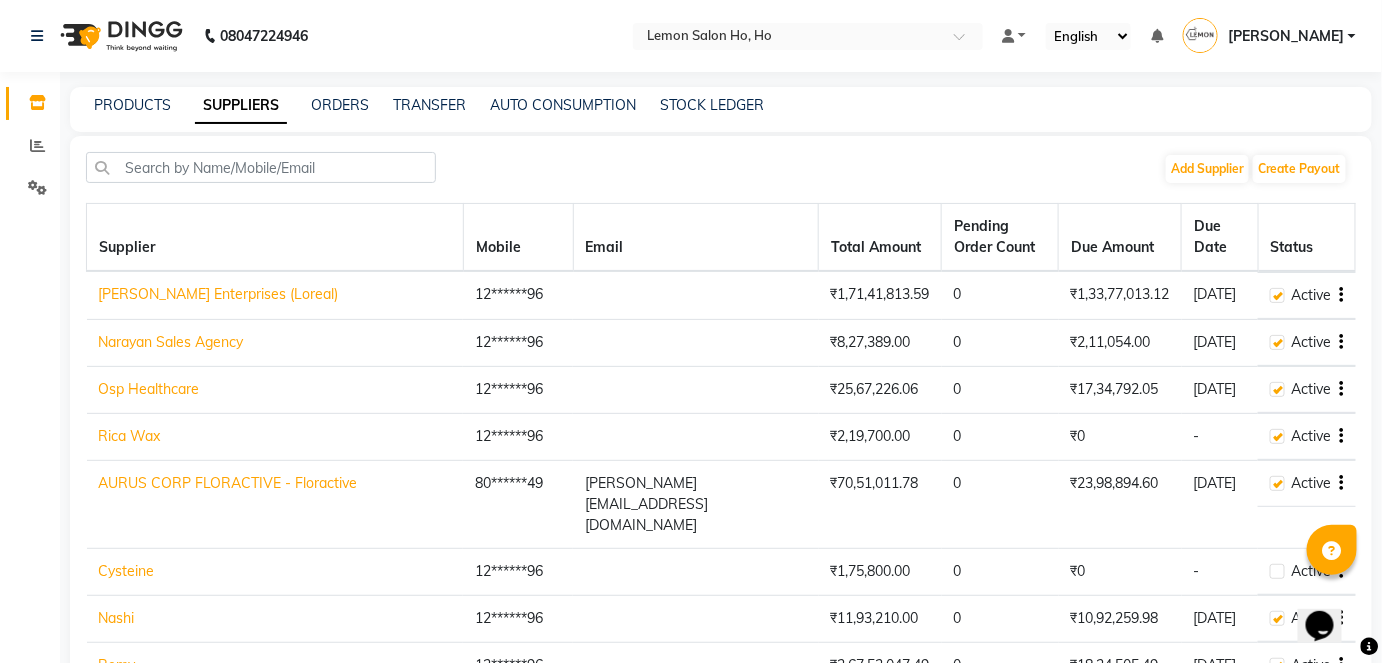 click on "[PERSON_NAME] Enterprises (Loreal)" 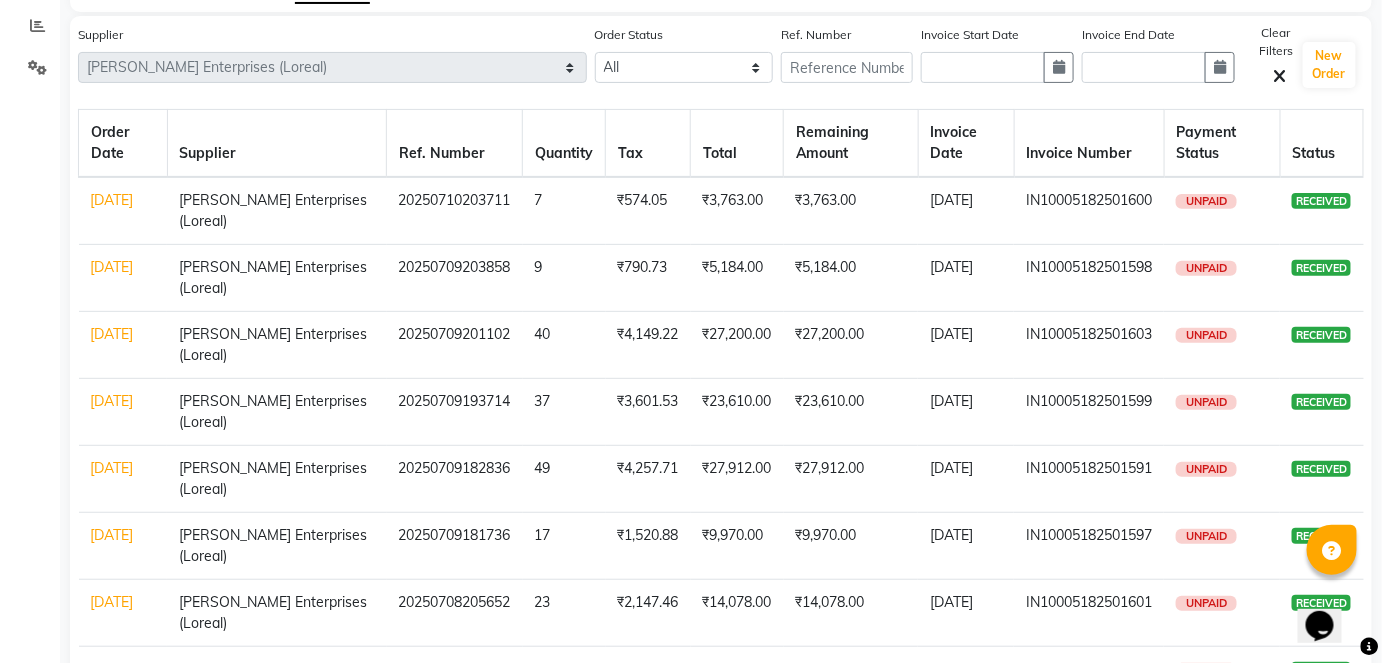 scroll, scrollTop: 31, scrollLeft: 0, axis: vertical 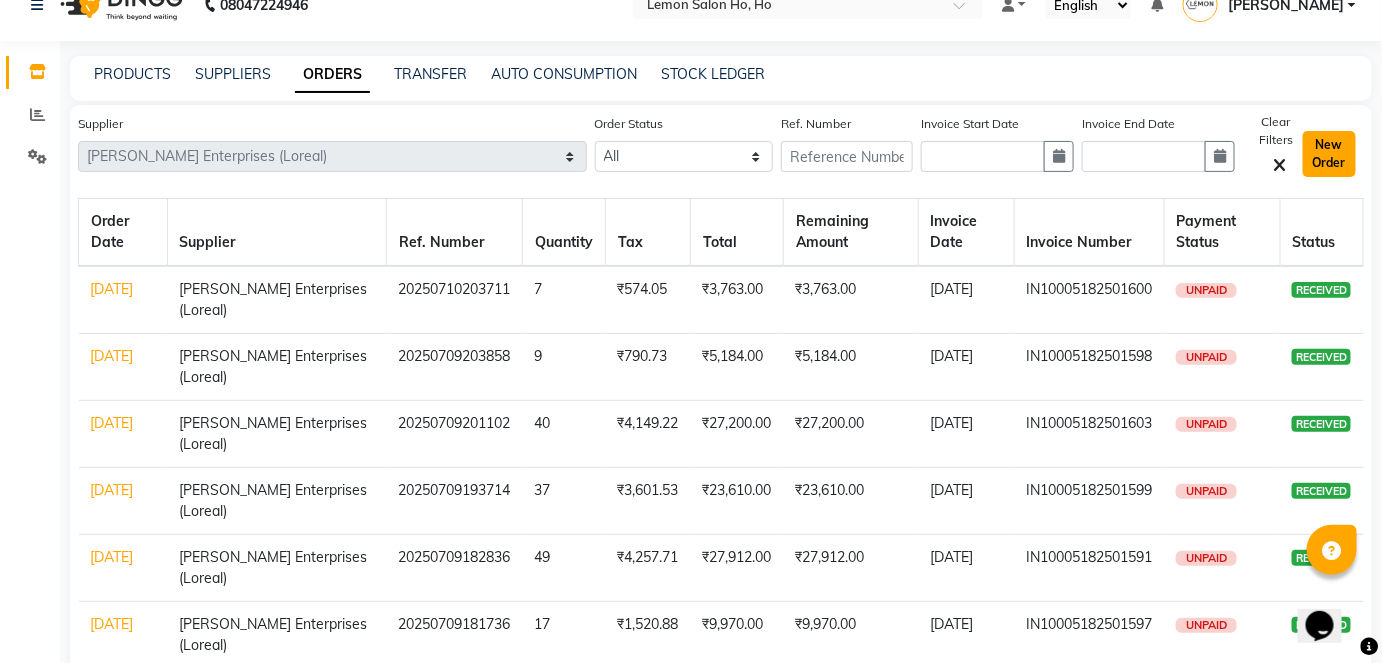 click on "New Order" 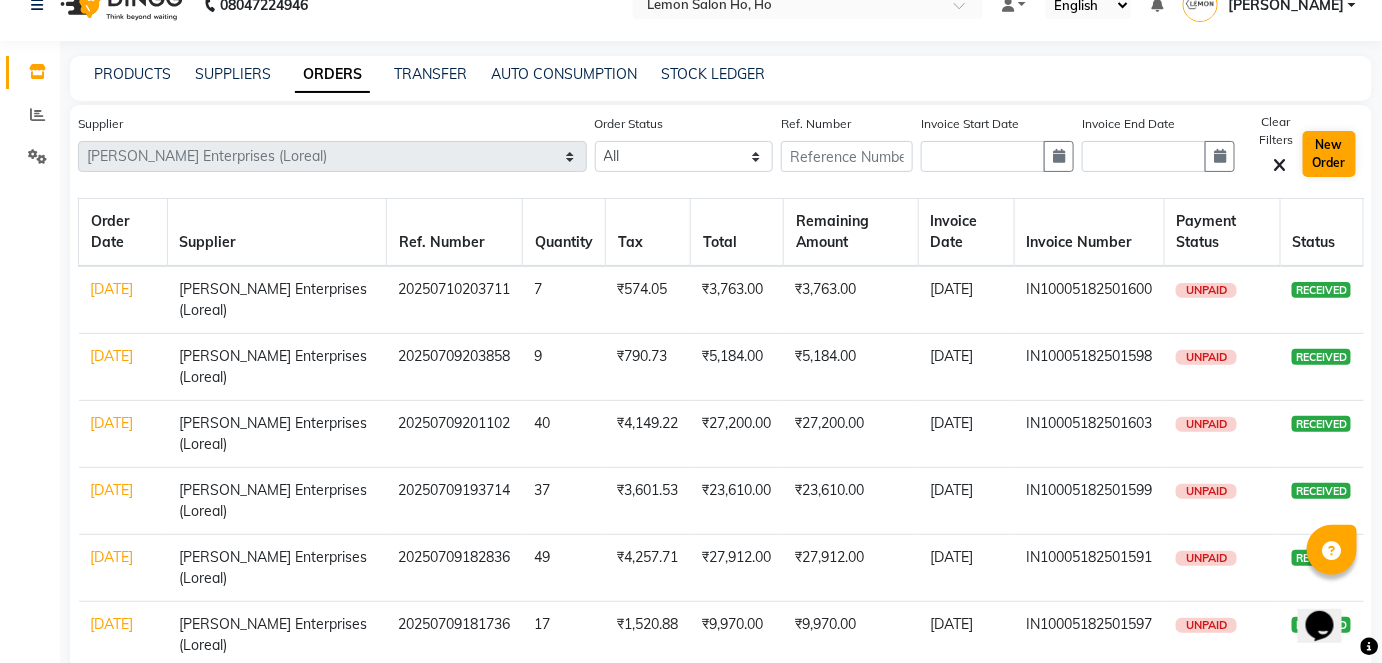 select on "true" 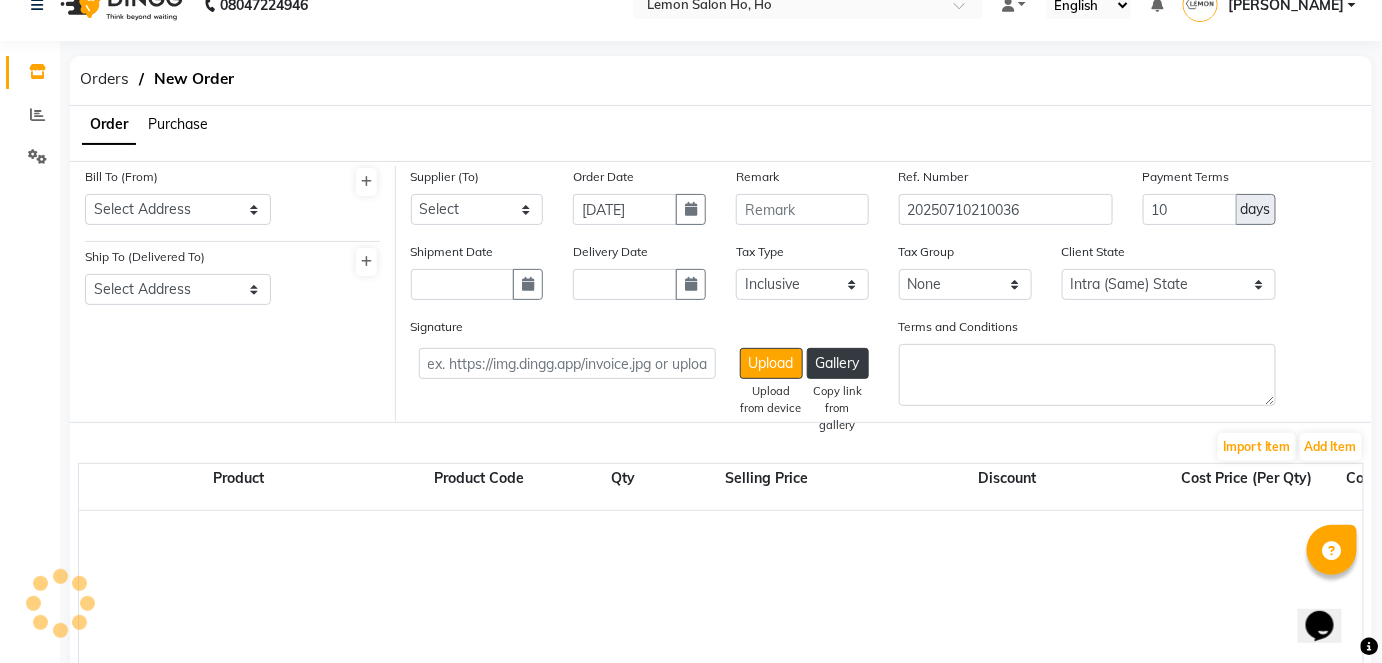 select on "2069" 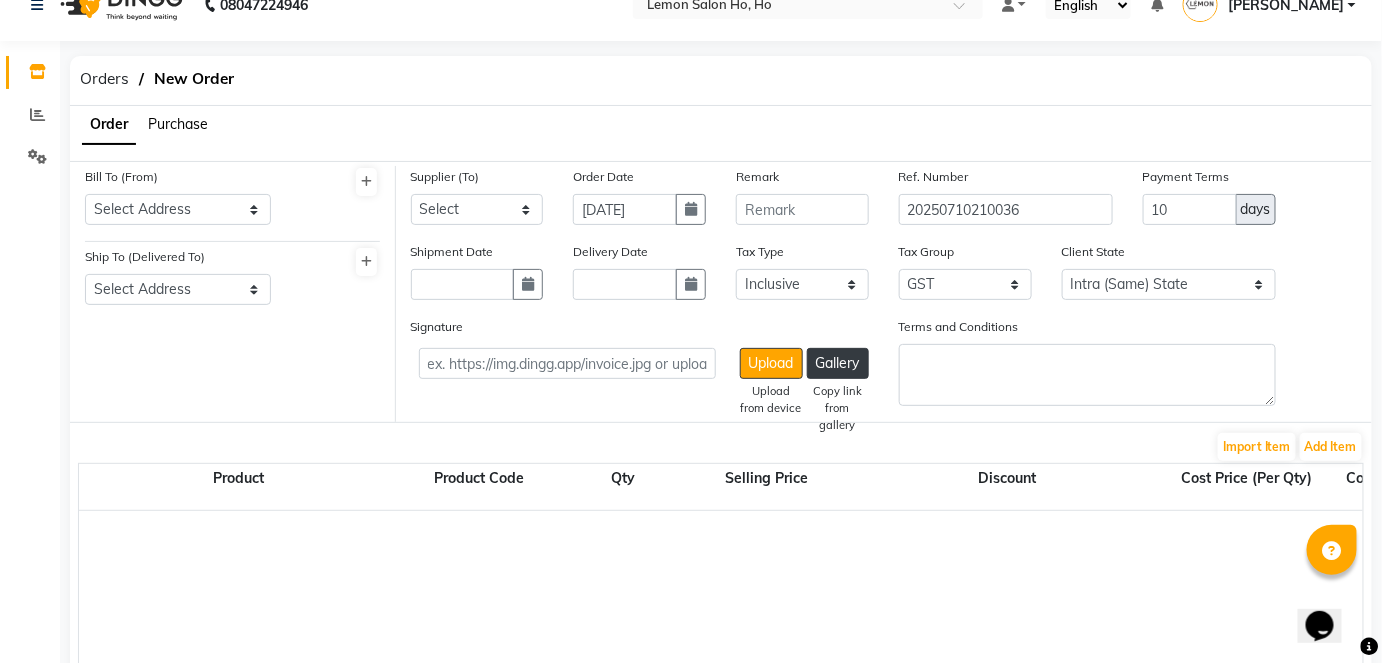 click on "Purchase" 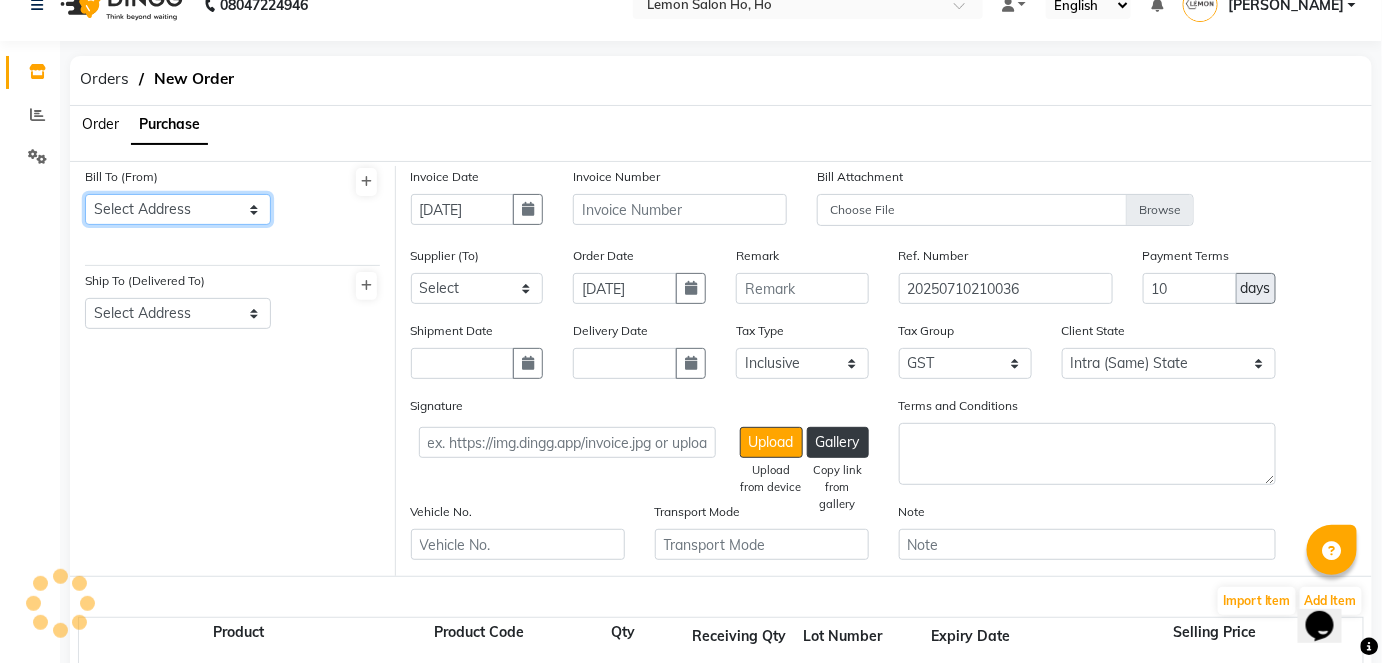 click on "Select Address  shop no-1 samarth siddhi near andheri west mumbai 400053    HO   GG   Ho" 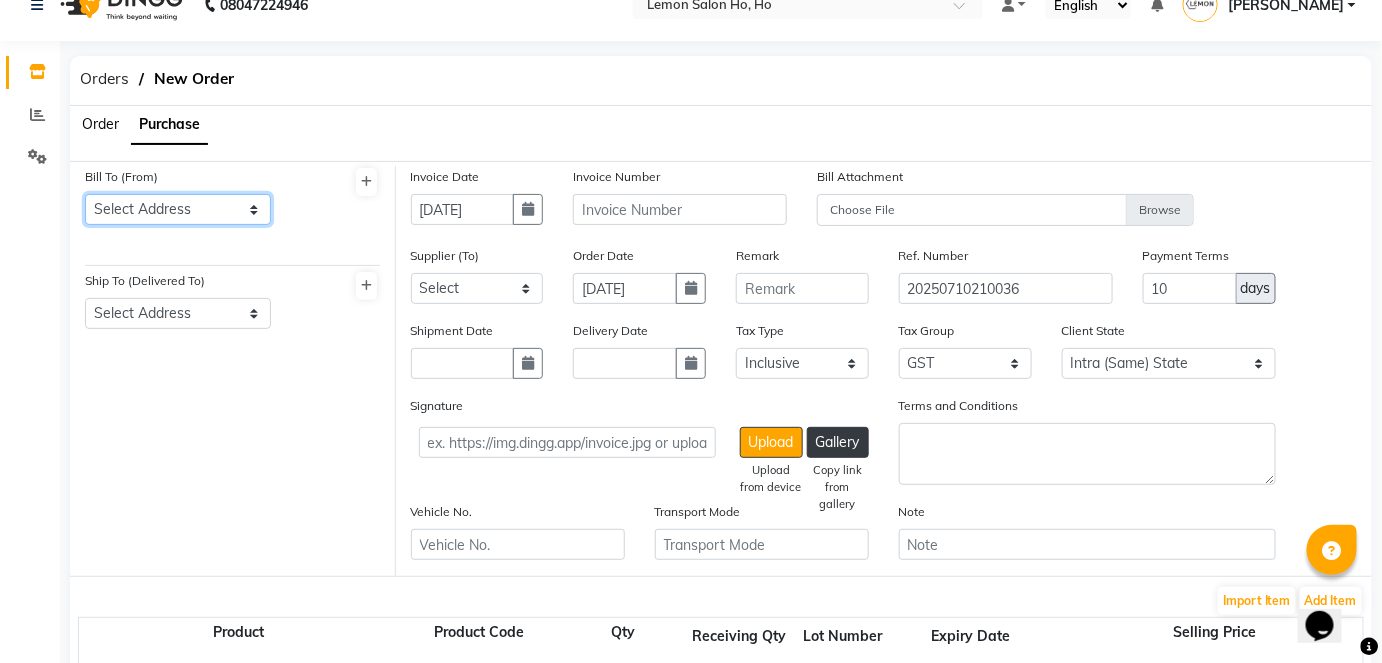 select on "7" 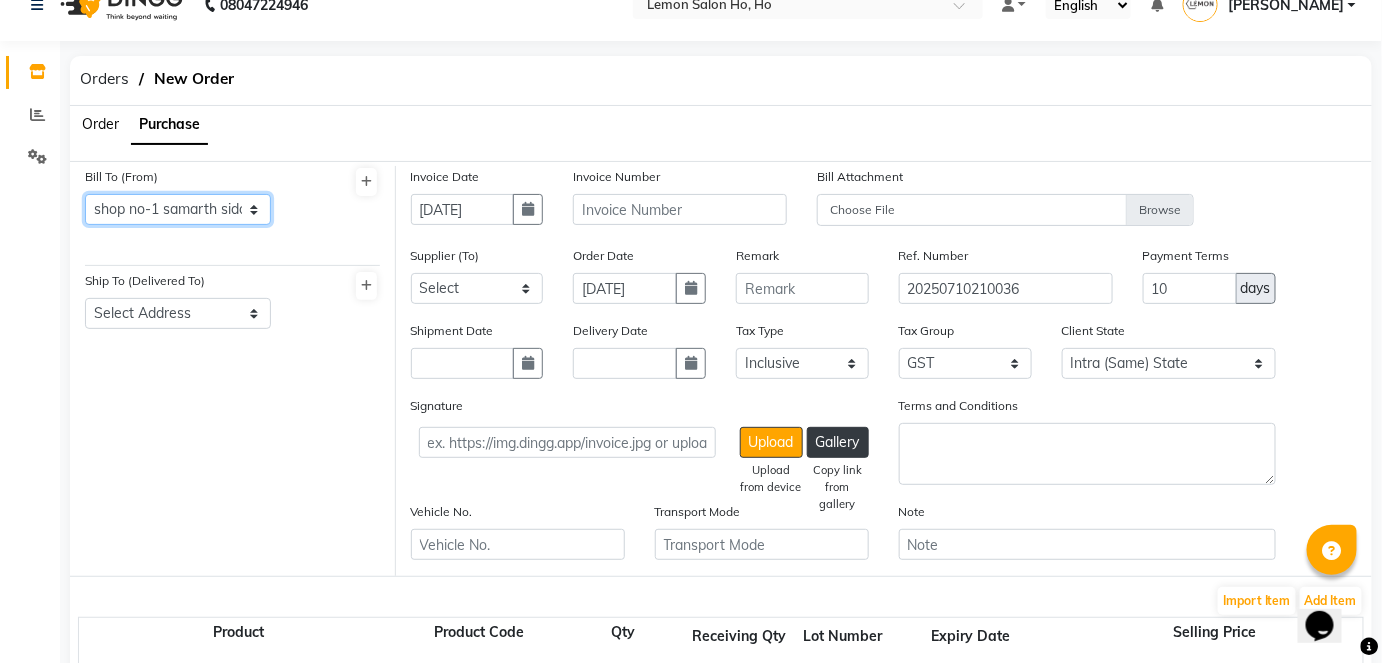 click on "Select Address  shop no-1 samarth siddhi near andheri west mumbai 400053    HO   GG   Ho" 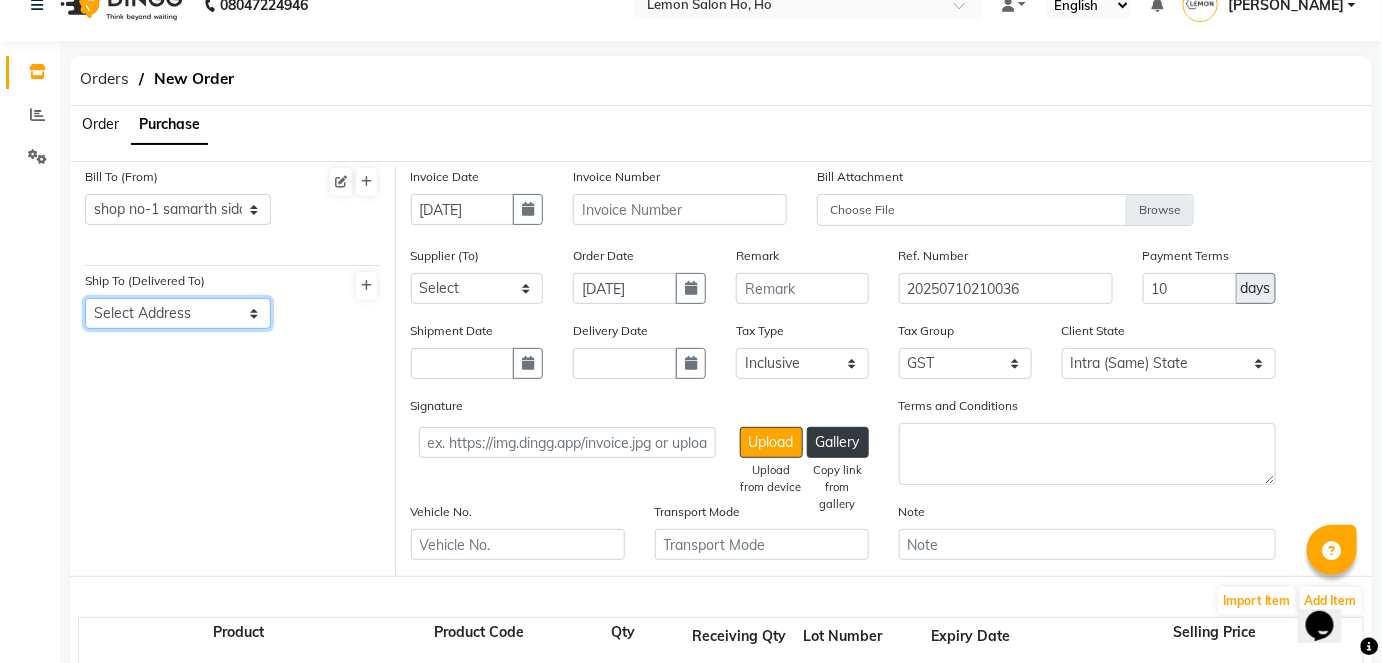 click on "Select Address  shop no-1 samarth siddhi near joggers park opp starbucks andheri west mumbai -400053    YY   Lemon Malad Auris Galleria" 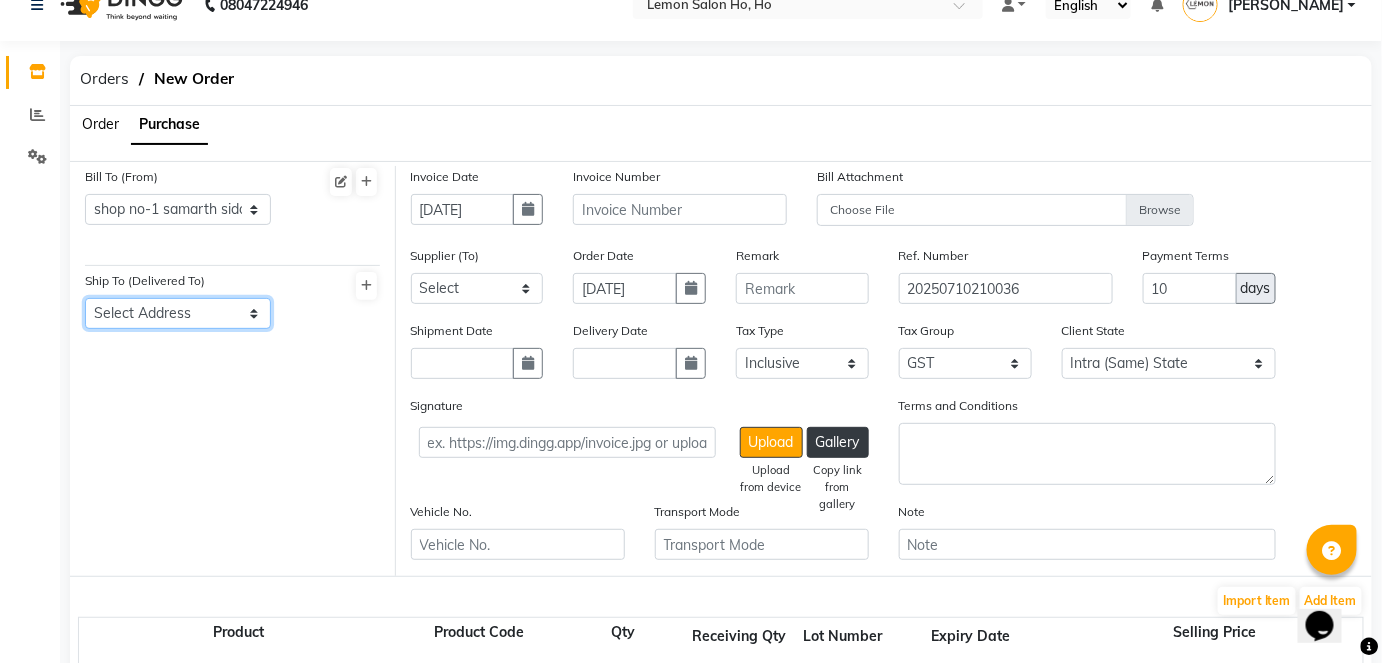 select on "8" 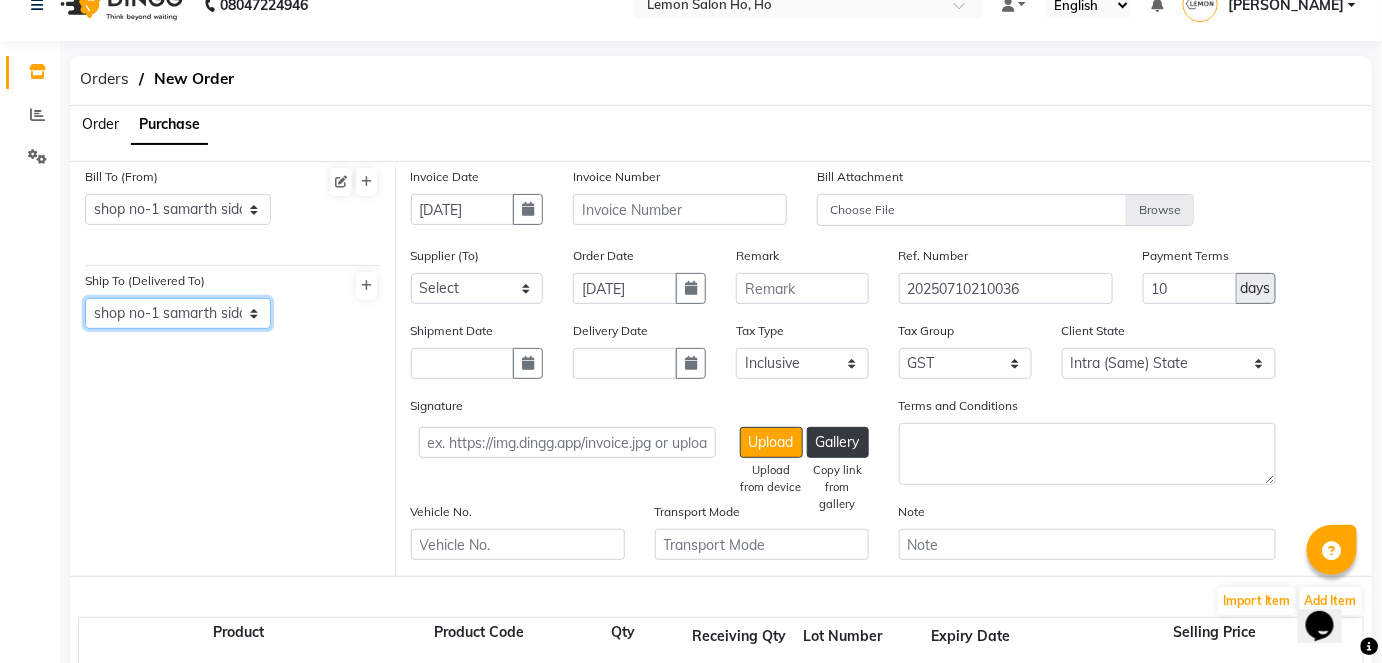 click on "Select Address  shop no-1 samarth siddhi near joggers park opp starbucks andheri west mumbai -400053    YY   Lemon Malad Auris Galleria" 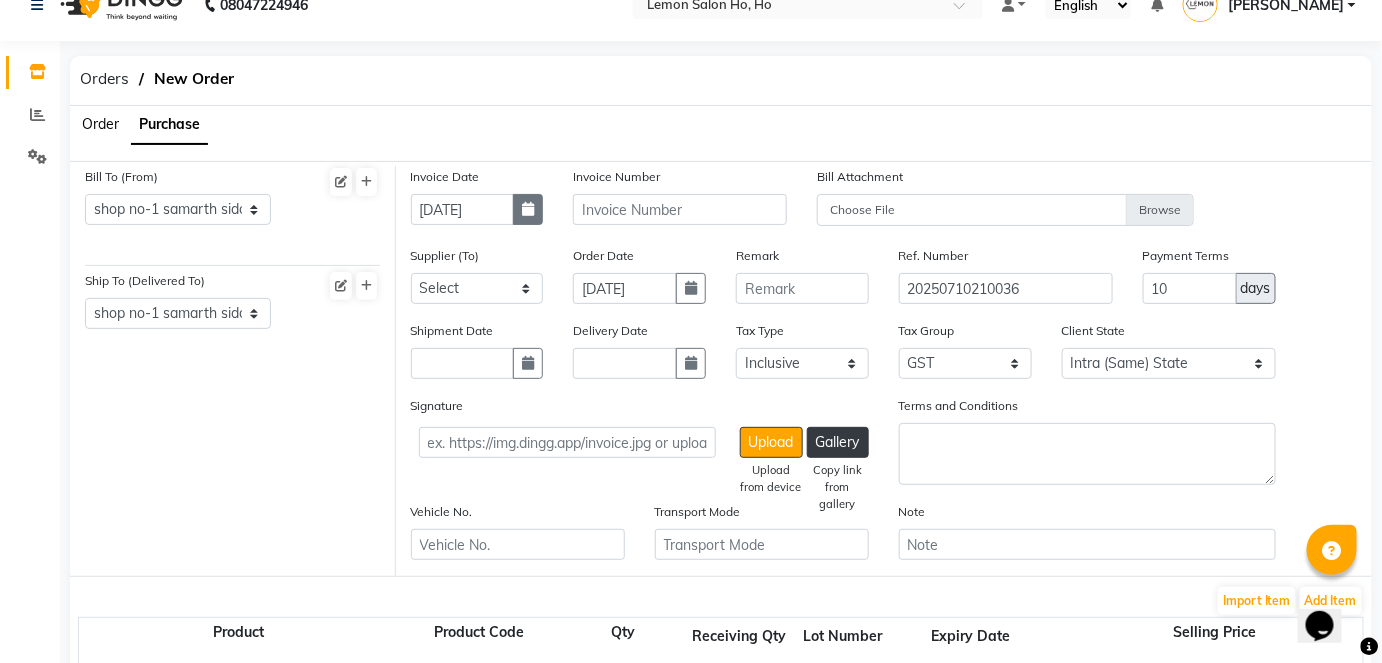 click 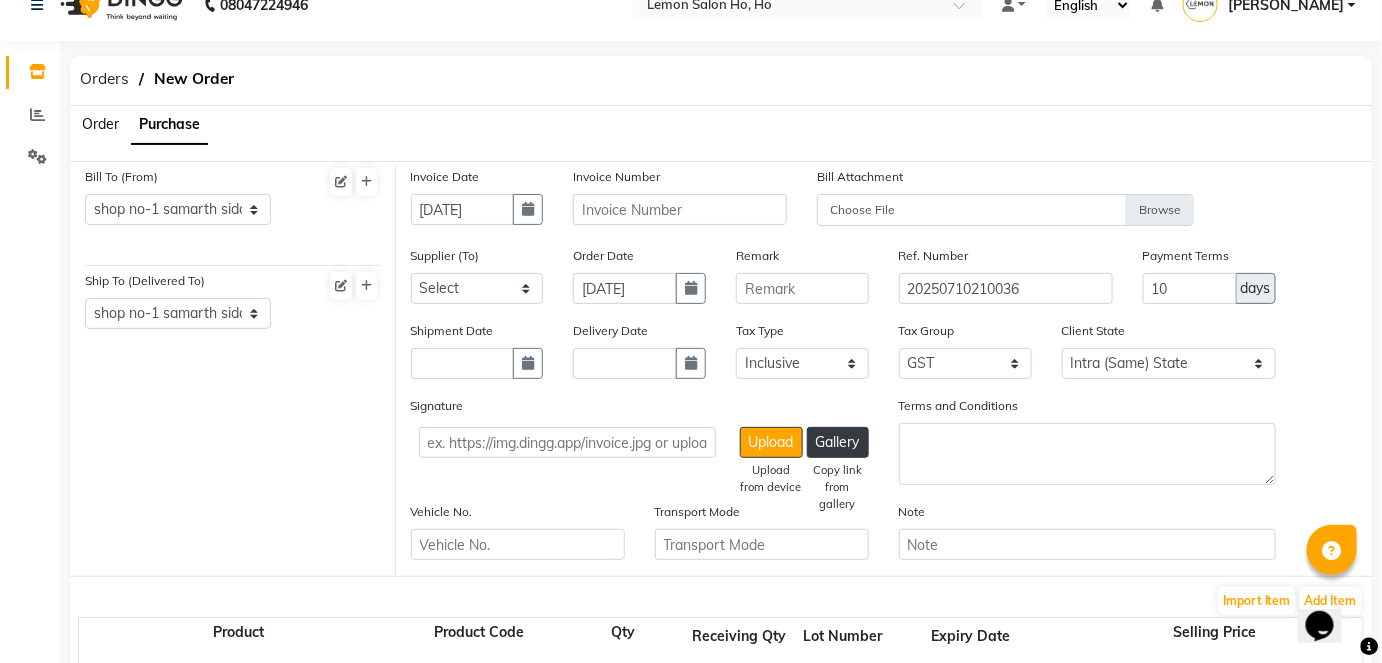 select on "7" 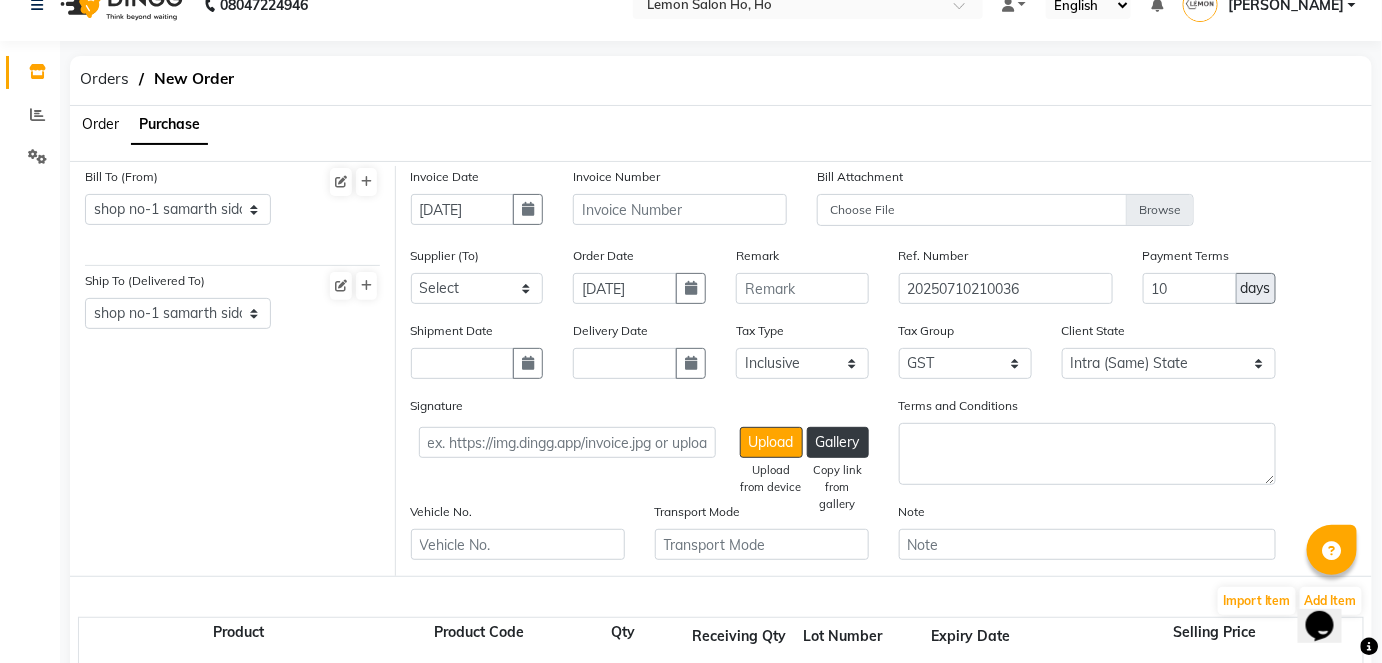 select on "2025" 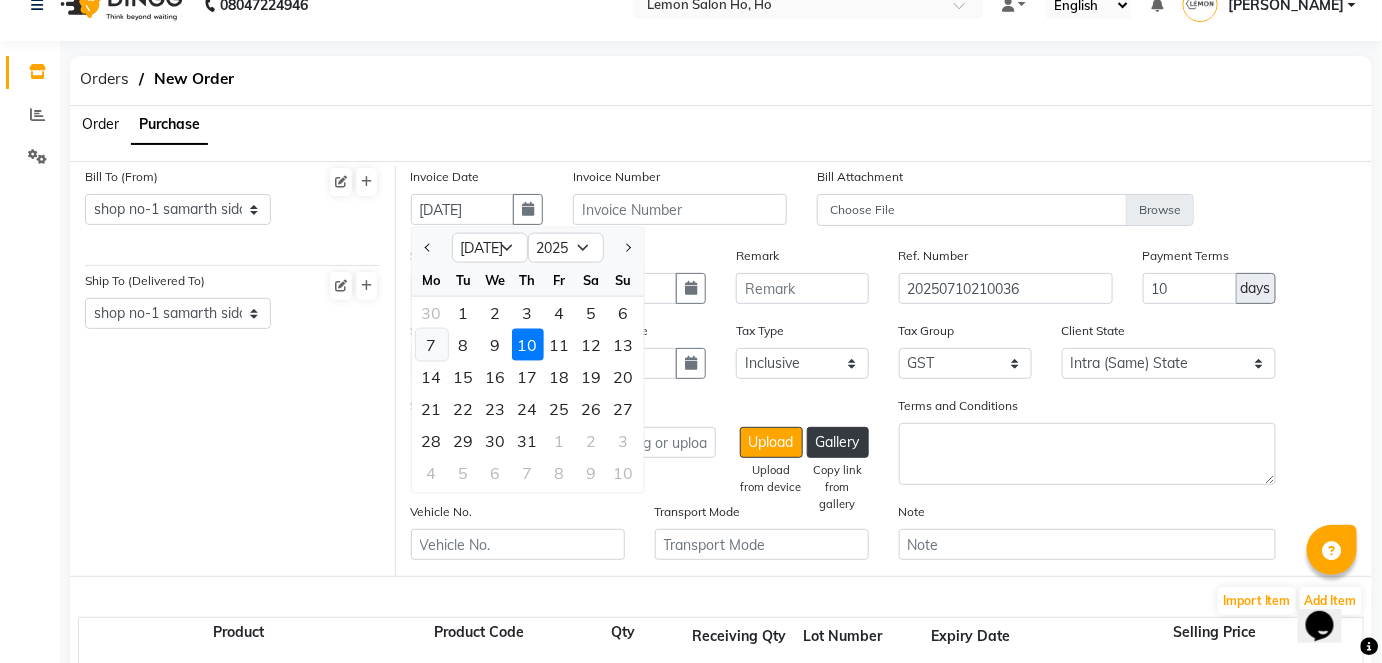 click on "7" 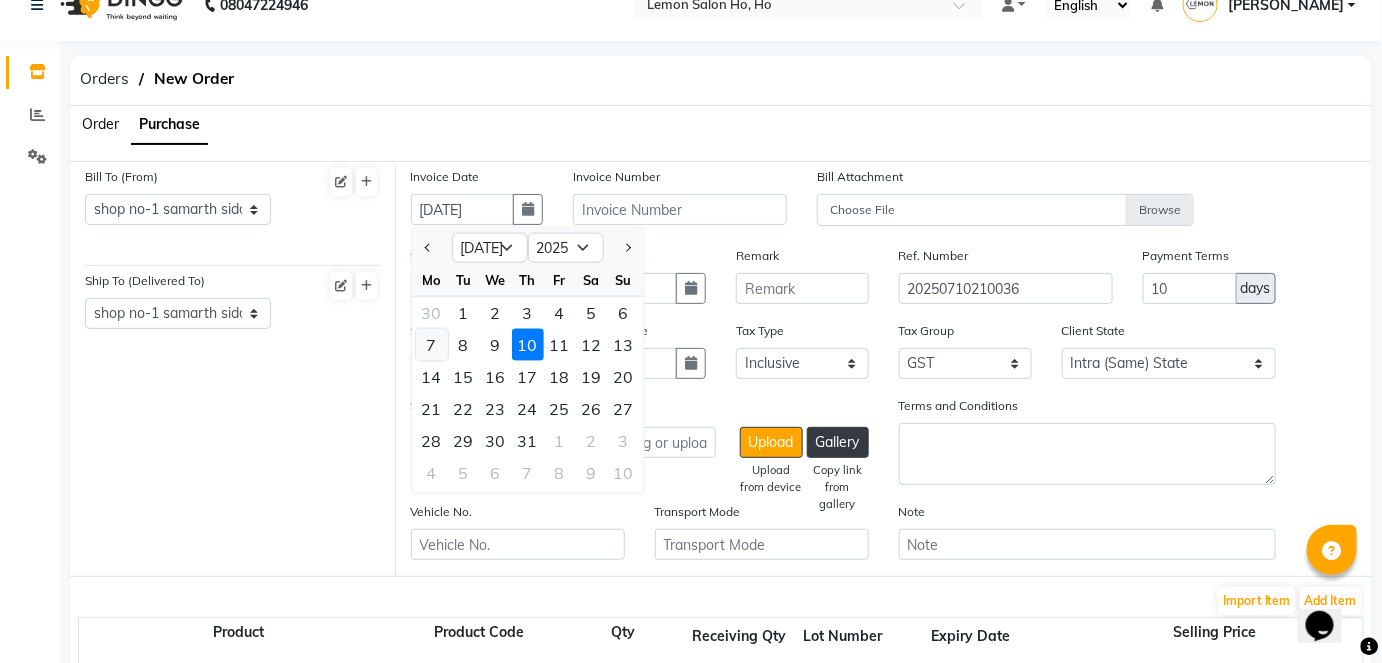 type on "07-07-2025" 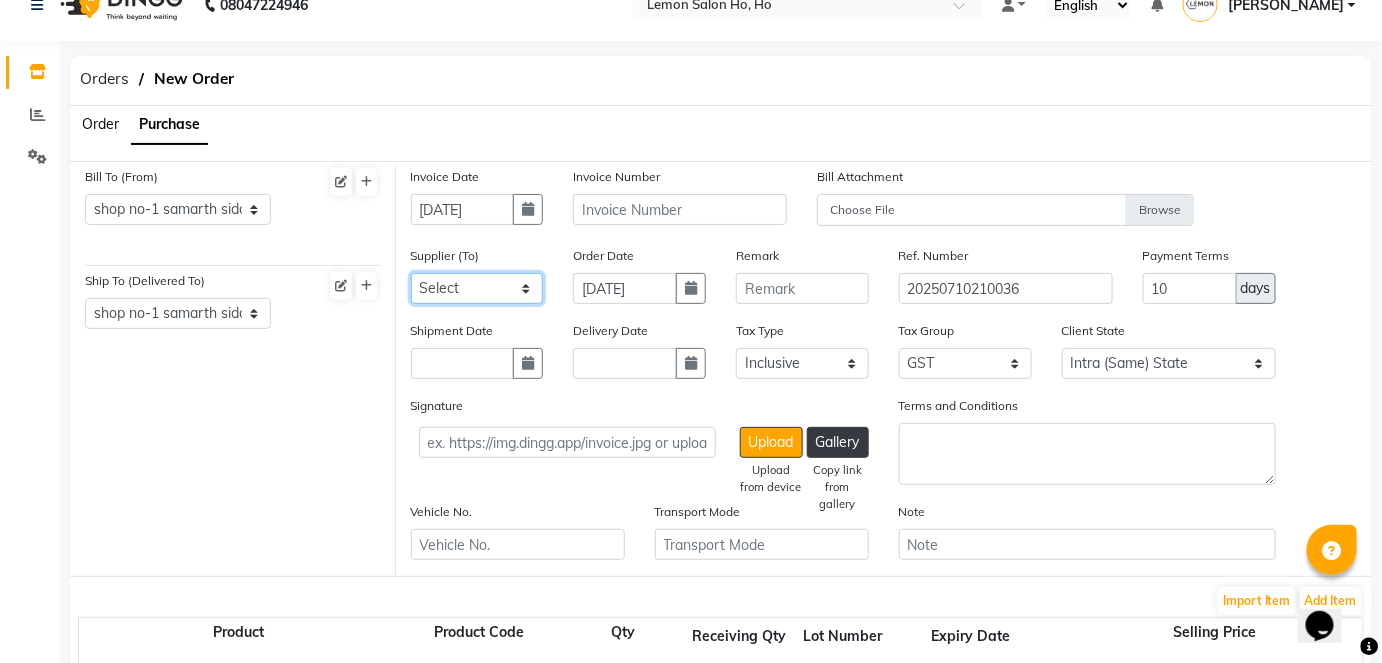 click on "Select Komal Enterprises (Loreal) Narayan Sales Agency  Osp Healthcare Rica Wax AURUS CORP  FLORACTIVE  - Floractive Cysteine Nashi  Remy Beauty Palace OLAPLEX MOKSH ENTERPRISE Moroccan Oil Ketki Panama SR Collection OPI Rich Personal Care - Richelon  wax  BEAUTY ESSENTIALS MARKETING INDIA LLP - QOD marketing  Ocean Marine Thalgo/Cirepil Oneline Wellness Ayur Marketing Beauty Glow Beauty and Glow Moksh Enterprise Zink Wellness SRISHTI ENTERPRISES Housekeeping  Czar Wellness (Vedic) Om Shanti Corporation- H&F Kit Evergreen Color Bar skinura  pvt ltd Shivam inc richelon  Shimmers Cosmetic Rich Hair & Skin  Park Exim (lotus) Beso Enterprises Nakoda Sales (bombini ) AL AHAD  ENTERPRISE TURQOISE  WELLNESS Nilesh Enterprise  Hair  Originals Glam ANITAS AROMATIC SOLUTIONS - ANITAS AROMATIC  SOLUTIONS Kerastase  Loreal India Private Limited  ENERGY BEVERAGES PVT LTD  - ENERGY WATER CREAT  BEVERAGES PVT LTD  SYNERGIE INDIA  - SYNERGIE INDYA INDIA Big Dad Enterprise - Nails  - Dinesh M.M.ENTERPRISES M.M.ENTERPRISES" 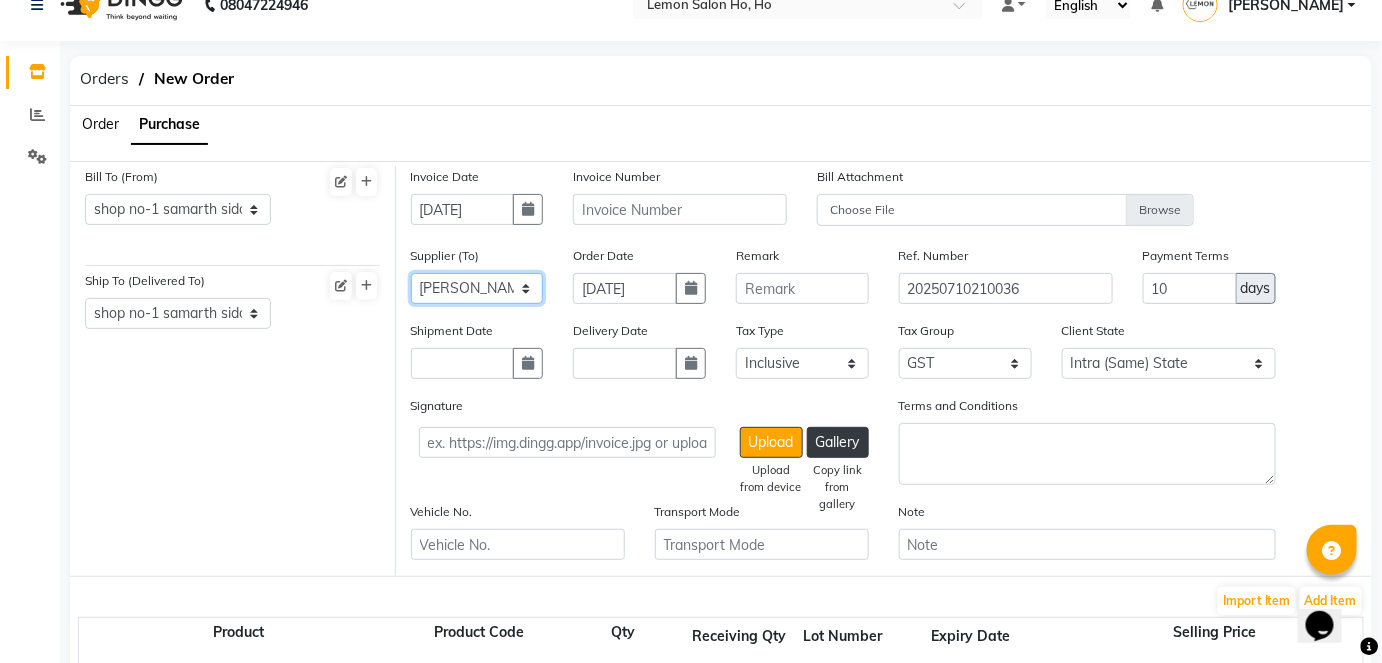 click on "Select Komal Enterprises (Loreal) Narayan Sales Agency  Osp Healthcare Rica Wax AURUS CORP  FLORACTIVE  - Floractive Cysteine Nashi  Remy Beauty Palace OLAPLEX MOKSH ENTERPRISE Moroccan Oil Ketki Panama SR Collection OPI Rich Personal Care - Richelon  wax  BEAUTY ESSENTIALS MARKETING INDIA LLP - QOD marketing  Ocean Marine Thalgo/Cirepil Oneline Wellness Ayur Marketing Beauty Glow Beauty and Glow Moksh Enterprise Zink Wellness SRISHTI ENTERPRISES Housekeeping  Czar Wellness (Vedic) Om Shanti Corporation- H&F Kit Evergreen Color Bar skinura  pvt ltd Shivam inc richelon  Shimmers Cosmetic Rich Hair & Skin  Park Exim (lotus) Beso Enterprises Nakoda Sales (bombini ) AL AHAD  ENTERPRISE TURQOISE  WELLNESS Nilesh Enterprise  Hair  Originals Glam ANITAS AROMATIC SOLUTIONS - ANITAS AROMATIC  SOLUTIONS Kerastase  Loreal India Private Limited  ENERGY BEVERAGES PVT LTD  - ENERGY WATER CREAT  BEVERAGES PVT LTD  SYNERGIE INDIA  - SYNERGIE INDYA INDIA Big Dad Enterprise - Nails  - Dinesh M.M.ENTERPRISES M.M.ENTERPRISES" 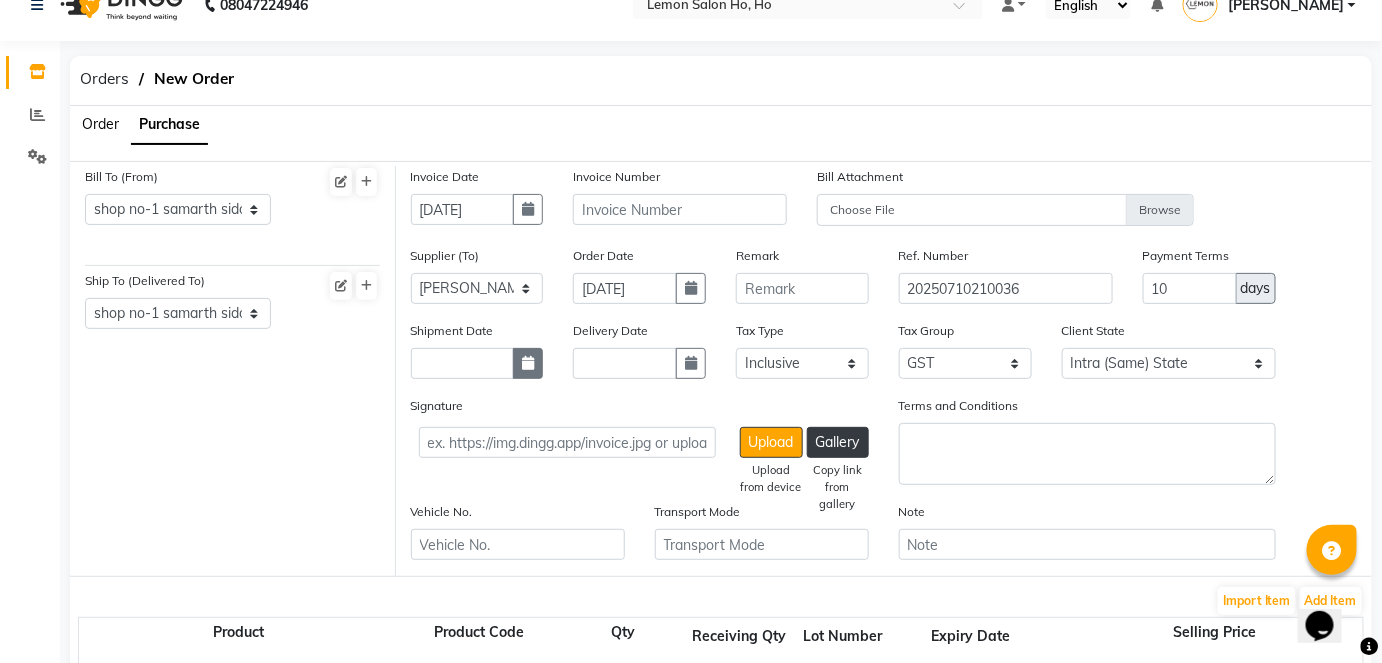 click 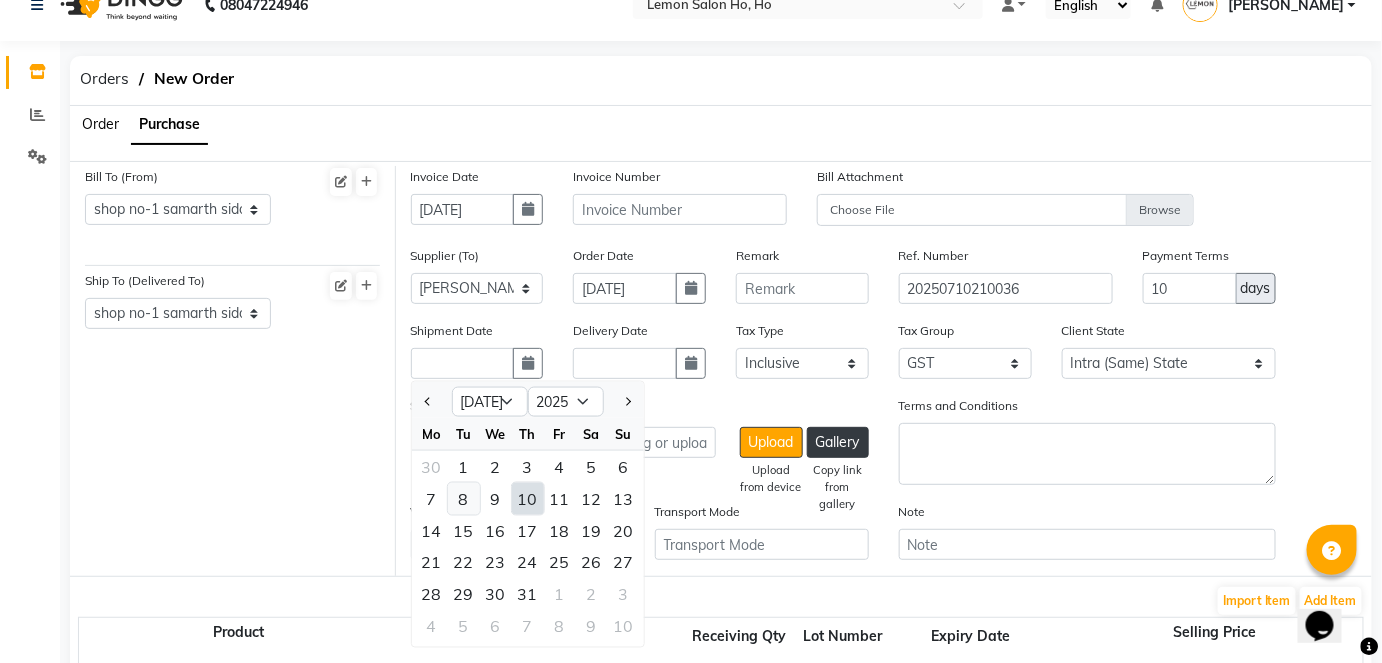 click on "8" 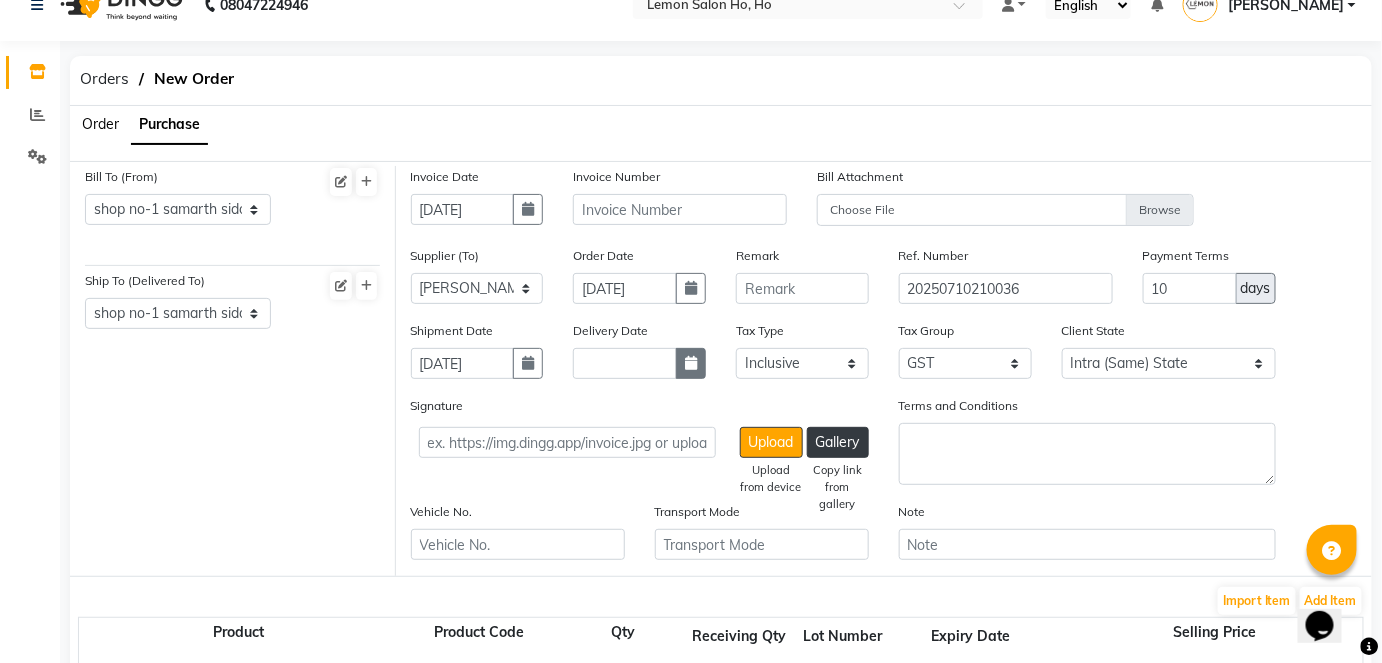 click 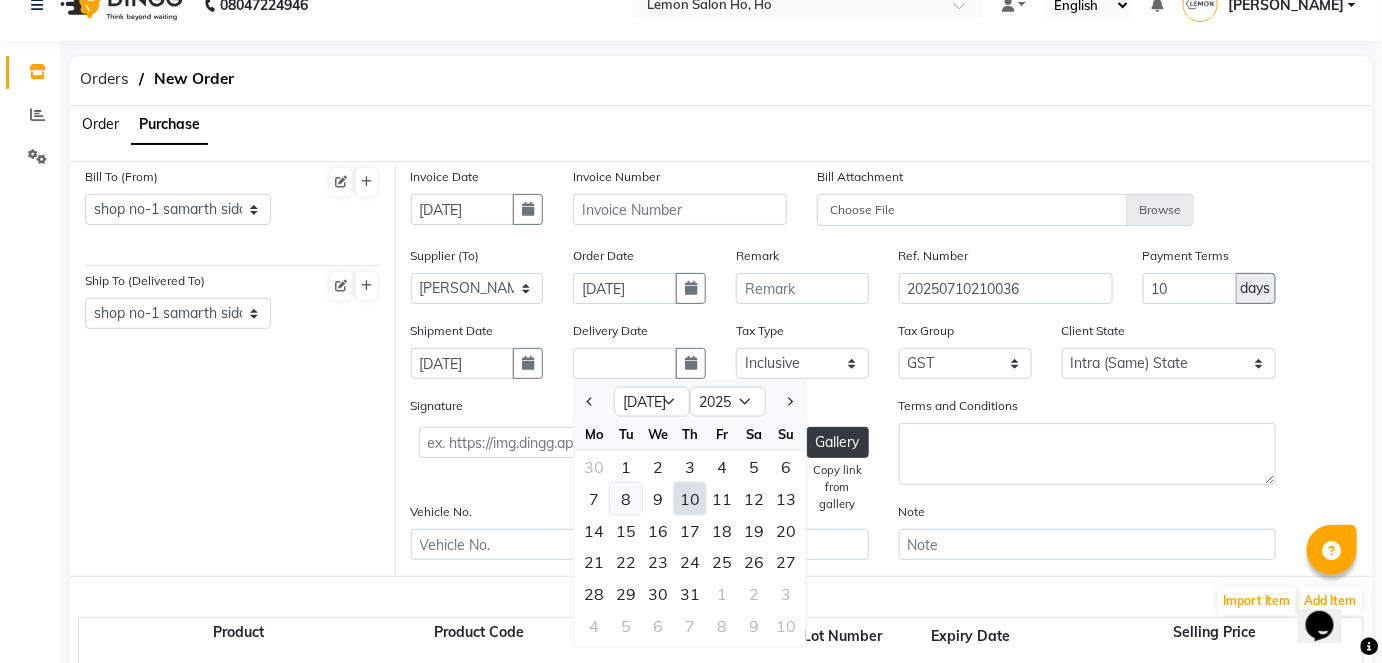 click on "8" 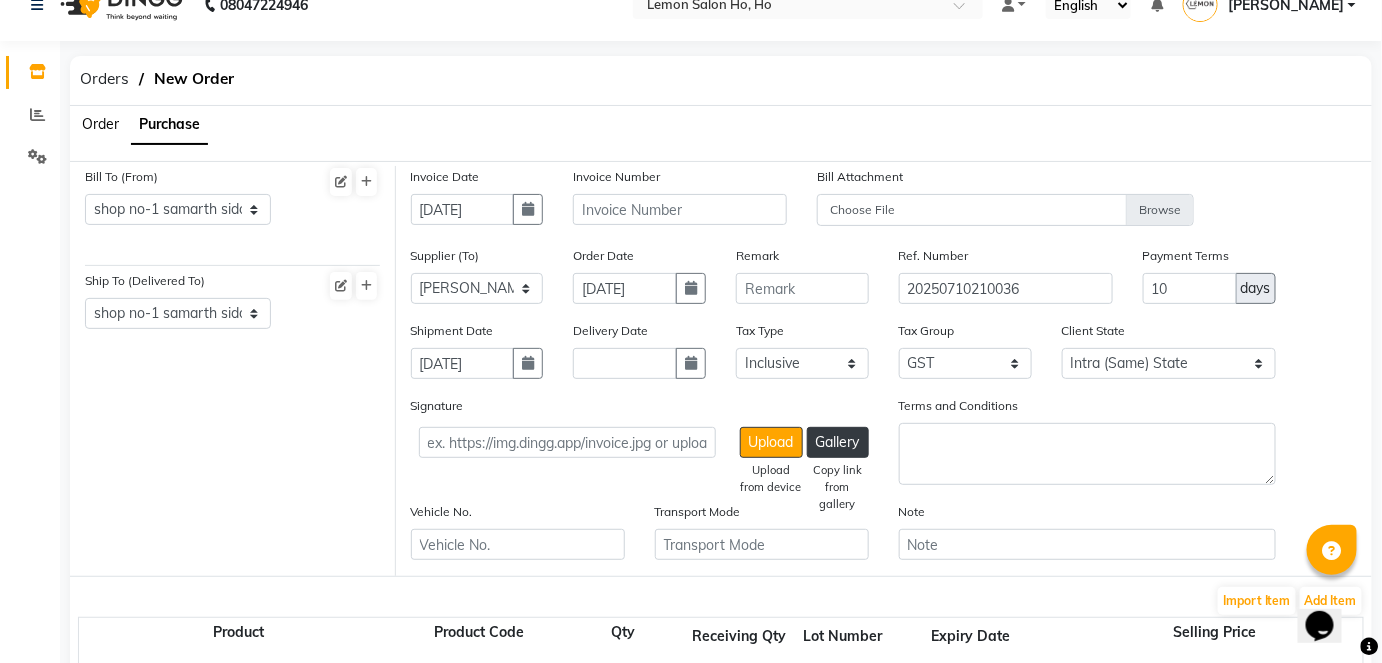 type on "08-07-2025" 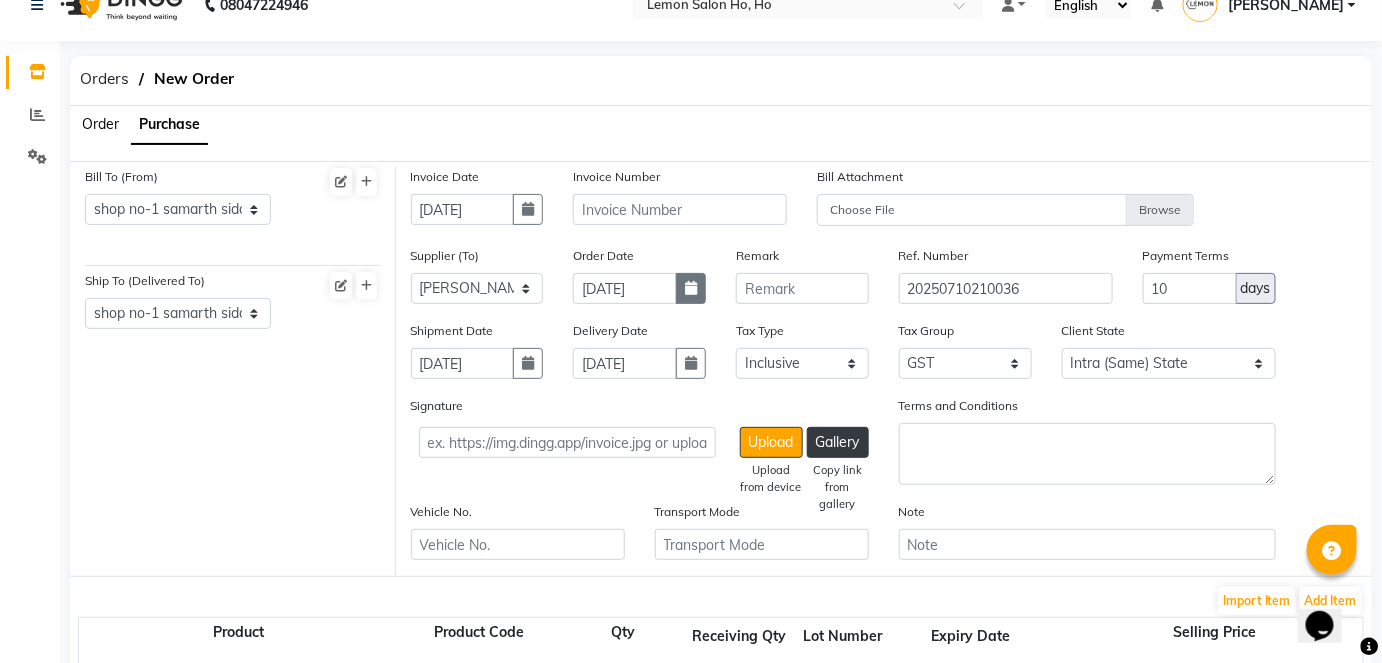 click 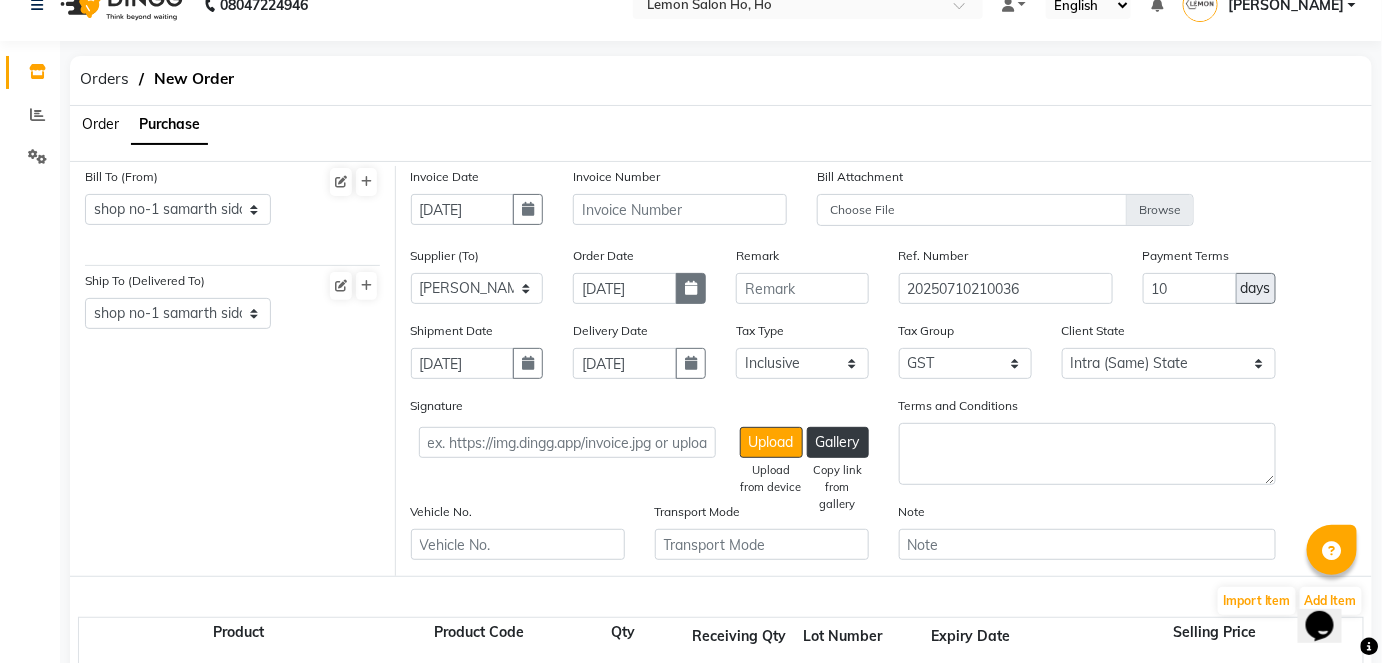 select on "7" 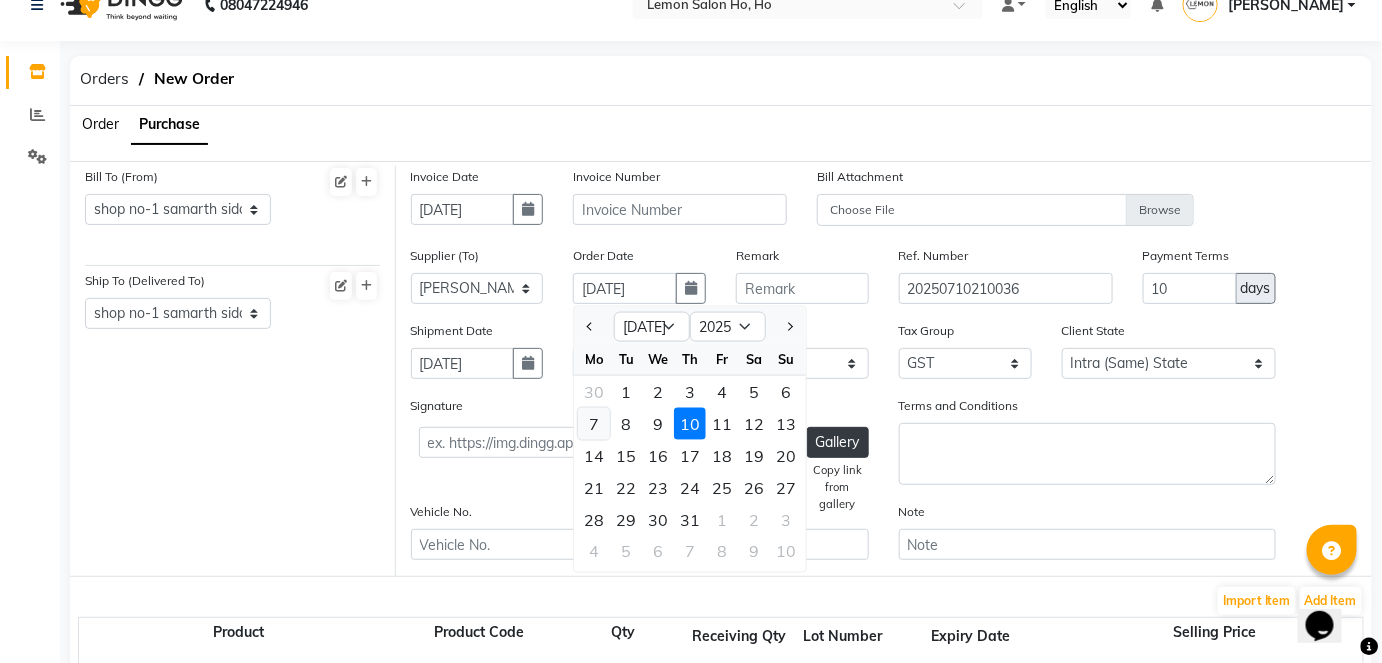 click on "7" 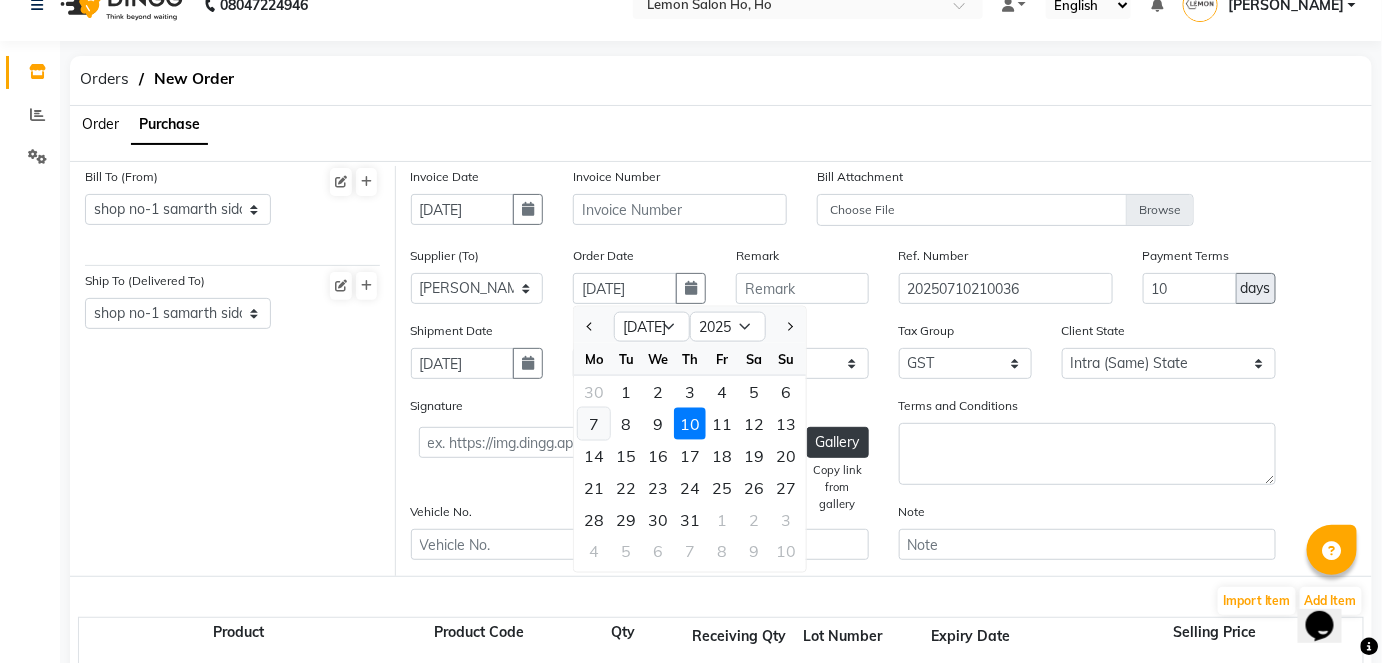type on "07-07-2025" 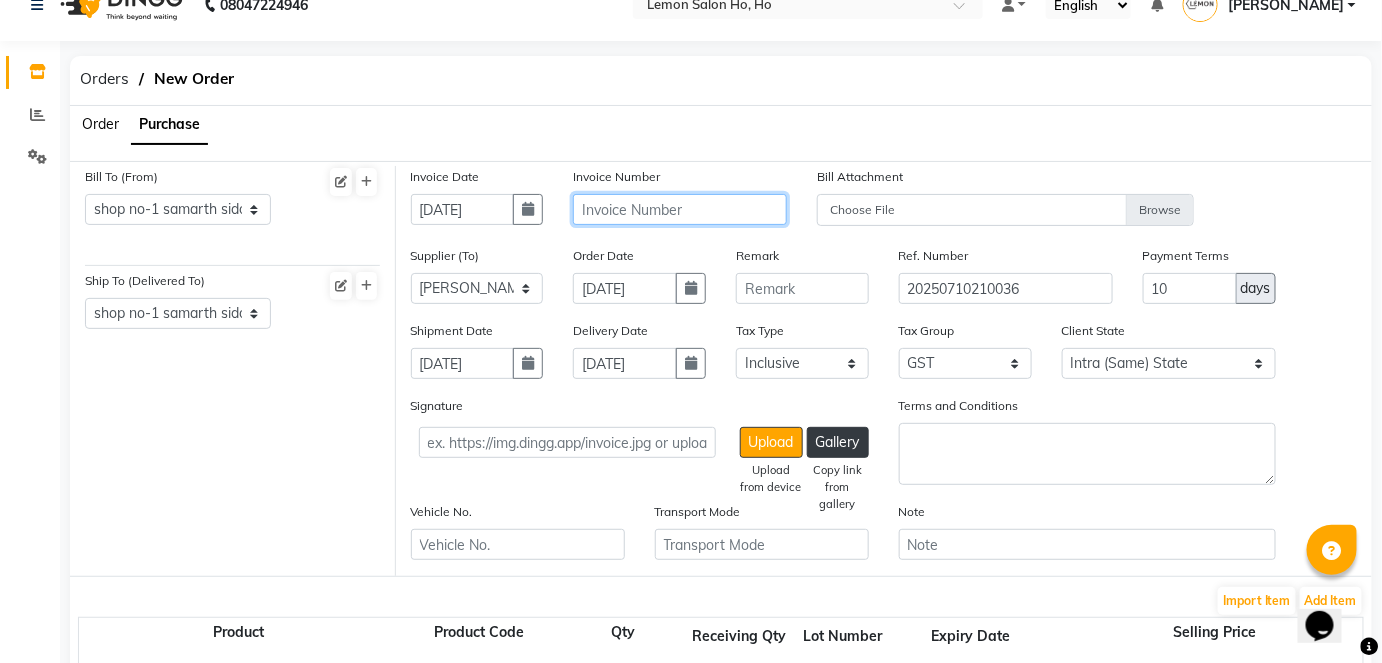 click 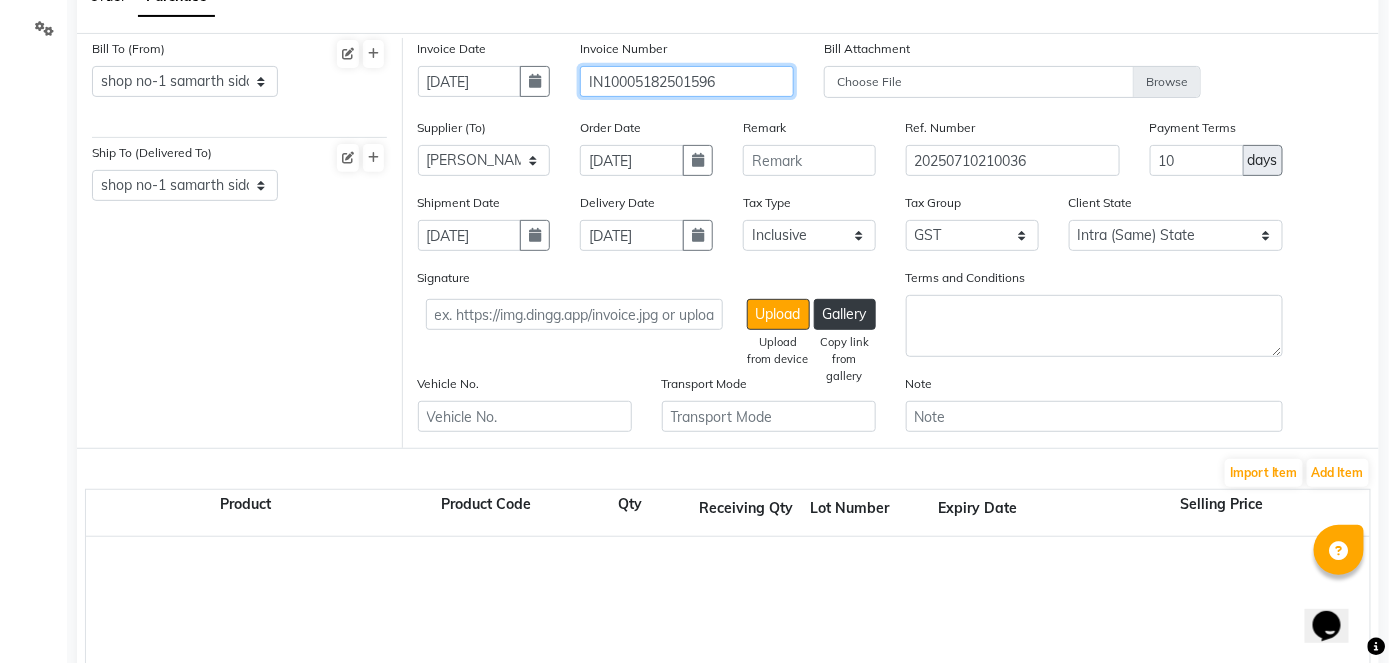scroll, scrollTop: 213, scrollLeft: 0, axis: vertical 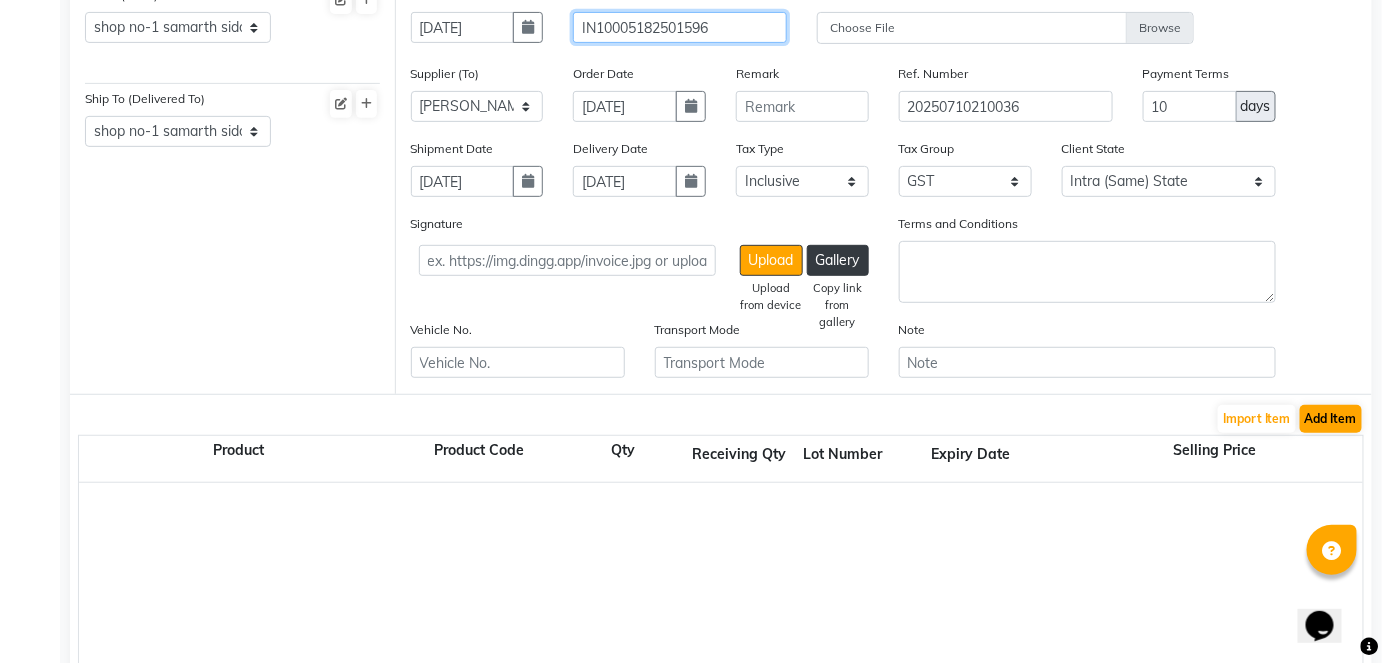 type on "IN10005182501596" 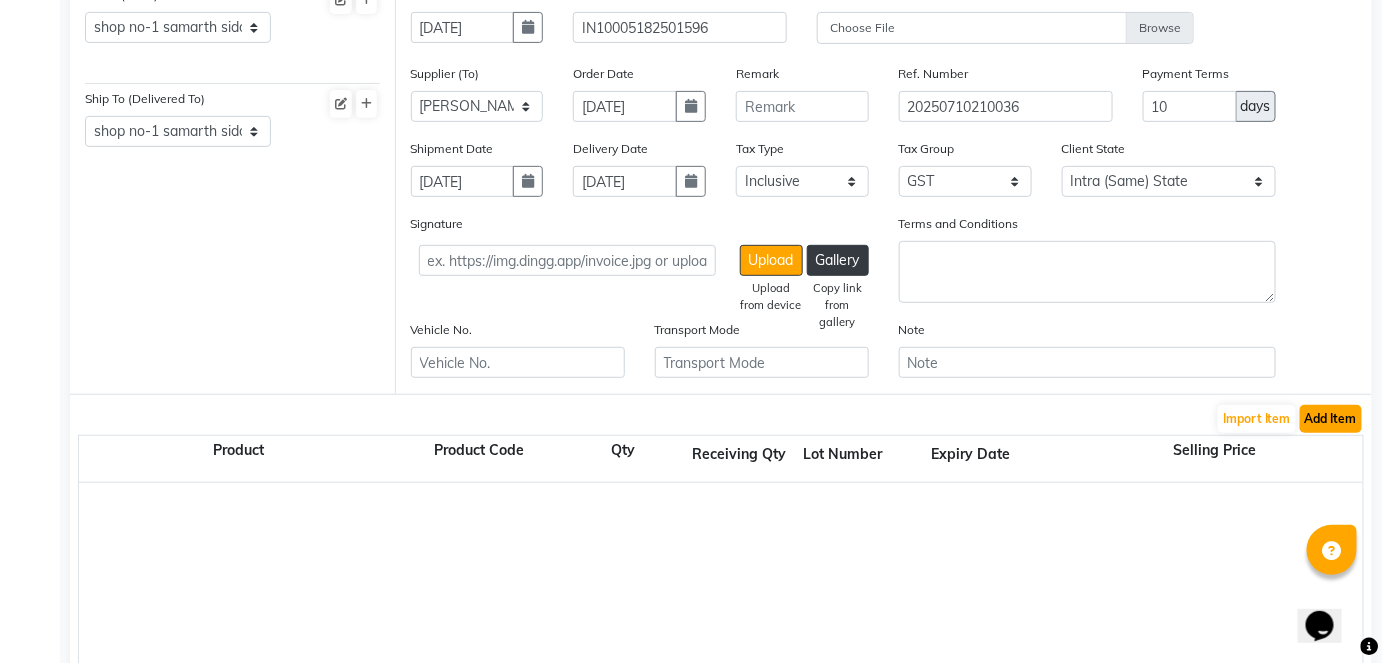 click on "Add Item" 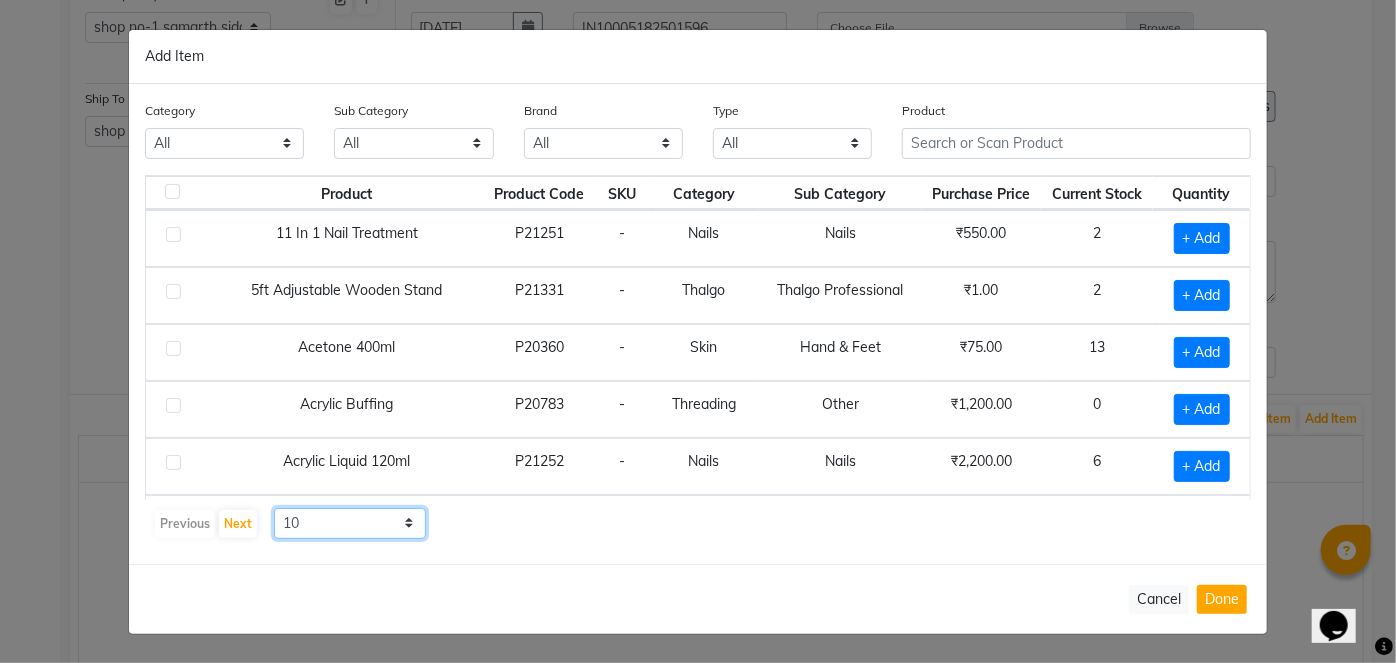 click on "10 50 100" 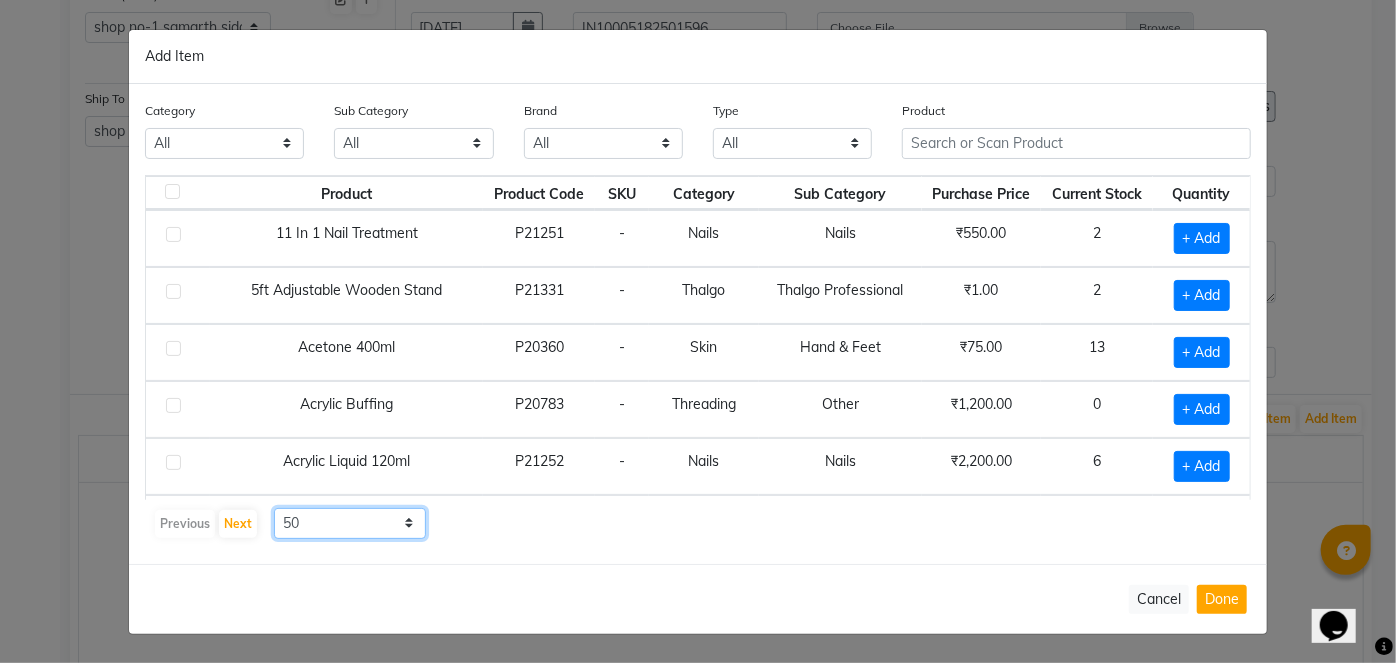 click on "10 50 100" 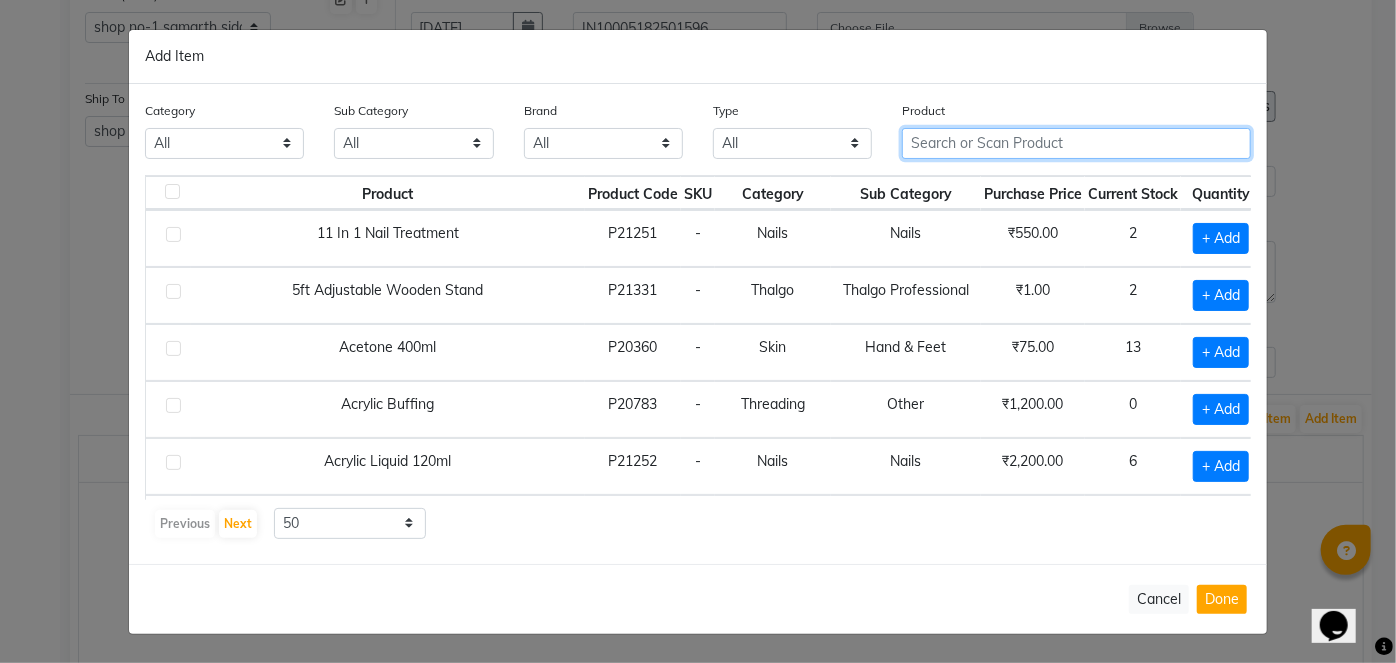click 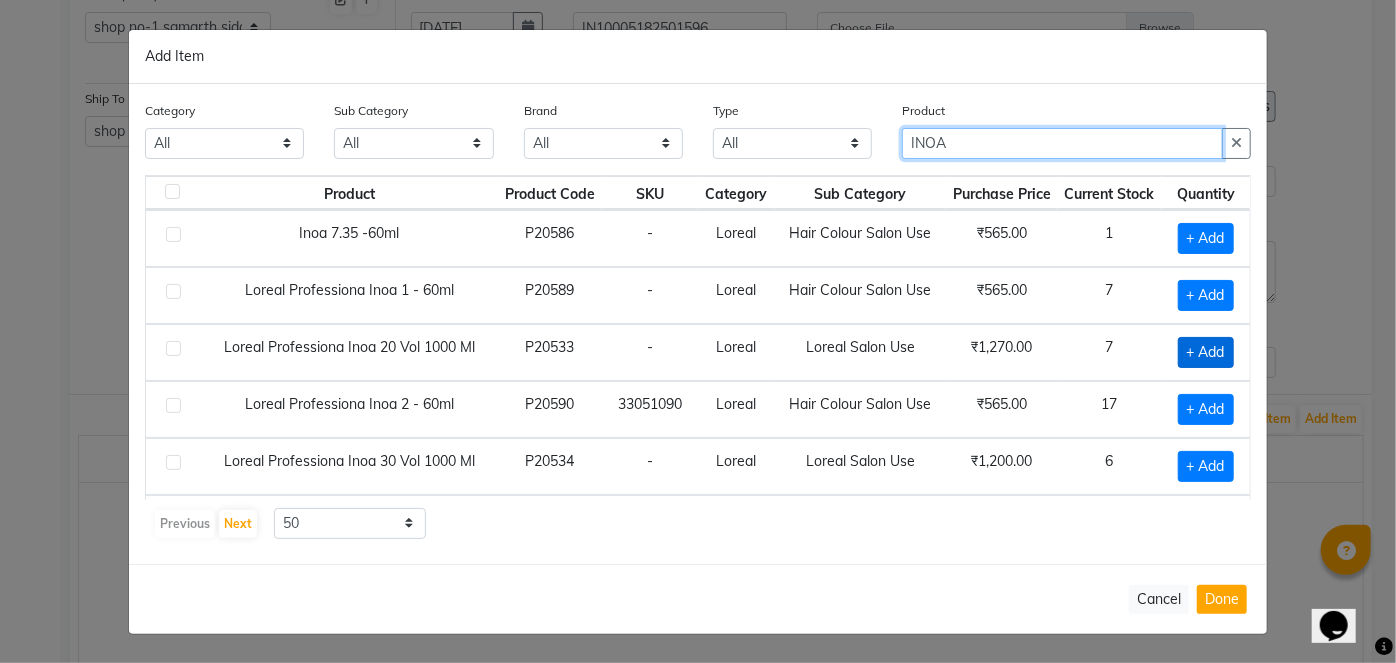 type on "INOA" 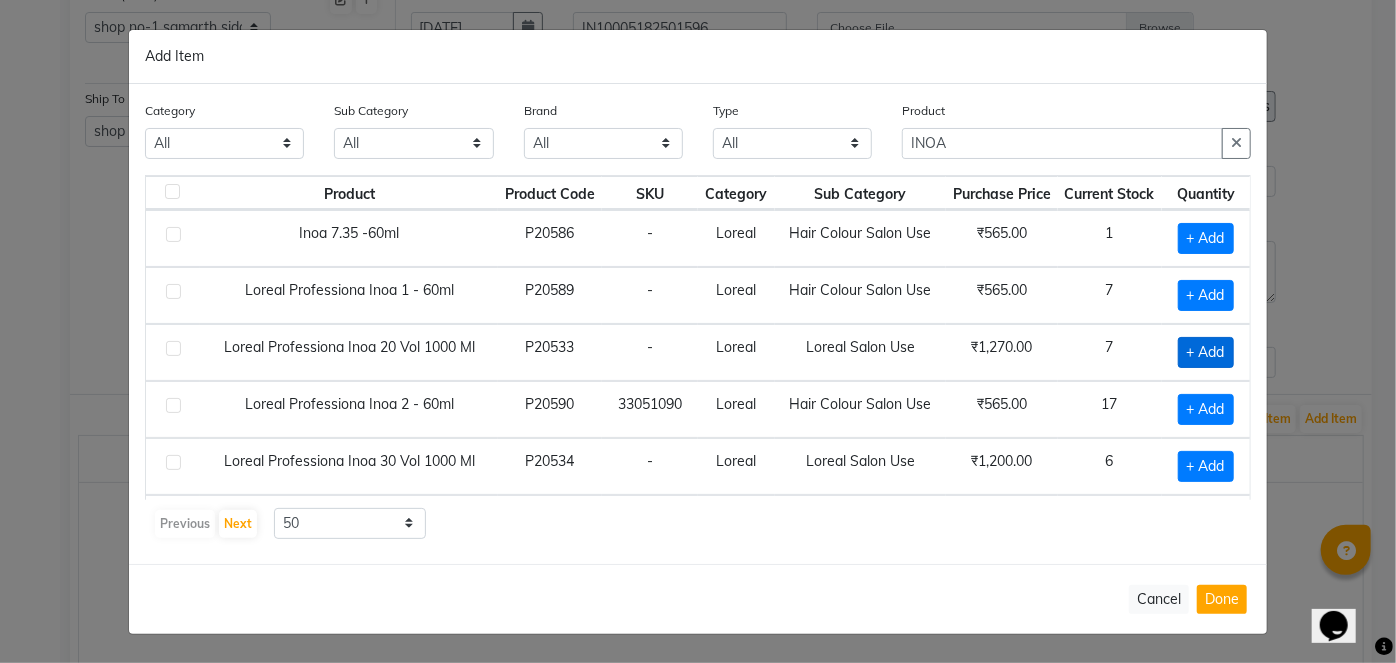 click on "+ Add" 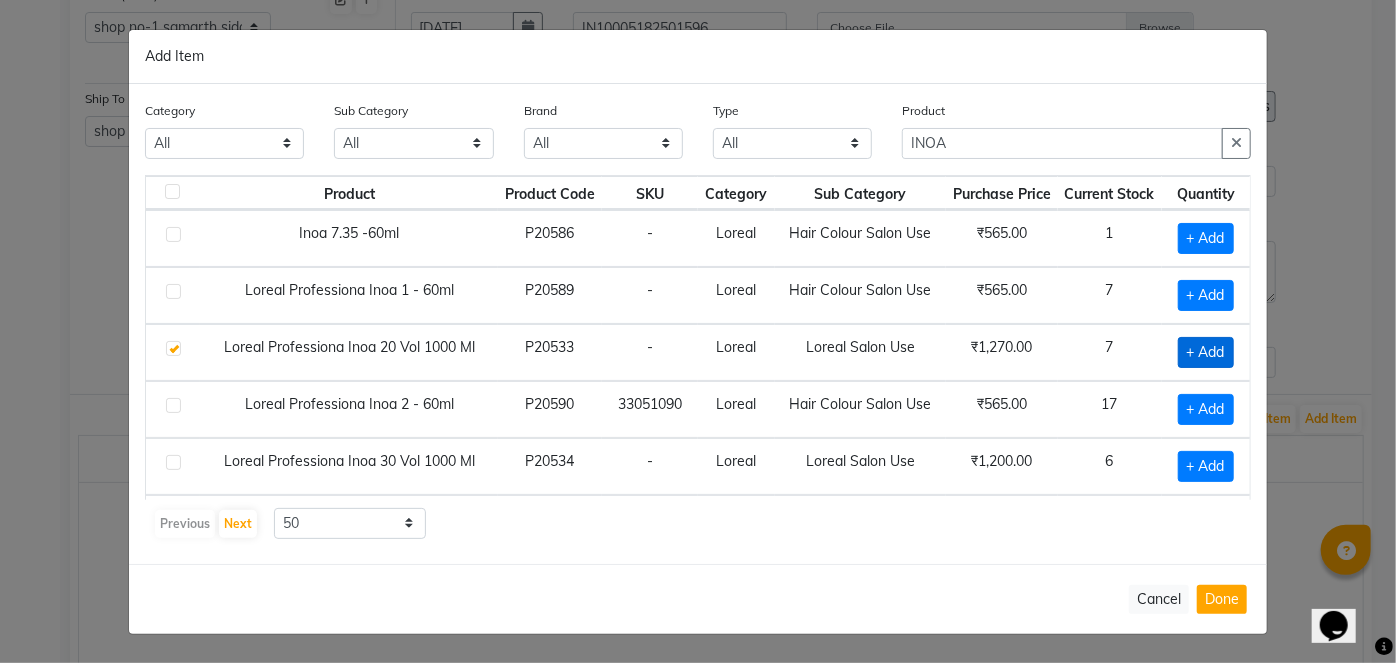 checkbox on "true" 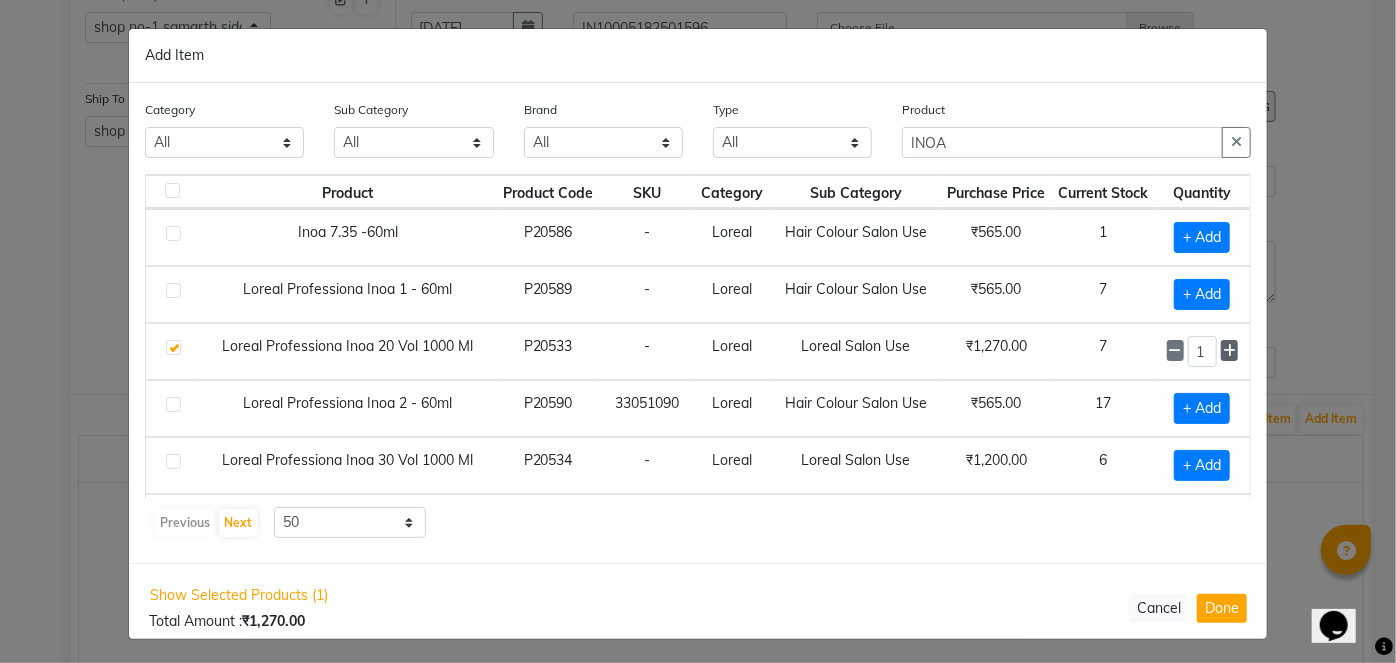 click 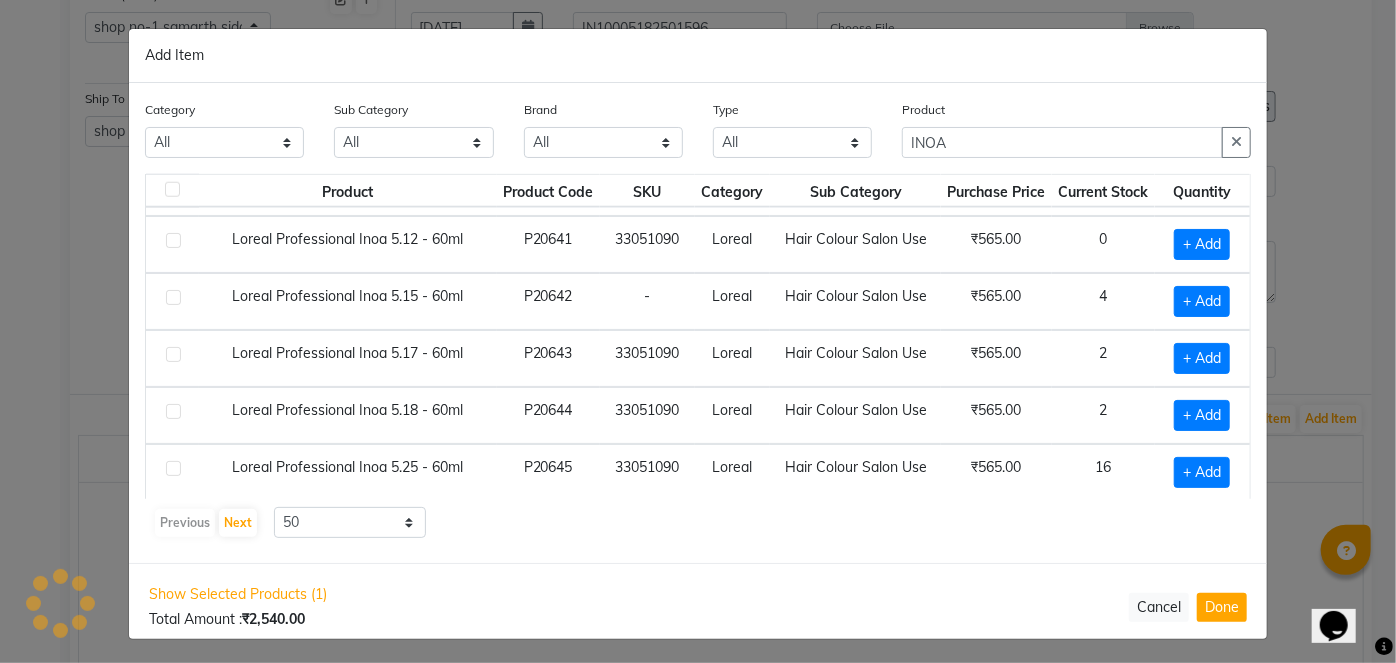 scroll, scrollTop: 1272, scrollLeft: 0, axis: vertical 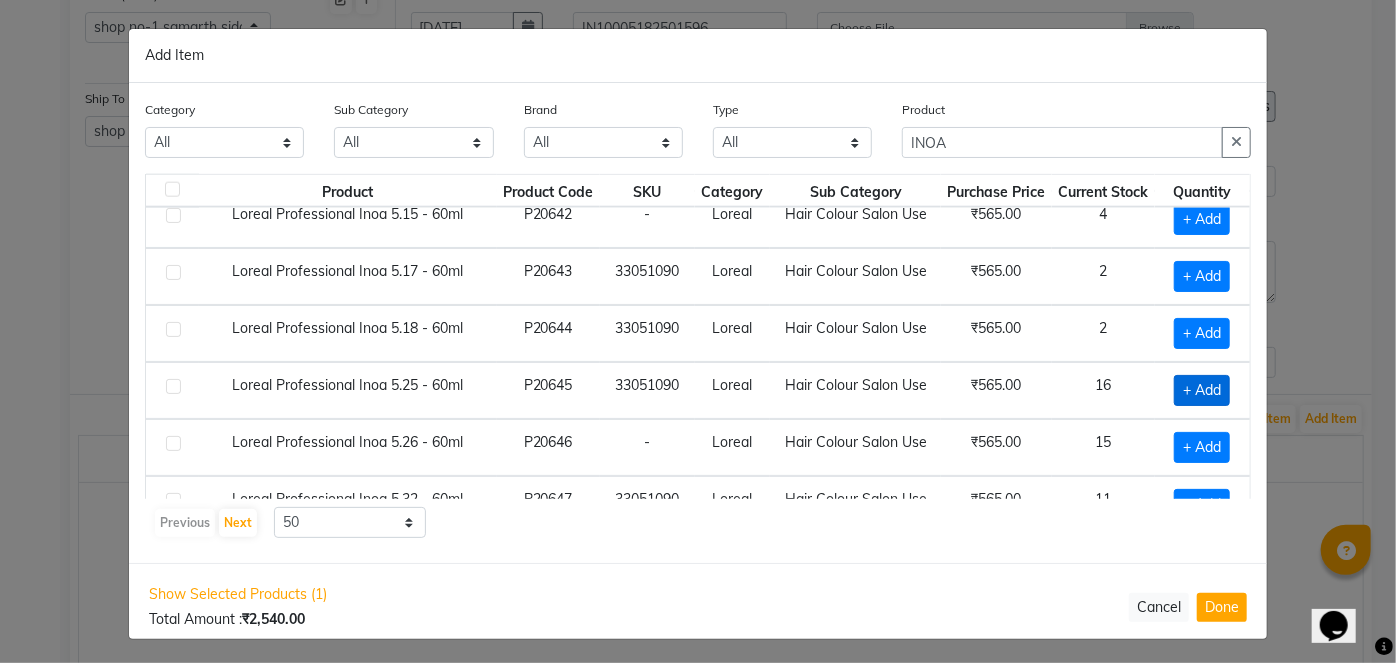 click on "+ Add" 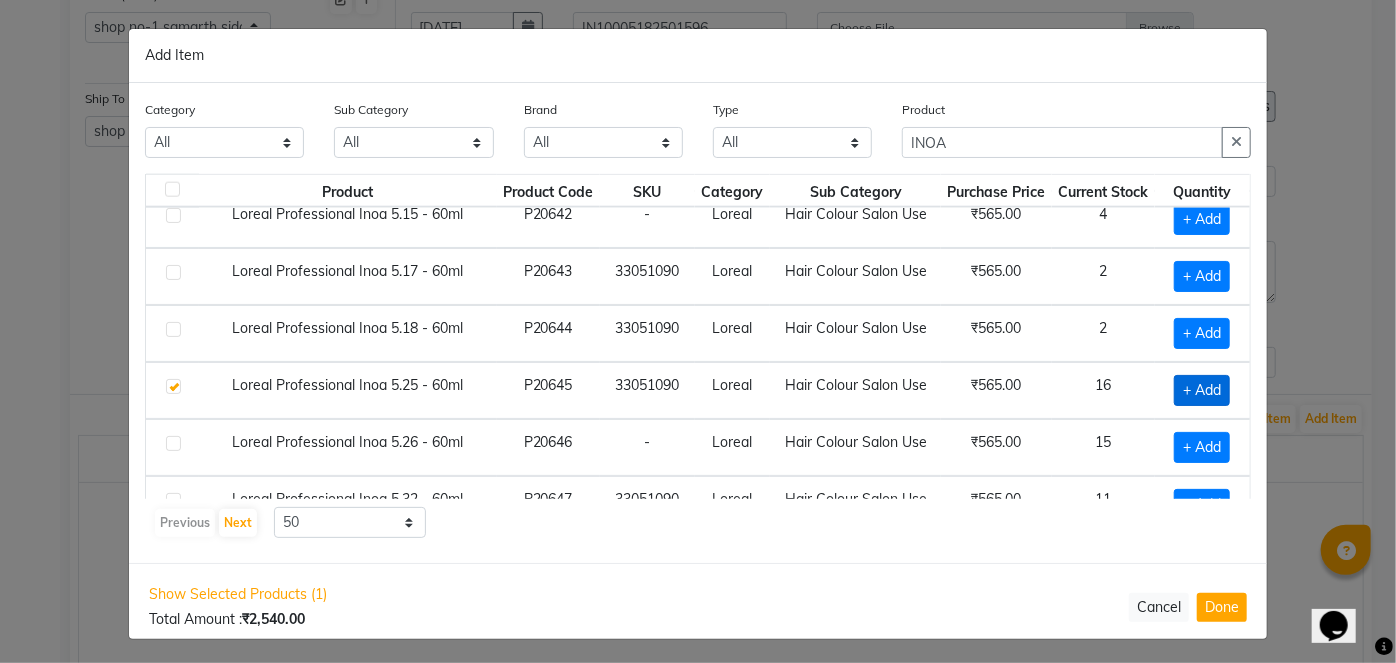 checkbox on "true" 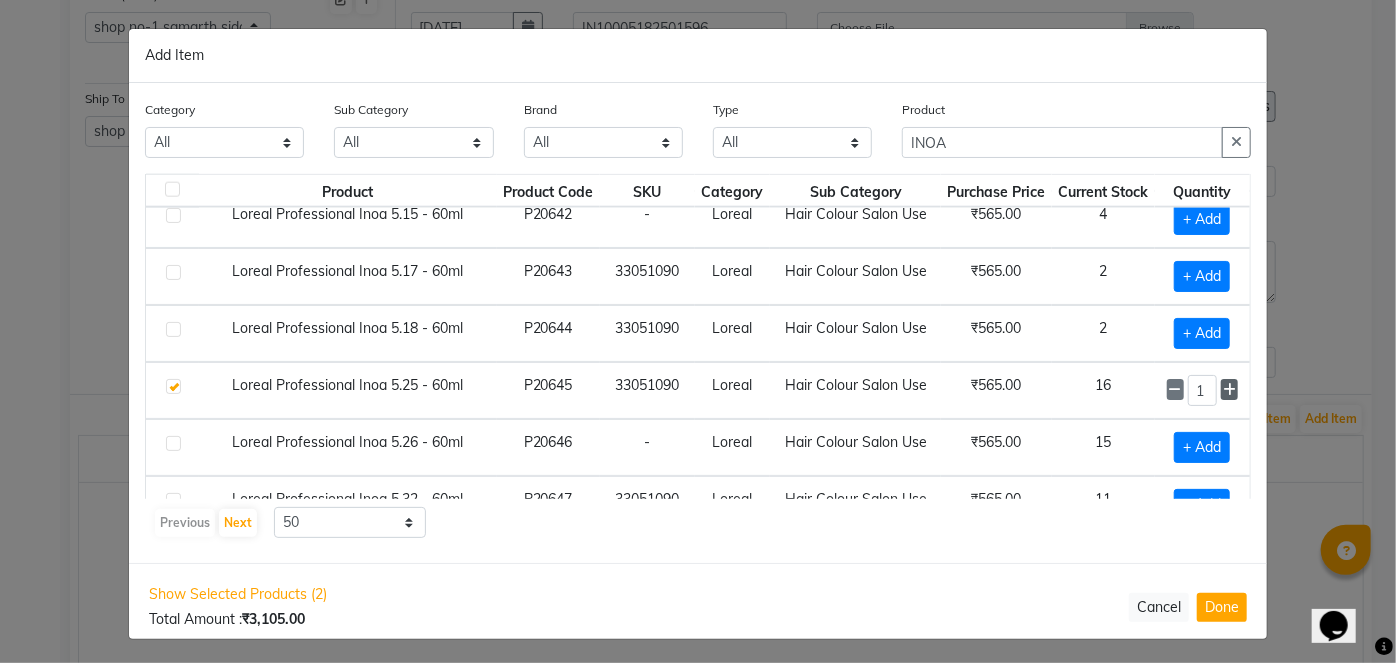 click 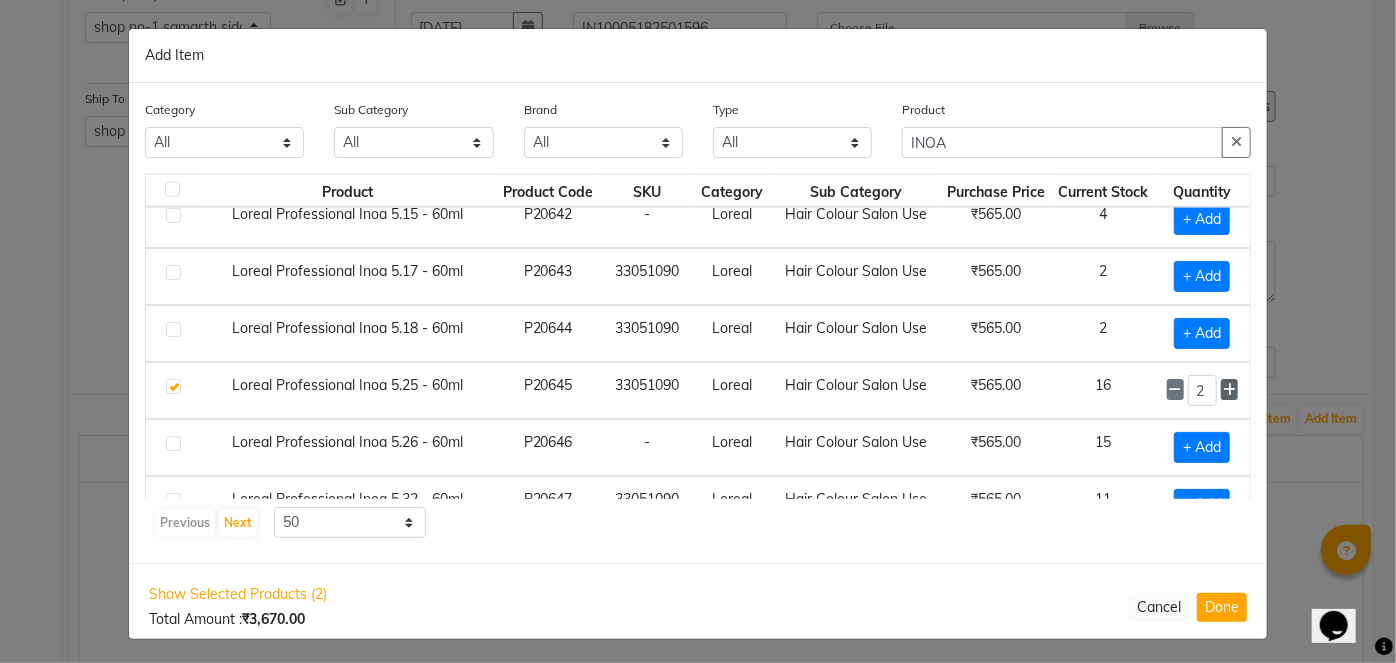 click 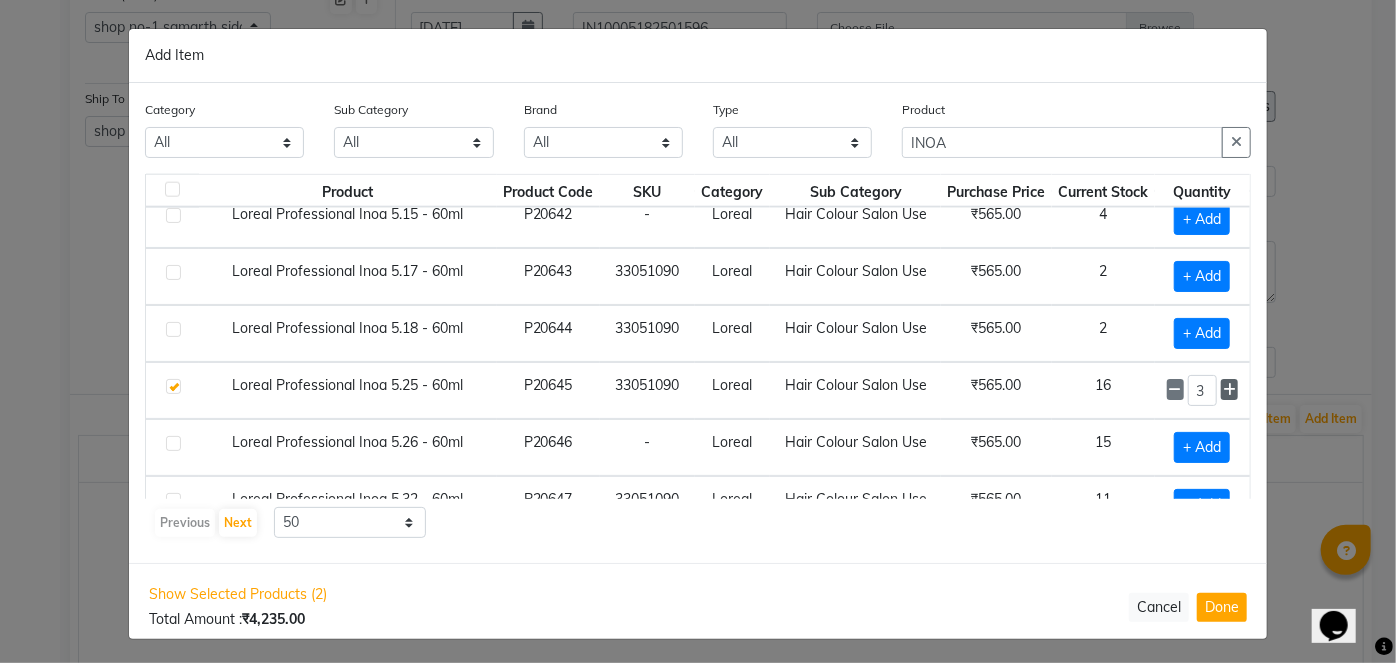 click 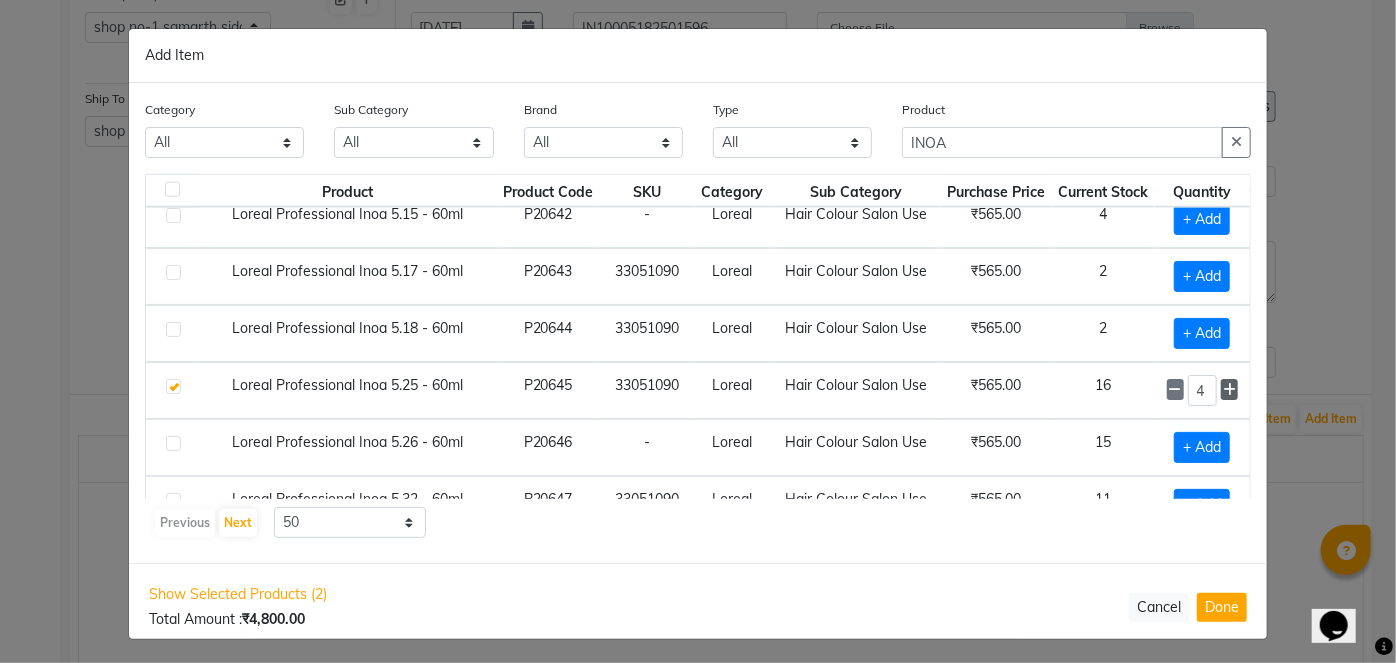 click 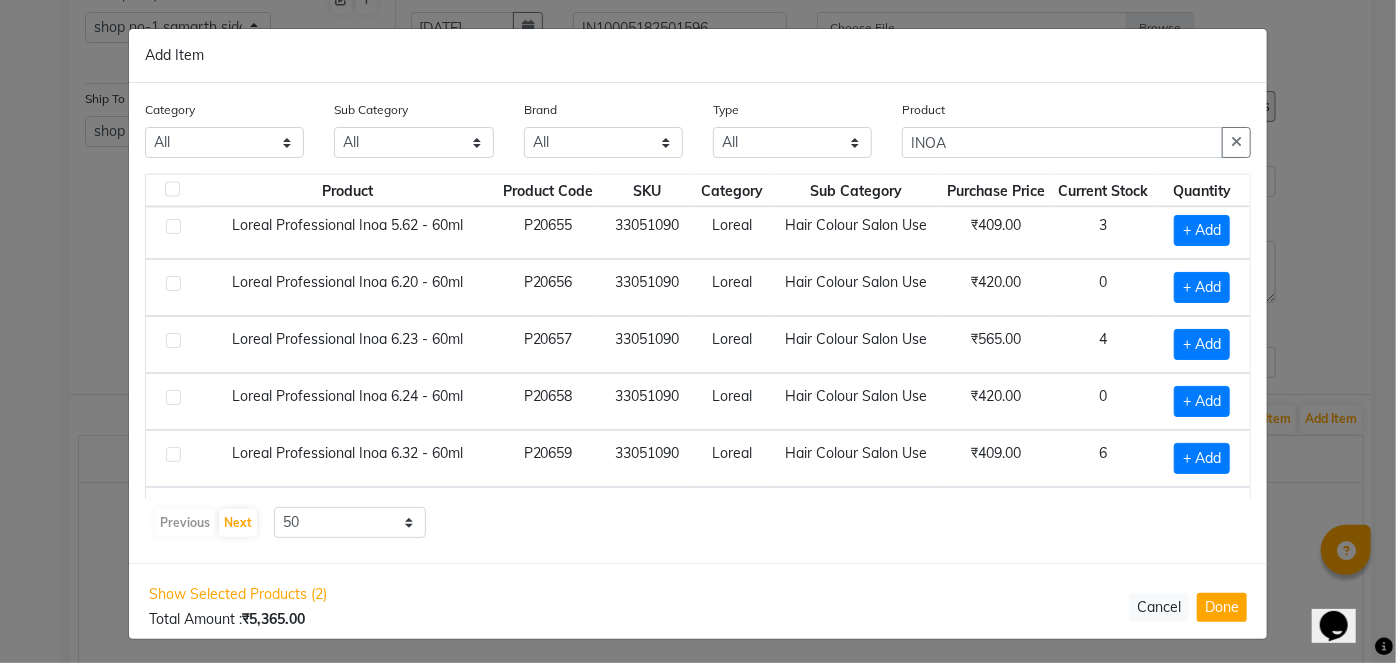 scroll, scrollTop: 2090, scrollLeft: 0, axis: vertical 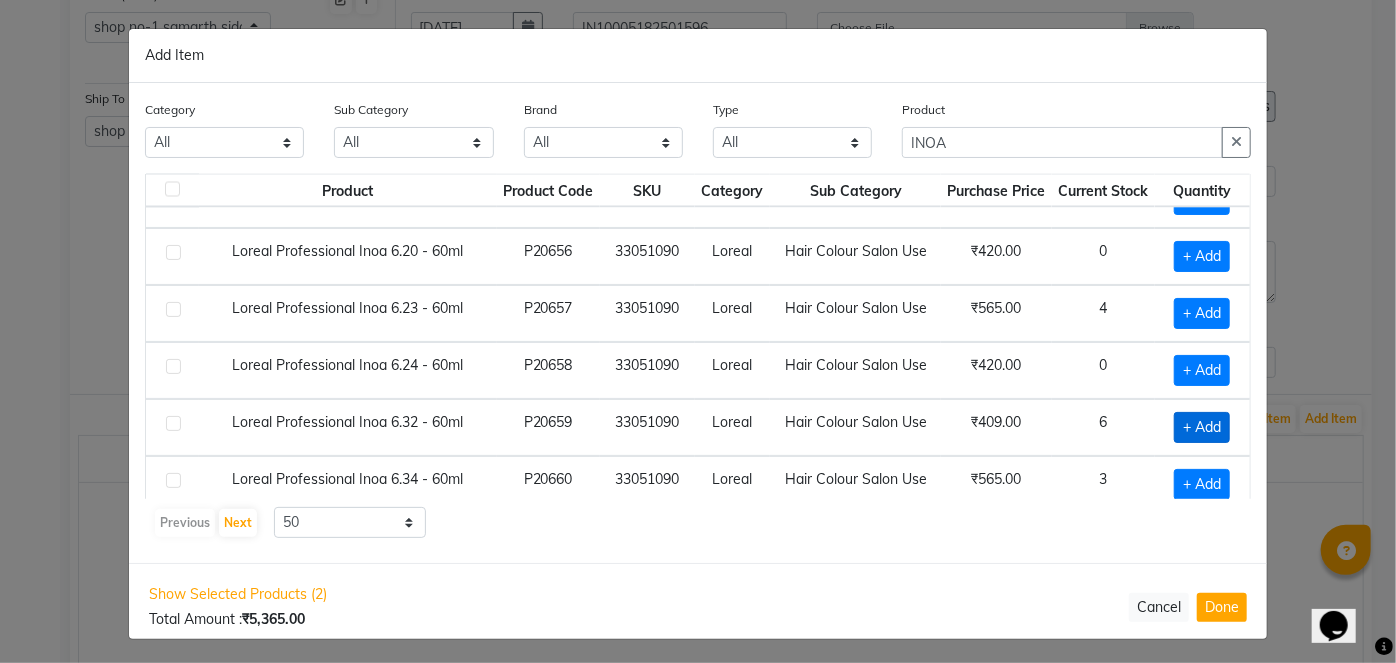 click on "+ Add" 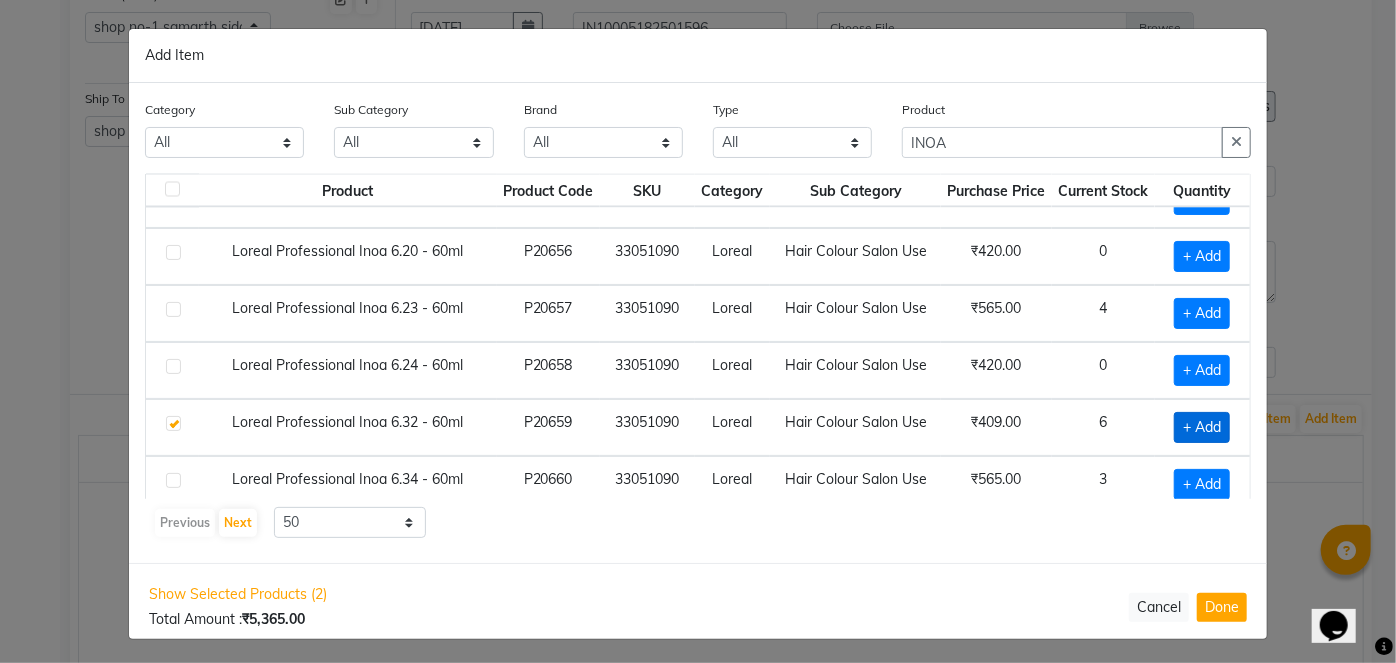 checkbox on "true" 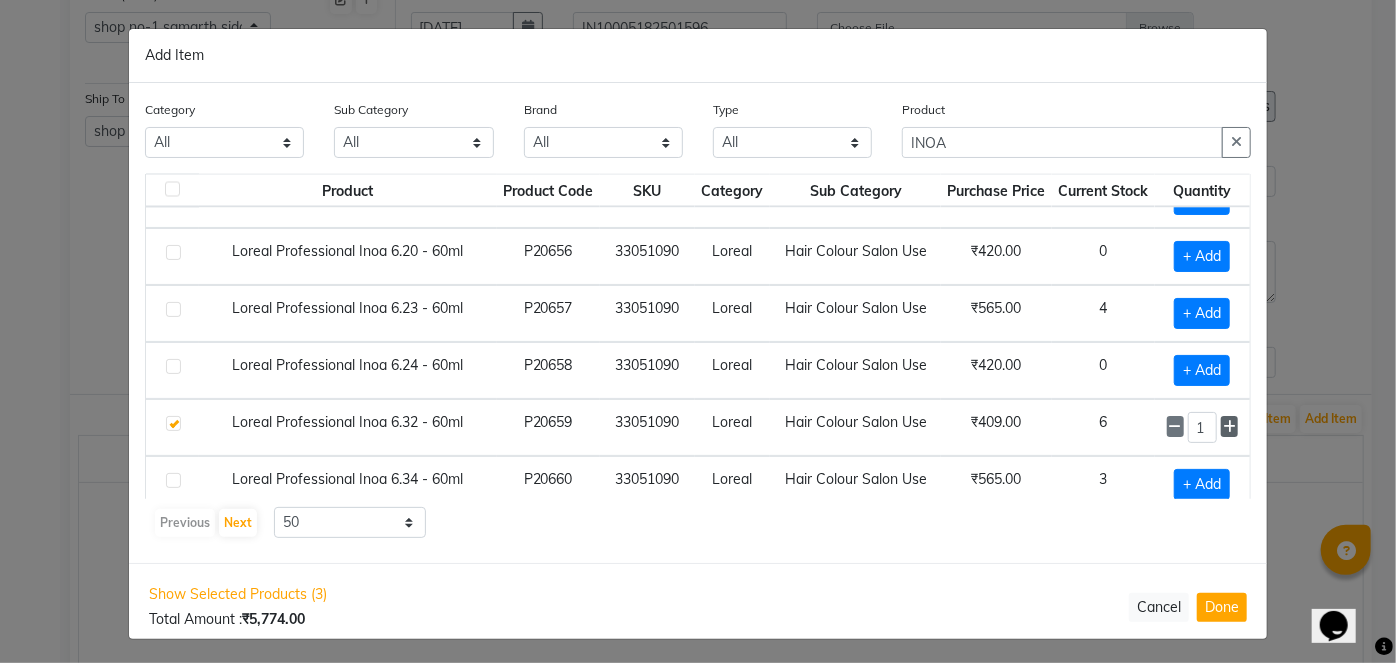click 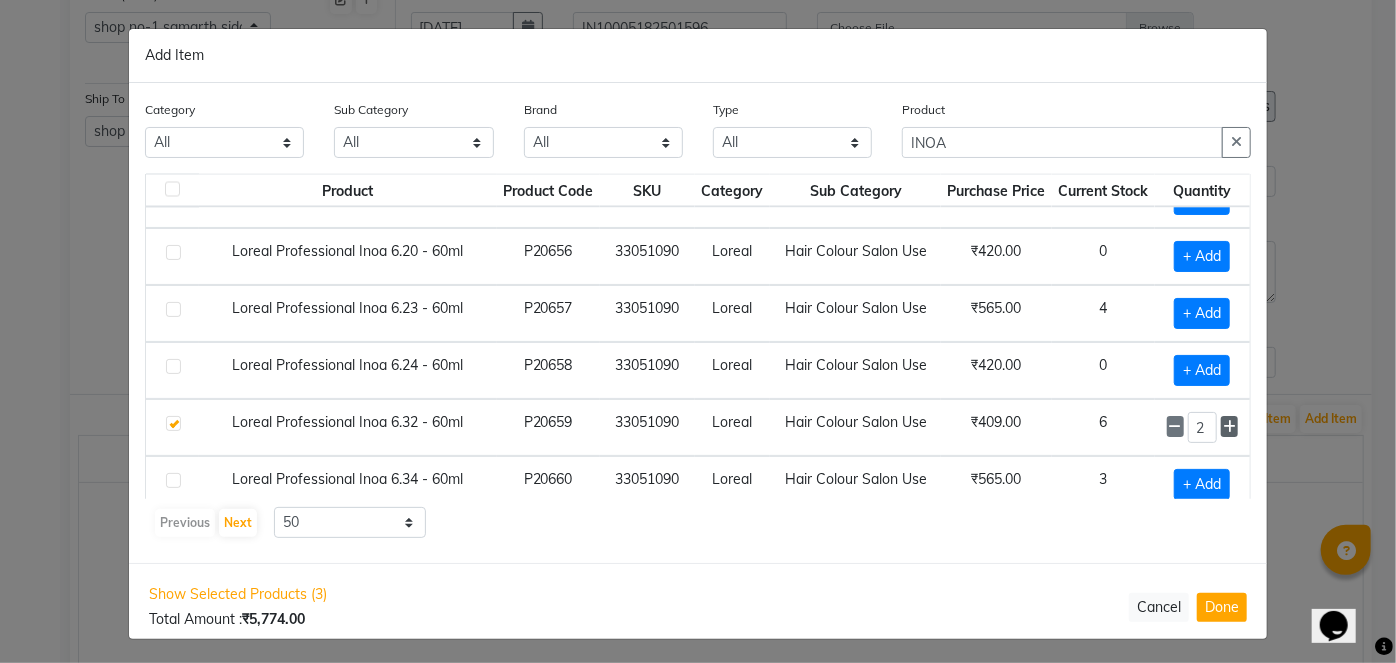 click 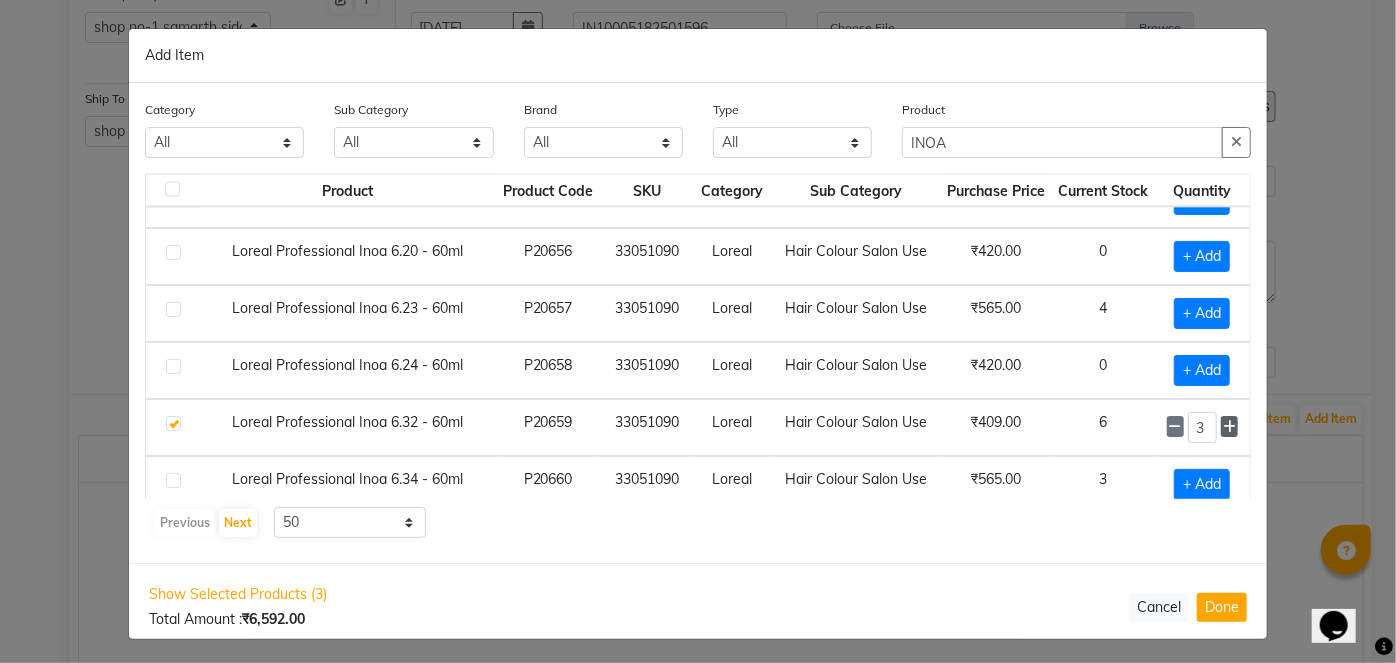 click 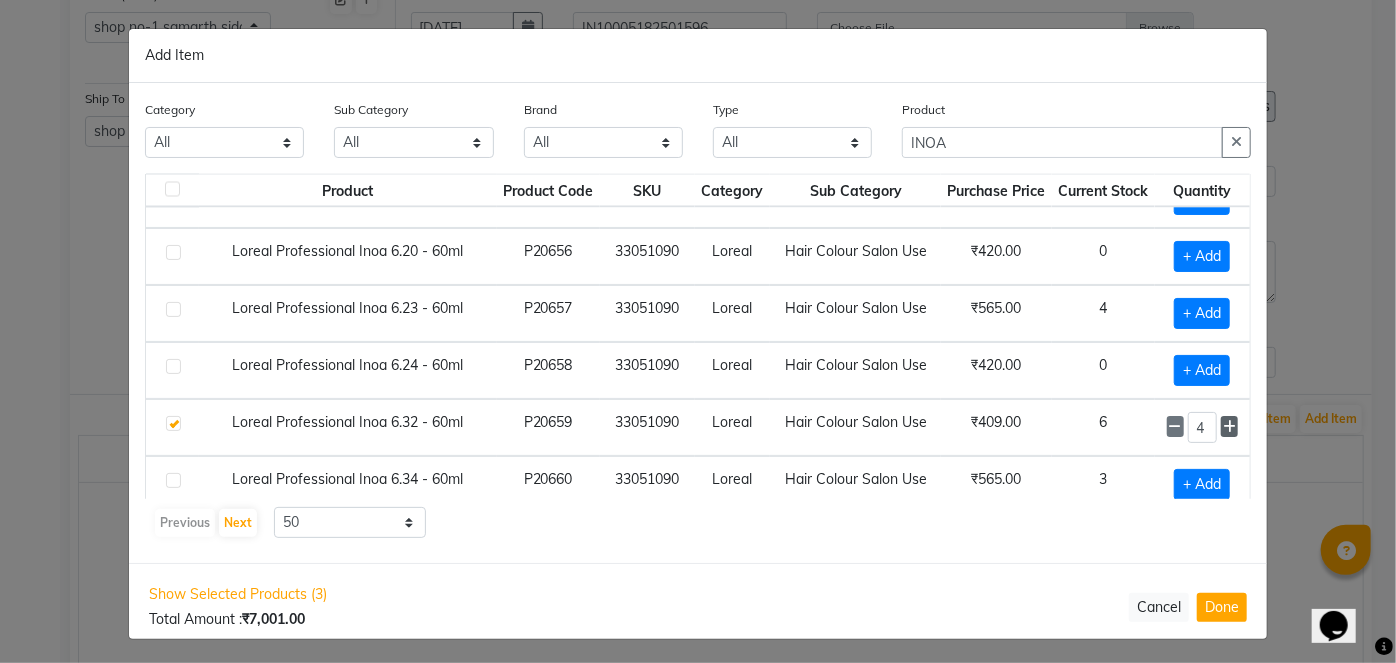 click 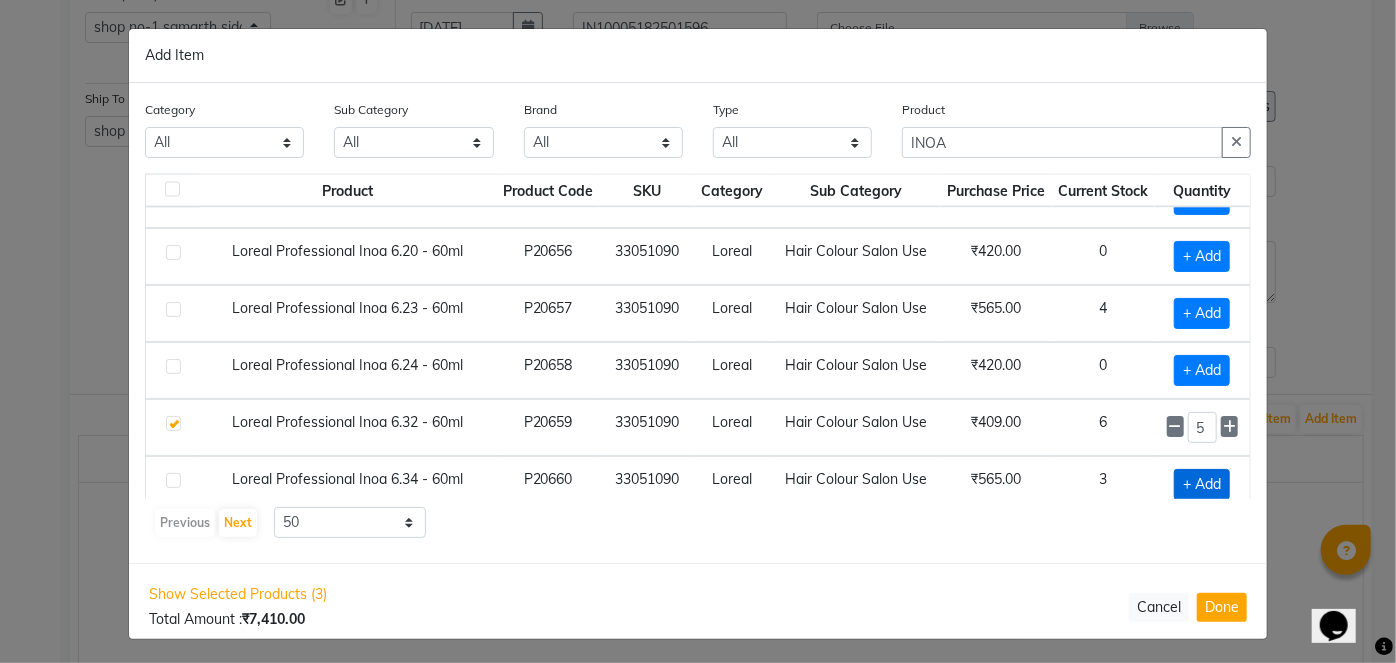 click on "+ Add" 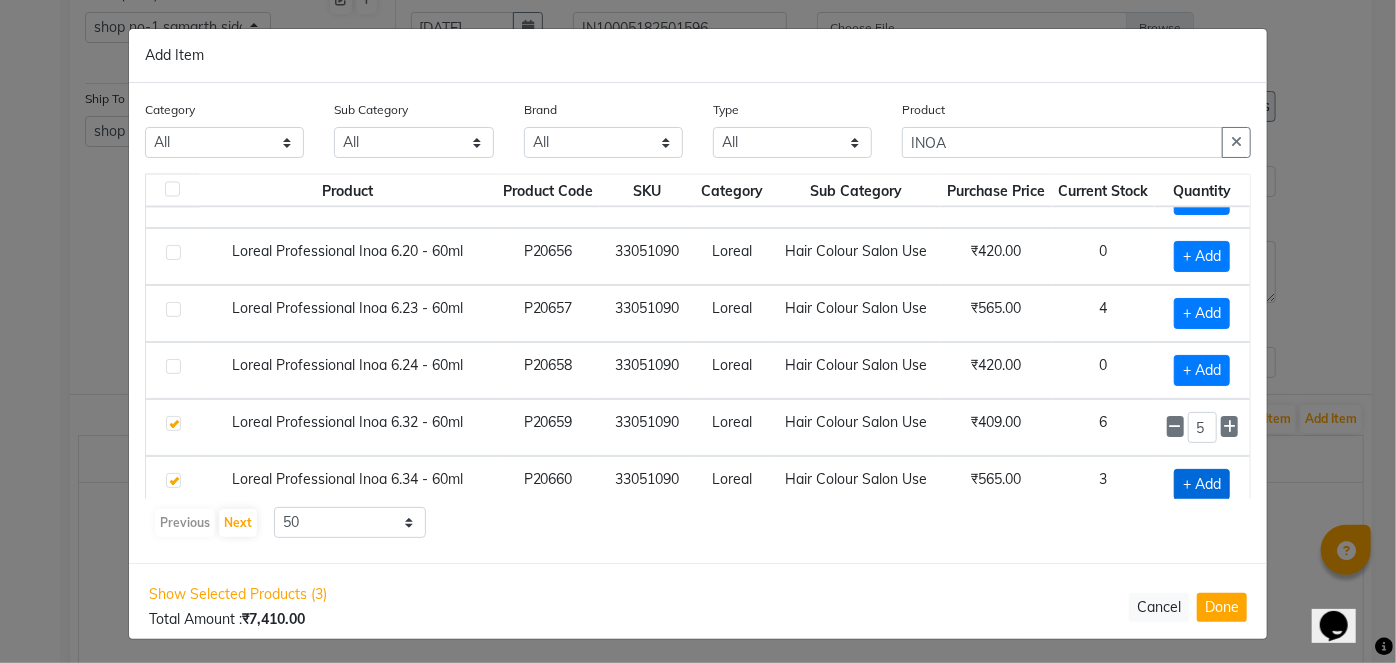 checkbox on "true" 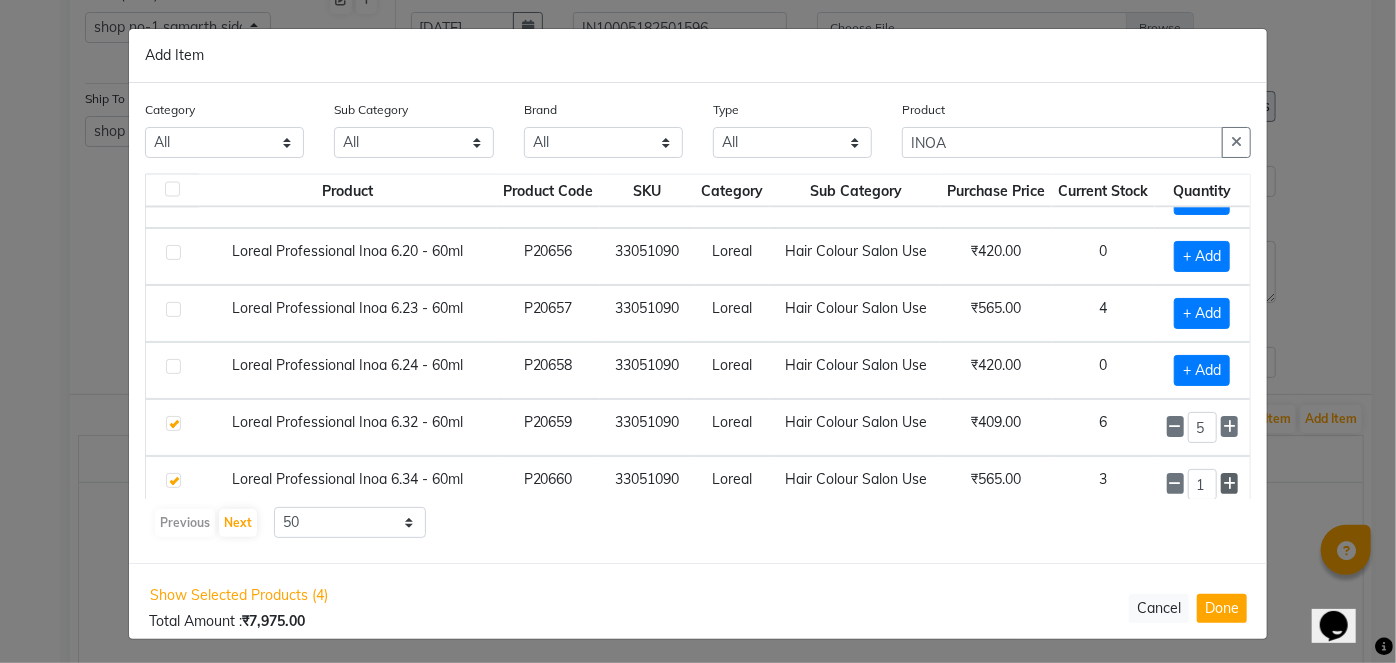 click 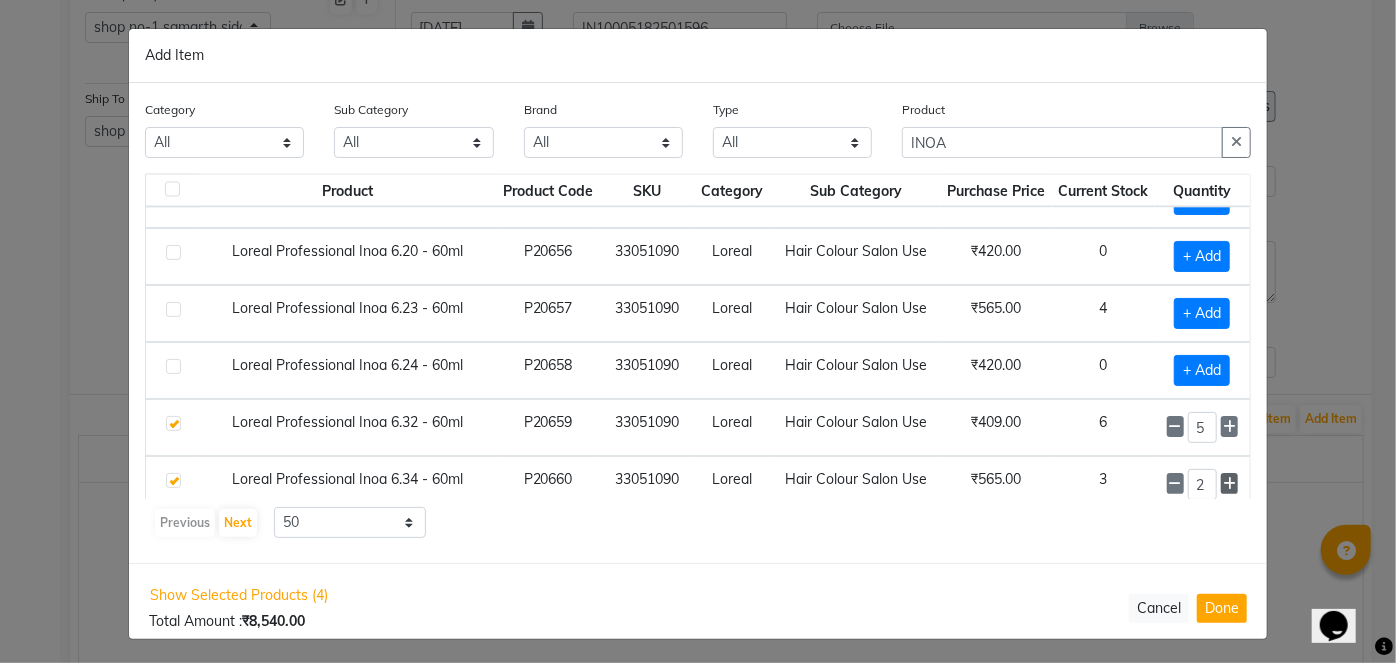 click 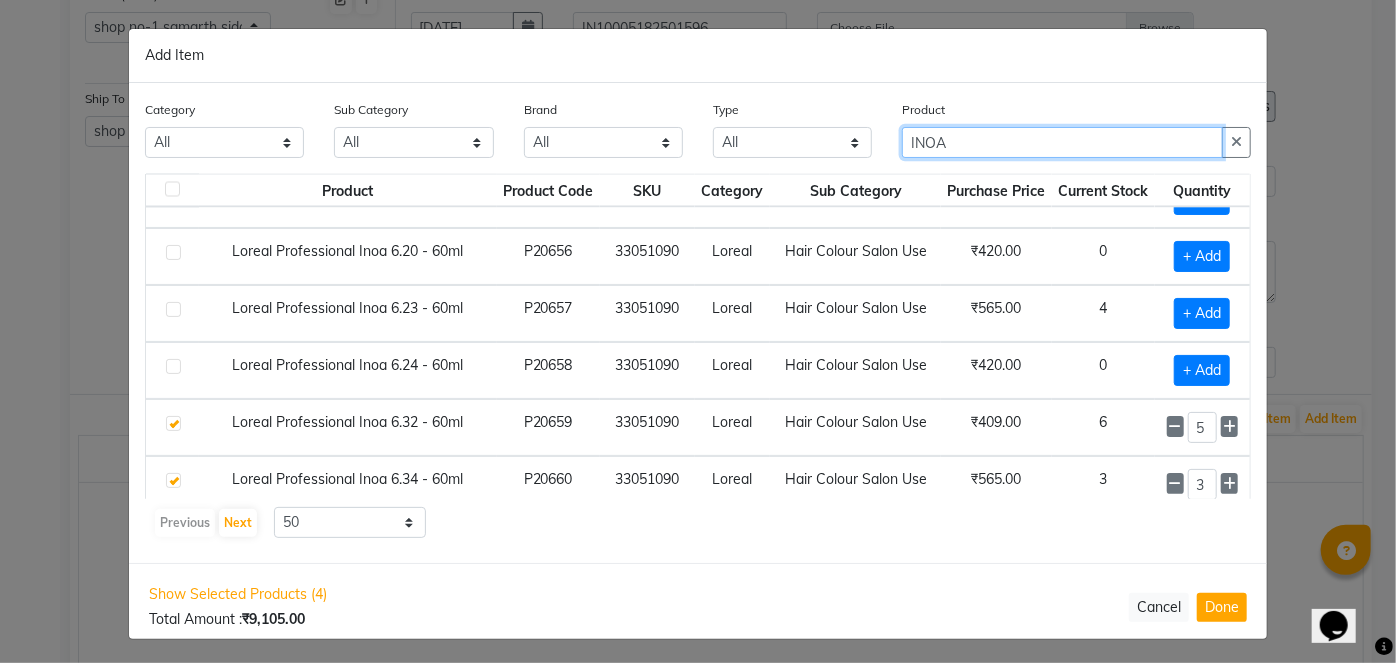 drag, startPoint x: 992, startPoint y: 149, endPoint x: 869, endPoint y: 150, distance: 123.00407 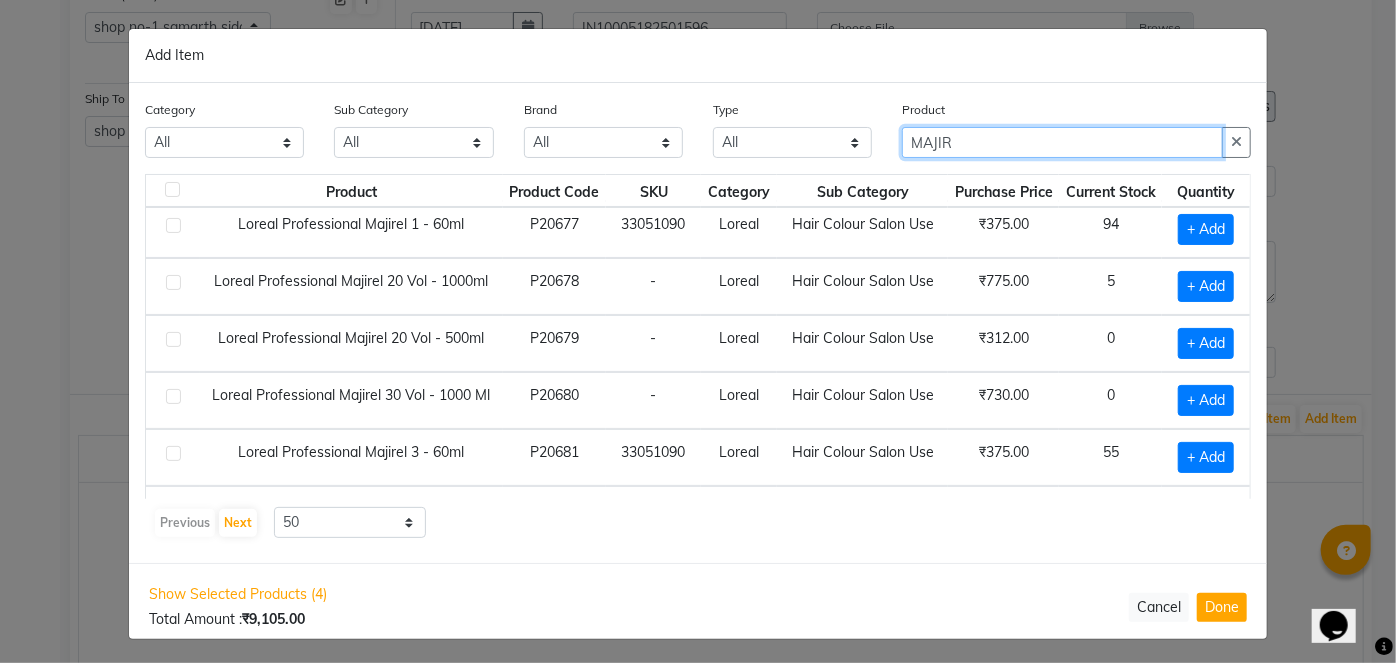 scroll, scrollTop: 90, scrollLeft: 0, axis: vertical 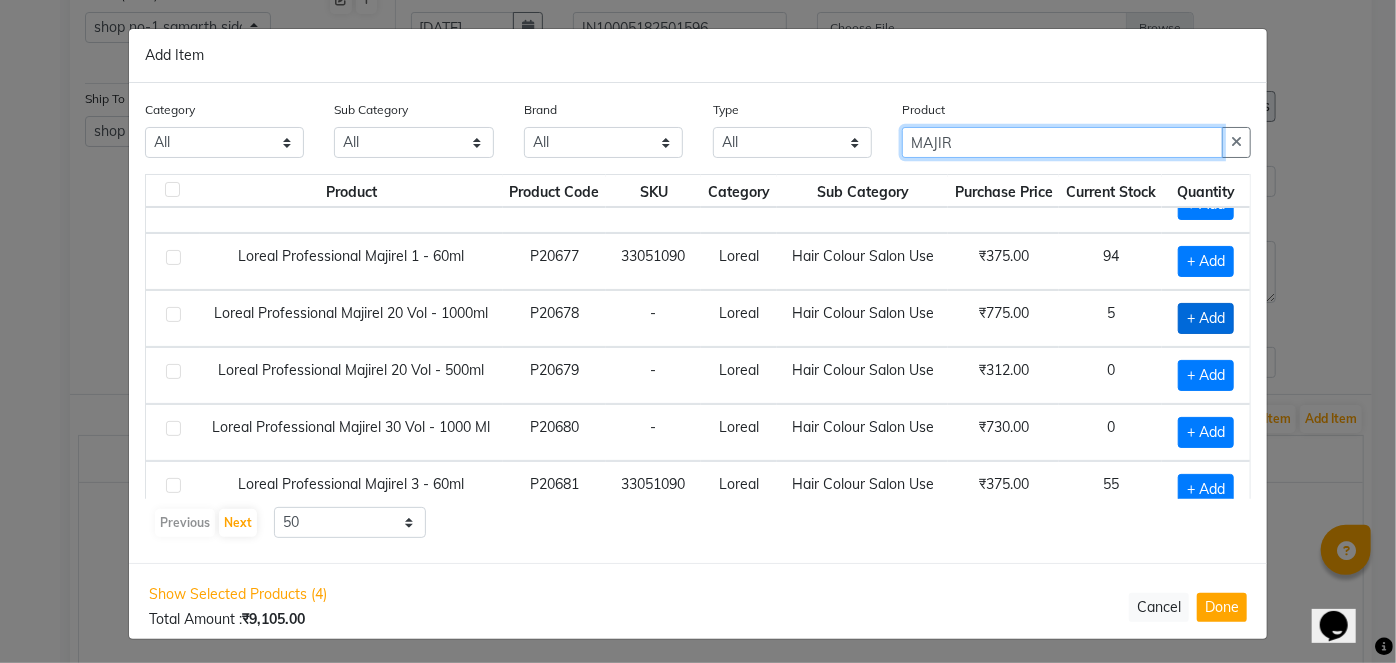 type on "MAJIR" 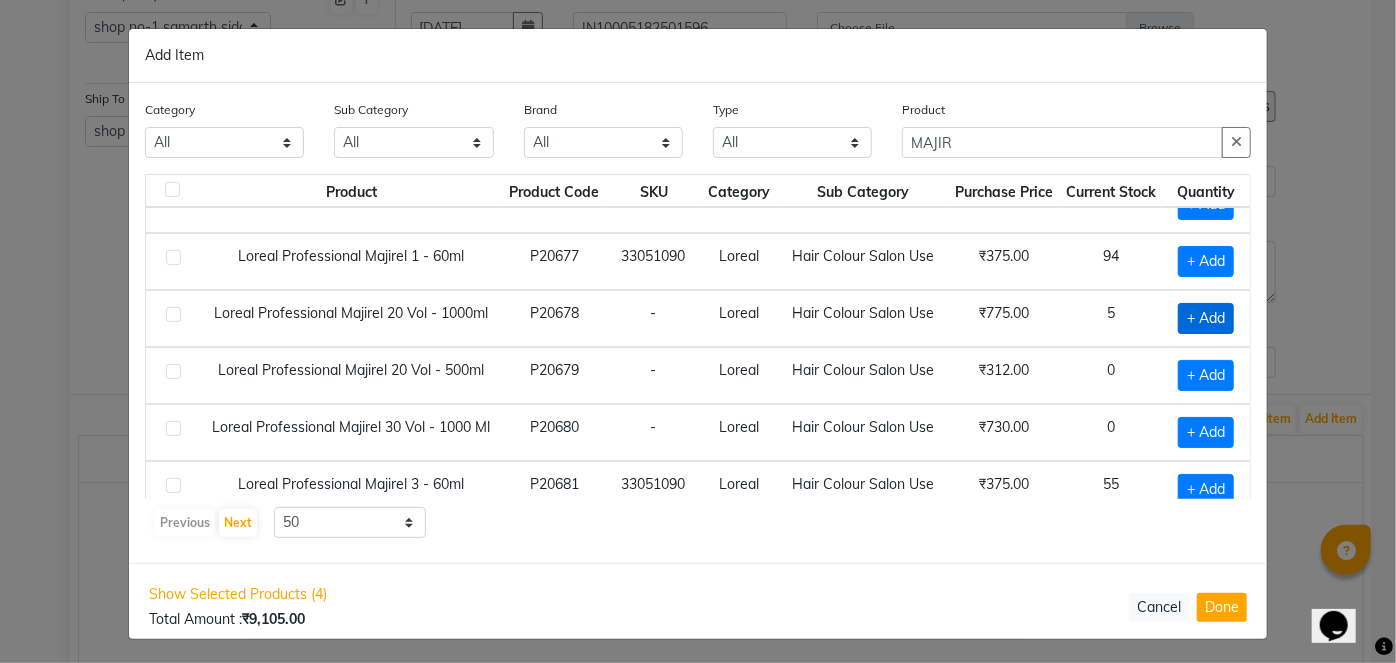 click on "+ Add" 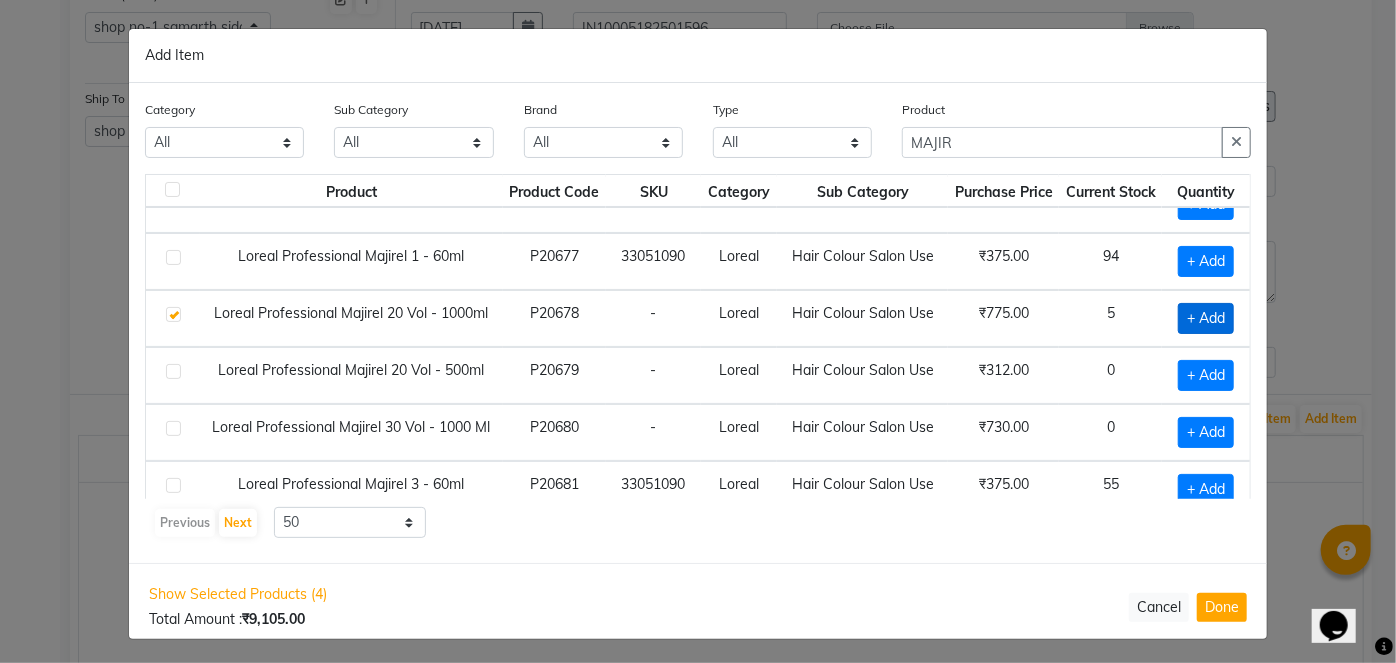 checkbox on "true" 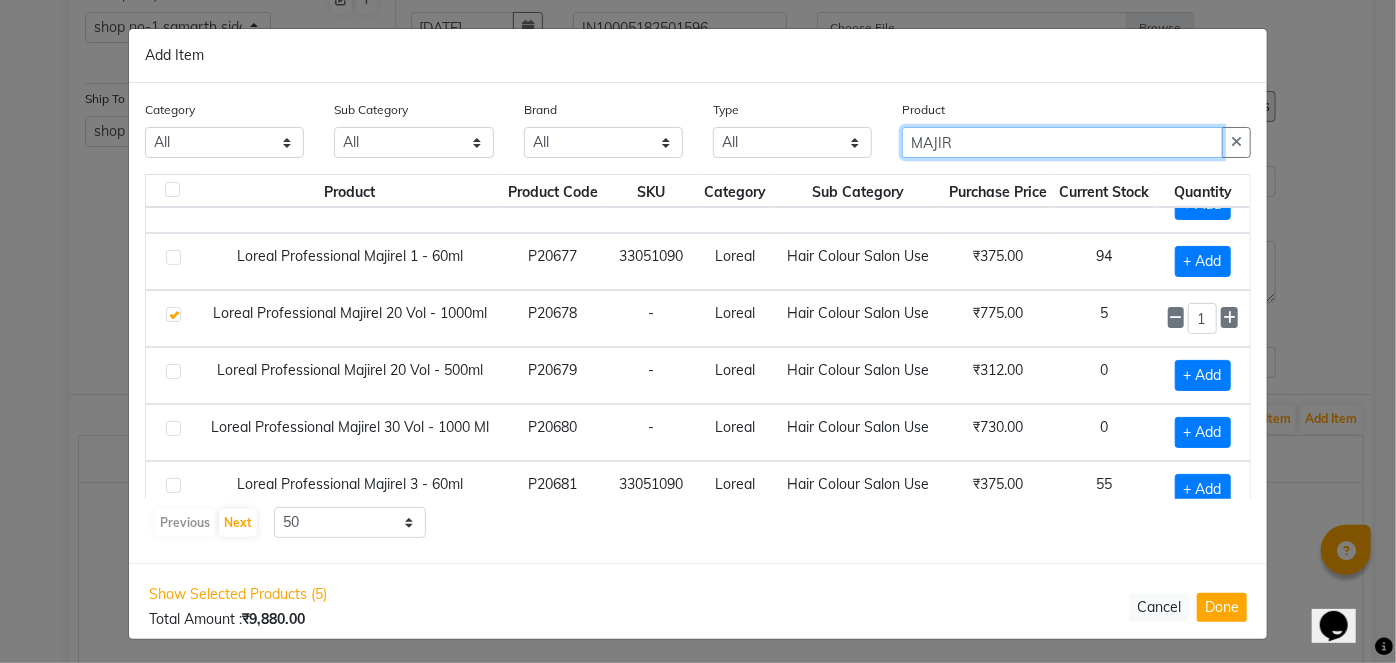 drag, startPoint x: 1038, startPoint y: 135, endPoint x: 775, endPoint y: 176, distance: 266.17664 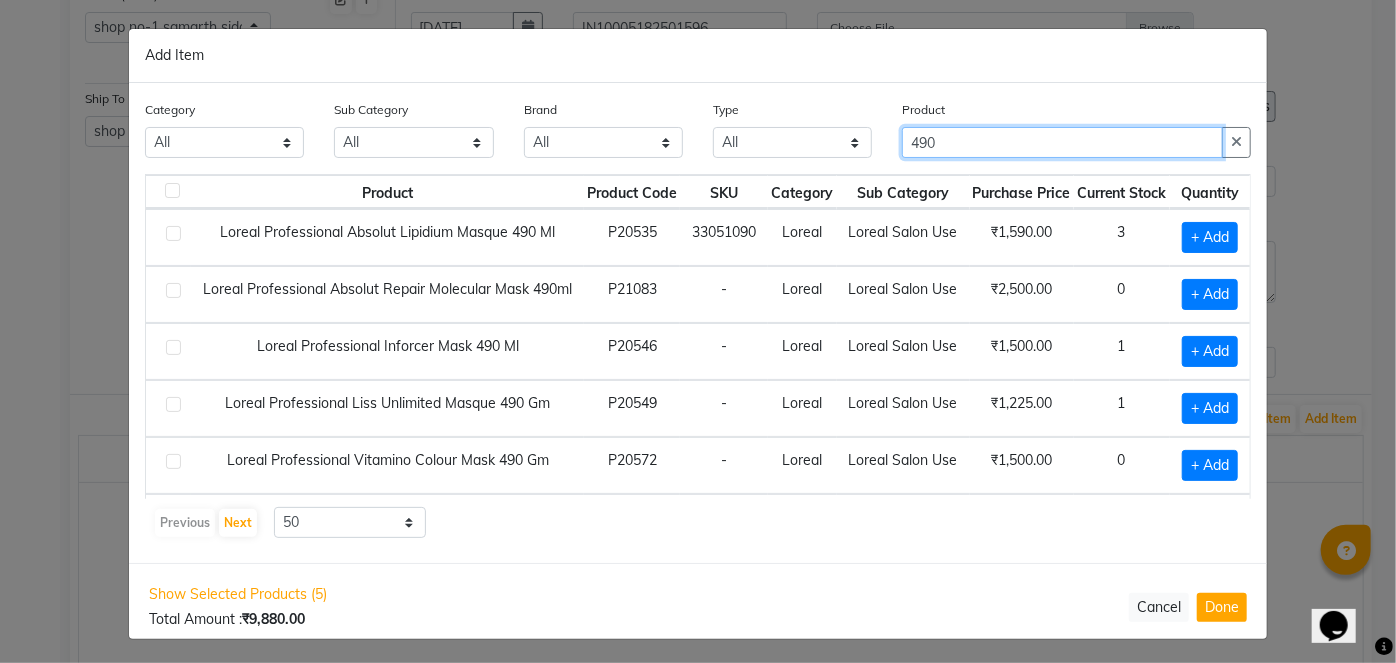 scroll, scrollTop: 0, scrollLeft: 0, axis: both 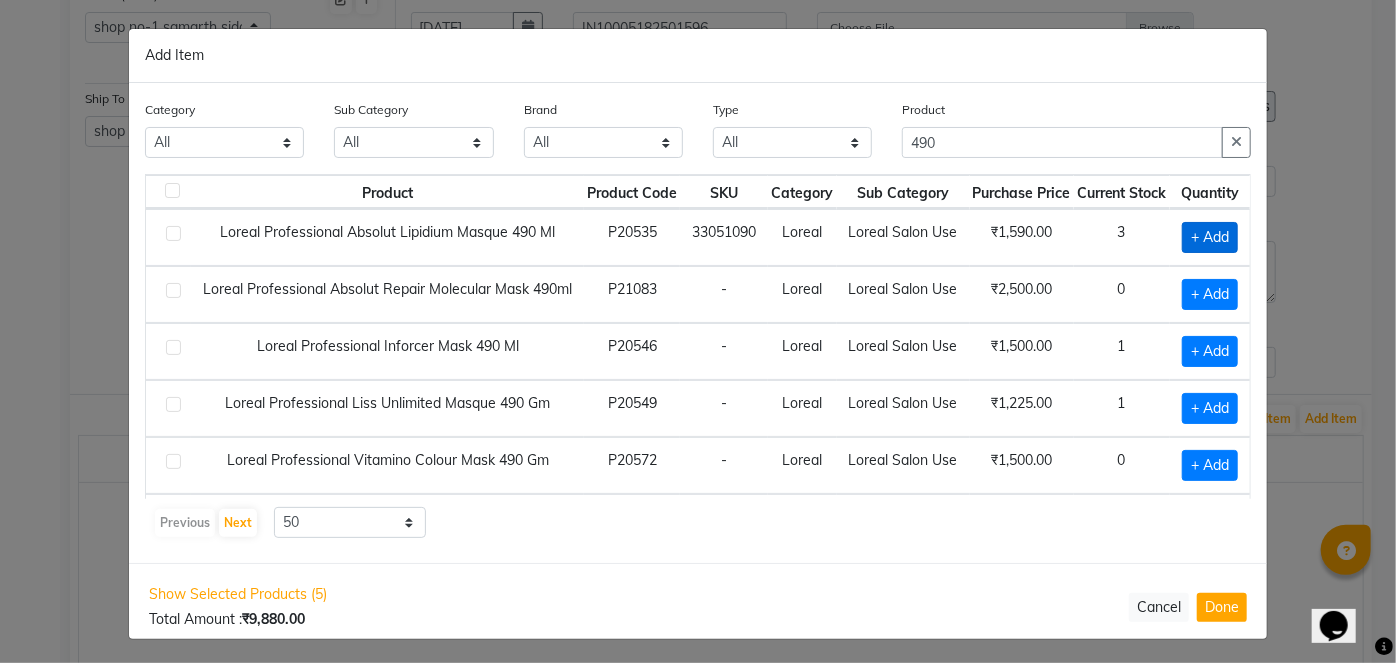 click on "+ Add" 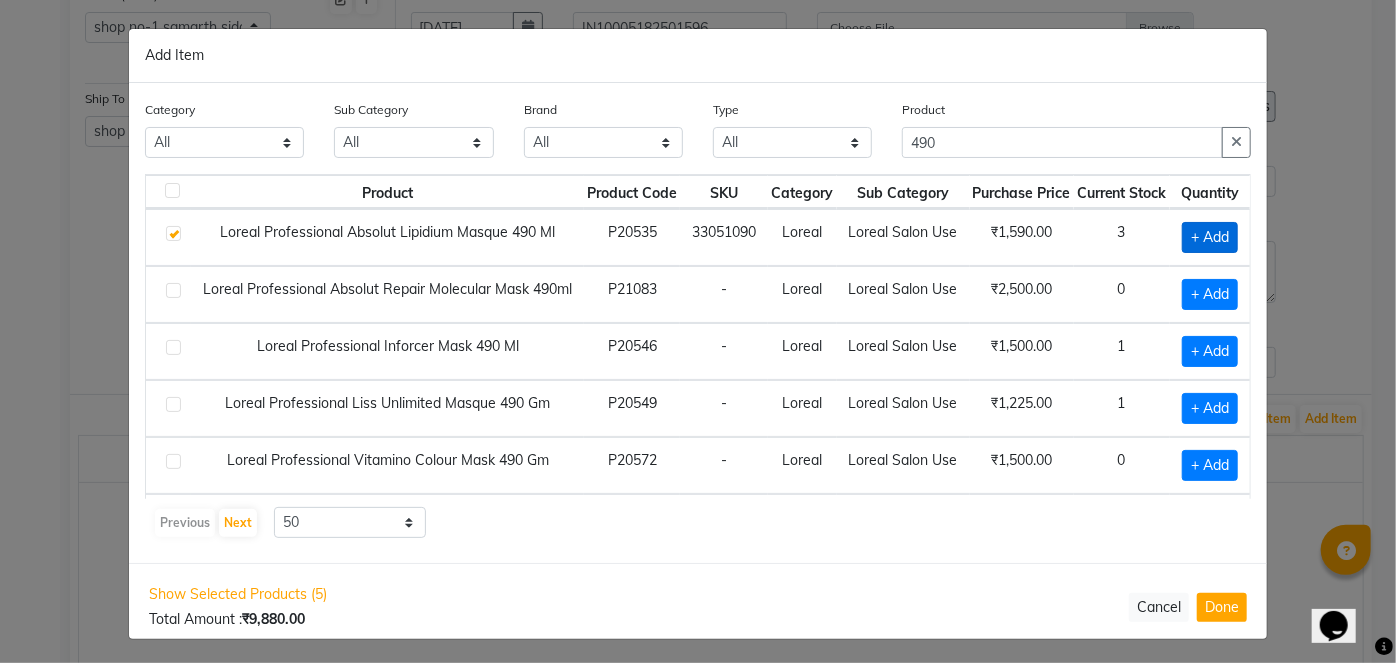 checkbox on "true" 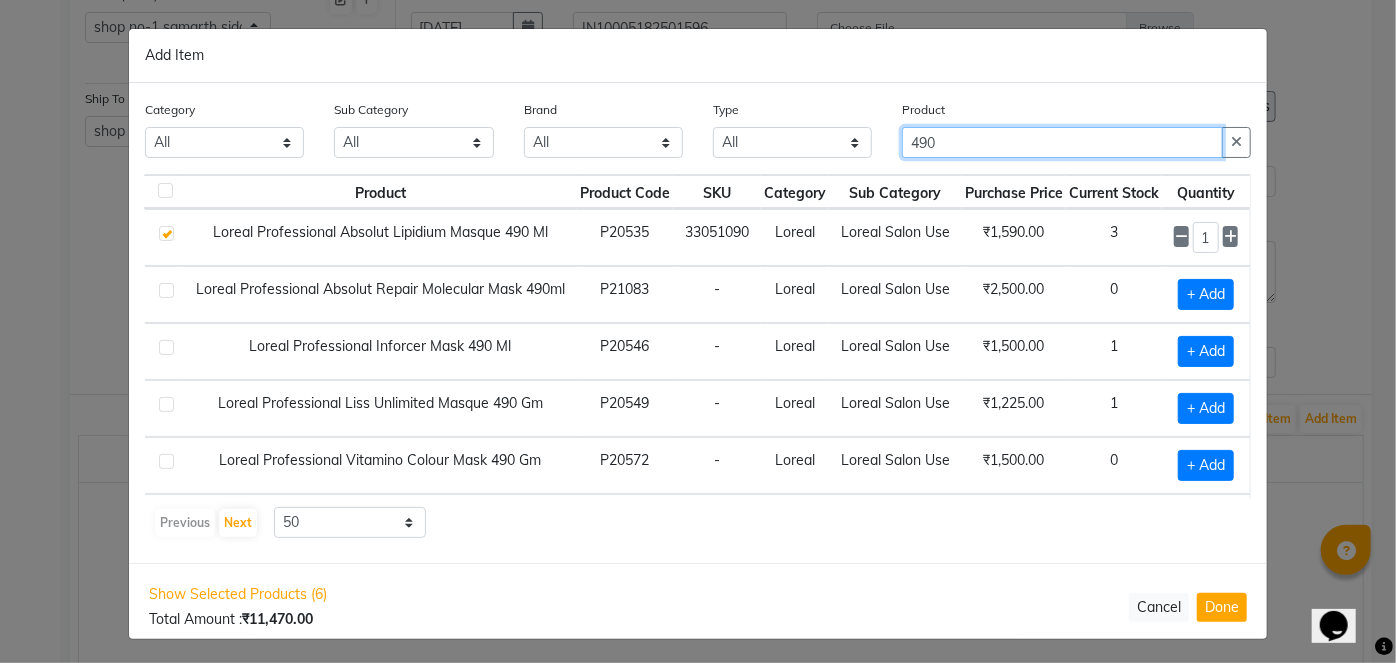 drag, startPoint x: 949, startPoint y: 131, endPoint x: 774, endPoint y: 168, distance: 178.86867 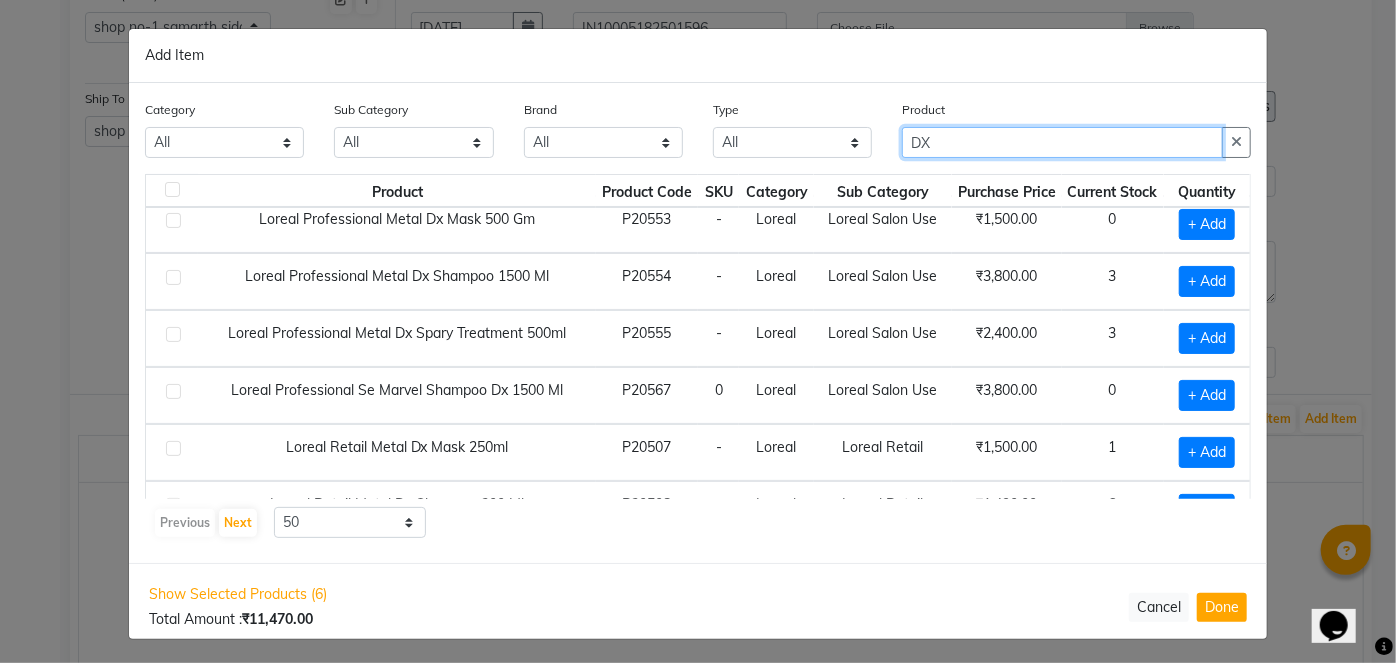 scroll, scrollTop: 156, scrollLeft: 0, axis: vertical 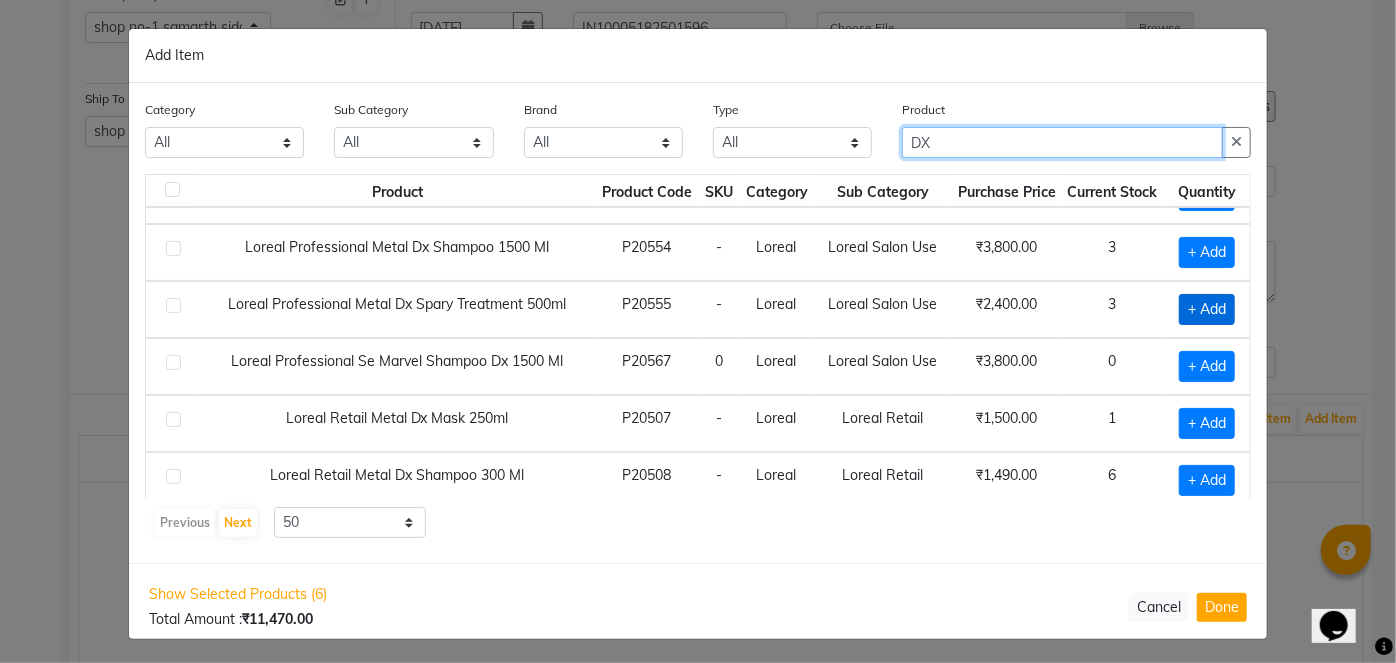 type on "DX" 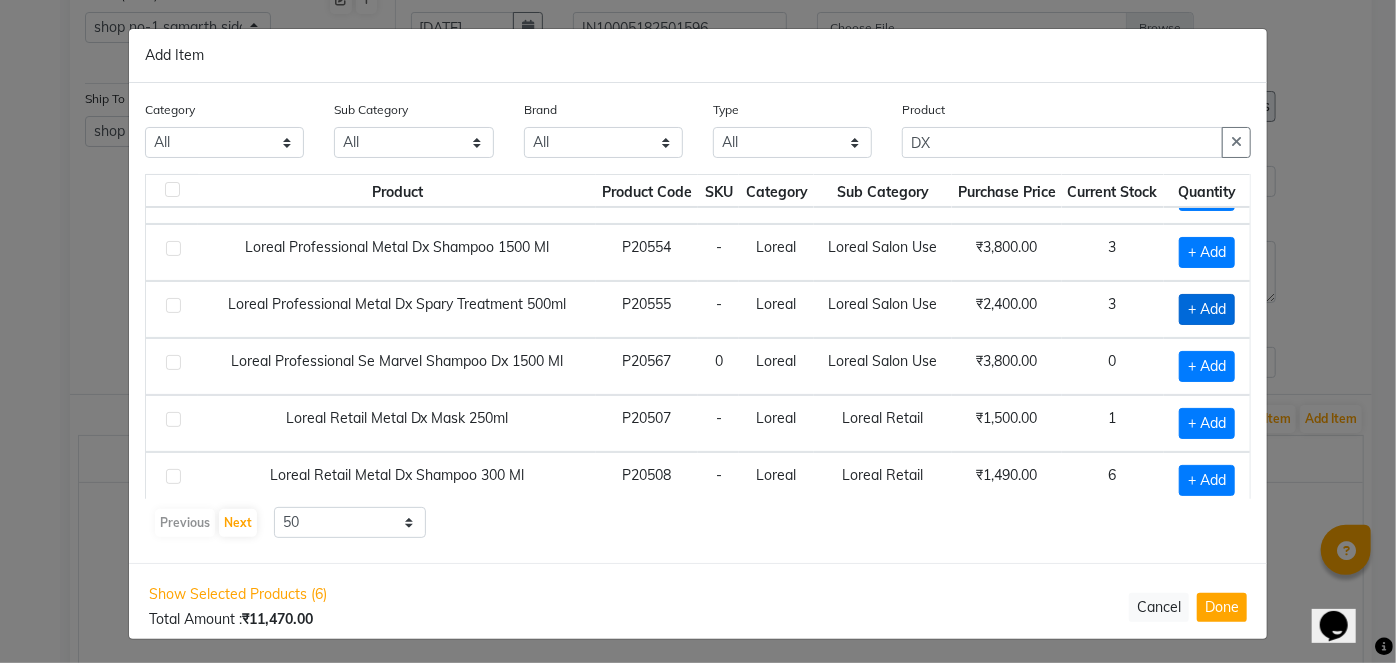 click on "+ Add" 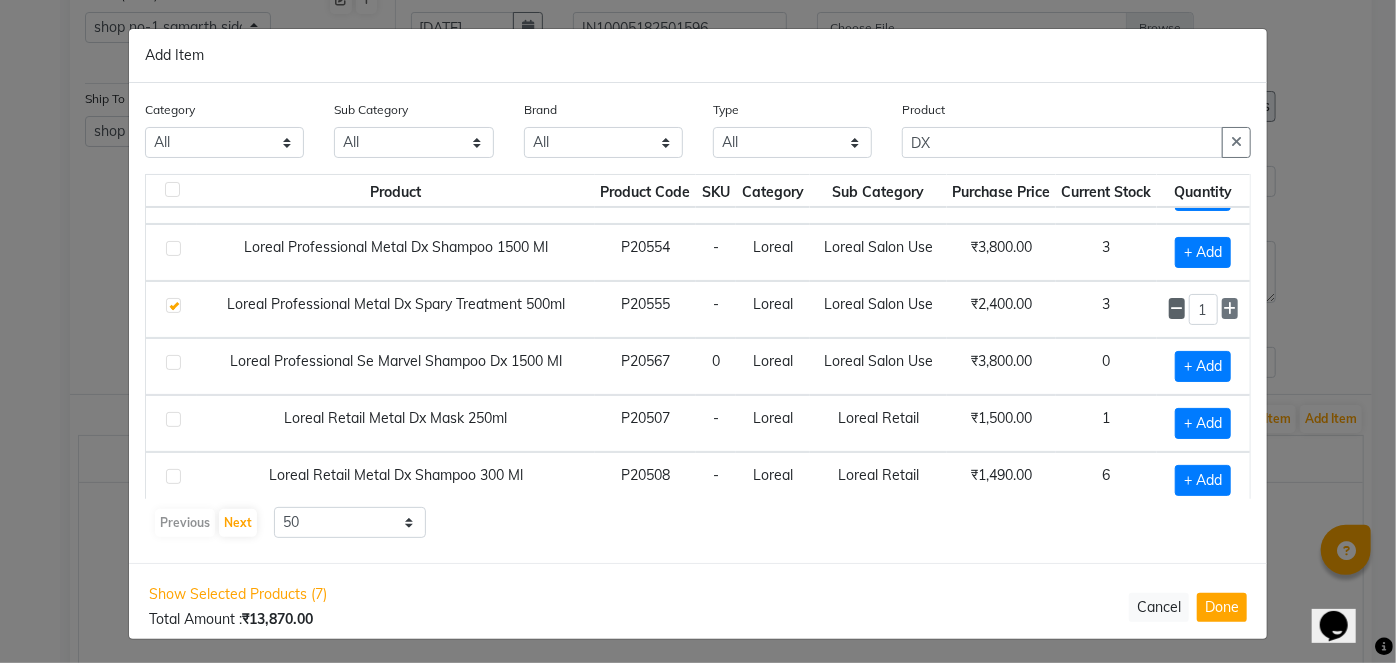 click 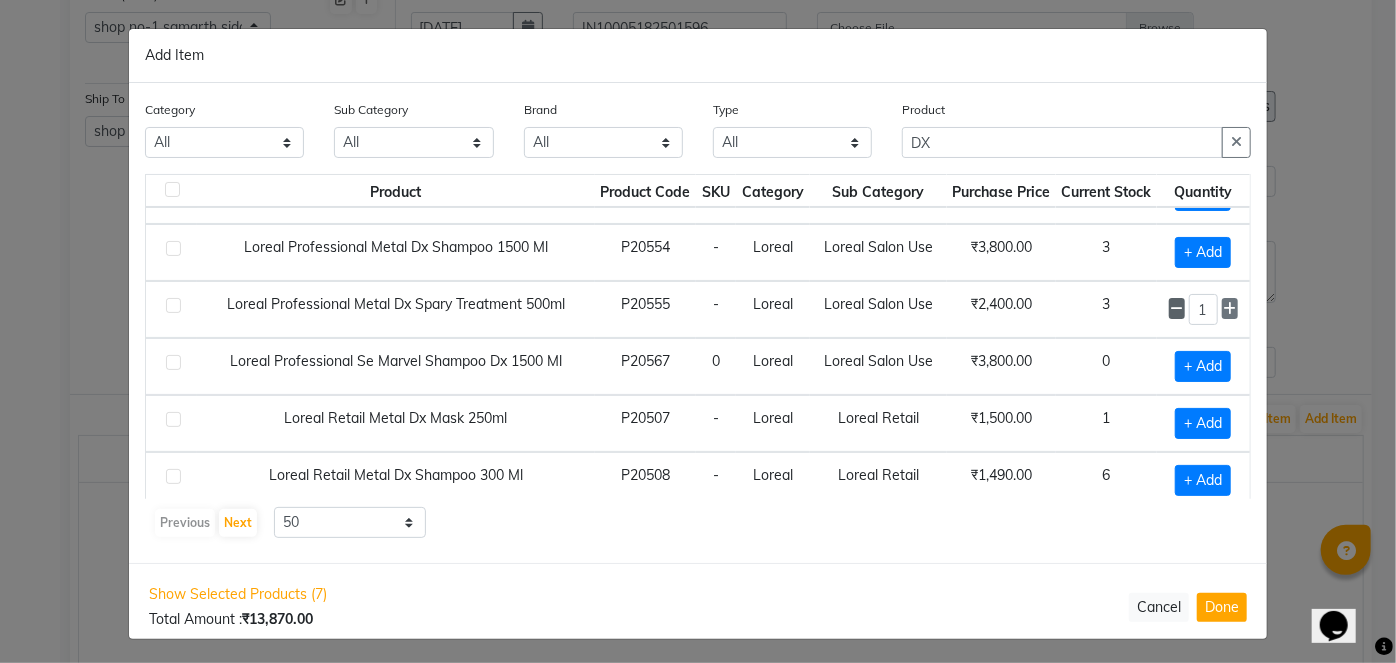 checkbox on "false" 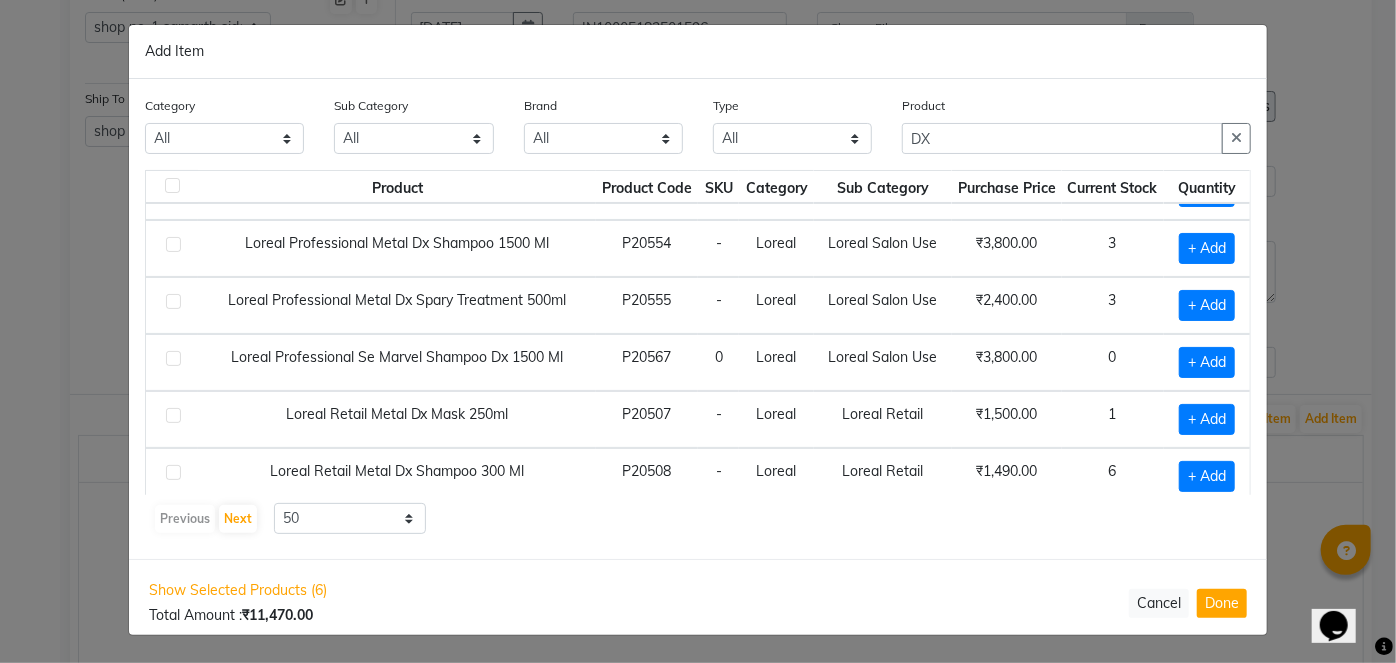 scroll, scrollTop: 0, scrollLeft: 0, axis: both 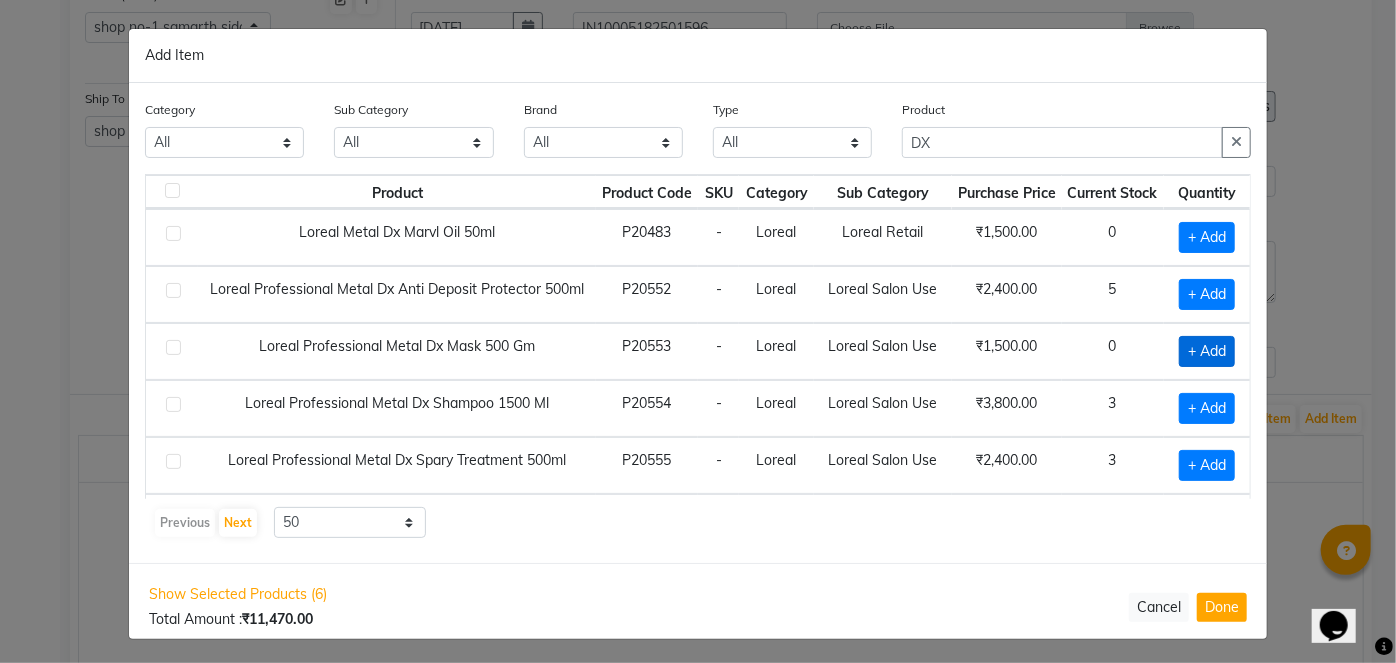 click on "+ Add" 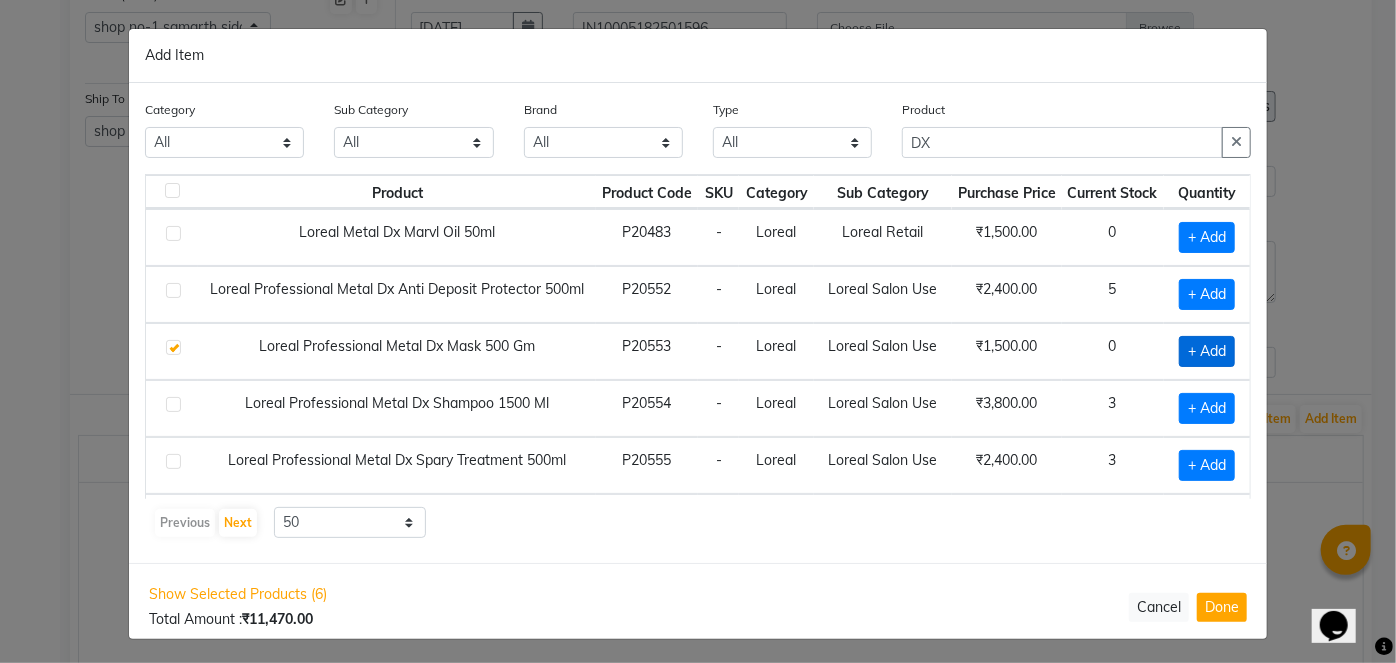 checkbox on "true" 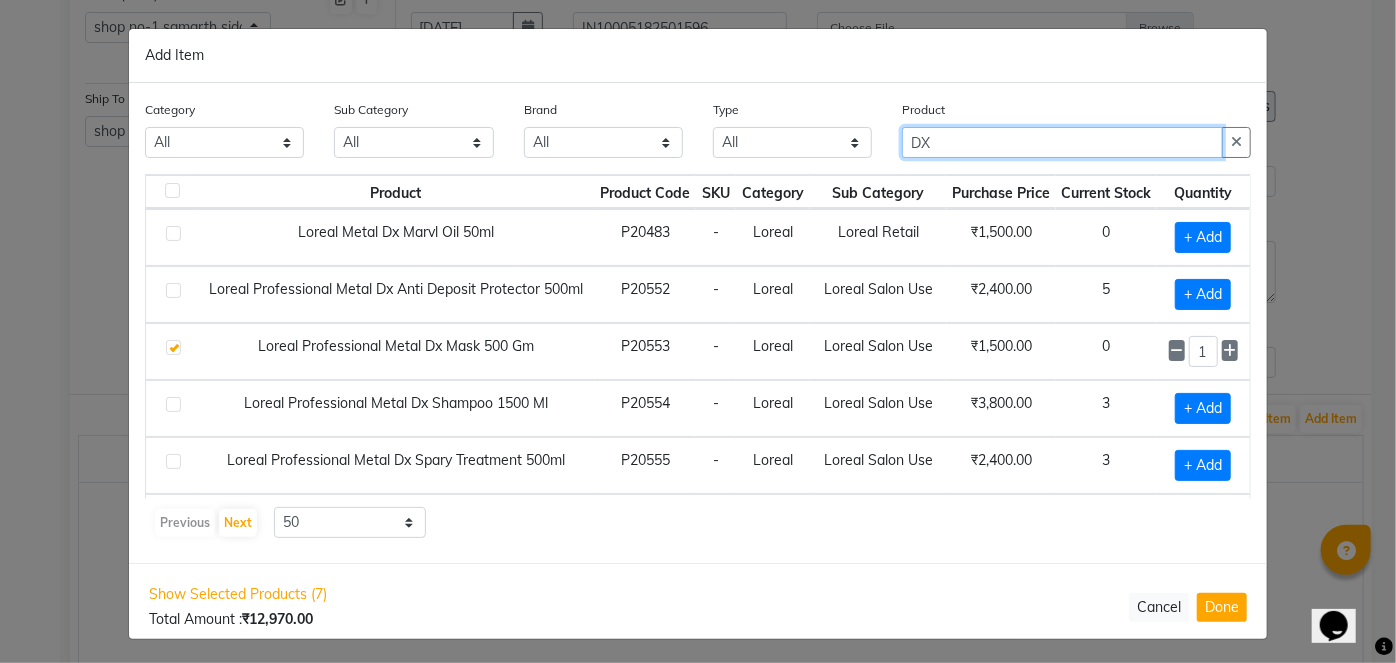 drag, startPoint x: 936, startPoint y: 153, endPoint x: 763, endPoint y: 170, distance: 173.83325 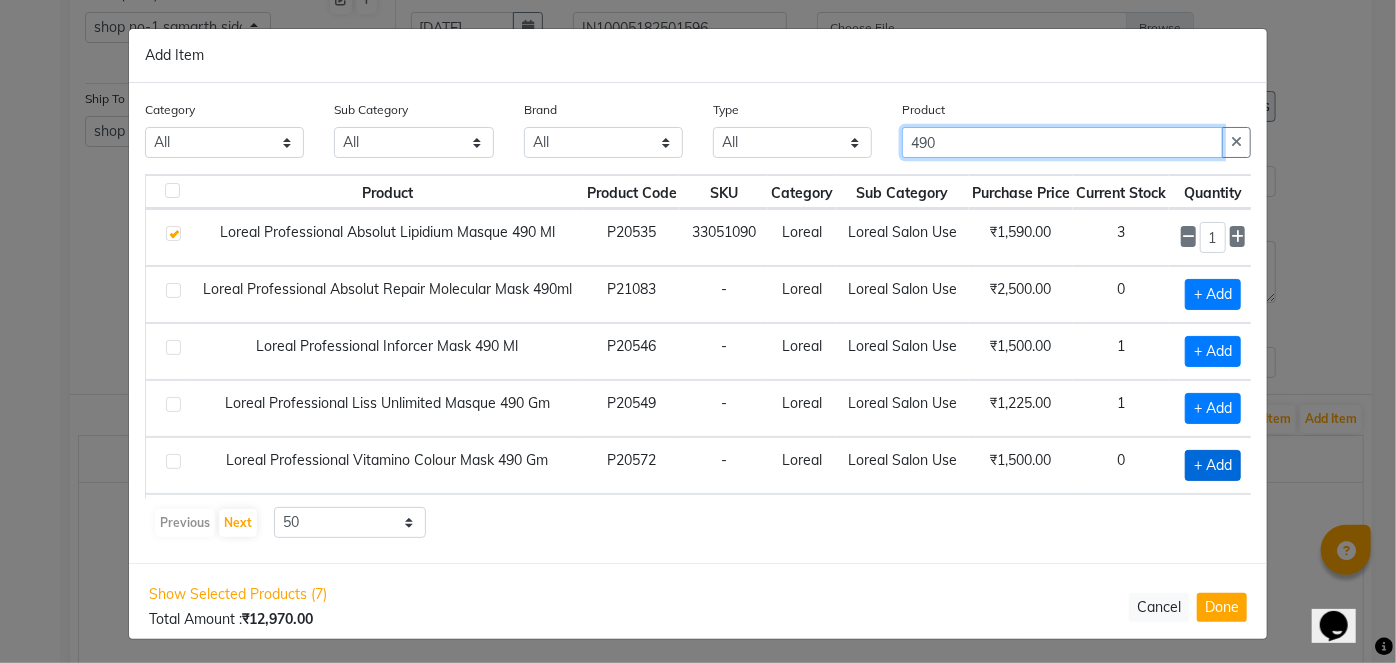 type on "490" 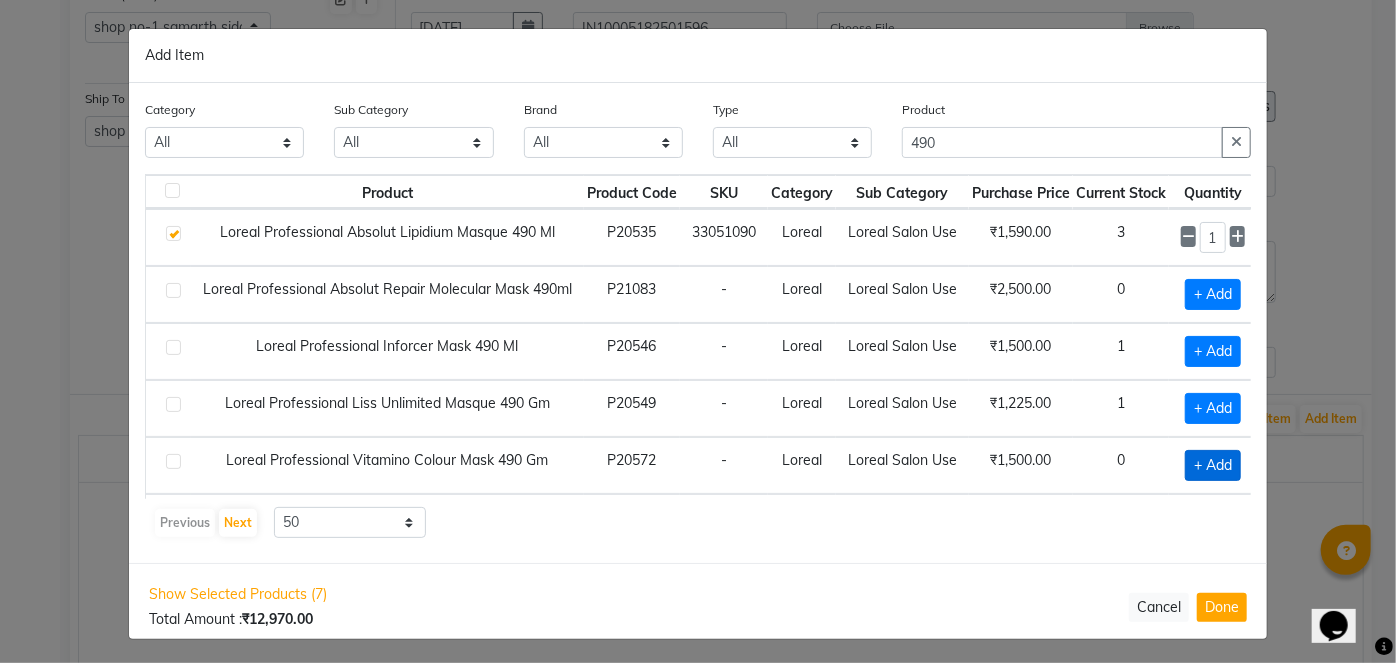 click on "+ Add" 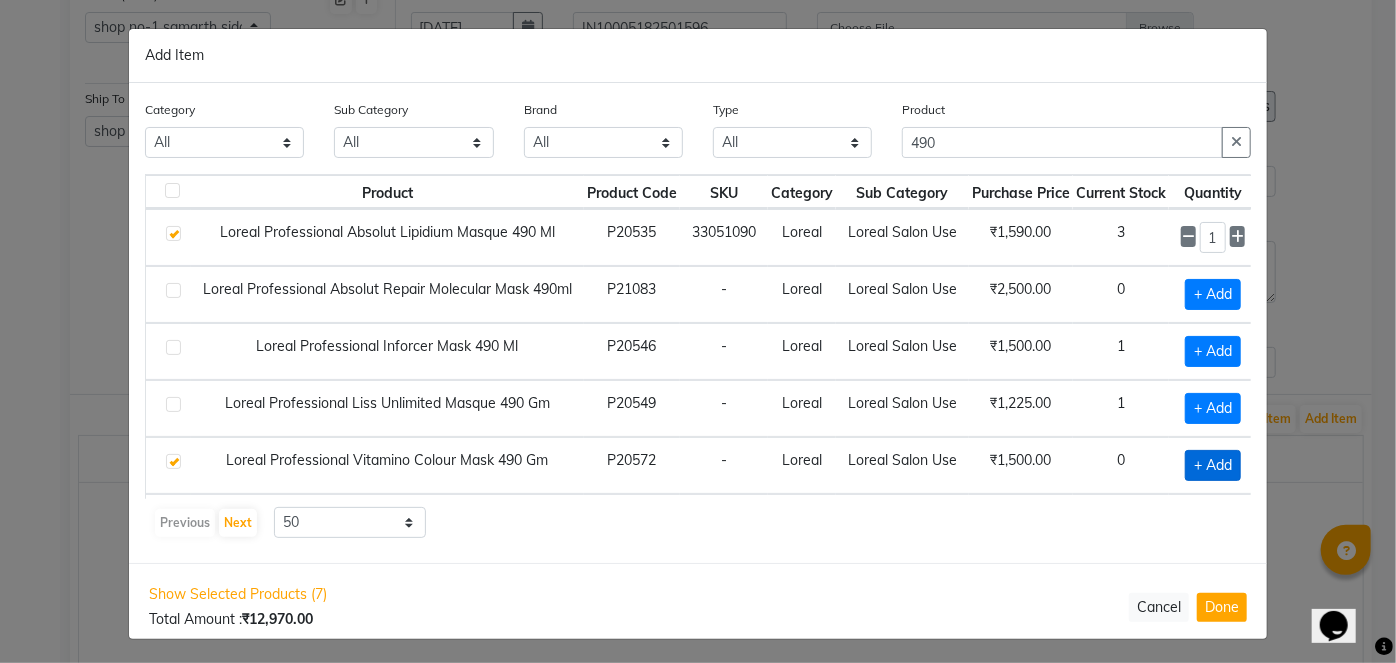 checkbox on "true" 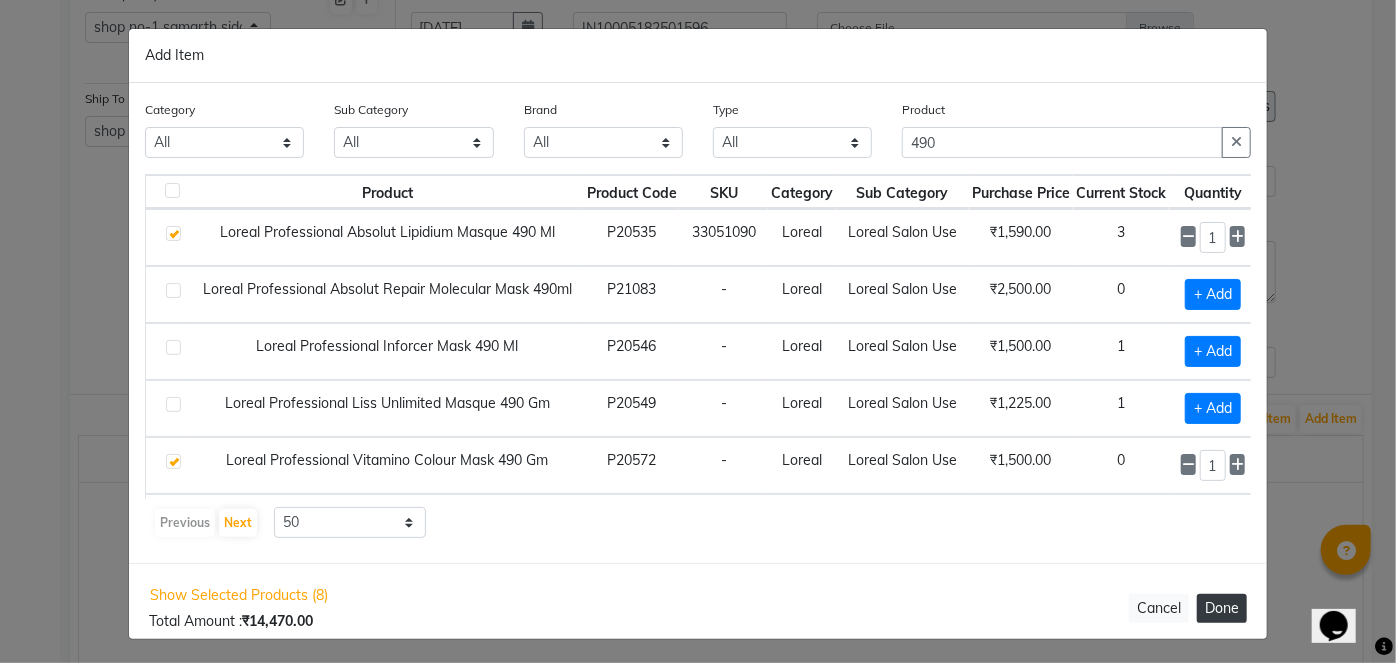 click on "Done" 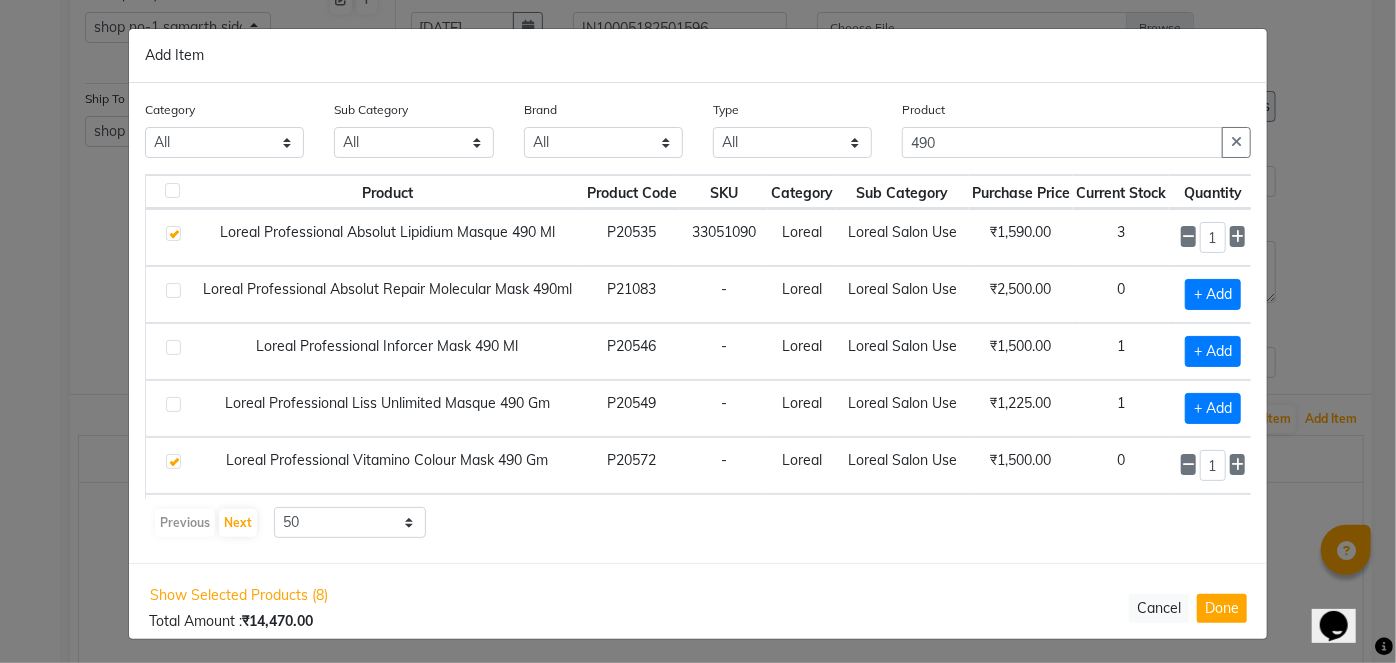 select on "2069" 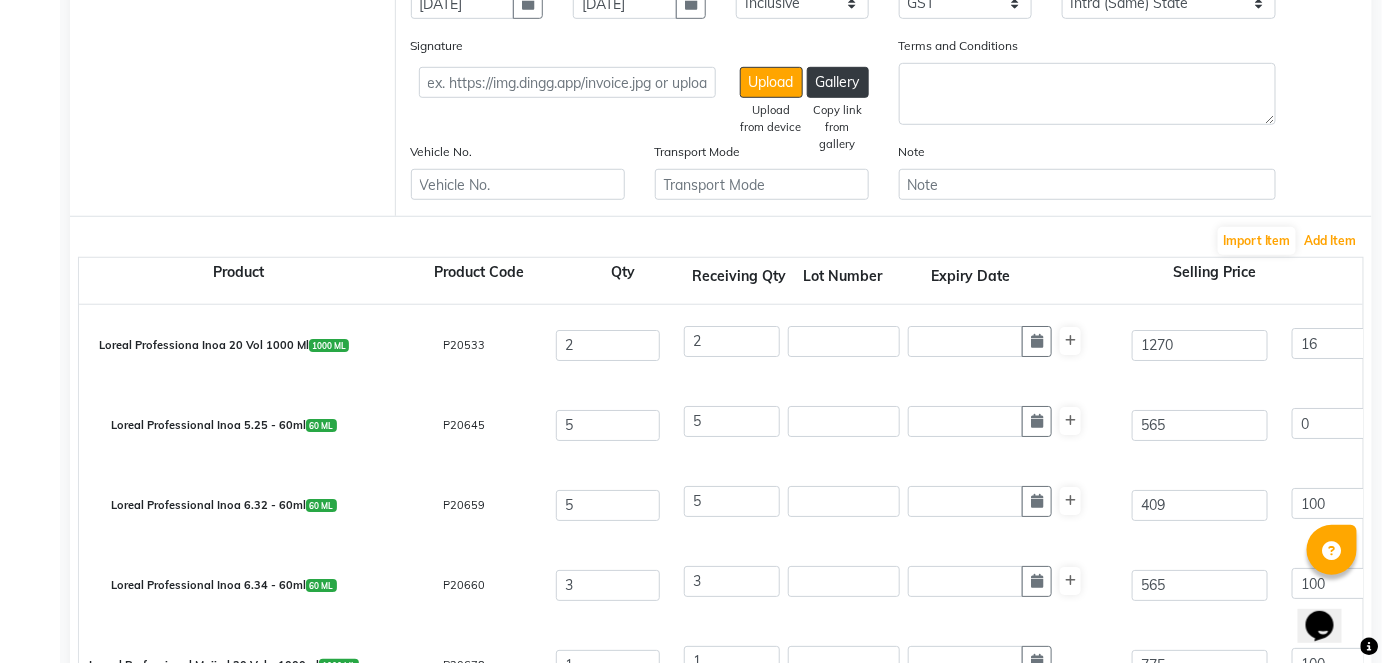 scroll, scrollTop: 394, scrollLeft: 0, axis: vertical 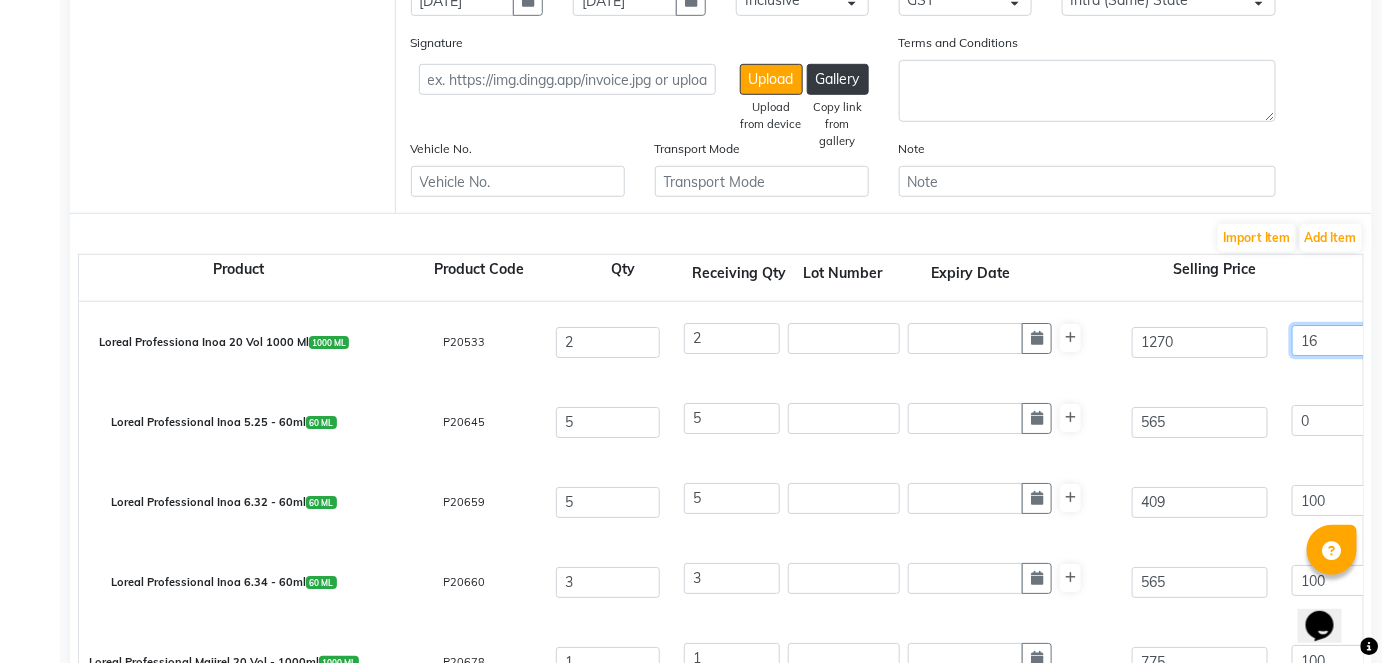 click on "16" 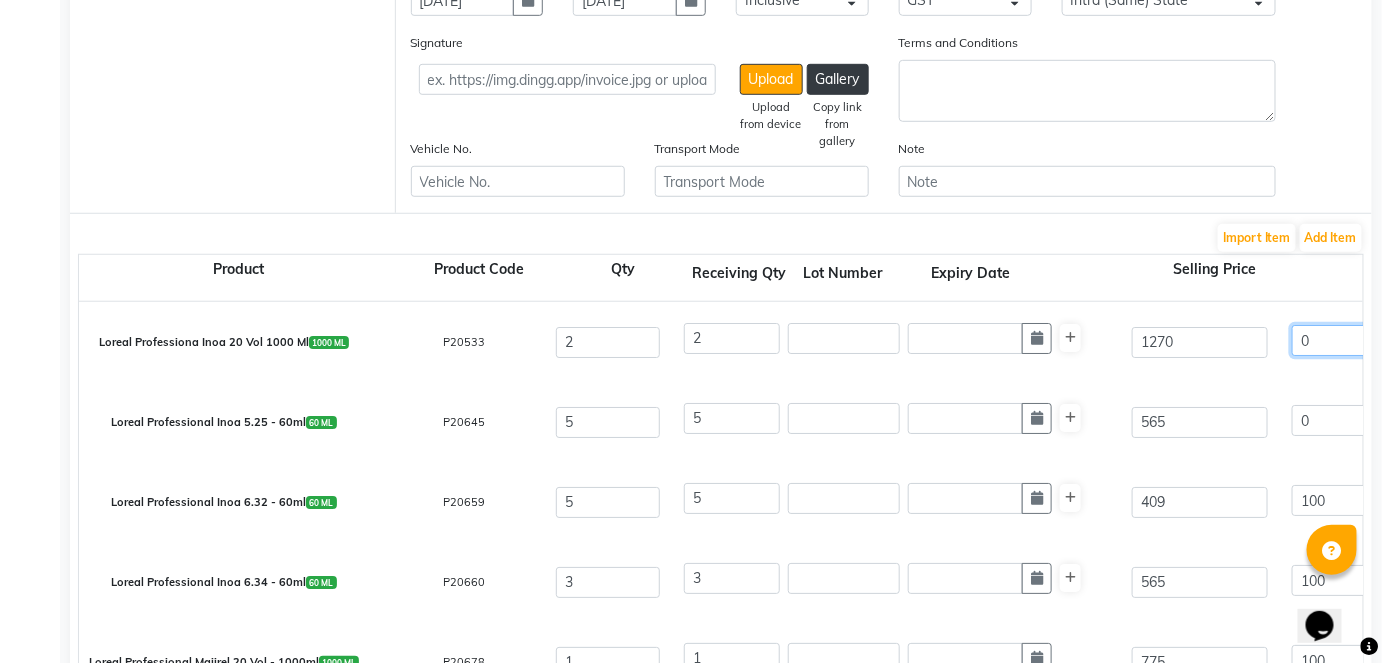 type on "0" 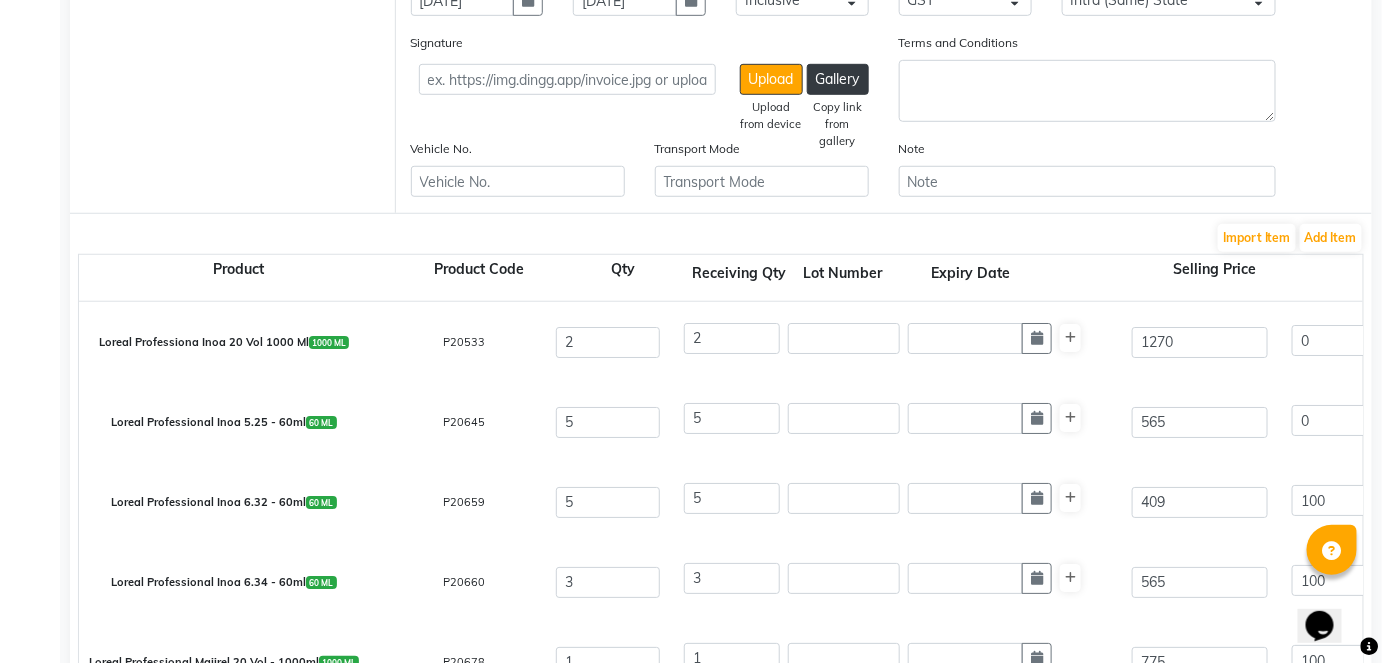 type on "0" 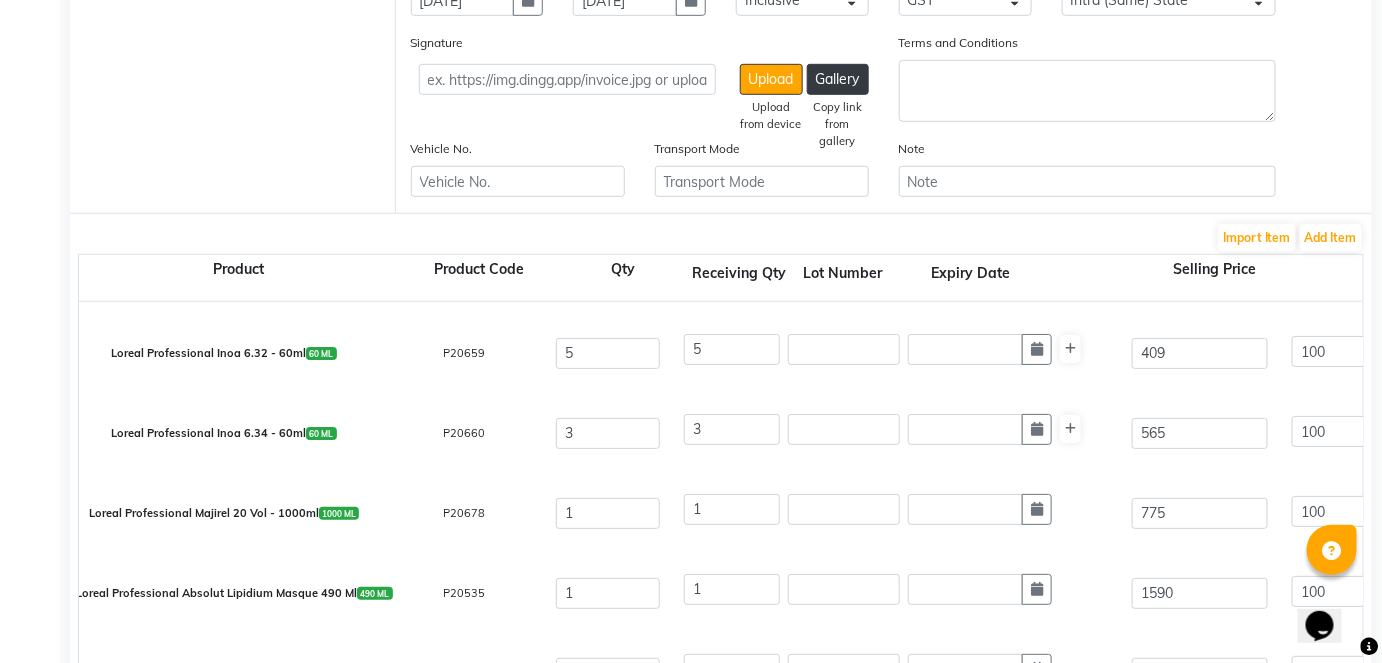 scroll, scrollTop: 181, scrollLeft: 0, axis: vertical 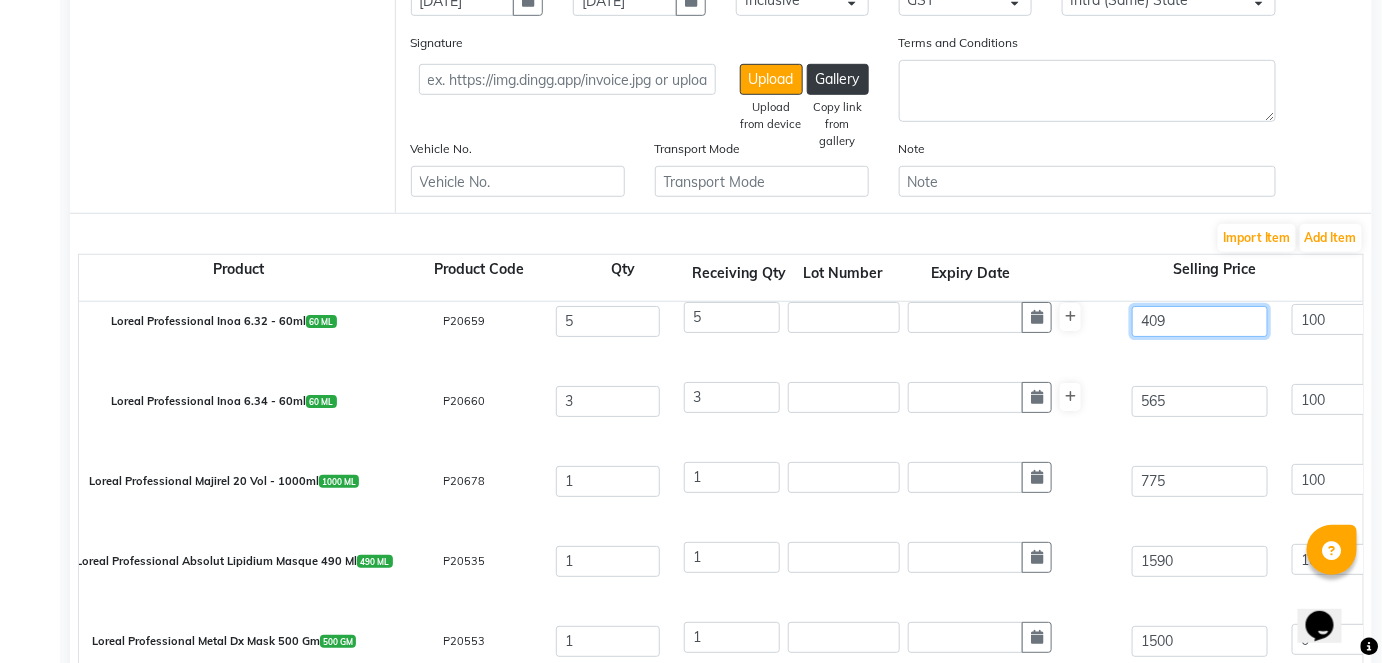 click on "409" 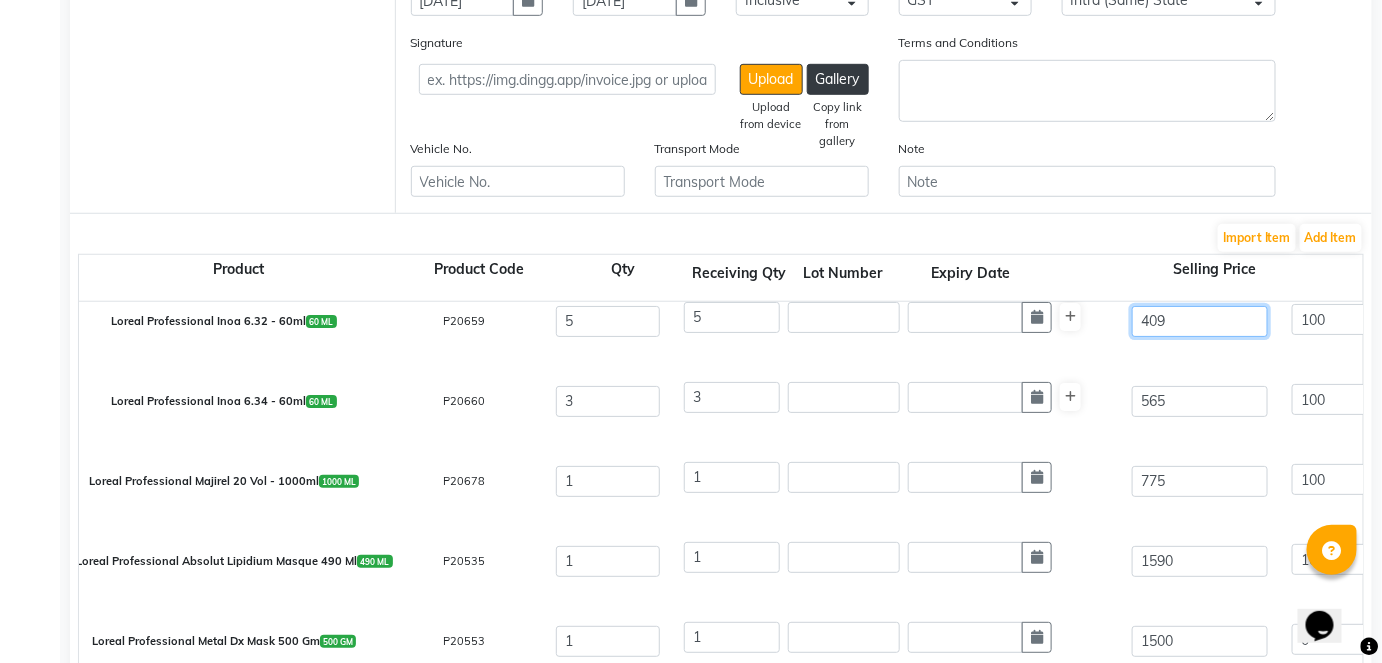 type on "5" 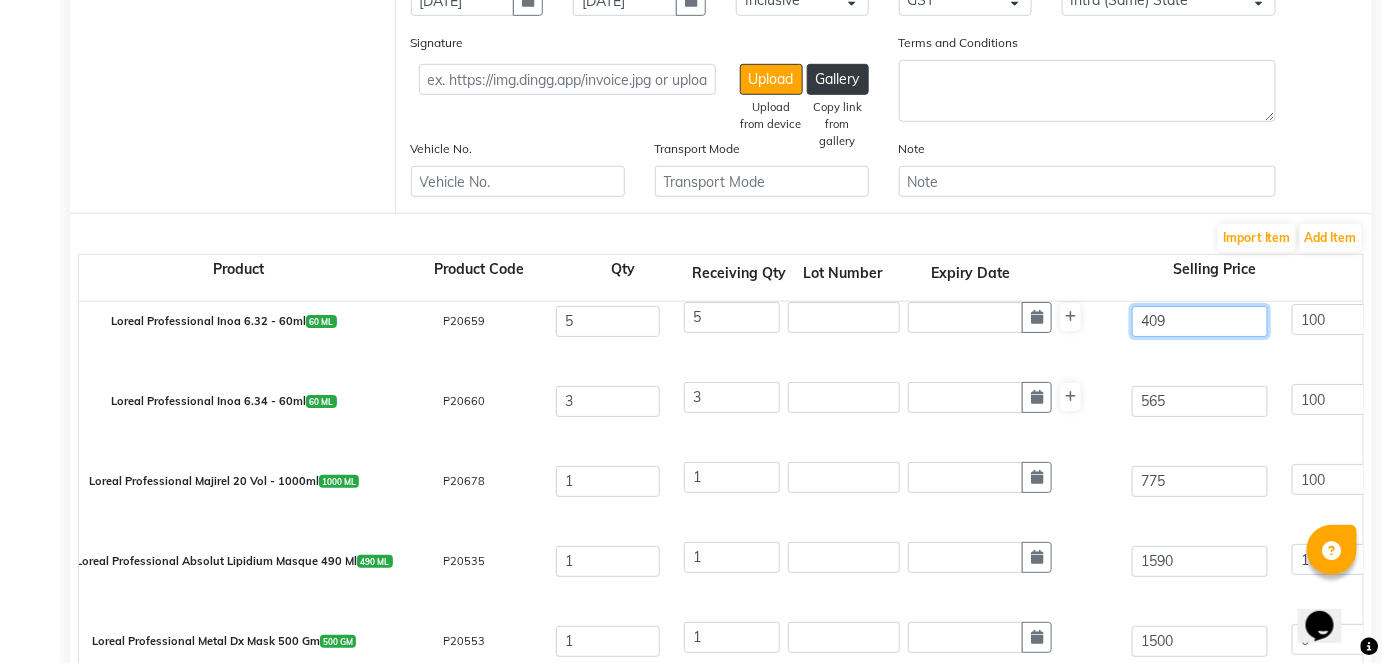 type on "8180" 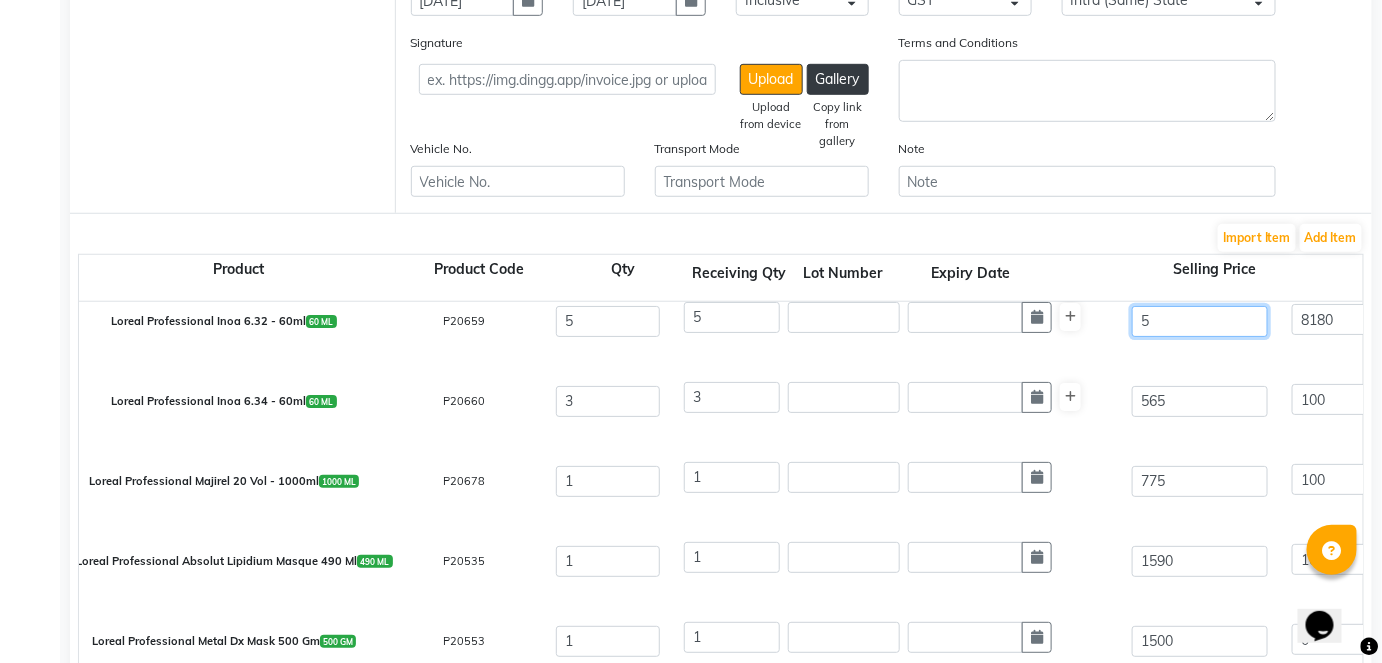 type on "56" 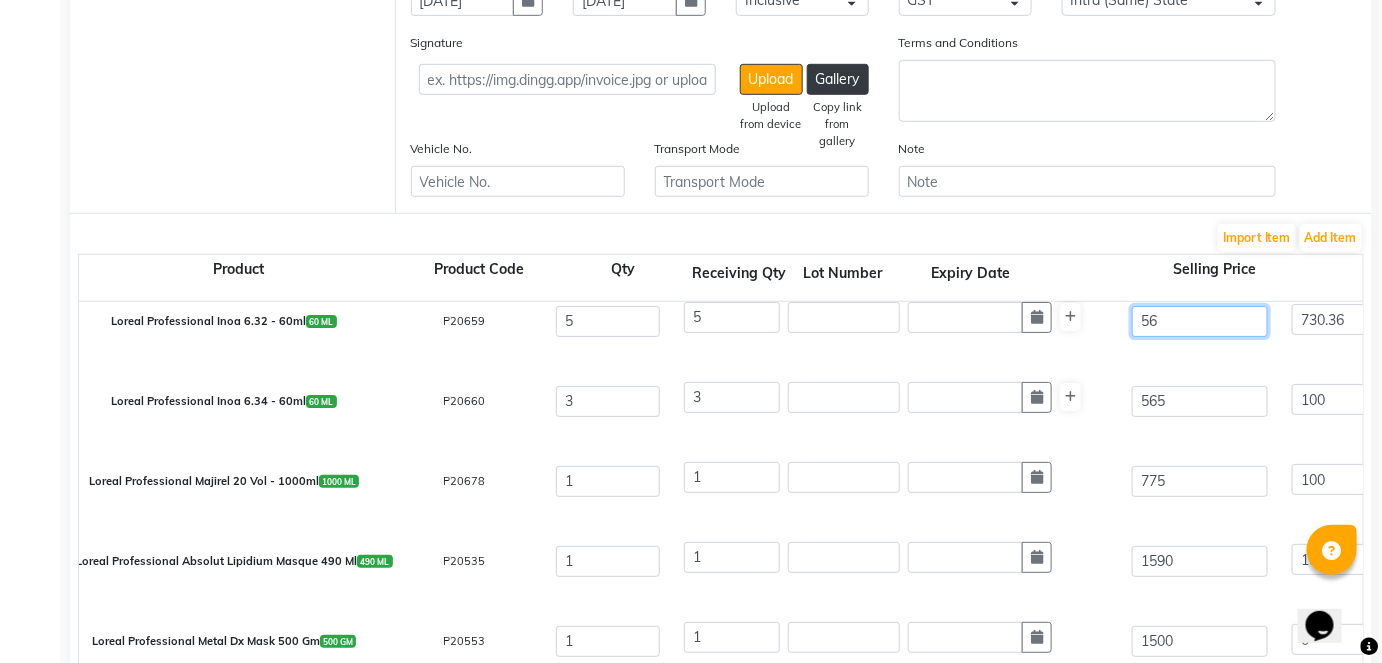 type on "565" 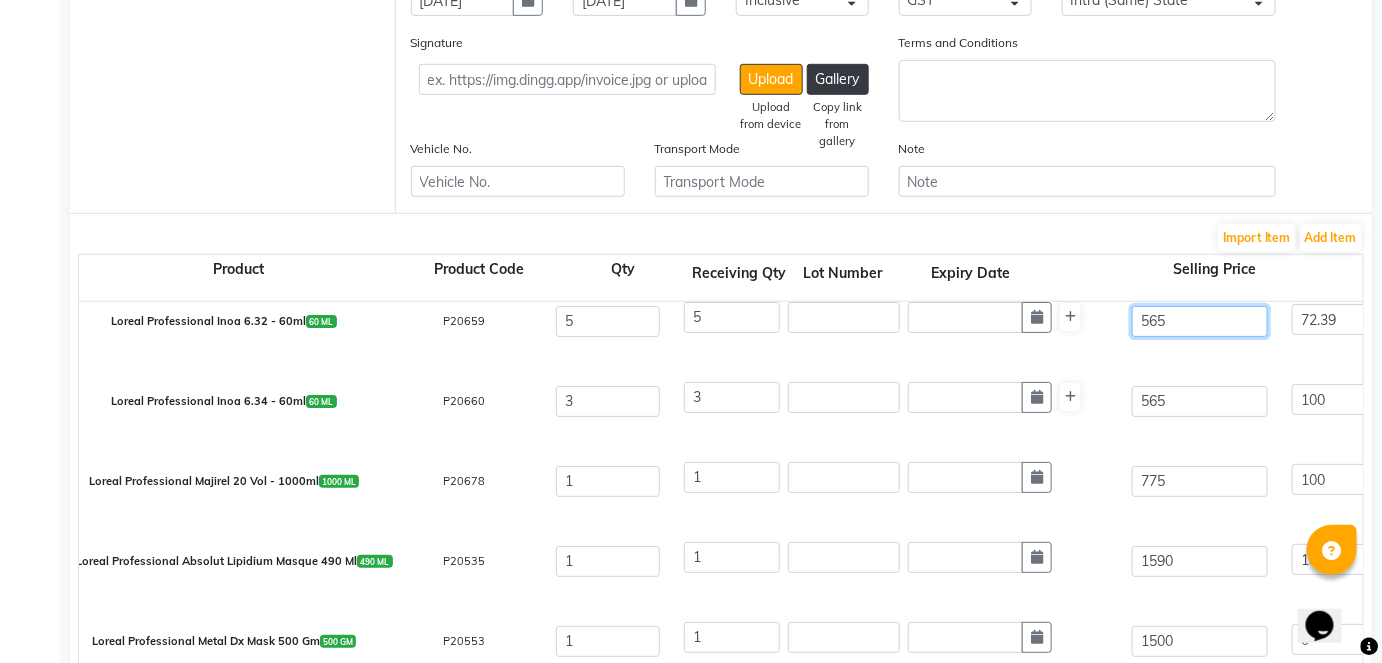 type on "565" 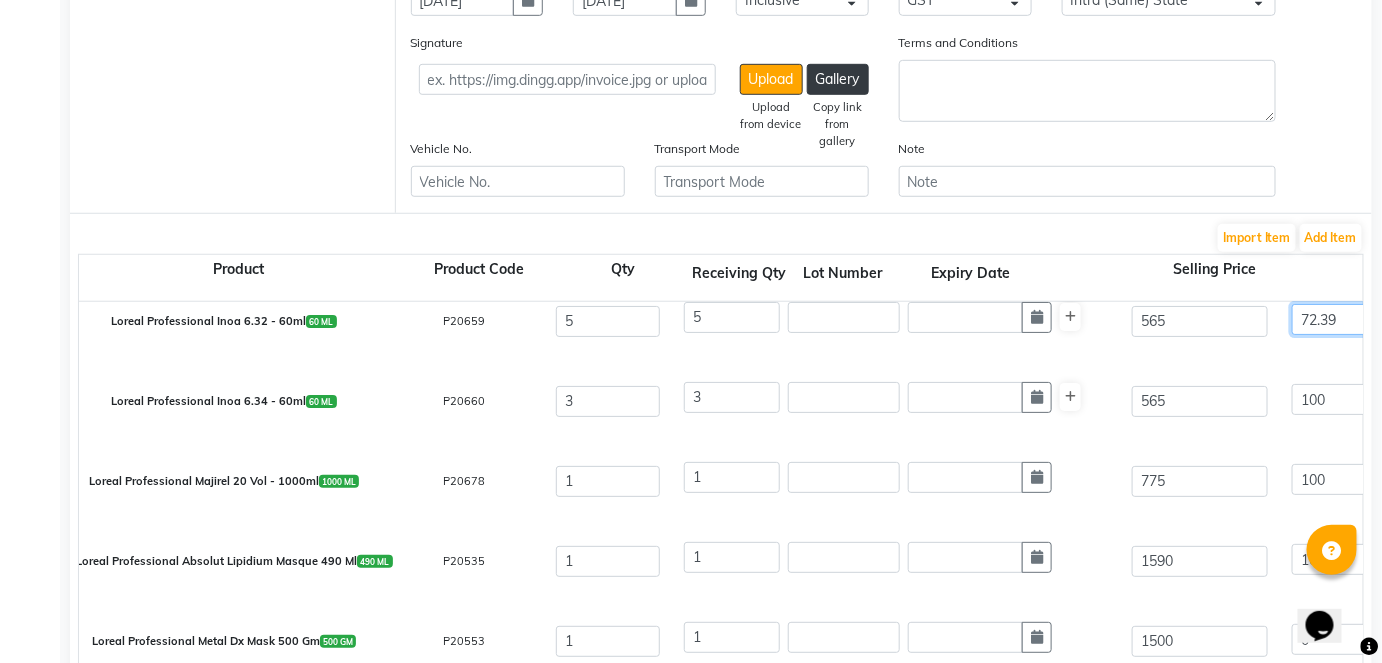 type on "100" 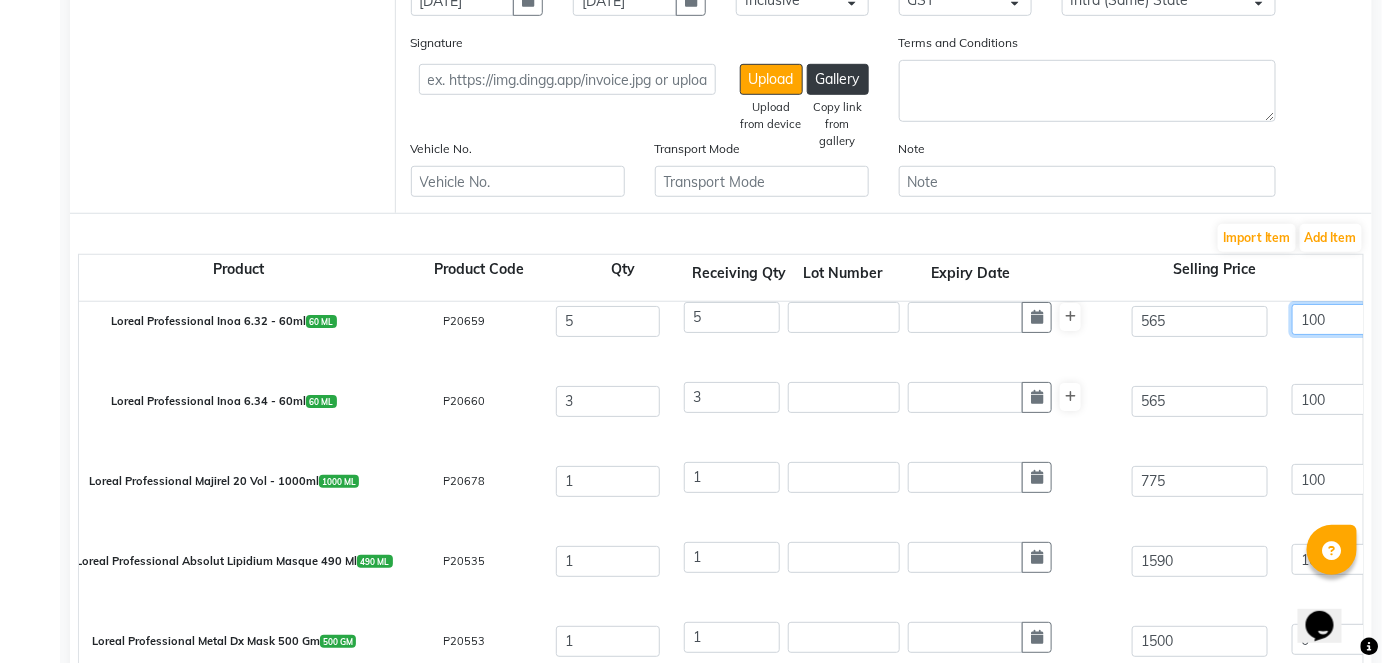 click on "100" 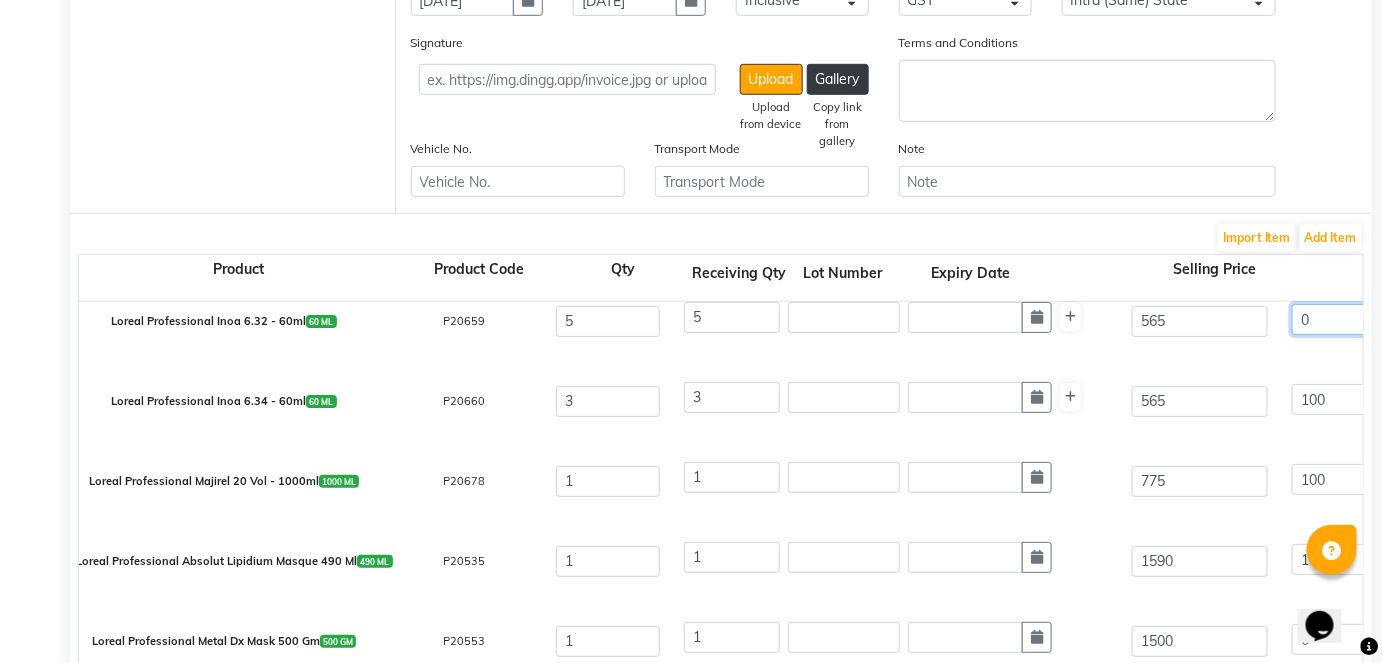 type on "0" 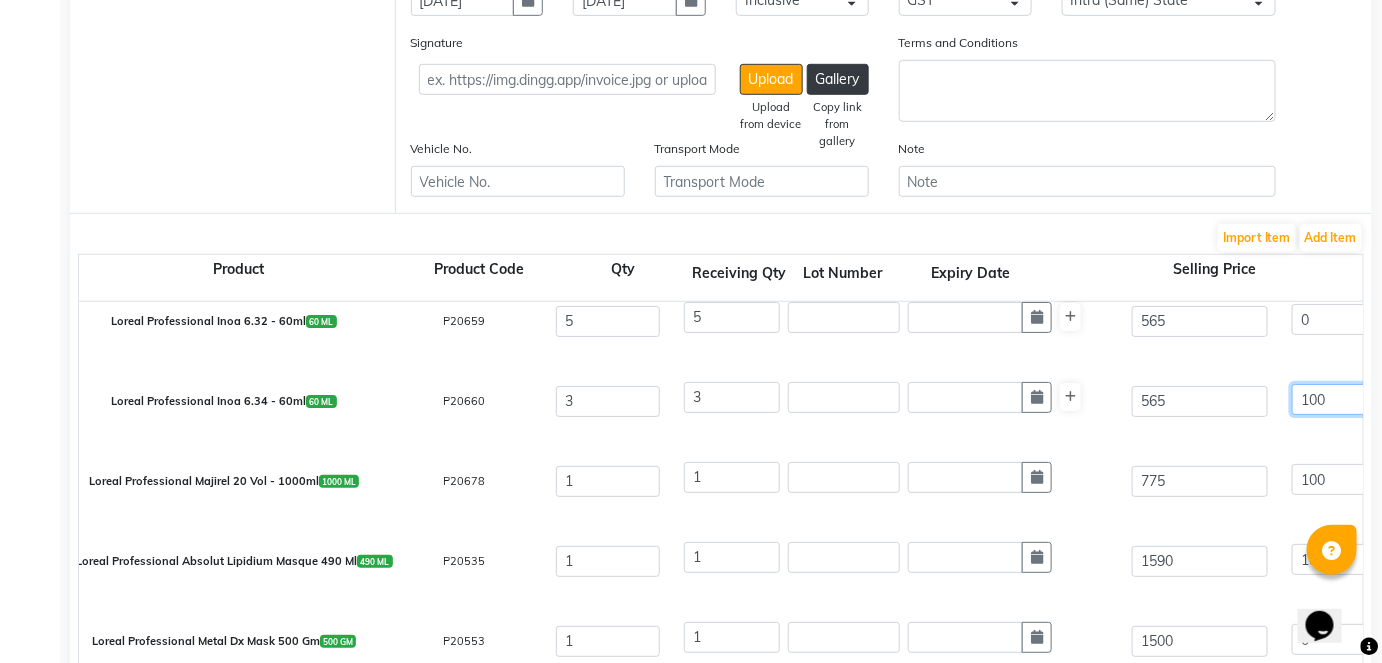 type on "0" 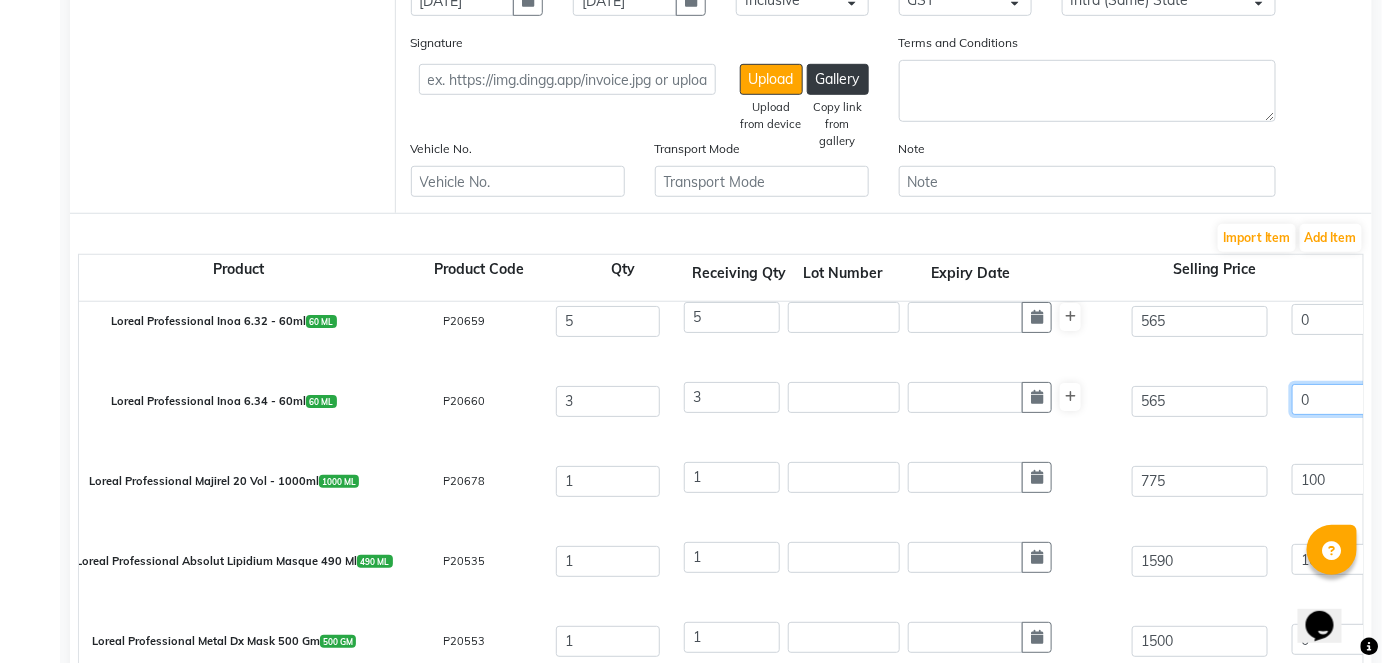 type on "0" 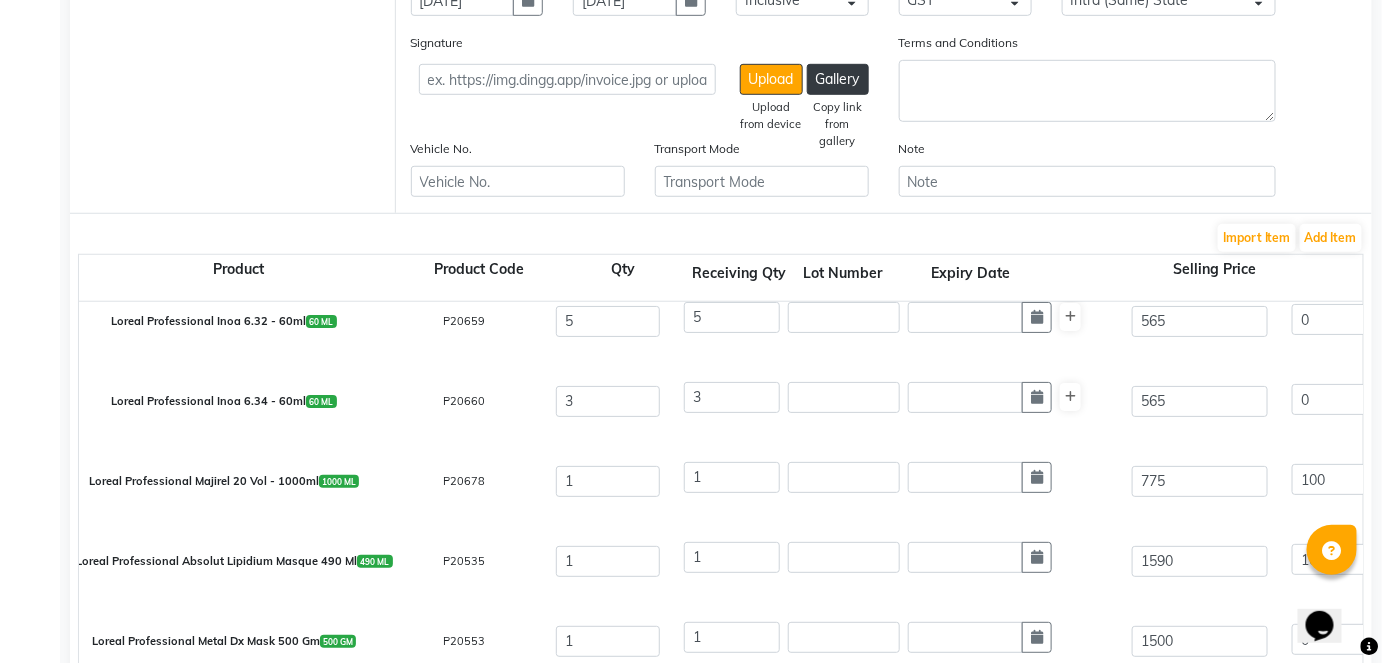 type on "0" 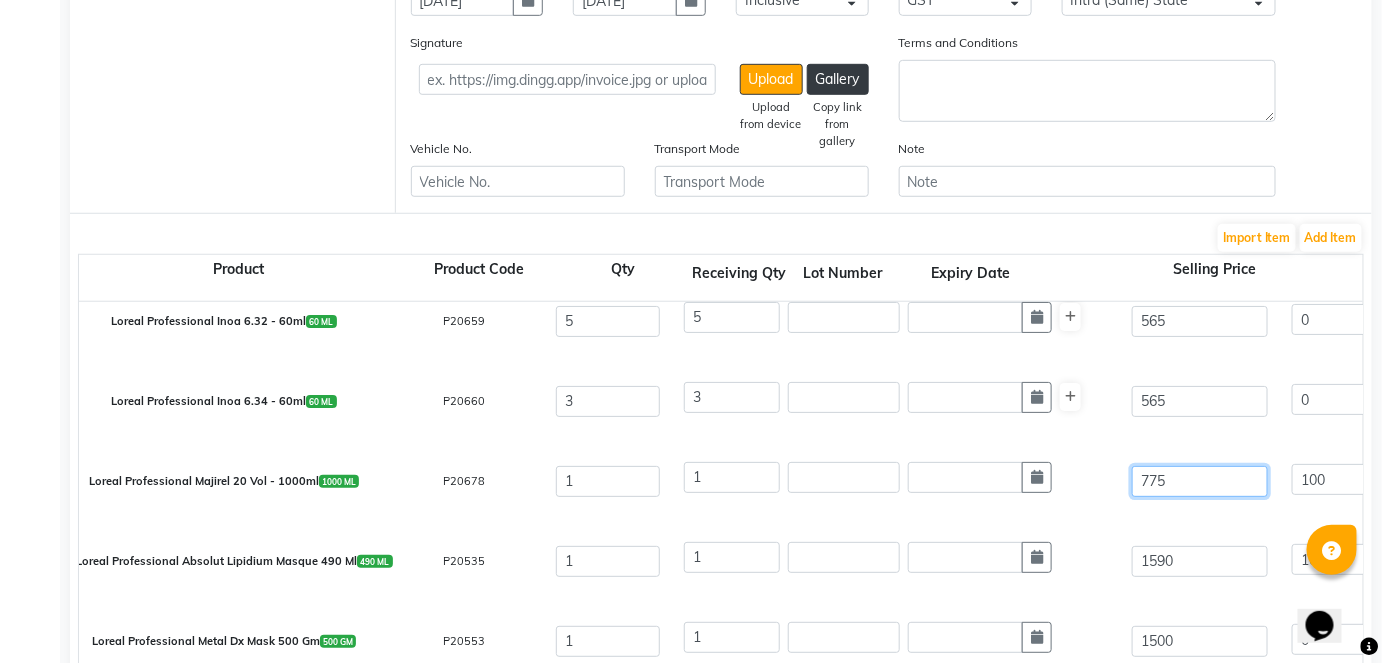 click on "775" 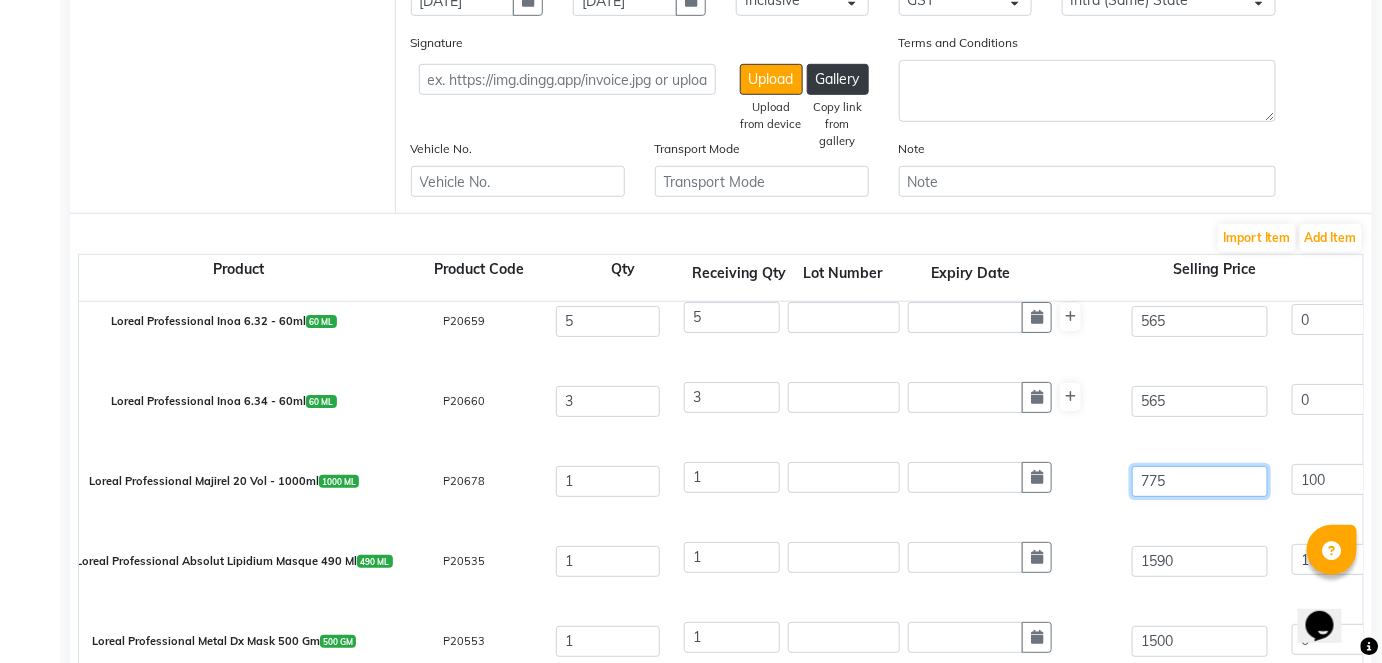 type on "8" 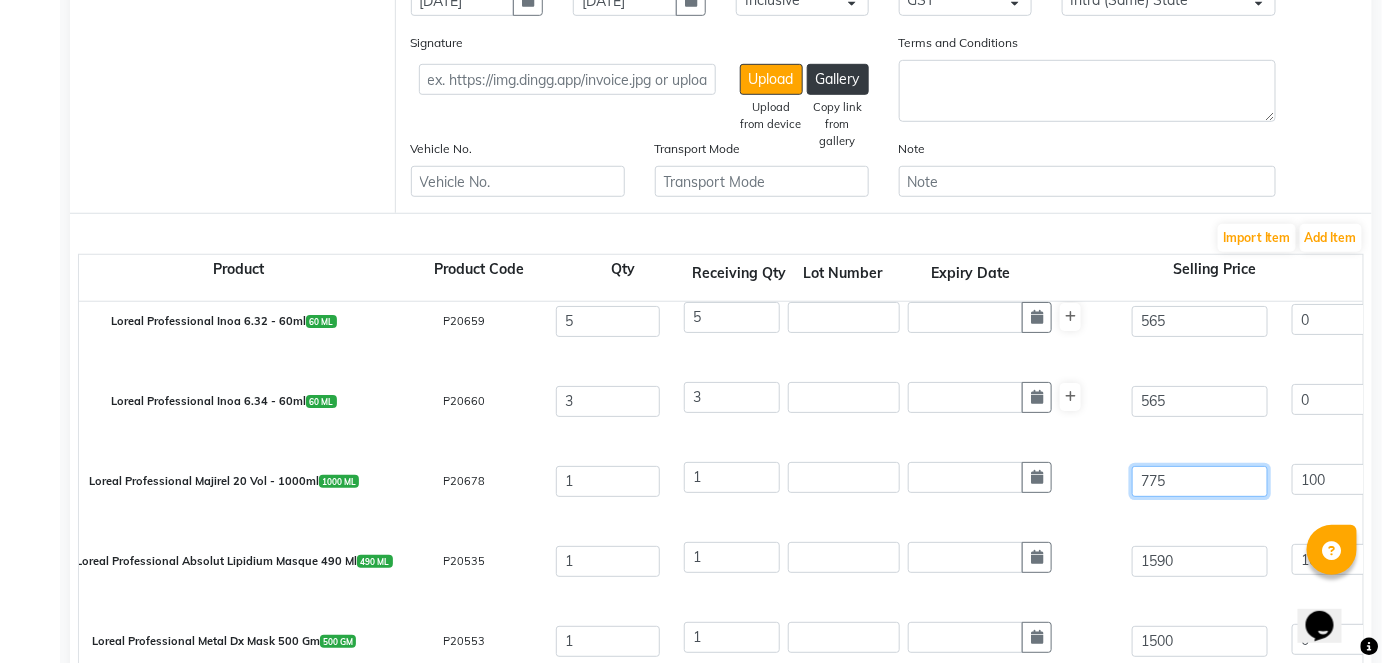 type on "9687.5" 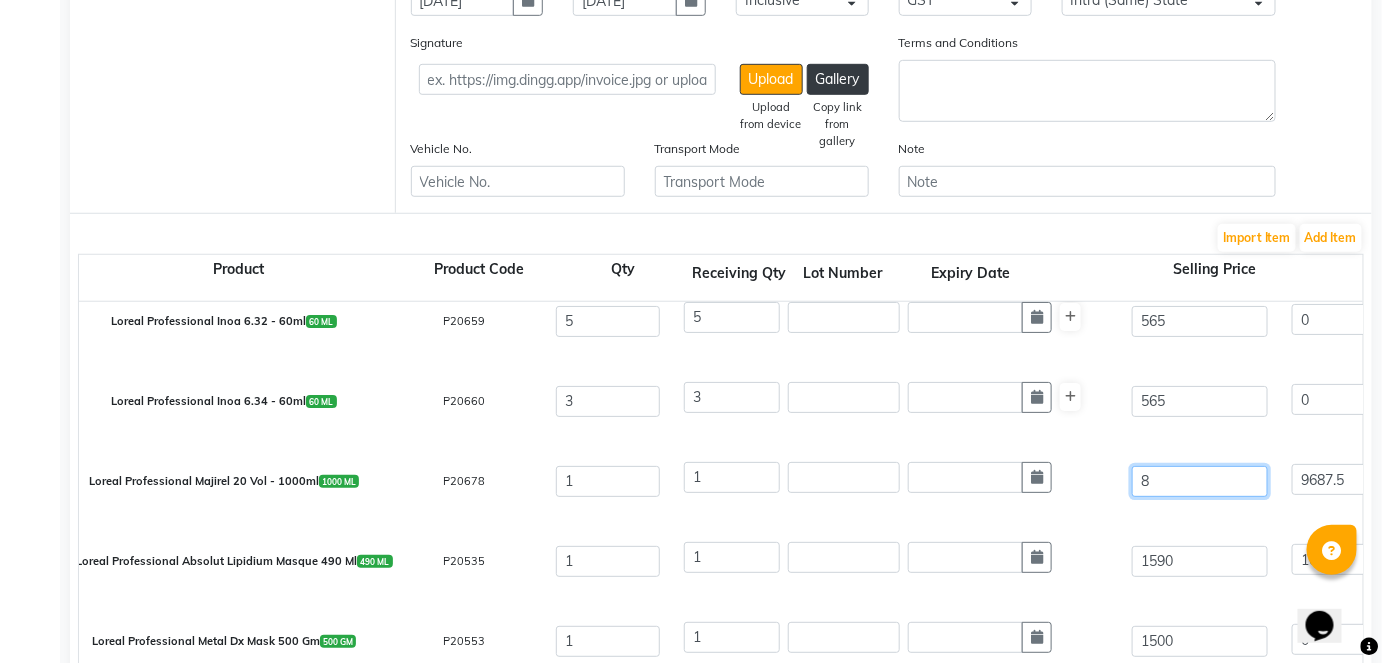 type on "80" 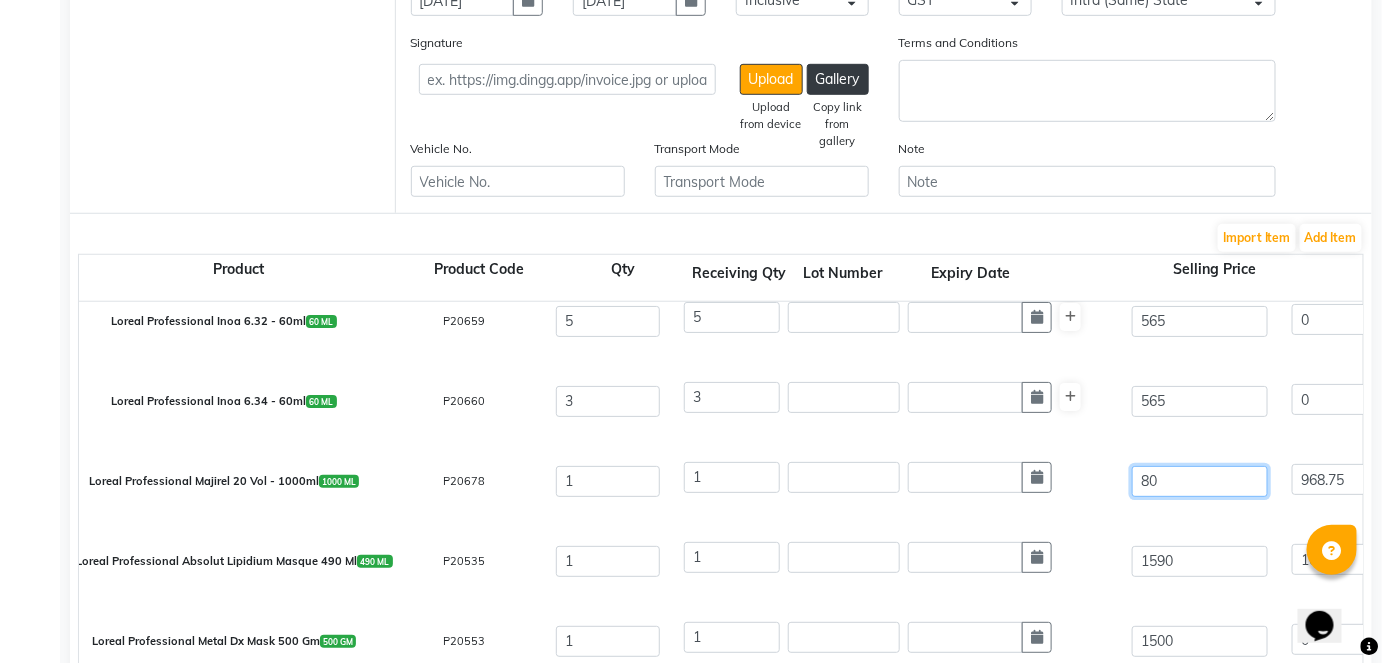 type on "800" 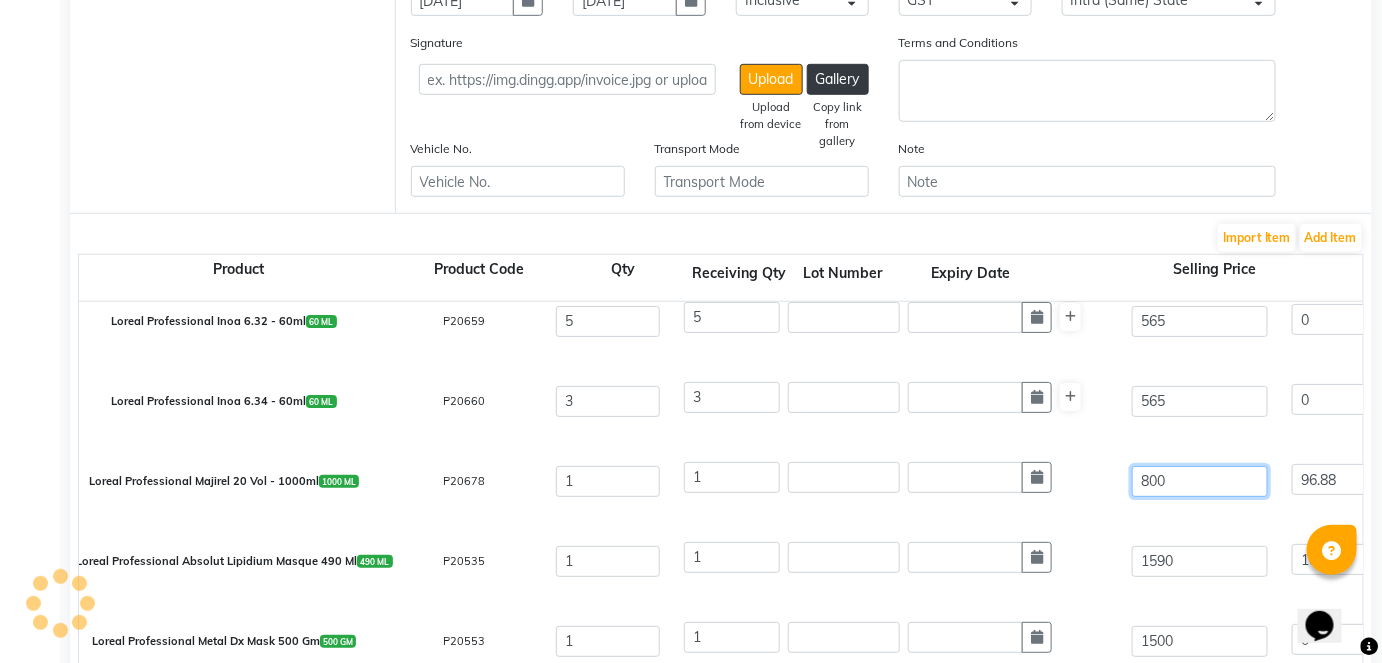 type on "800" 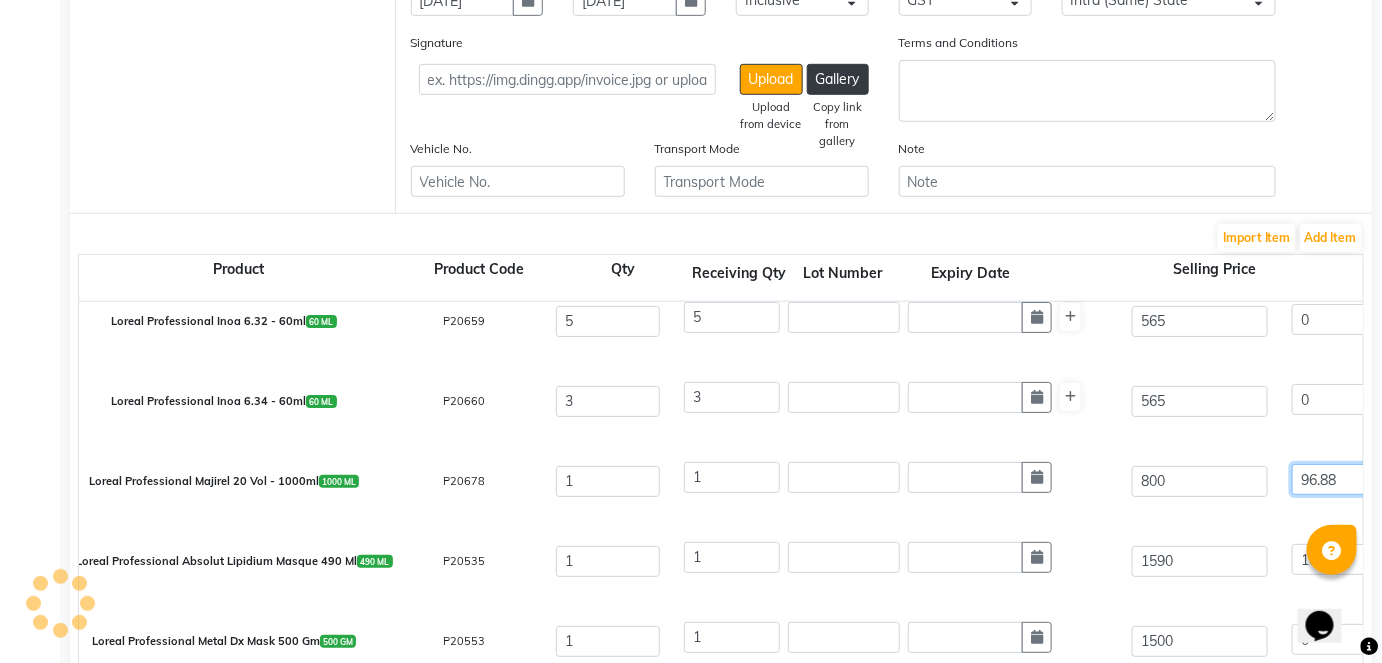 type on "100" 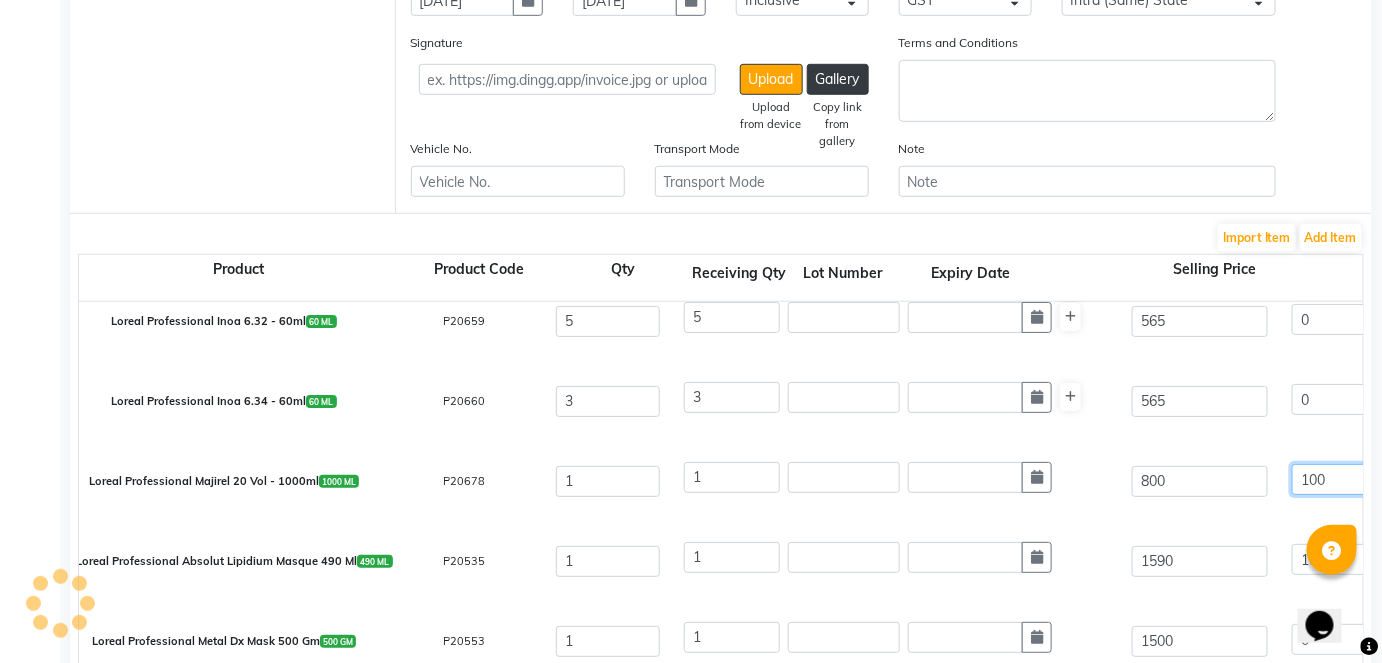 scroll, scrollTop: 0, scrollLeft: 27, axis: horizontal 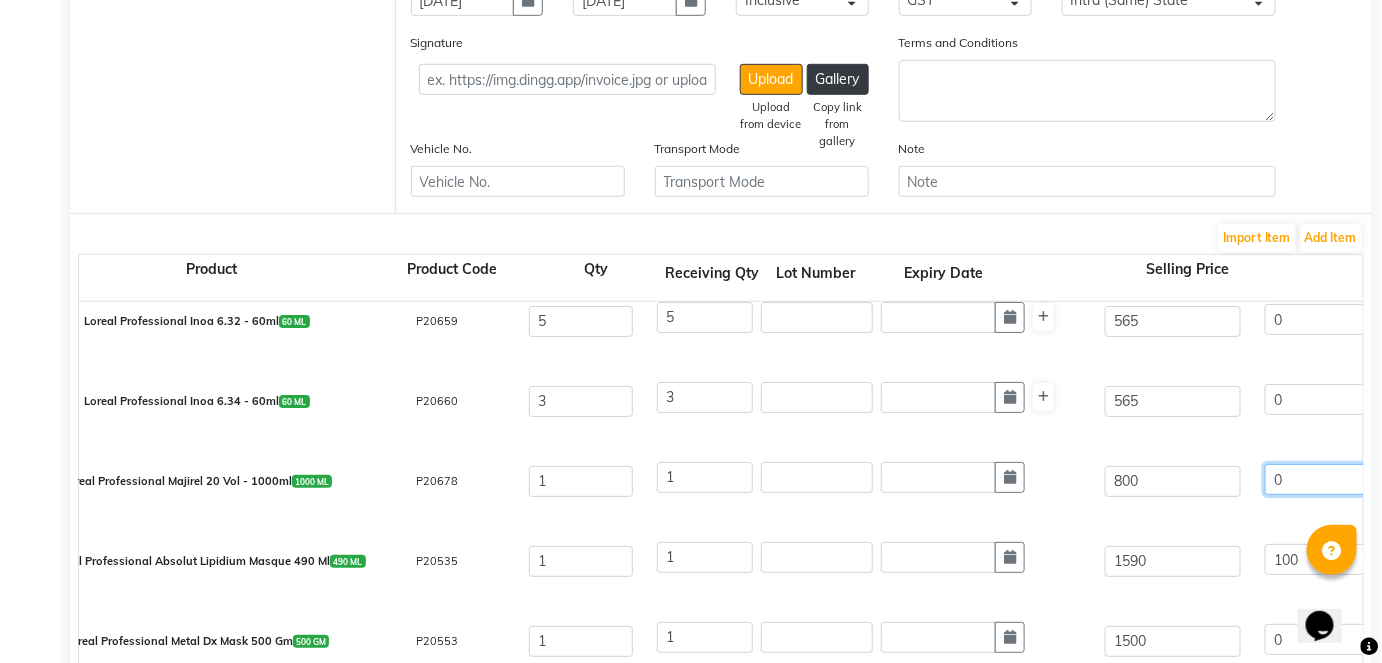 type on "0" 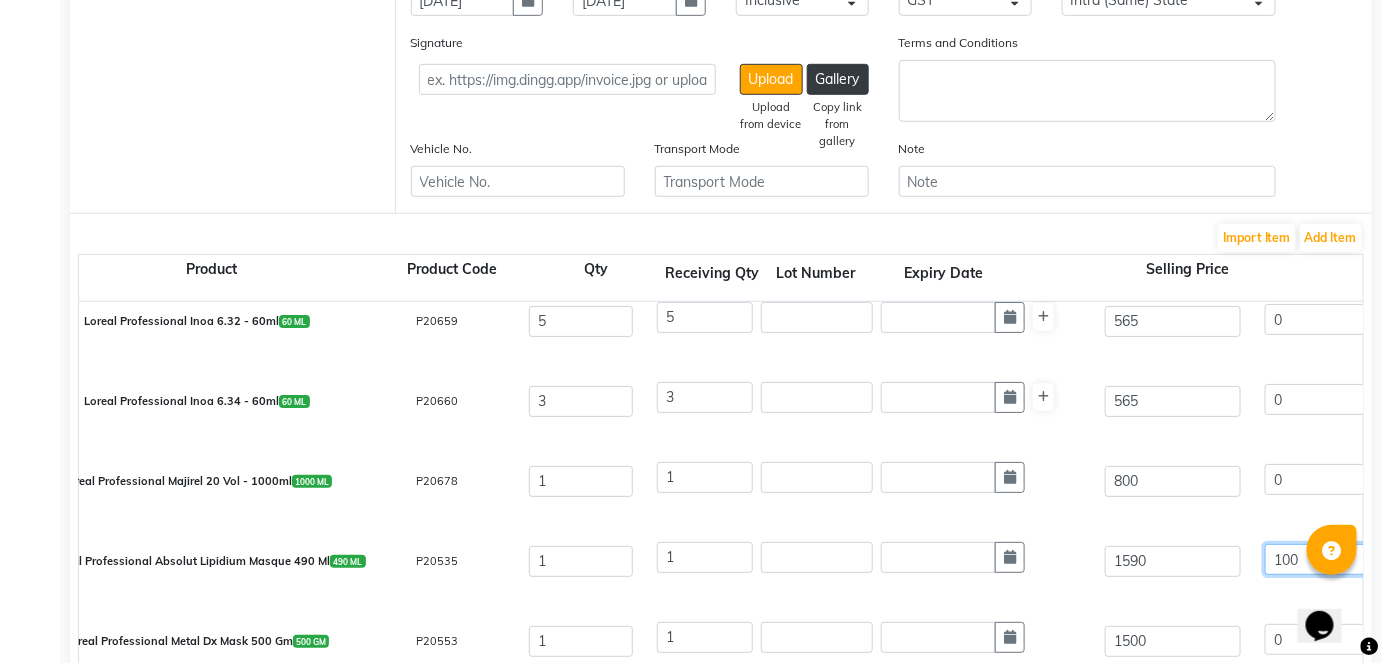 type on "0" 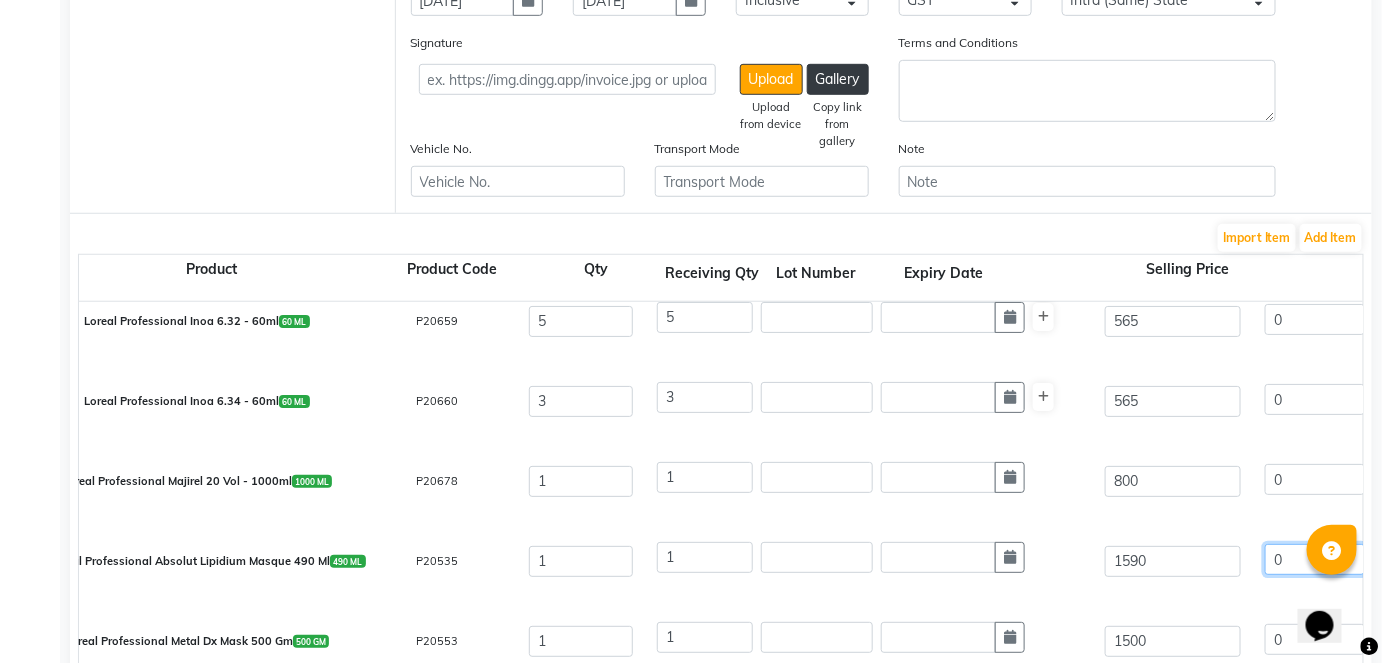type on "0" 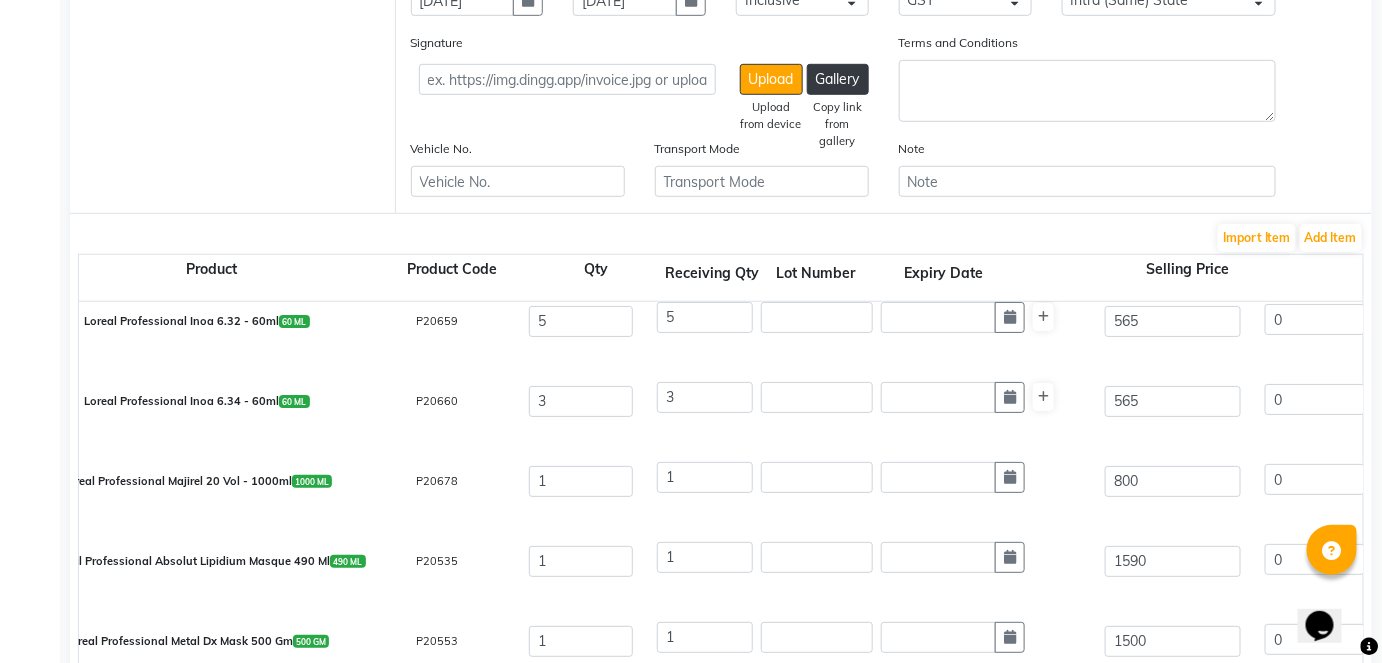 type on "0" 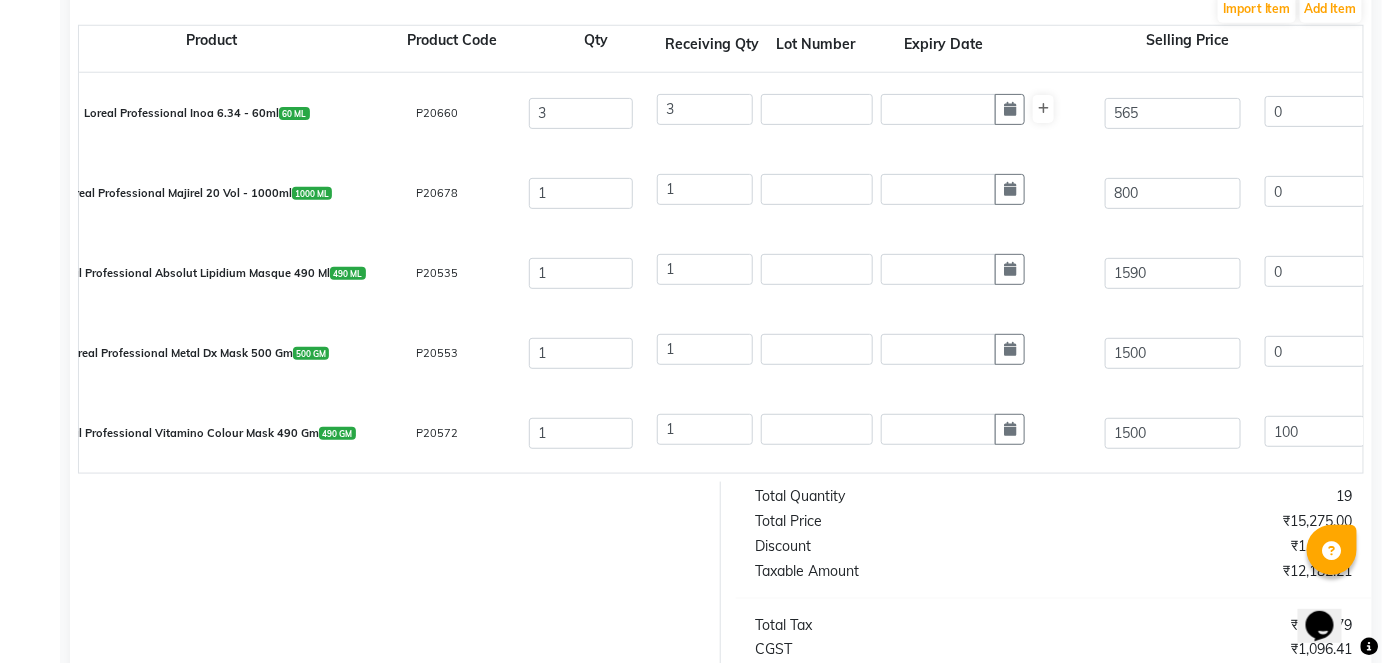 scroll, scrollTop: 667, scrollLeft: 0, axis: vertical 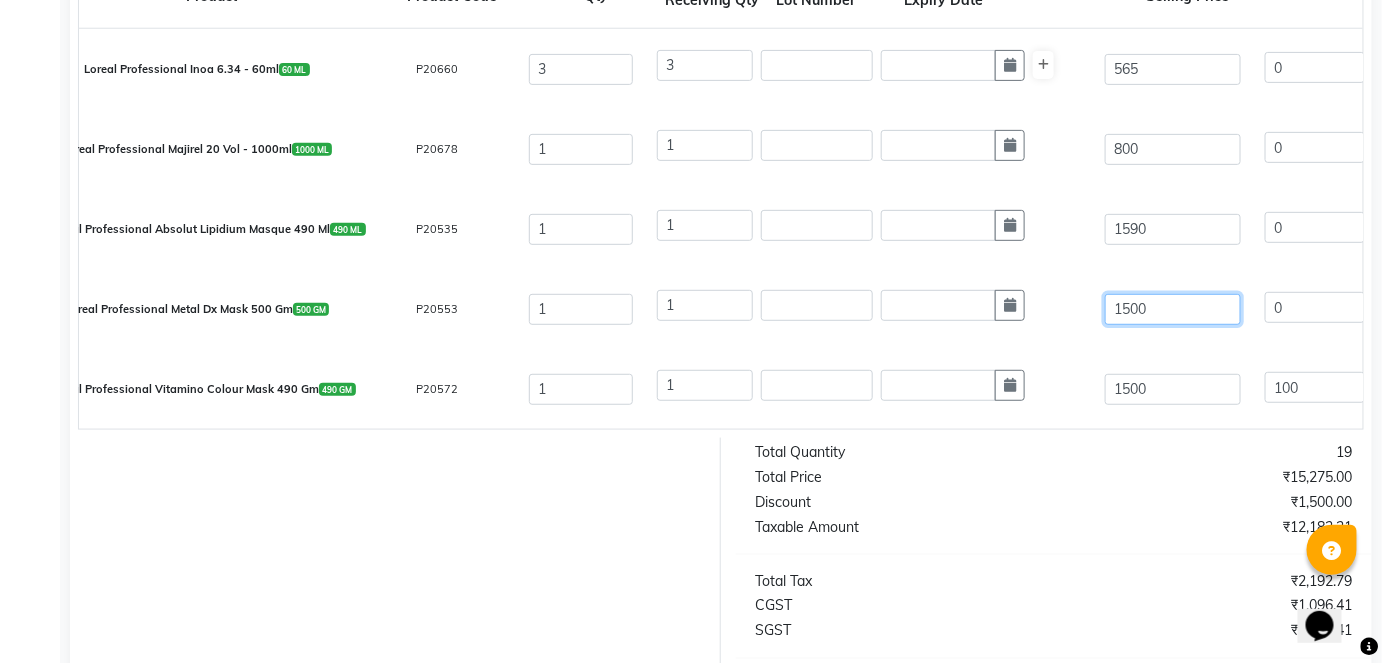 click on "1500" 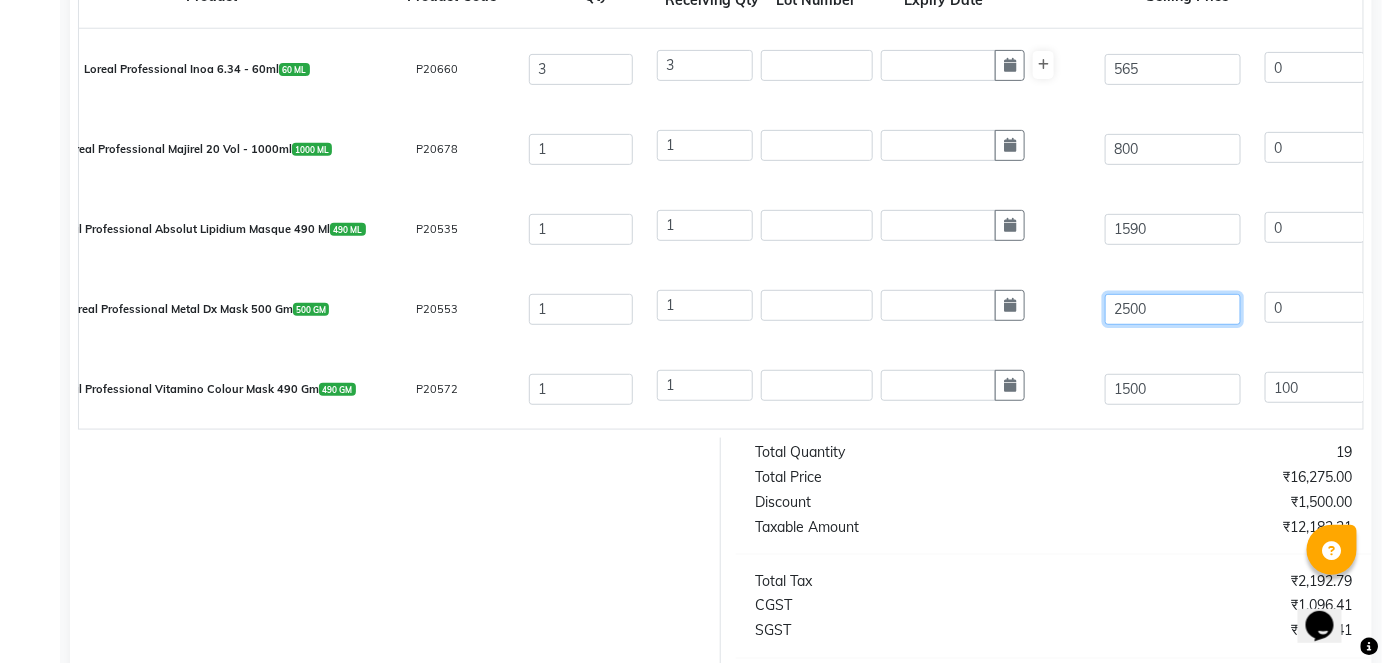 type on "2500" 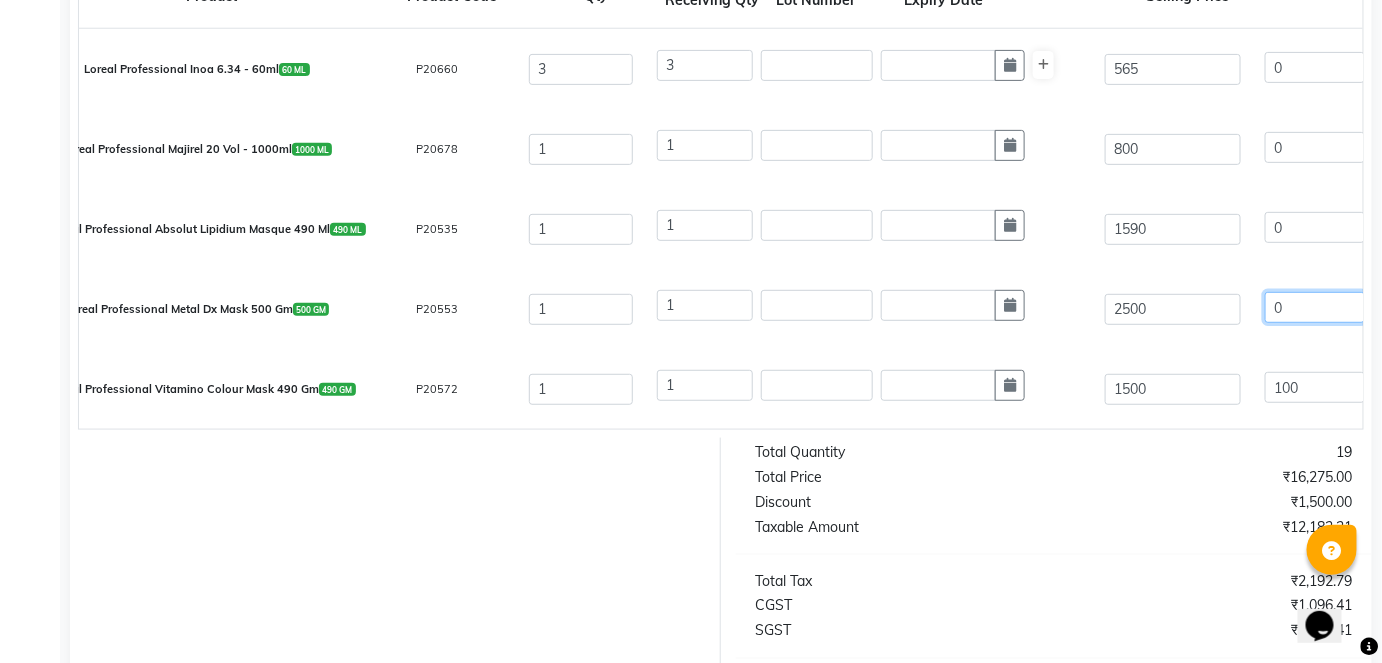 type on "16" 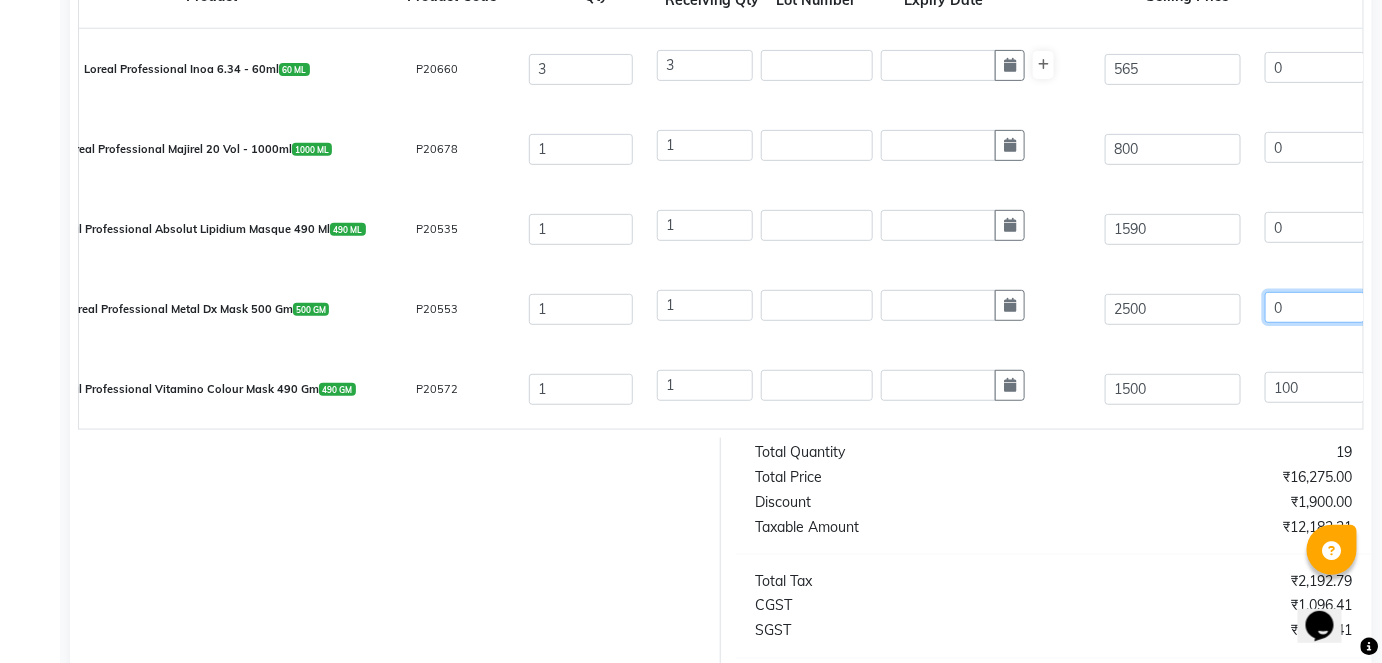 type on "0" 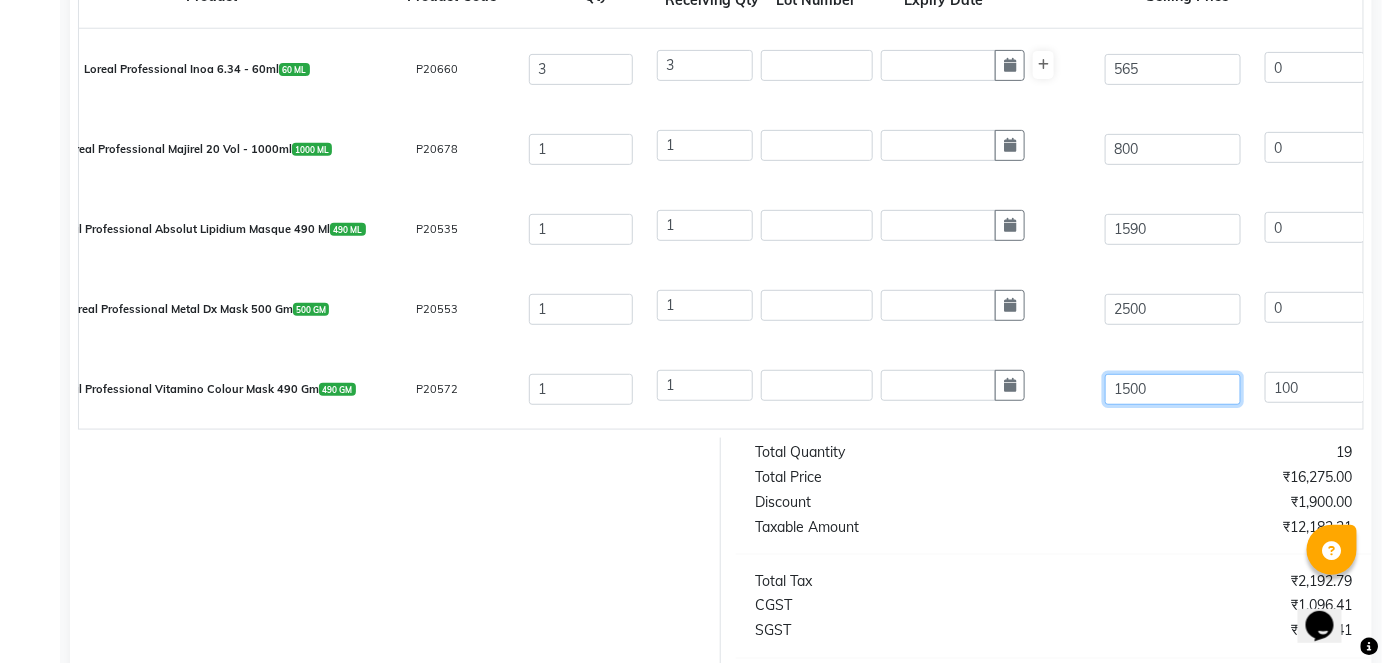 type on "0" 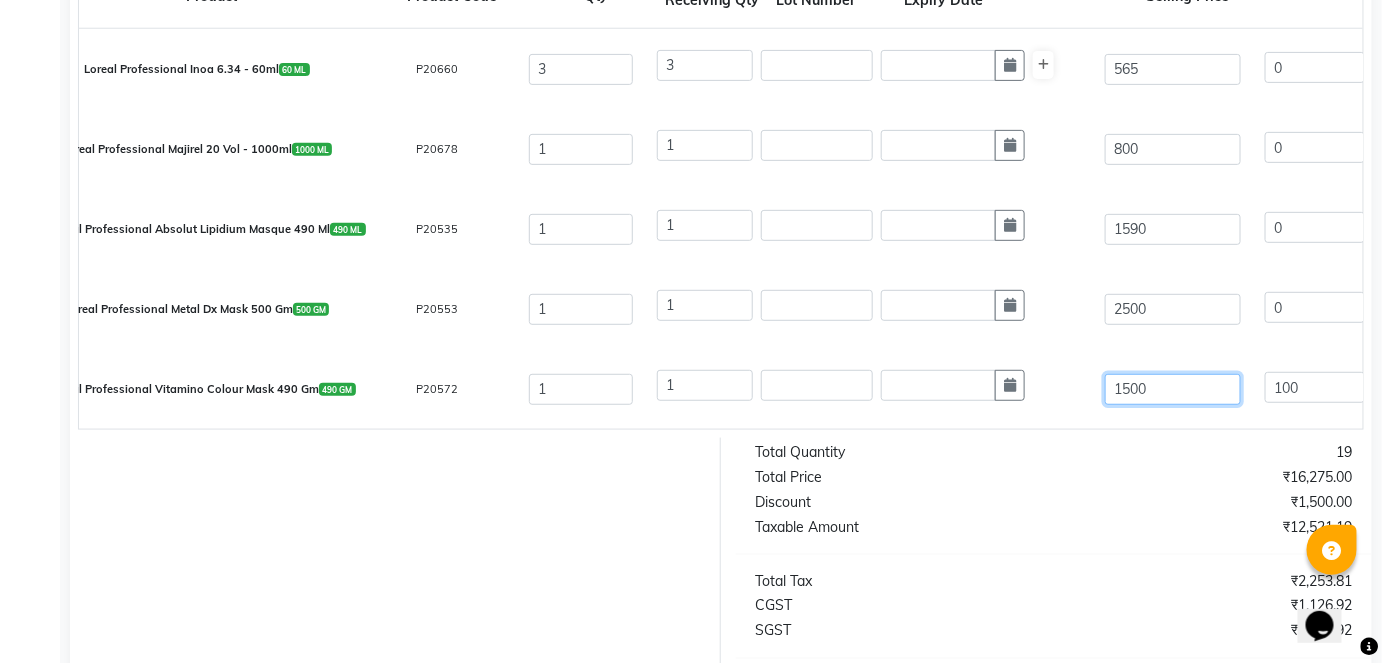 click on "1500" 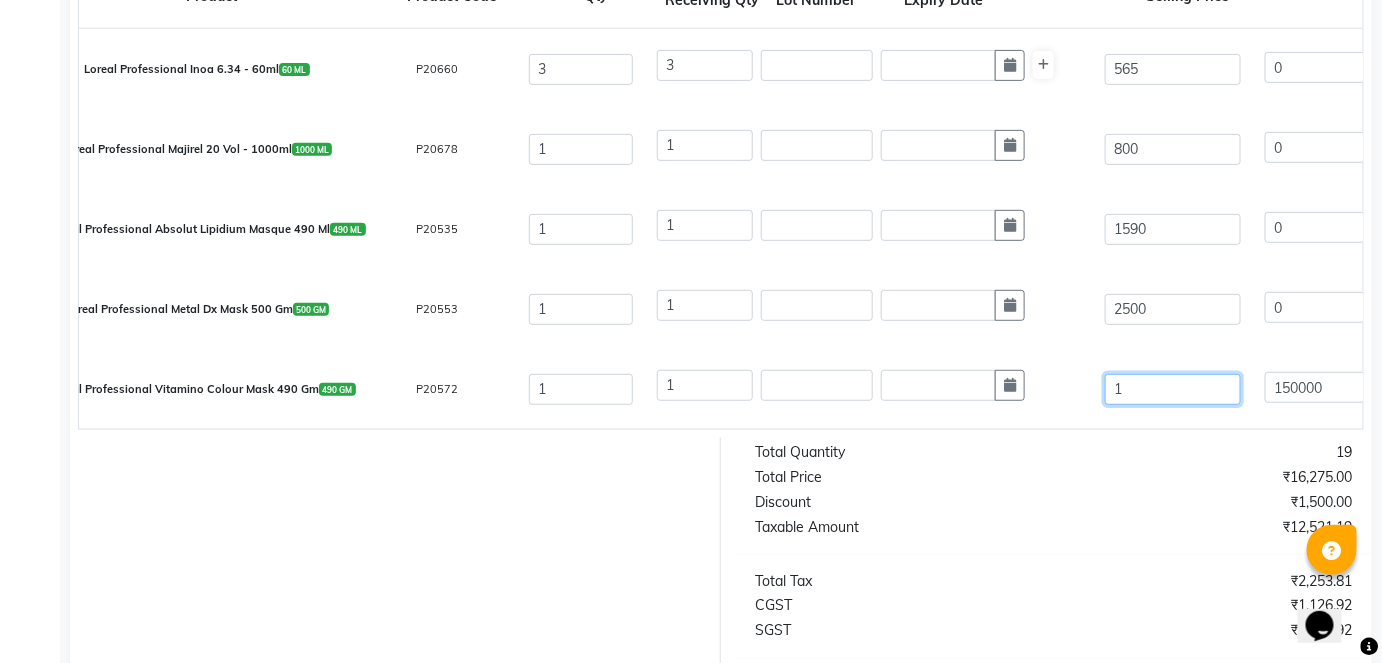 type on "15" 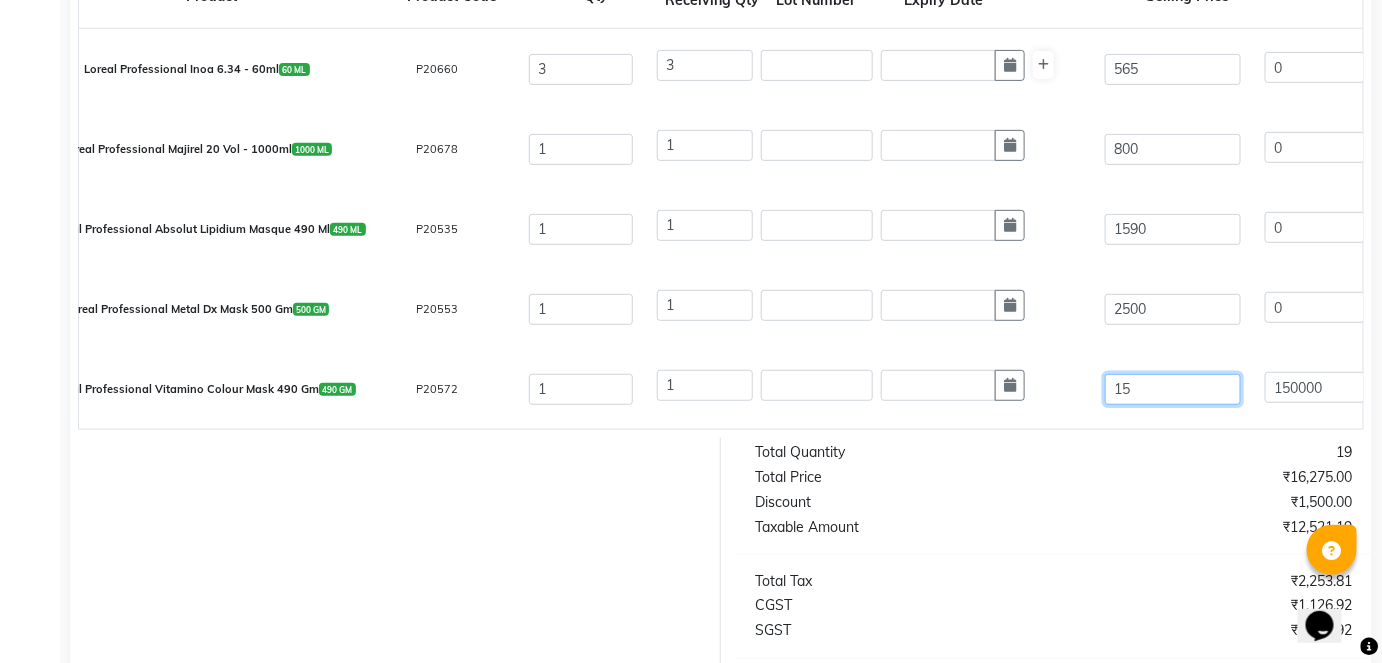type on "10000" 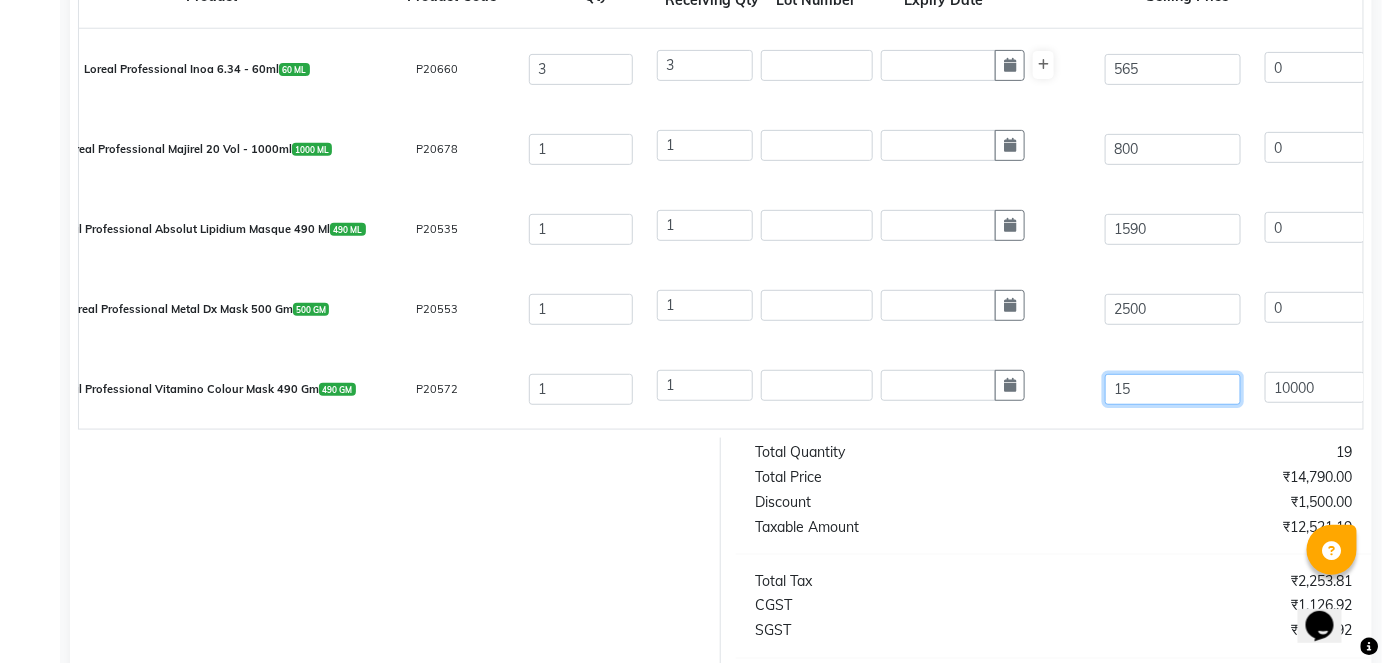 type on "159" 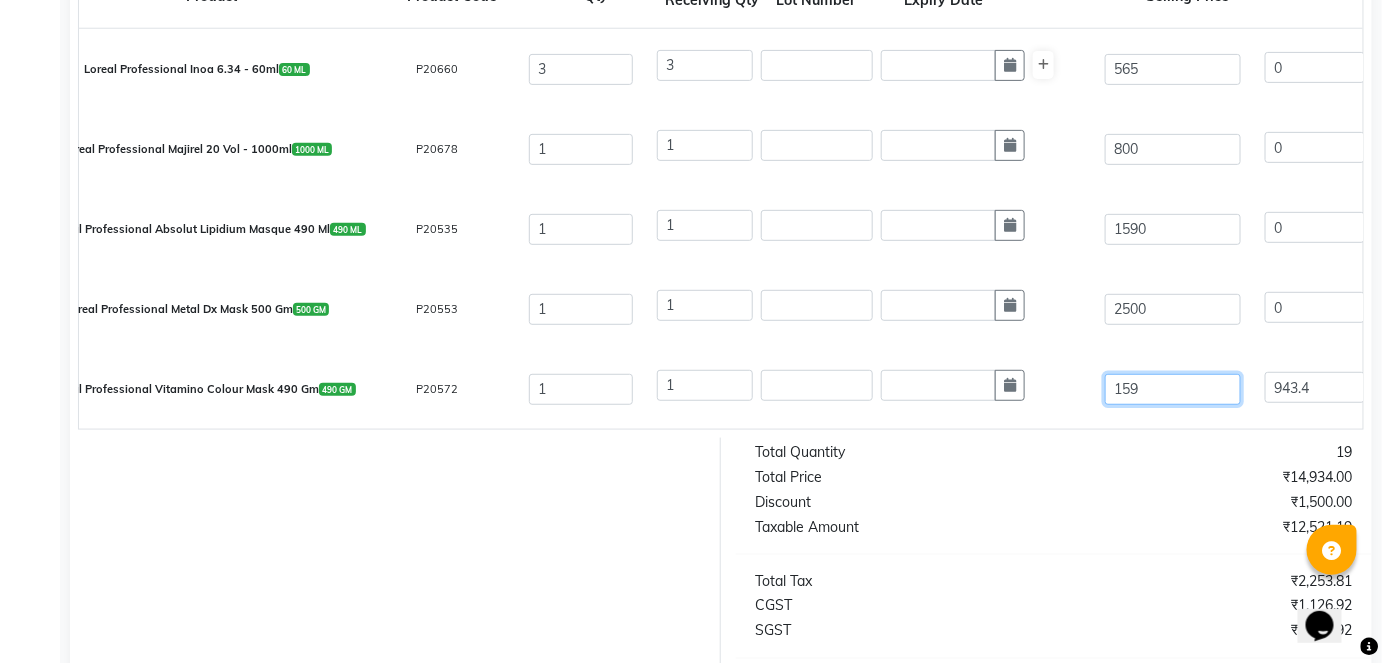 type on "1590" 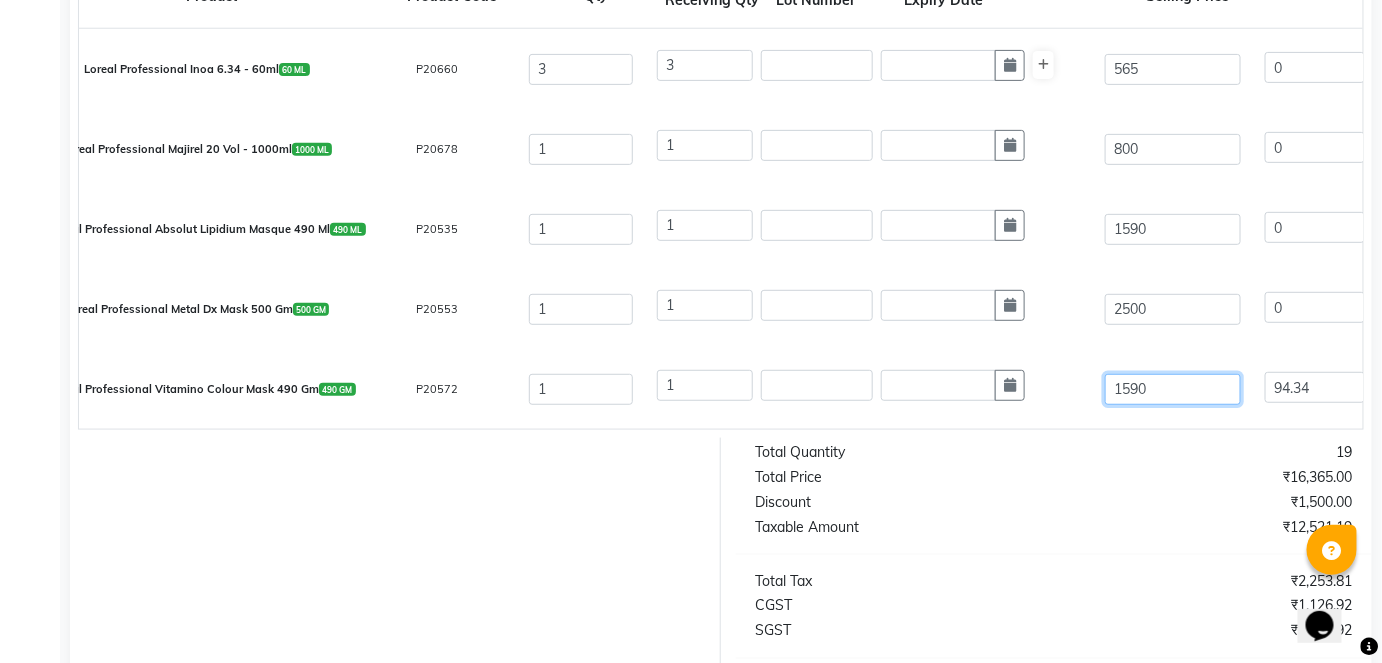 type on "1590" 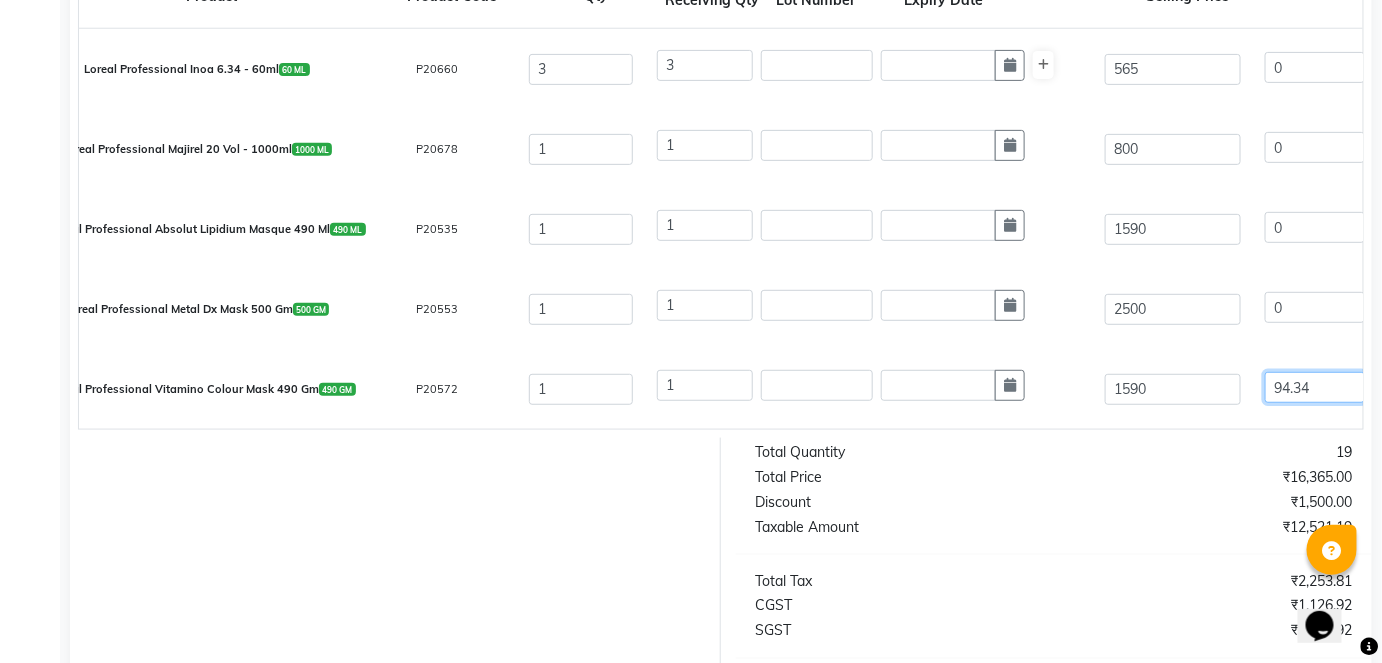 type on "100" 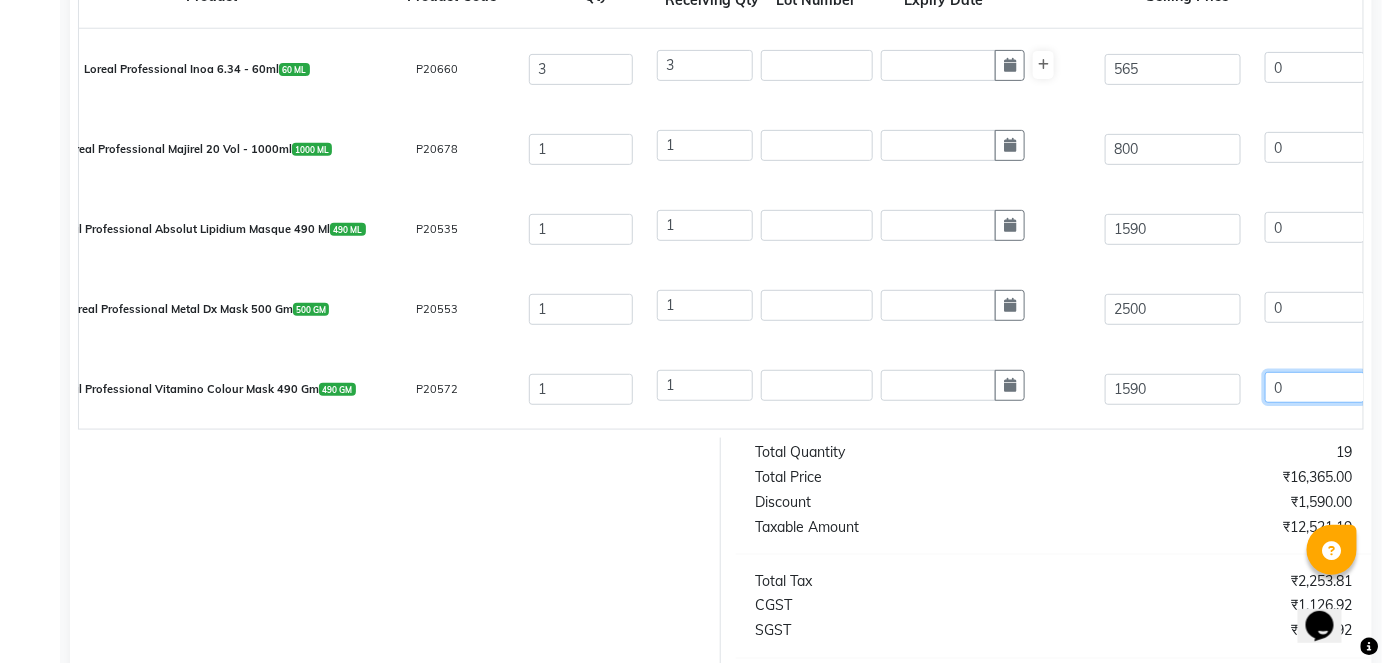 type on "0" 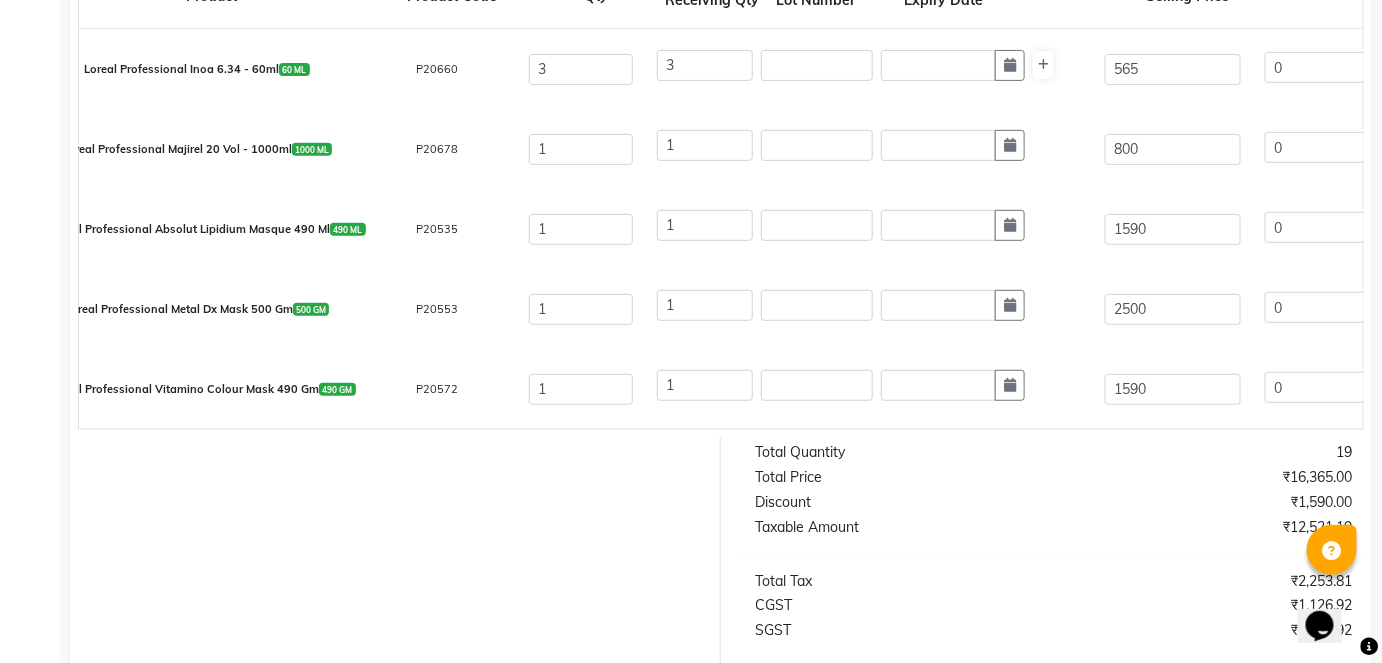 type on "0" 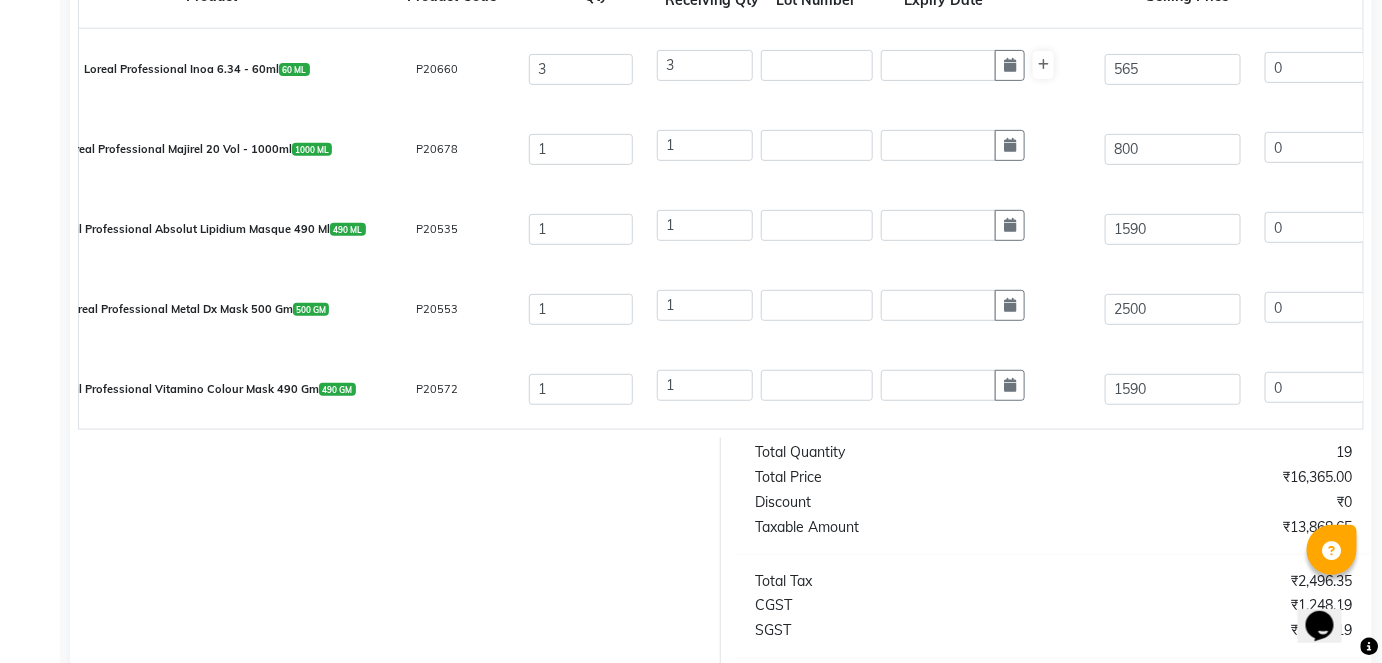 click on "Loreal Professional Vitamino Colour Mask 490 Gm  490 GM  P20572  1 1 1590 0 % | 0 F 1590 1347.46 1347.46 None GST (12%) (Any) IGST GST  (18%)  242.54 1590" 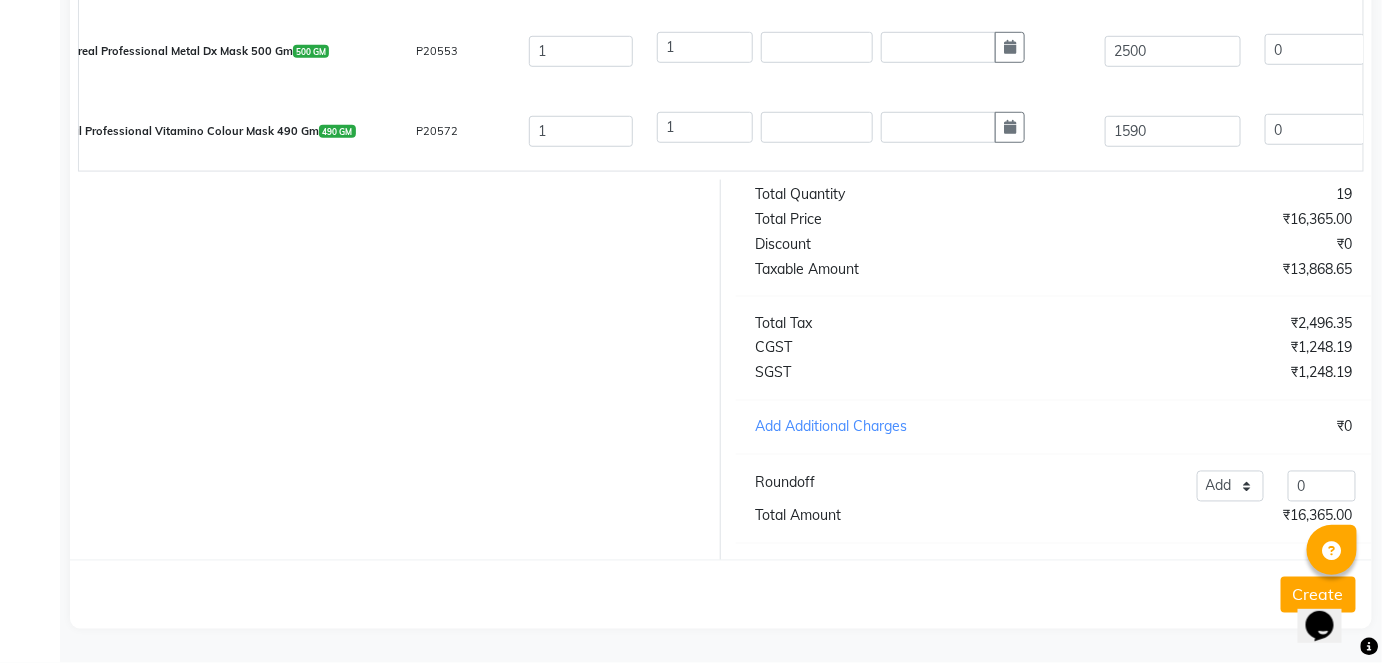 scroll, scrollTop: 936, scrollLeft: 0, axis: vertical 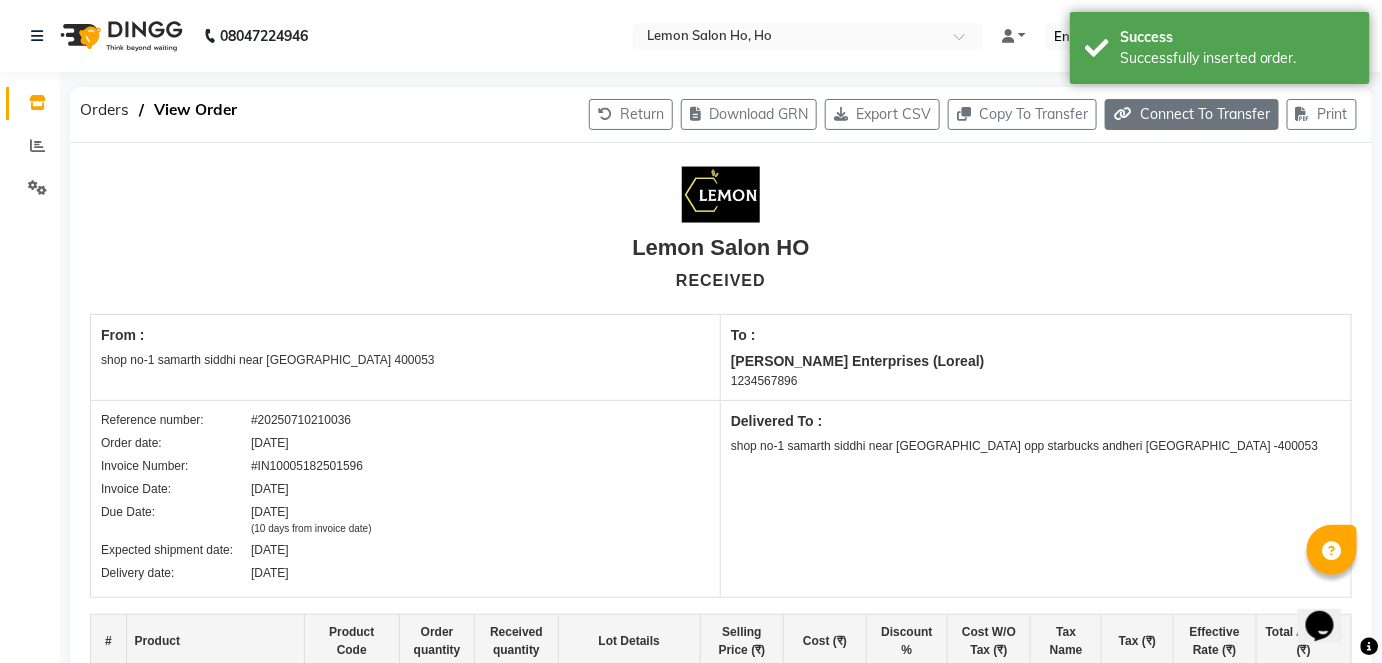 click on "Connect To Transfer" 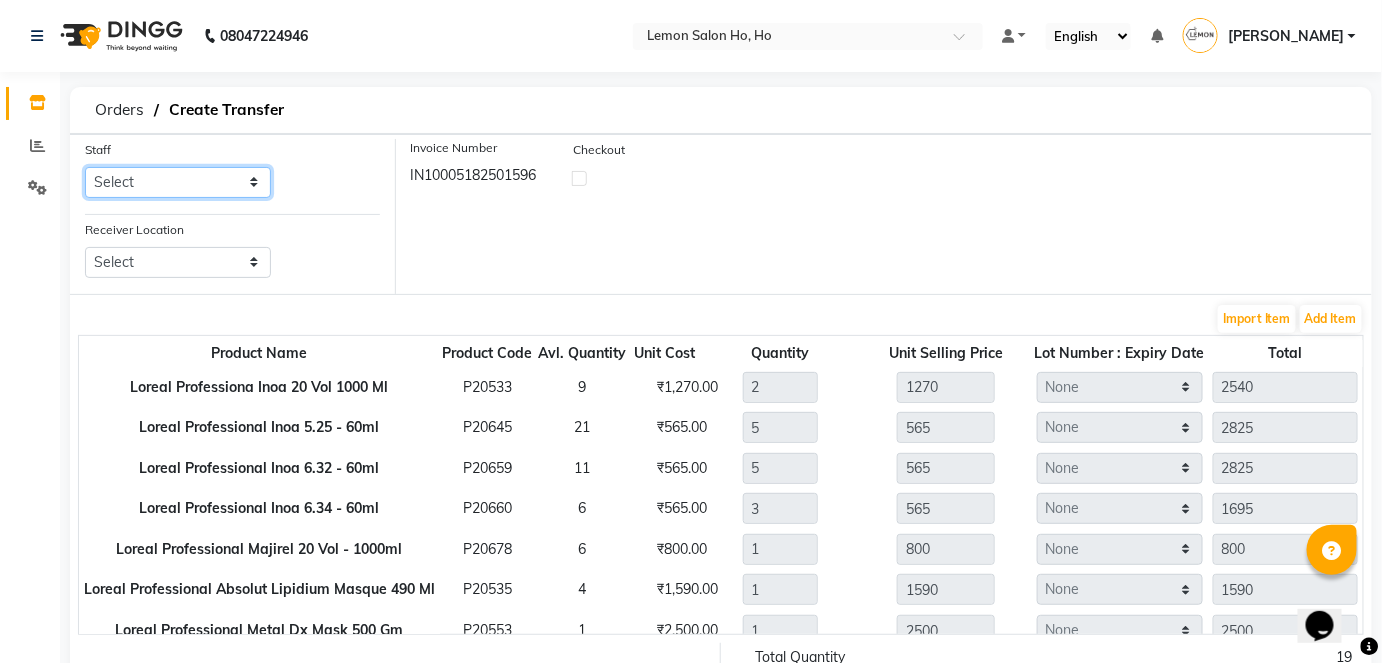 click on "Select Annie DC DINGG Support Farheen Ansari Kalpesh Kumavat  Mohammed Faisal Mukesh  Rohit Bhosle Roselooks Beauty  Runa Farah Das  Shadab" at bounding box center (178, 182) 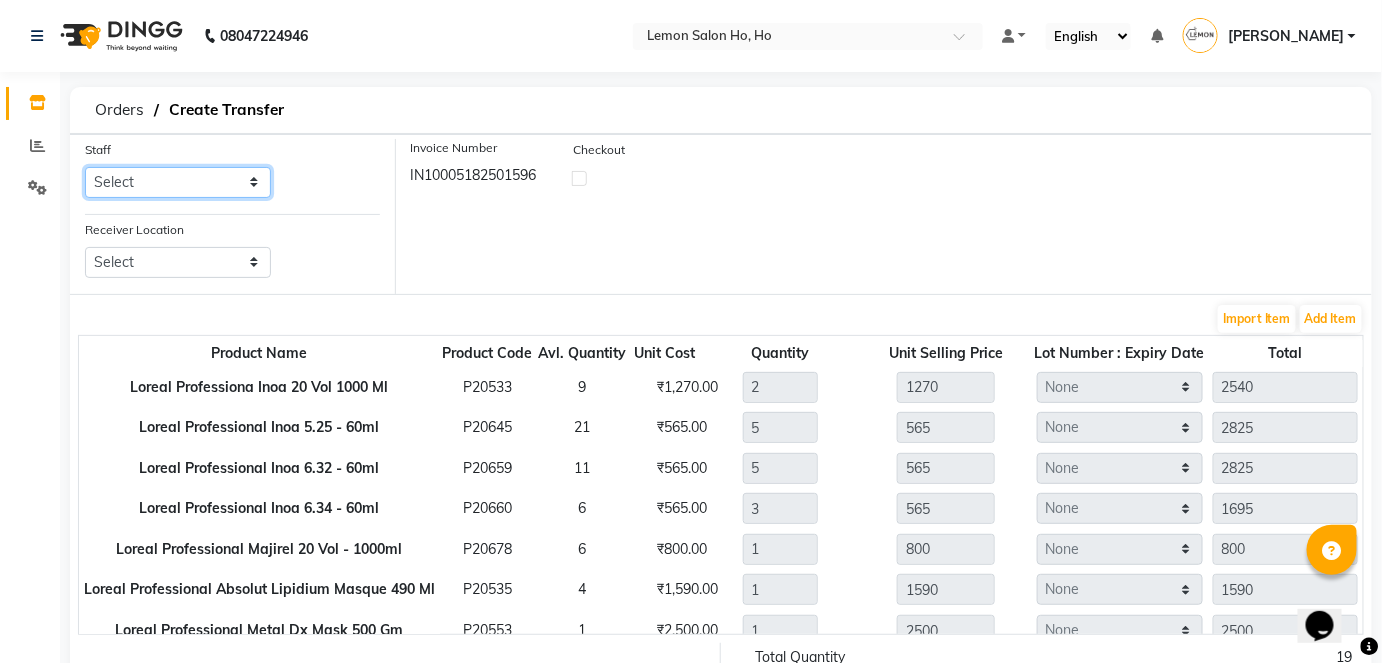 select on "34406" 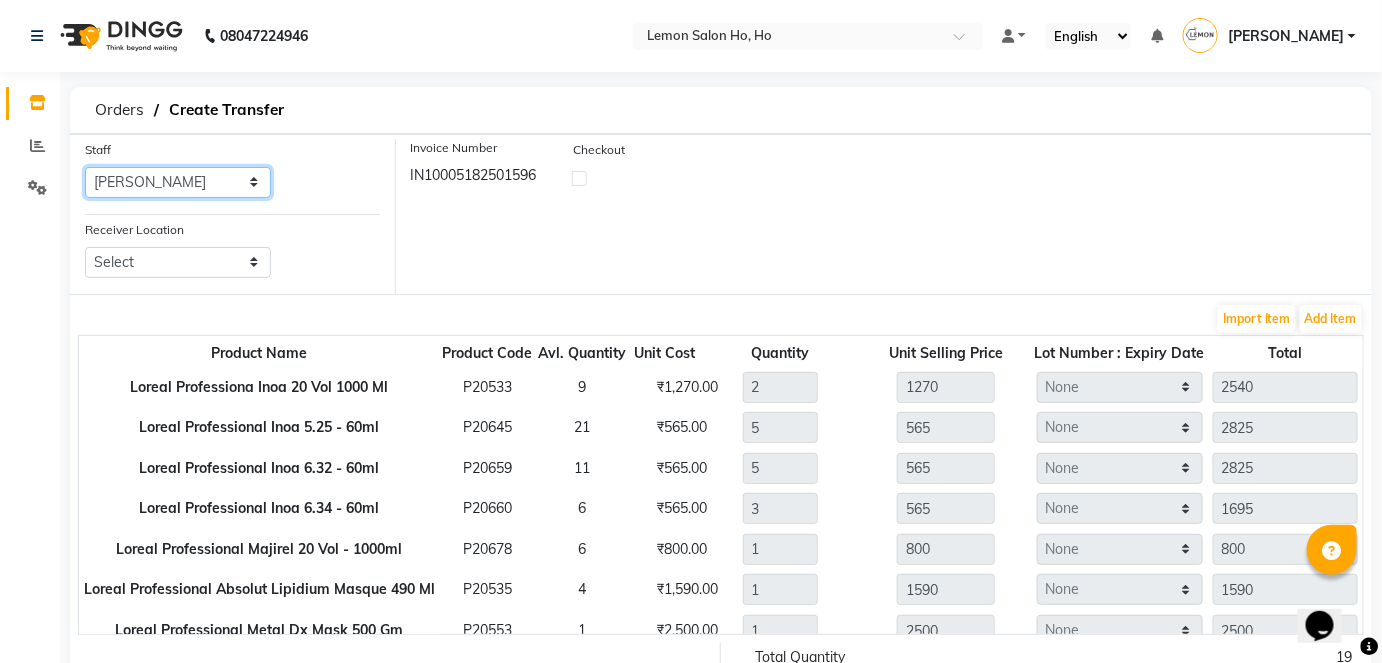 click on "Select Annie DC DINGG Support Farheen Ansari Kalpesh Kumavat  Mohammed Faisal Mukesh  Rohit Bhosle Roselooks Beauty  Runa Farah Das  Shadab" at bounding box center [178, 182] 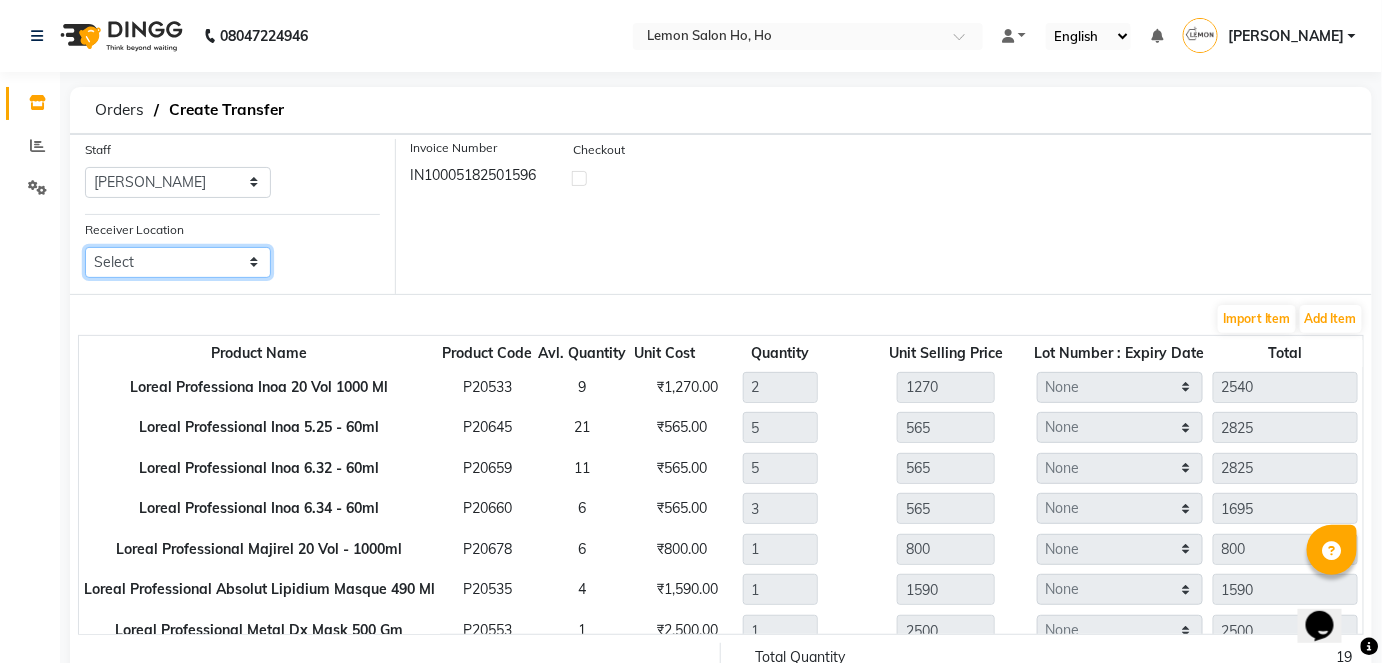 click on "Select Lemon Salon, Lokhandwala  Lemon Salon, Malad Lemon Salon, Seven Bunglow Lemon Salon, Bandra Lemon Salon, Versova Lemon Salon, Goregaon Lemon Salon, Oshiwara Lemon Salon, Borivali Lemon Salon, Mira Road Lemon Salon, Kandivali Lemon Salon, Goregaon (W)" at bounding box center (178, 262) 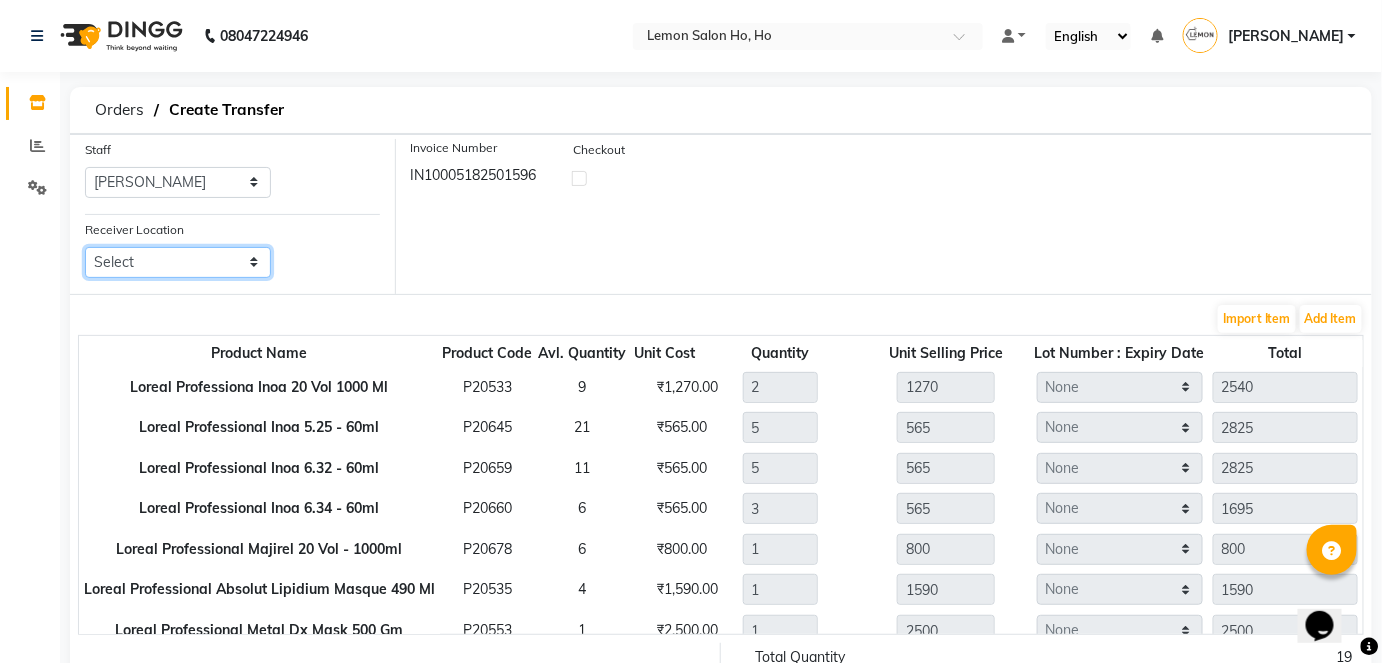 select on "955" 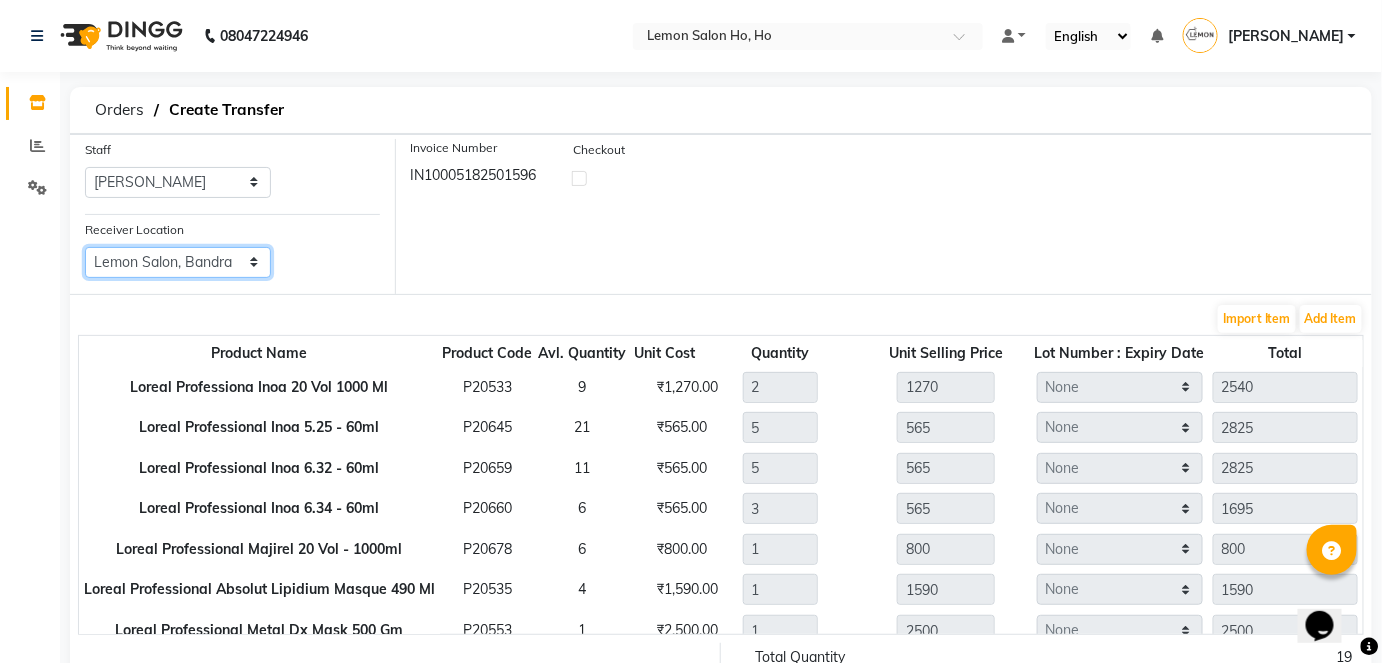 click on "Select Lemon Salon, Lokhandwala  Lemon Salon, Malad Lemon Salon, Seven Bunglow Lemon Salon, Bandra Lemon Salon, Versova Lemon Salon, Goregaon Lemon Salon, Oshiwara Lemon Salon, Borivali Lemon Salon, Mira Road Lemon Salon, Kandivali Lemon Salon, Goregaon (W)" at bounding box center (178, 262) 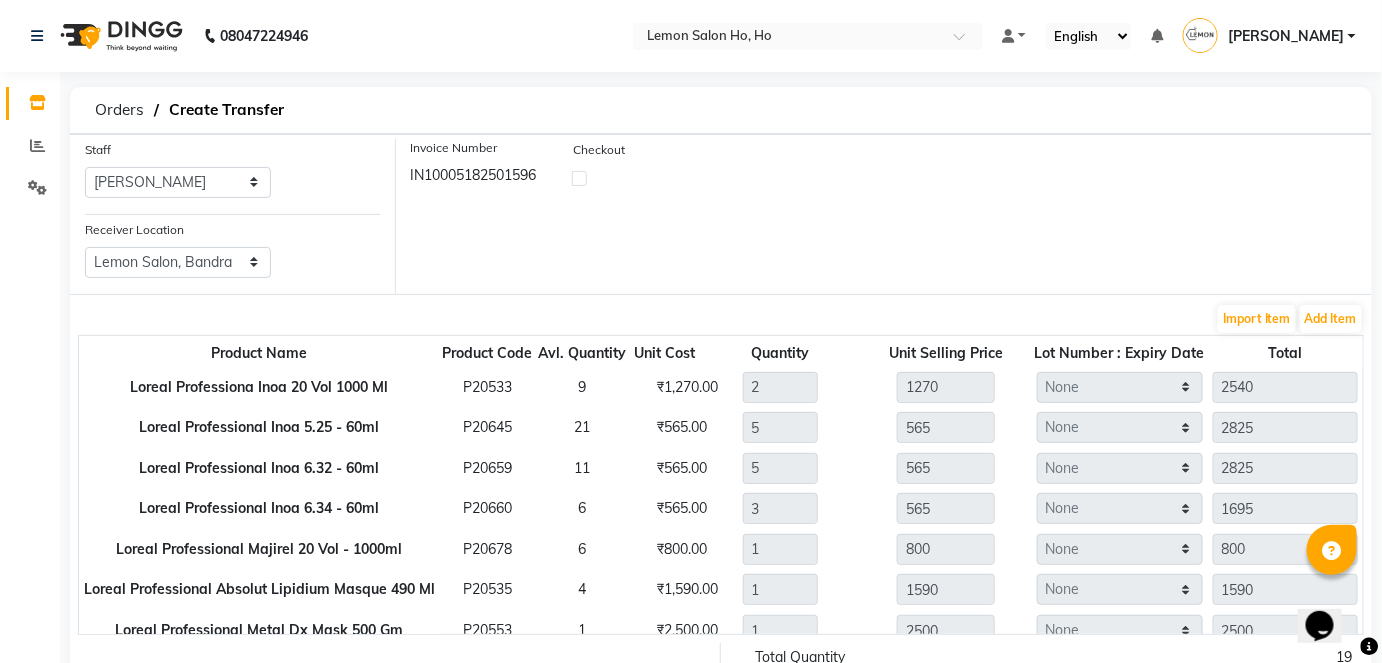 click 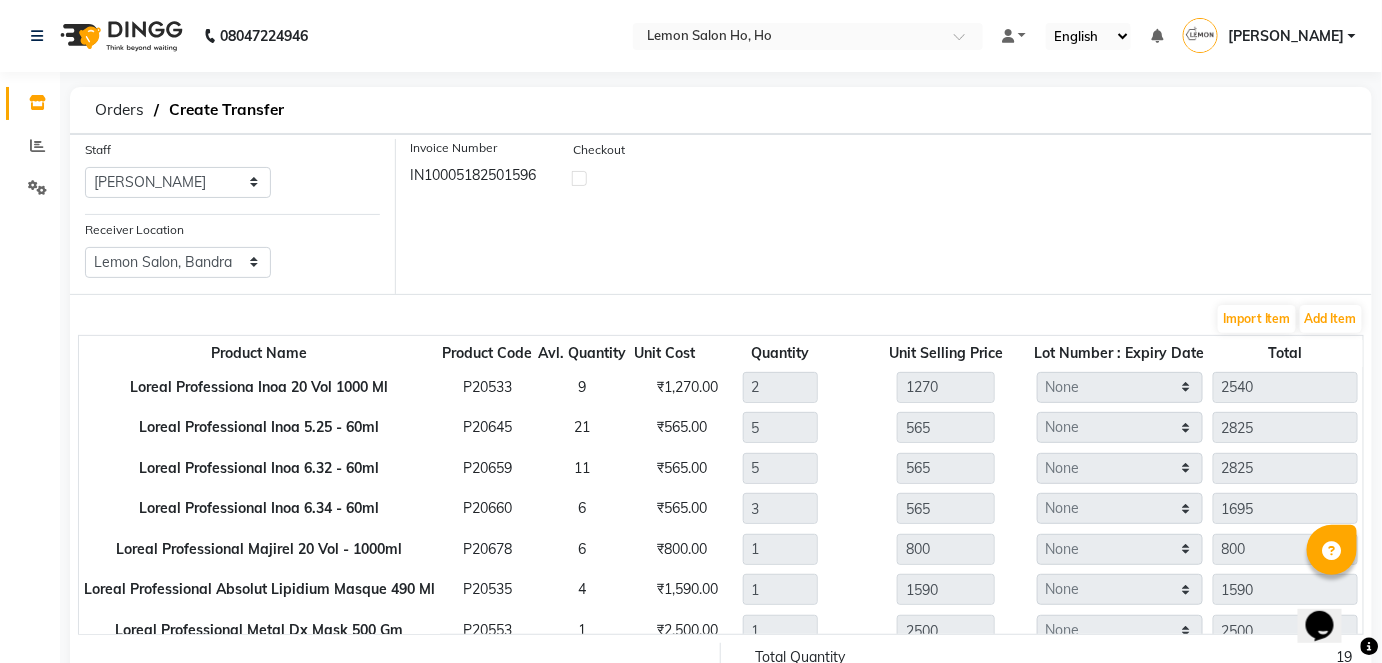 click at bounding box center (579, 177) 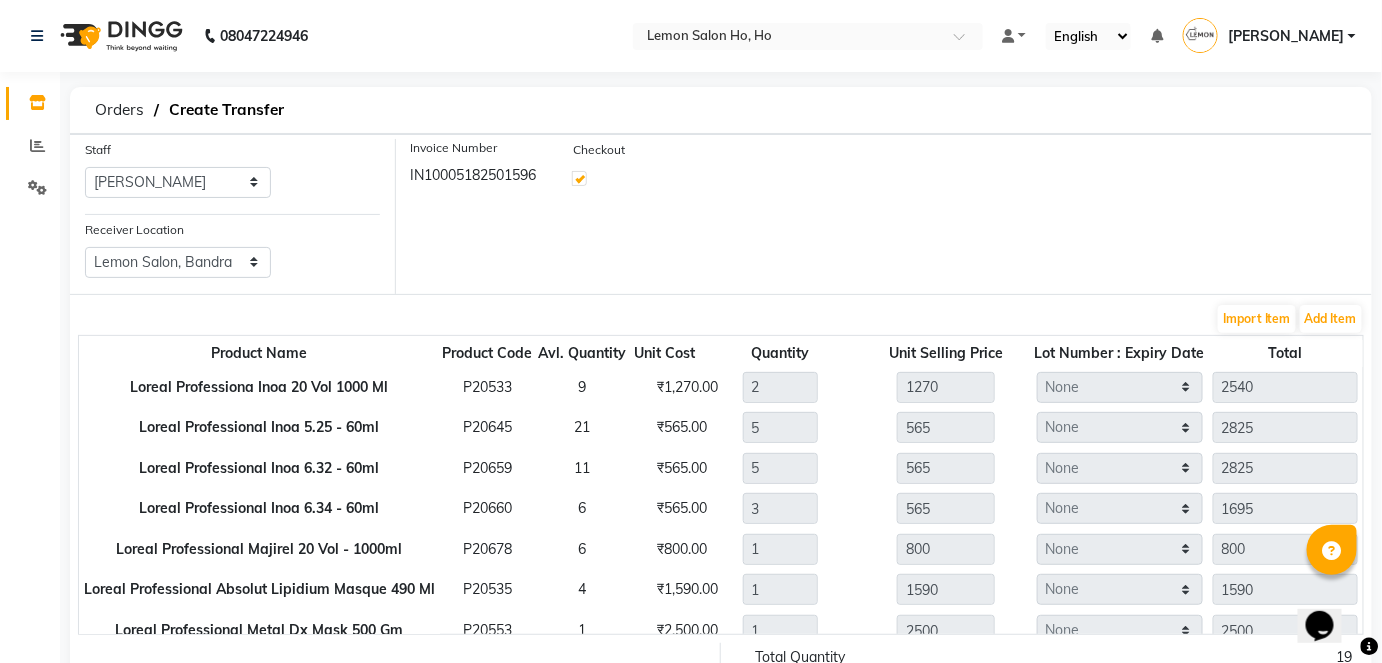 select on "true" 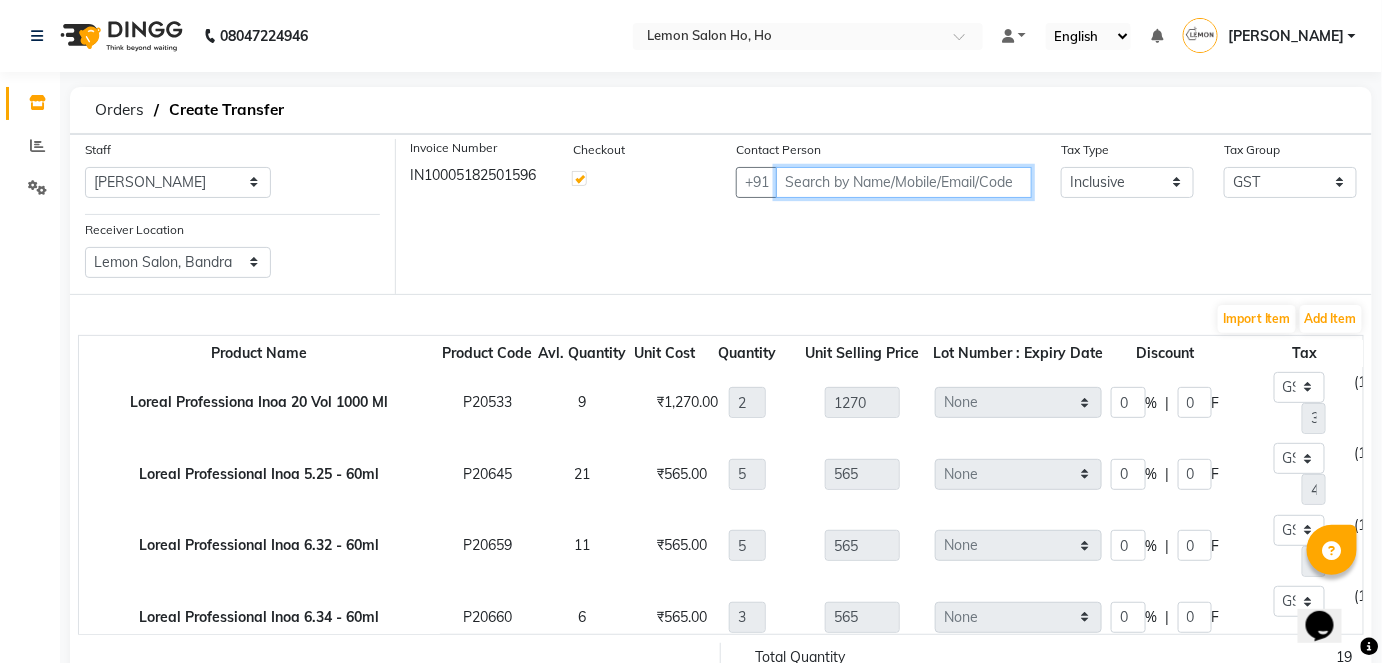 click at bounding box center [904, 182] 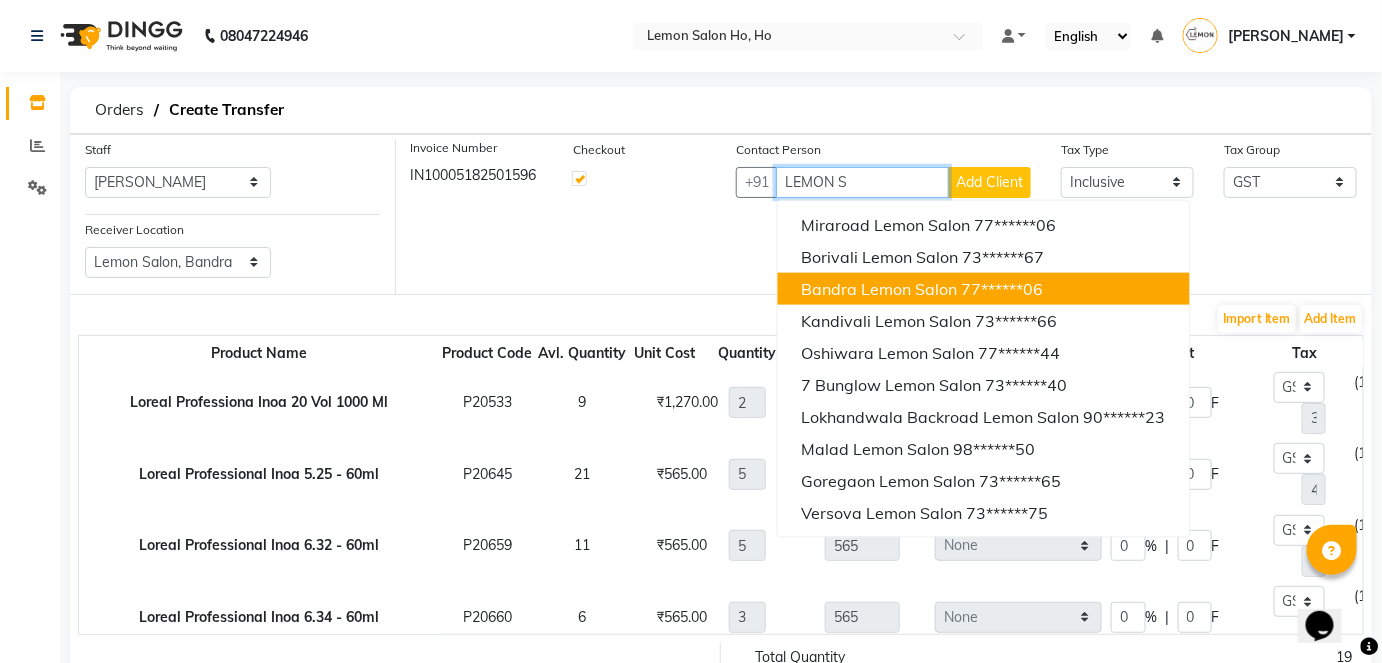 click on "Bandra Lemon Salon" at bounding box center [880, 288] 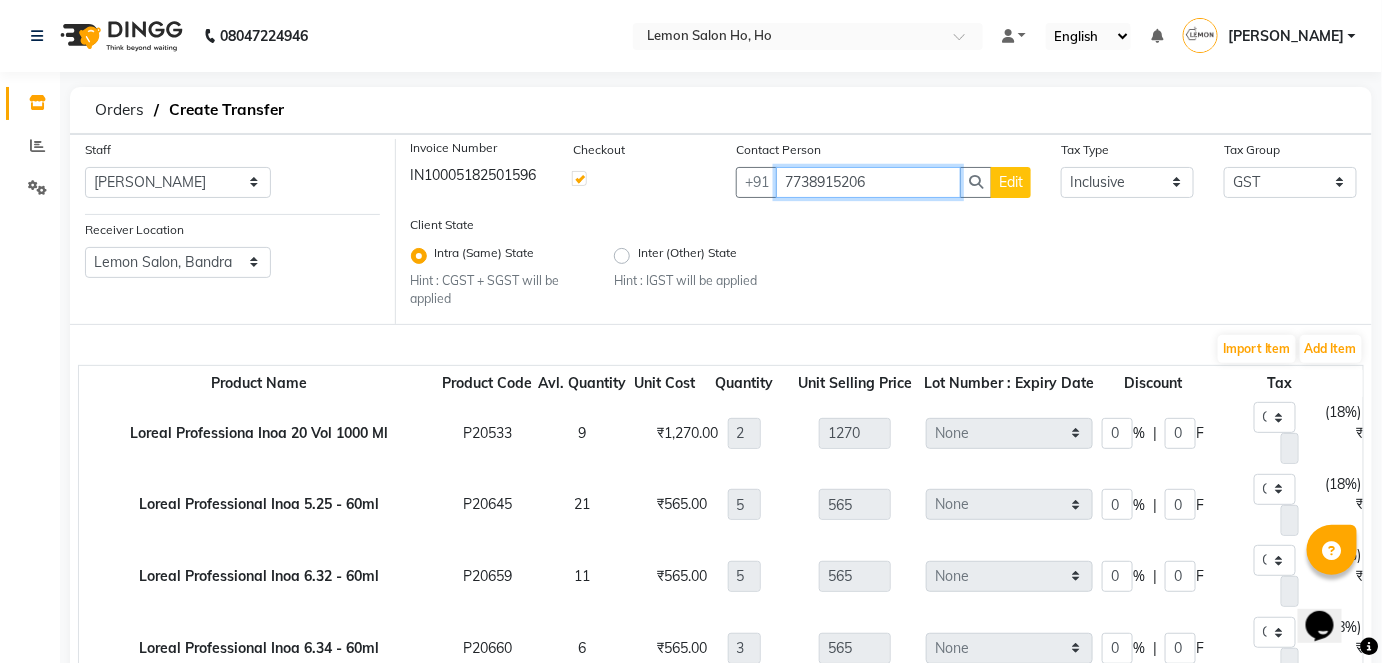 type on "7738915206" 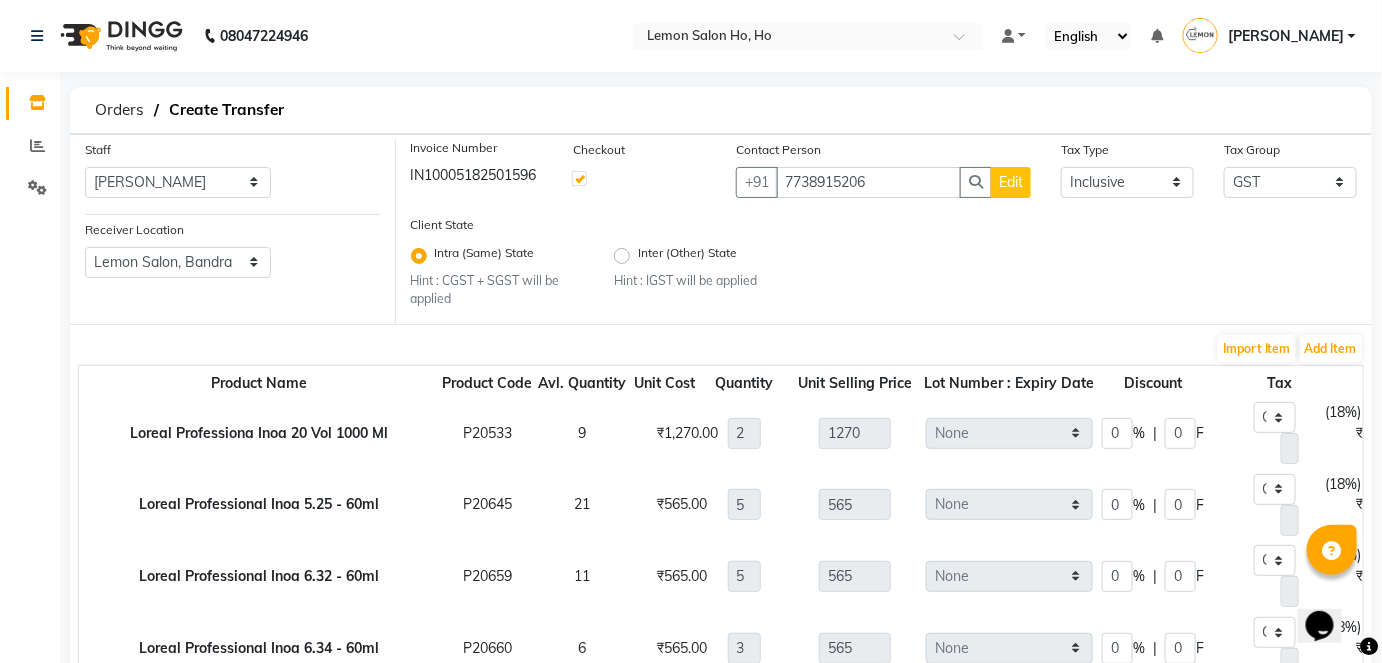 click on "%" 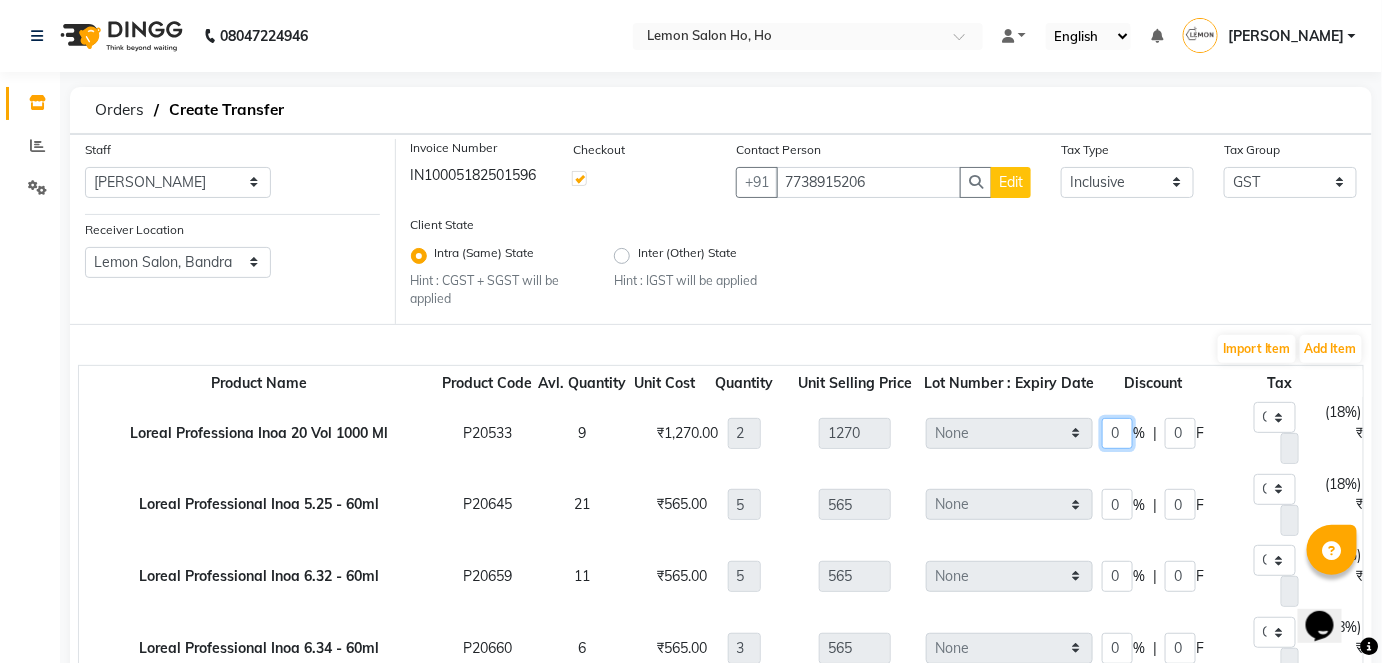 click on "0" 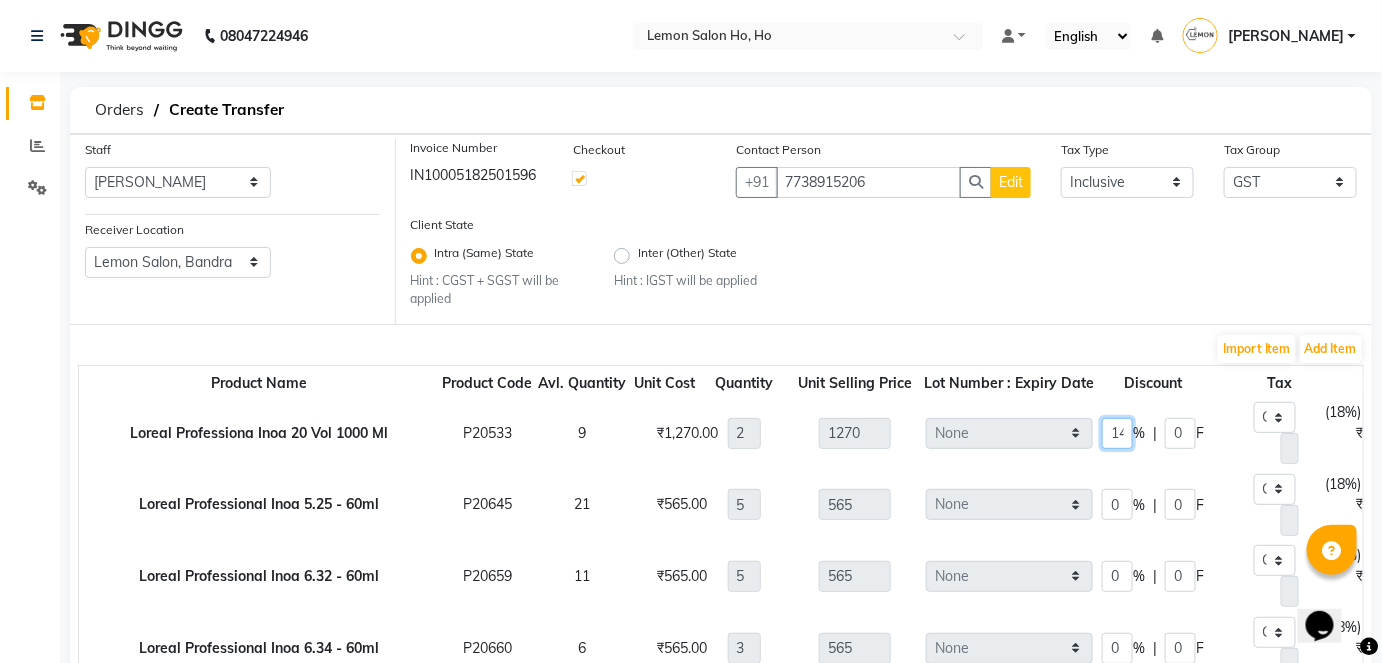 scroll, scrollTop: 0, scrollLeft: 5, axis: horizontal 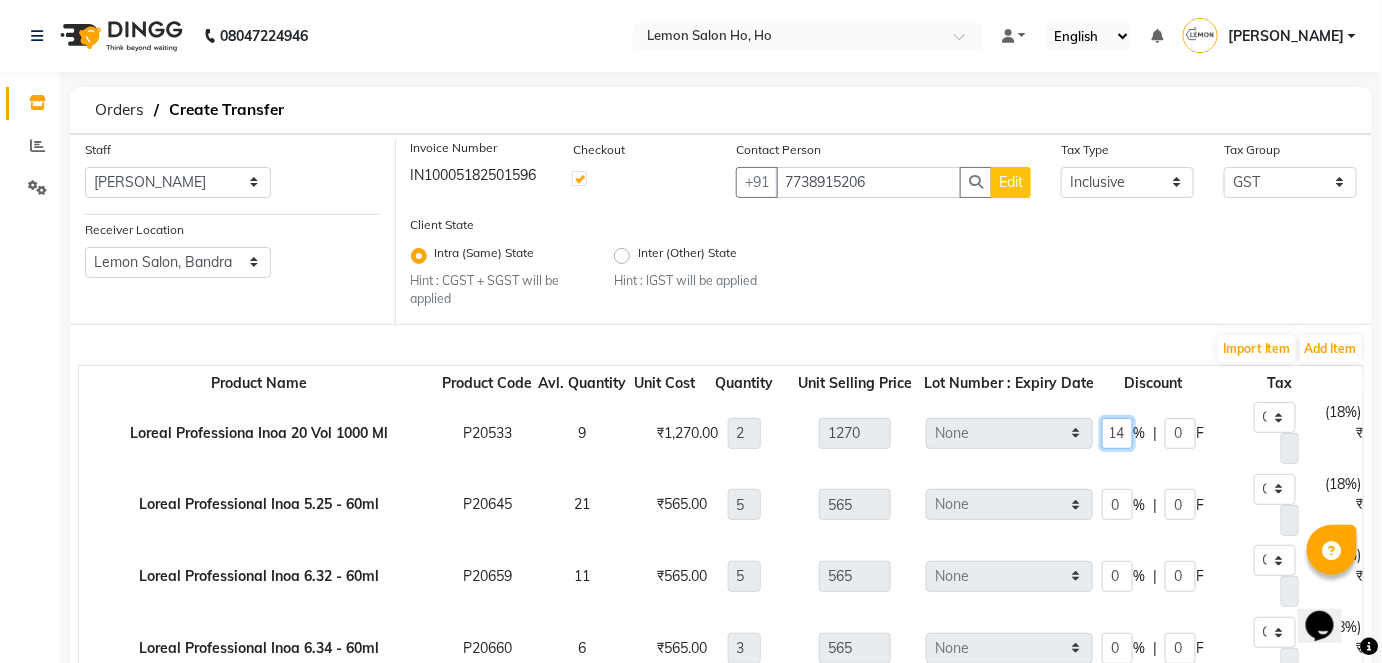 type on "14" 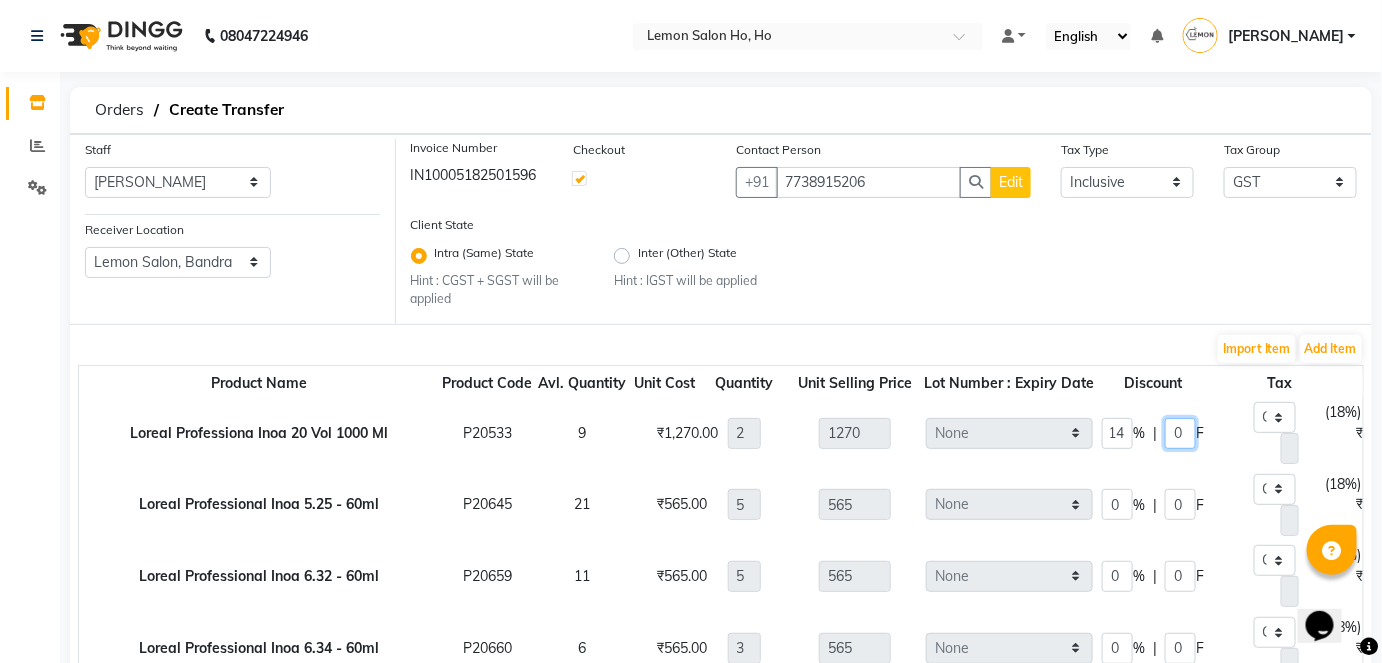 type on "2184.4" 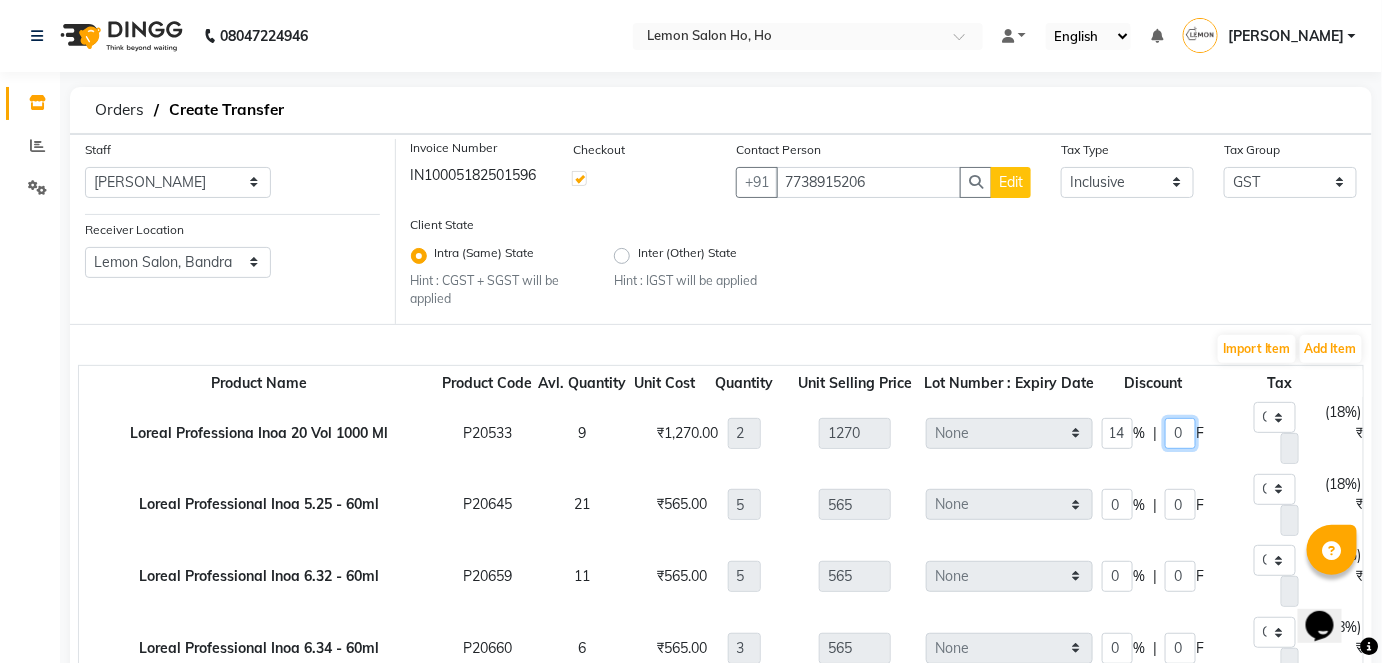 type on "177.8" 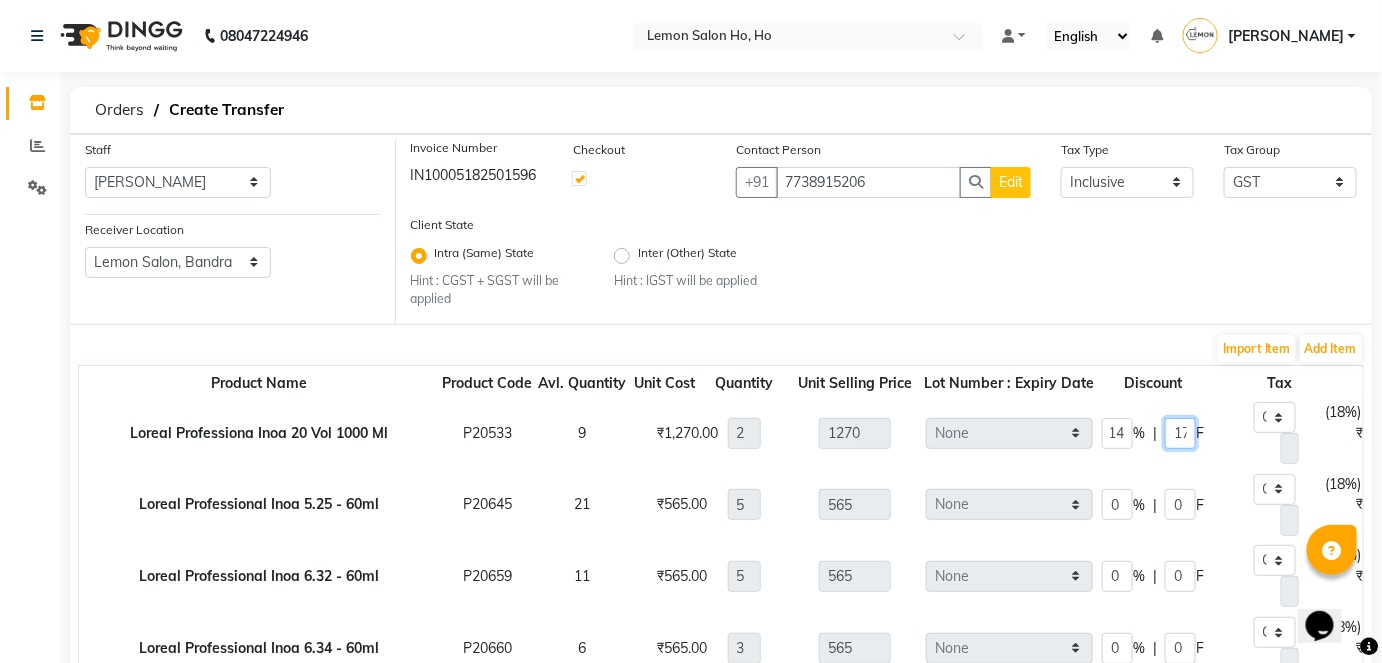 scroll, scrollTop: 0, scrollLeft: 0, axis: both 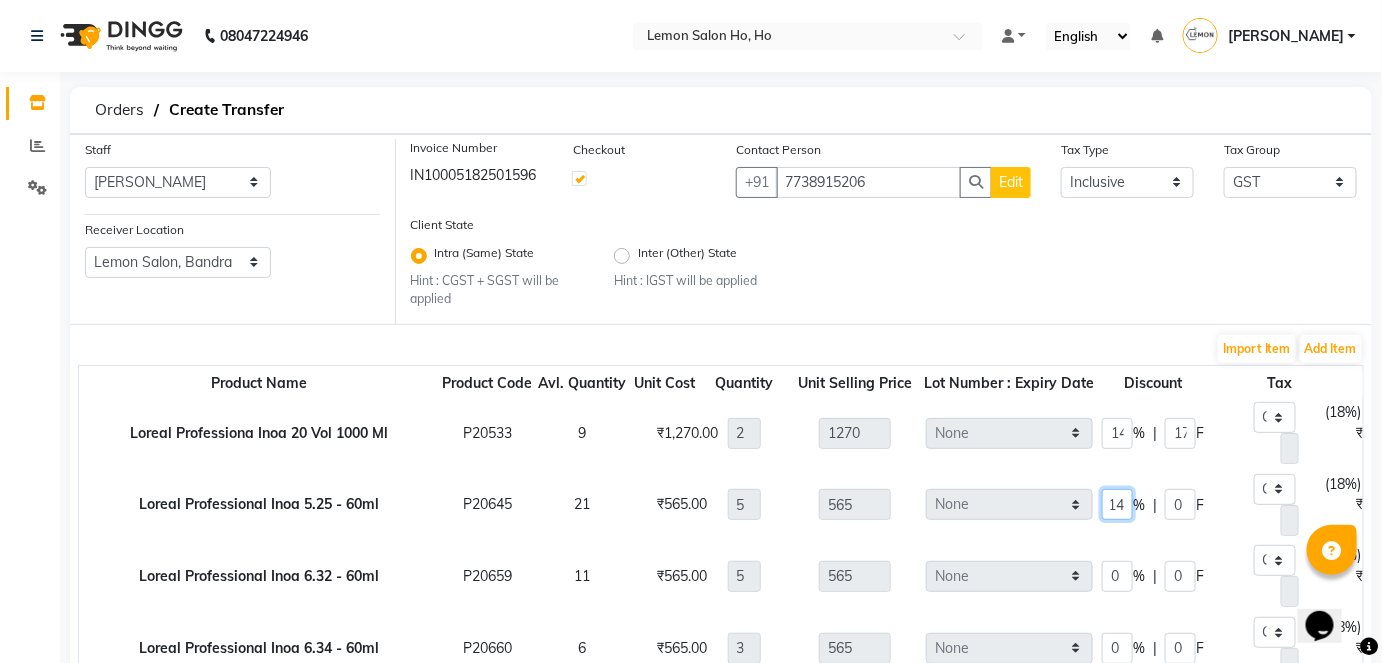 type on "14" 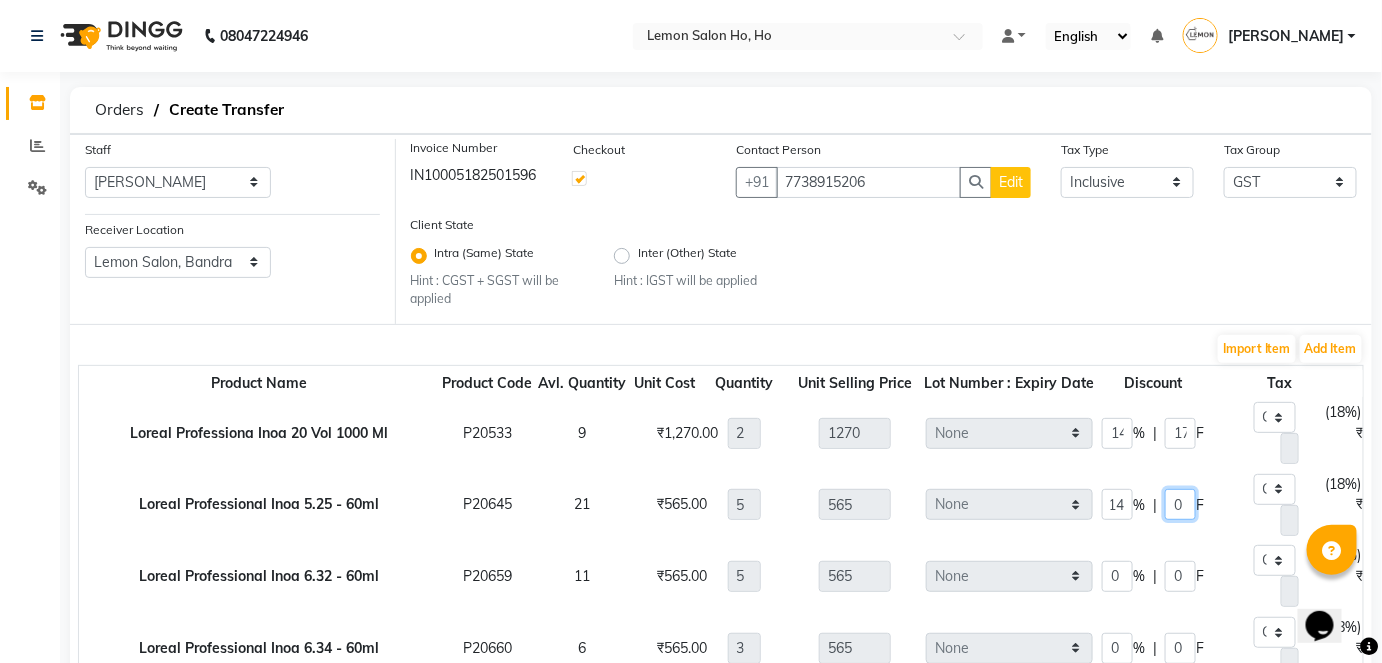 type on "2429.5" 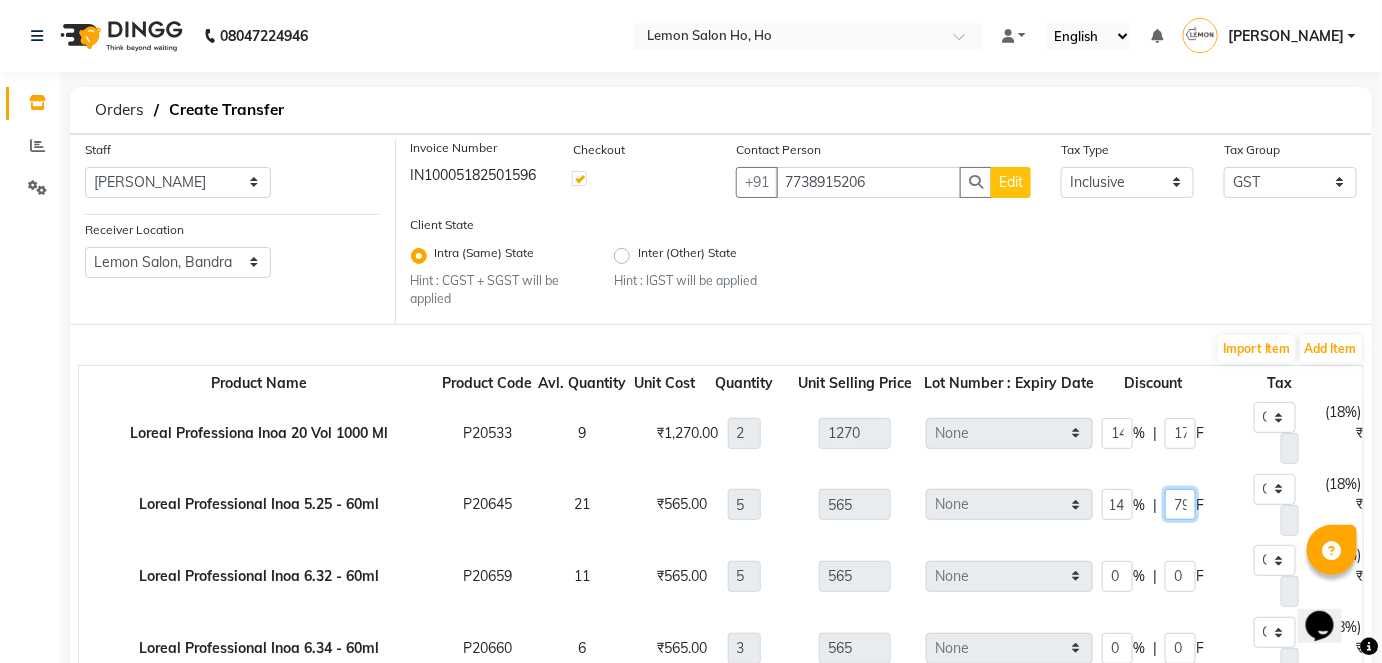 scroll, scrollTop: 0, scrollLeft: 0, axis: both 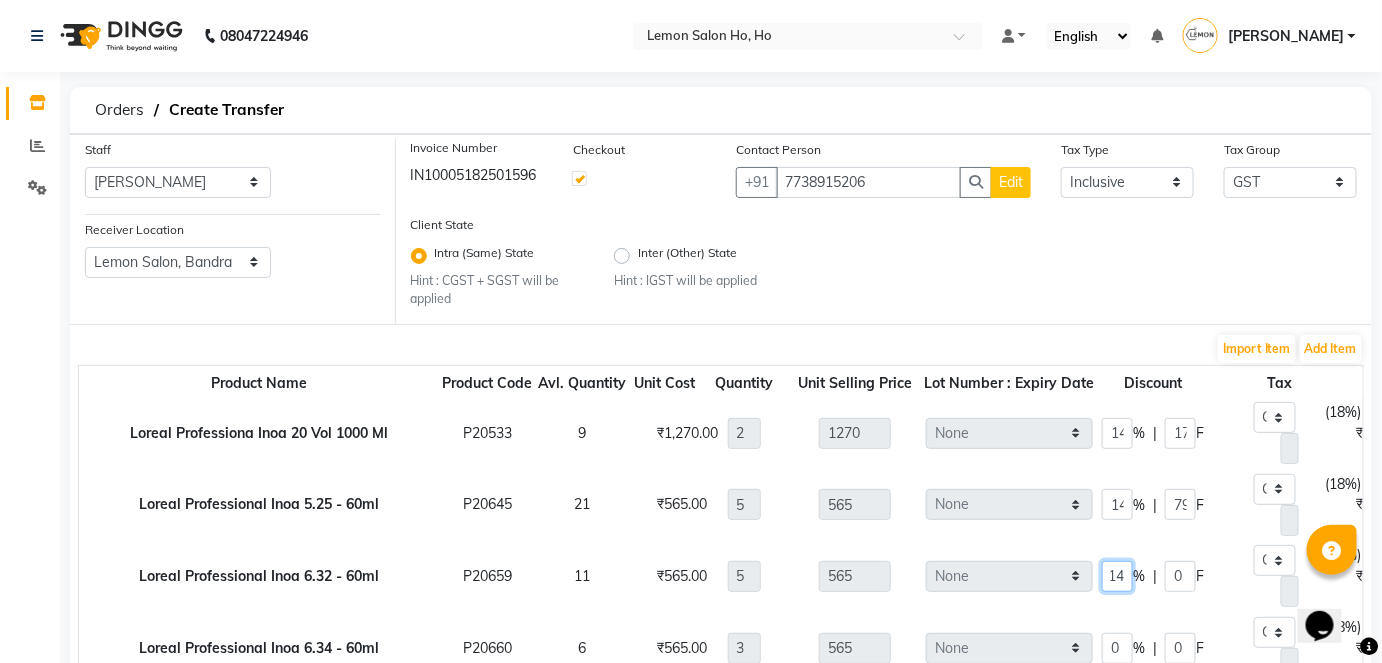 type on "14" 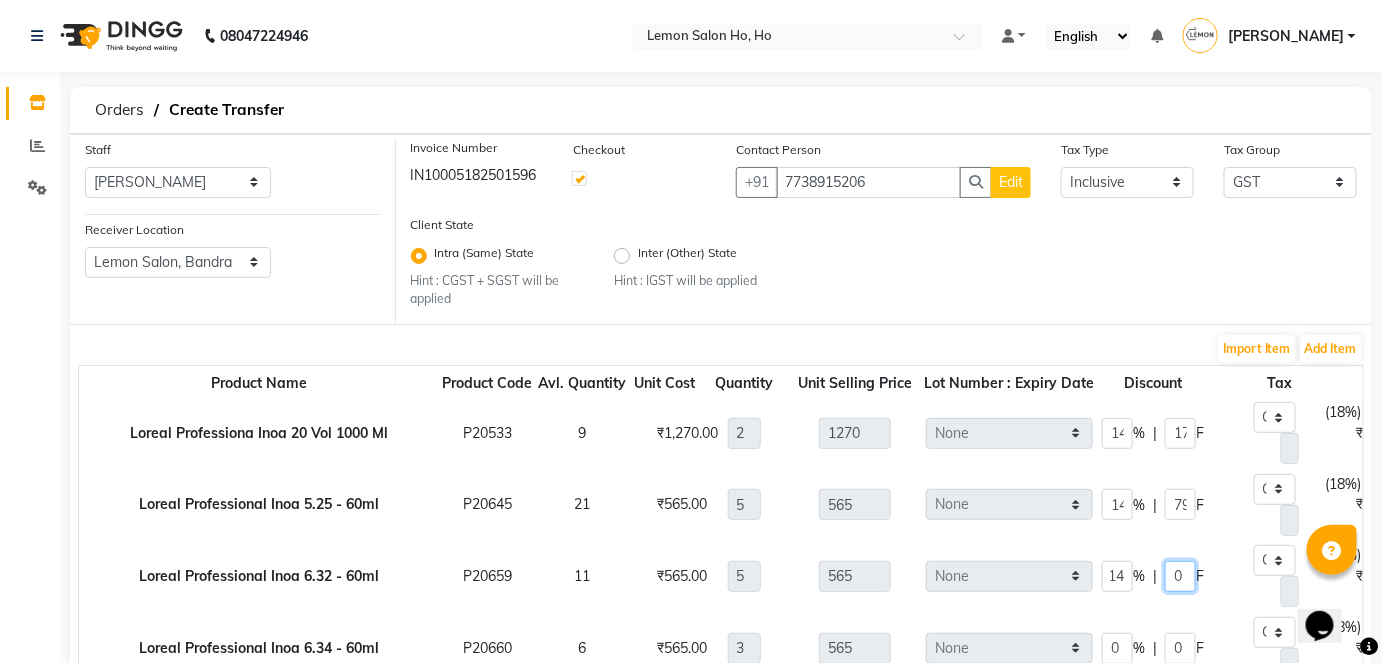 type on "2429.5" 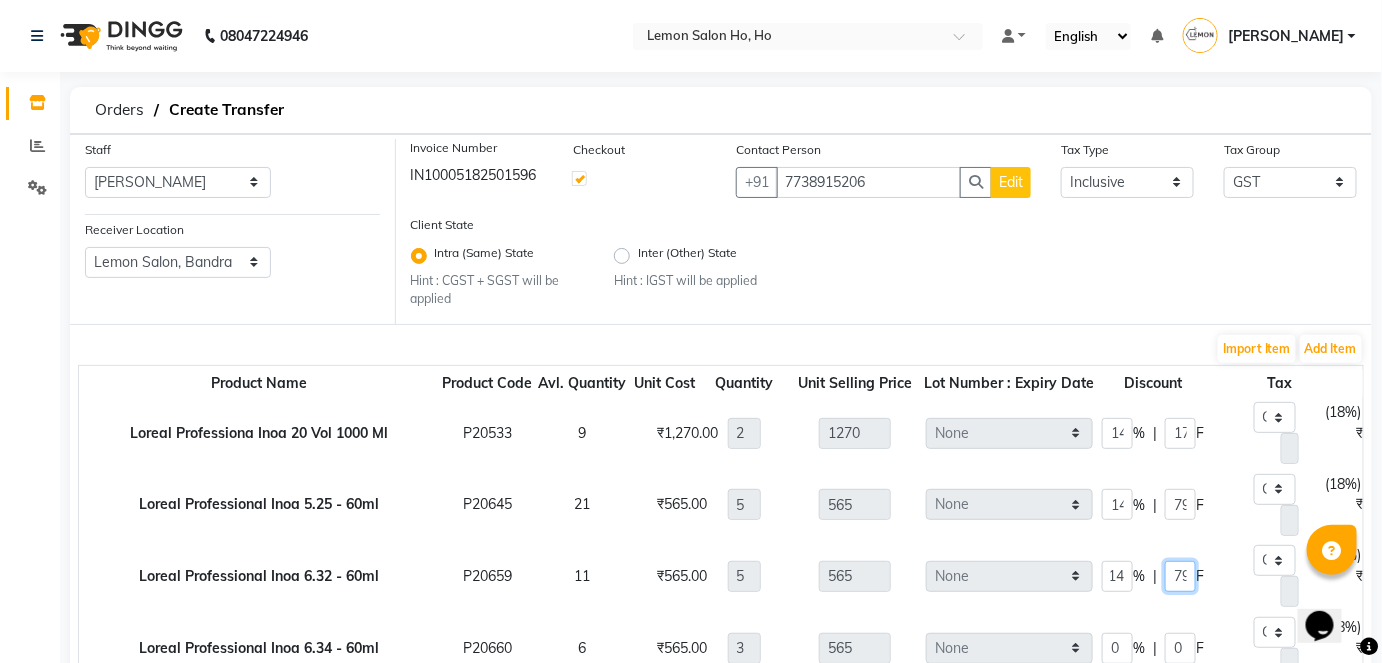 scroll, scrollTop: 0, scrollLeft: 0, axis: both 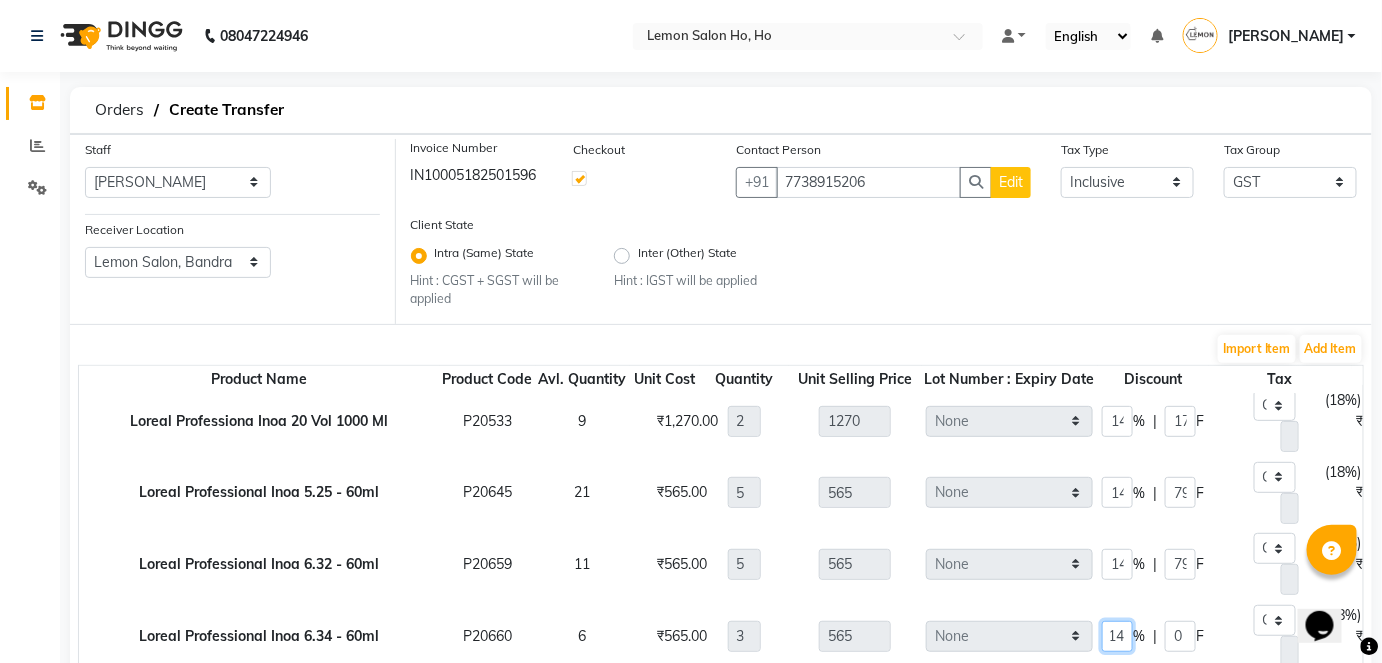 type on "14" 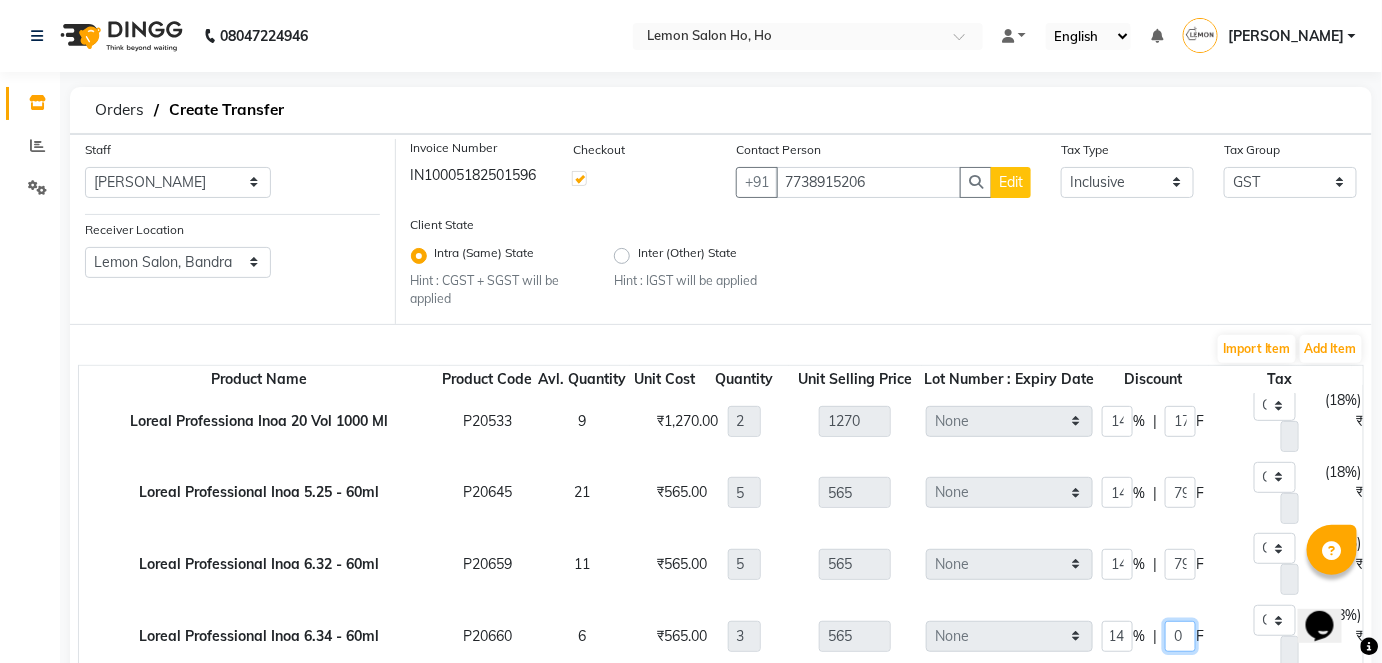 type on "1457.7" 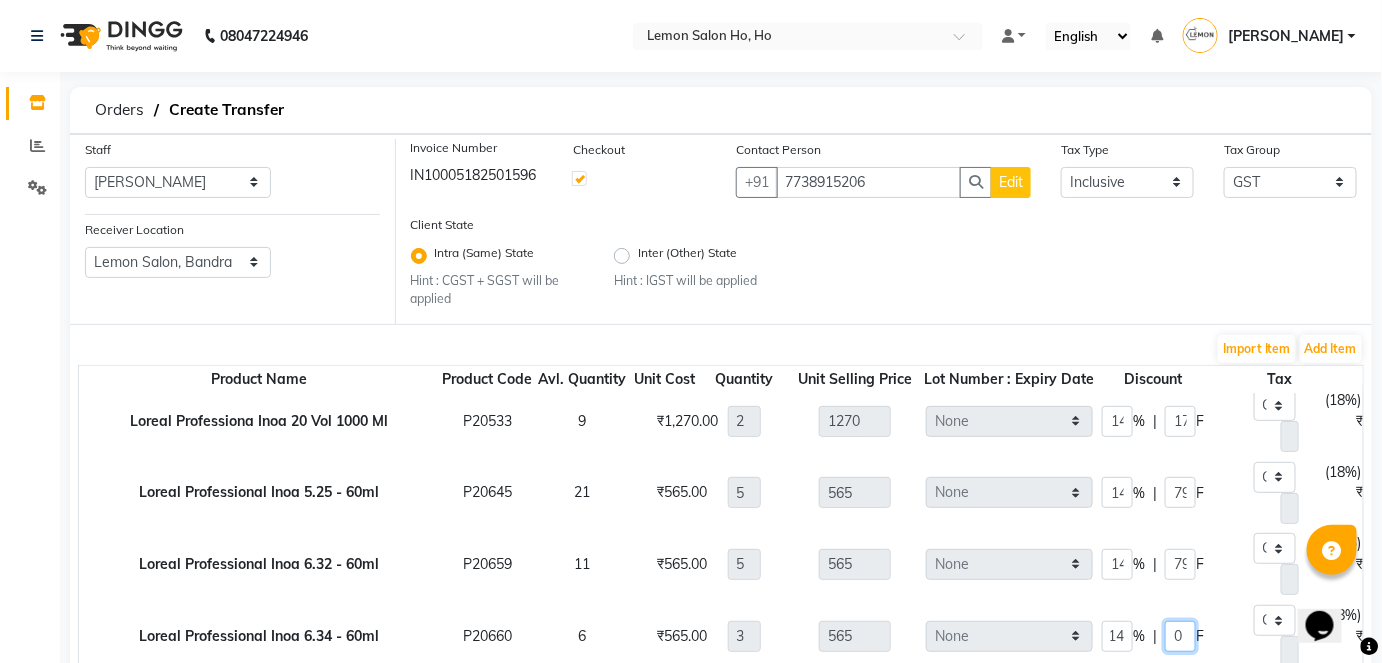 type on "79.1" 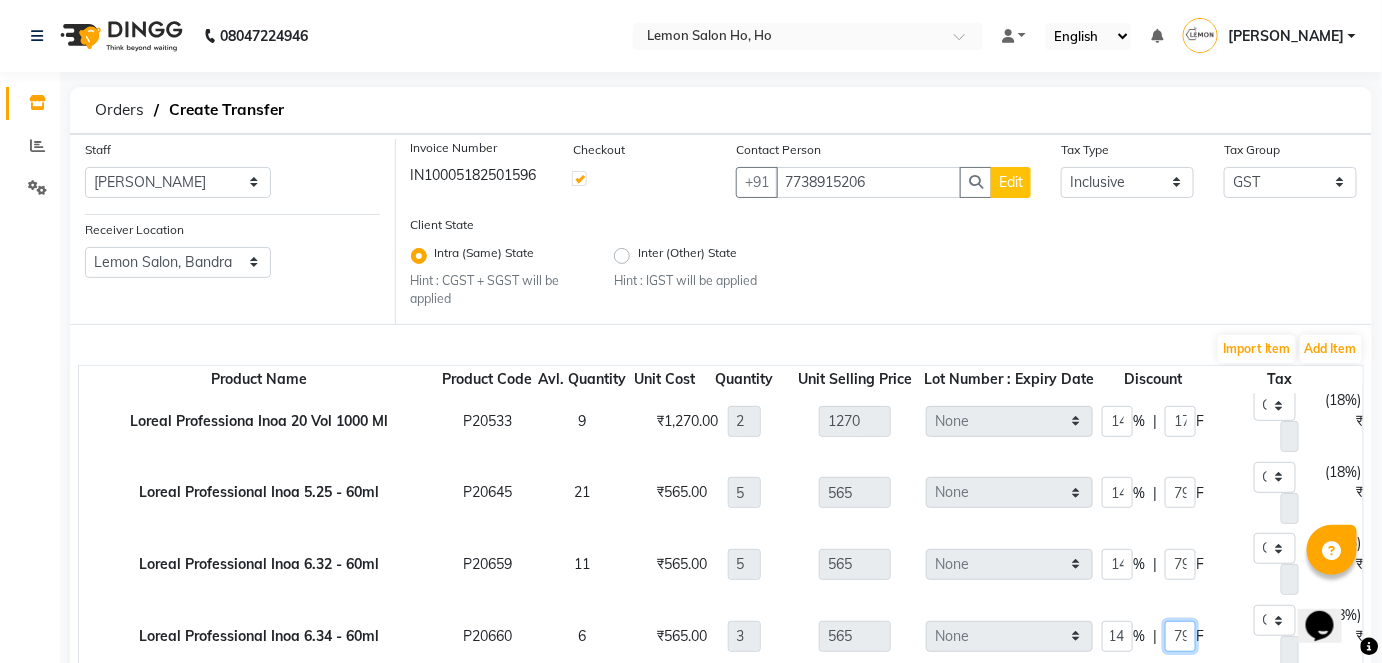 scroll, scrollTop: 0, scrollLeft: 0, axis: both 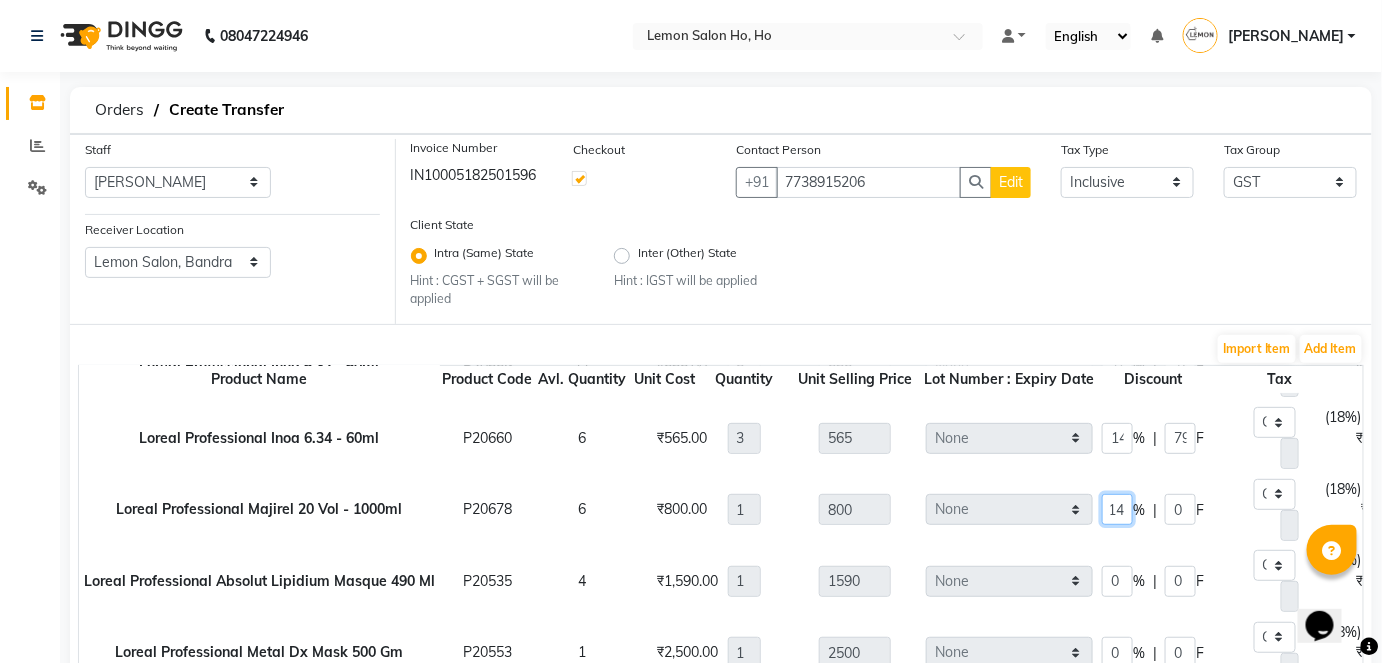 type on "14" 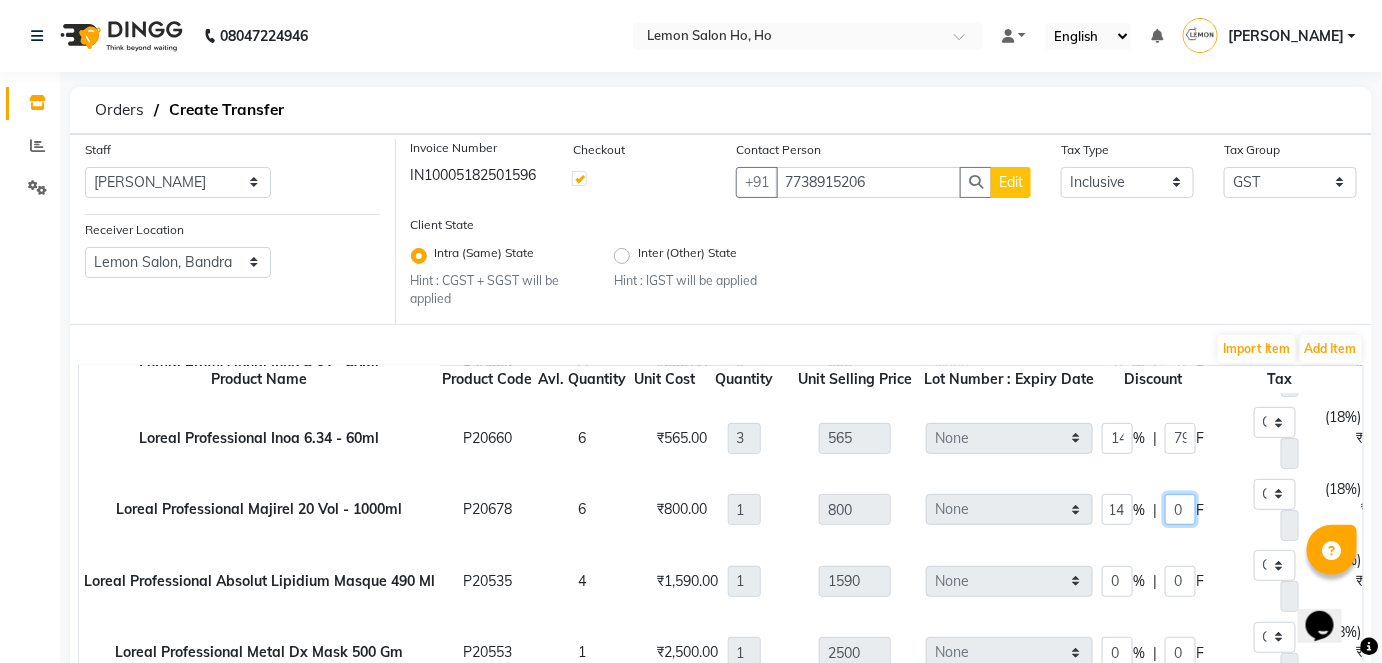 type on "688" 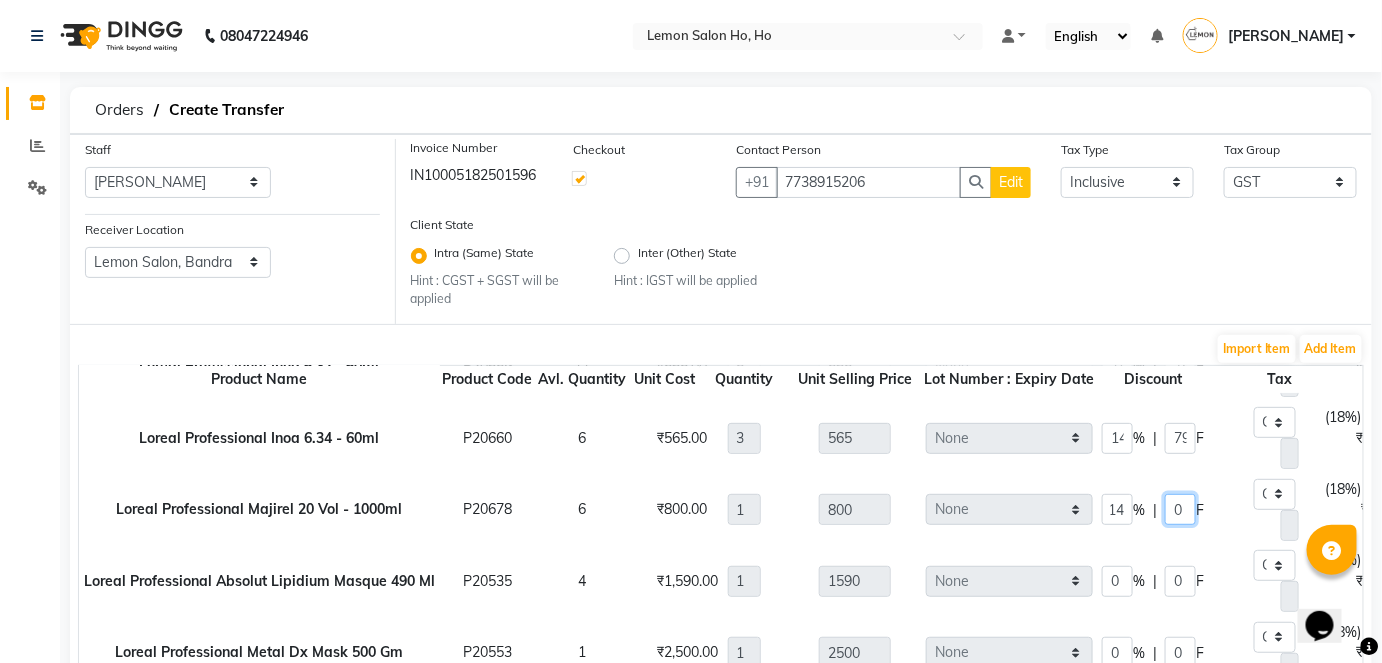type on "112" 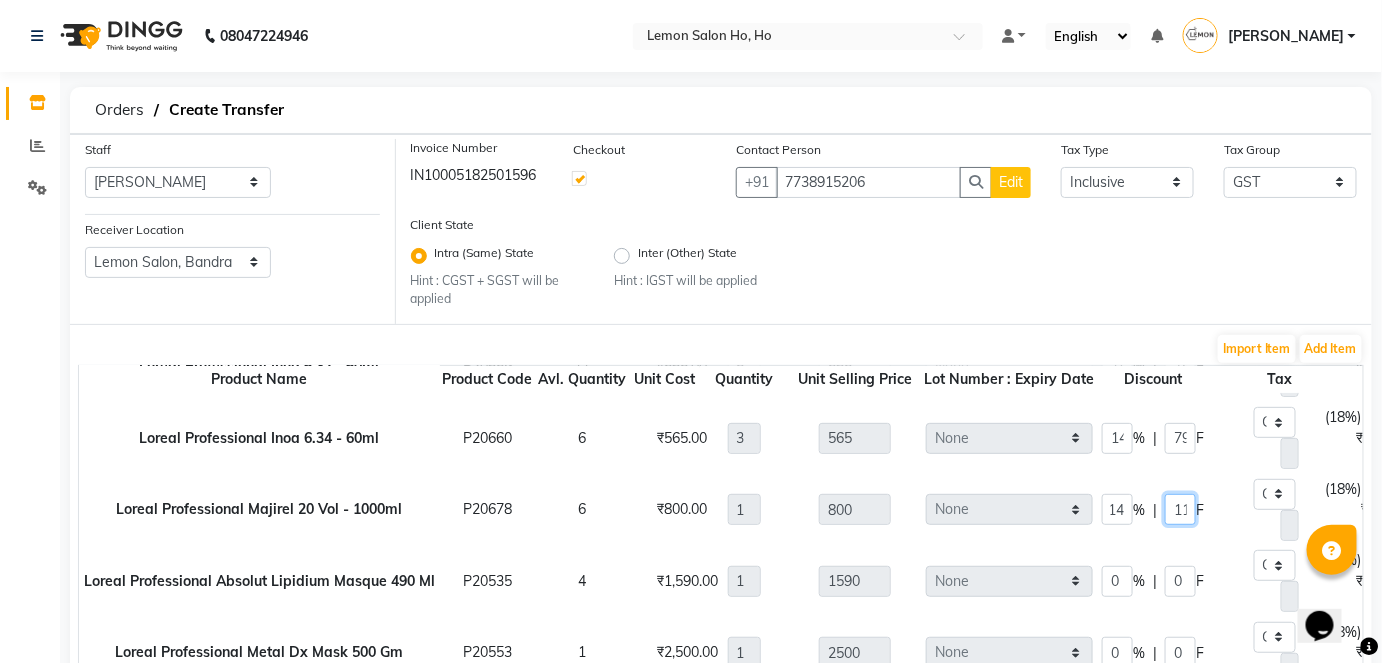 scroll, scrollTop: 0, scrollLeft: 0, axis: both 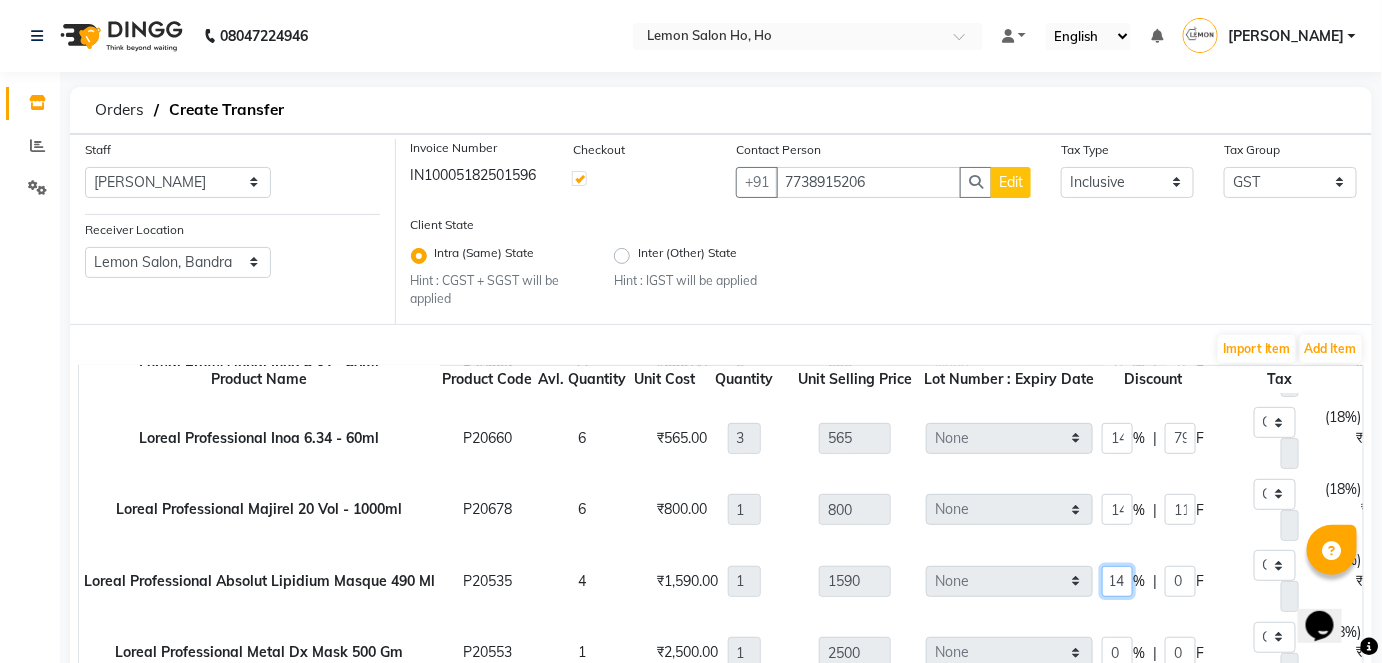 type on "14" 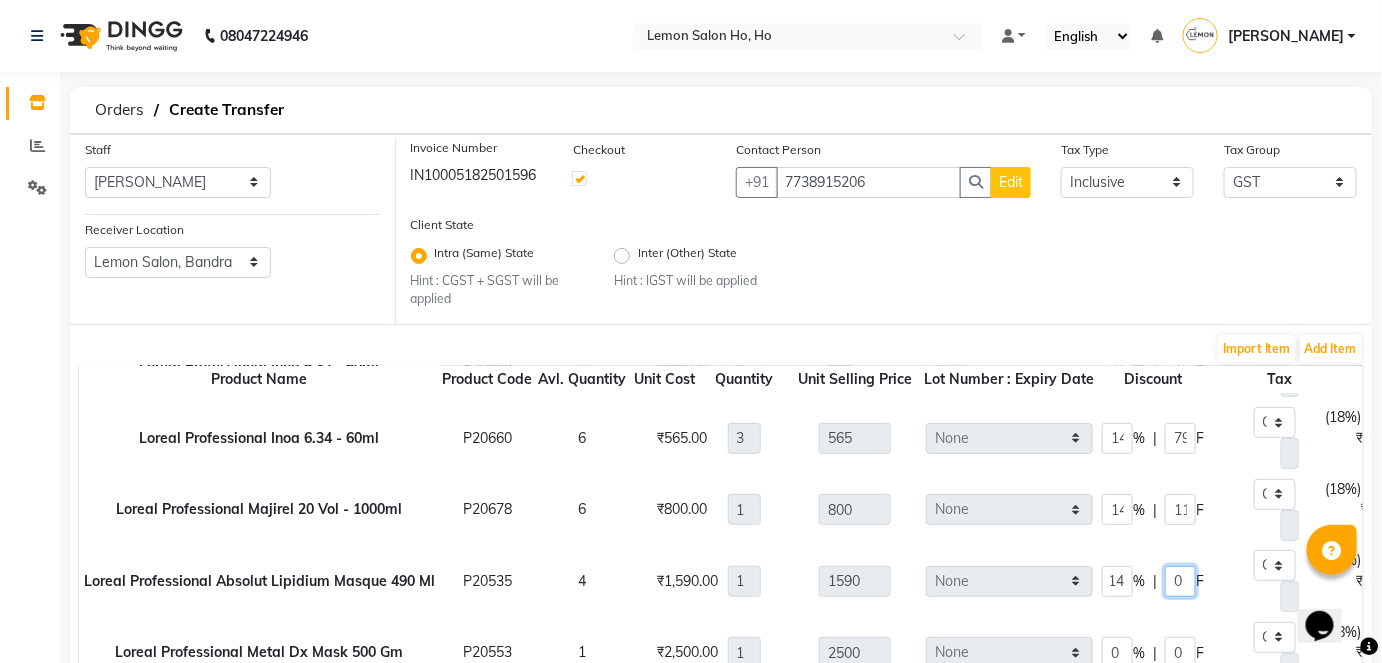 type on "1367.4" 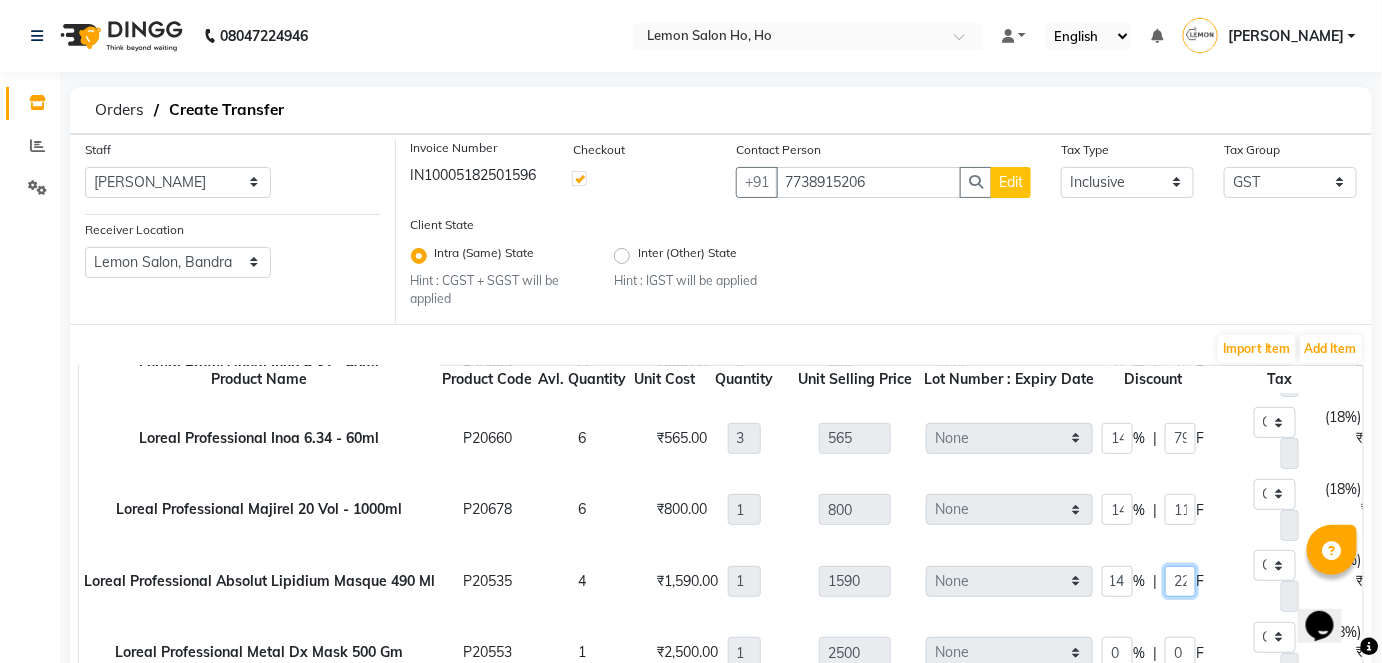 scroll, scrollTop: 0, scrollLeft: 0, axis: both 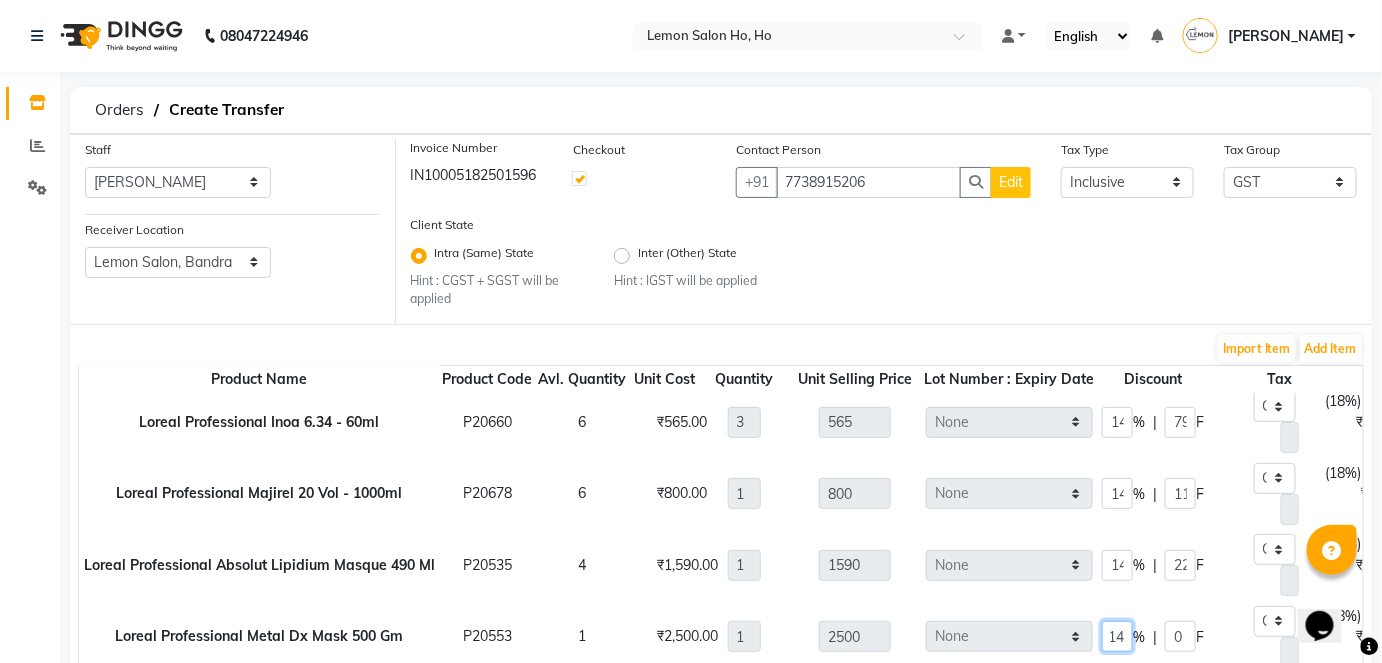 type on "14" 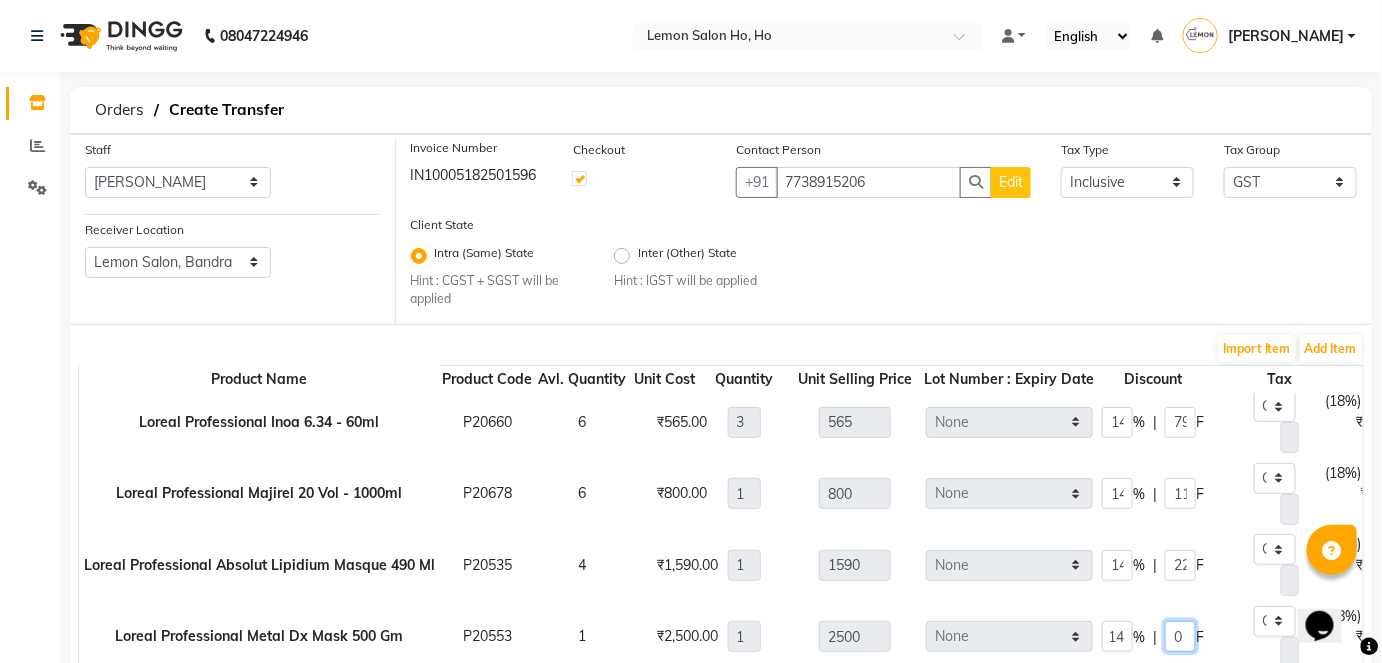 type on "2150" 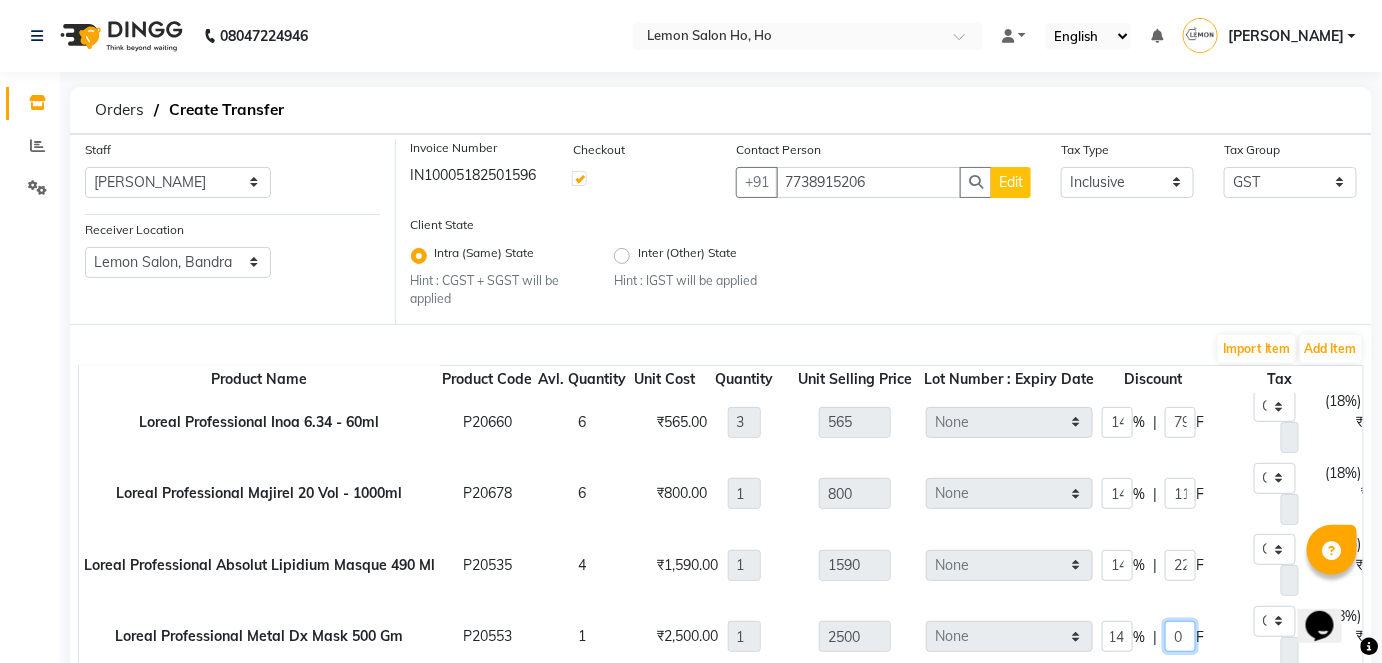 type on "350" 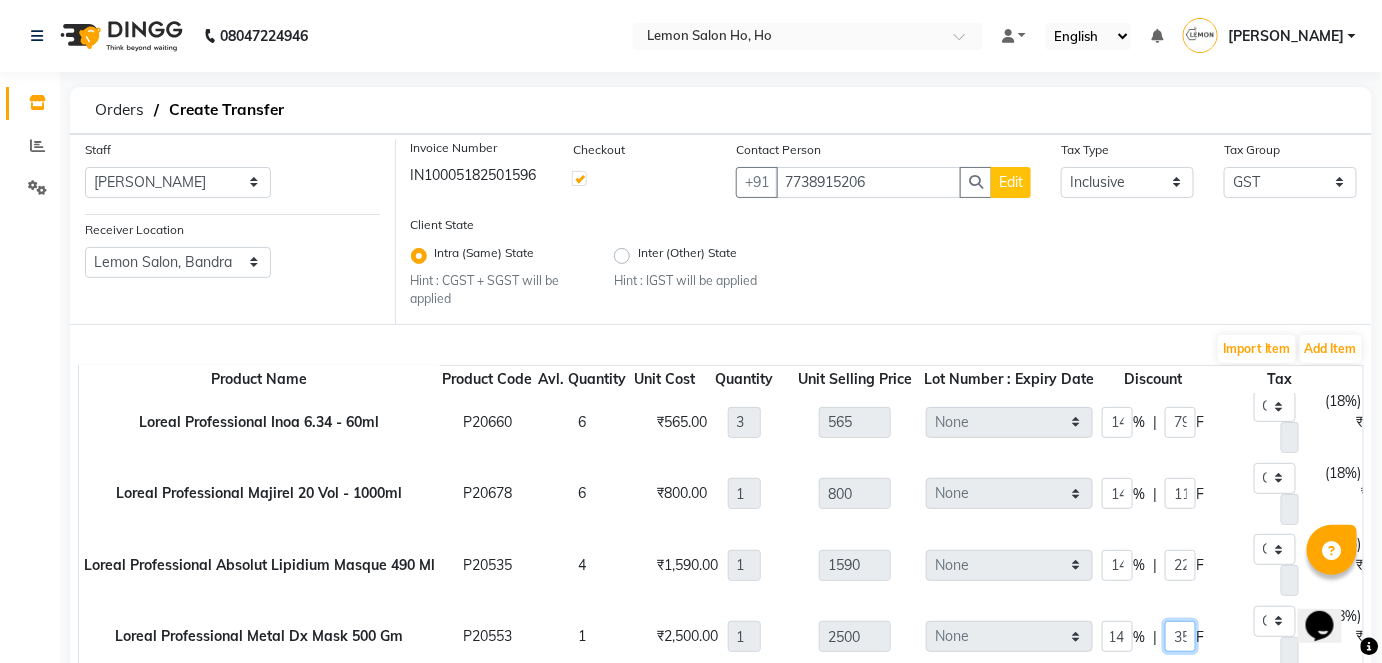 scroll, scrollTop: 0, scrollLeft: 0, axis: both 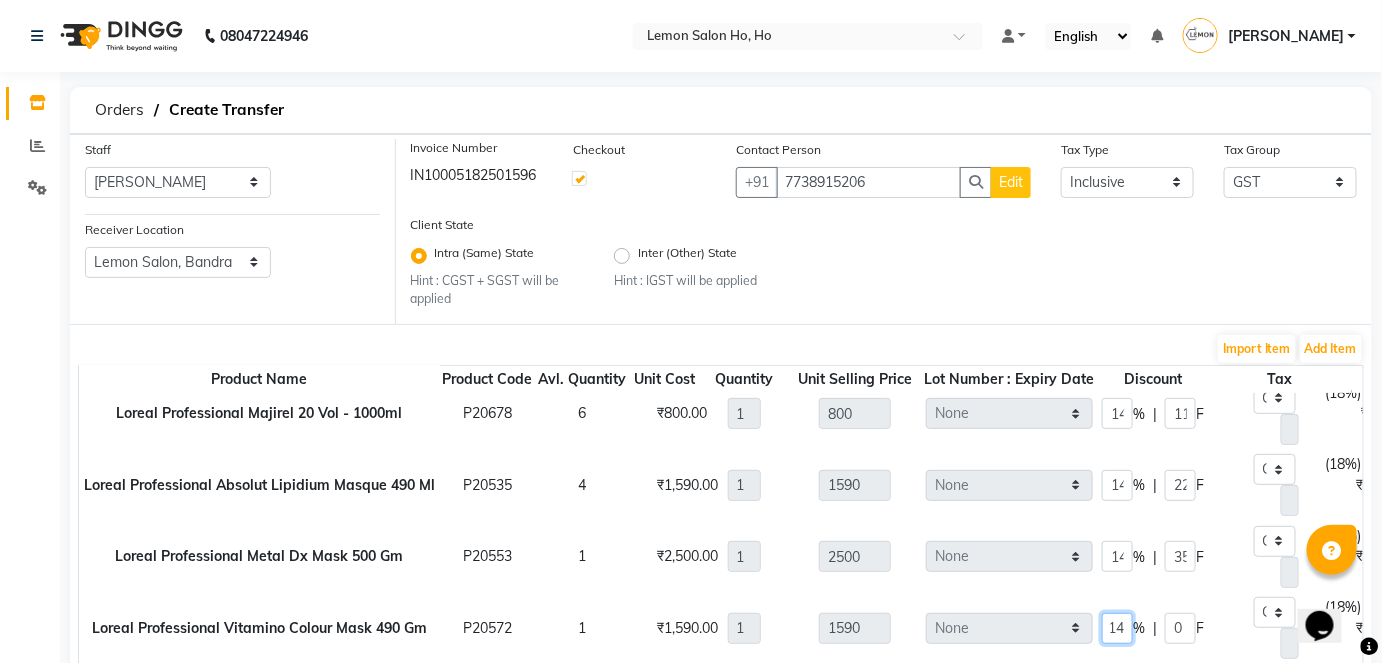 type on "14" 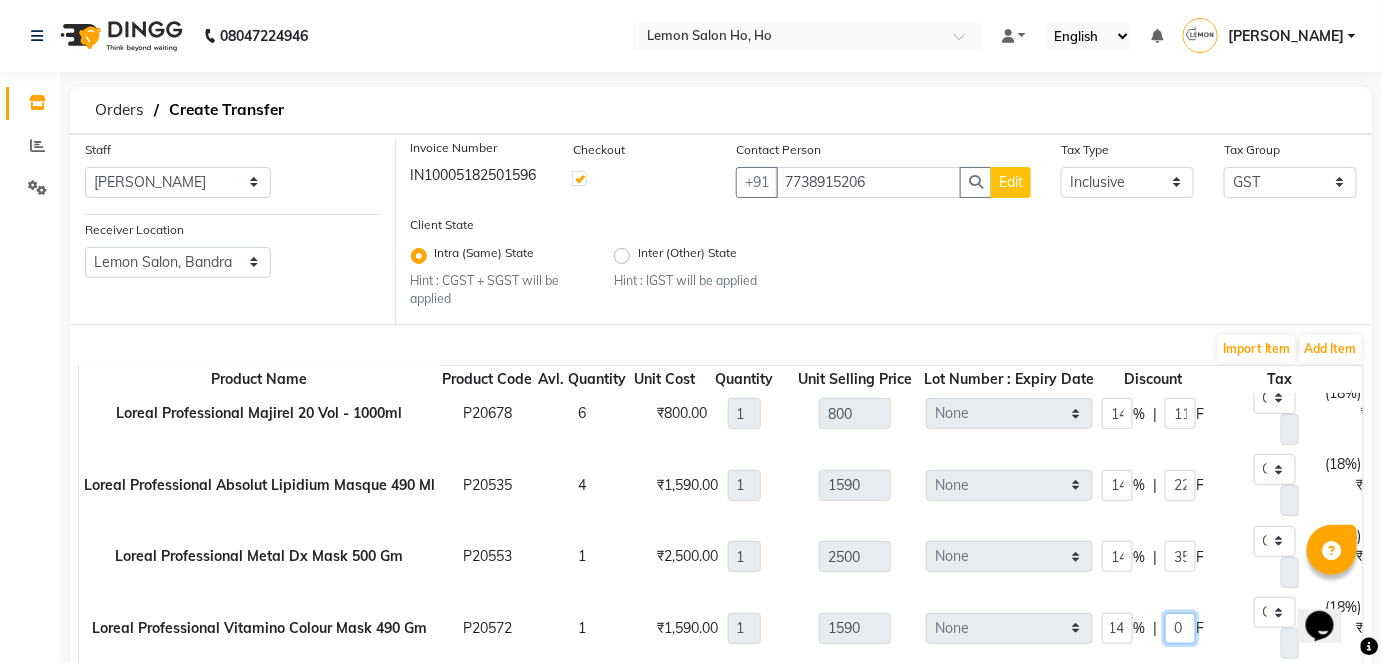 type on "1367.4" 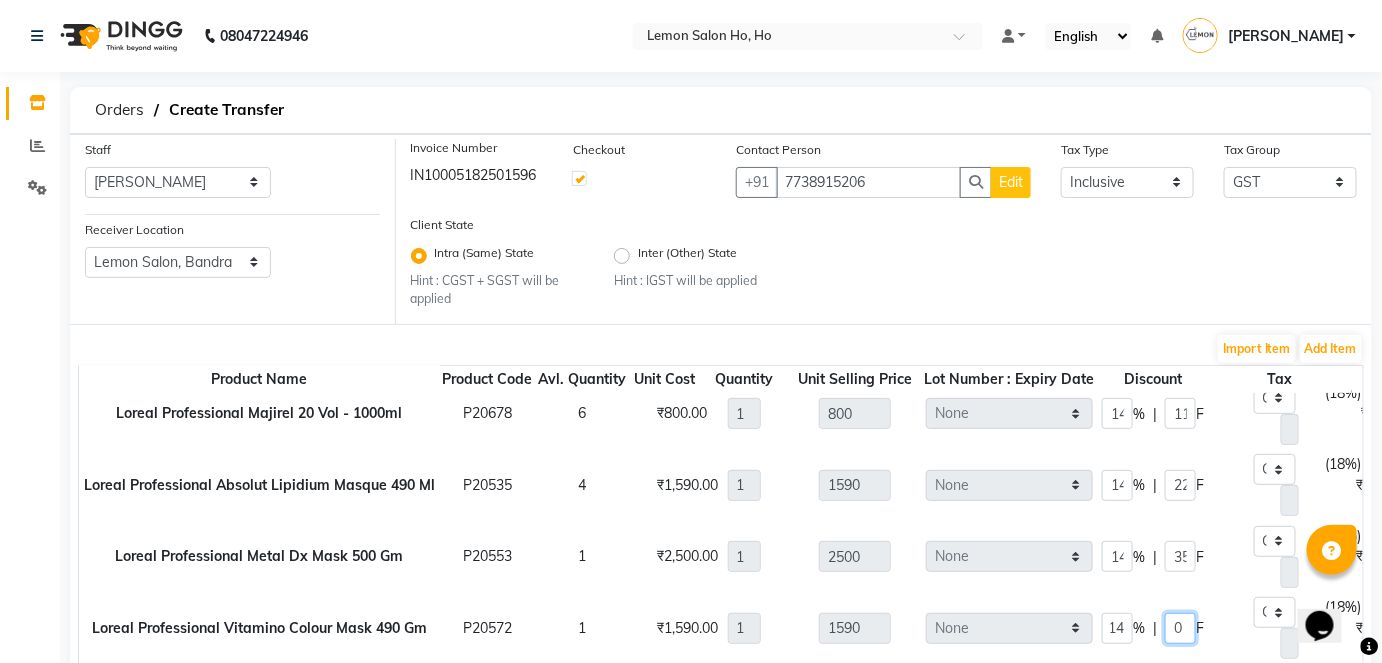 type on "222.6" 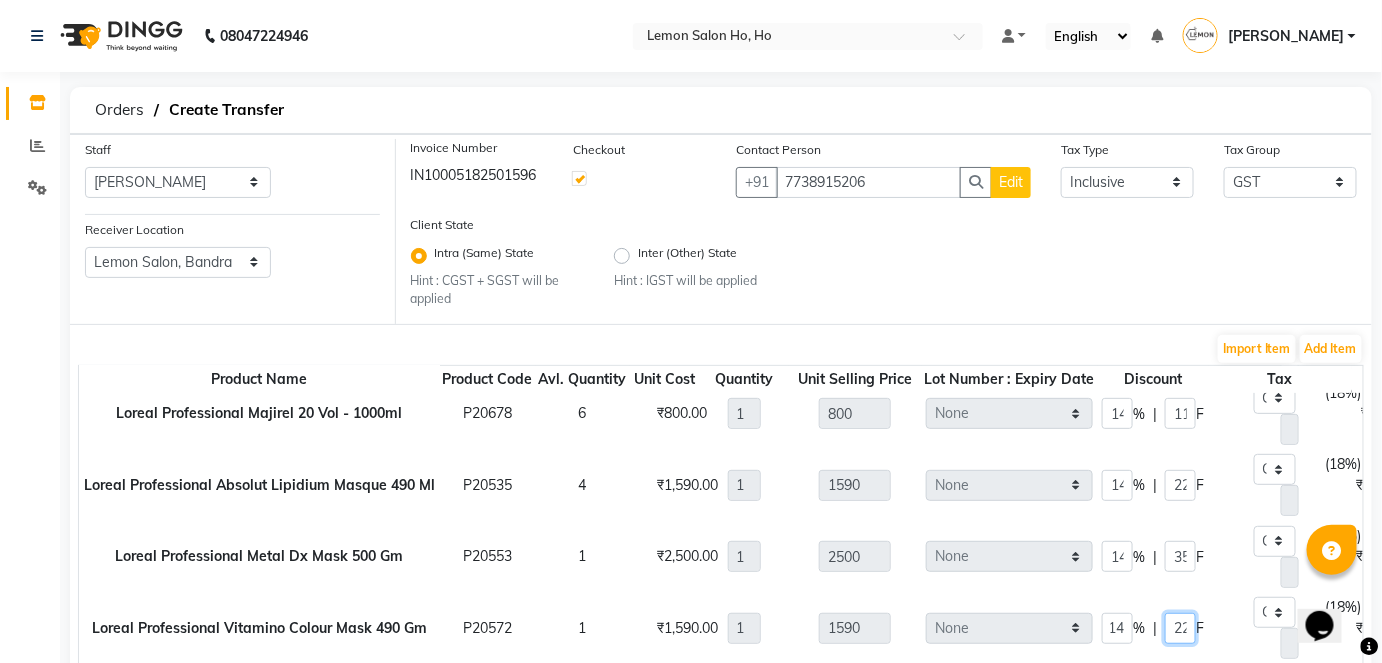 scroll, scrollTop: 0, scrollLeft: 0, axis: both 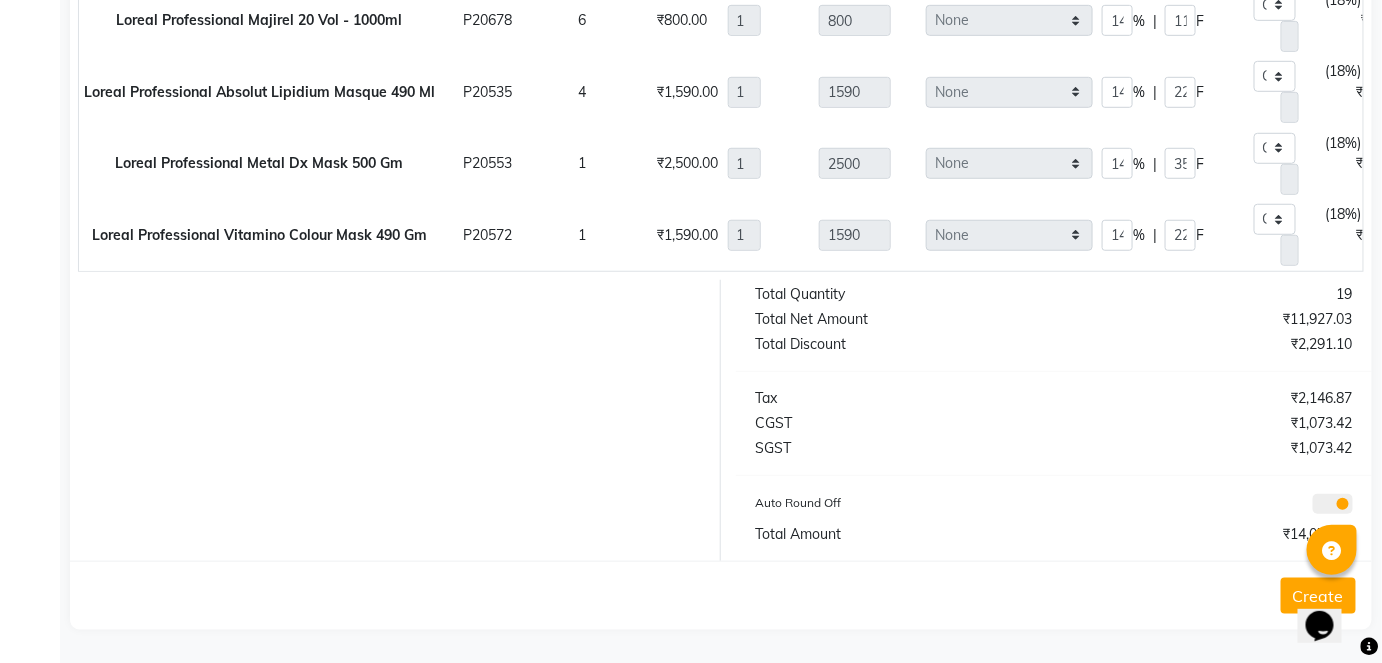 click on "Create" 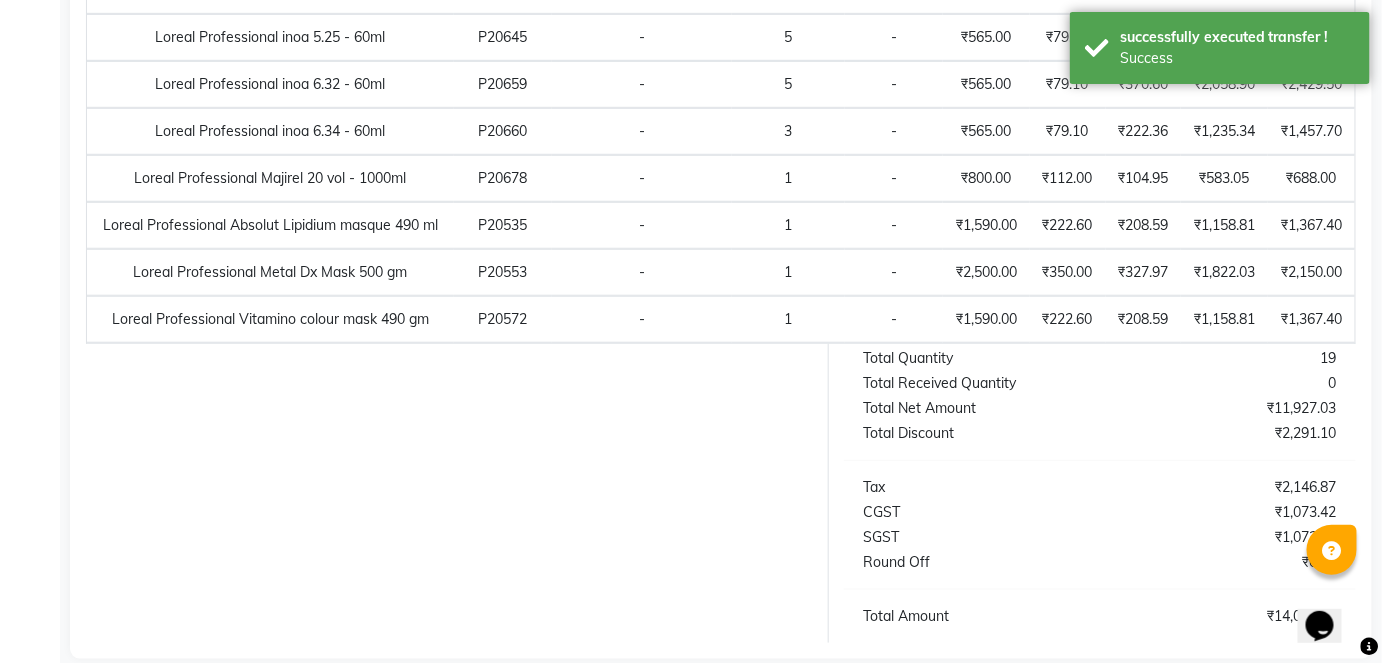 scroll, scrollTop: 0, scrollLeft: 0, axis: both 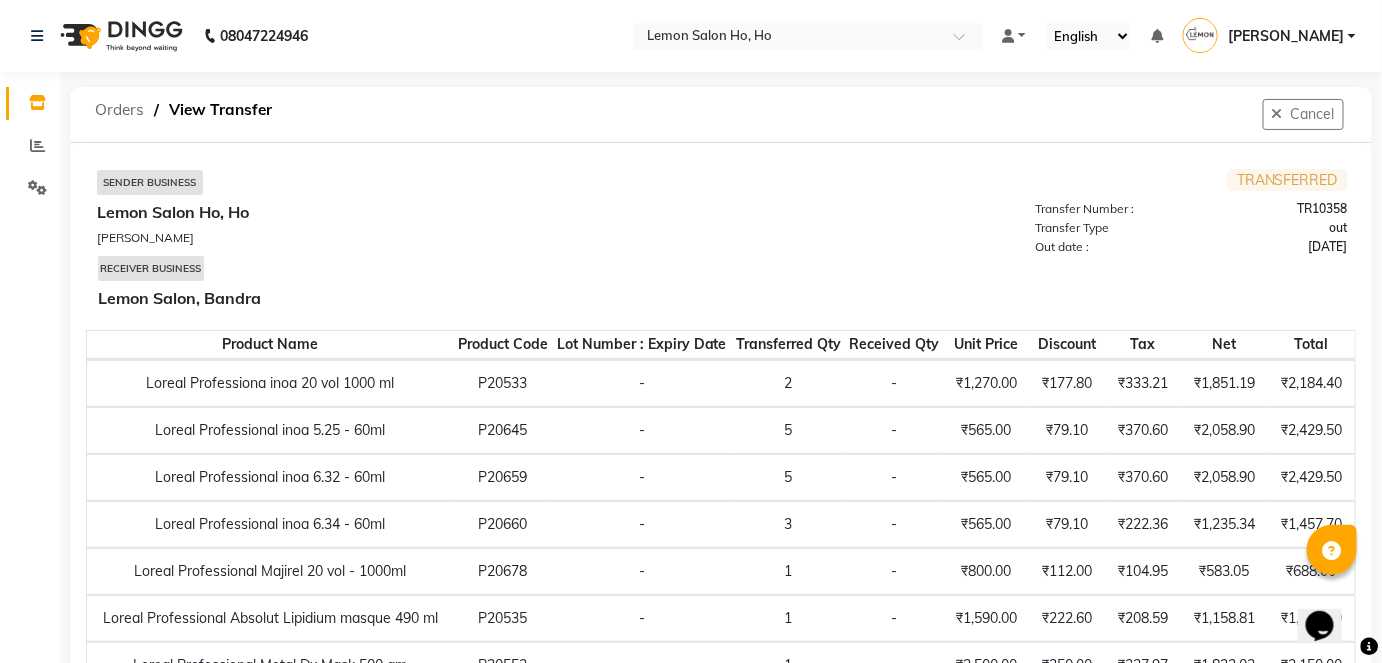 click on "Orders" 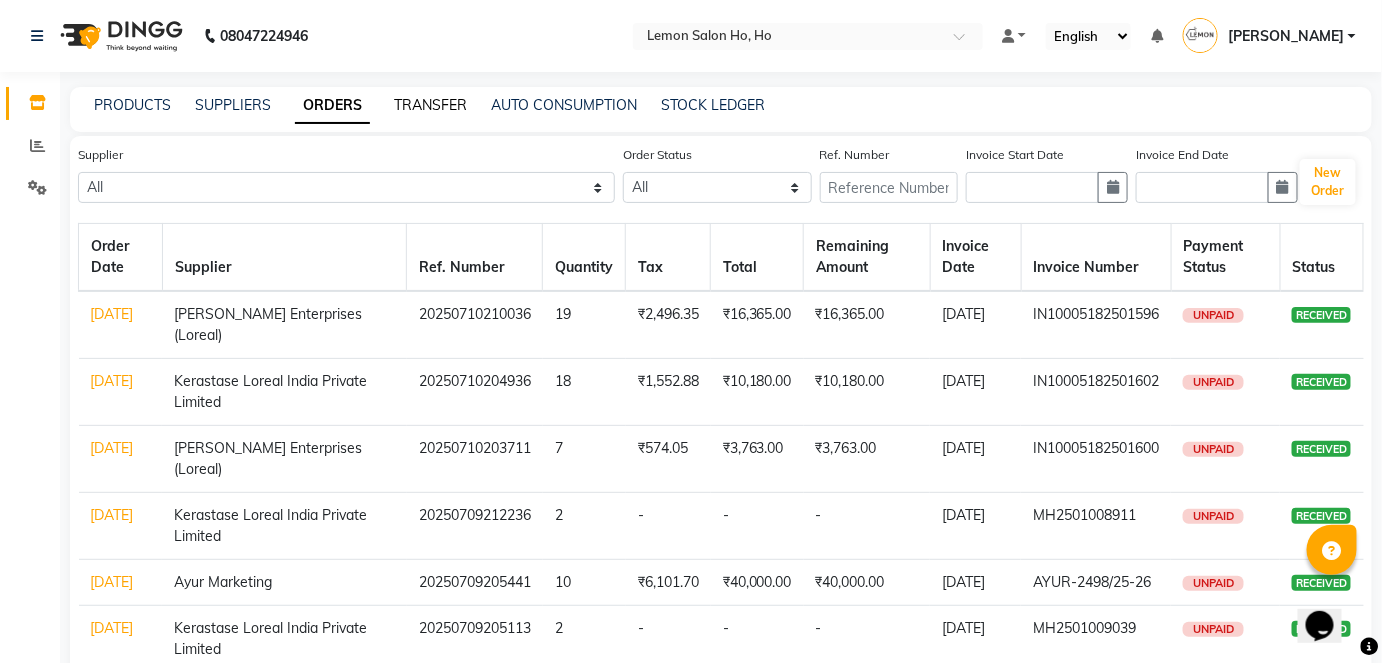 click on "TRANSFER" 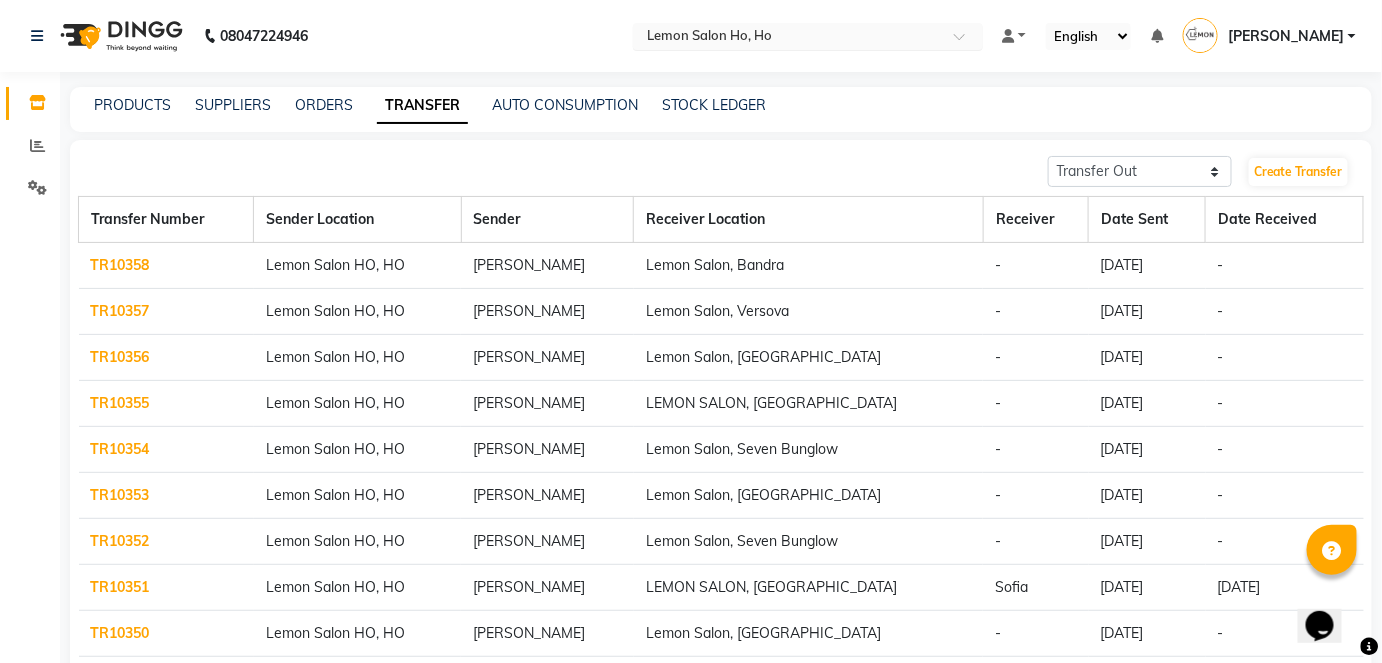 click at bounding box center (788, 38) 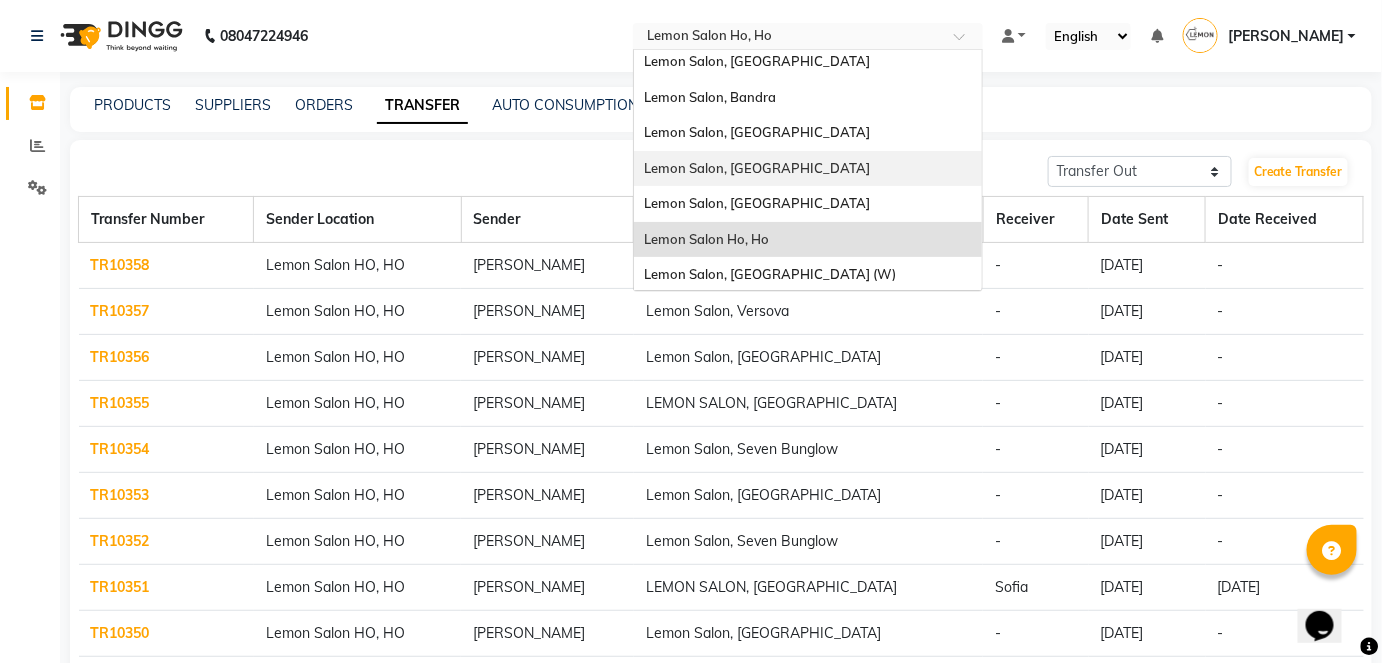 scroll, scrollTop: 185, scrollLeft: 0, axis: vertical 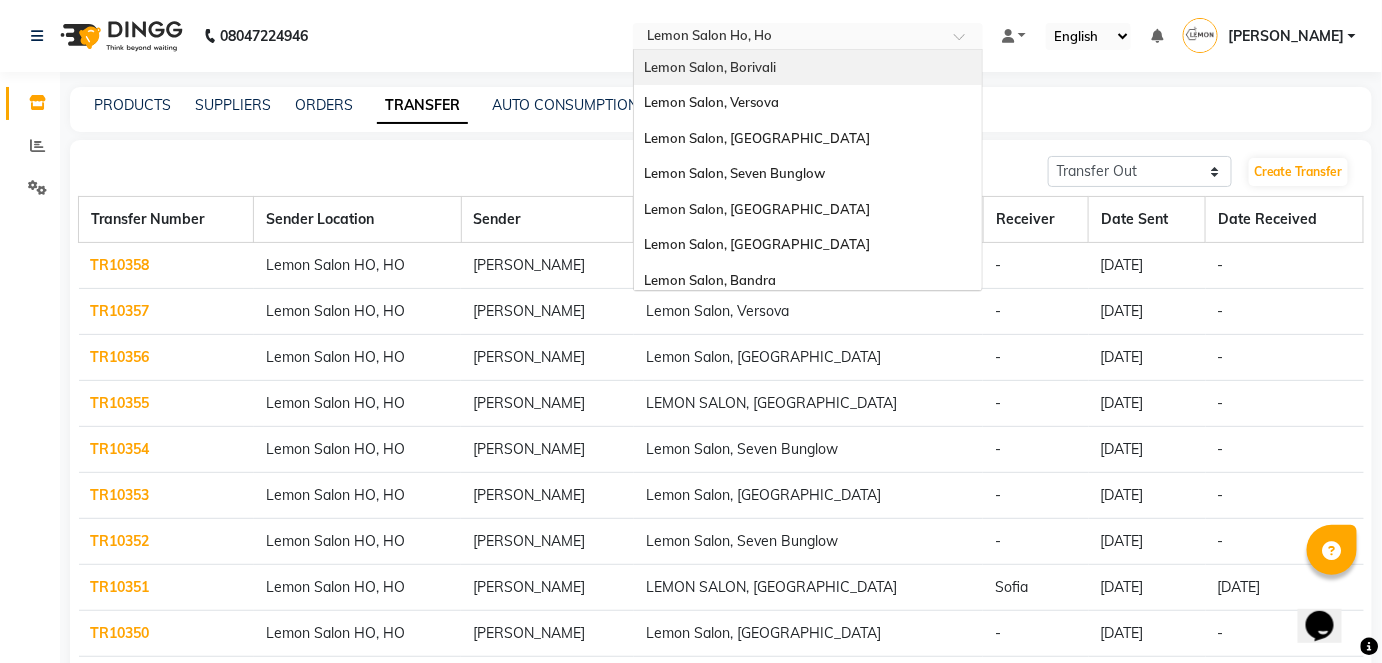 click on "Lemon Salon, Borivali" at bounding box center (808, 68) 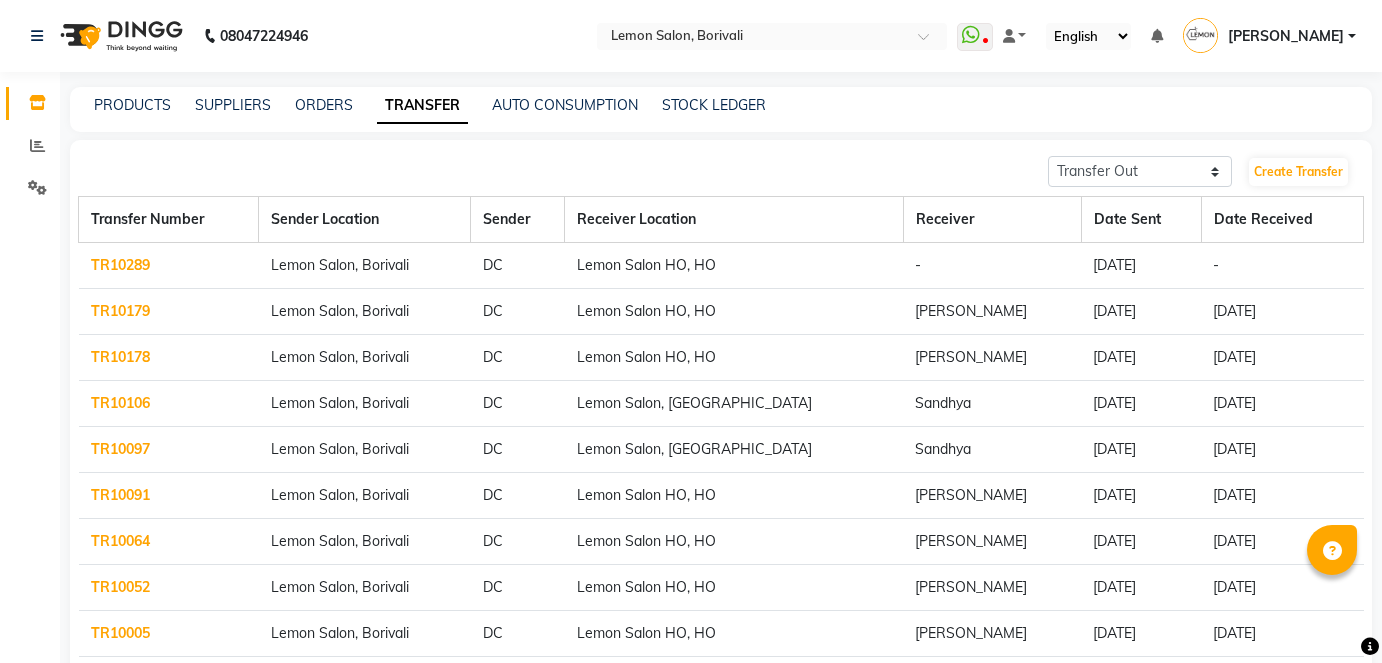 select on "sender" 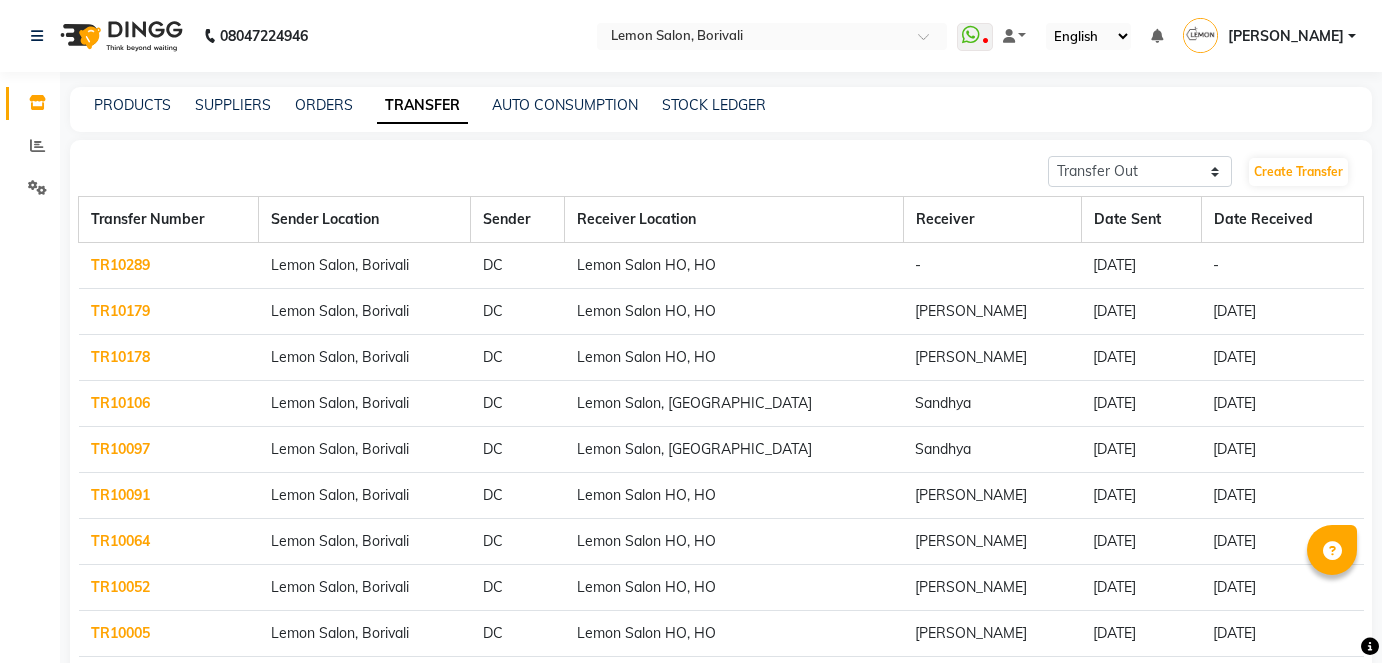 scroll, scrollTop: 0, scrollLeft: 0, axis: both 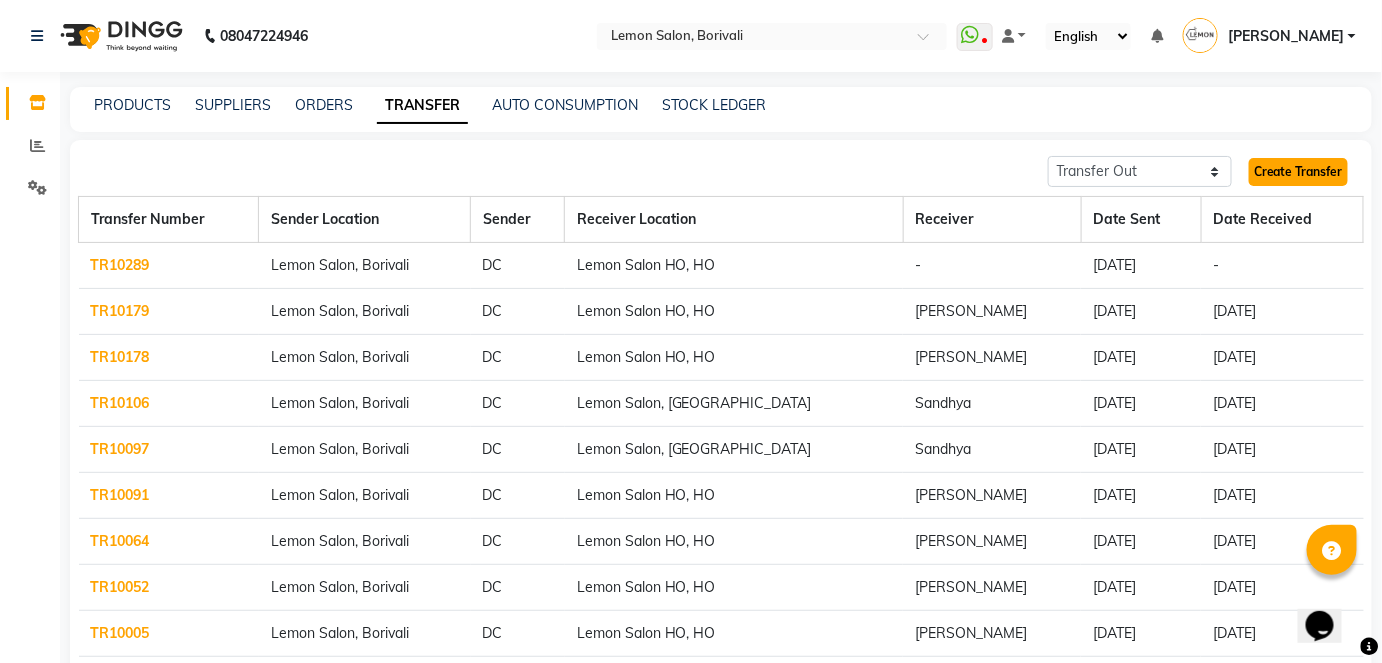 click on "Create Transfer" 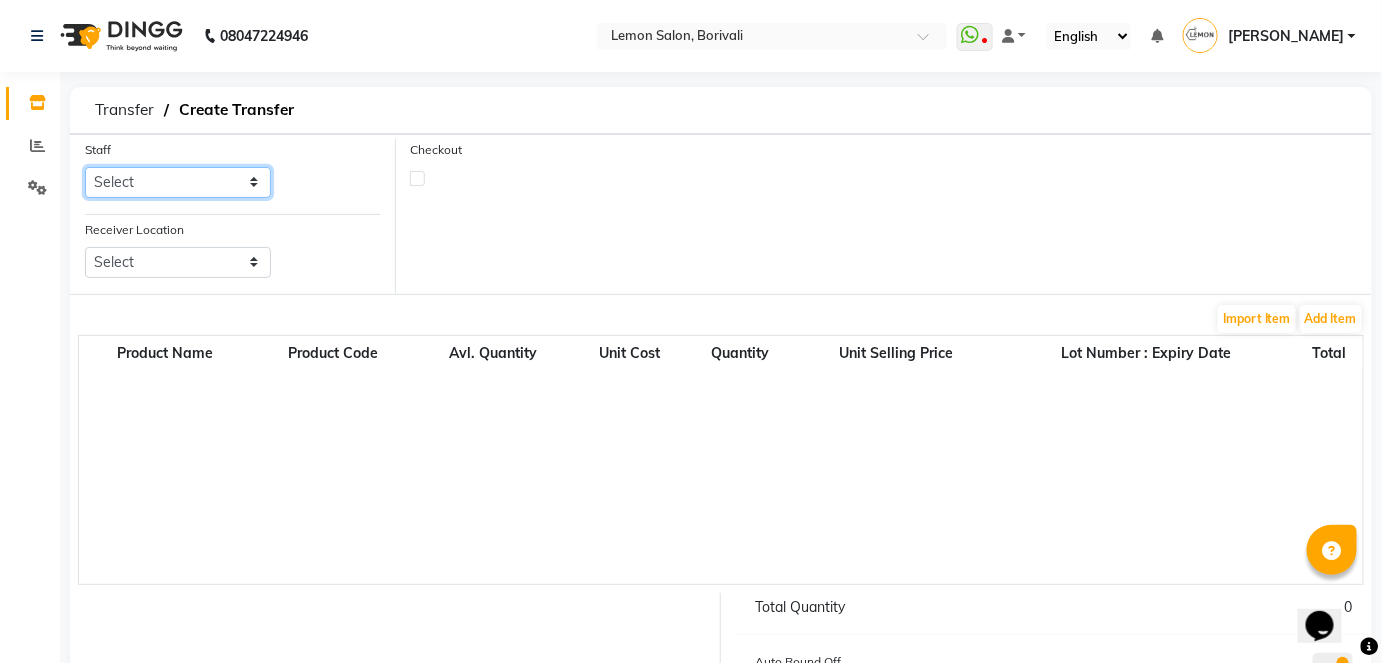 click on "Select Adnan Shaikh Apoorva Ssankar Arpita Deshmukh DC Faiz Khan Javed Mansoori Jiral Baua Jyoti Vyas  Lubna mushahid siddique  Mo Adnan  Mohammed Mohsin  Muneer Ahmed Nilofar Shaikh Nirmala jeevan marthe  Pooja Lodhi Pranali Jagtap Prashant Chavan Radha Gupta Rahil Shaikh (Rahul) Ritesh Usrthe Rupa Singh Sanu Rehman Shahrukh Mansoori Varsha Bittu Karmakar" at bounding box center (178, 182) 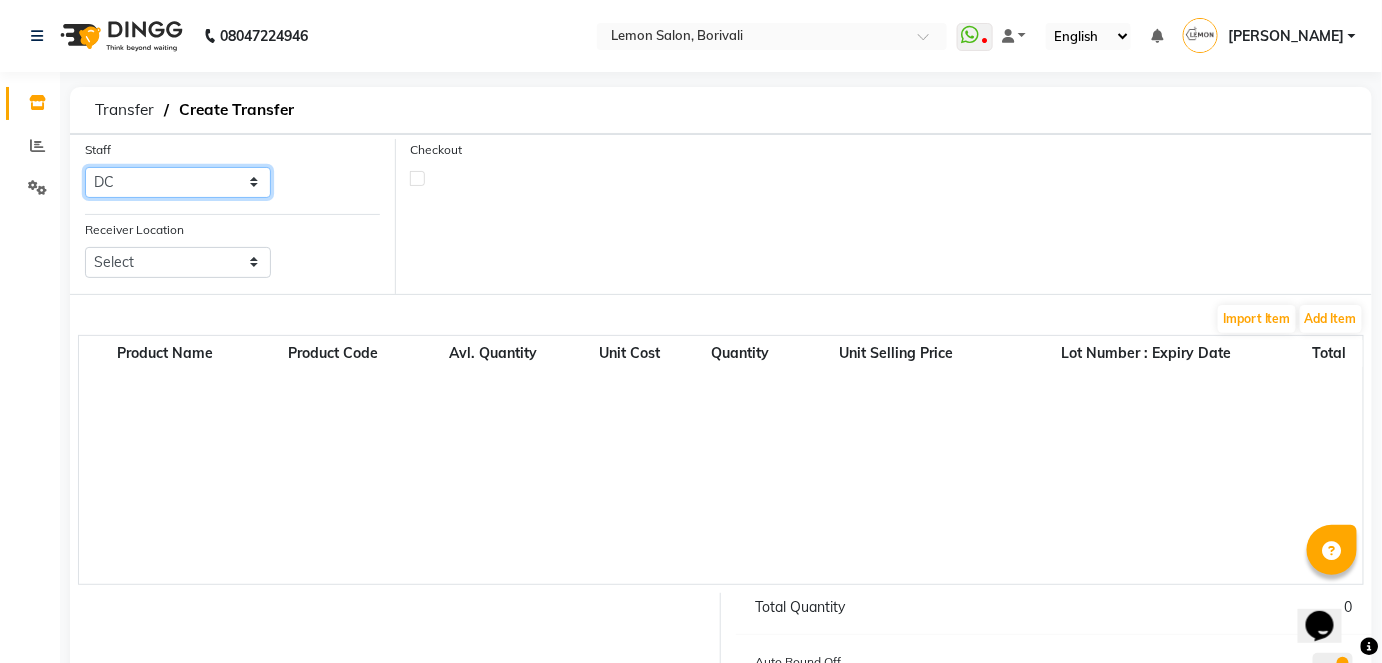 click on "Select Adnan Shaikh Apoorva Ssankar Arpita Deshmukh DC Faiz Khan Javed Mansoori Jiral Baua Jyoti Vyas  Lubna mushahid siddique  Mo Adnan  Mohammed Mohsin  Muneer Ahmed Nilofar Shaikh Nirmala jeevan marthe  Pooja Lodhi Pranali Jagtap Prashant Chavan Radha Gupta Rahil Shaikh (Rahul) Ritesh Usrthe Rupa Singh Sanu Rehman Shahrukh Mansoori Varsha Bittu Karmakar" at bounding box center [178, 182] 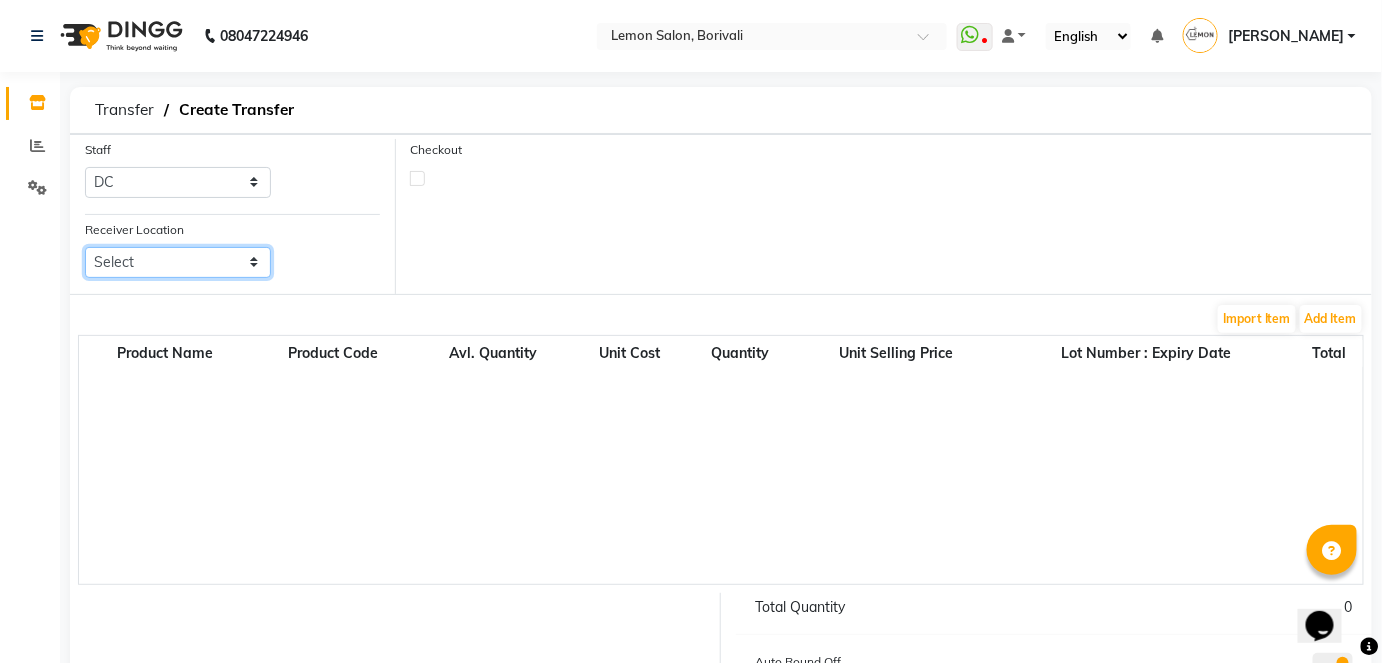 click on "Select Lemon Salon, Lokhandwala  Lemon Salon, Malad Lemon Salon, Seven Bunglow Lemon Salon, Bandra Lemon Salon, Versova Lemon Salon, Goregaon Lemon Salon, Oshiwara Lemon Salon, Mira Road Lemon Salon, Kandivali Lemon Salon Ho, Ho Lemon Salon, Goregaon (W)" at bounding box center [178, 262] 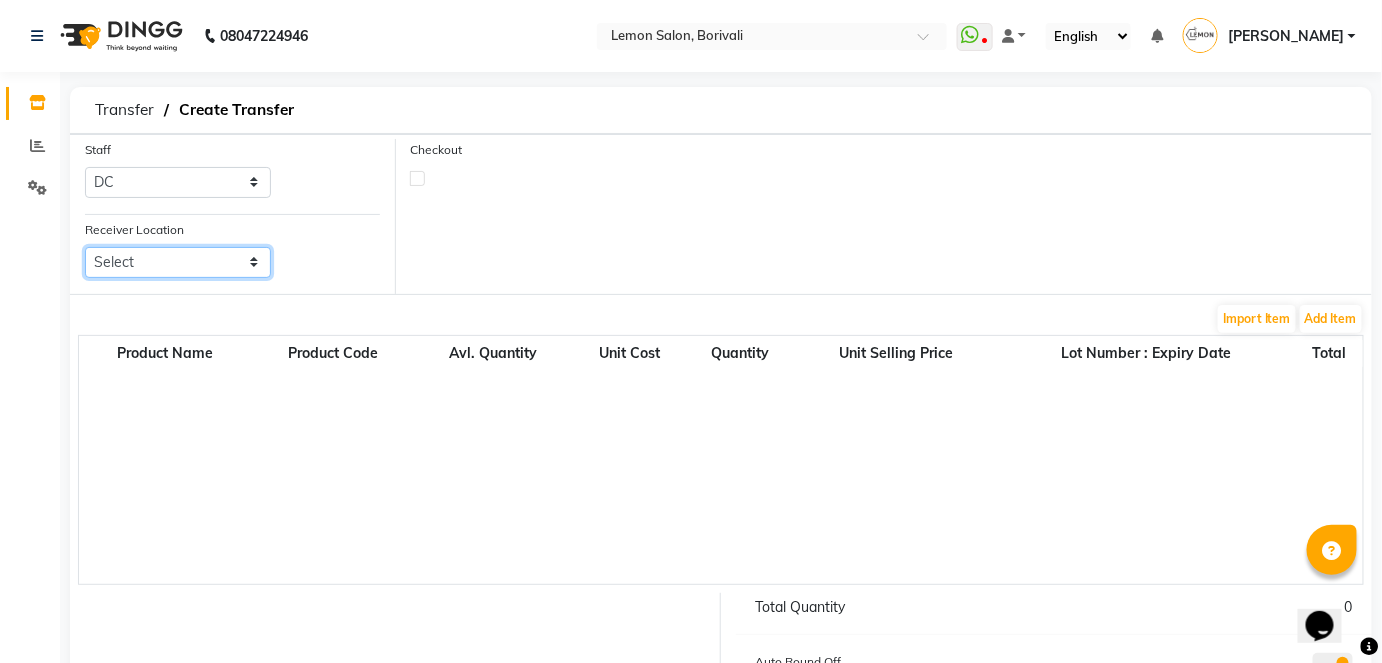 select on "968" 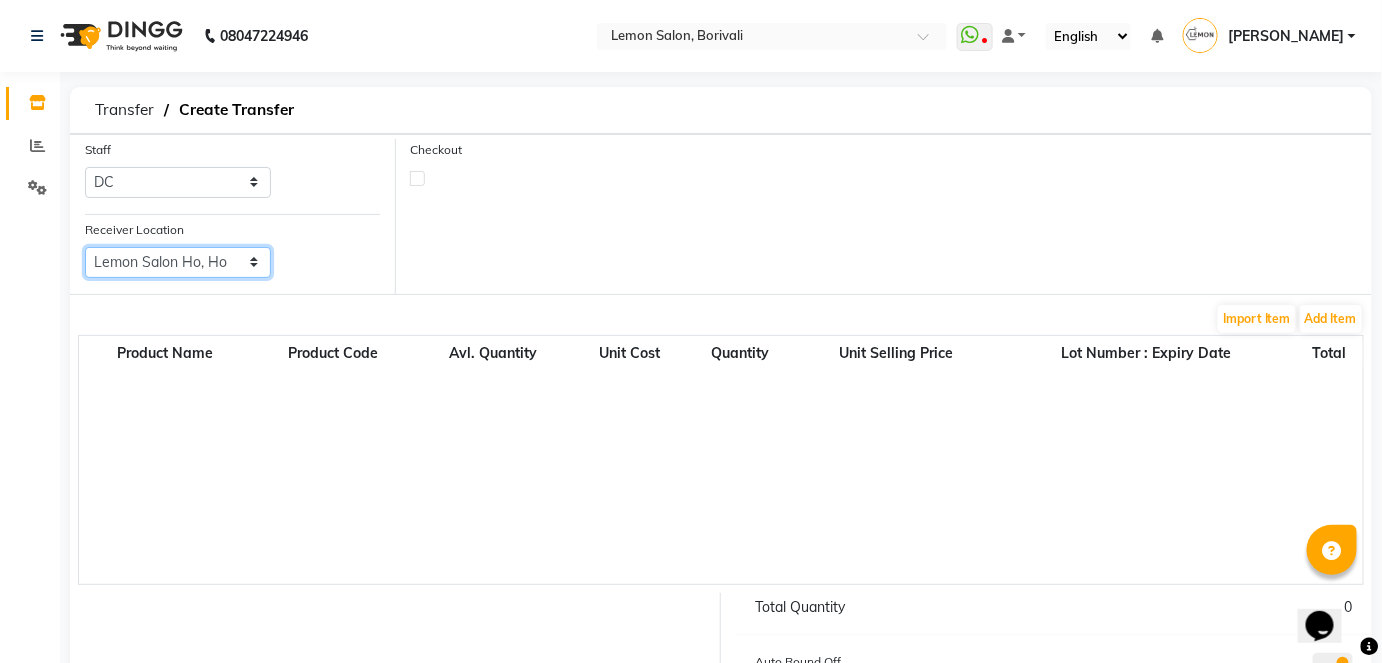 click on "Select Lemon Salon, Lokhandwala  Lemon Salon, Malad Lemon Salon, Seven Bunglow Lemon Salon, Bandra Lemon Salon, Versova Lemon Salon, Goregaon Lemon Salon, Oshiwara Lemon Salon, Mira Road Lemon Salon, Kandivali Lemon Salon Ho, Ho Lemon Salon, Goregaon (W)" at bounding box center (178, 262) 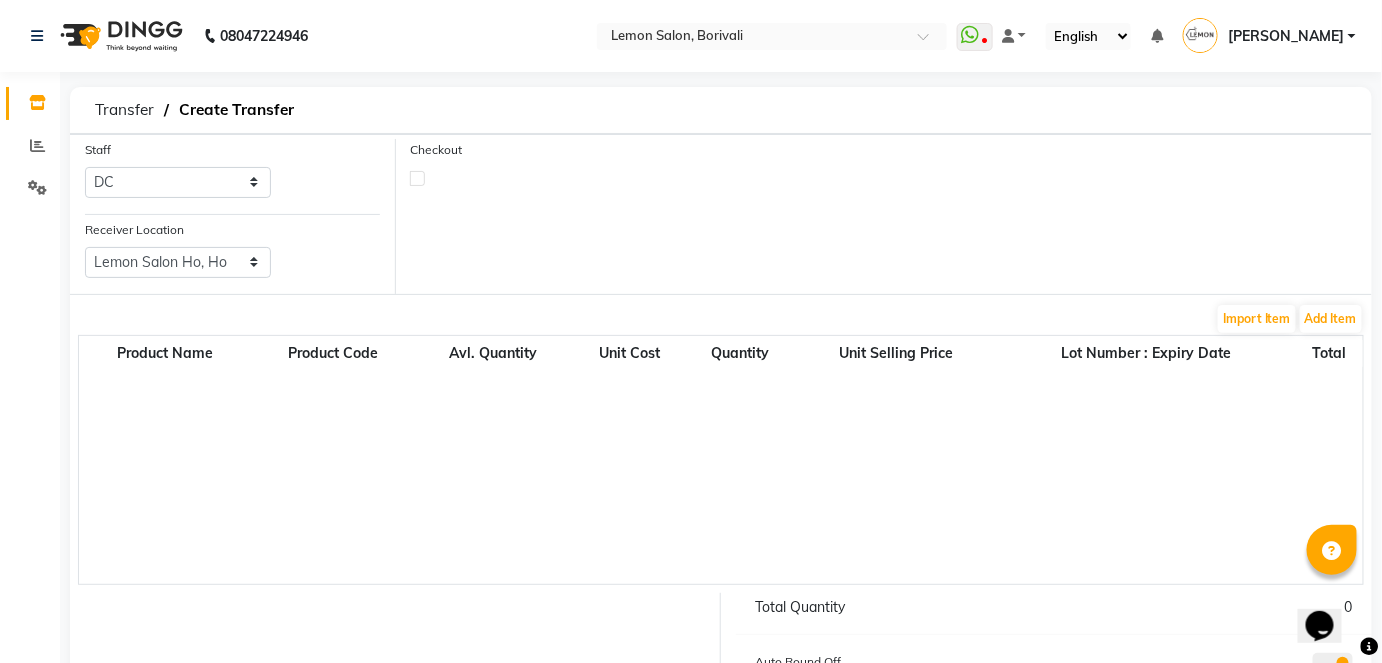 click 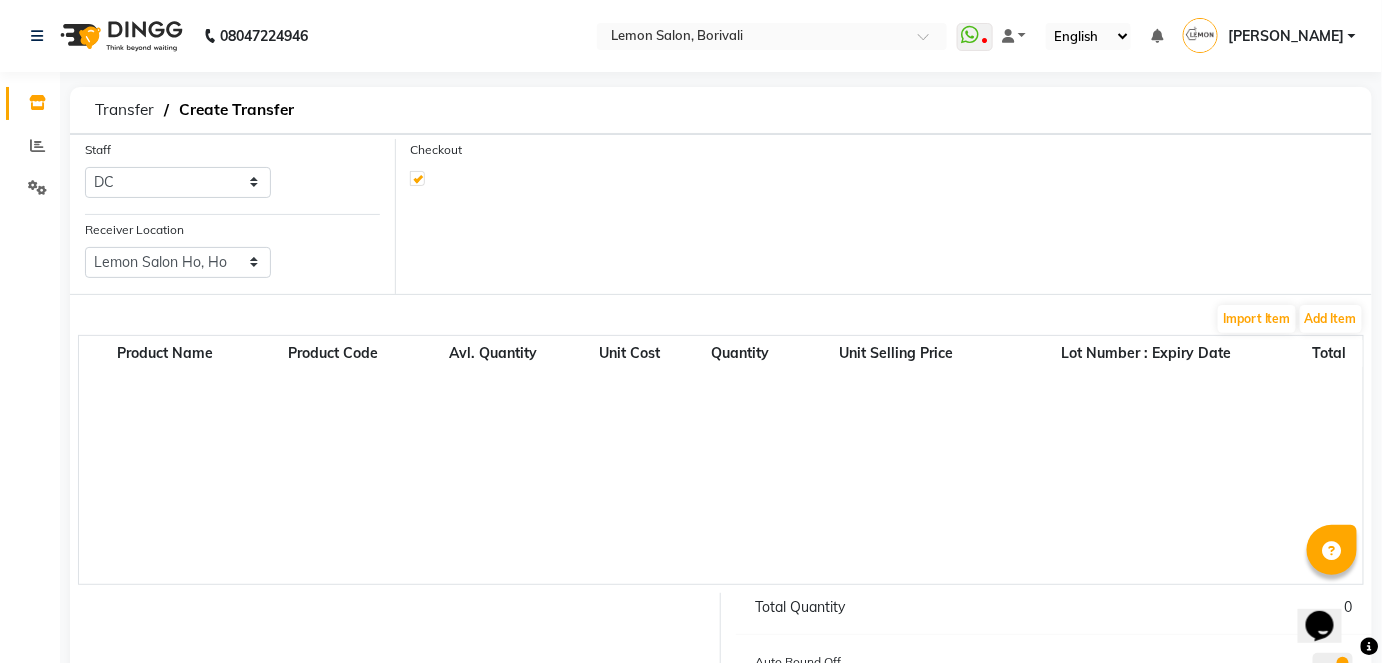 select on "true" 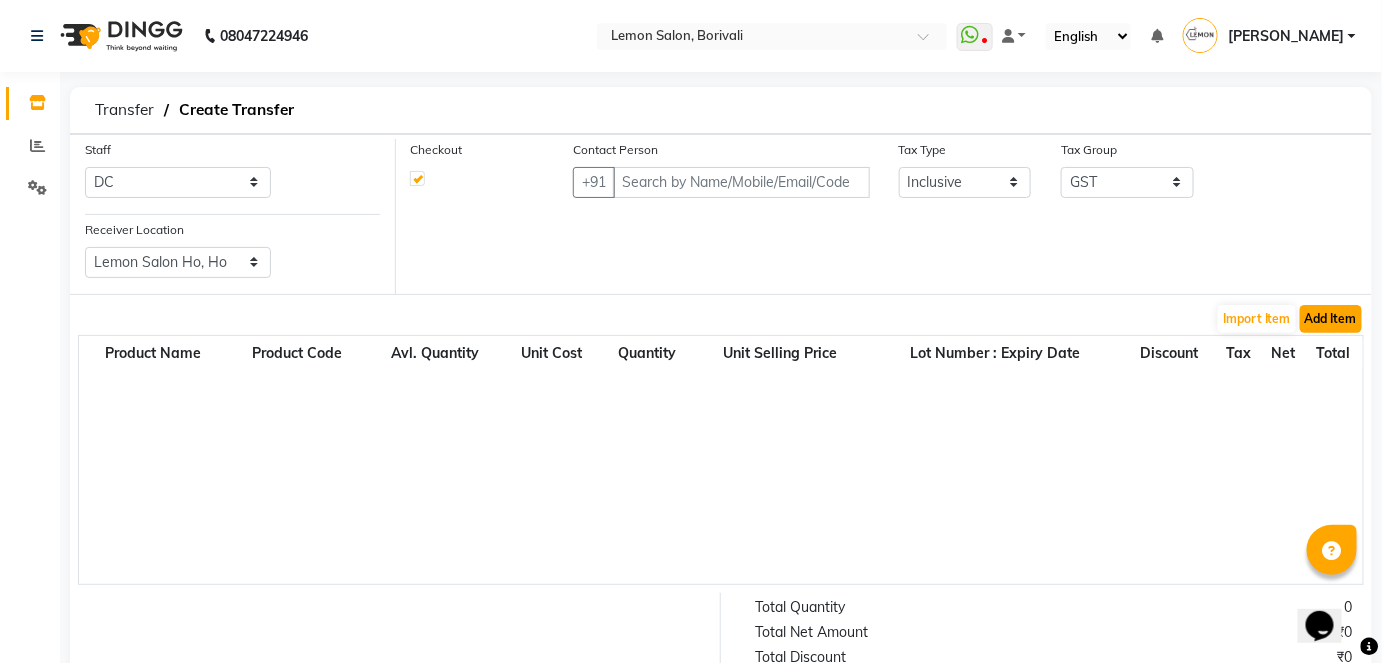 click on "Add Item" 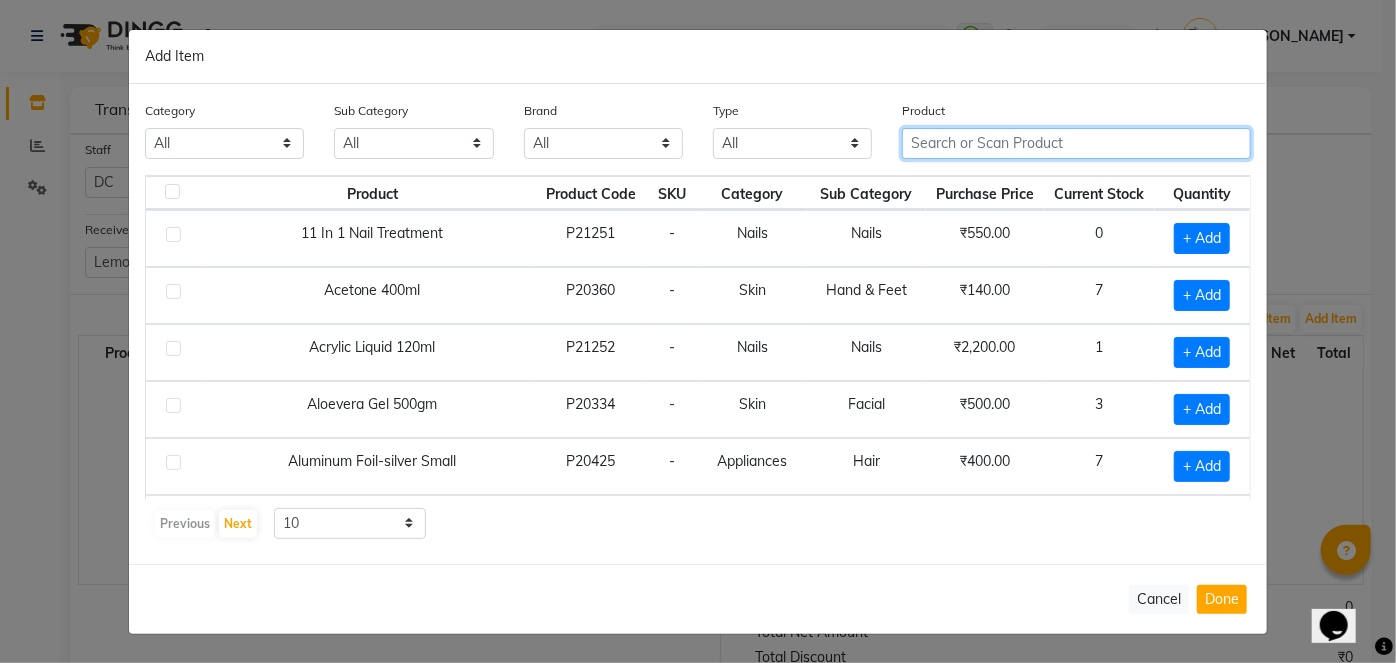 click 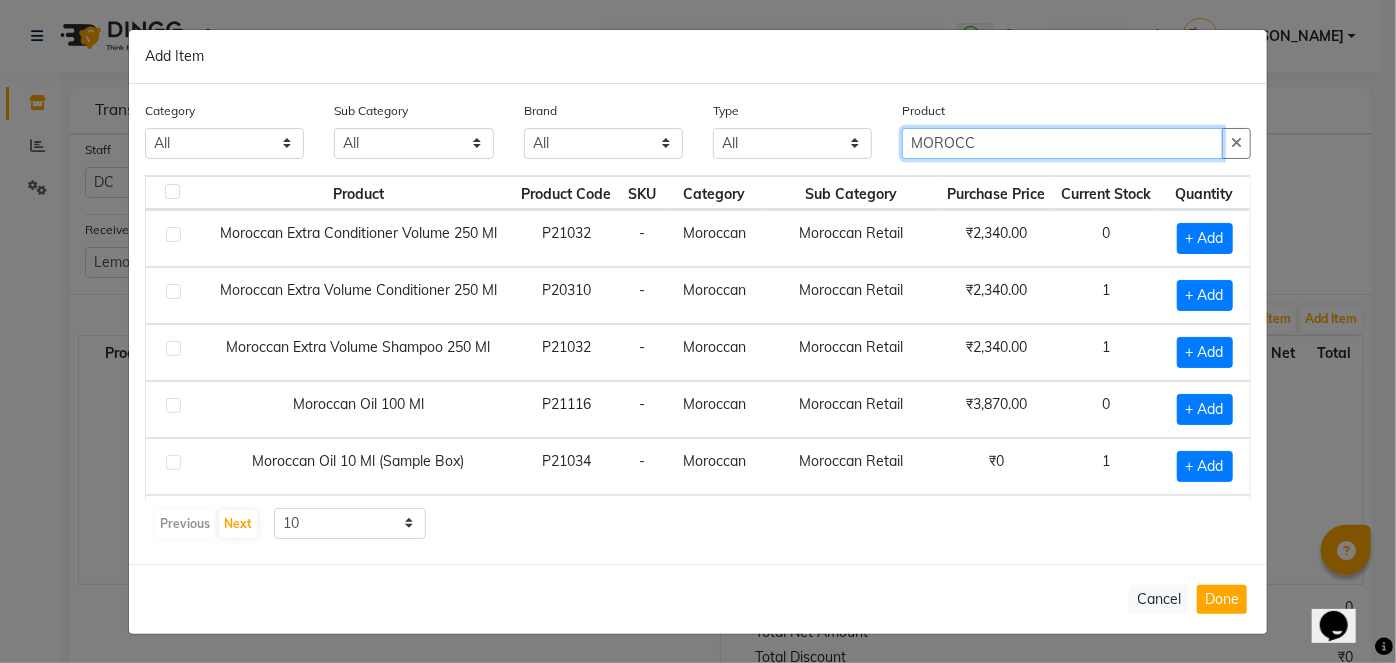 type on "MOROCC" 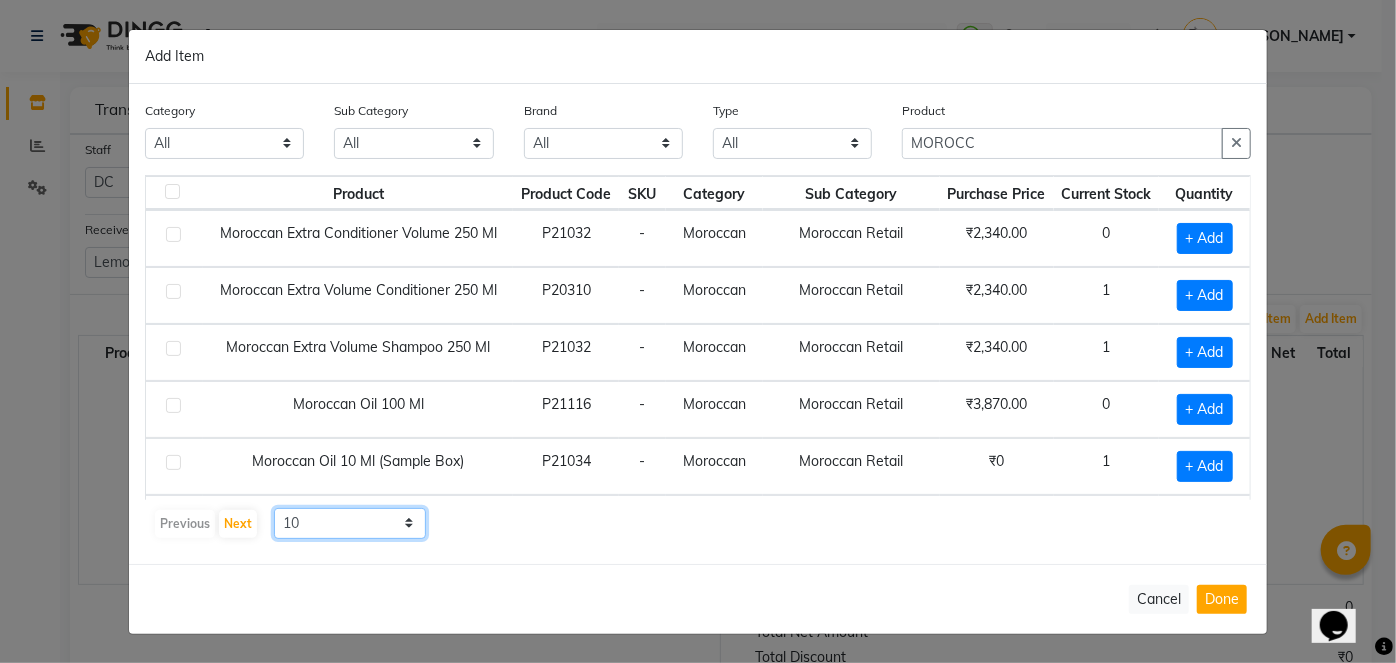 click on "10 50 100" 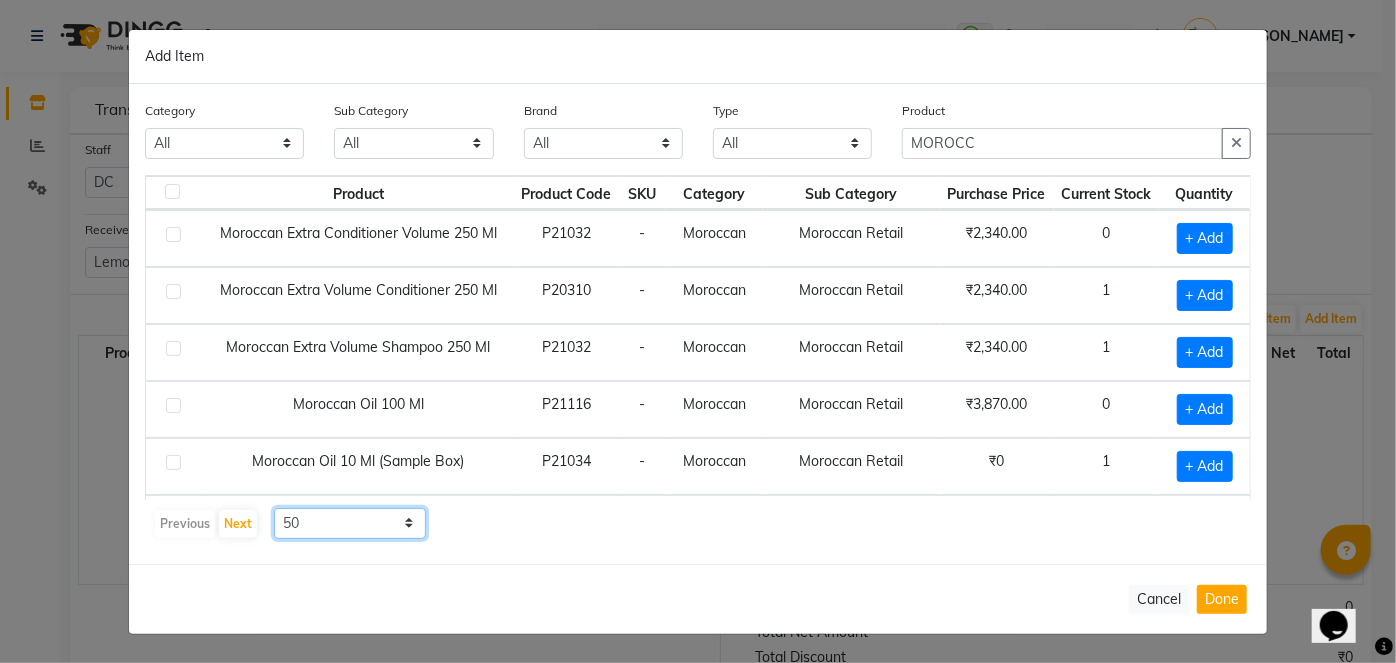 click on "10 50 100" 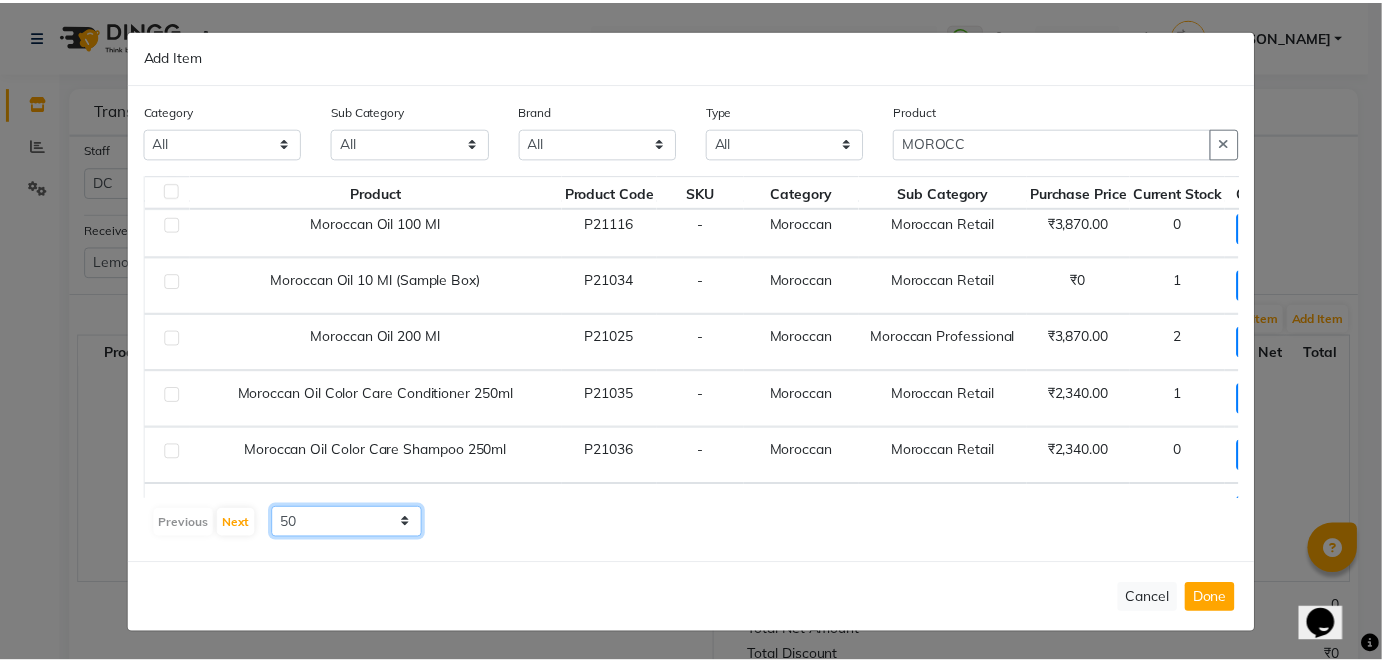 scroll, scrollTop: 272, scrollLeft: 0, axis: vertical 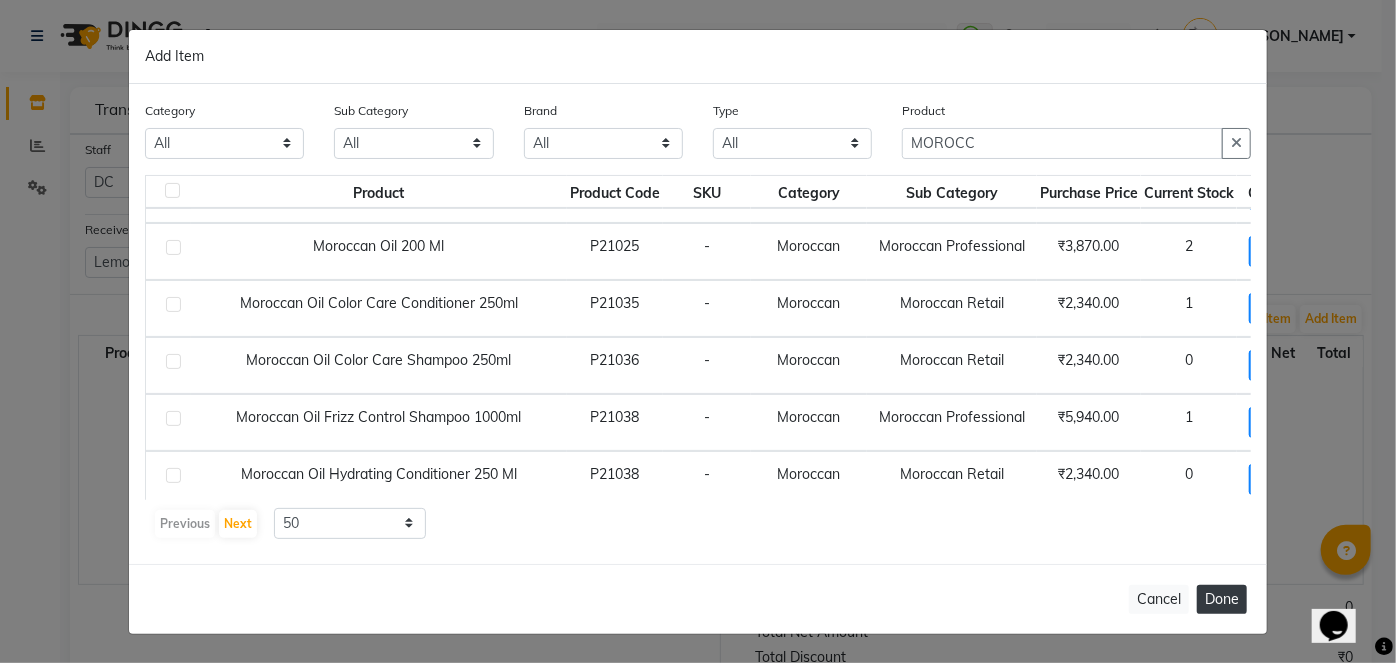 click on "Done" 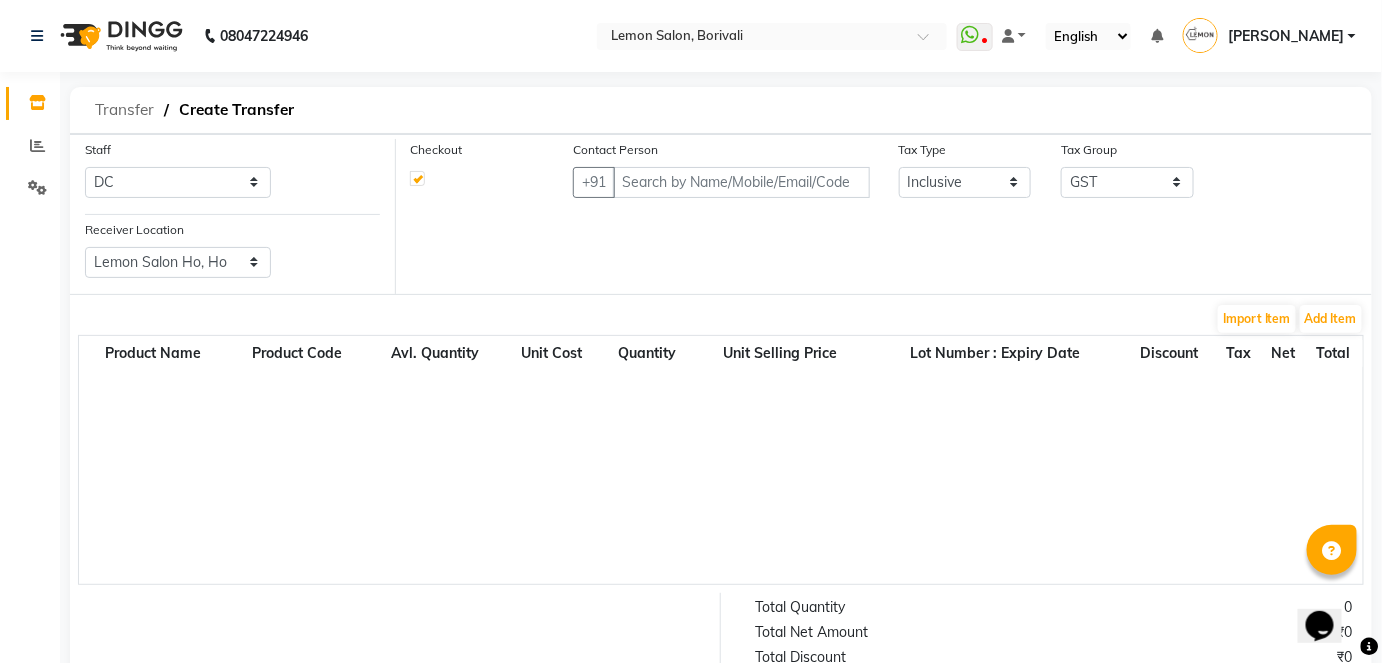 click on "Transfer" 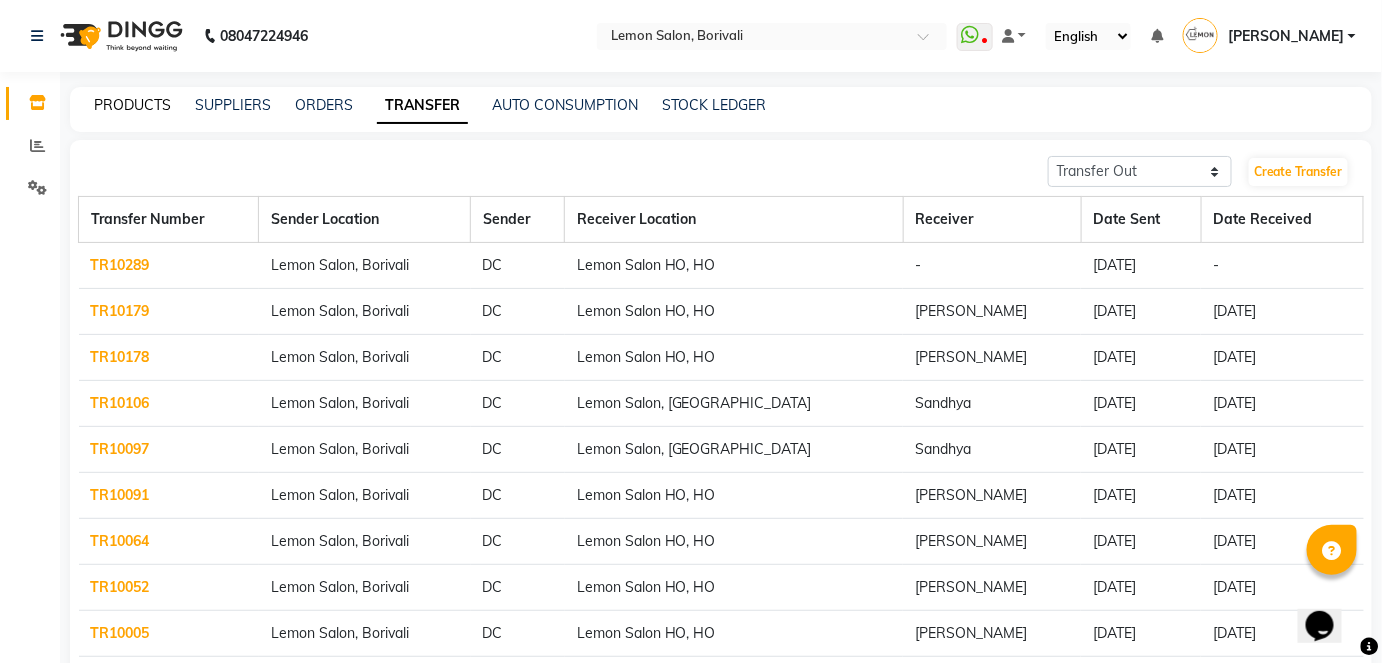 click on "PRODUCTS" 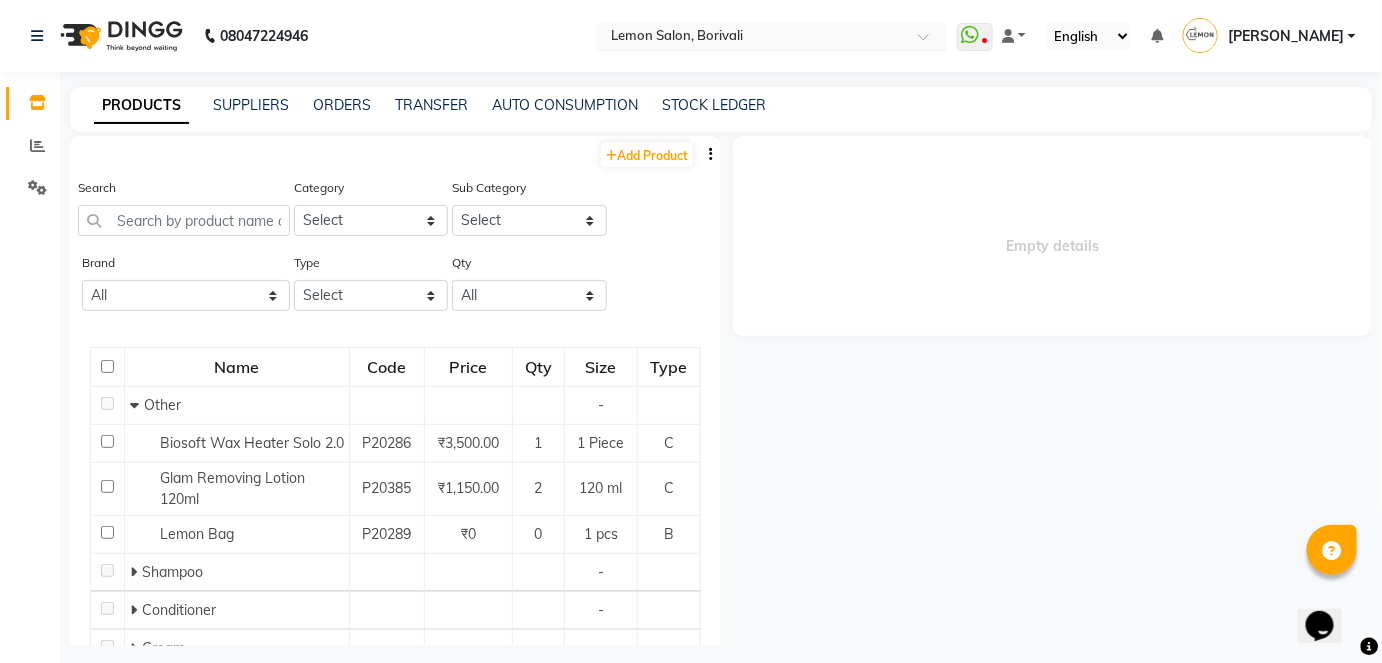 click at bounding box center (752, 38) 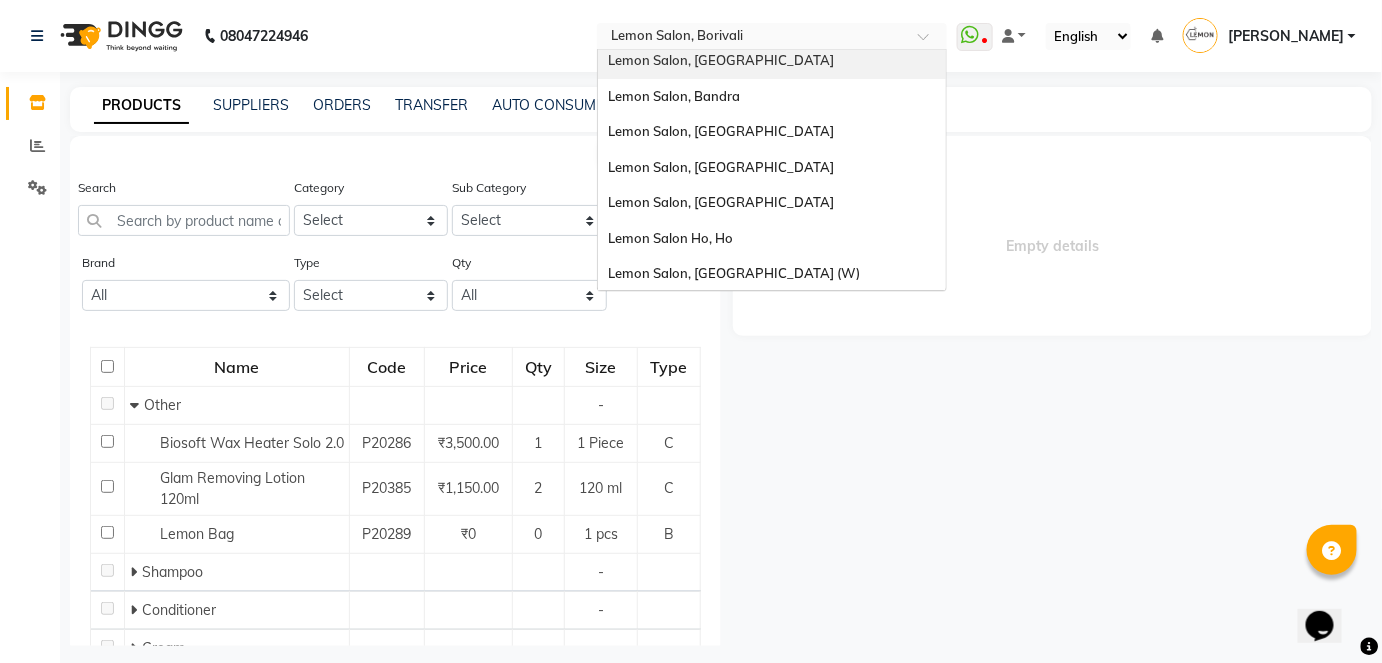 scroll, scrollTop: 185, scrollLeft: 0, axis: vertical 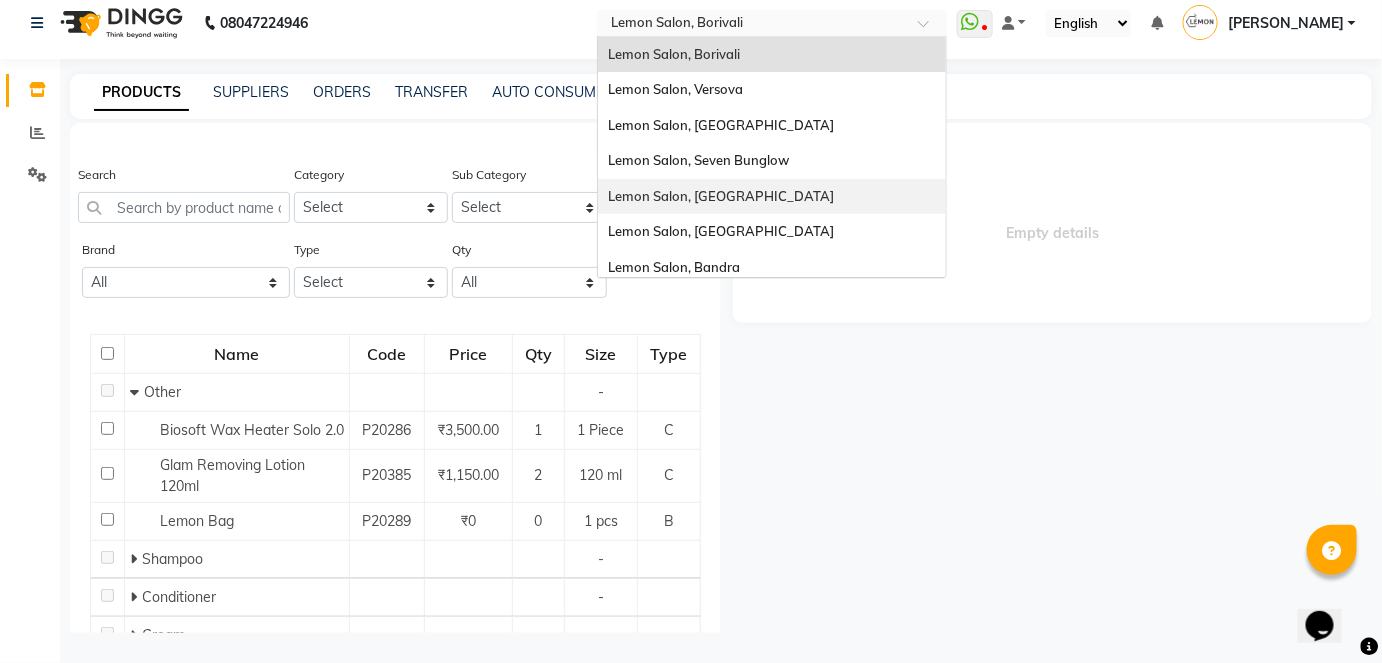 click on "Lemon Salon, [GEOGRAPHIC_DATA]" at bounding box center (772, 197) 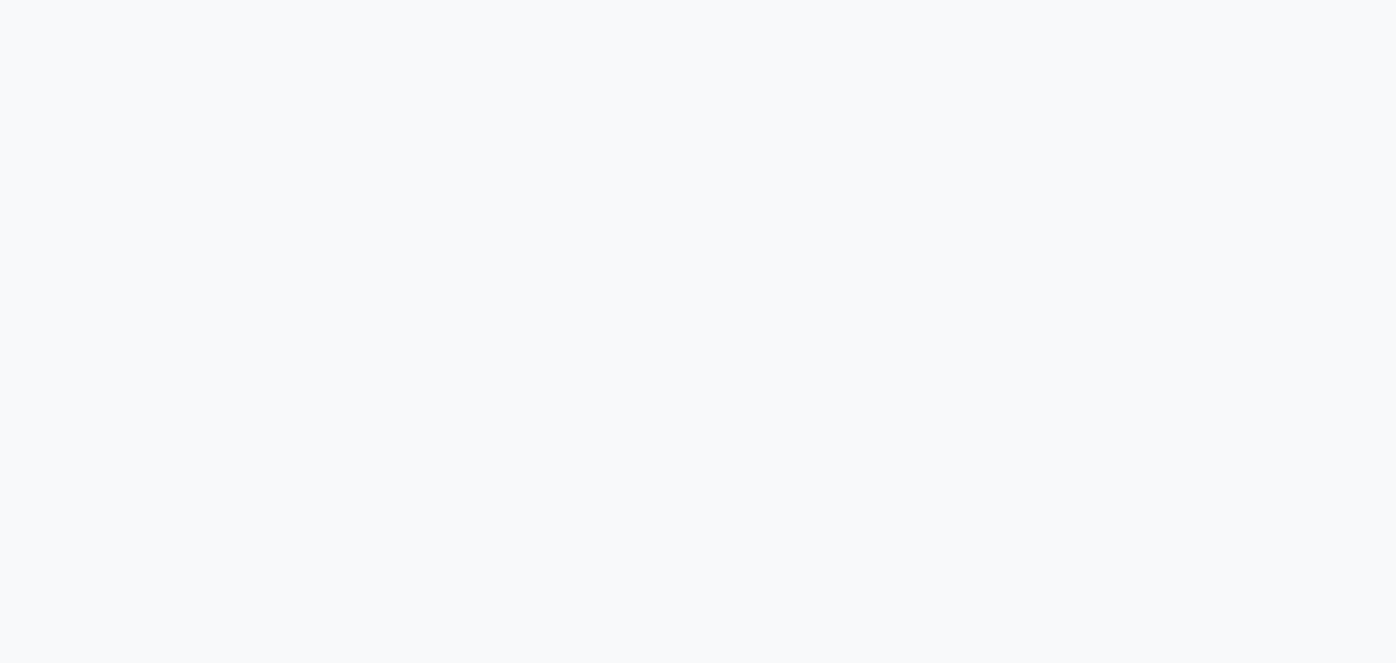 scroll, scrollTop: 0, scrollLeft: 0, axis: both 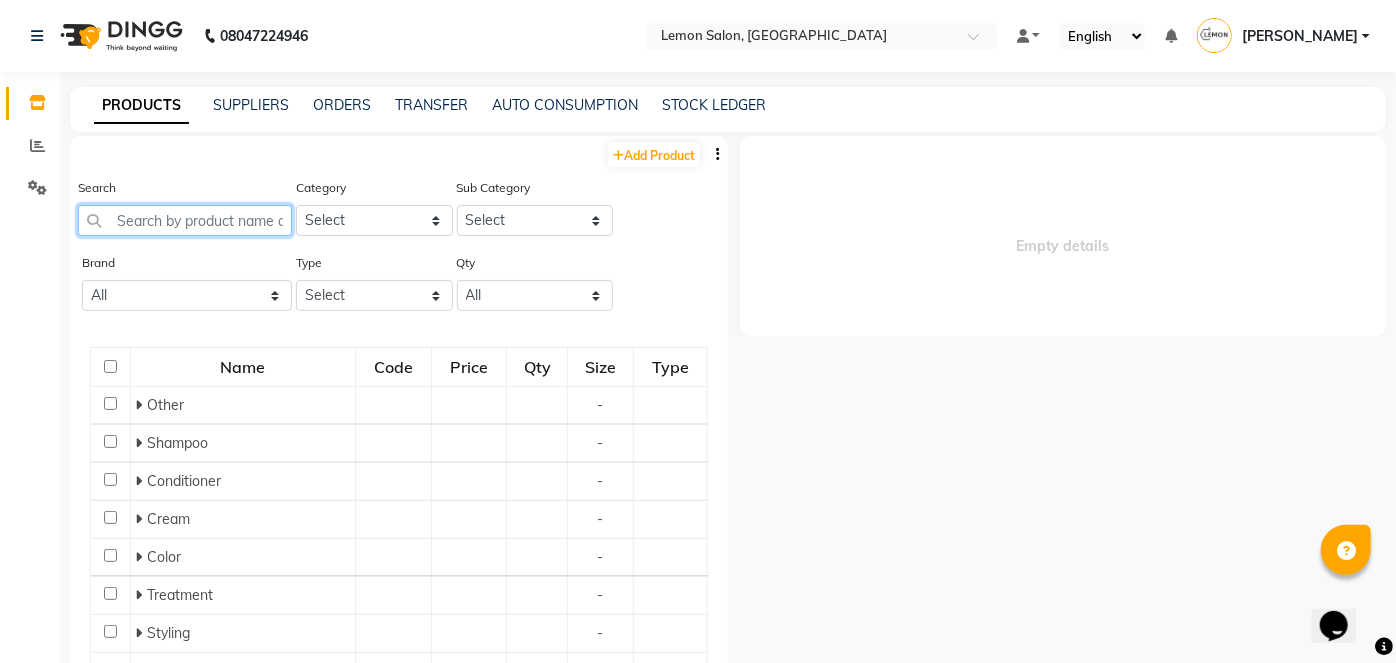 click 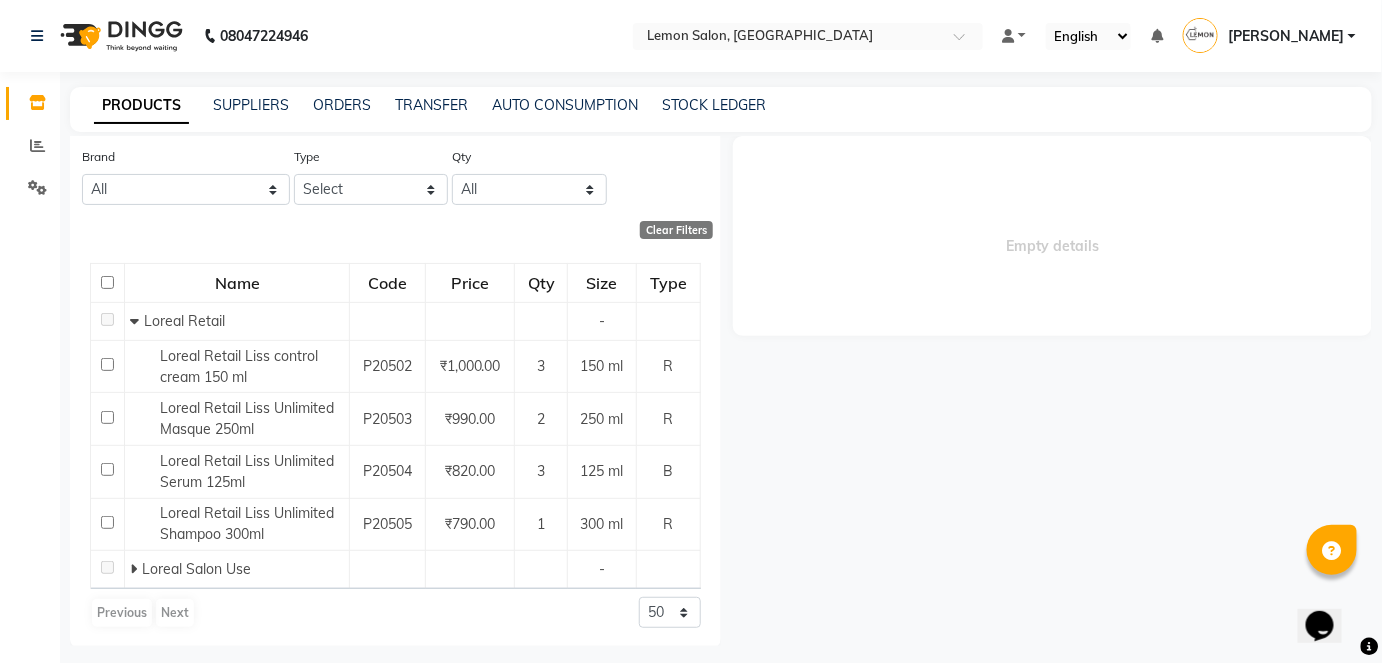 scroll, scrollTop: 107, scrollLeft: 0, axis: vertical 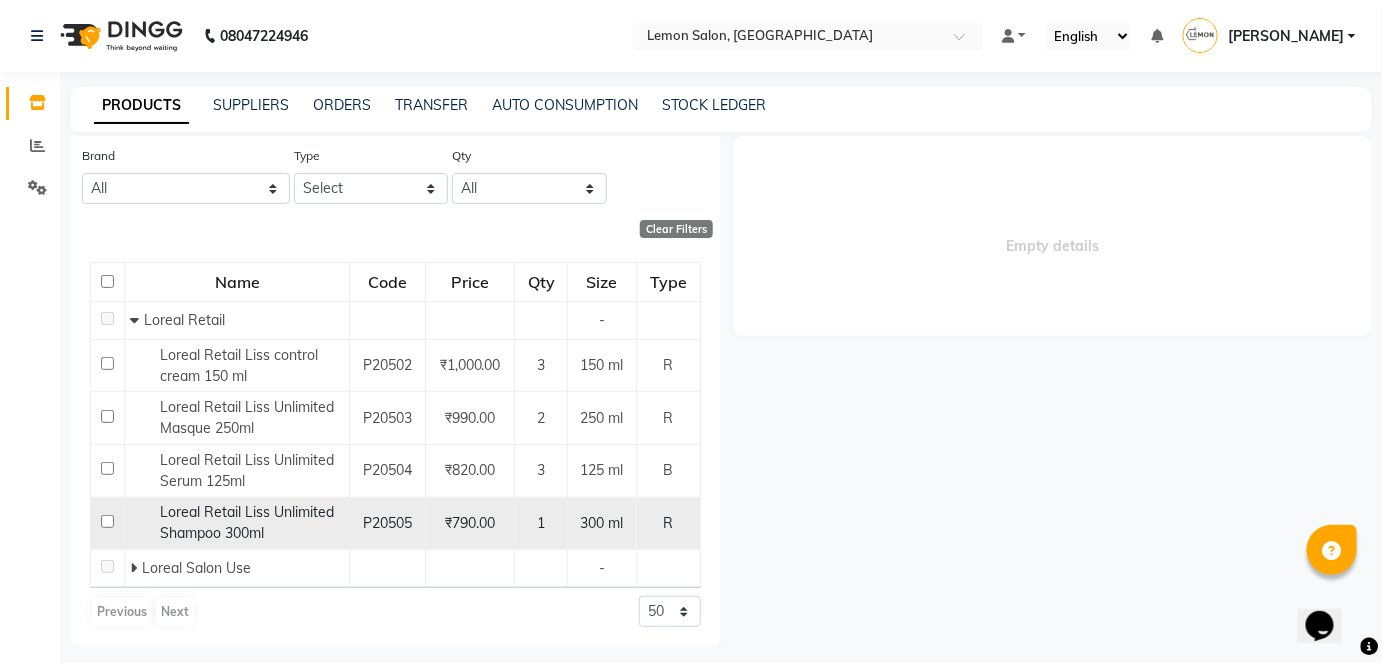 type on "LISS" 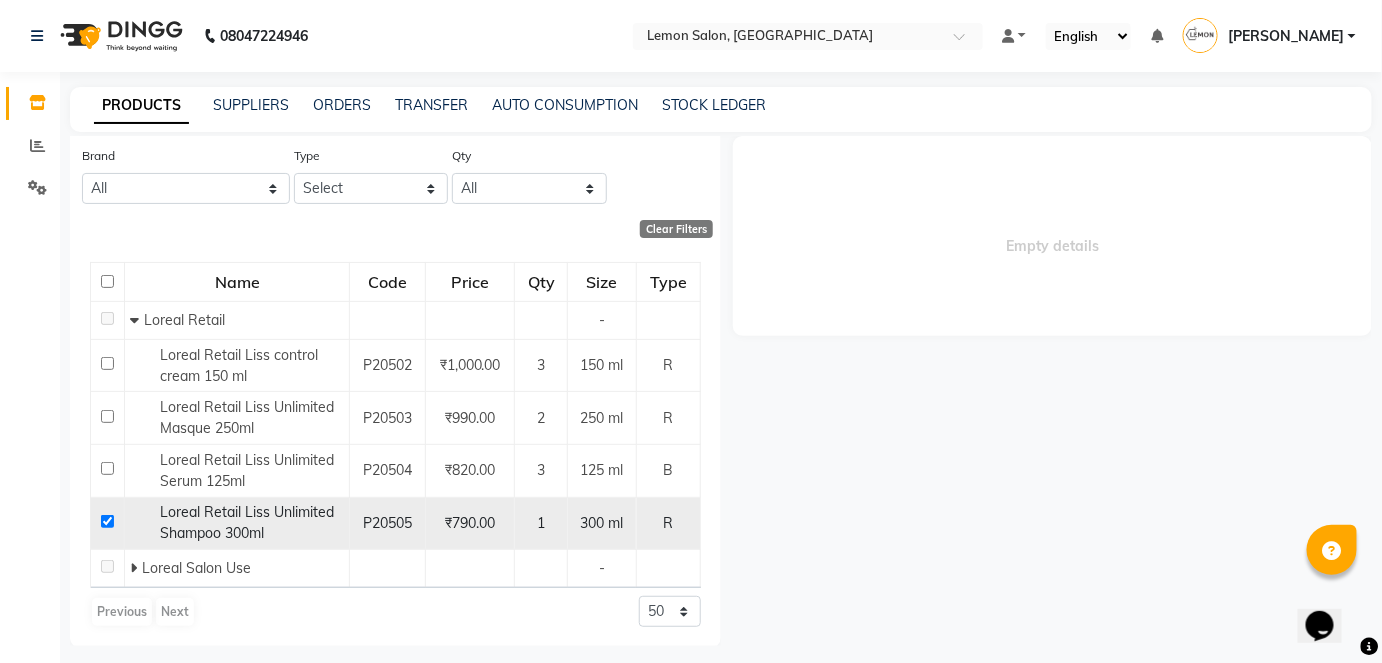 checkbox on "true" 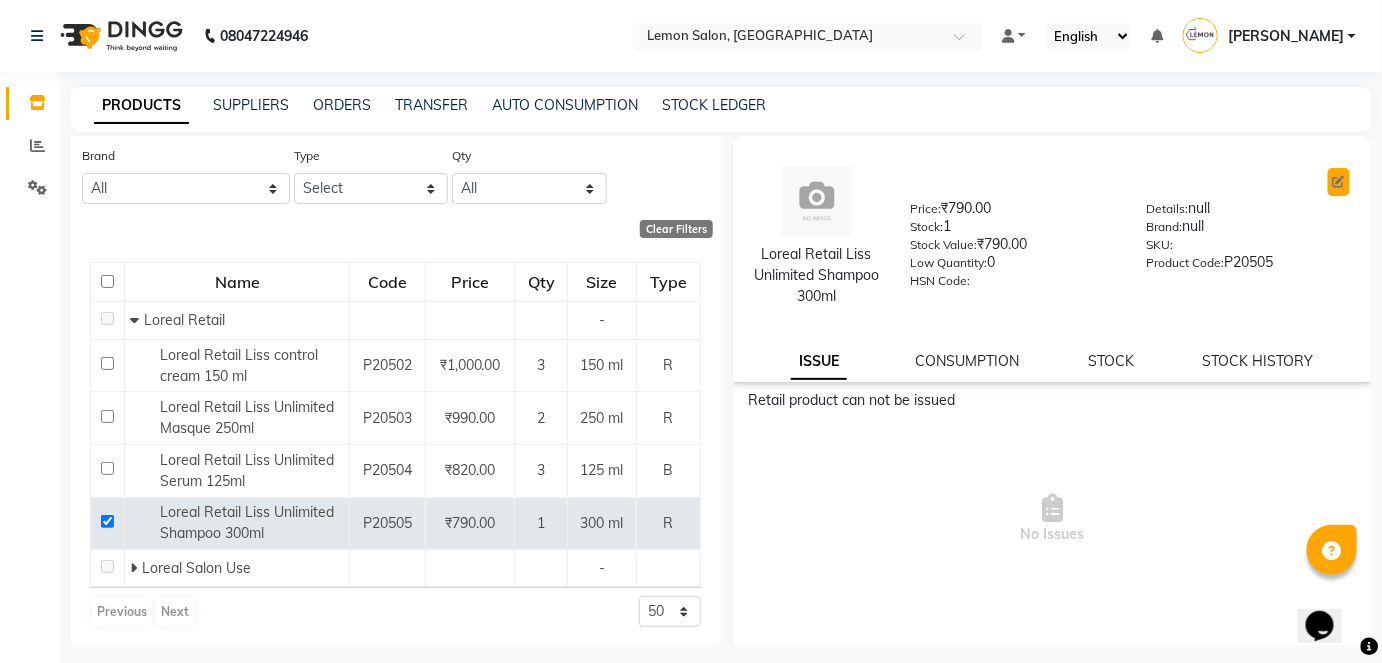 click 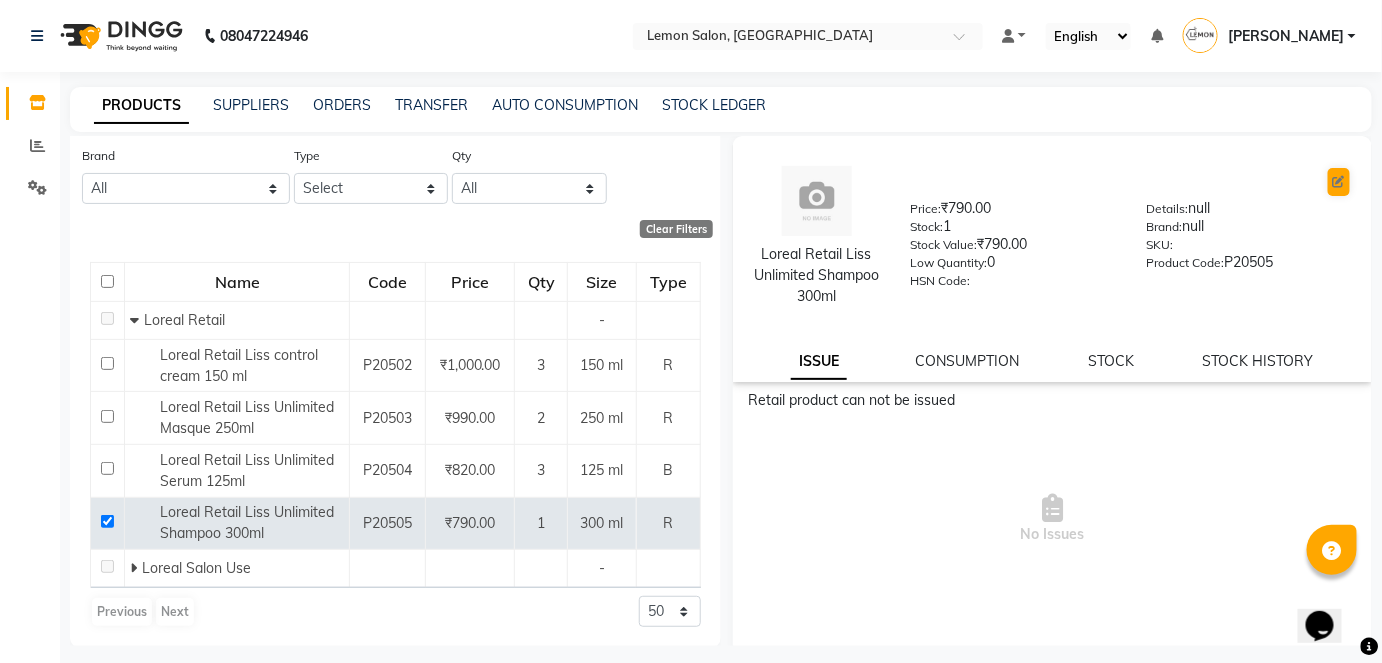 select on "R" 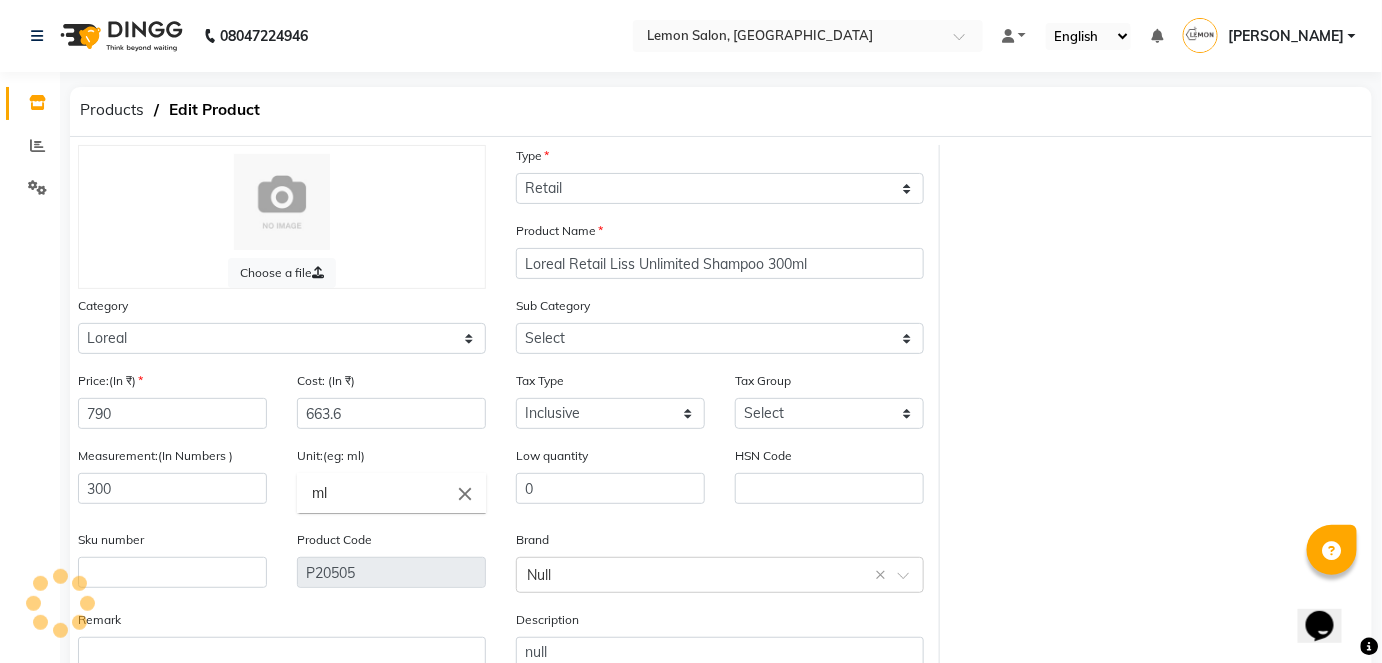 select on "213701651" 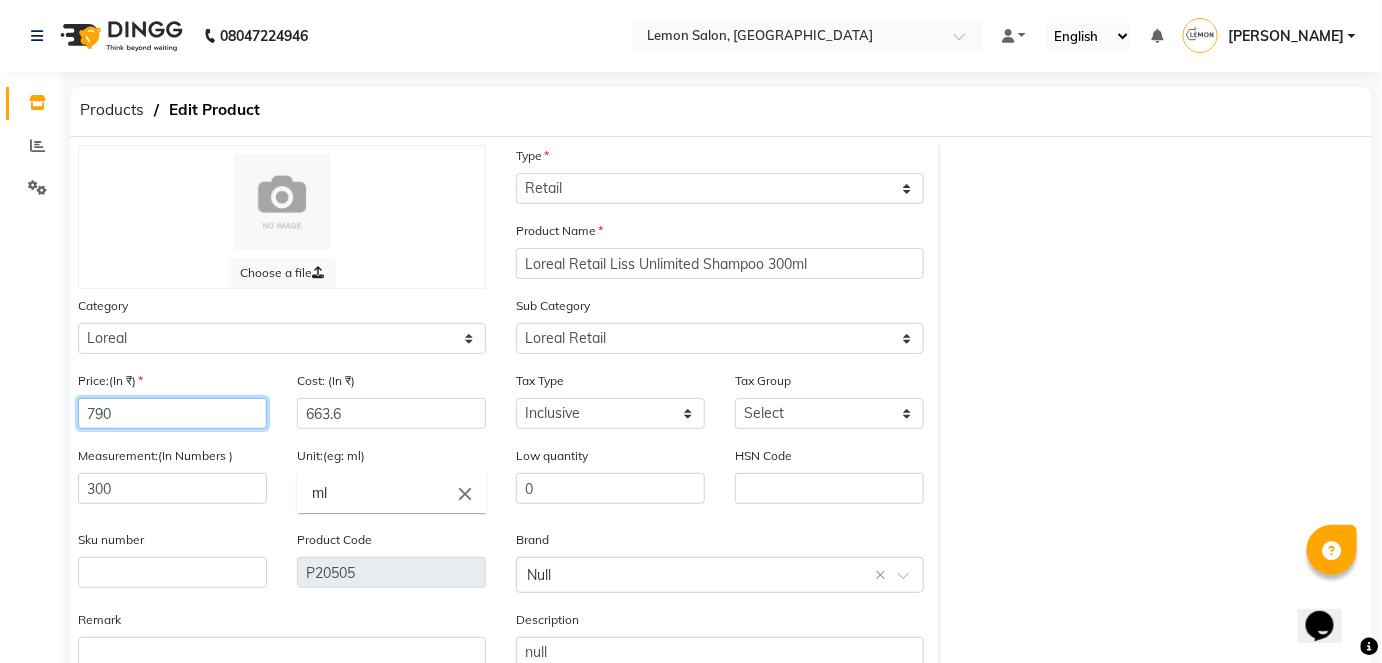 click on "790" 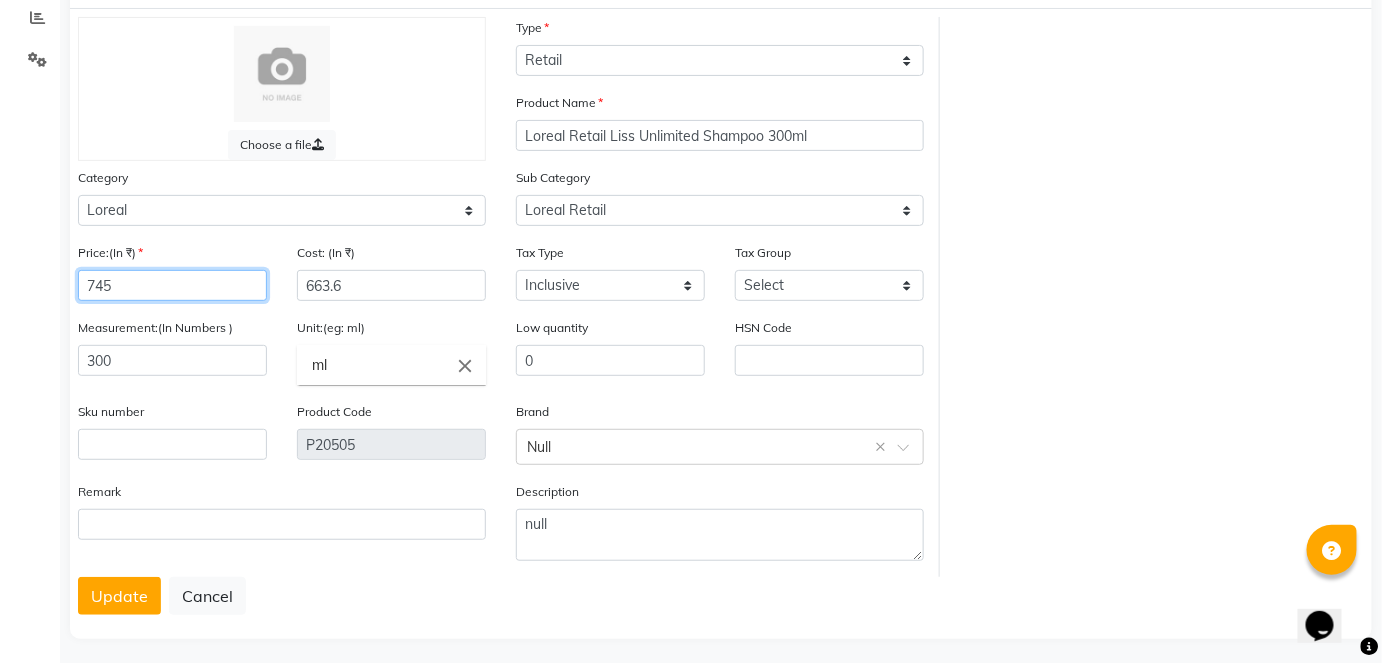 scroll, scrollTop: 138, scrollLeft: 0, axis: vertical 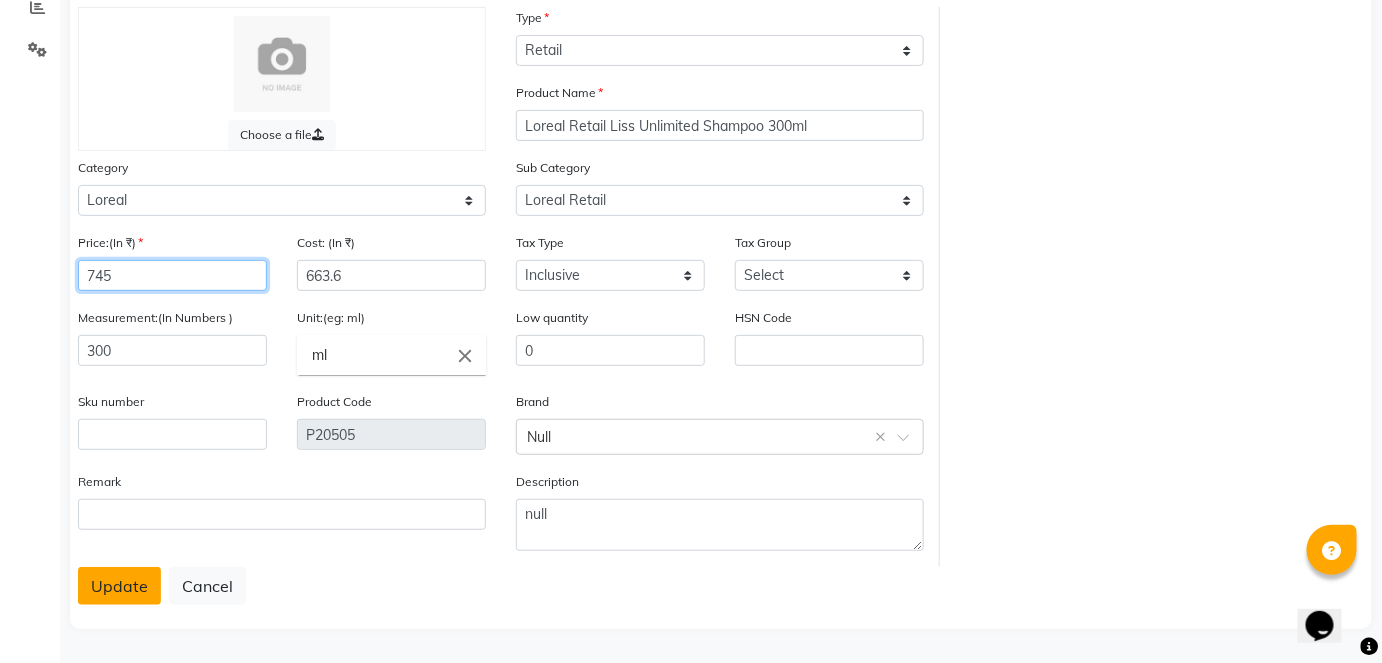 type on "745" 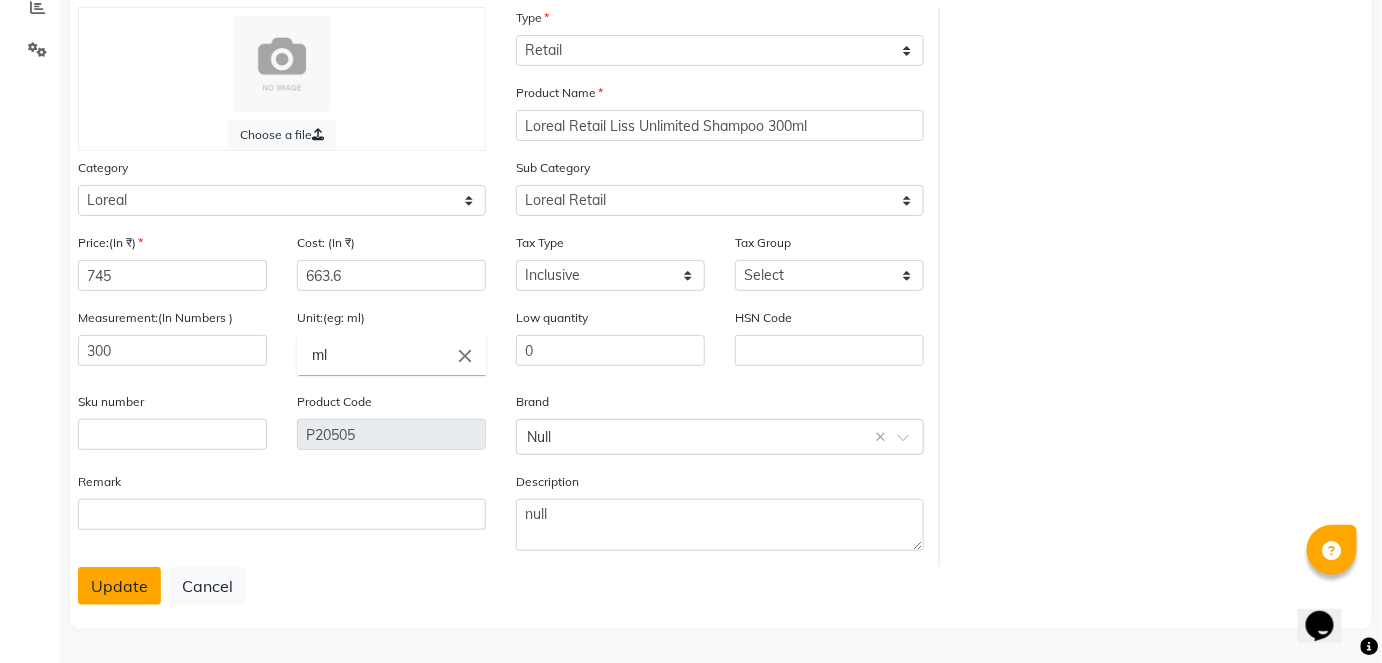 click on "Update" 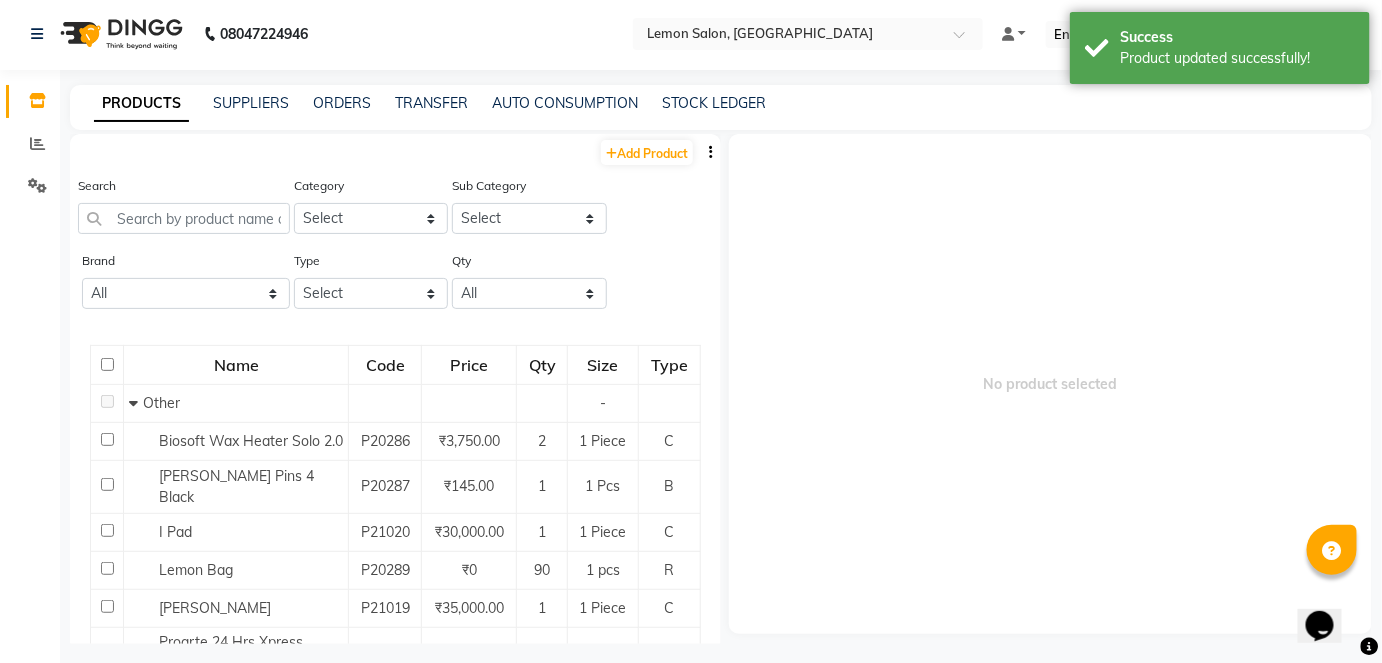 scroll, scrollTop: 0, scrollLeft: 0, axis: both 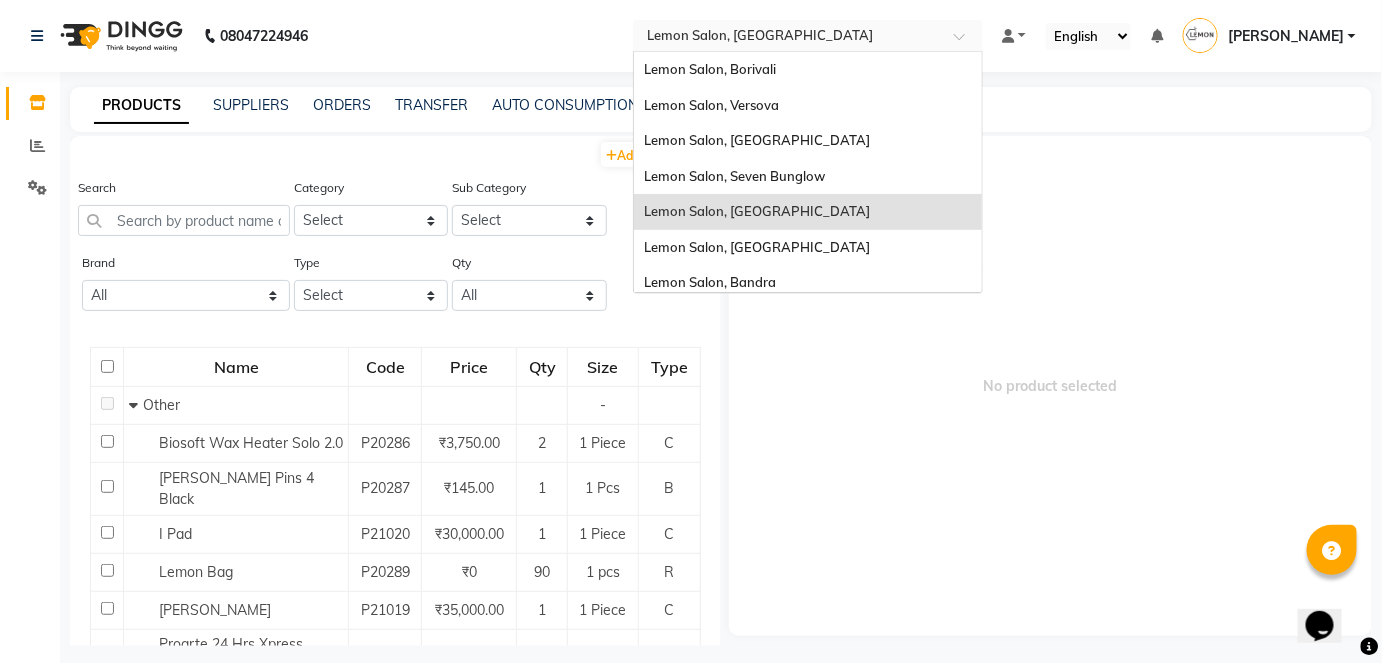 click at bounding box center [788, 35] 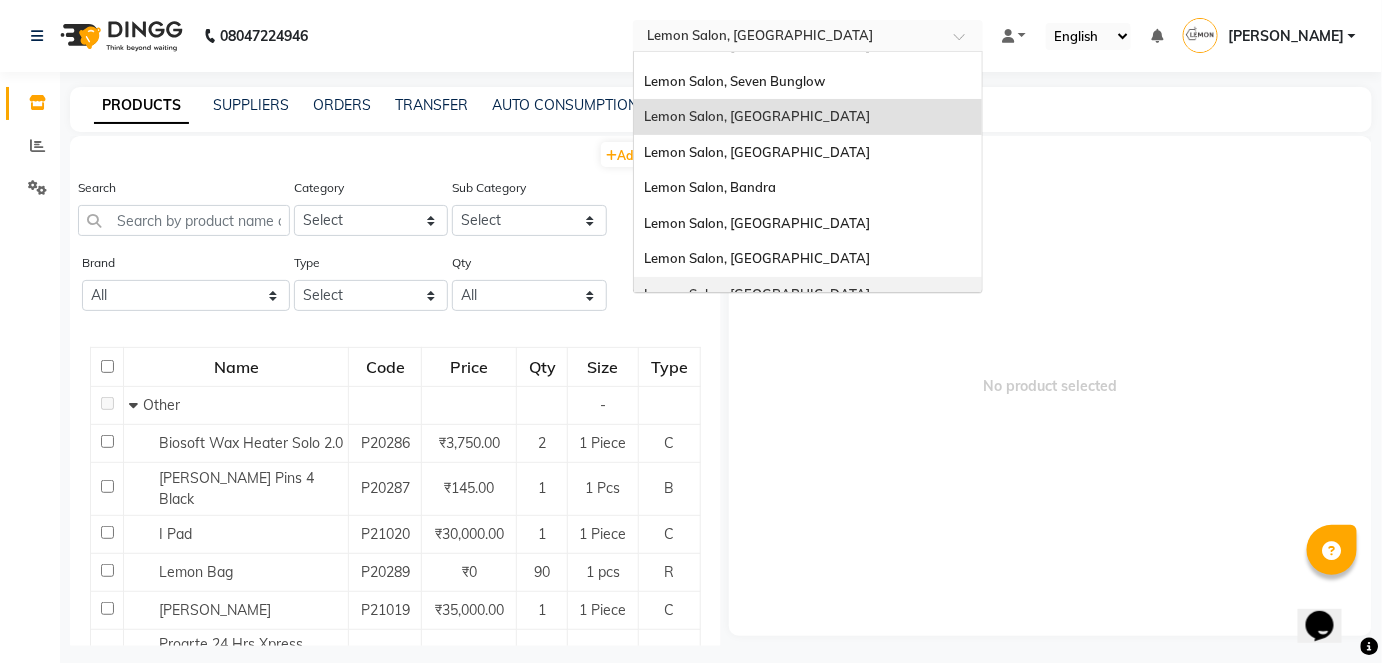scroll, scrollTop: 0, scrollLeft: 0, axis: both 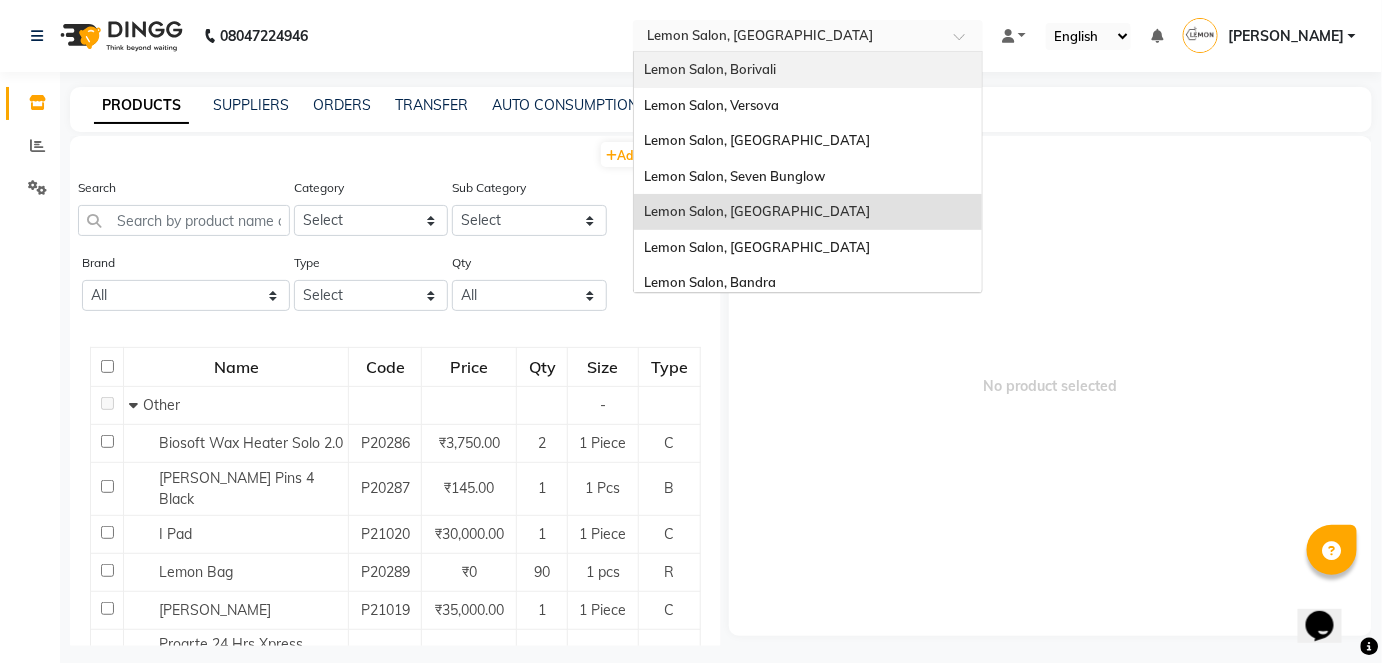 click on "Lemon Salon, Borivali" at bounding box center (710, 69) 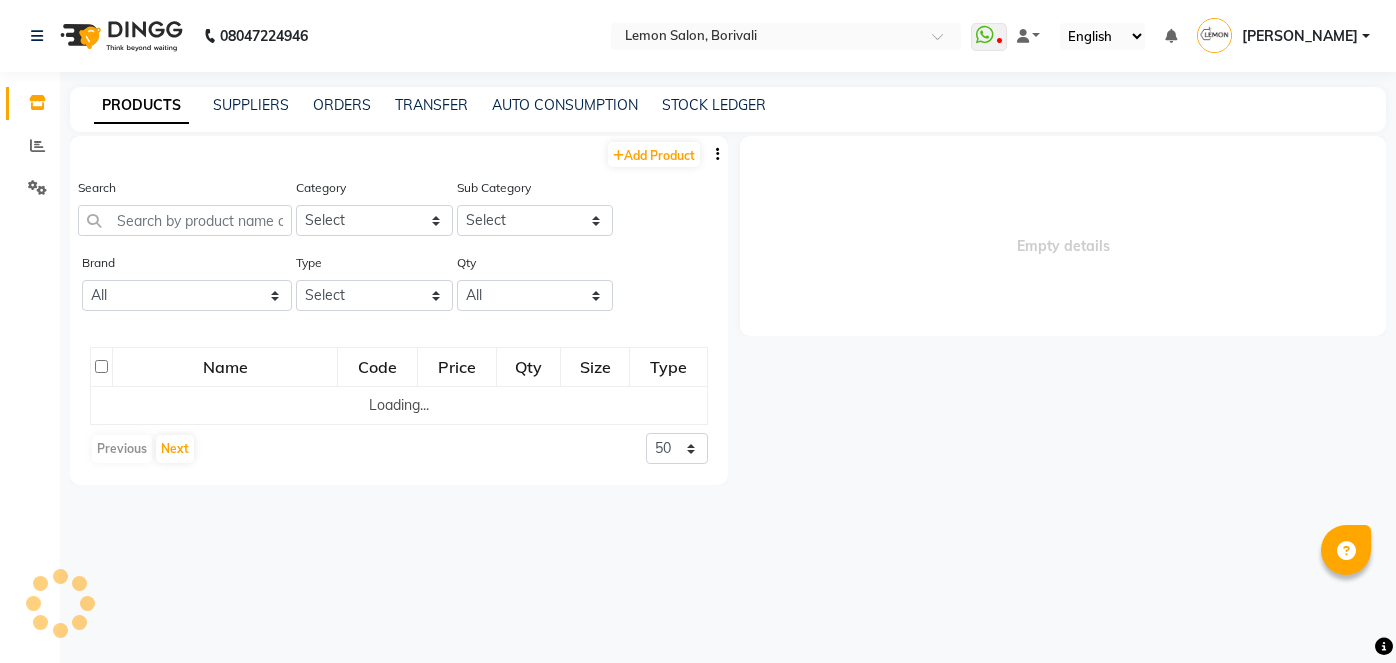 scroll, scrollTop: 0, scrollLeft: 0, axis: both 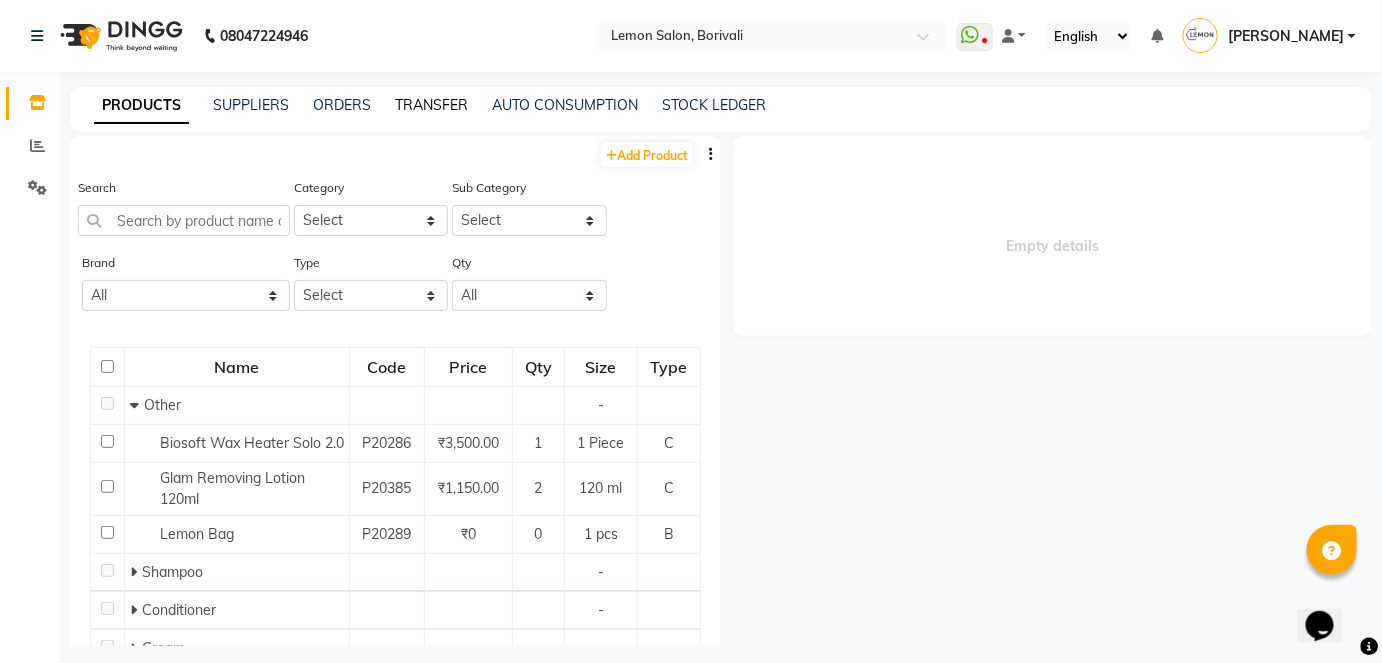 click on "TRANSFER" 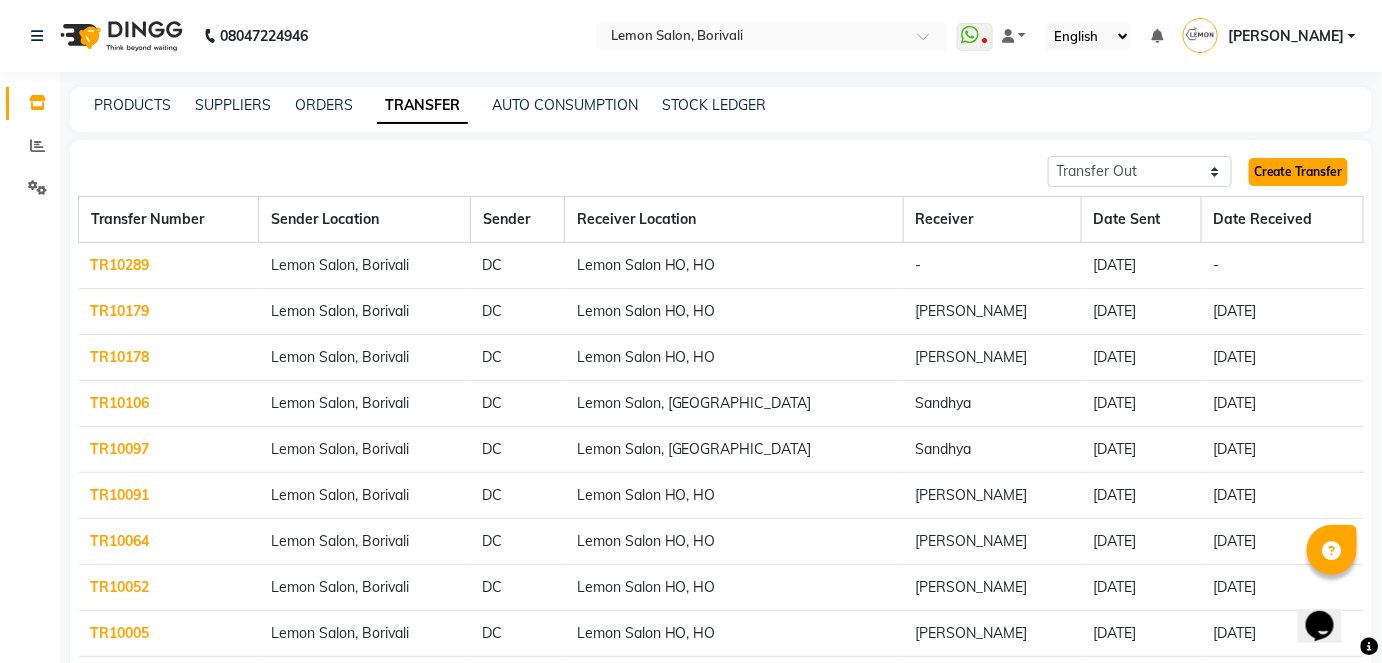 click on "Create Transfer" 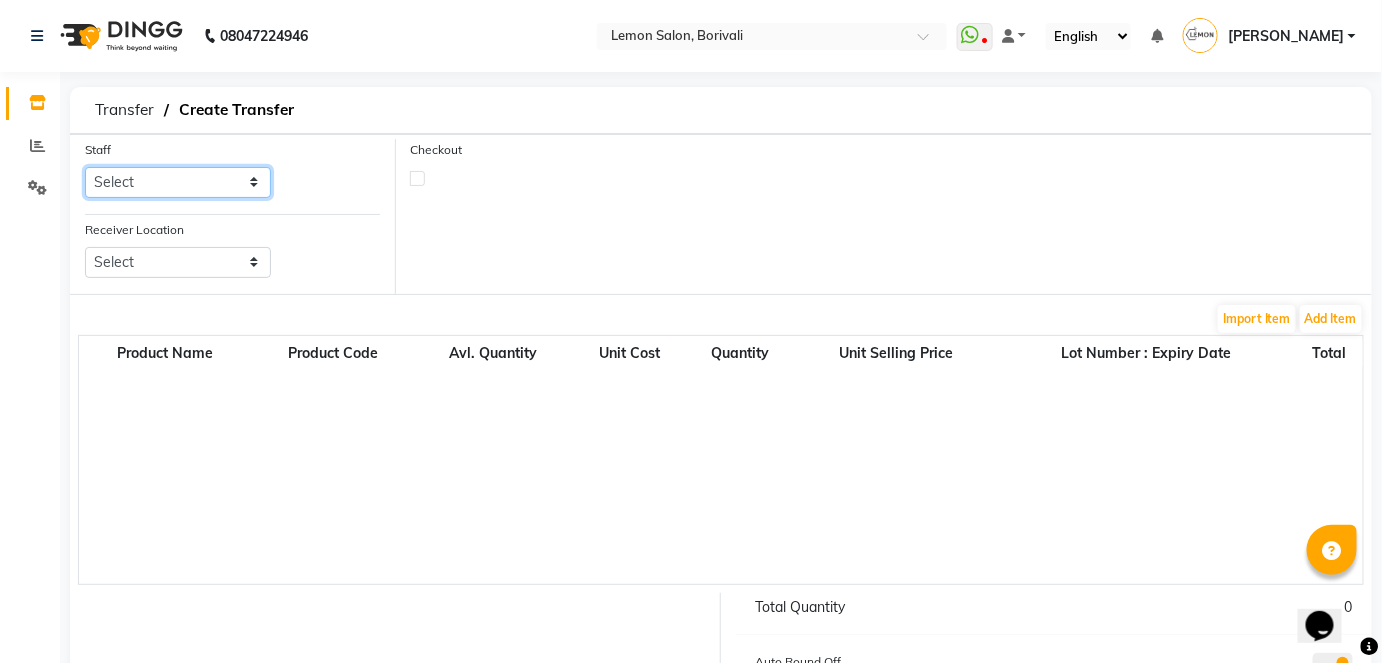 click on "Select Adnan Shaikh Apoorva Ssankar Arpita Deshmukh DC Faiz Khan Javed Mansoori Jiral Baua Jyoti Vyas  Lubna mushahid siddique  Mo Adnan  Mohammed Mohsin  Muneer Ahmed Nilofar Shaikh Nirmala jeevan marthe  Pooja Lodhi Pranali Jagtap Prashant Chavan Radha Gupta Rahil Shaikh (Rahul) Ritesh Usrthe Rupa Singh Sanu Rehman Shahrukh Mansoori Varsha Bittu Karmakar" at bounding box center [178, 182] 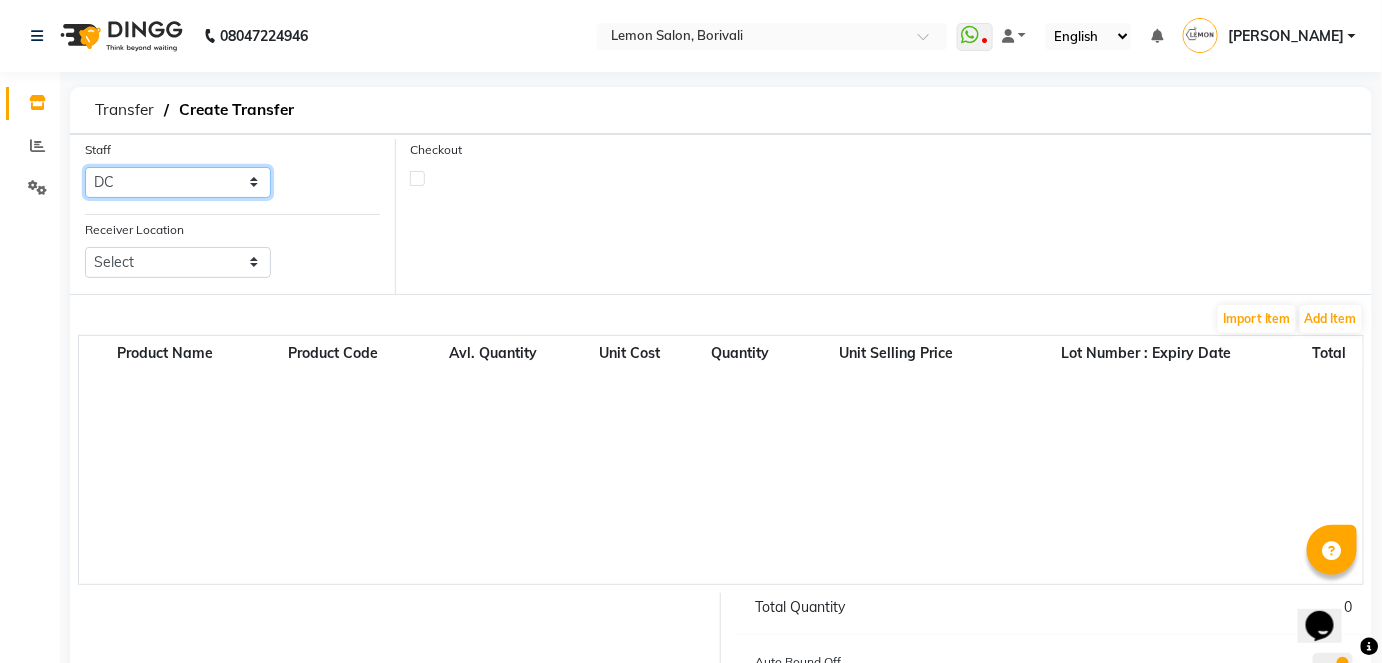 click on "Select Adnan Shaikh Apoorva Ssankar Arpita Deshmukh DC Faiz Khan Javed Mansoori Jiral Baua Jyoti Vyas  Lubna mushahid siddique  Mo Adnan  Mohammed Mohsin  Muneer Ahmed Nilofar Shaikh Nirmala jeevan marthe  Pooja Lodhi Pranali Jagtap Prashant Chavan Radha Gupta Rahil Shaikh (Rahul) Ritesh Usrthe Rupa Singh Sanu Rehman Shahrukh Mansoori Varsha Bittu Karmakar" at bounding box center [178, 182] 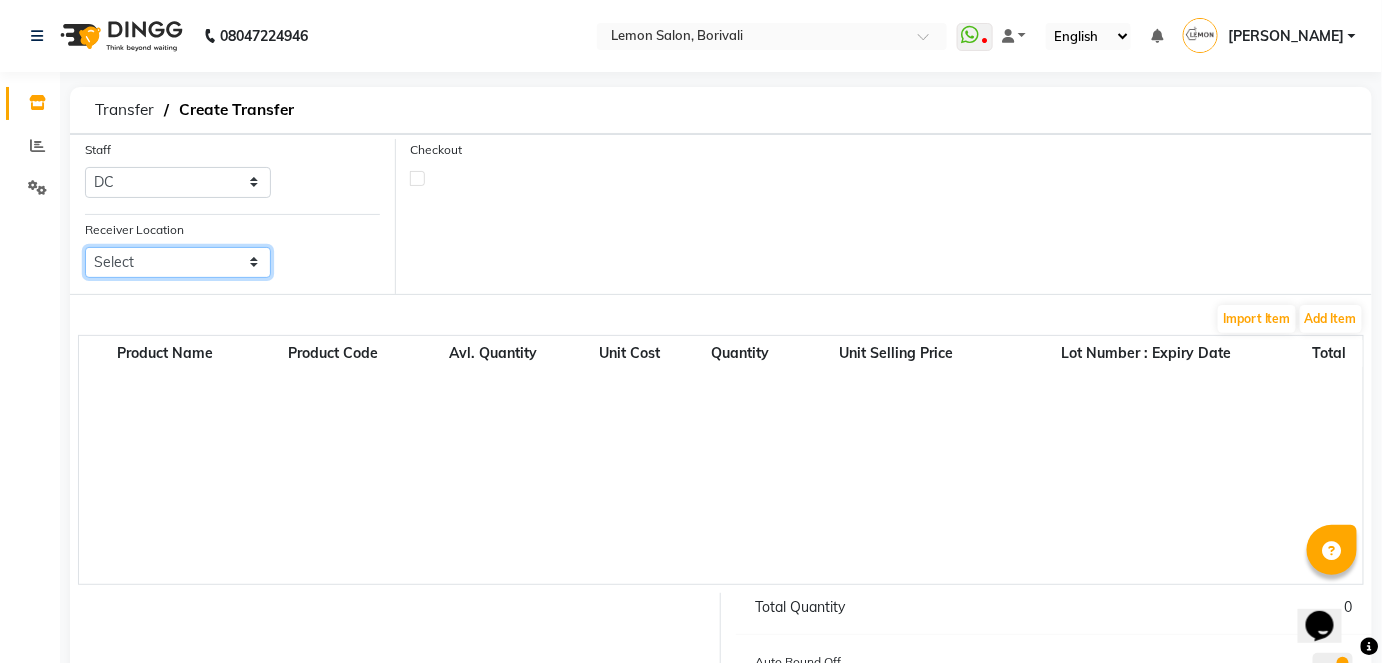 click on "Select Lemon Salon, Lokhandwala  Lemon Salon, Malad Lemon Salon, Seven Bunglow Lemon Salon, Bandra Lemon Salon, Versova Lemon Salon, Goregaon Lemon Salon, Oshiwara Lemon Salon, Mira Road Lemon Salon, Kandivali Lemon Salon Ho, Ho Lemon Salon, Goregaon (W)" at bounding box center (178, 262) 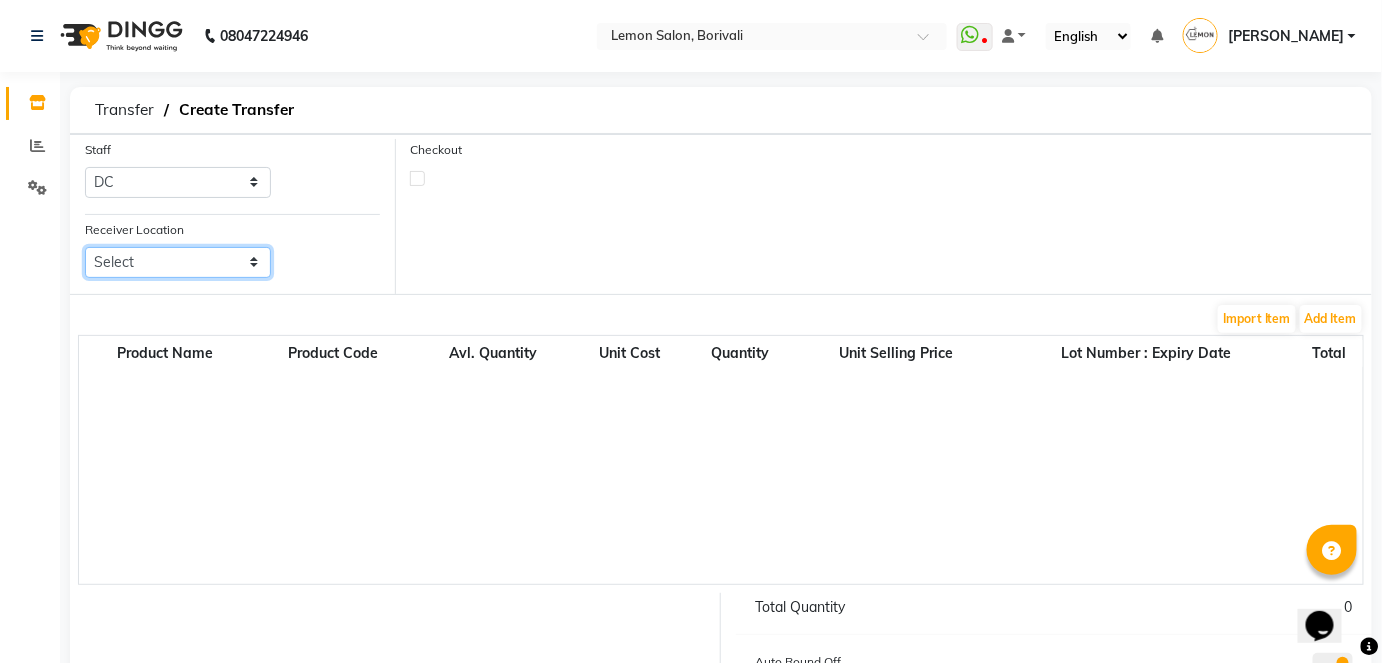 select on "968" 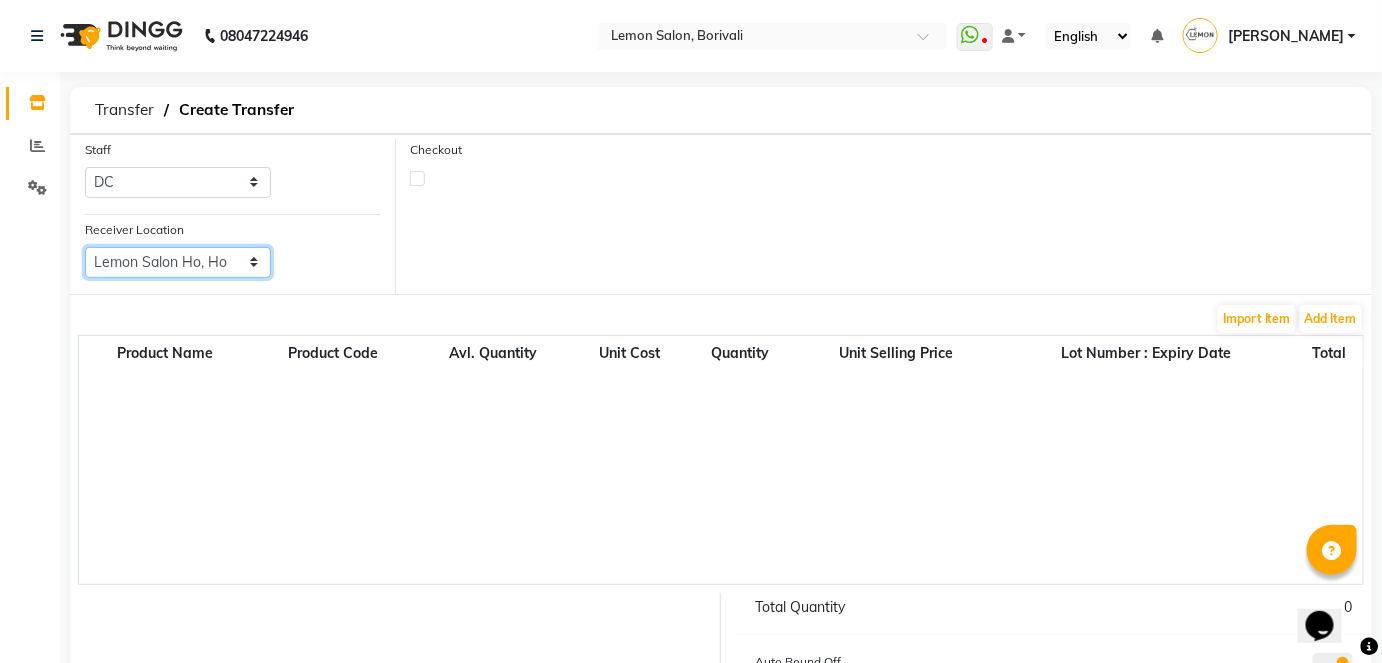 click on "Select Lemon Salon, Lokhandwala  Lemon Salon, Malad Lemon Salon, Seven Bunglow Lemon Salon, Bandra Lemon Salon, Versova Lemon Salon, Goregaon Lemon Salon, Oshiwara Lemon Salon, Mira Road Lemon Salon, Kandivali Lemon Salon Ho, Ho Lemon Salon, Goregaon (W)" at bounding box center [178, 262] 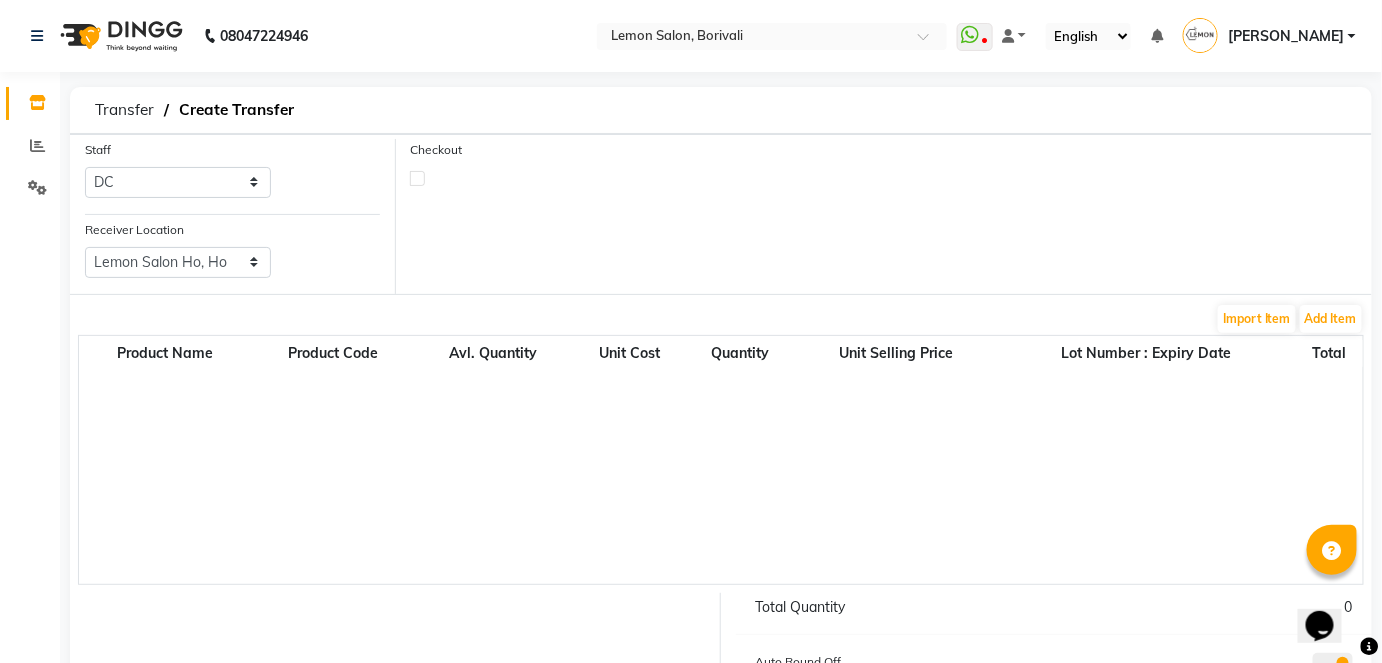 click 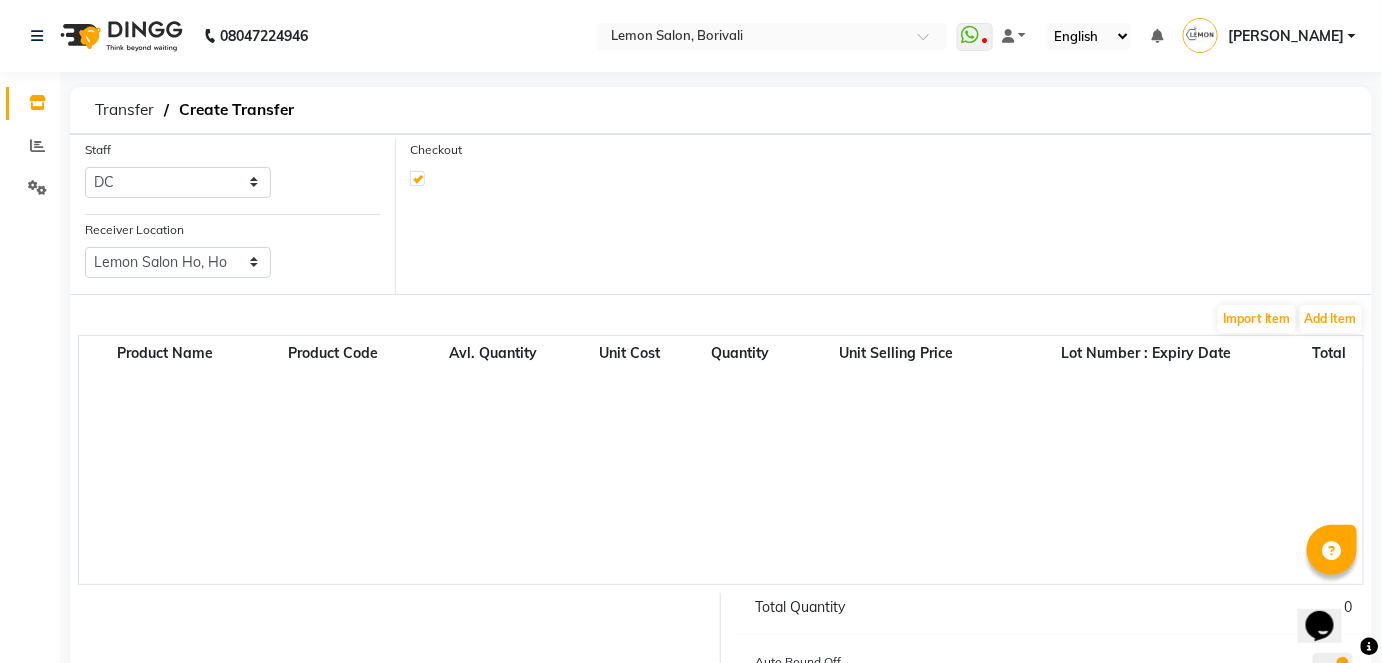 select on "true" 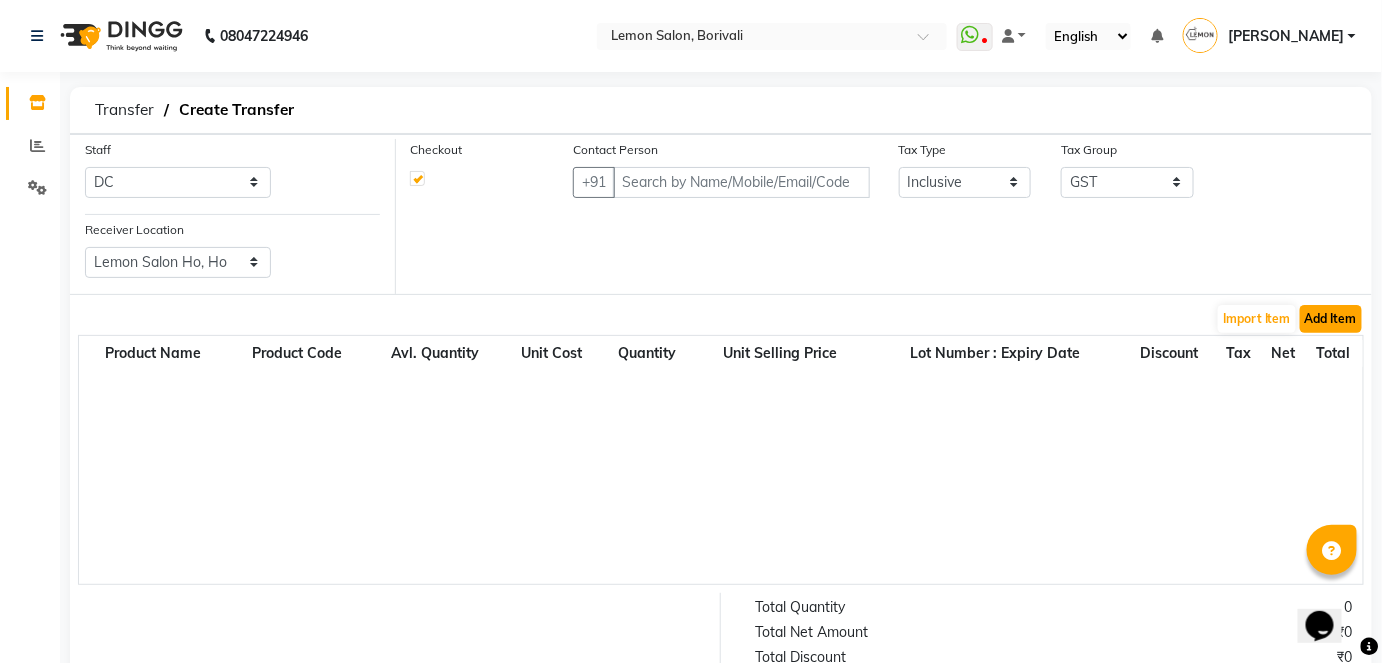 click on "Add Item" 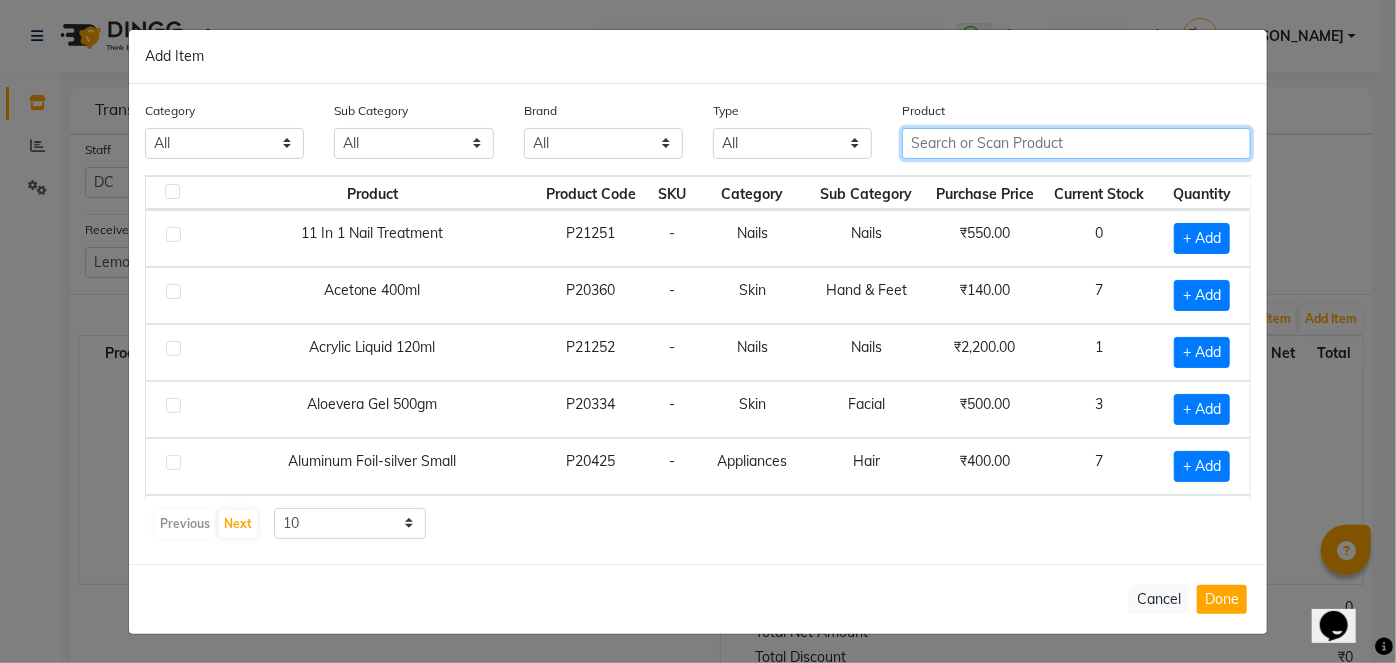 click 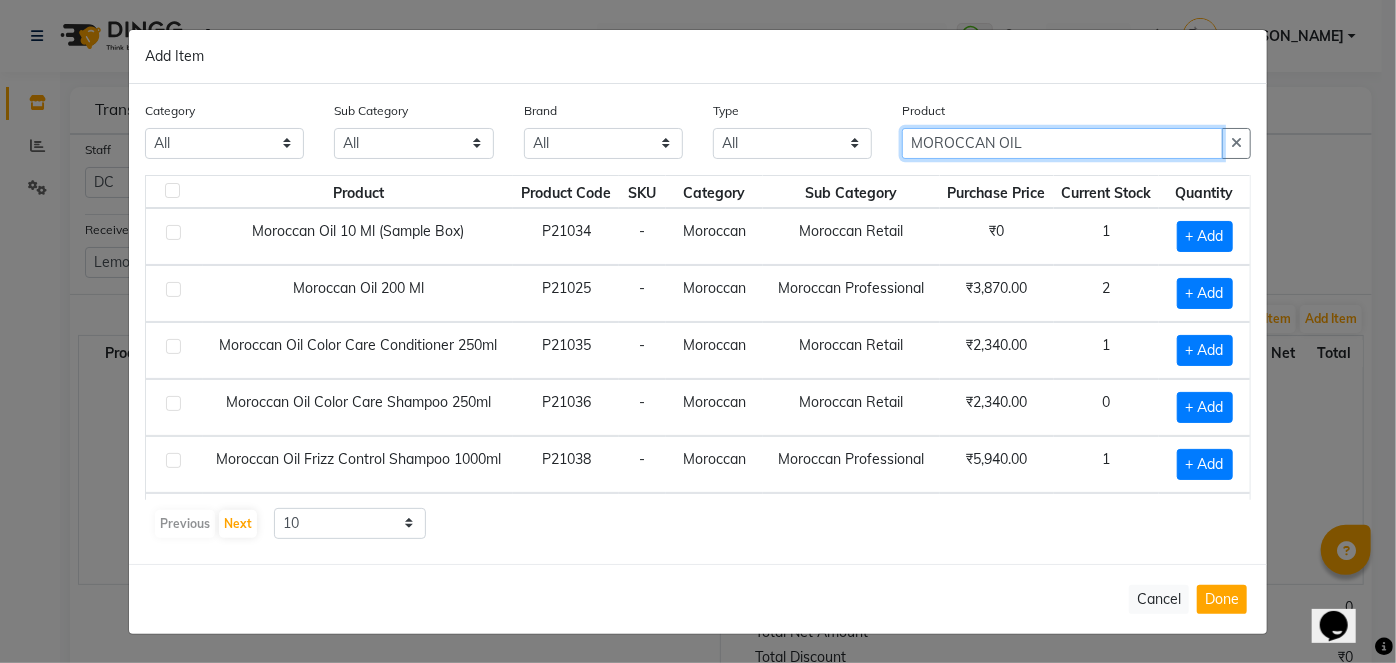scroll, scrollTop: 90, scrollLeft: 0, axis: vertical 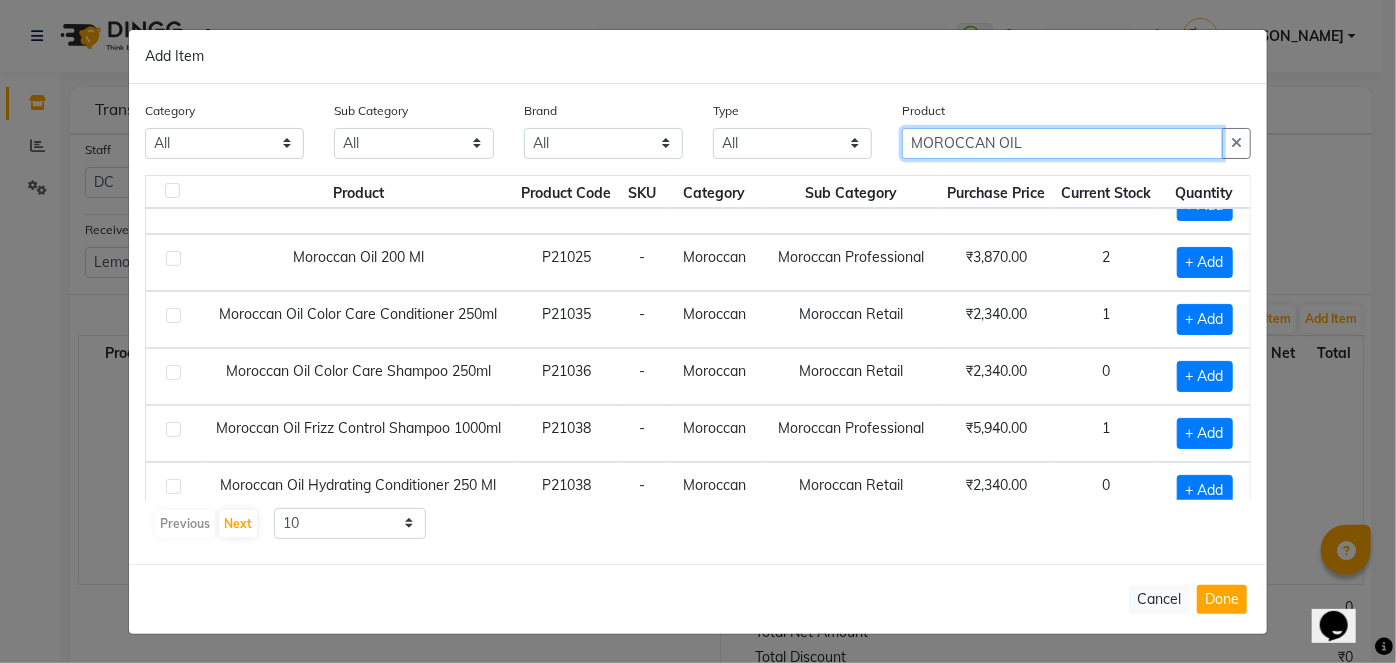 type on "MOROCCAN OIL" 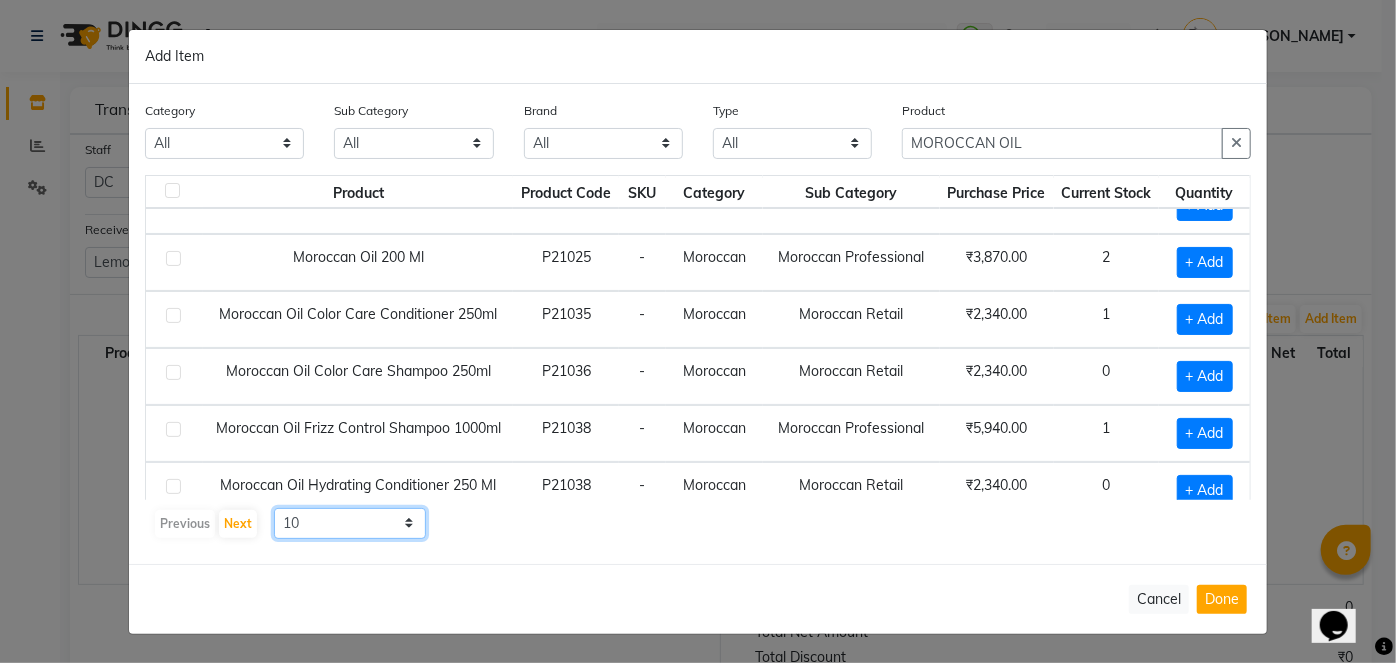 click on "10 50 100" 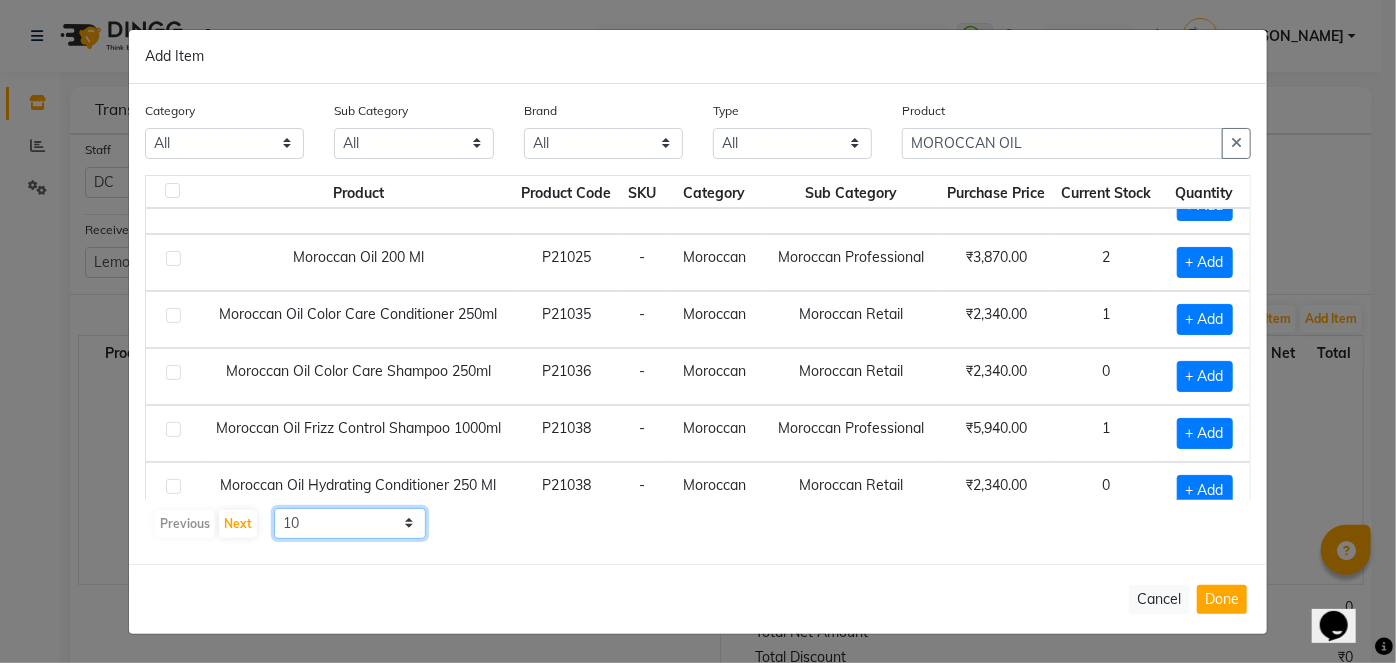 select on "50" 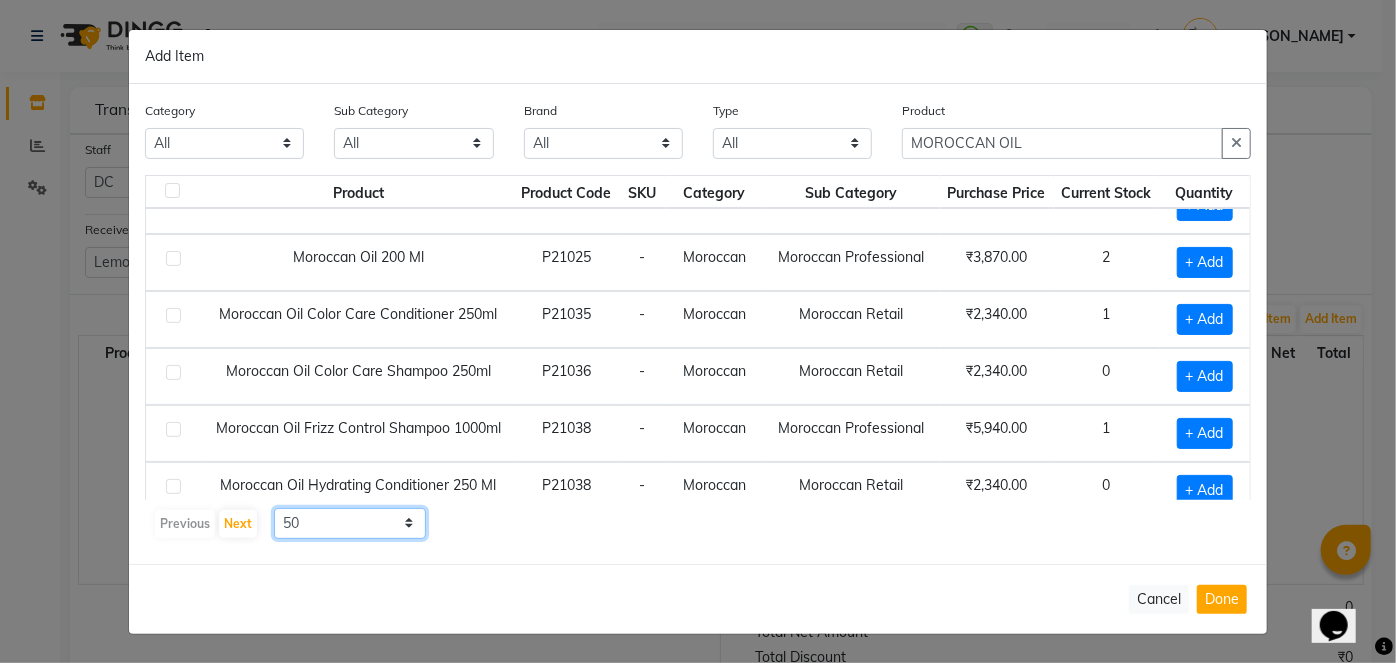 click on "10 50 100" 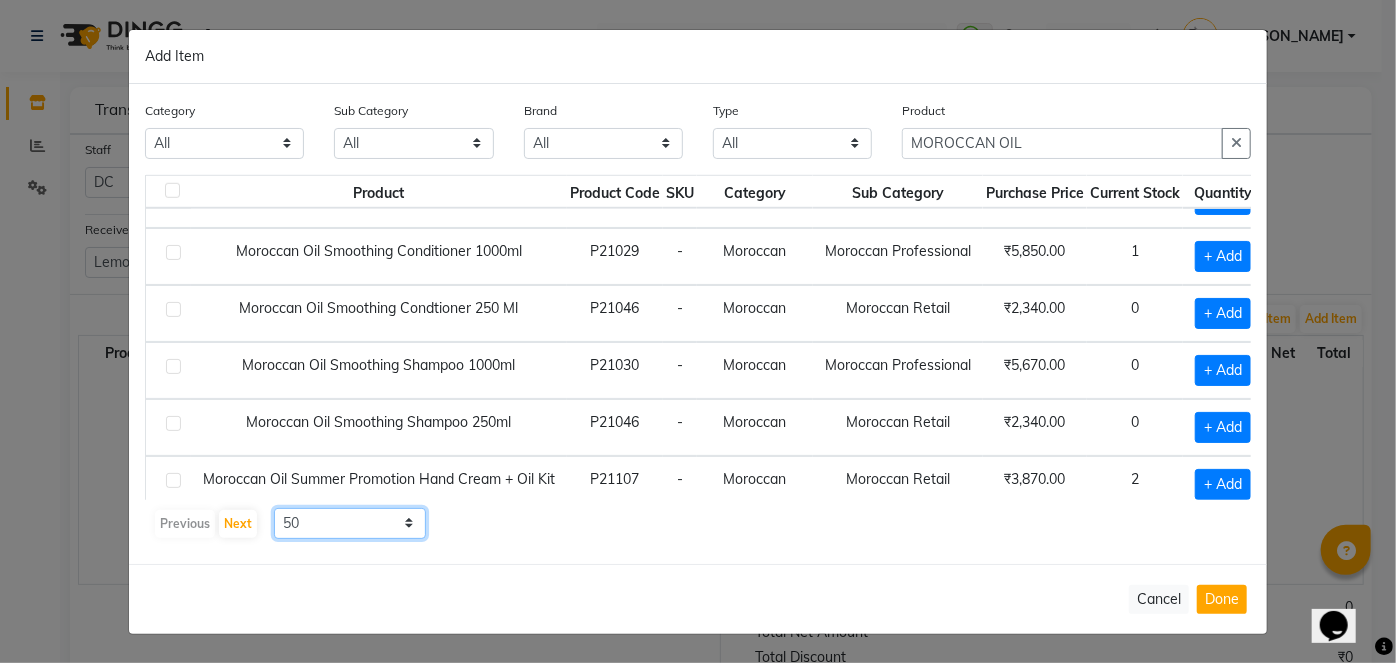 scroll, scrollTop: 841, scrollLeft: 0, axis: vertical 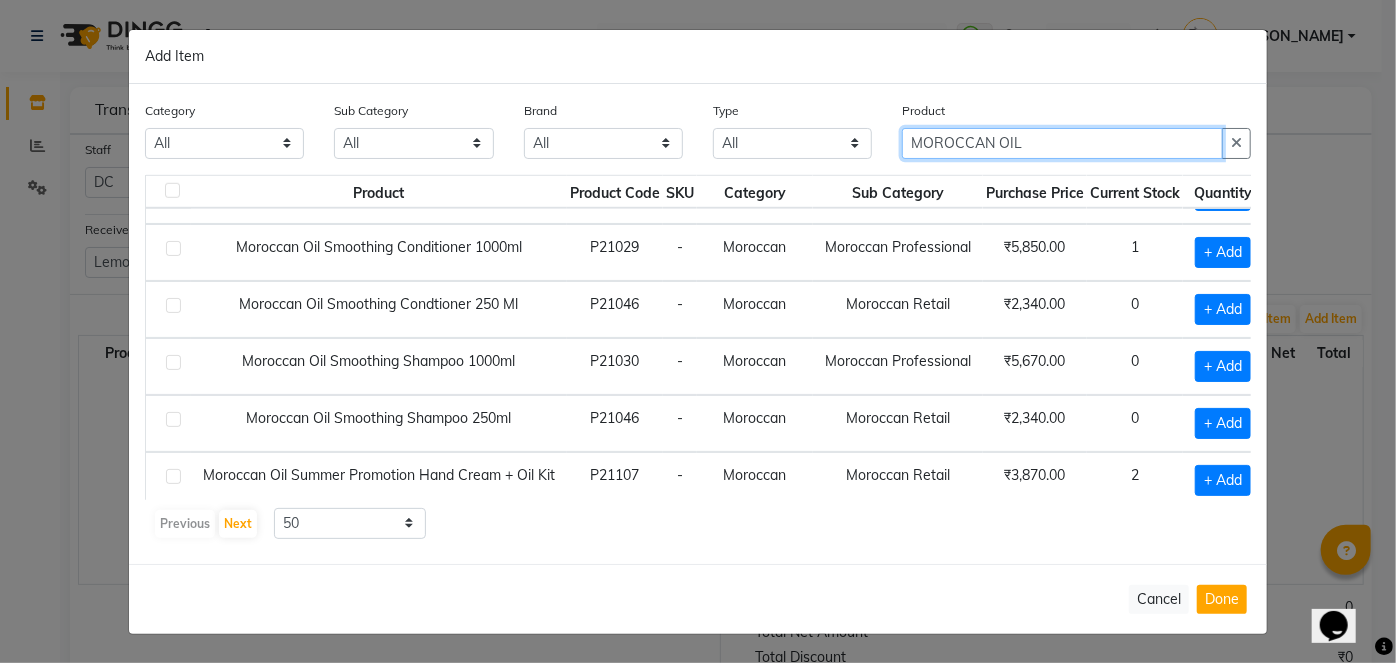 click on "MOROCCAN OIL" 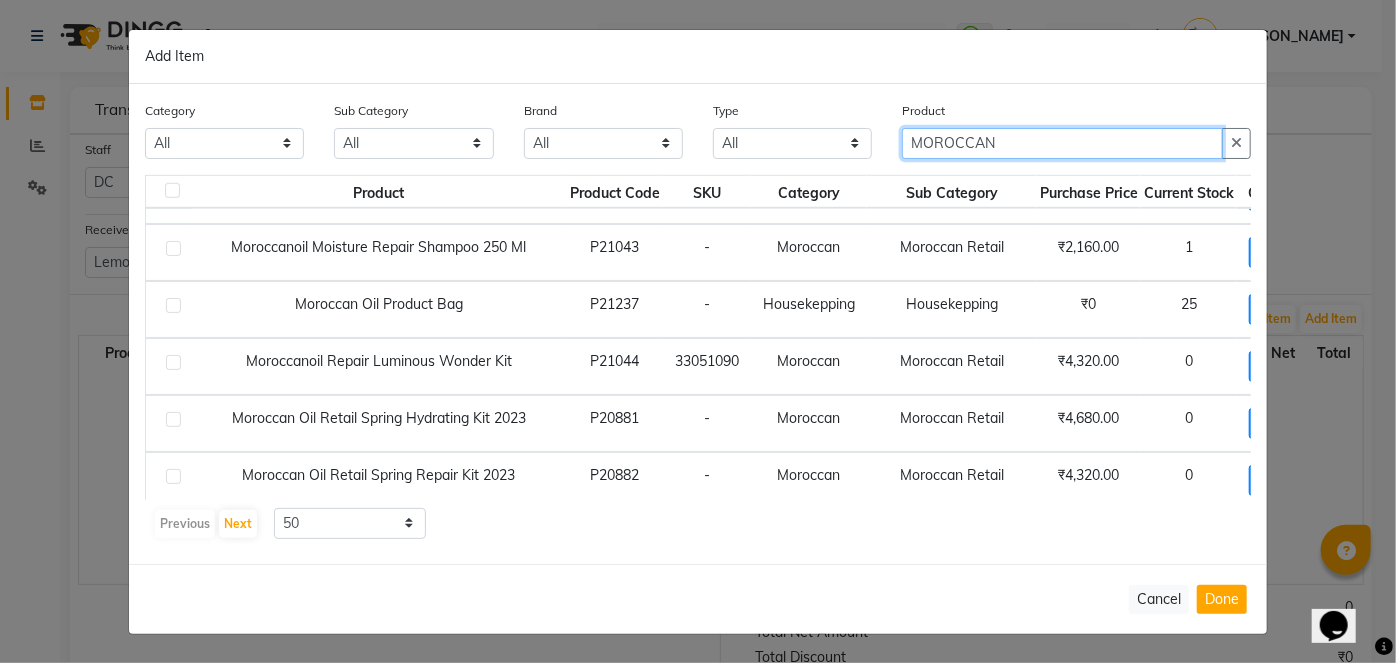 scroll, scrollTop: 750, scrollLeft: 0, axis: vertical 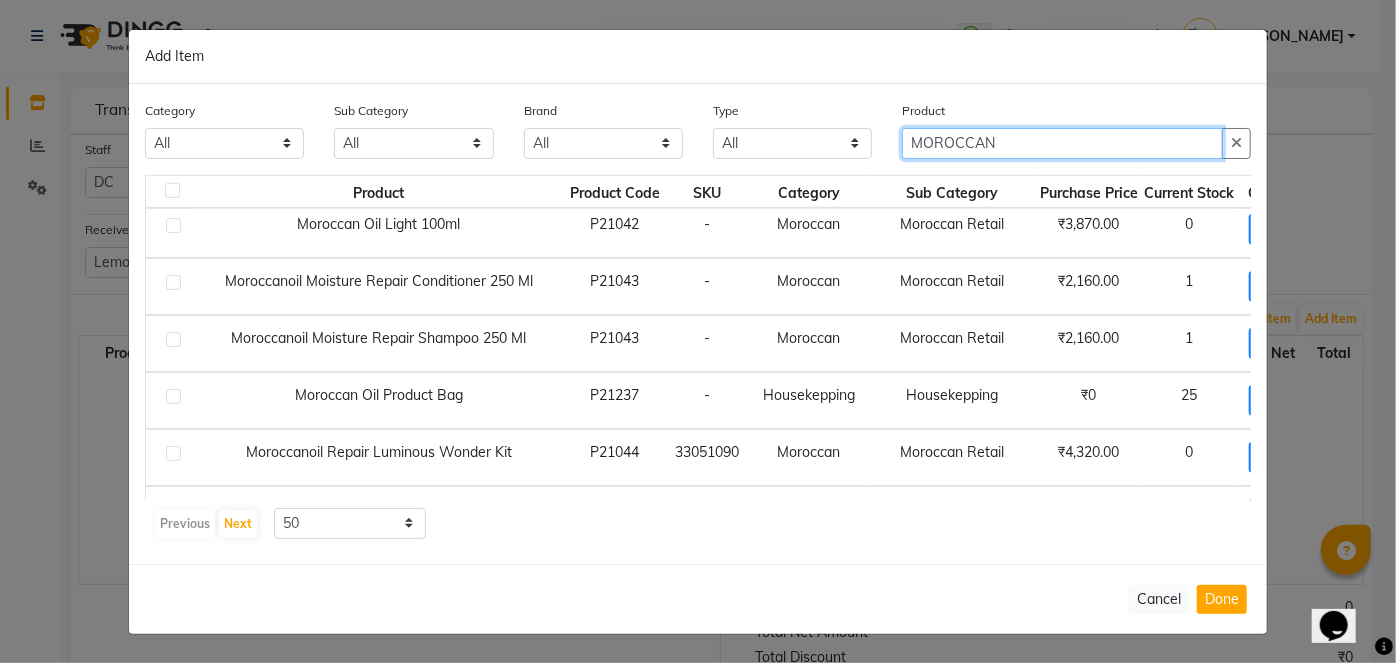 type on "MOROCCAN" 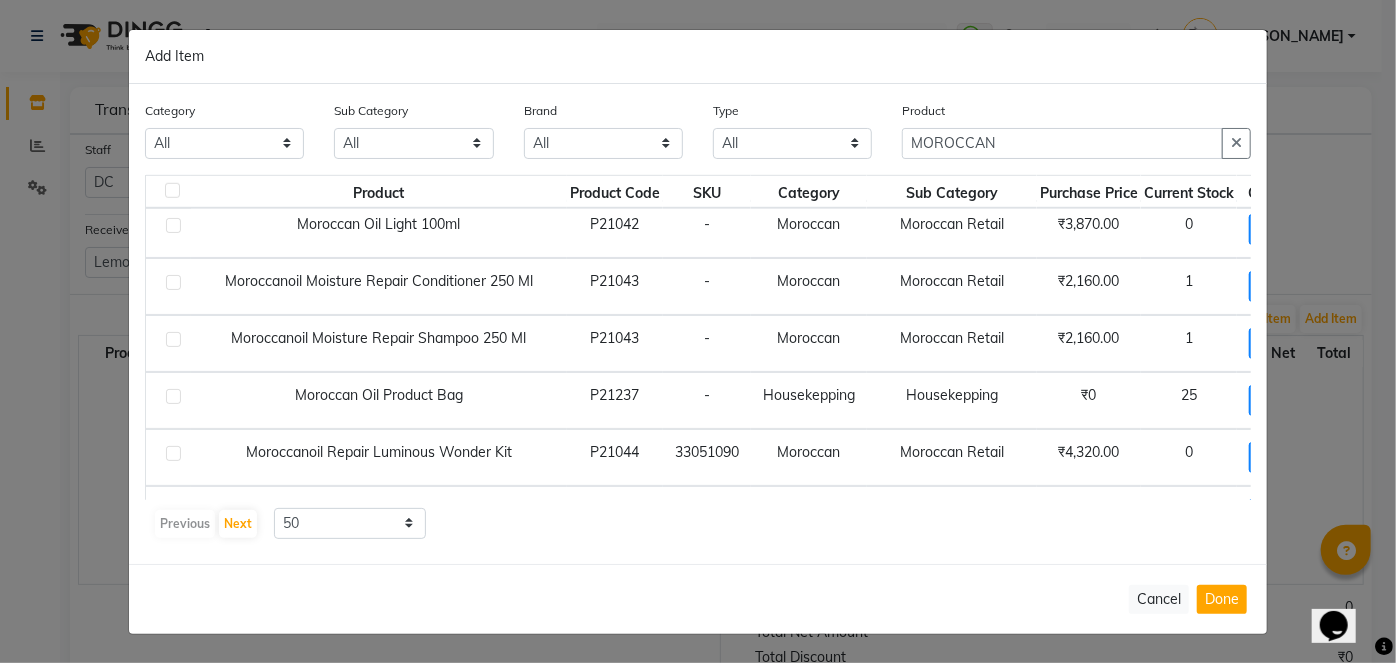 scroll, scrollTop: 750, scrollLeft: 86, axis: both 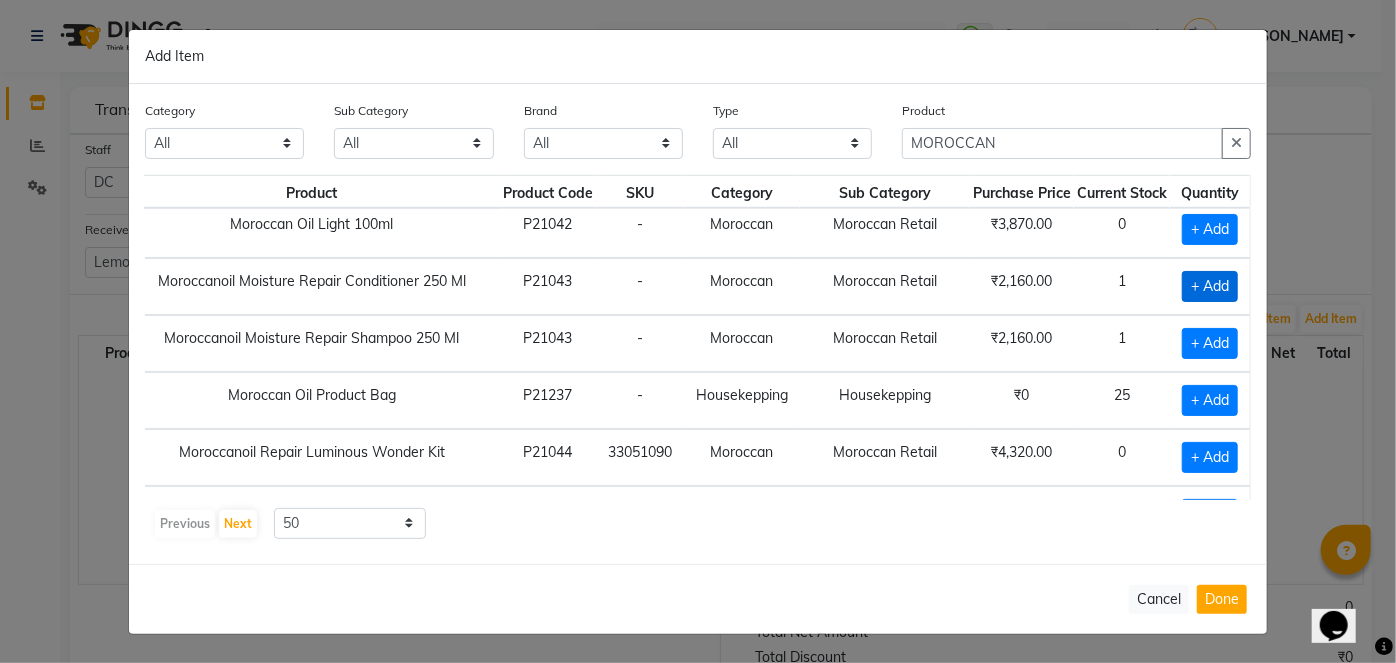 click on "+ Add" 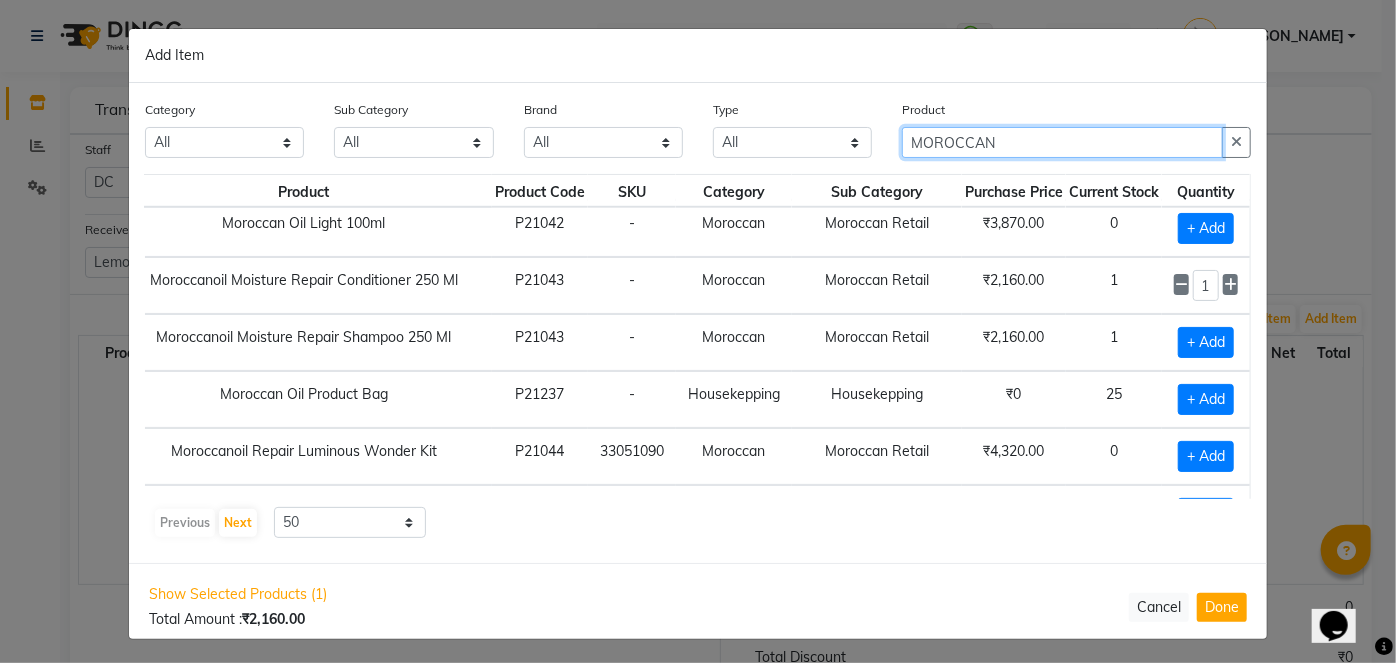 drag, startPoint x: 1022, startPoint y: 147, endPoint x: 851, endPoint y: 151, distance: 171.04678 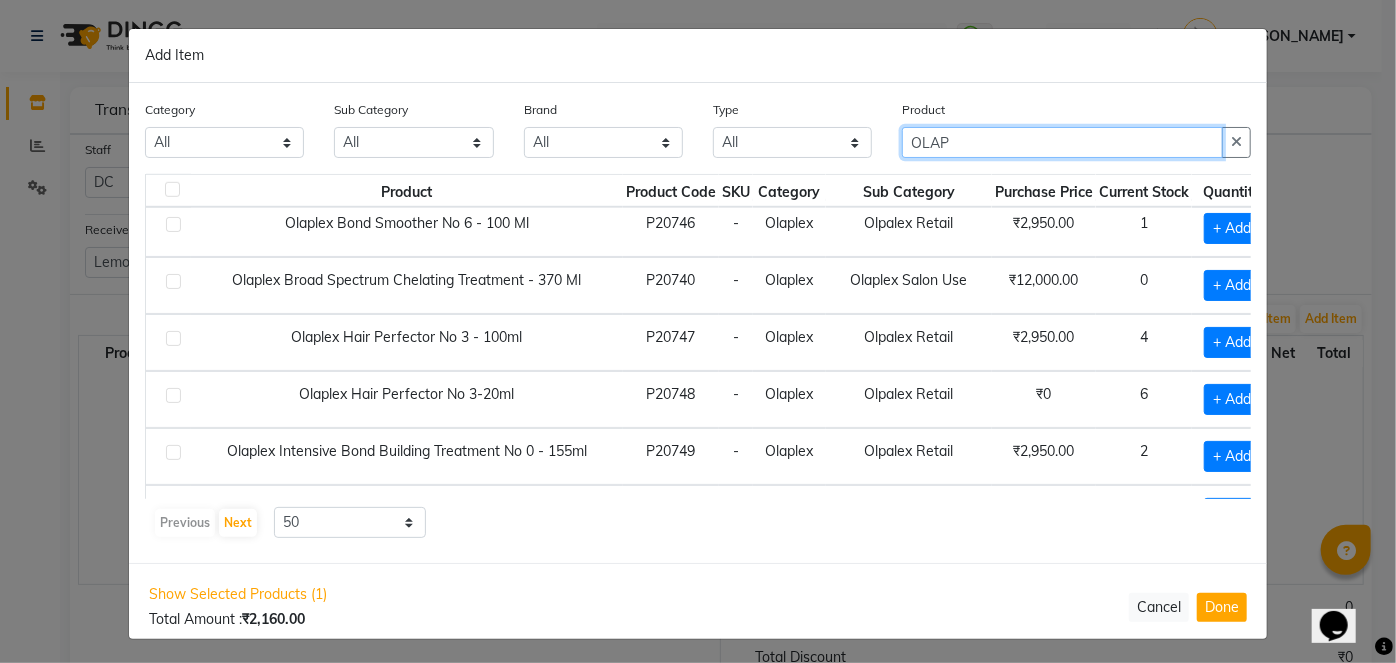 scroll, scrollTop: 729, scrollLeft: 0, axis: vertical 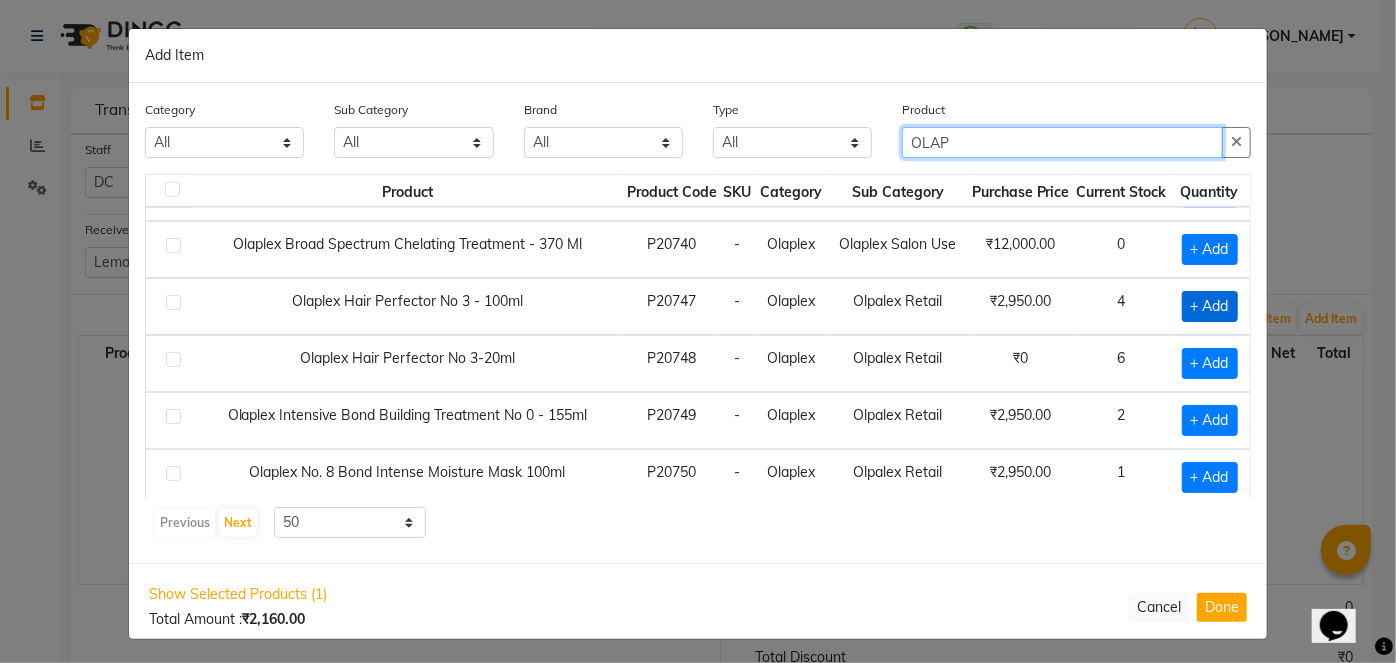type on "OLAP" 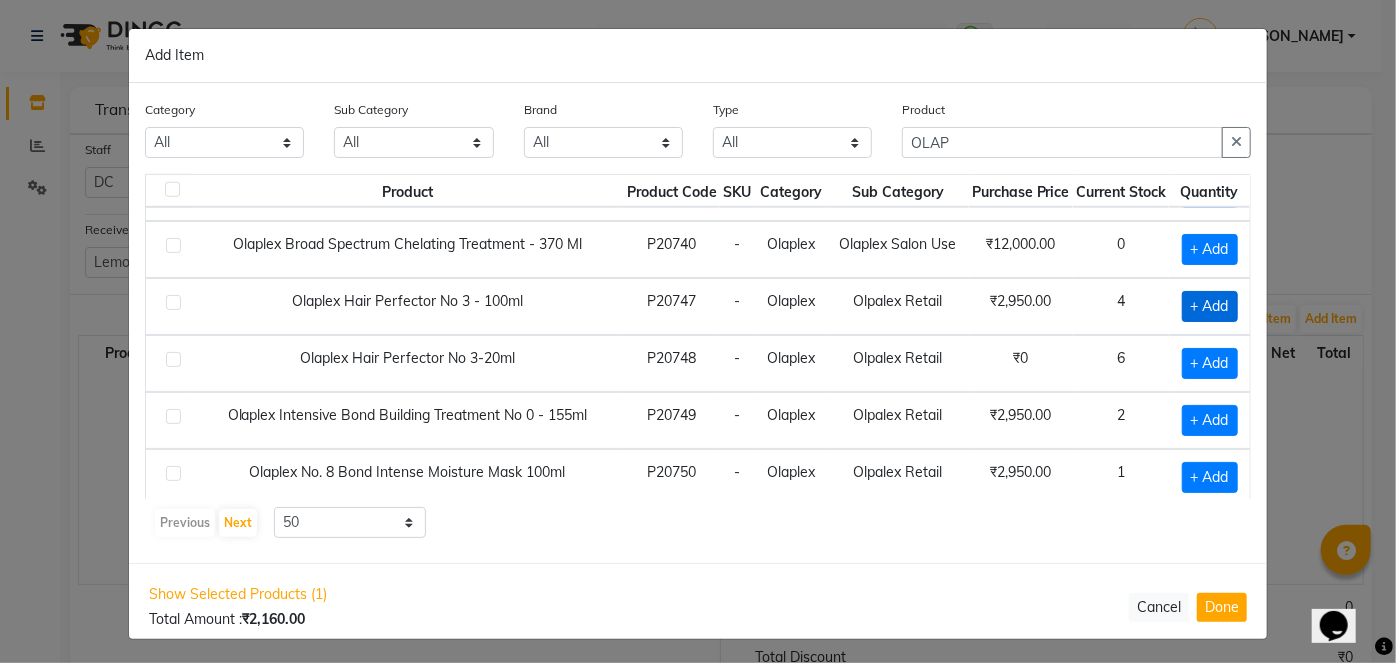 click on "+ Add" 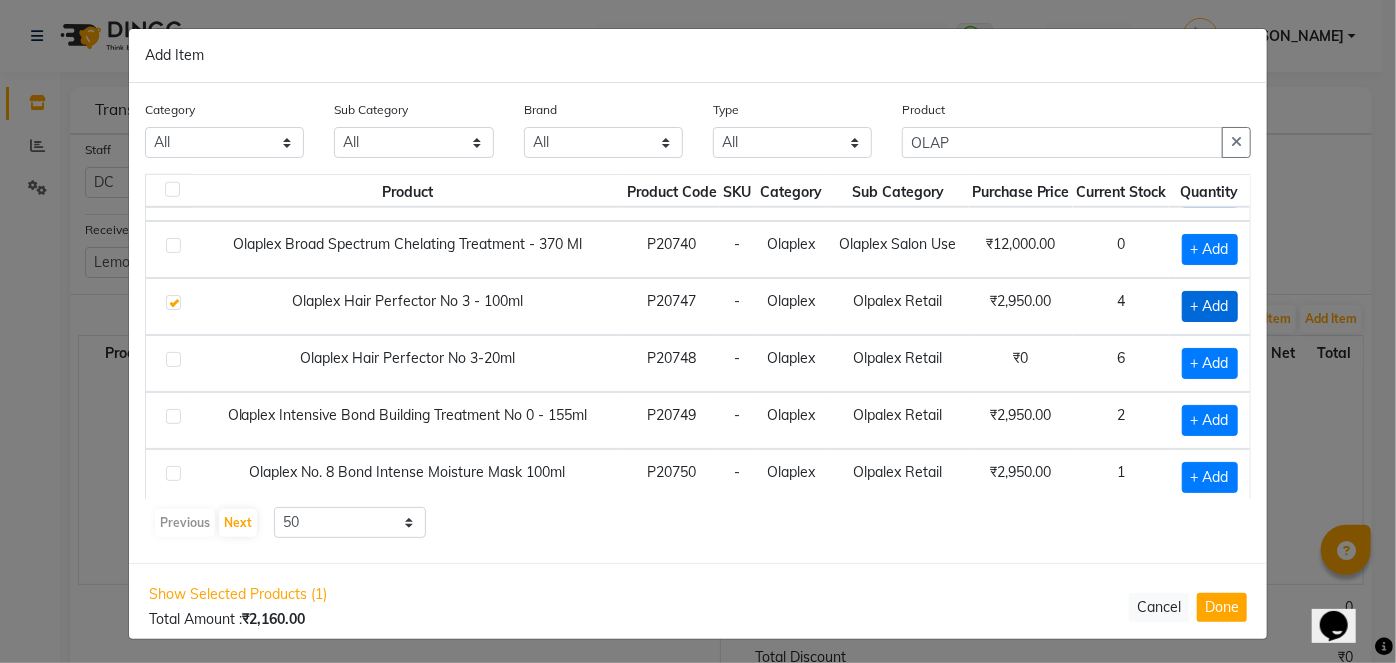 checkbox on "true" 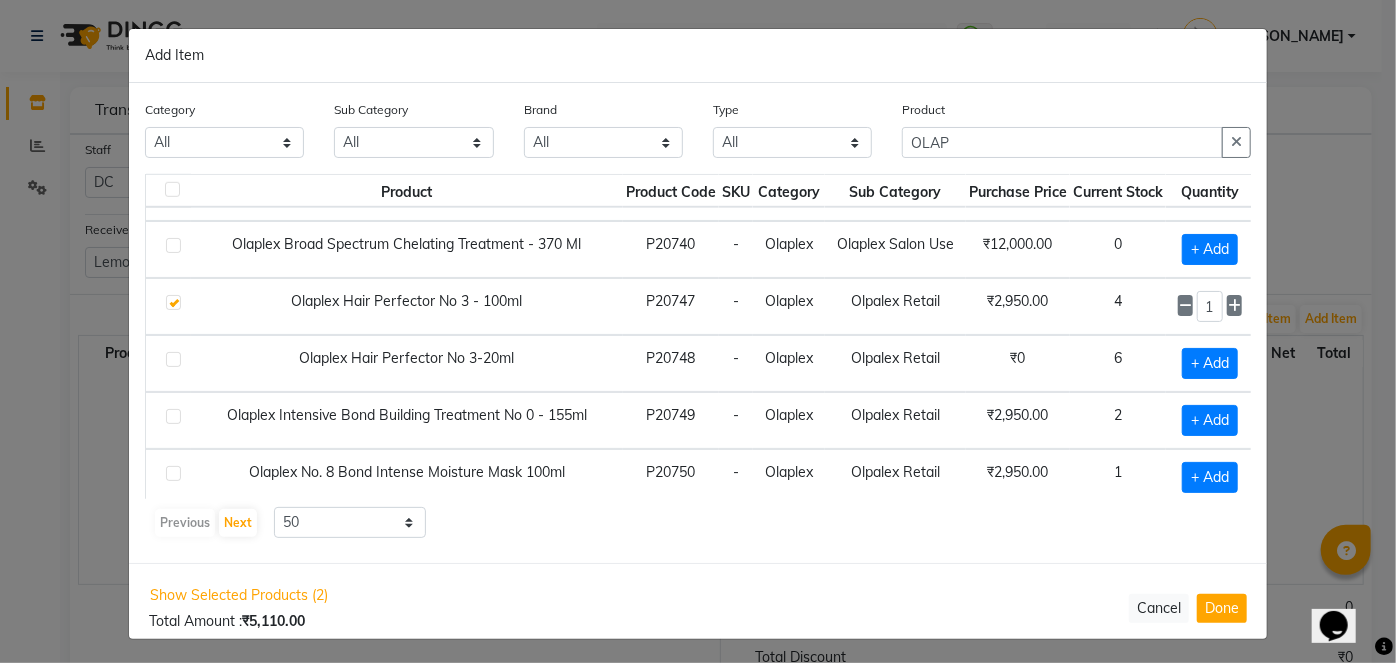 scroll, scrollTop: 730, scrollLeft: 0, axis: vertical 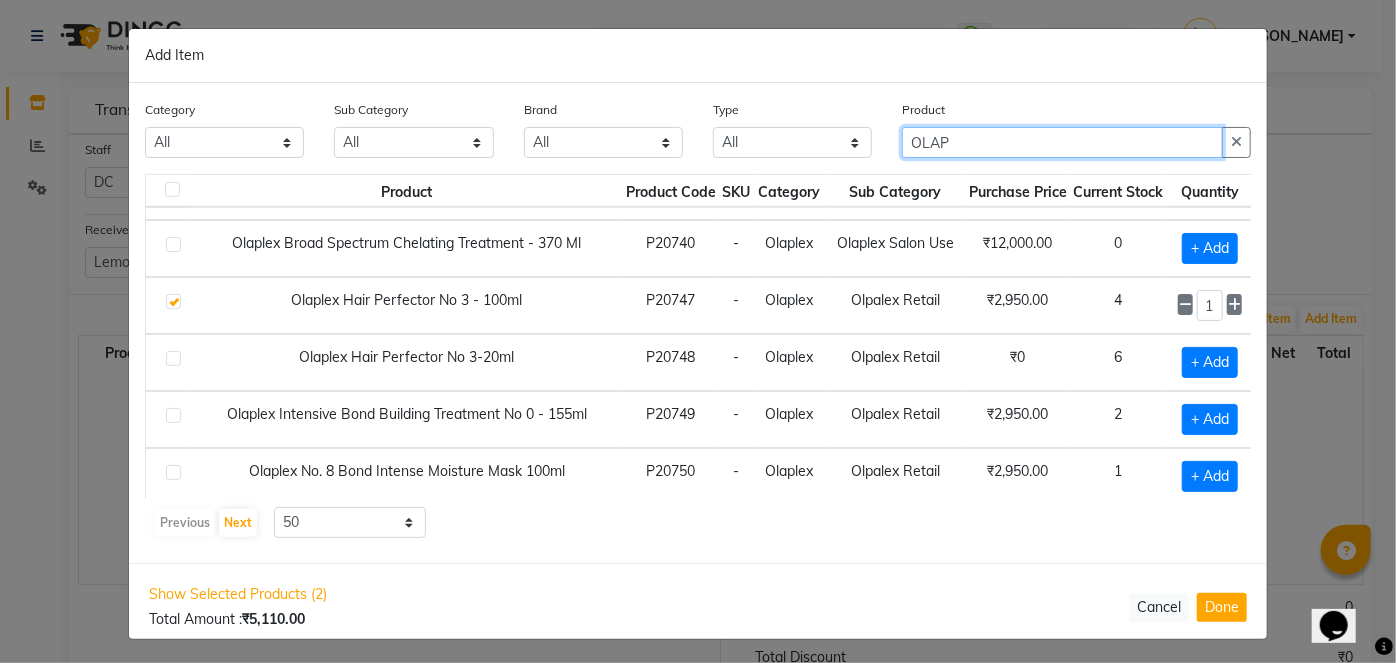 drag, startPoint x: 984, startPoint y: 130, endPoint x: 817, endPoint y: 166, distance: 170.83618 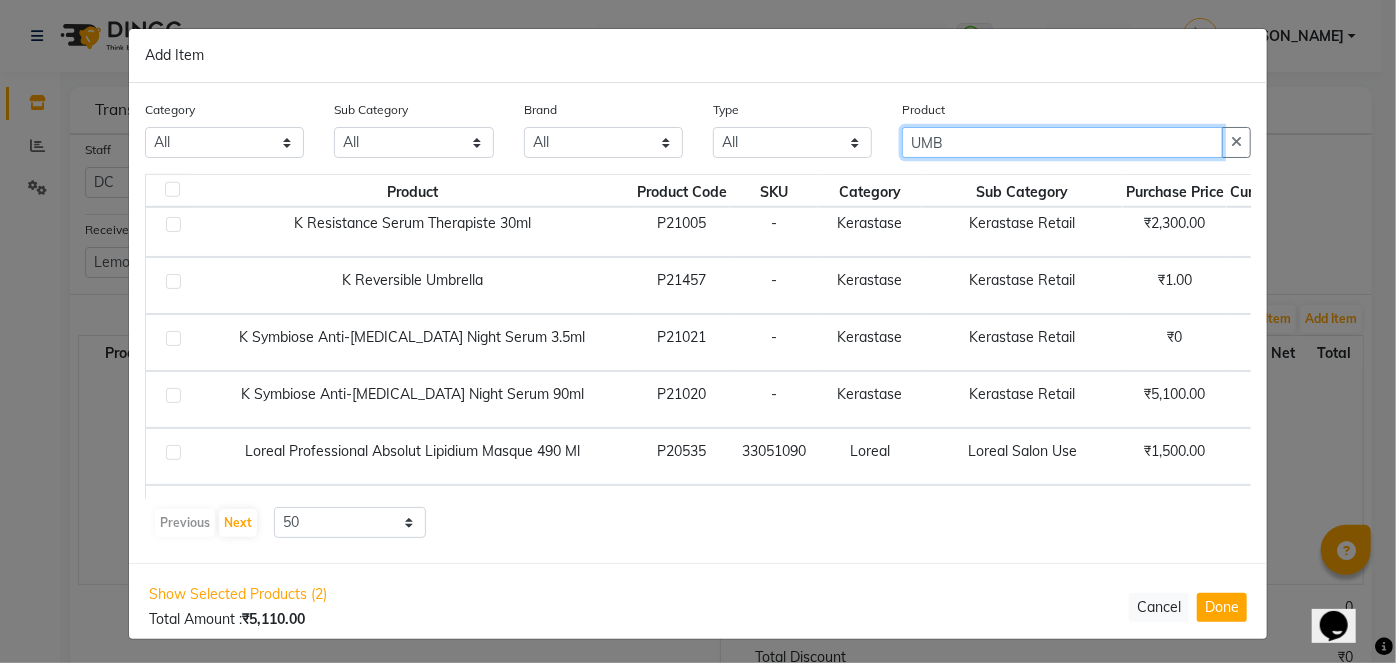 scroll, scrollTop: 0, scrollLeft: 0, axis: both 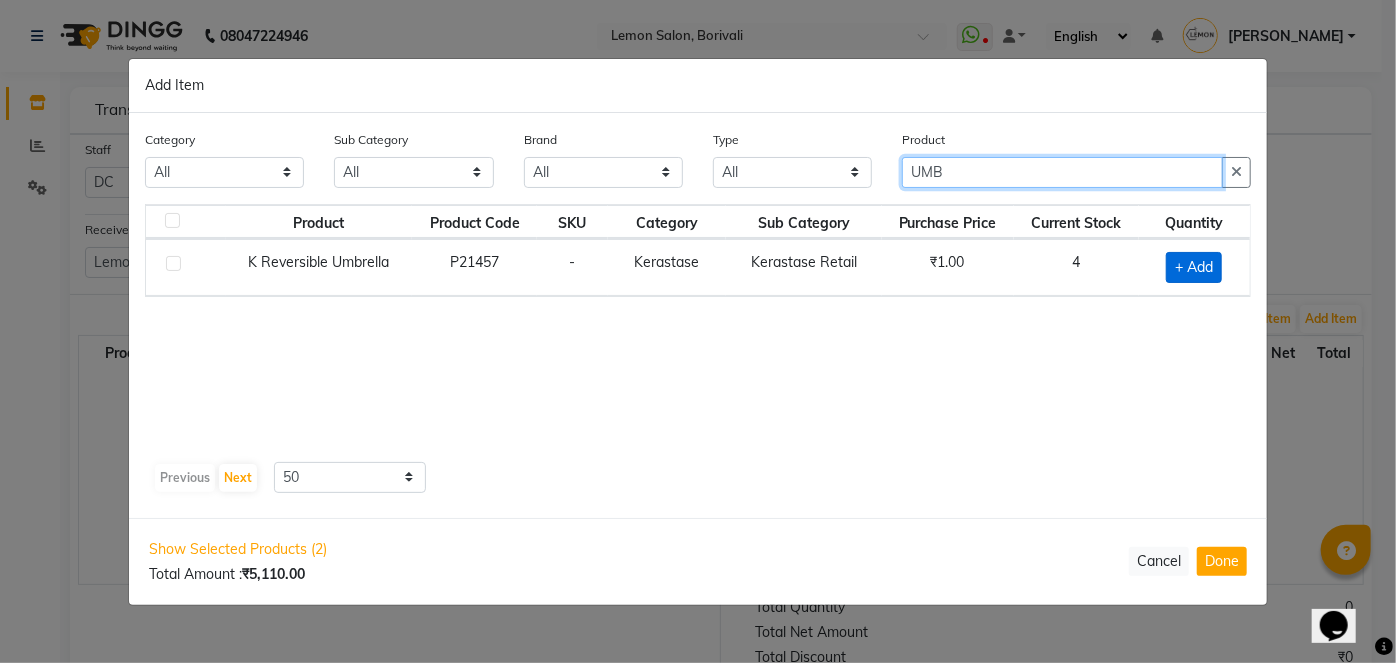 type on "UMB" 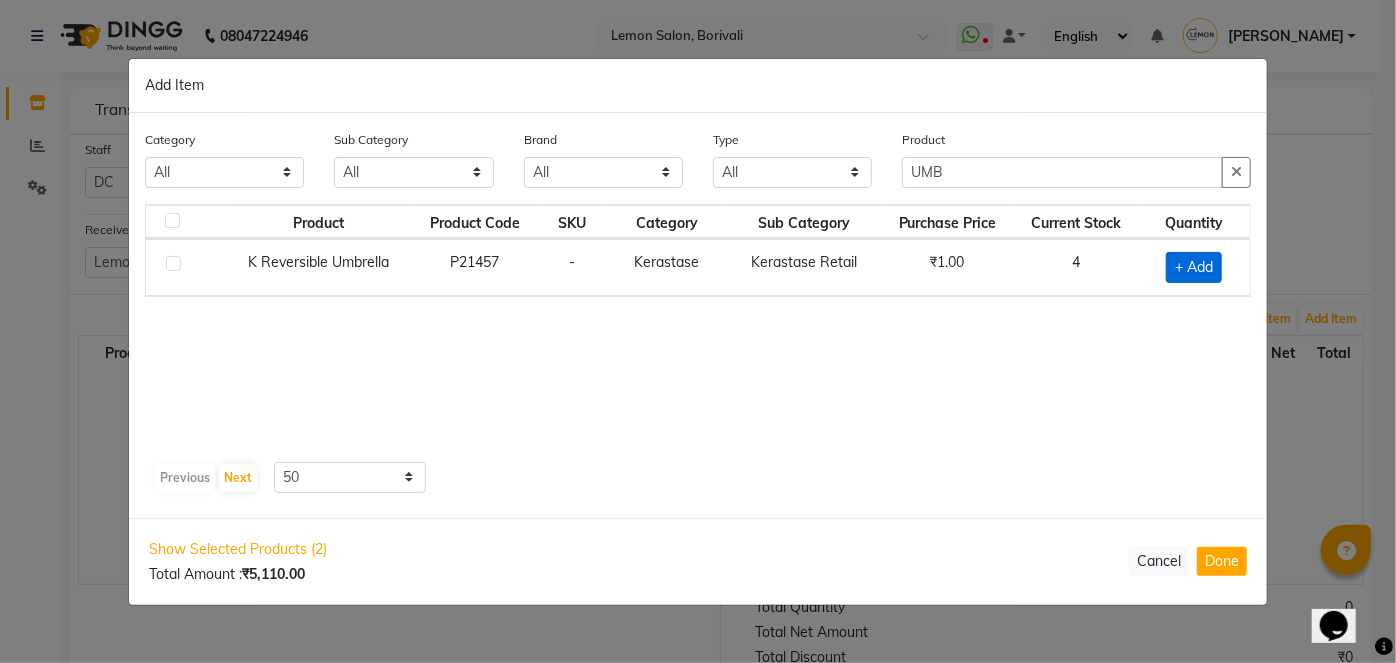 click on "+ Add" 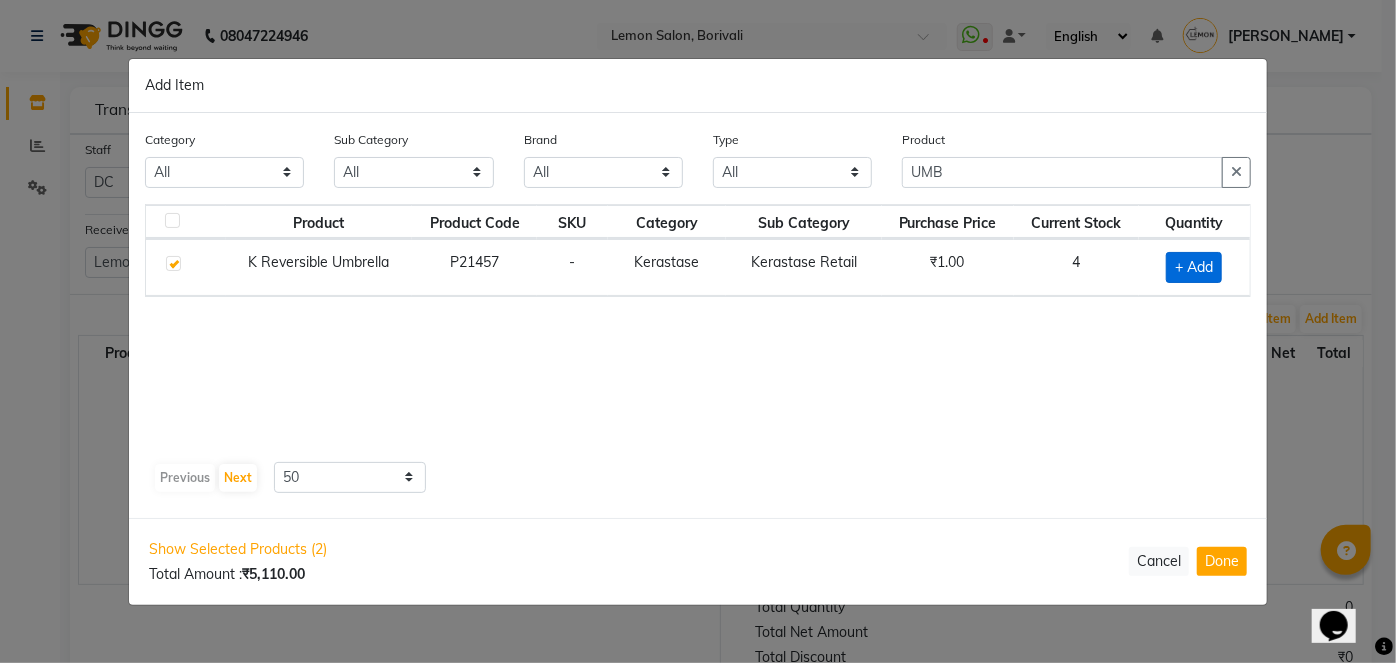 checkbox on "true" 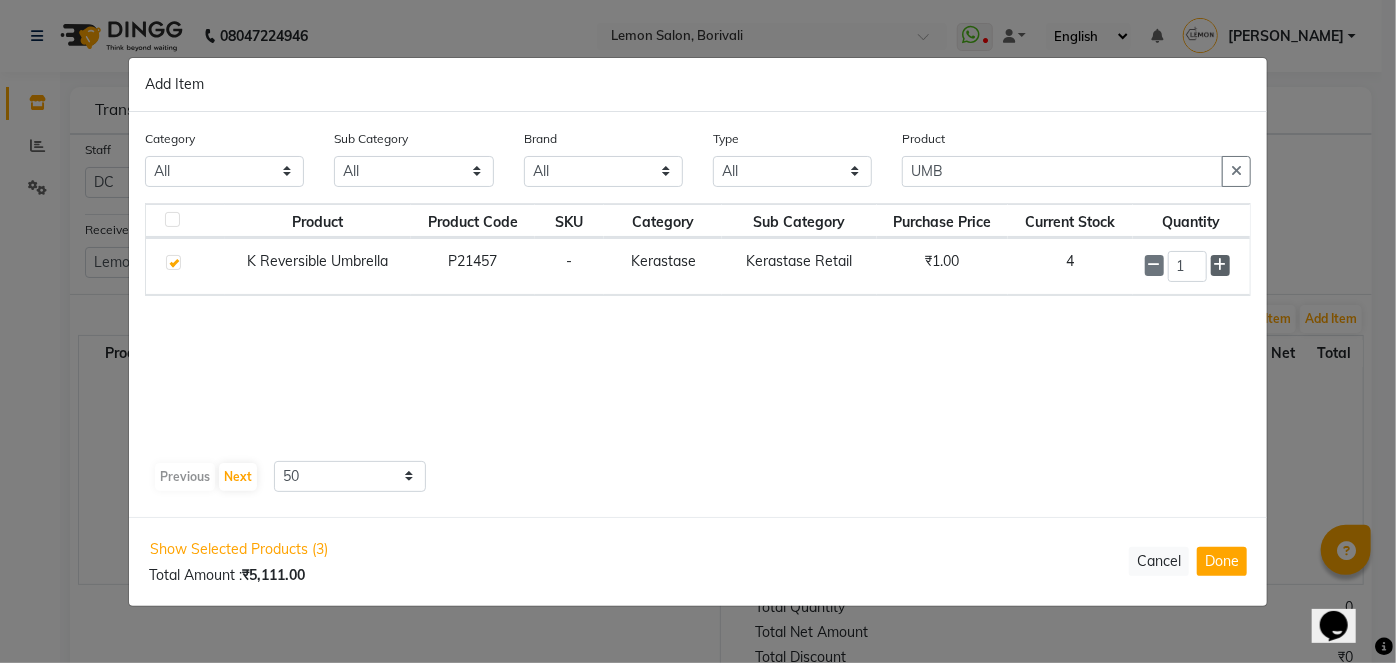 click 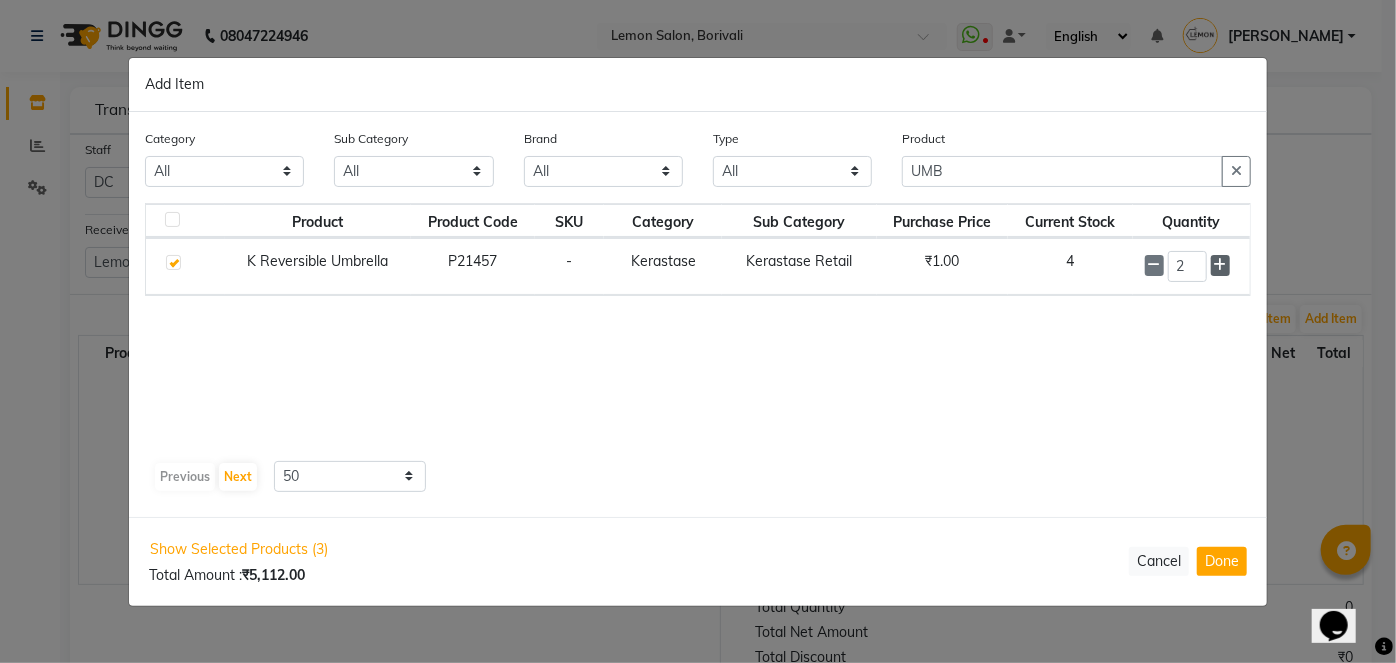click 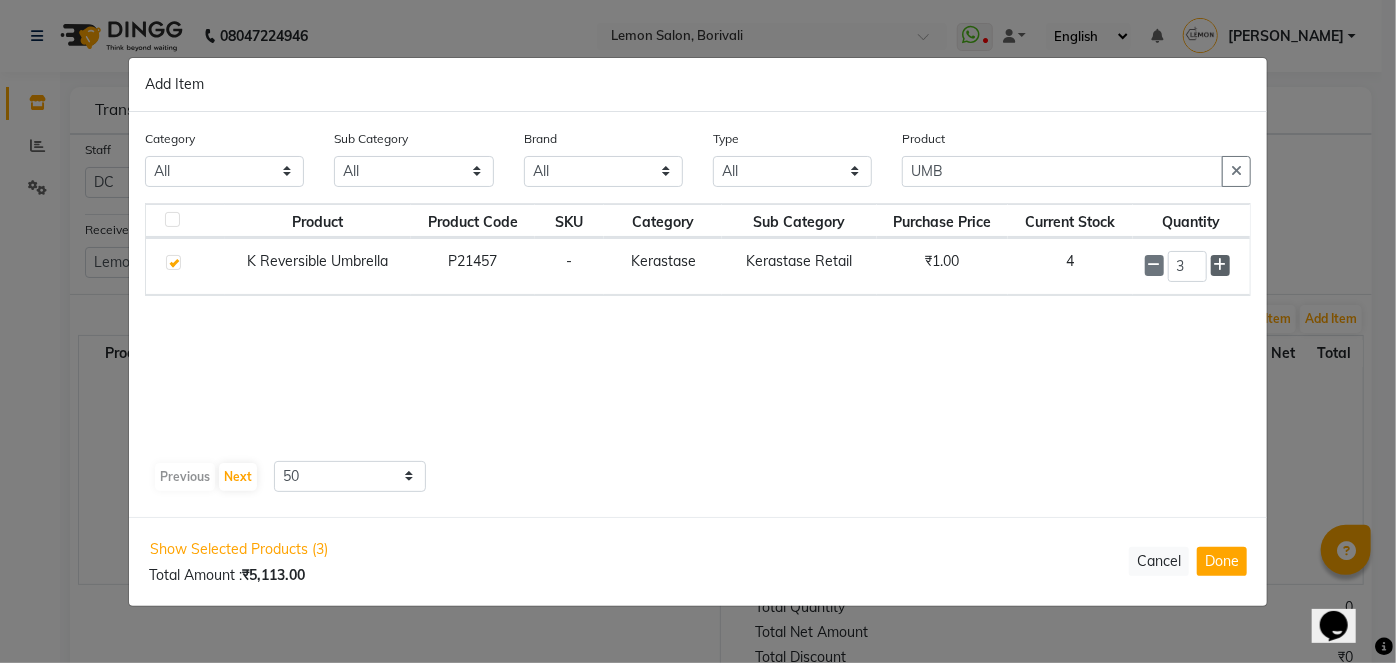 click 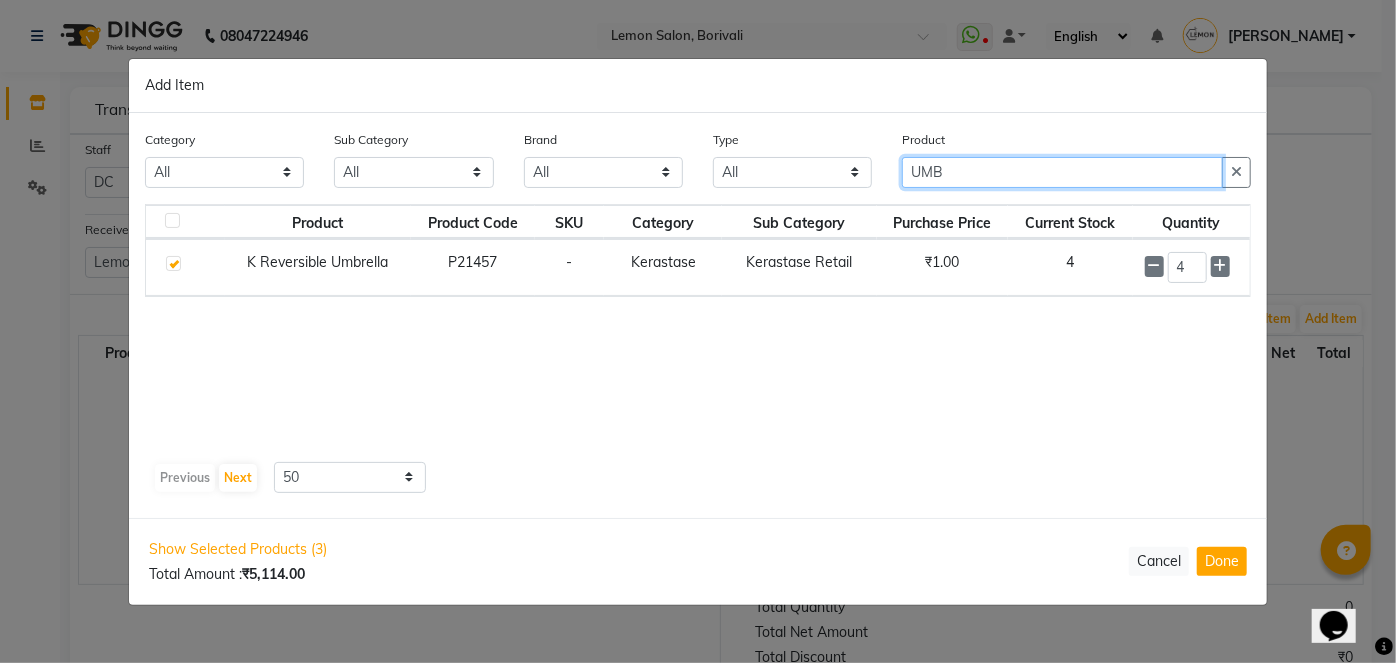 drag, startPoint x: 960, startPoint y: 168, endPoint x: 893, endPoint y: 182, distance: 68.44706 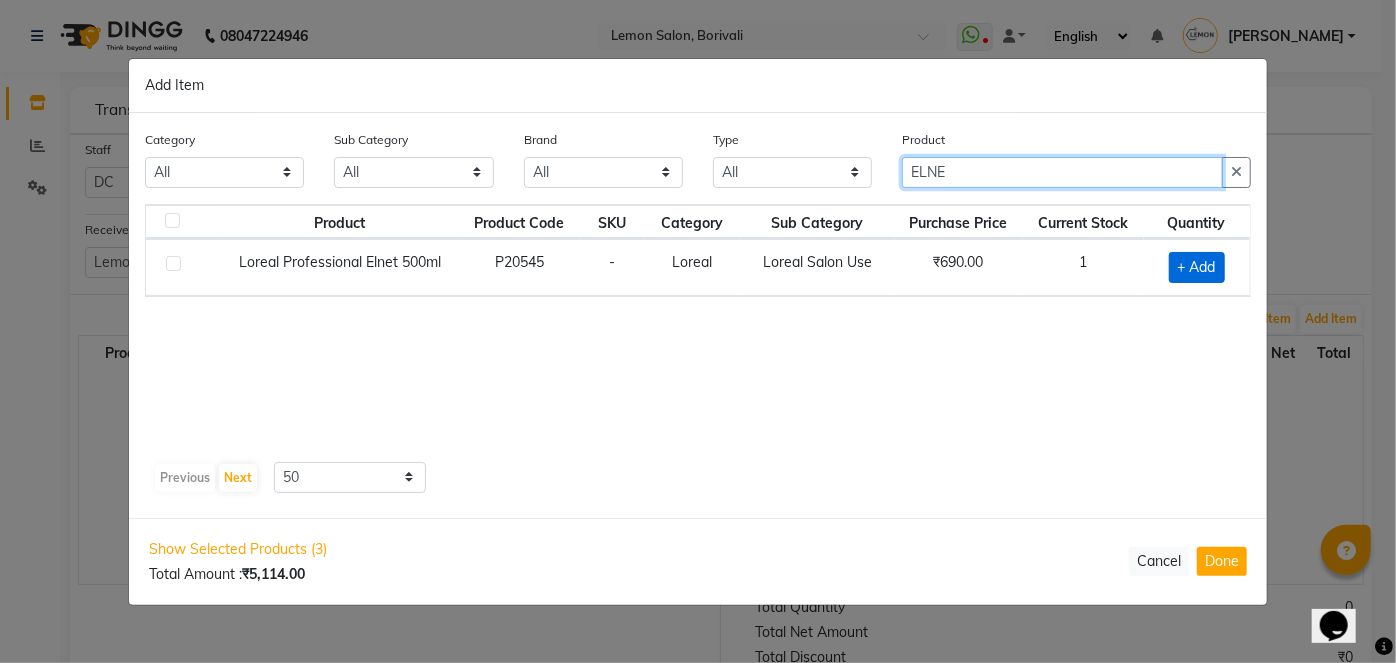 type on "ELNE" 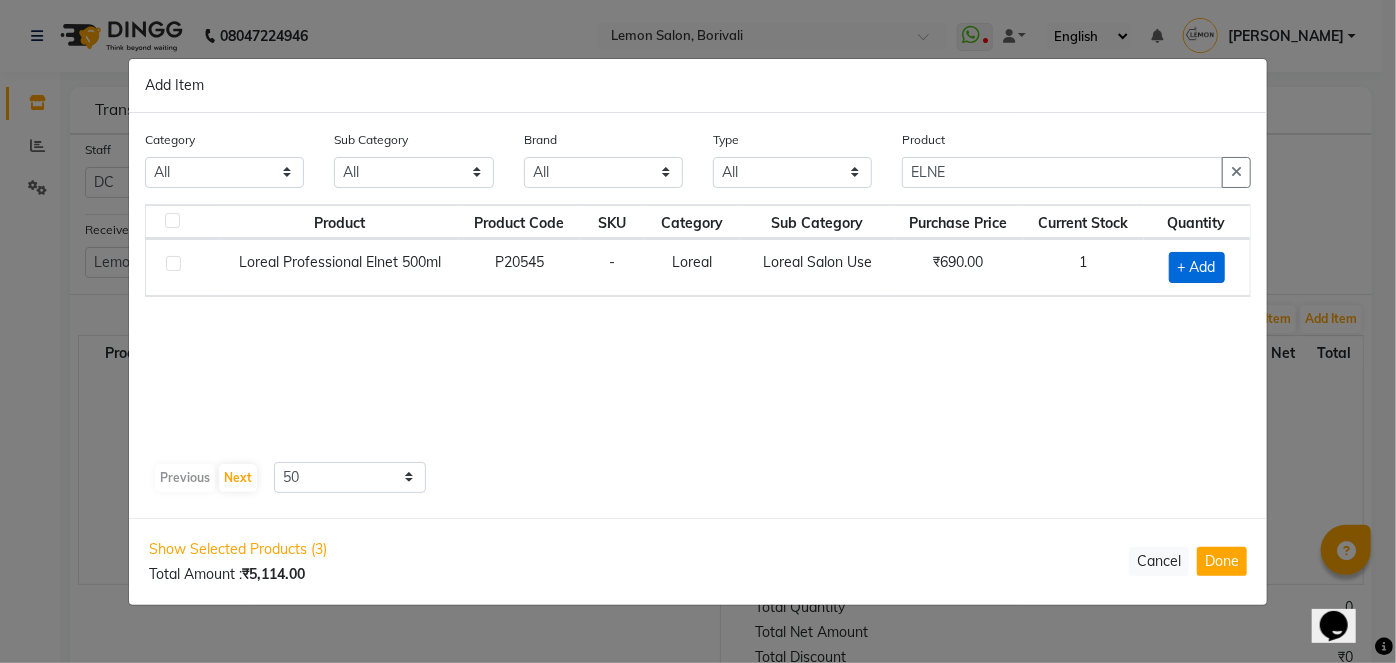 click on "+ Add" 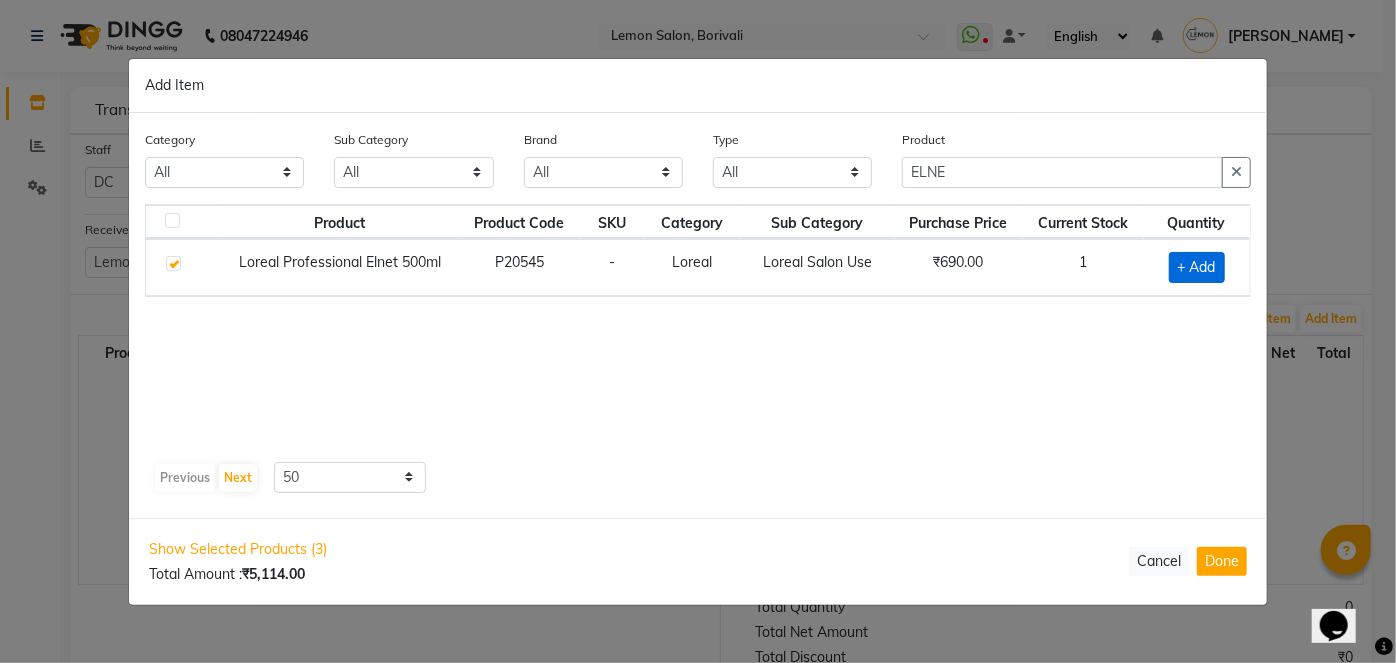 checkbox on "true" 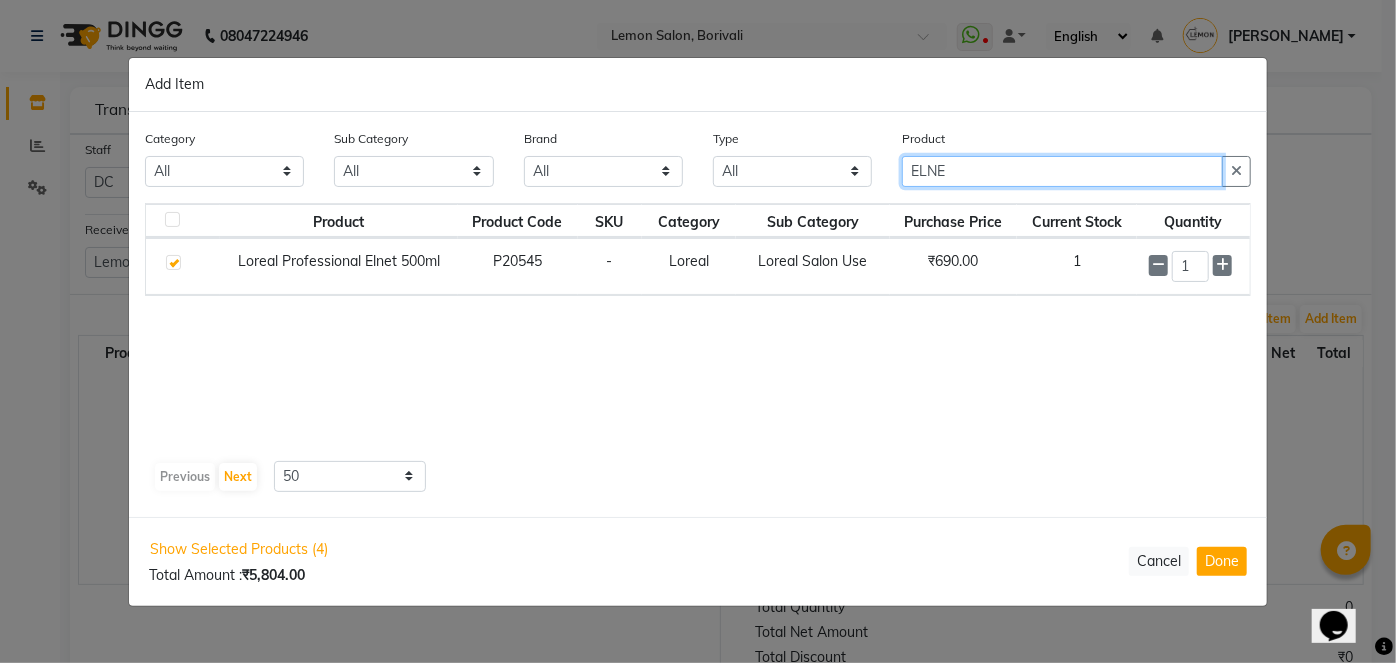 drag, startPoint x: 995, startPoint y: 173, endPoint x: 849, endPoint y: 187, distance: 146.6697 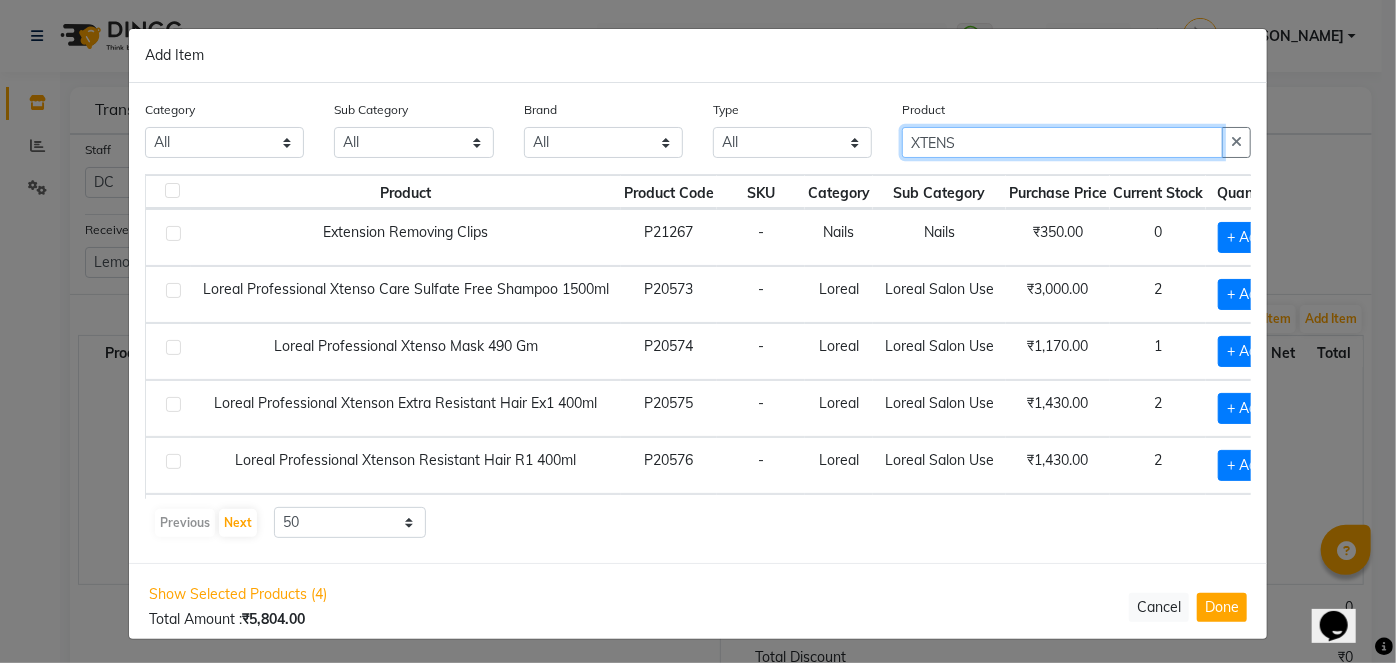 type on "XTENS" 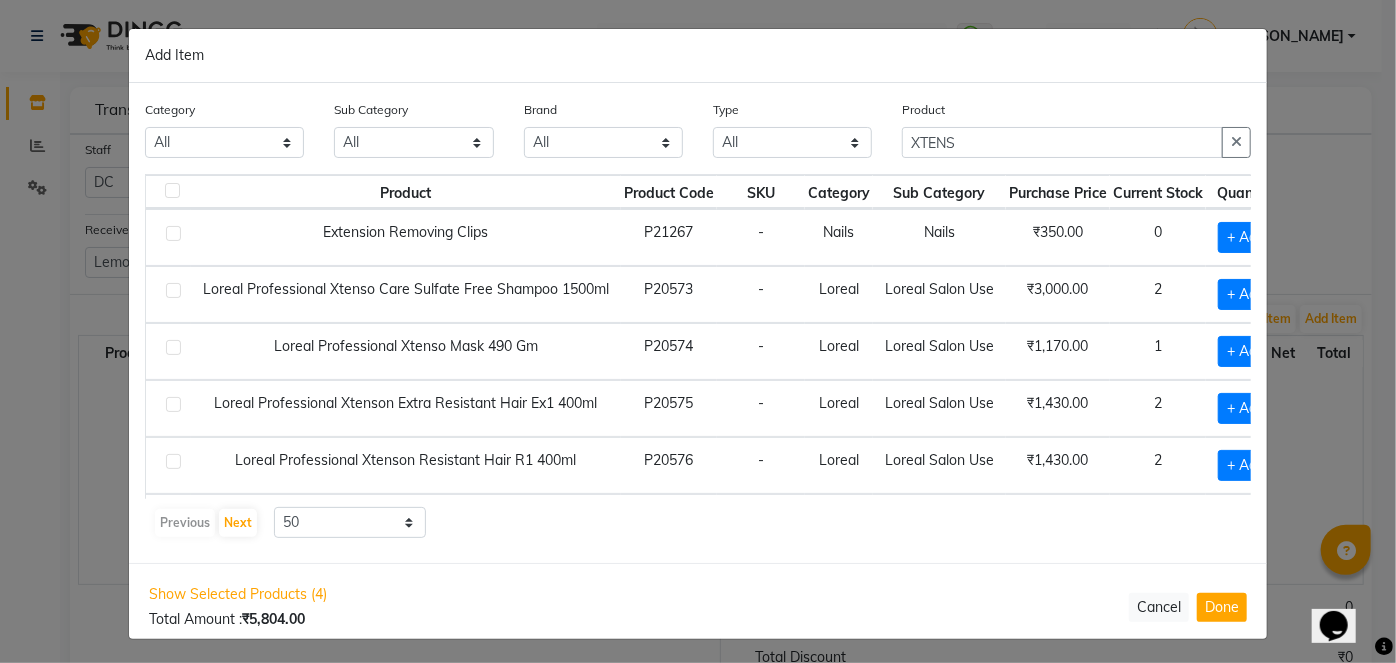 scroll, scrollTop: 0, scrollLeft: 51, axis: horizontal 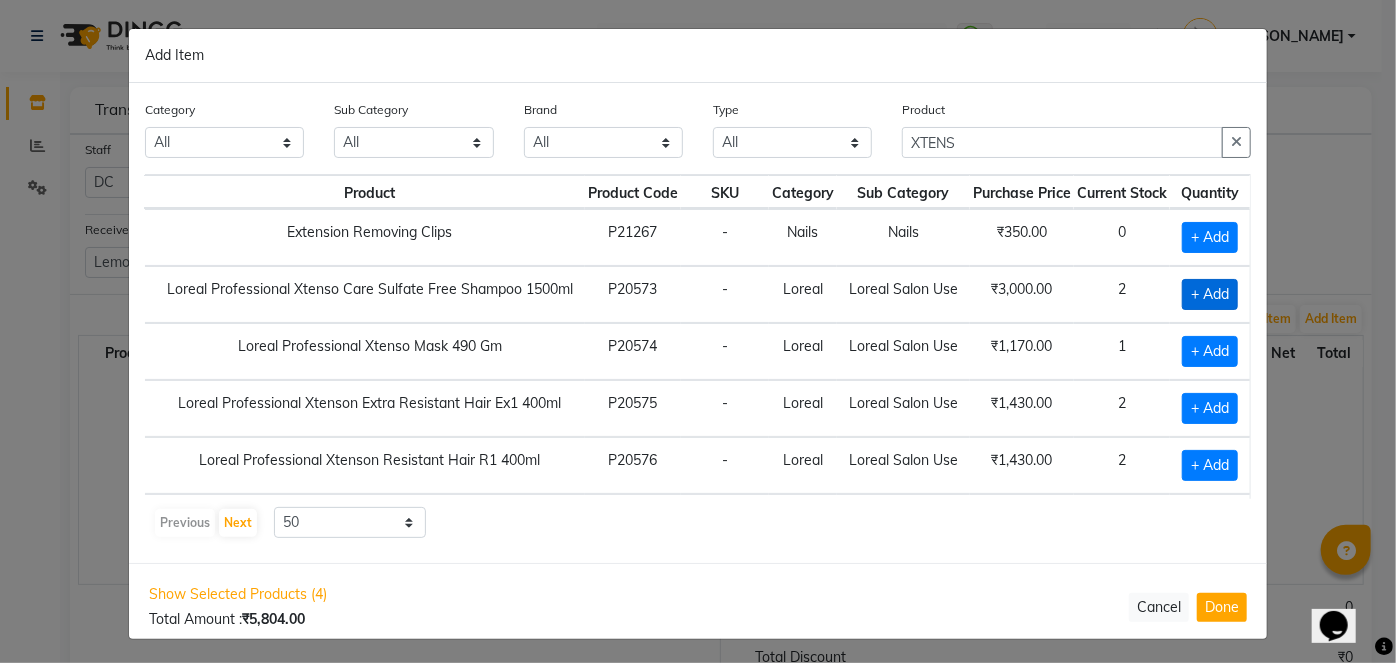 click on "+ Add" 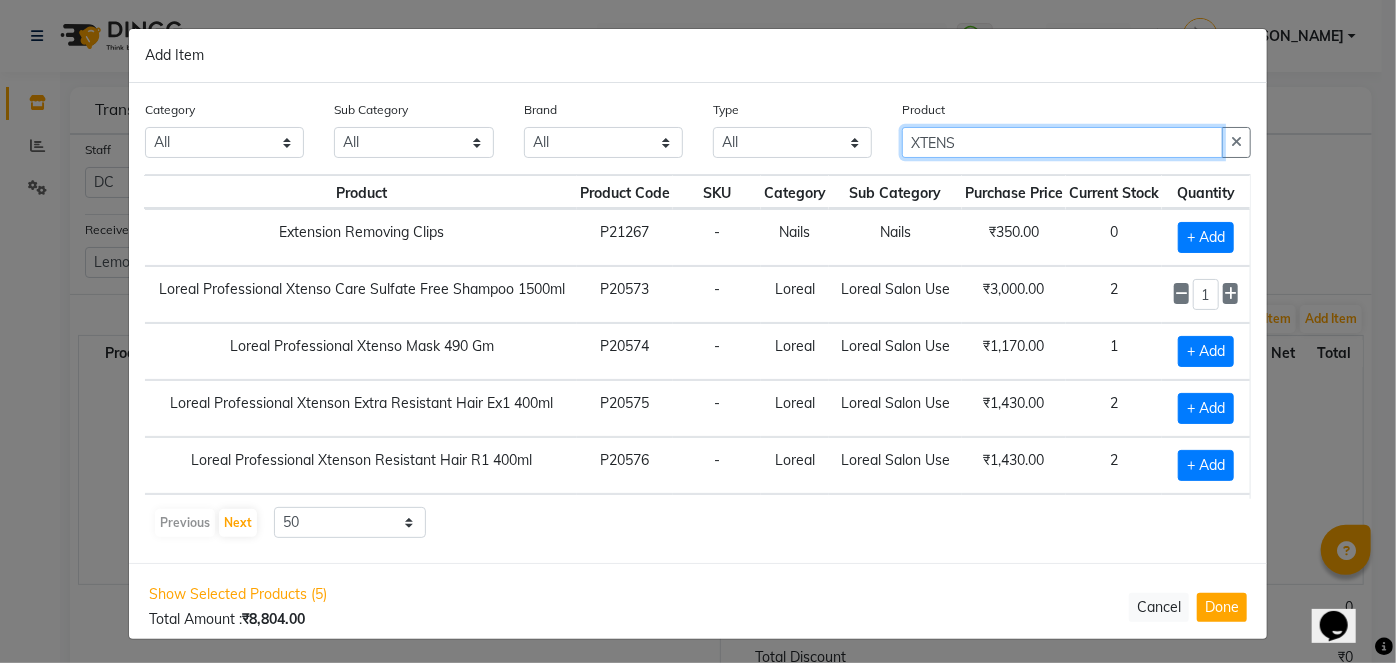 drag, startPoint x: 997, startPoint y: 147, endPoint x: 847, endPoint y: 153, distance: 150.11995 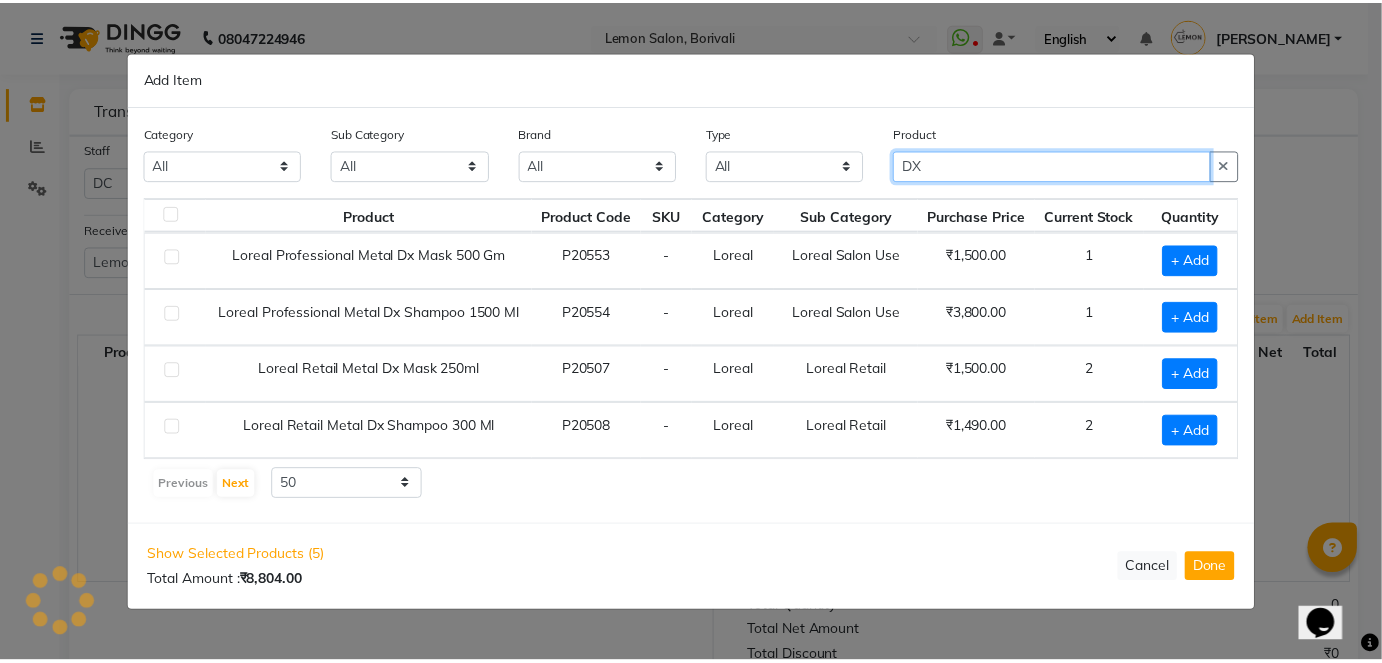 scroll, scrollTop: 0, scrollLeft: 0, axis: both 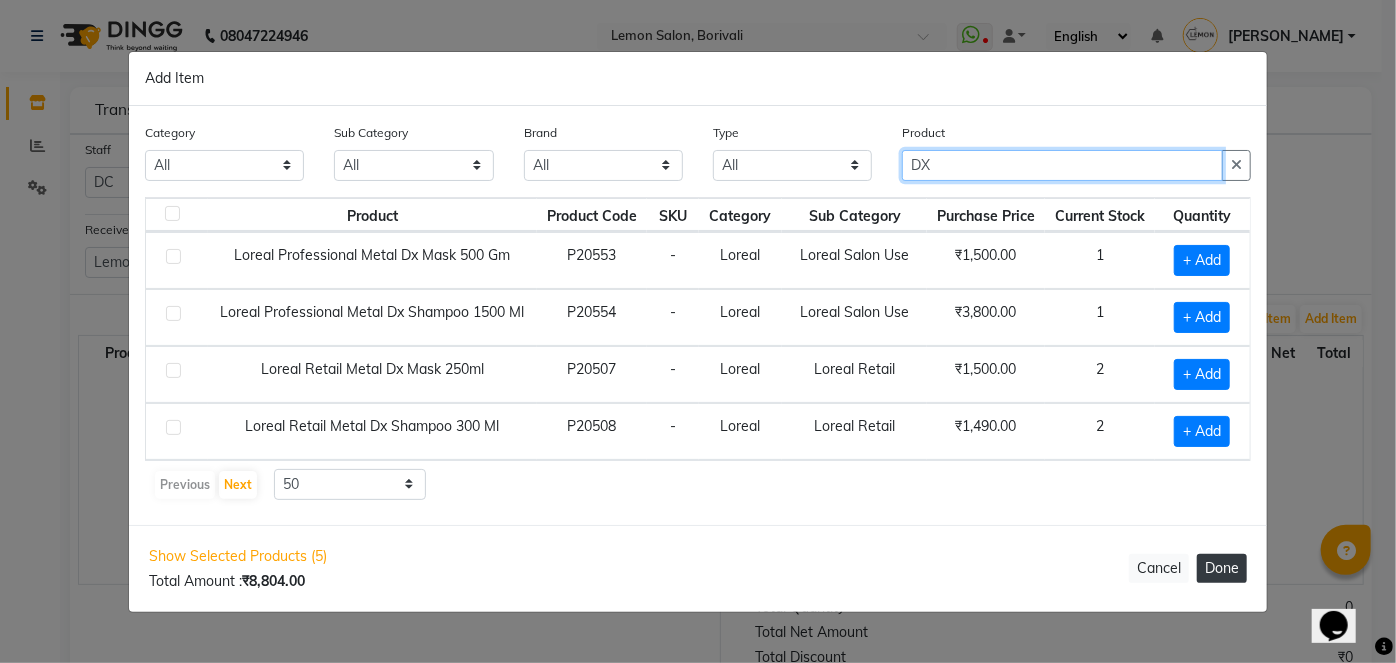 type on "DX" 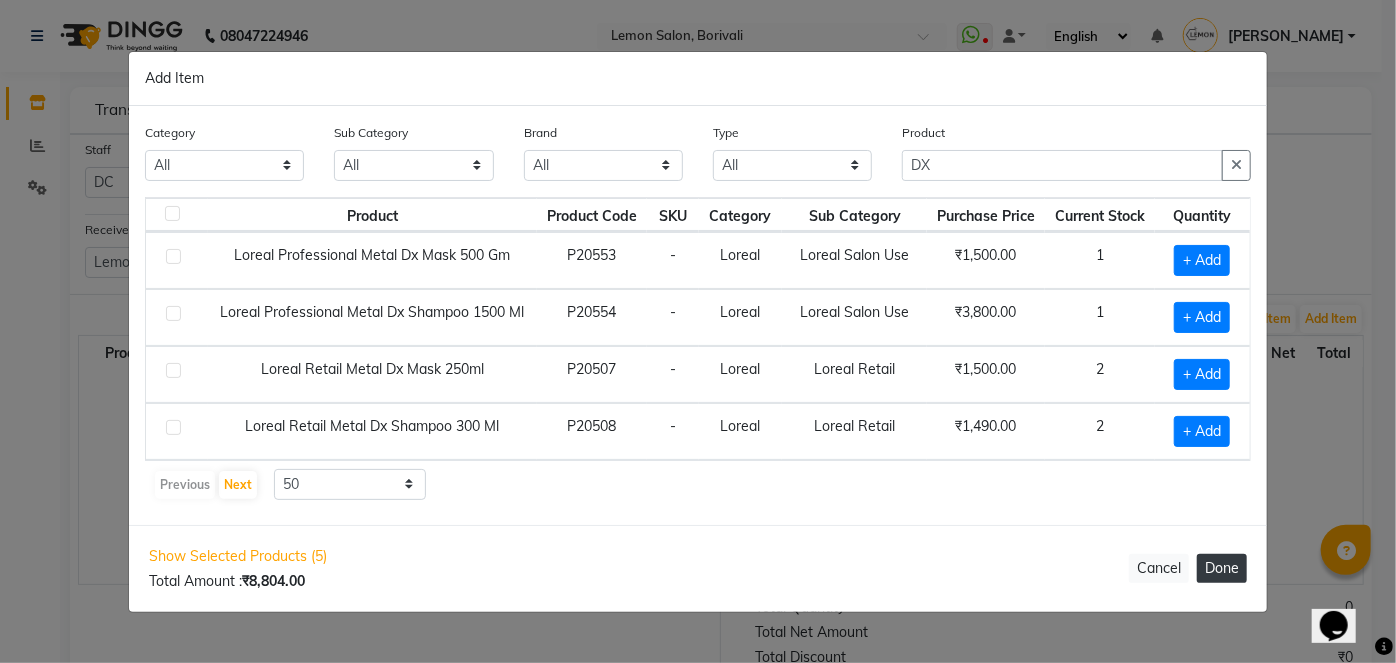 click on "Done" 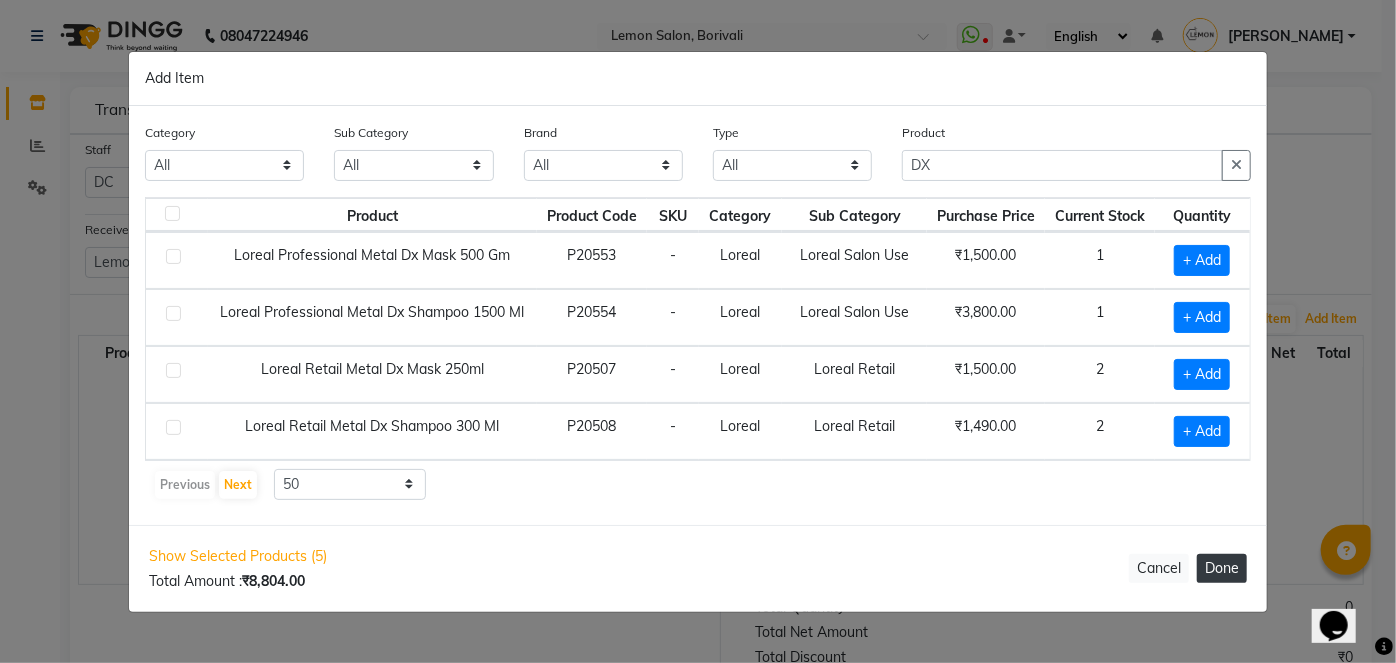 select on "742" 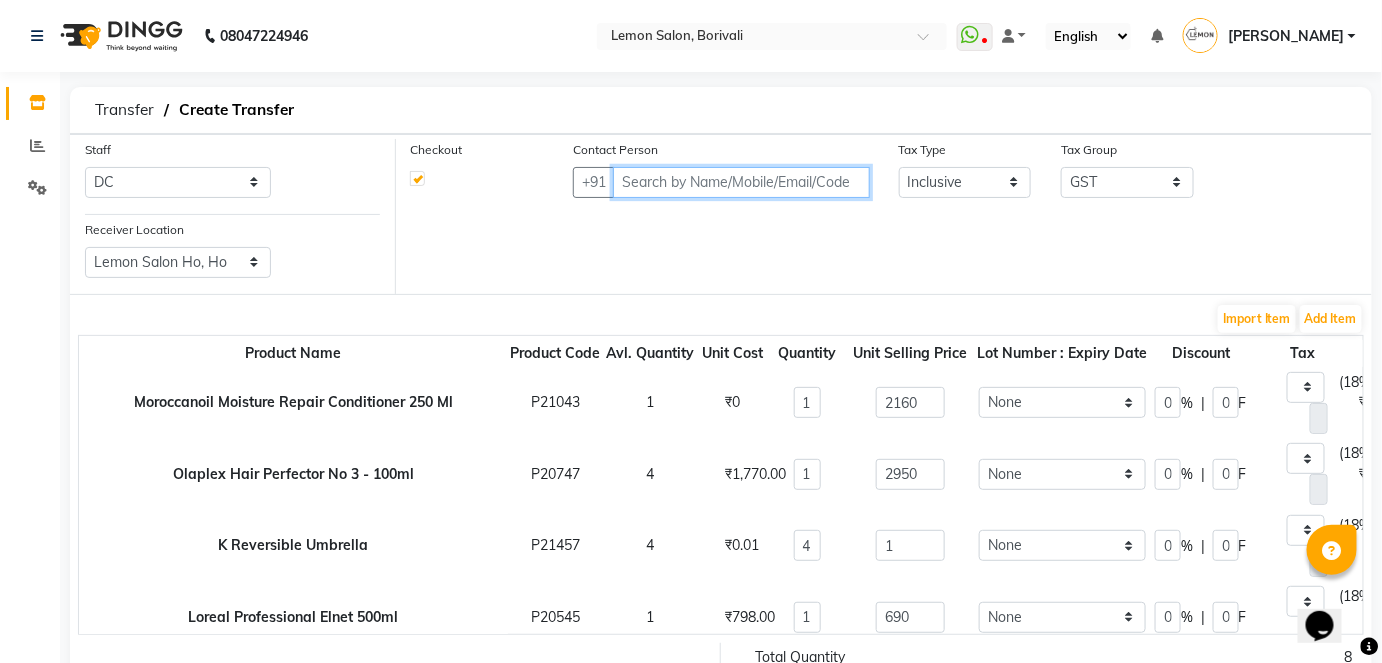 click at bounding box center (741, 182) 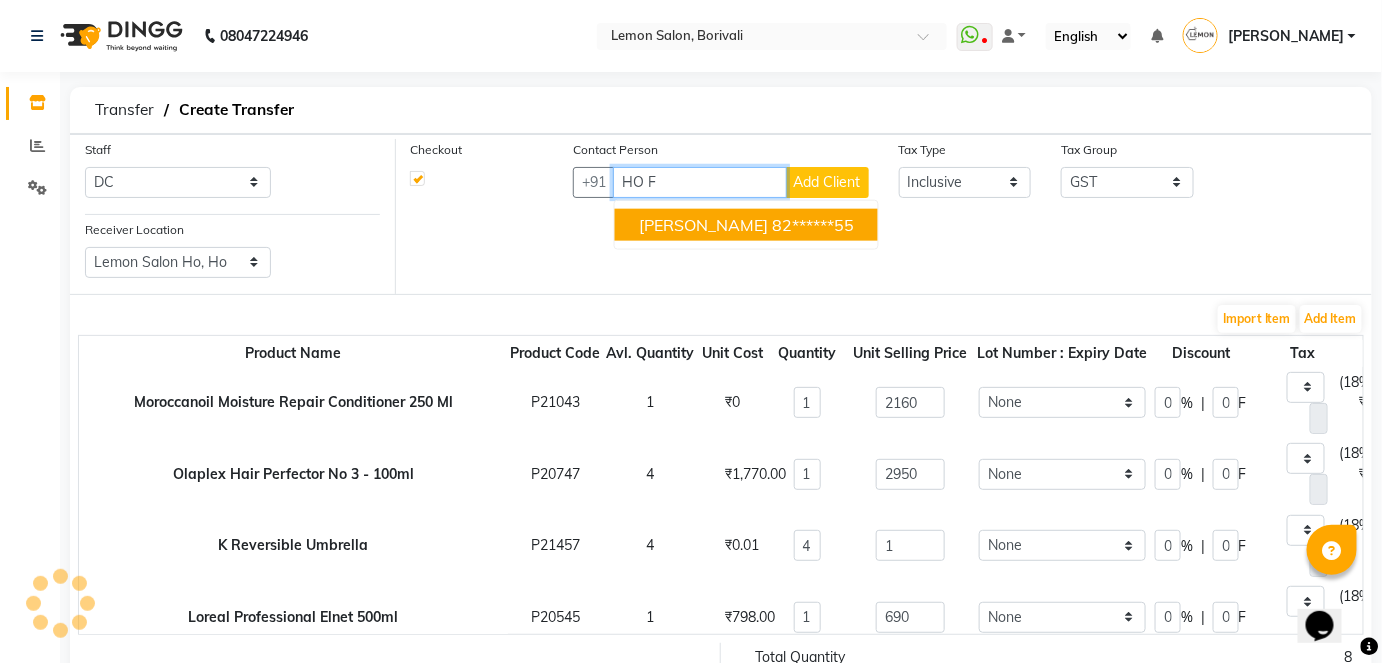 click on "HO Faisal 82******55" at bounding box center [746, 225] 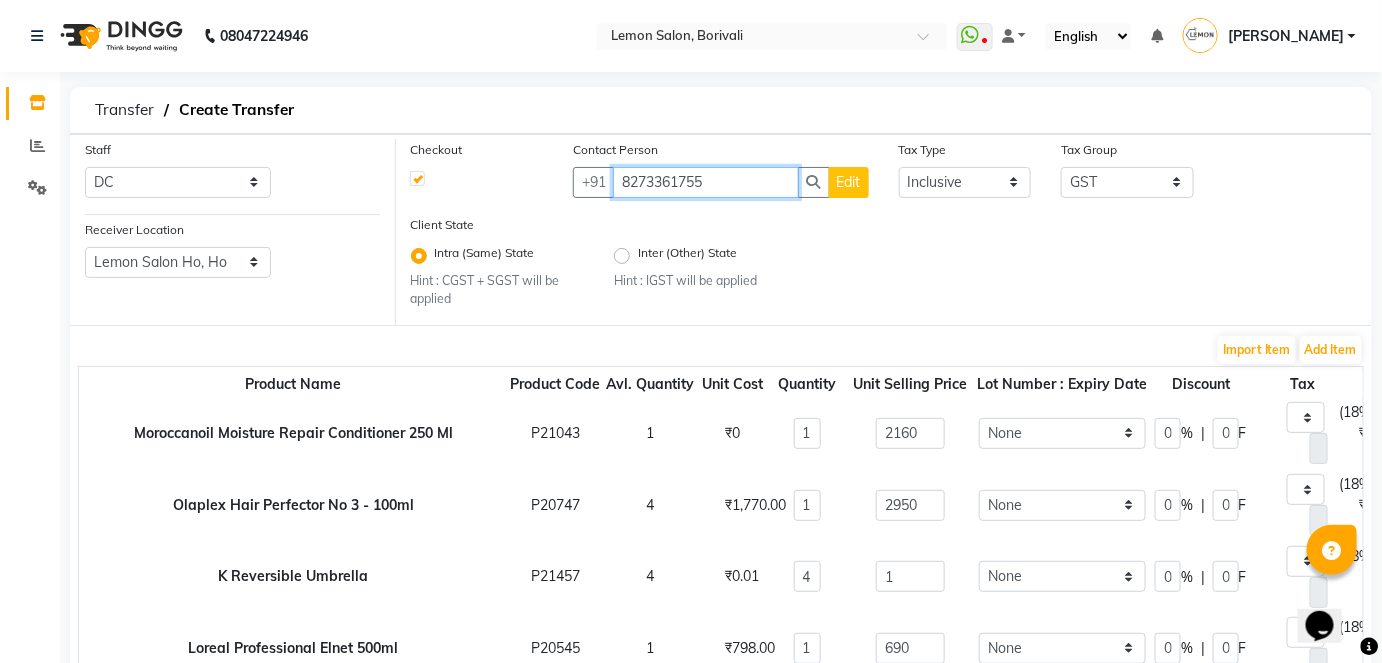 type on "8273361755" 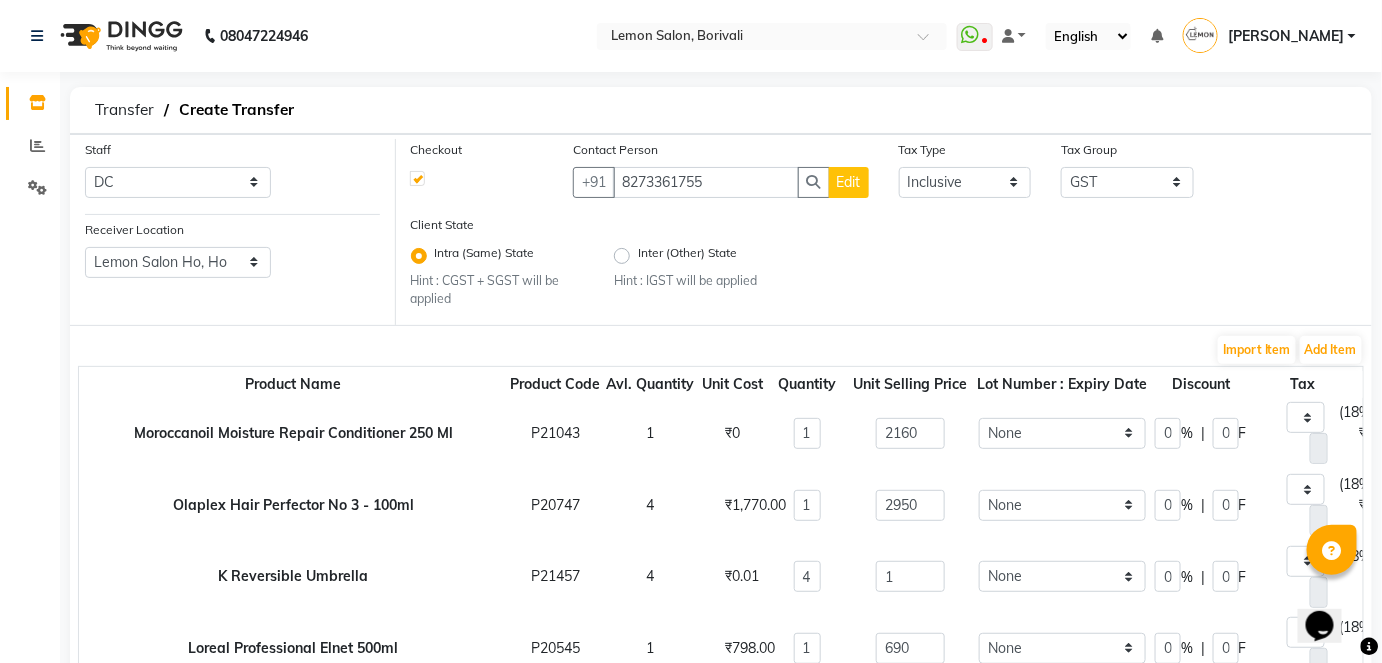 click 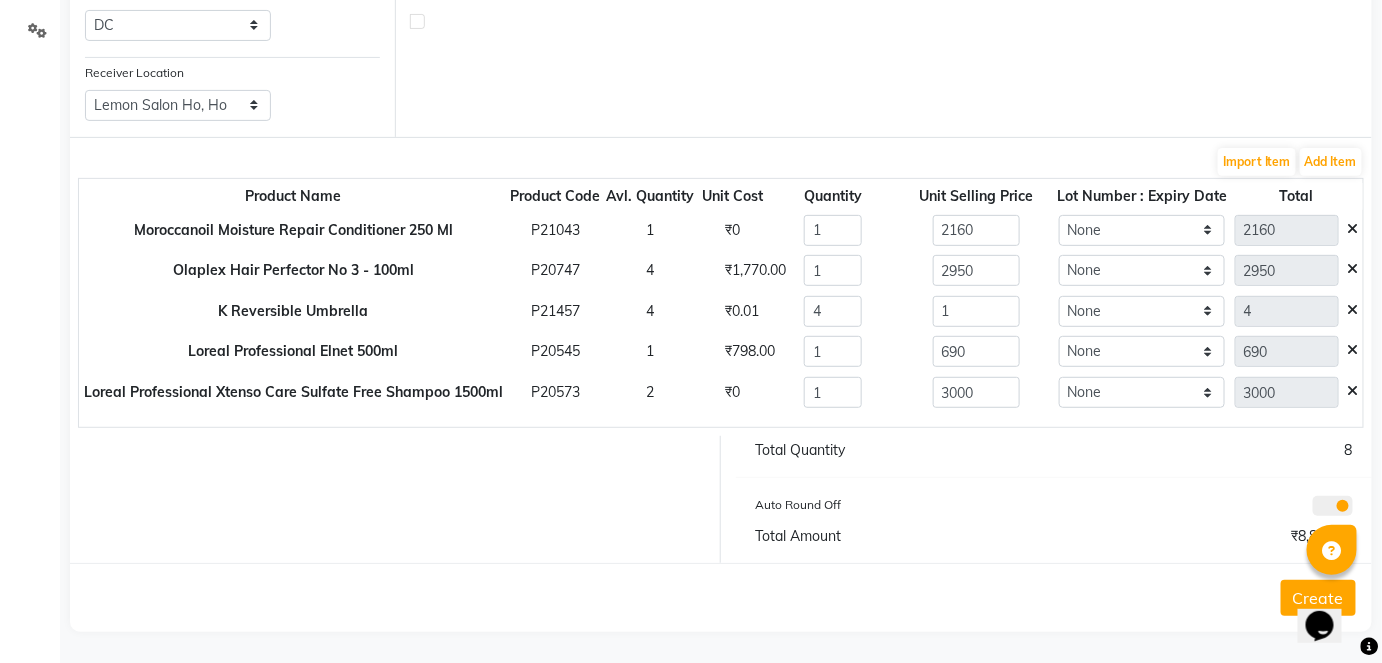 scroll, scrollTop: 158, scrollLeft: 0, axis: vertical 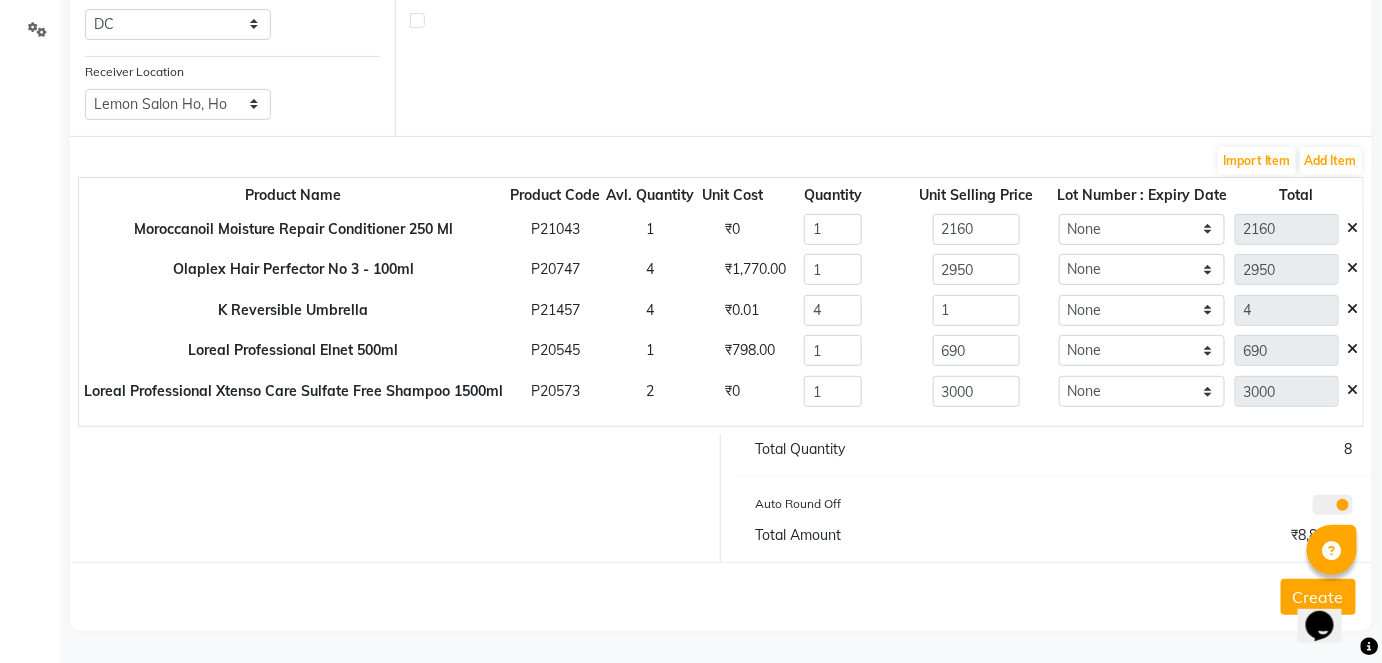 click on "Create" 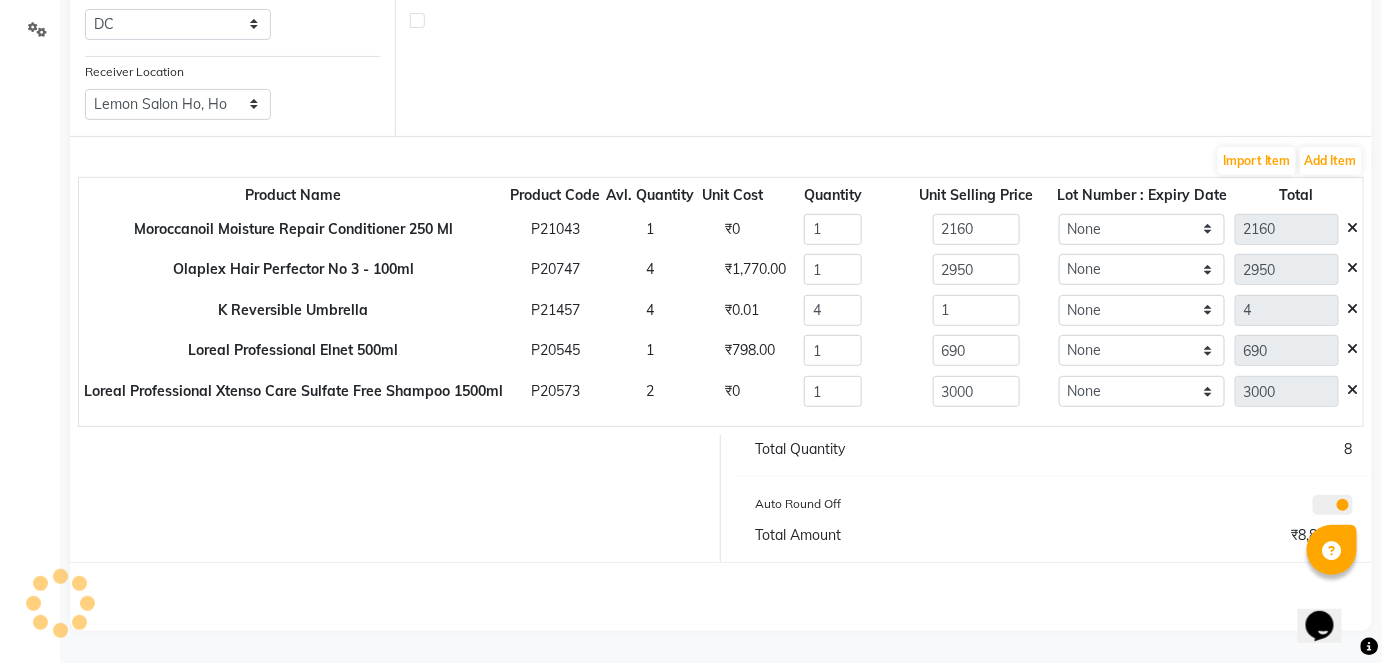 scroll, scrollTop: 0, scrollLeft: 0, axis: both 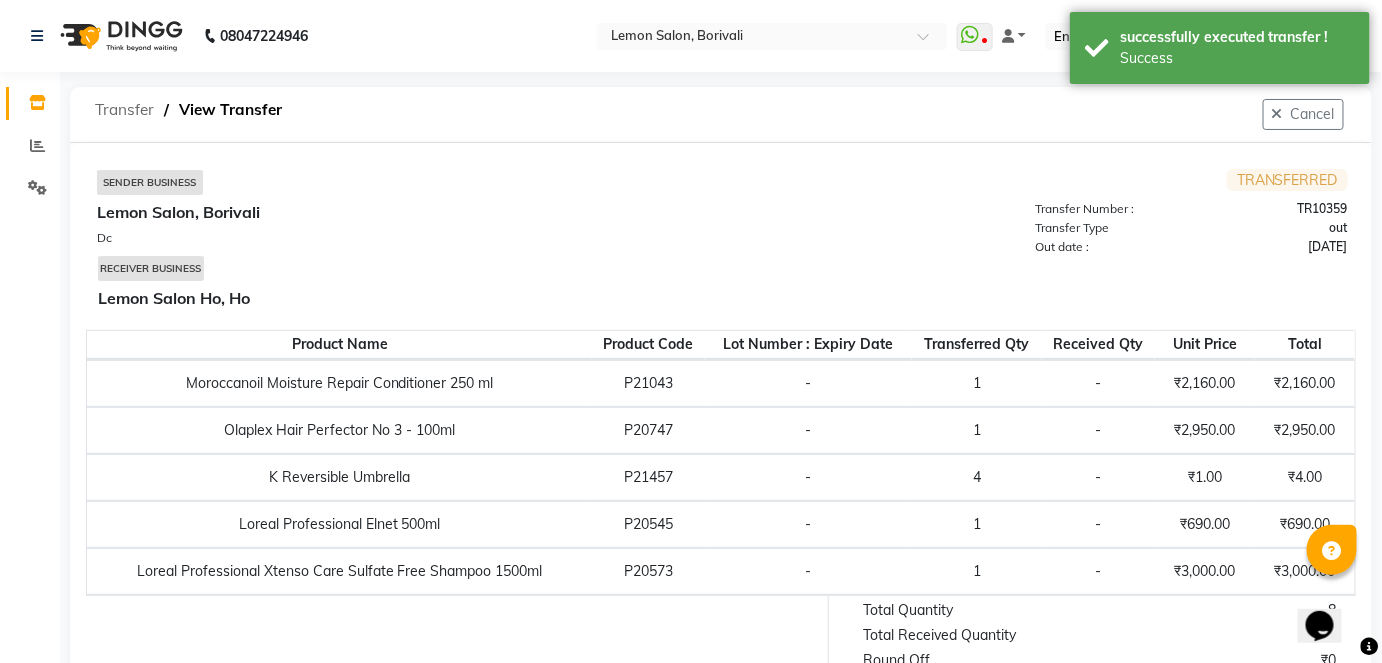 click on "Transfer" 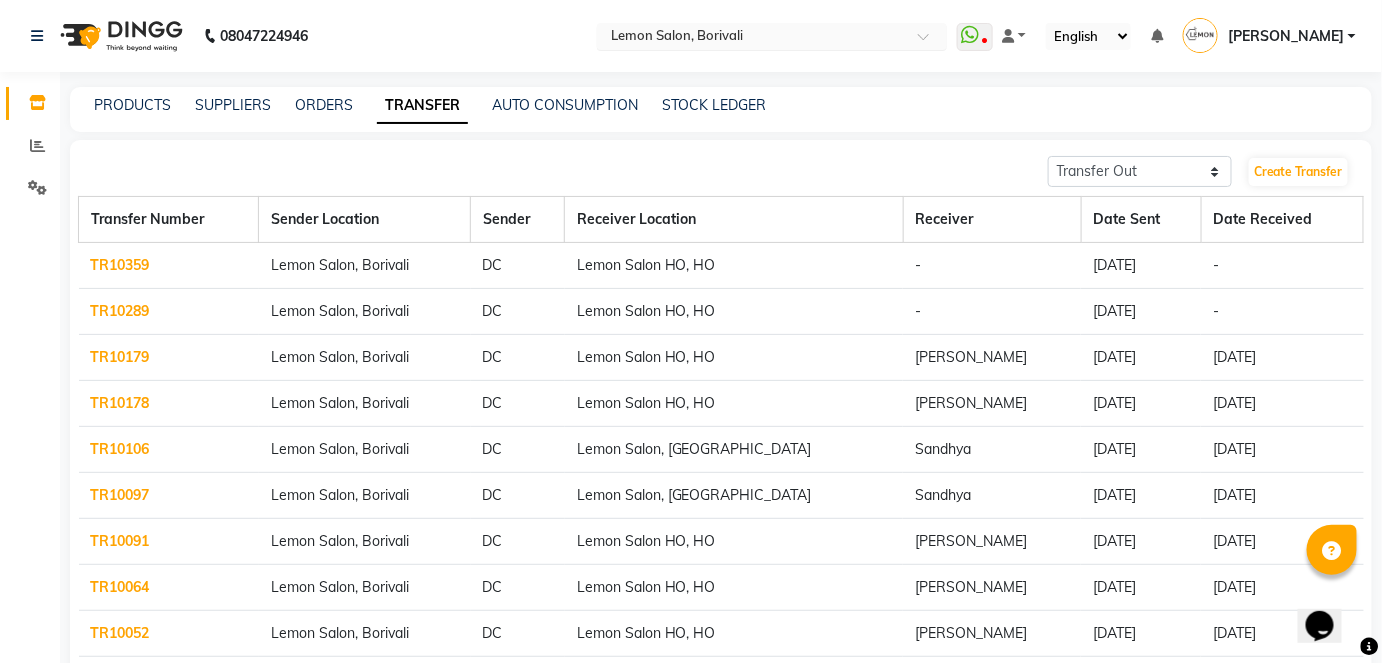 click on "Select Location × Lemon Salon, Borivali" at bounding box center [772, 36] 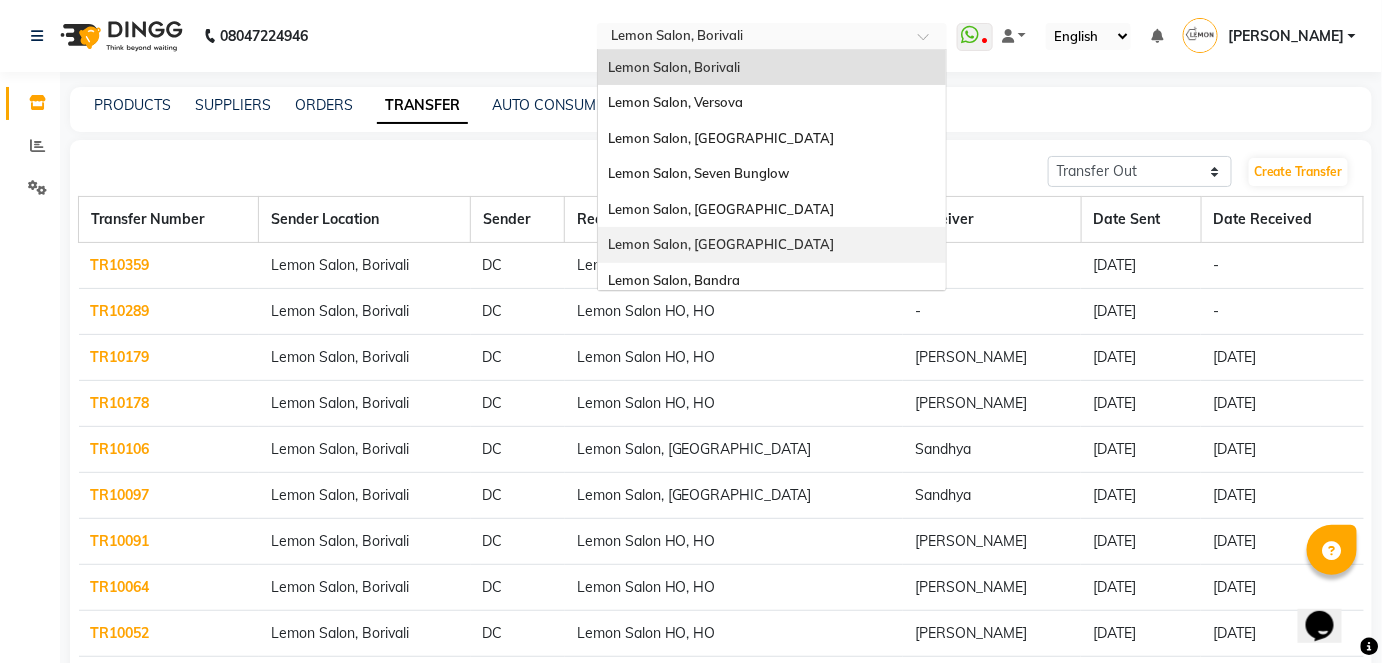 scroll, scrollTop: 90, scrollLeft: 0, axis: vertical 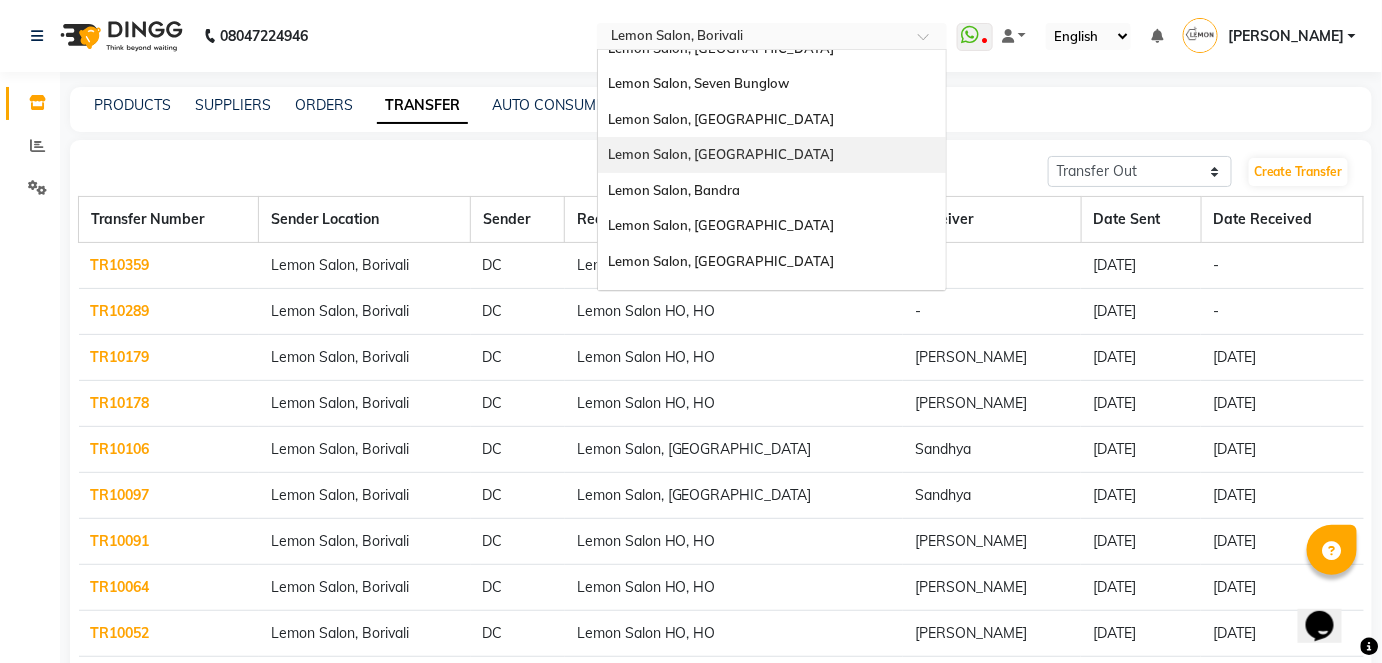 click on "Lemon Salon, Kandivali" at bounding box center [772, 155] 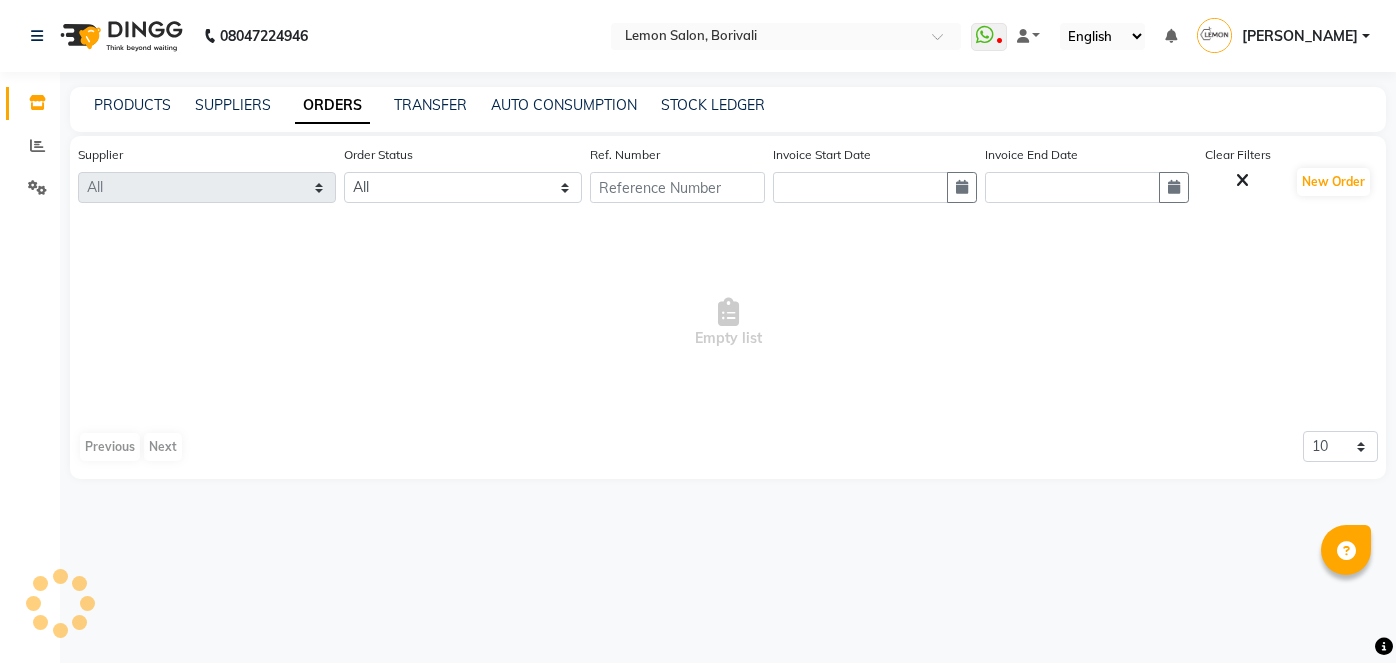 scroll, scrollTop: 0, scrollLeft: 0, axis: both 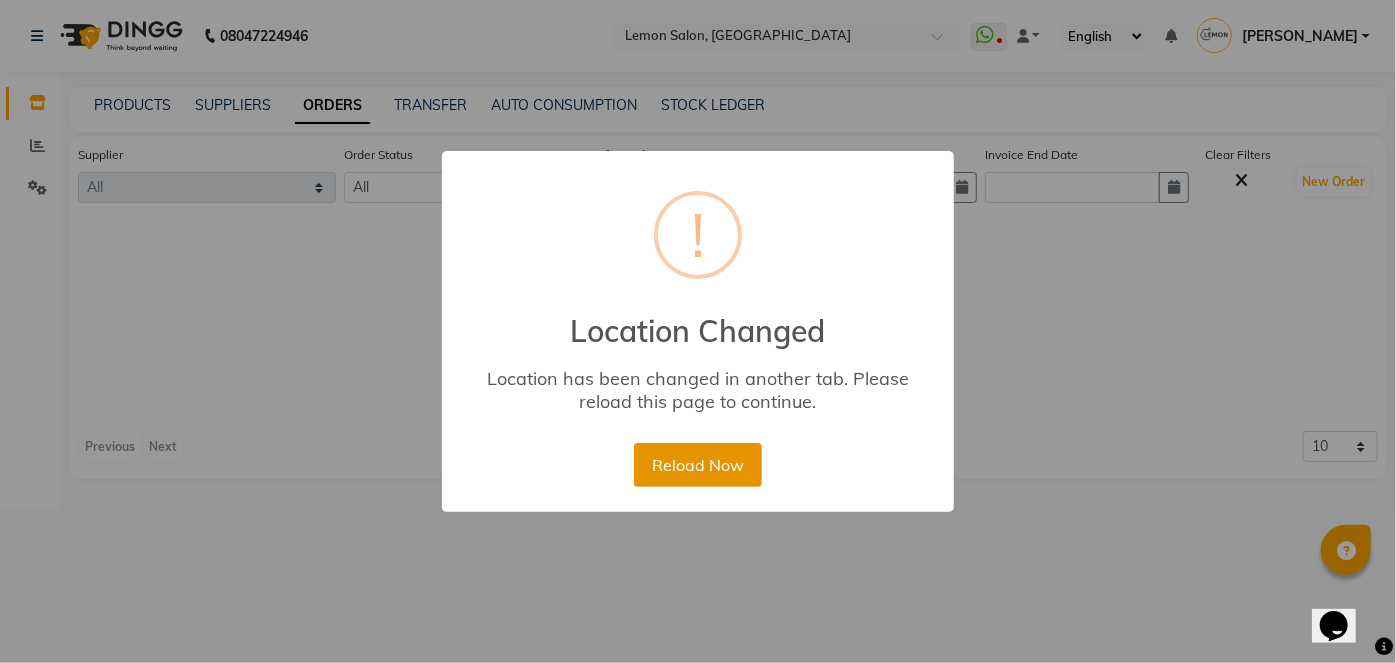 click on "Reload Now" at bounding box center (697, 465) 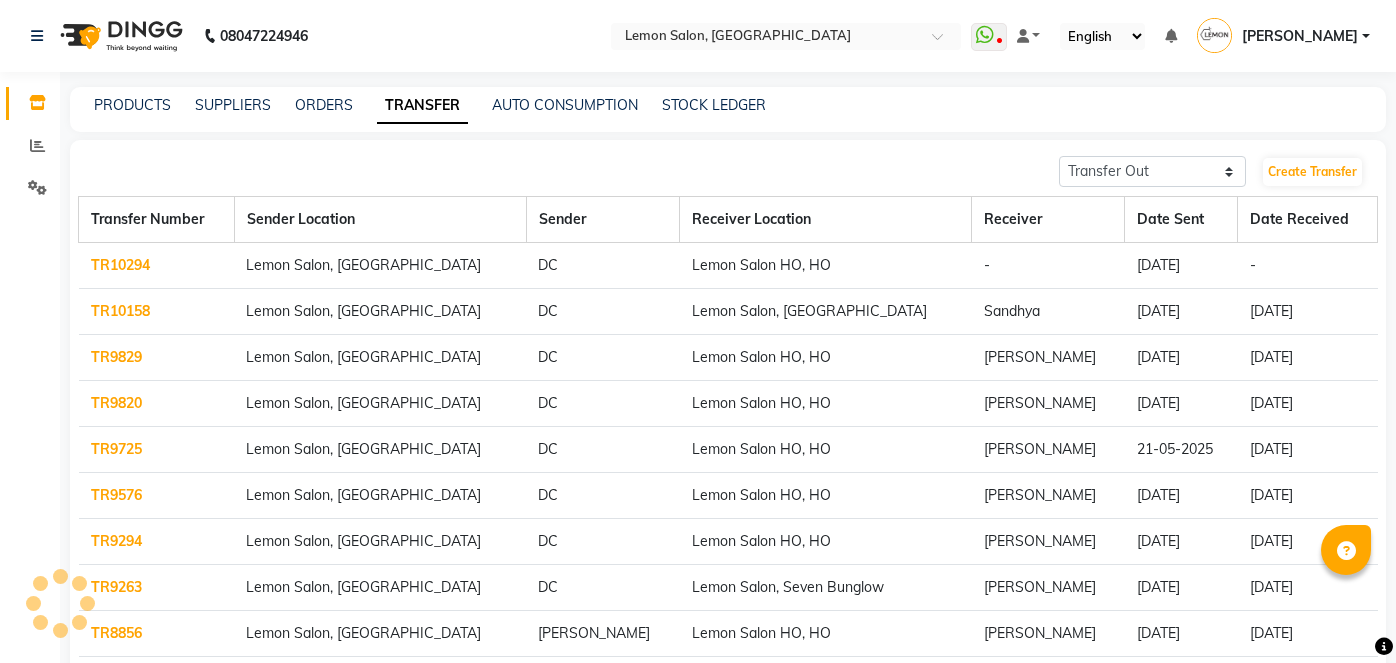select on "sender" 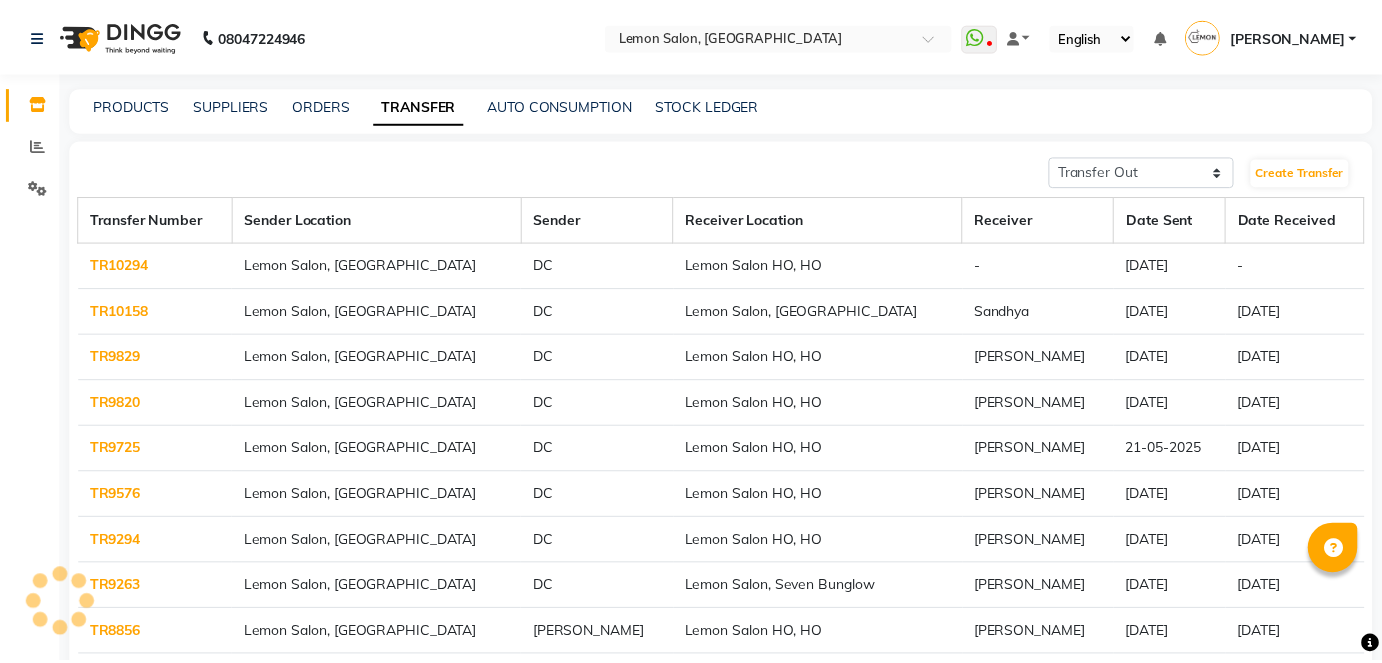 scroll, scrollTop: 0, scrollLeft: 0, axis: both 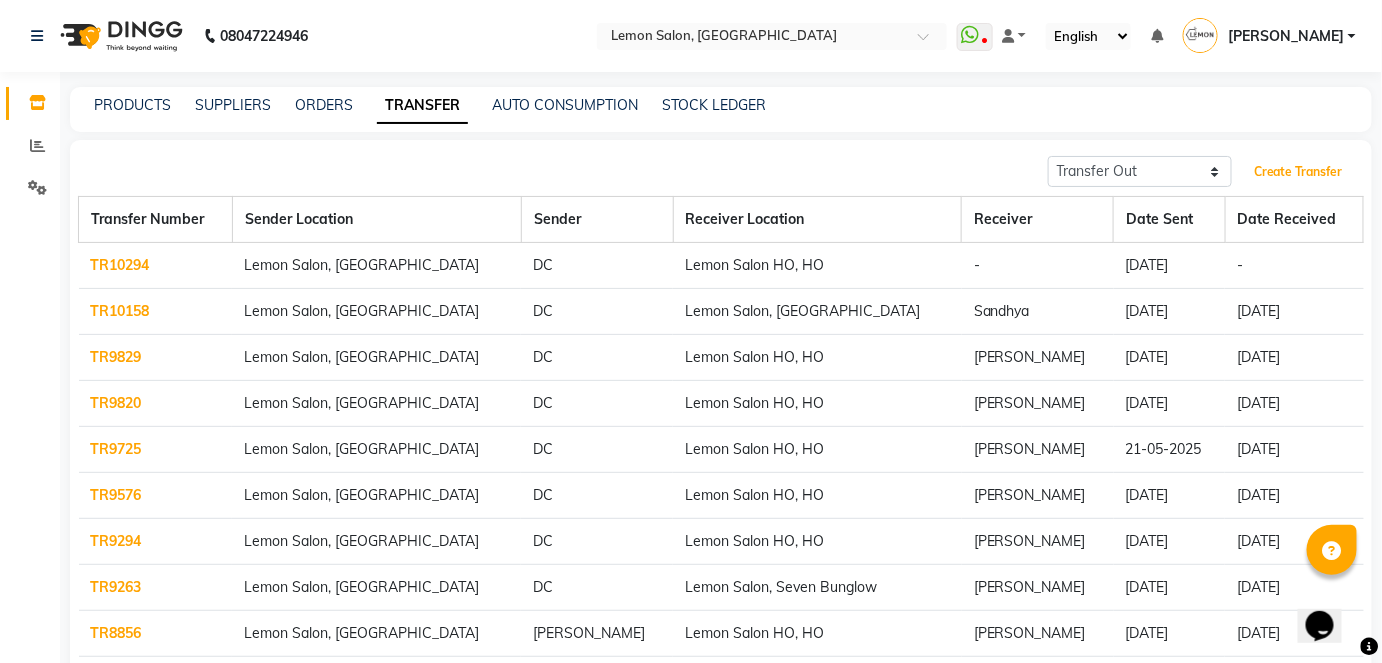 click on "Create Transfer" 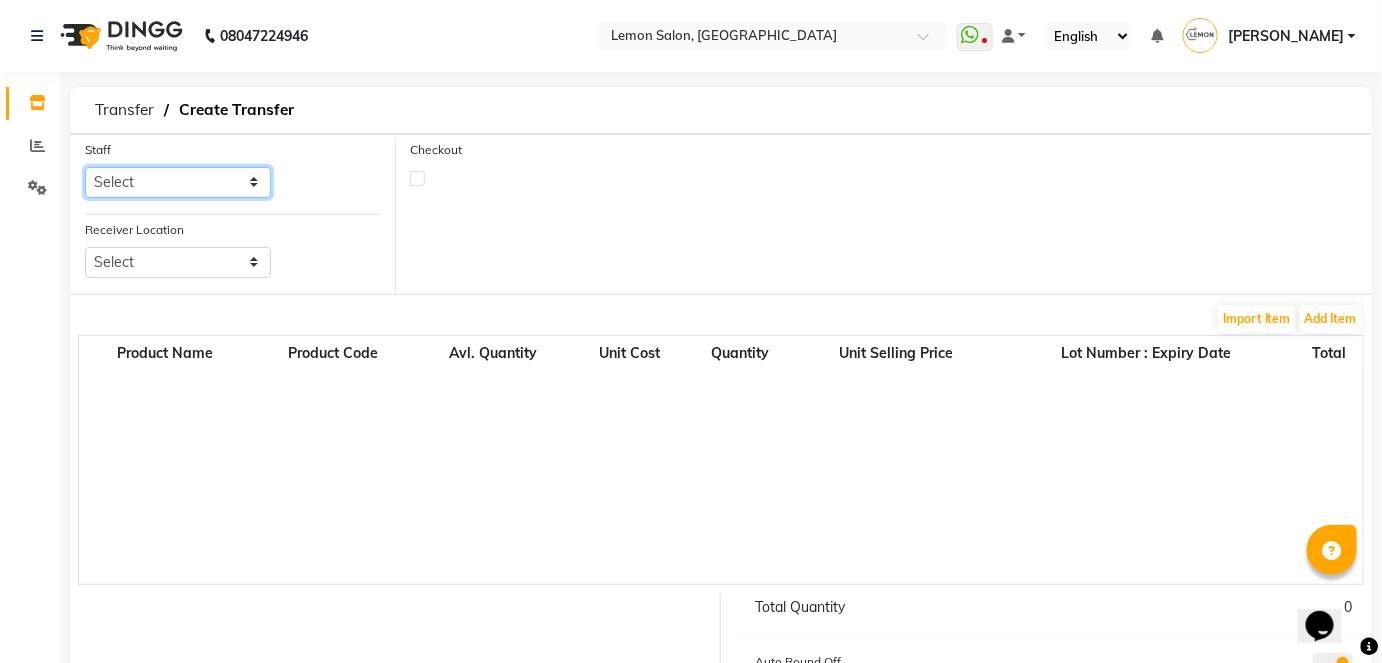 drag, startPoint x: 203, startPoint y: 180, endPoint x: 202, endPoint y: 195, distance: 15.033297 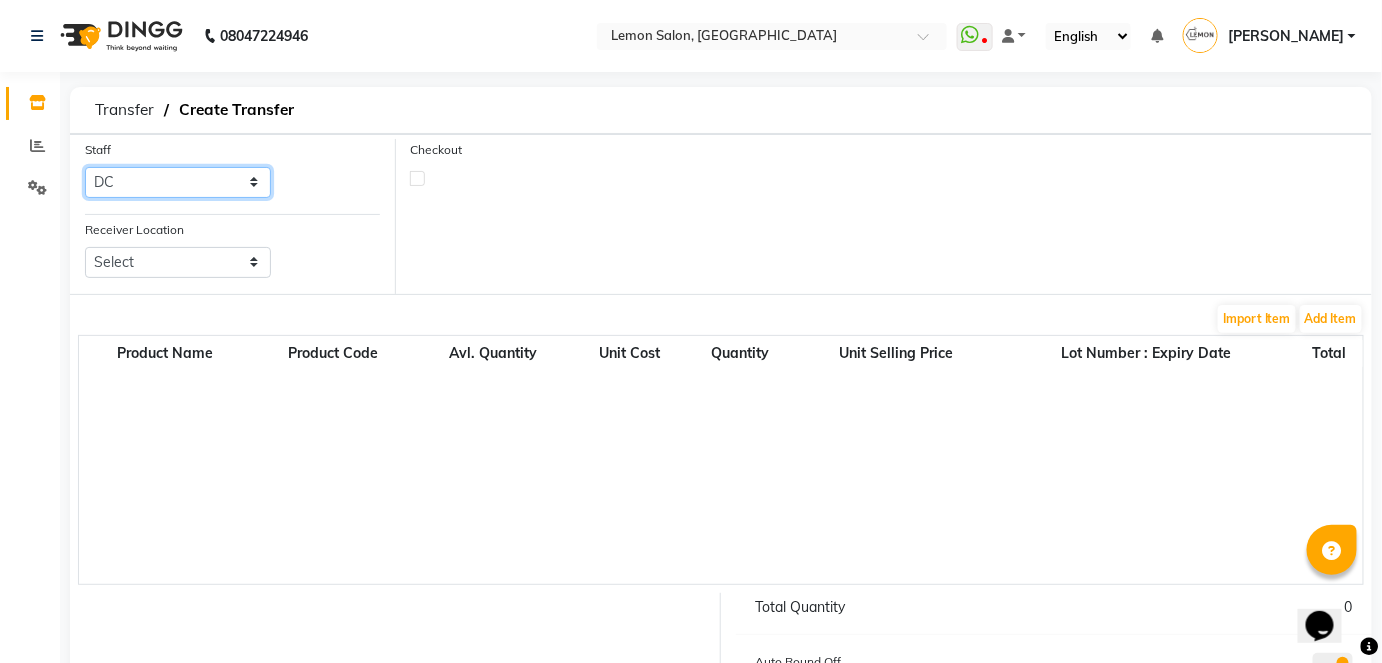 click on "Select Alam [PERSON_NAME]  [PERSON_NAME] Arndive [PERSON_NAME] DC [PERSON_NAME] [PERSON_NAME] [PERSON_NAME] [PERSON_NAME] [PERSON_NAME] [PERSON_NAME] [PERSON_NAME] Kandivali [PERSON_NAME] [PERSON_NAME]" at bounding box center [178, 182] 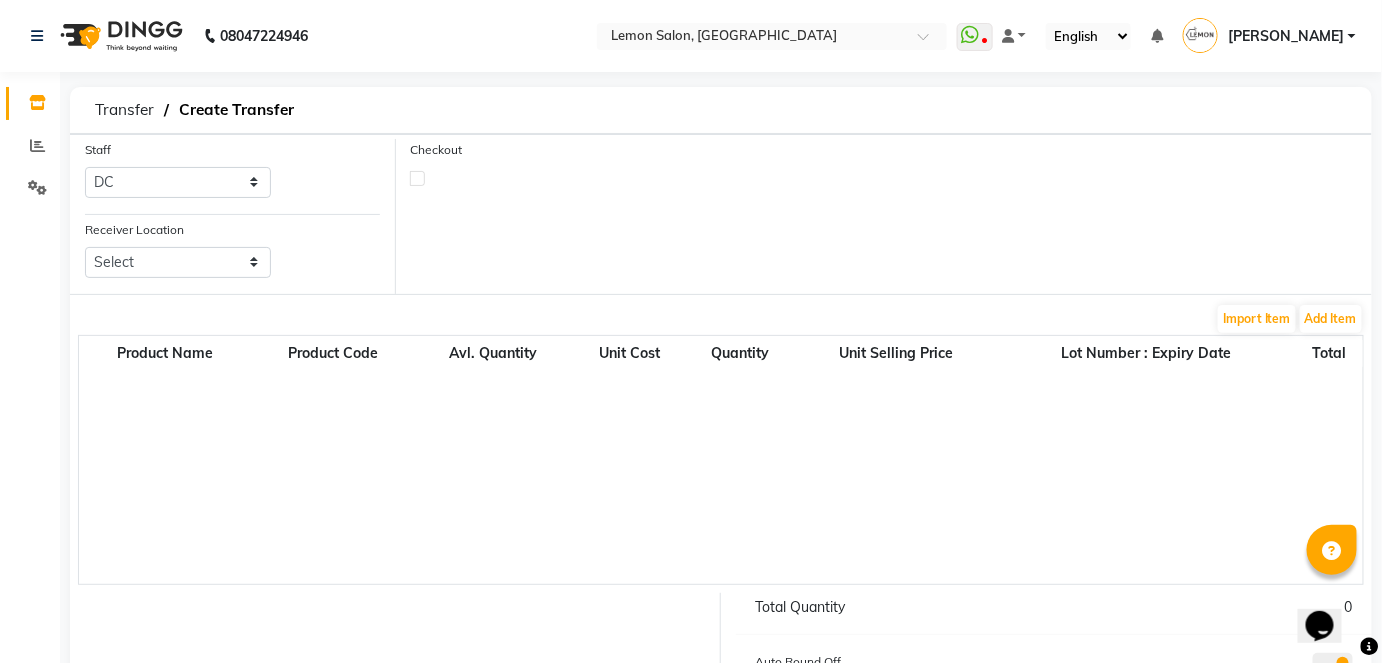 click 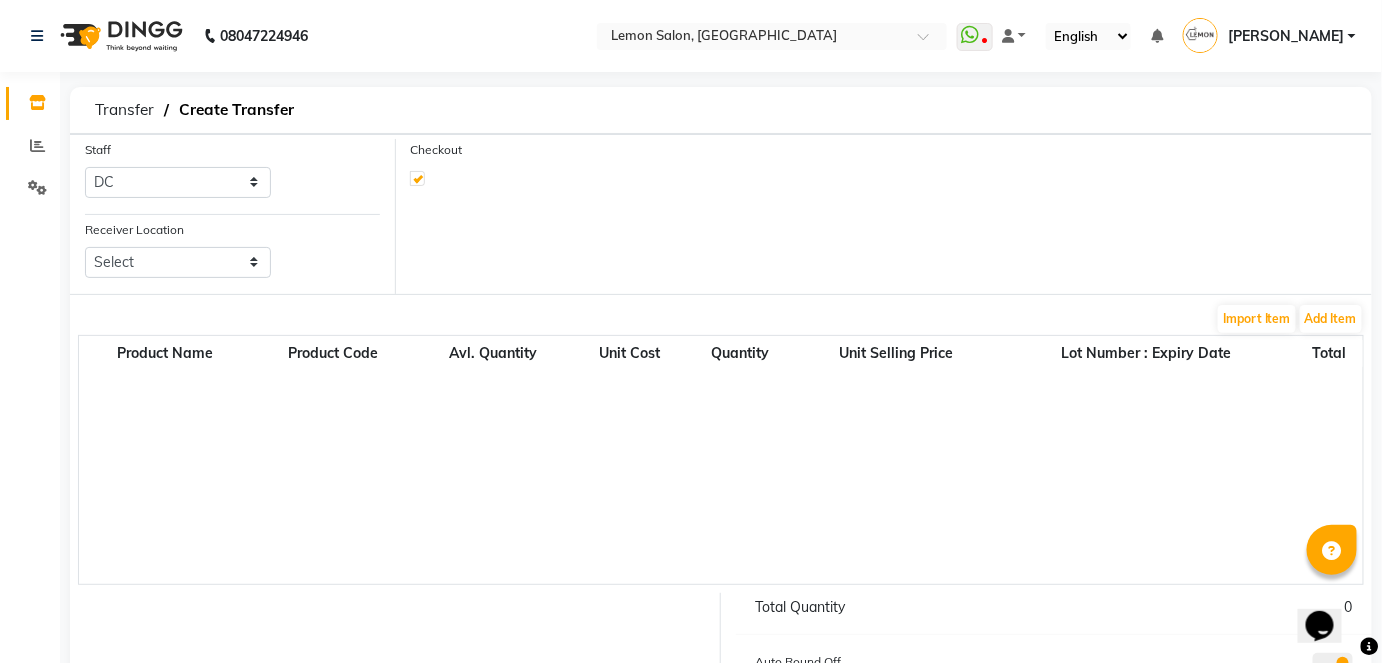 select on "true" 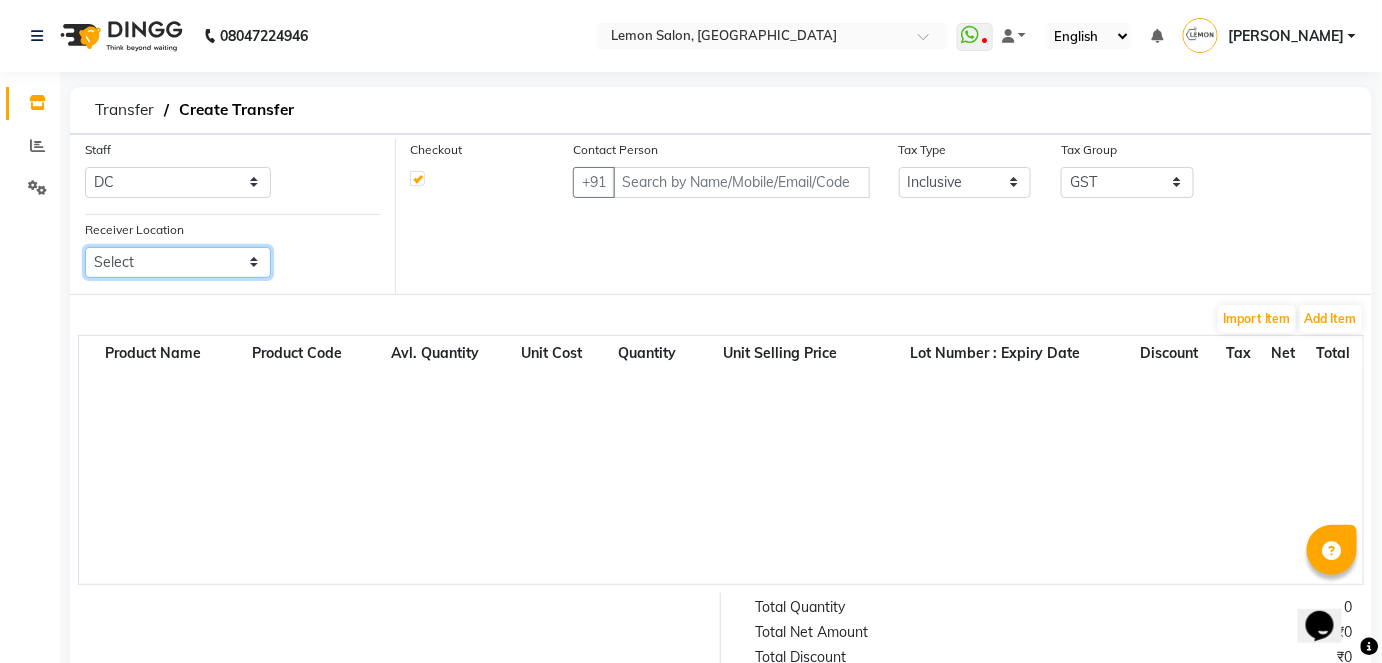 click on "Select Lemon Salon, Lokhandwala  [GEOGRAPHIC_DATA], Malad Lemon Salon, [GEOGRAPHIC_DATA] Lemon Salon, Bandra [GEOGRAPHIC_DATA], Versova [GEOGRAPHIC_DATA], [GEOGRAPHIC_DATA], [GEOGRAPHIC_DATA], [GEOGRAPHIC_DATA], [GEOGRAPHIC_DATA], [GEOGRAPHIC_DATA], [GEOGRAPHIC_DATA] (W)" at bounding box center [178, 262] 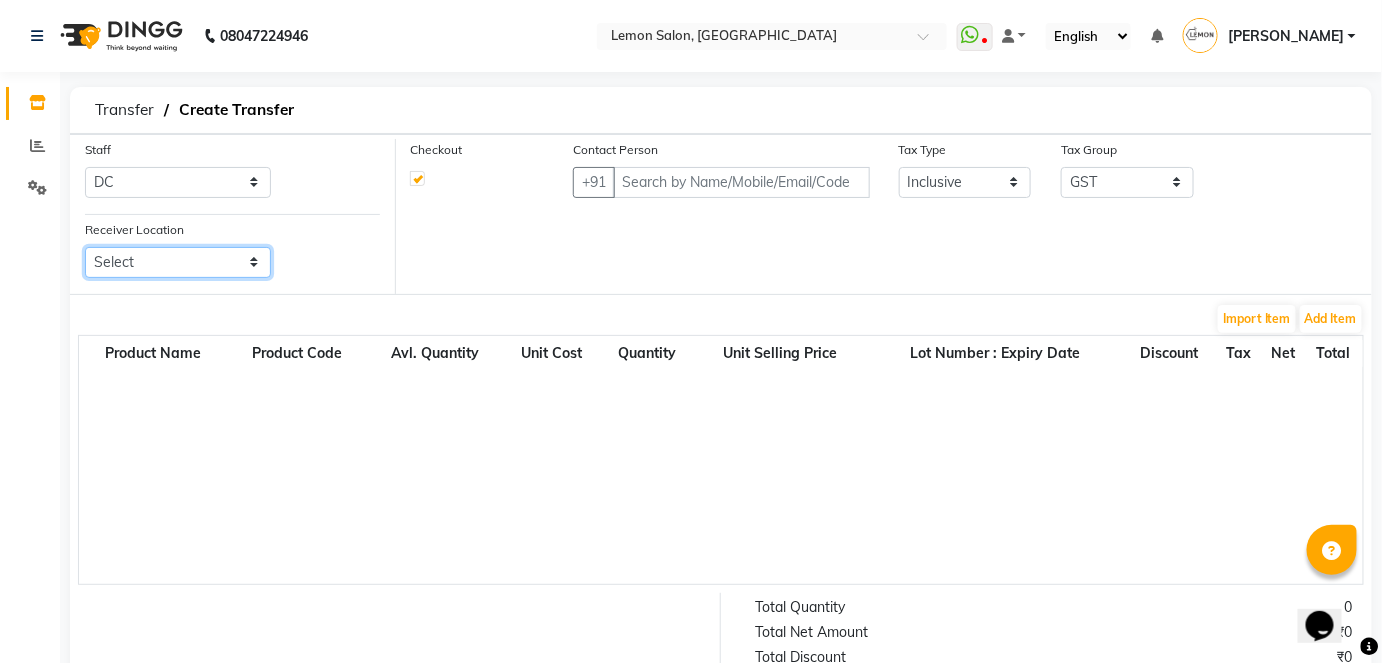 select on "968" 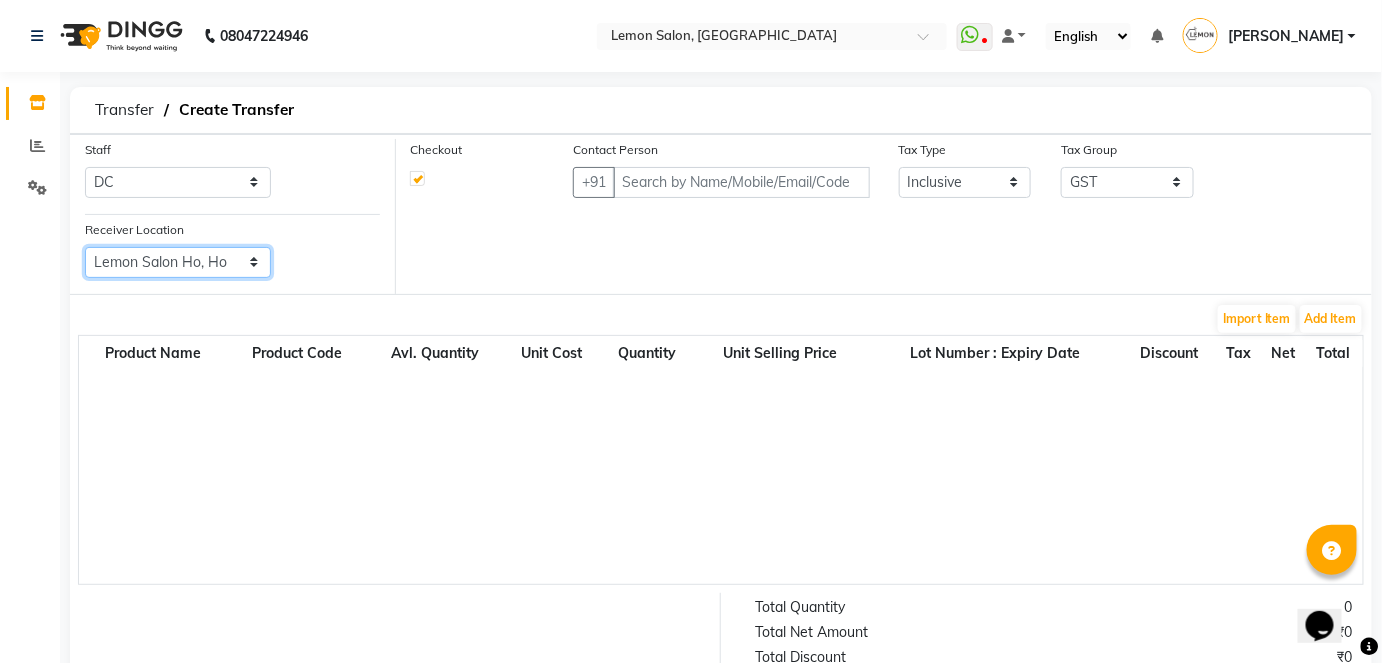 click on "Select Lemon Salon, Lokhandwala  [GEOGRAPHIC_DATA], Malad Lemon Salon, [GEOGRAPHIC_DATA] Lemon Salon, Bandra [GEOGRAPHIC_DATA], Versova [GEOGRAPHIC_DATA], [GEOGRAPHIC_DATA], [GEOGRAPHIC_DATA], [GEOGRAPHIC_DATA], [GEOGRAPHIC_DATA], [GEOGRAPHIC_DATA], [GEOGRAPHIC_DATA] (W)" at bounding box center (178, 262) 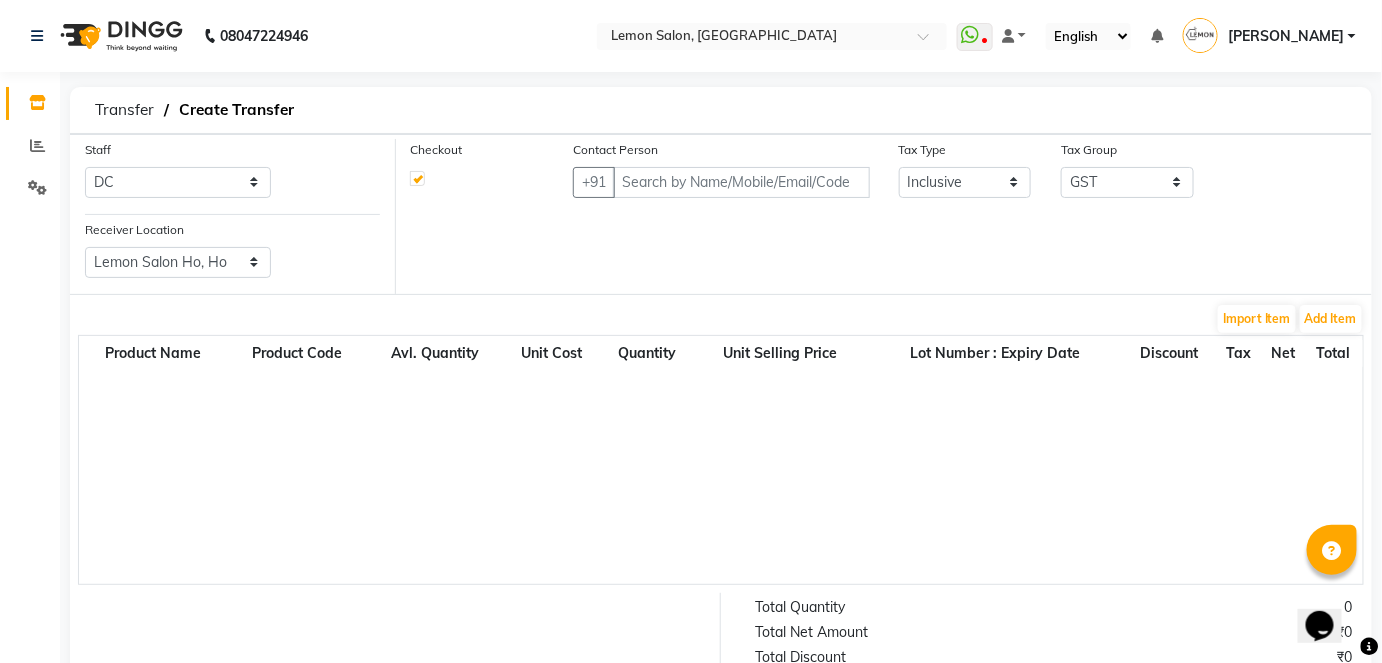 click on "Checkout" 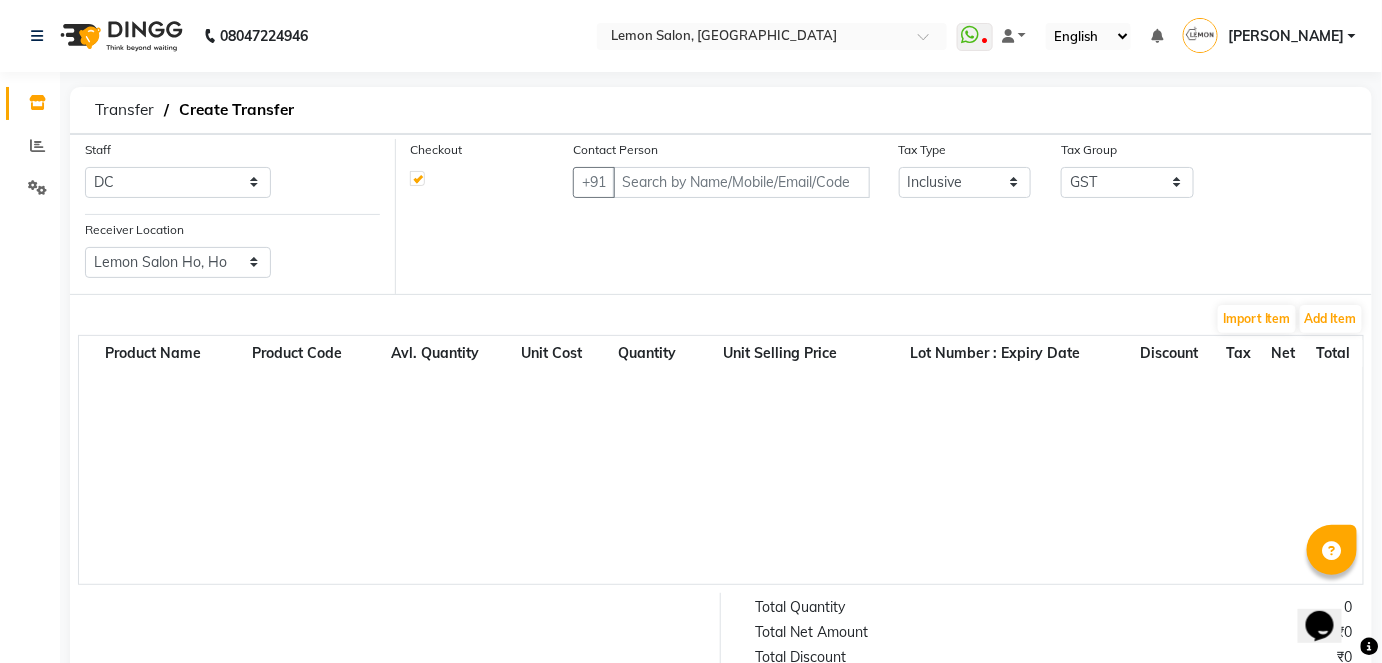 click 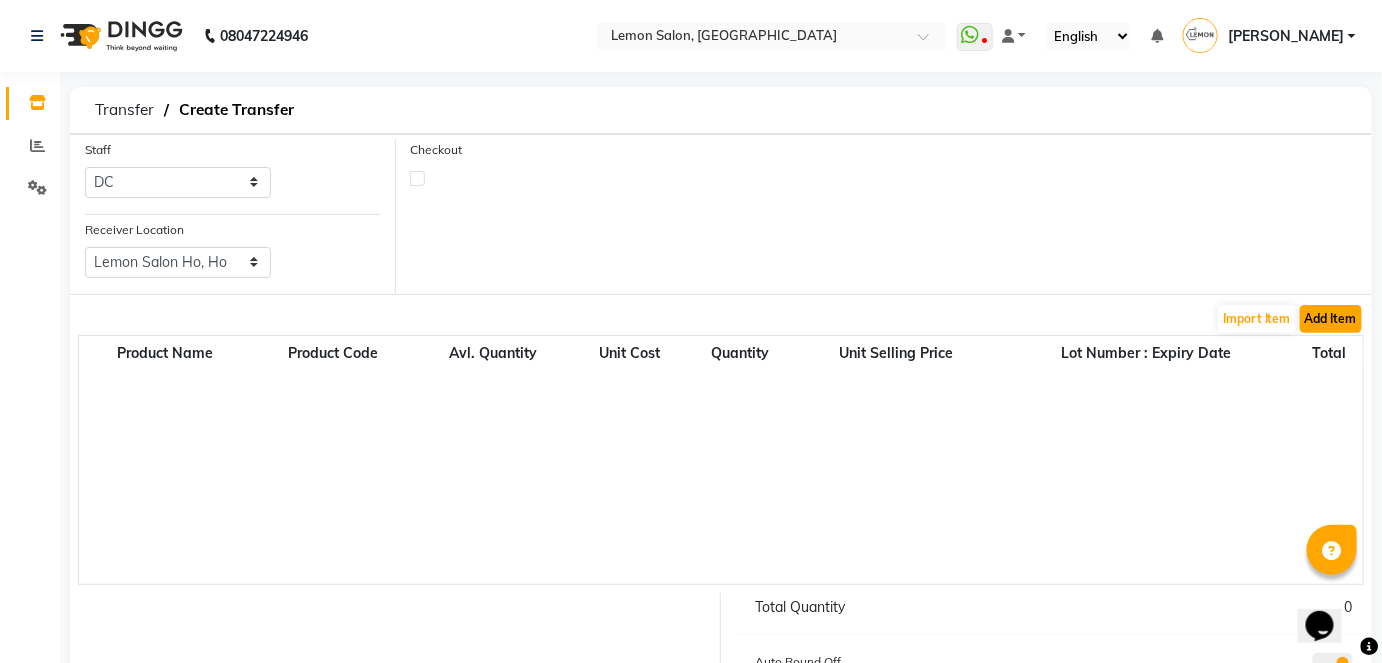 click on "Add Item" 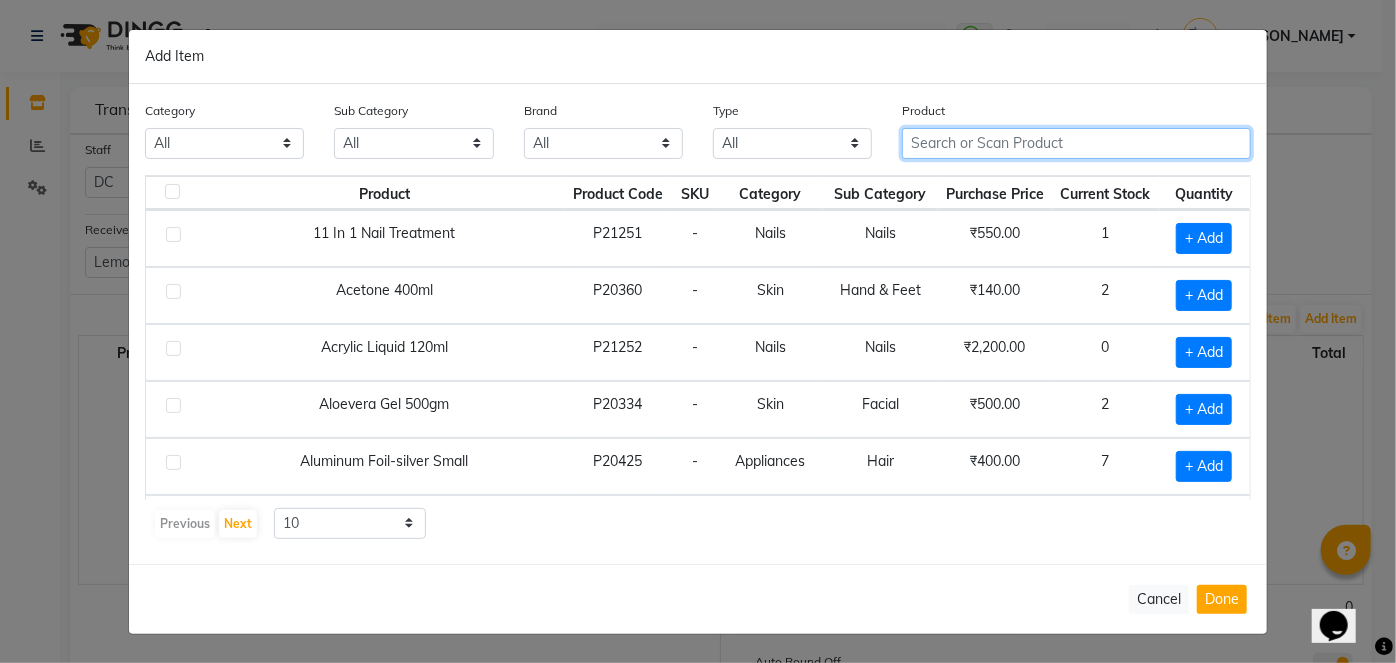 click 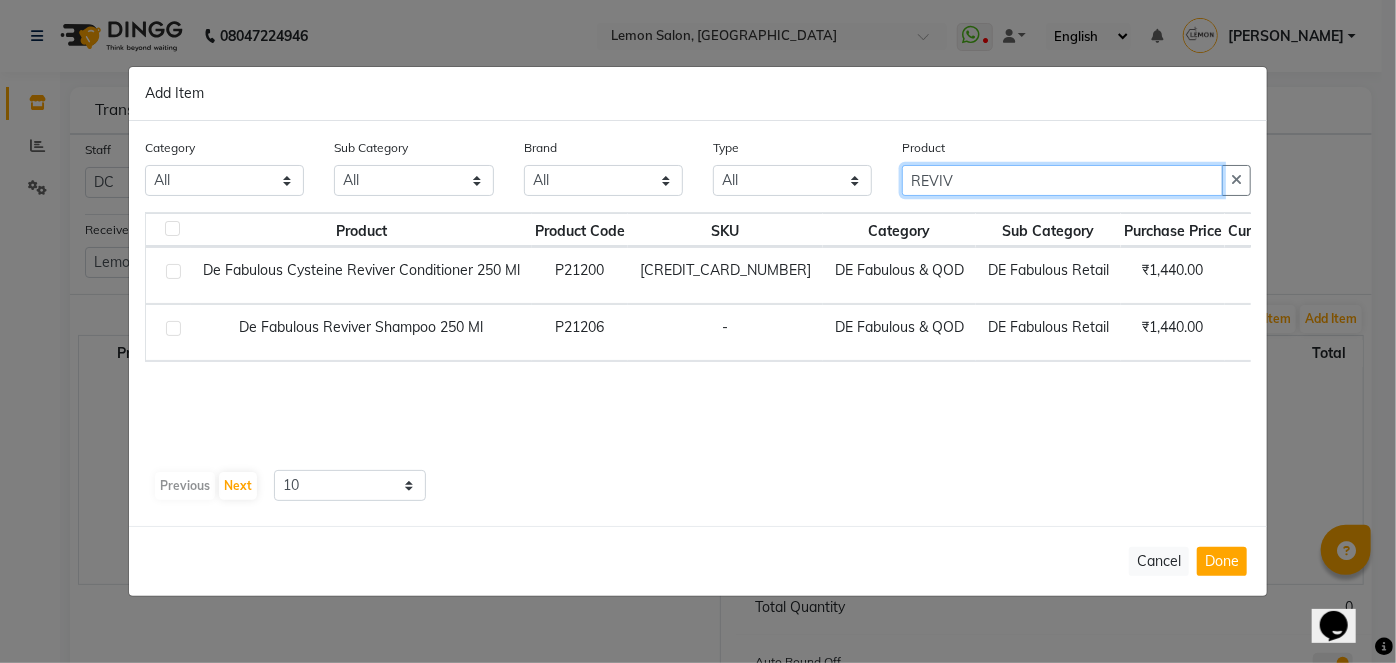 type on "REVIV" 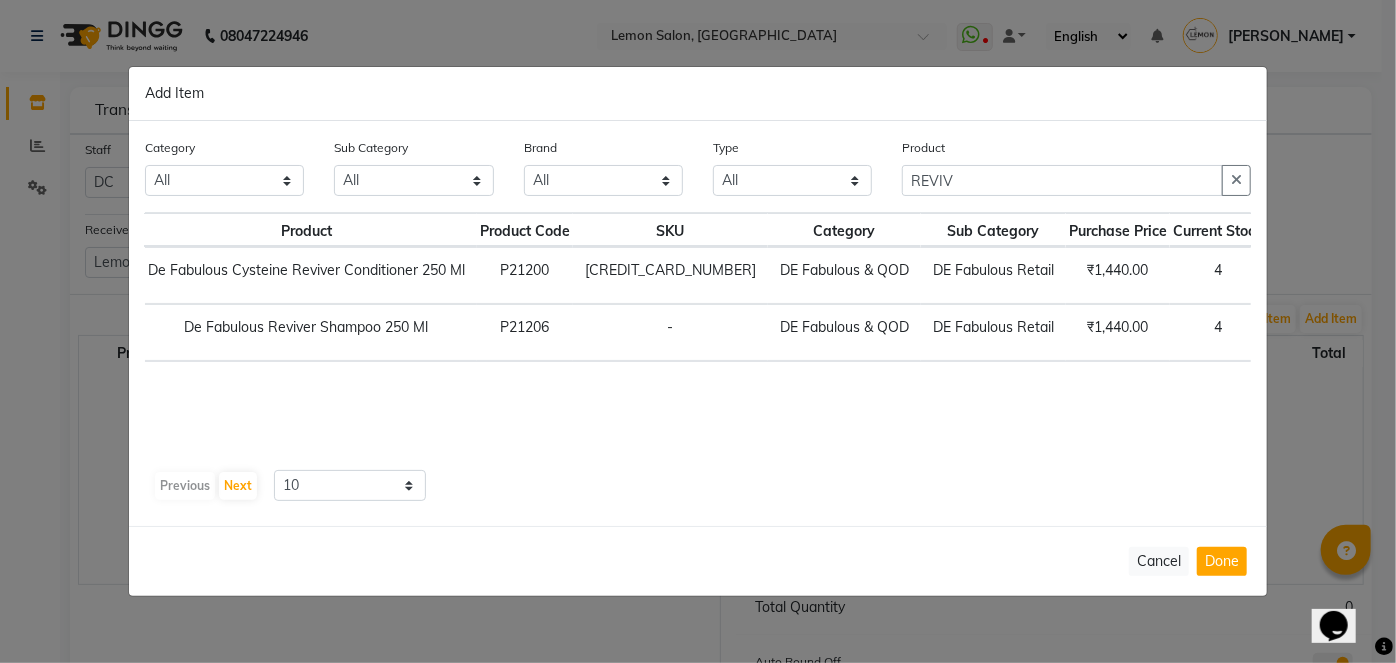 scroll, scrollTop: 0, scrollLeft: 84, axis: horizontal 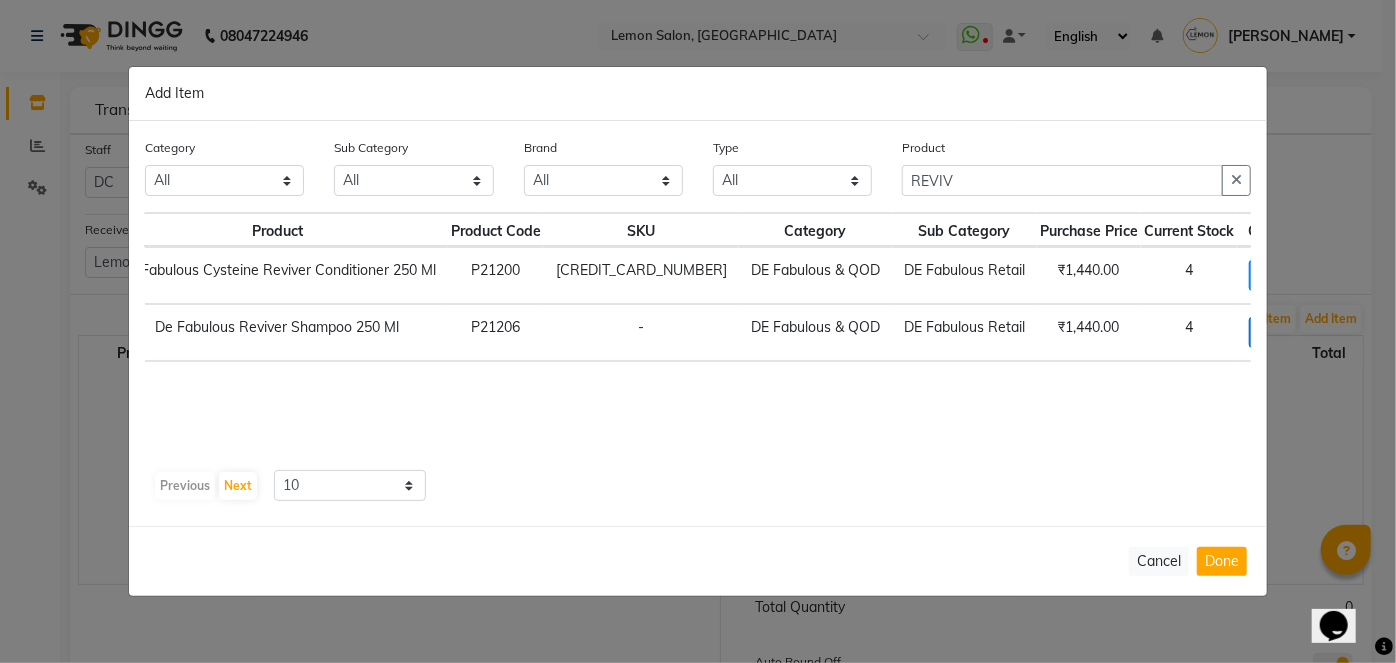 click on "+ Add" 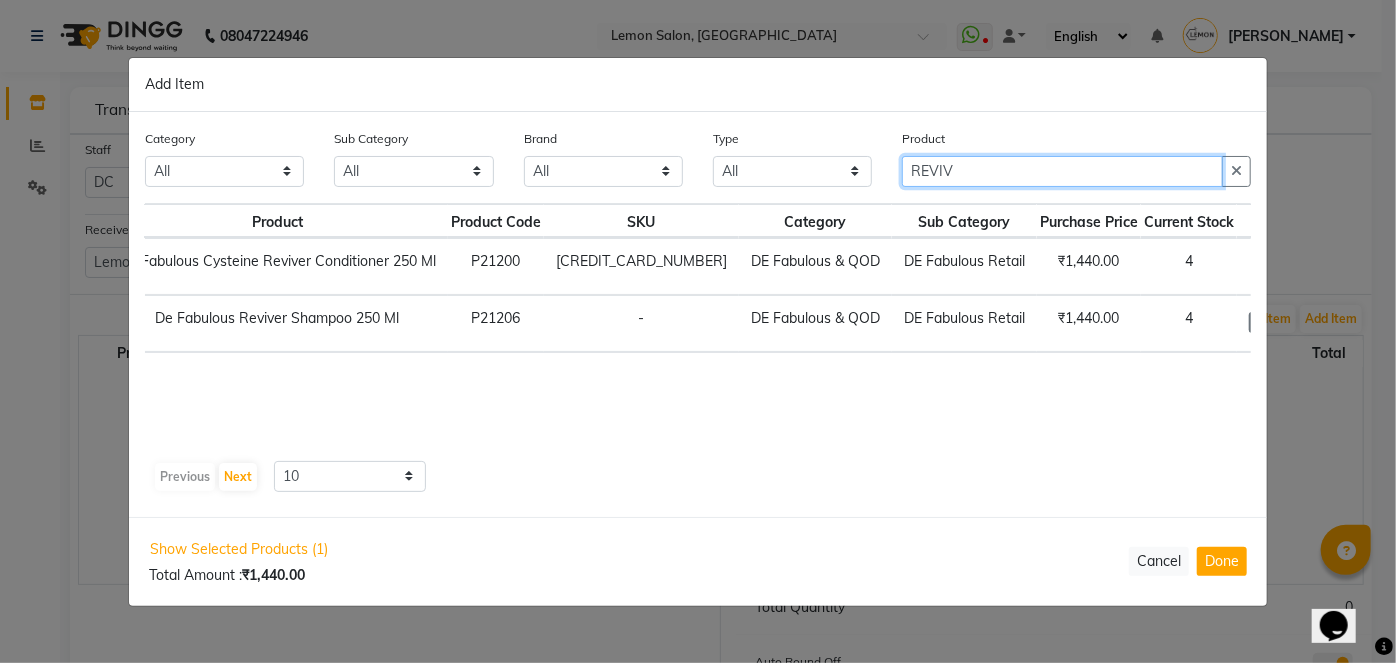 drag, startPoint x: 891, startPoint y: 182, endPoint x: 789, endPoint y: 190, distance: 102.31325 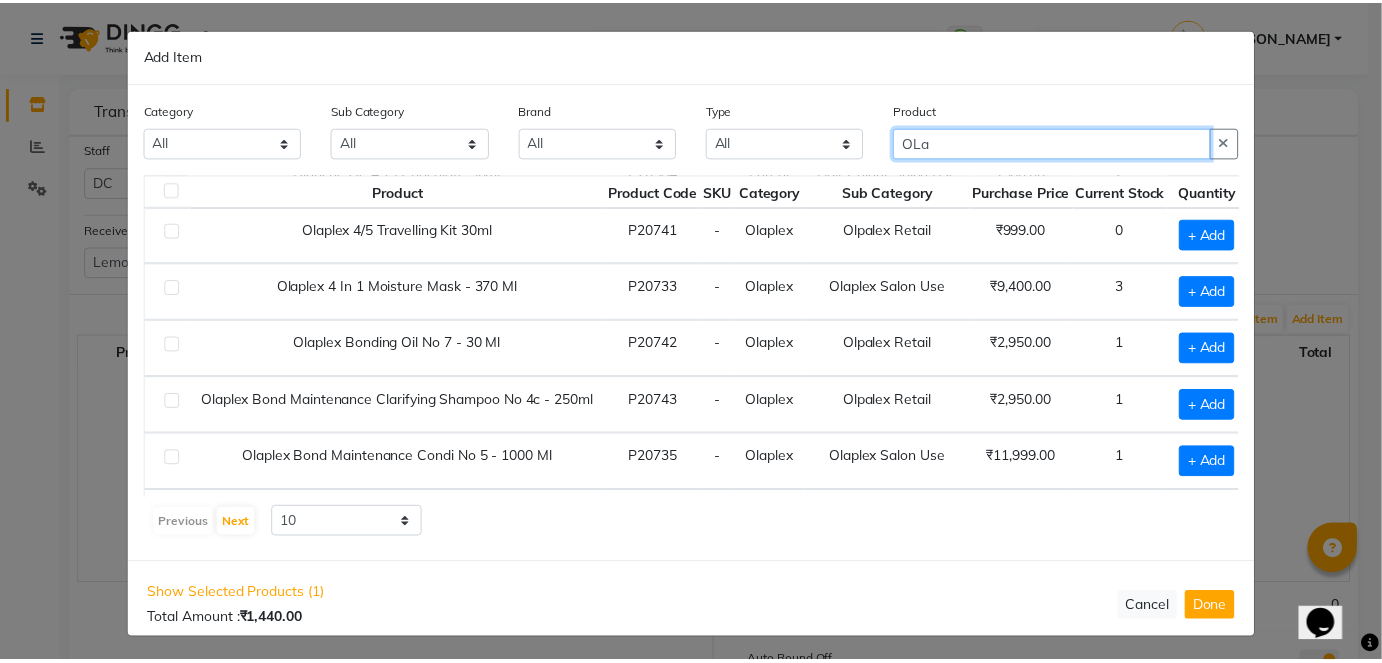 scroll, scrollTop: 90, scrollLeft: 0, axis: vertical 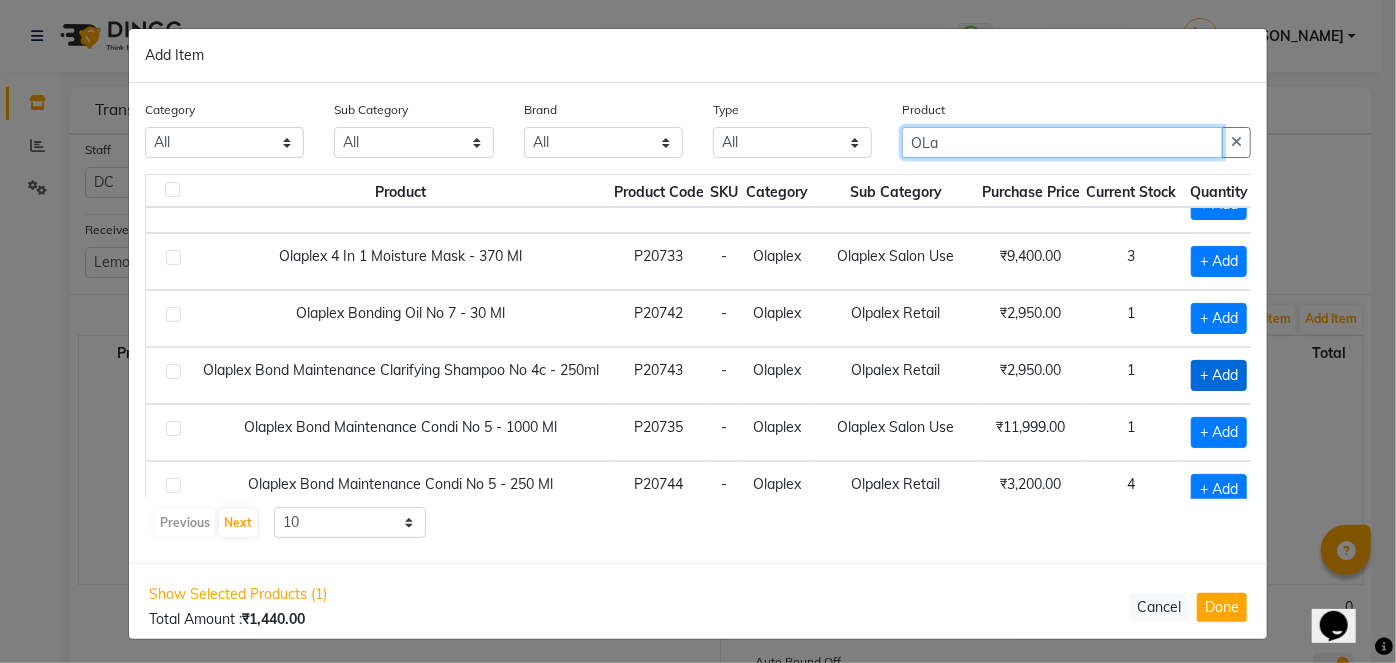 type on "OLa" 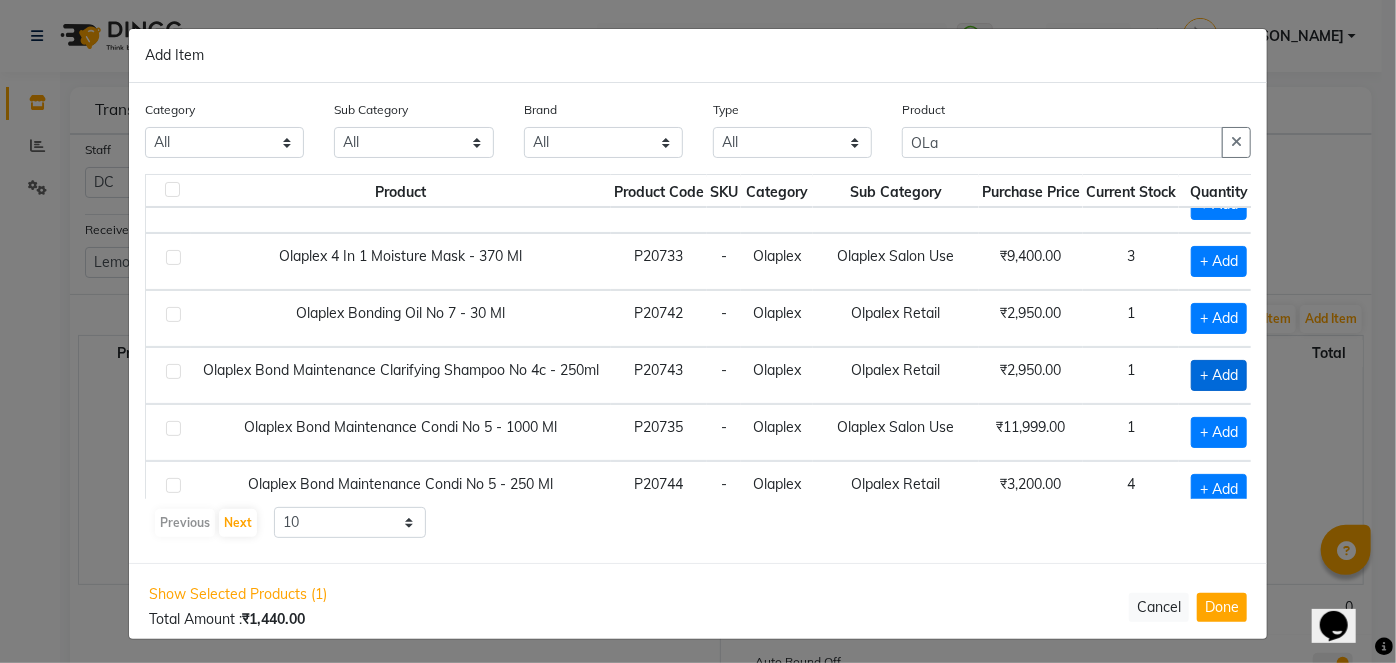 click on "+ Add" 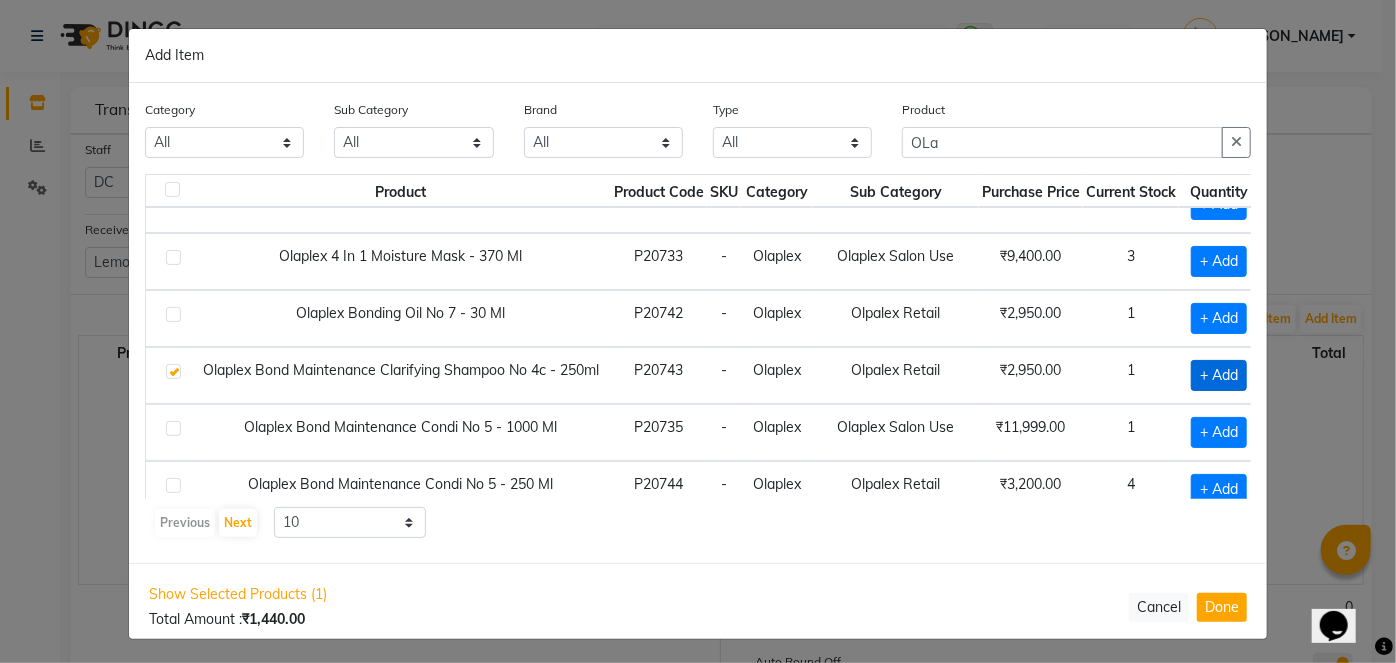checkbox on "true" 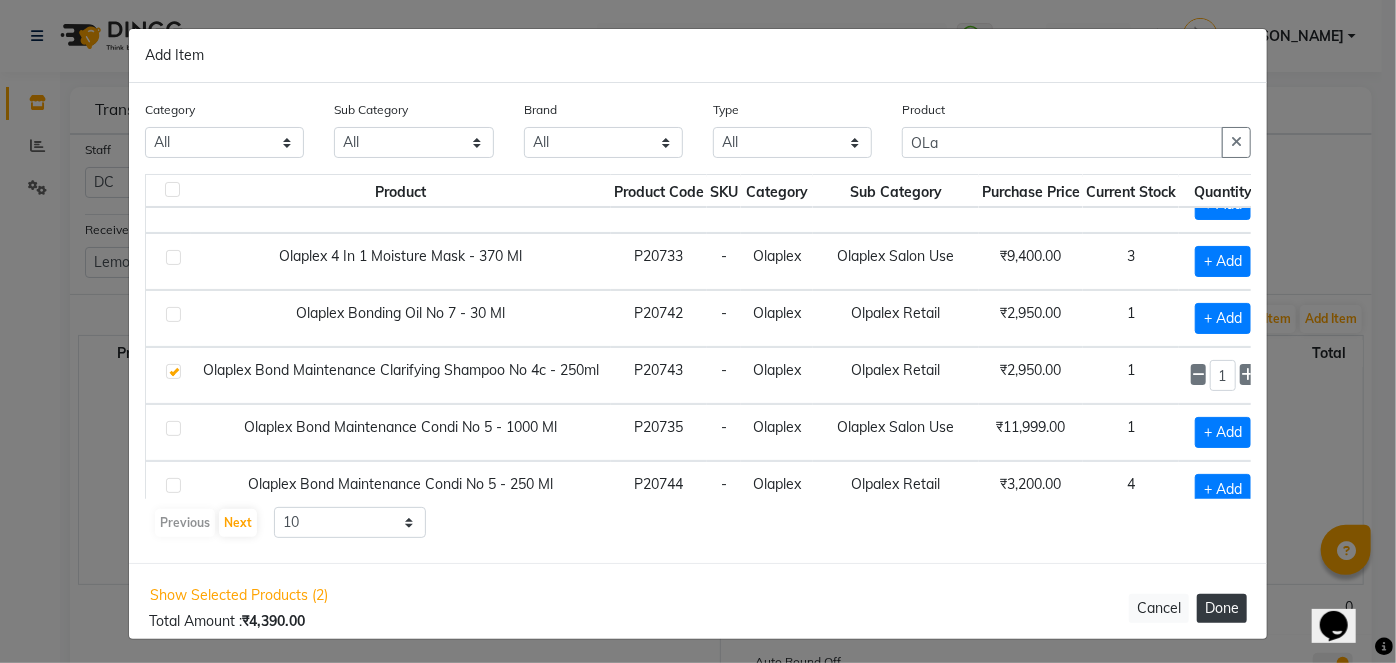 click on "Done" 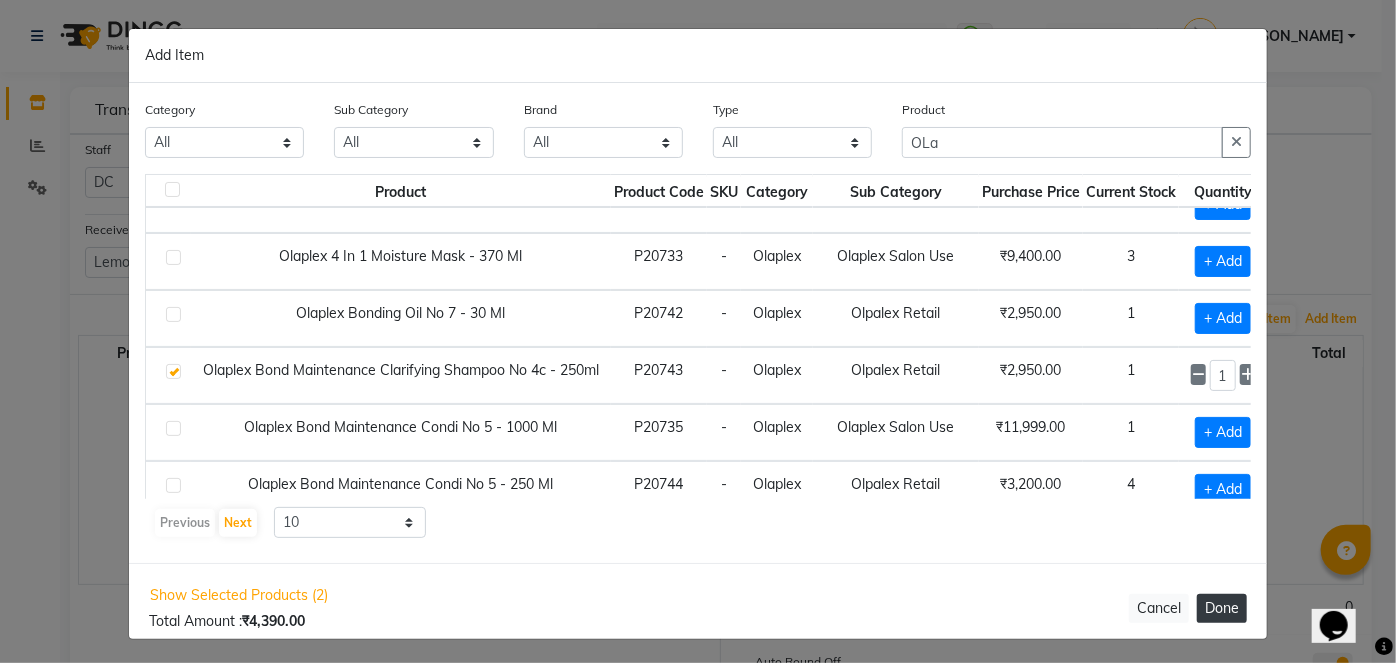 type 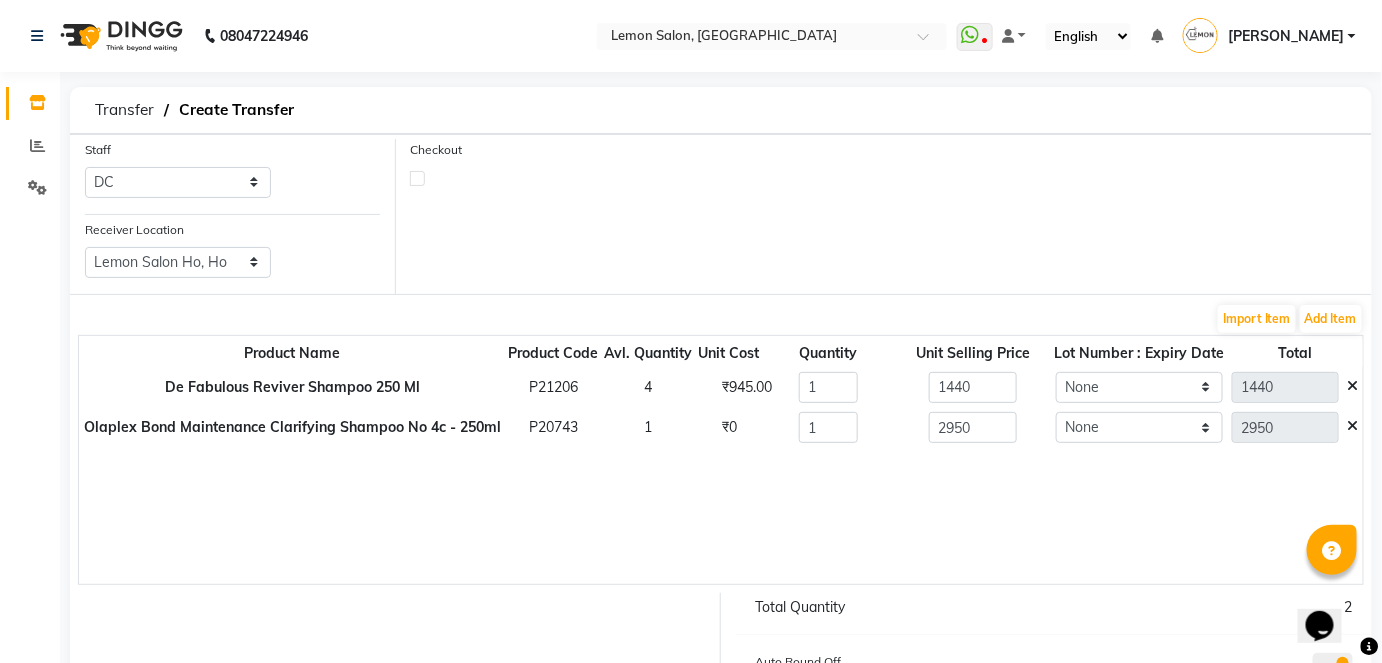 click 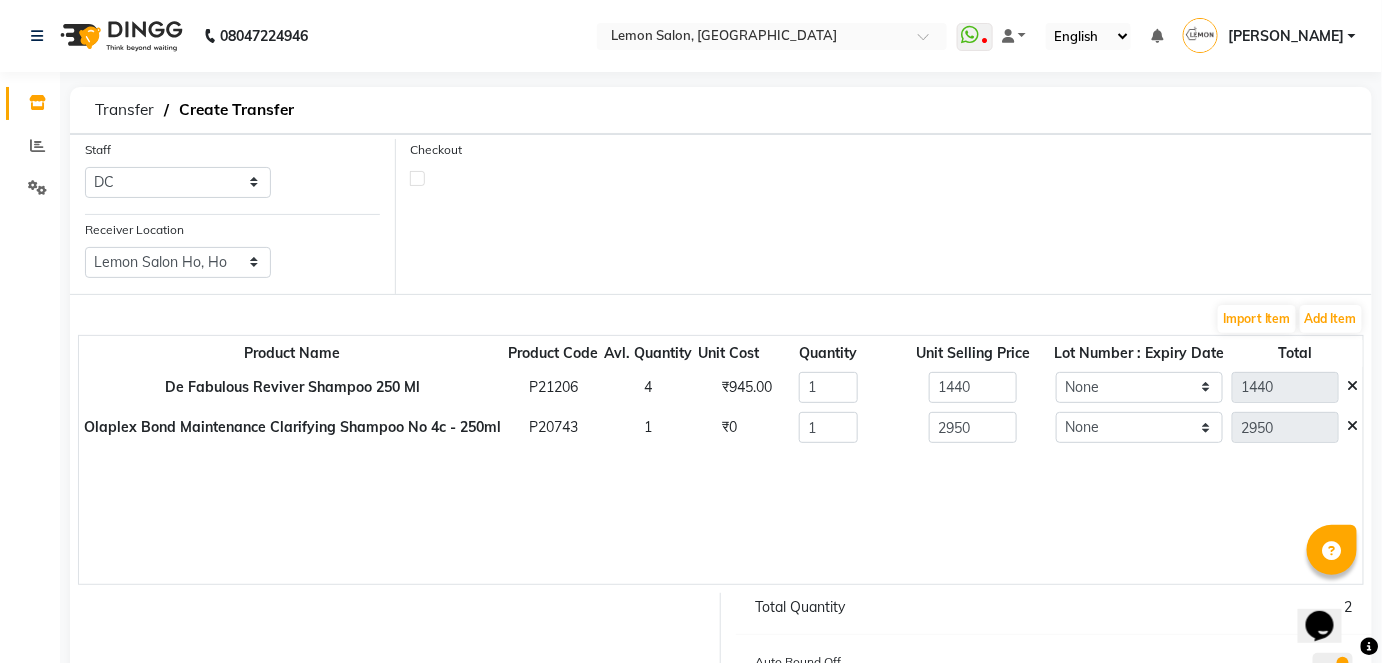 click at bounding box center [417, 177] 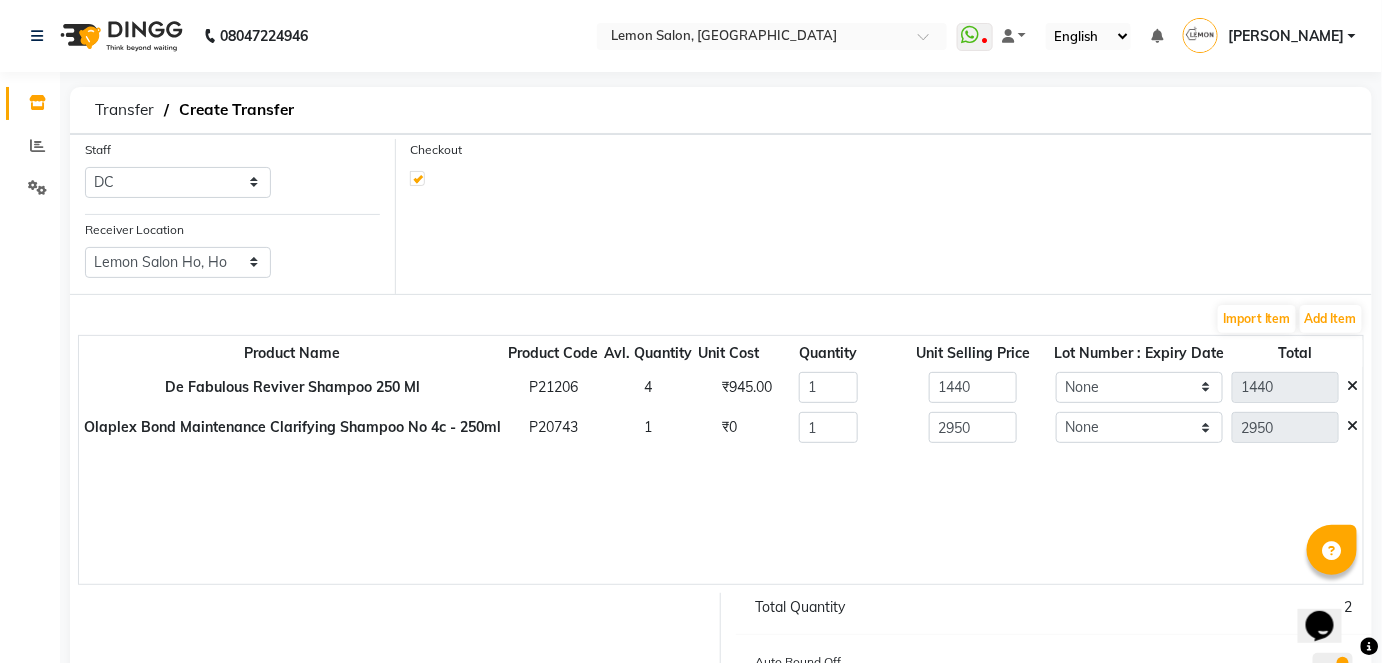 select on "true" 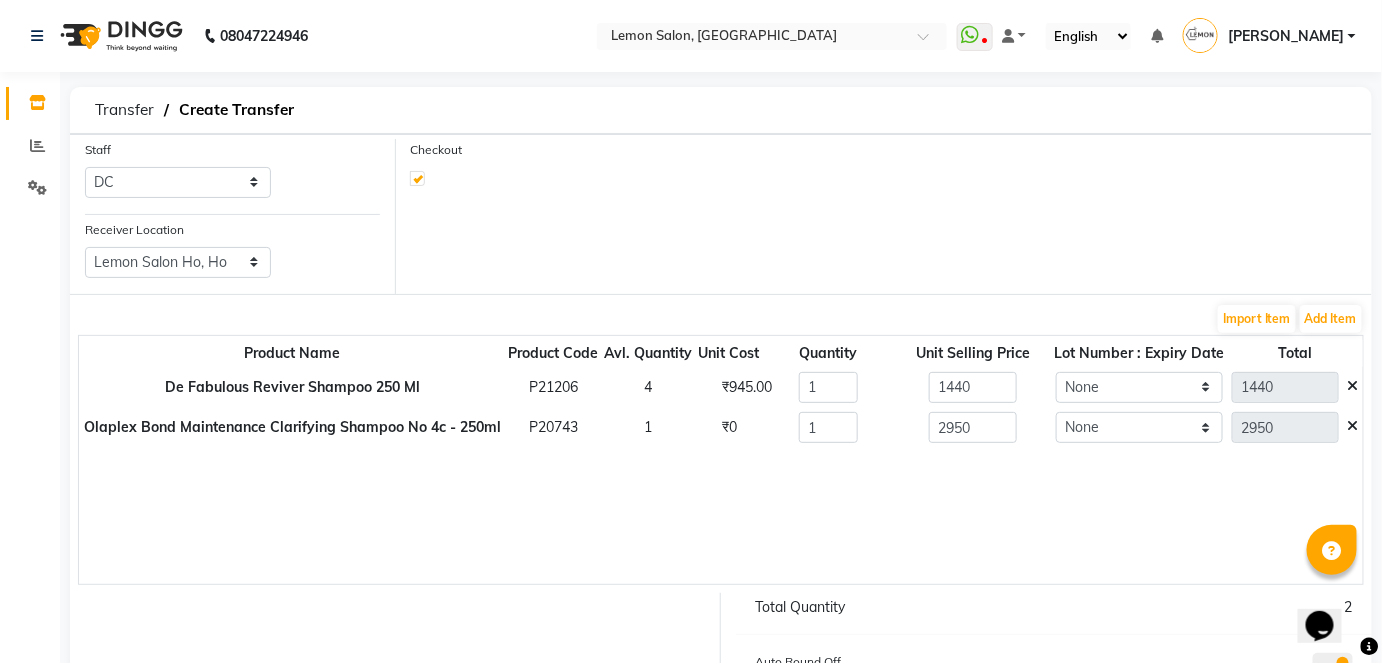 select on "740" 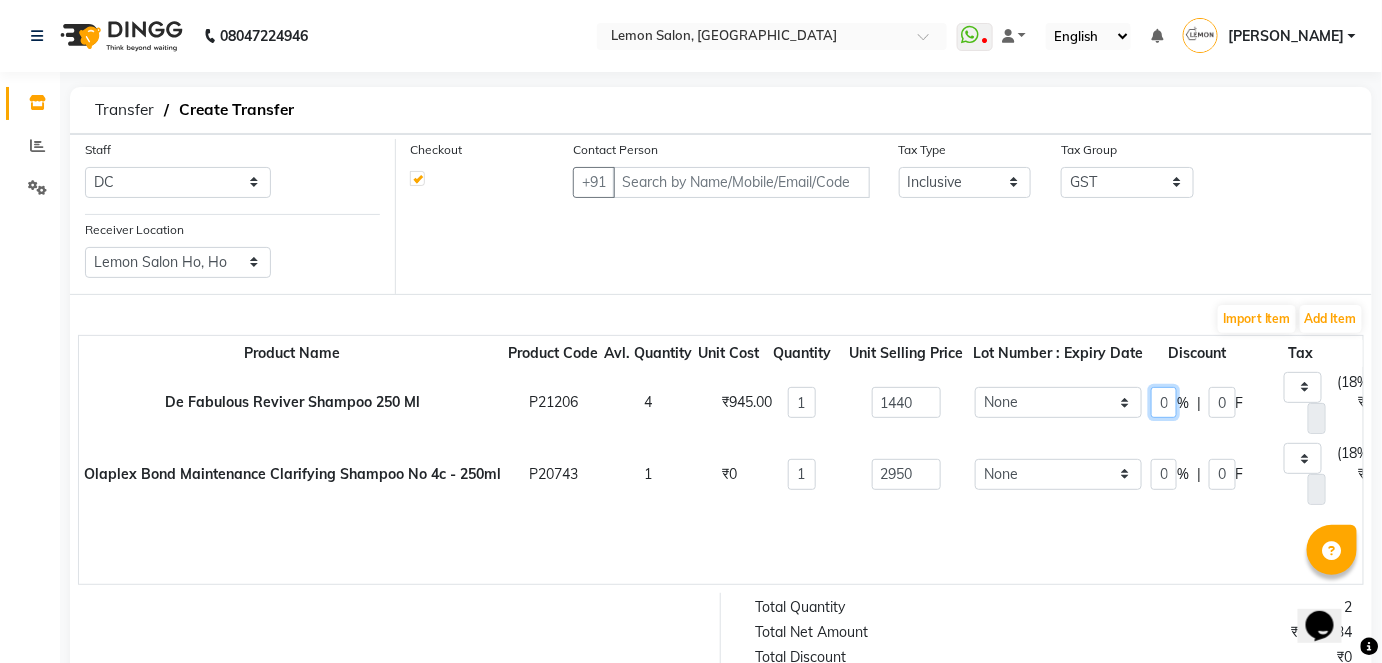 click on "0" 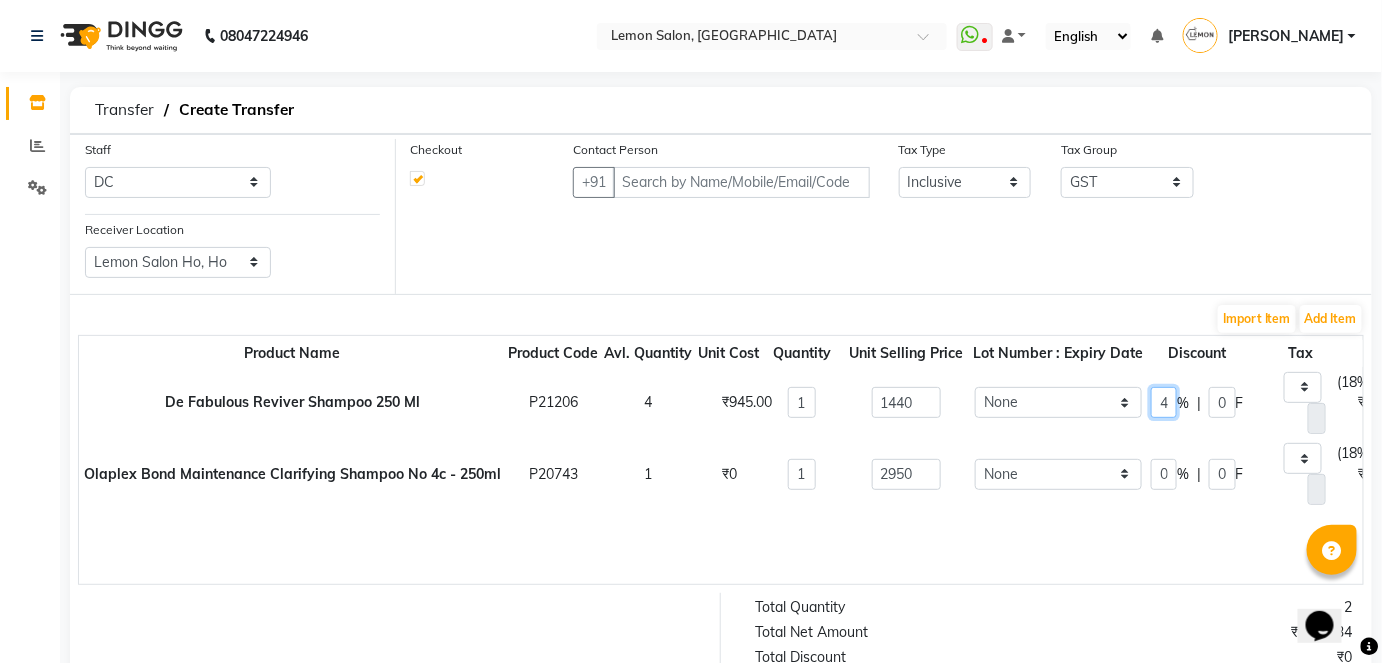 scroll, scrollTop: 0, scrollLeft: 8, axis: horizontal 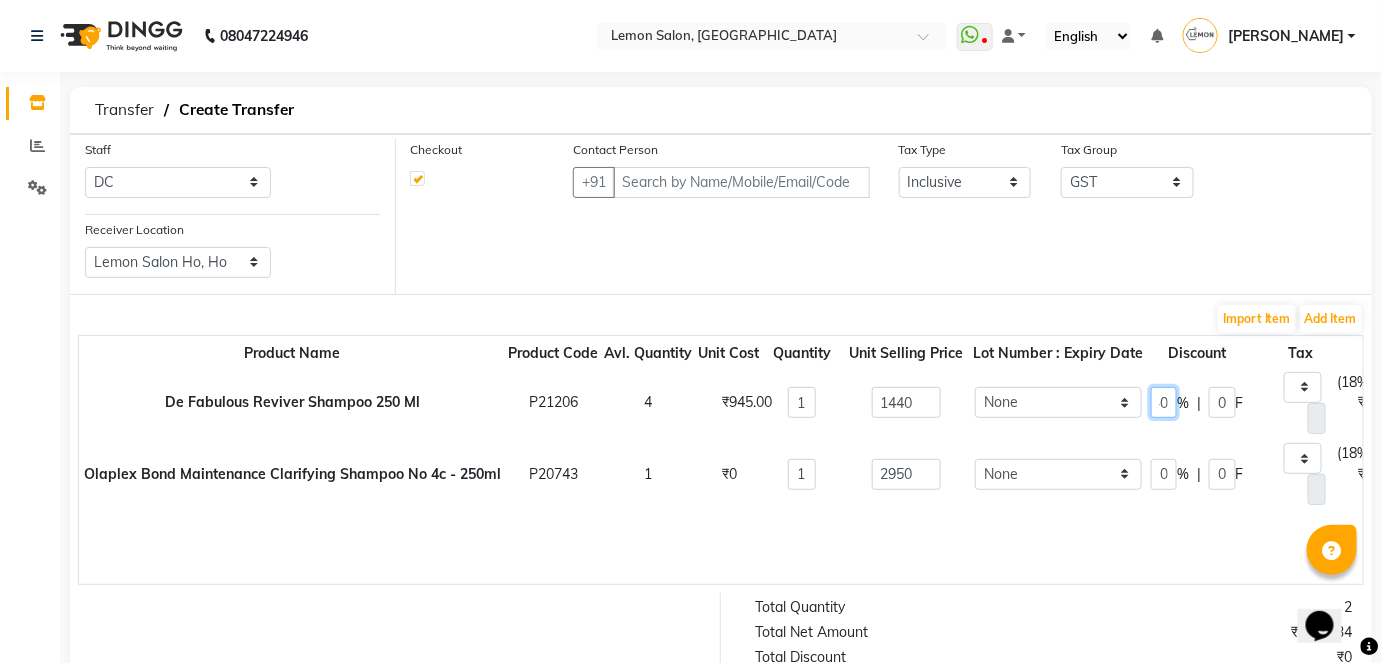 type on "40" 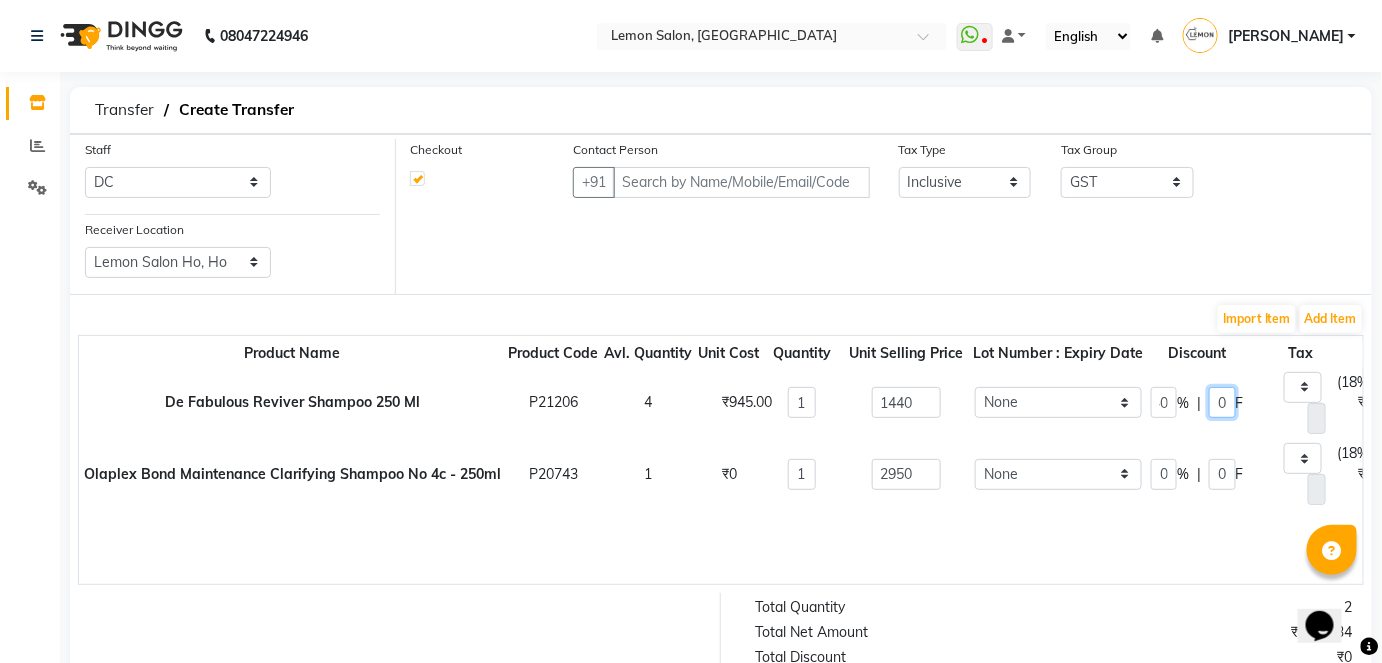 type on "864" 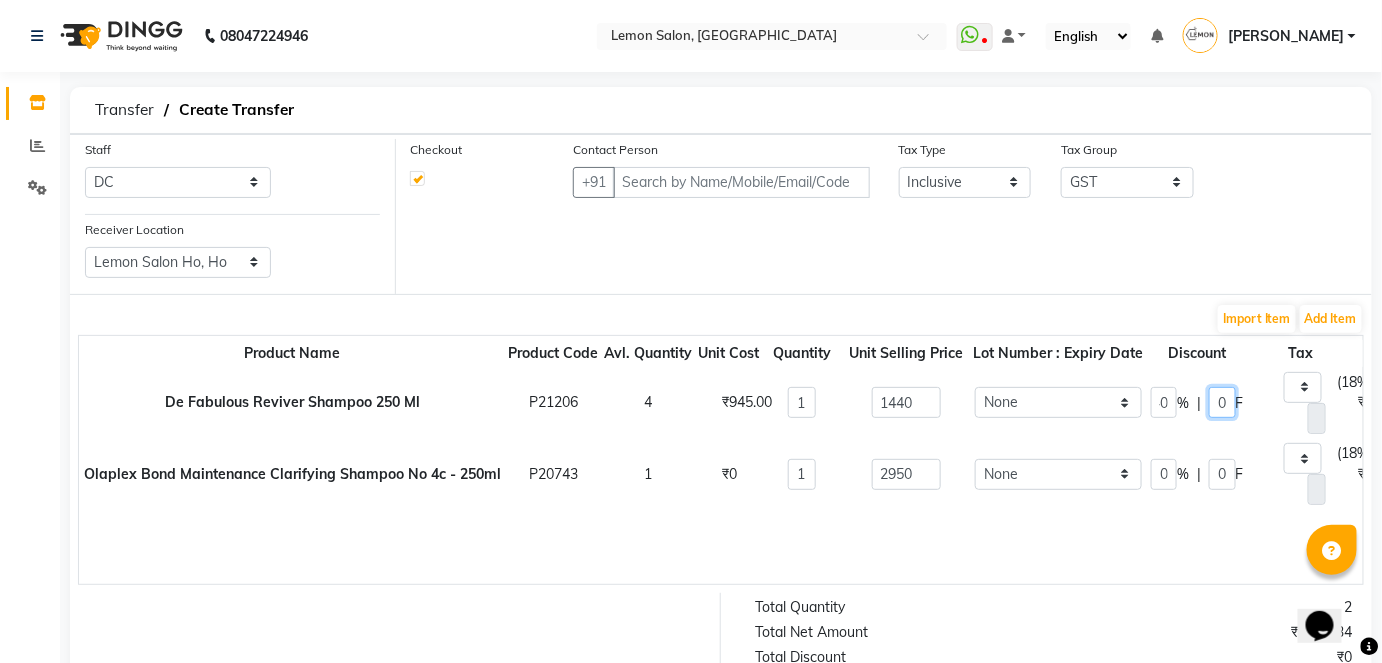 type on "576" 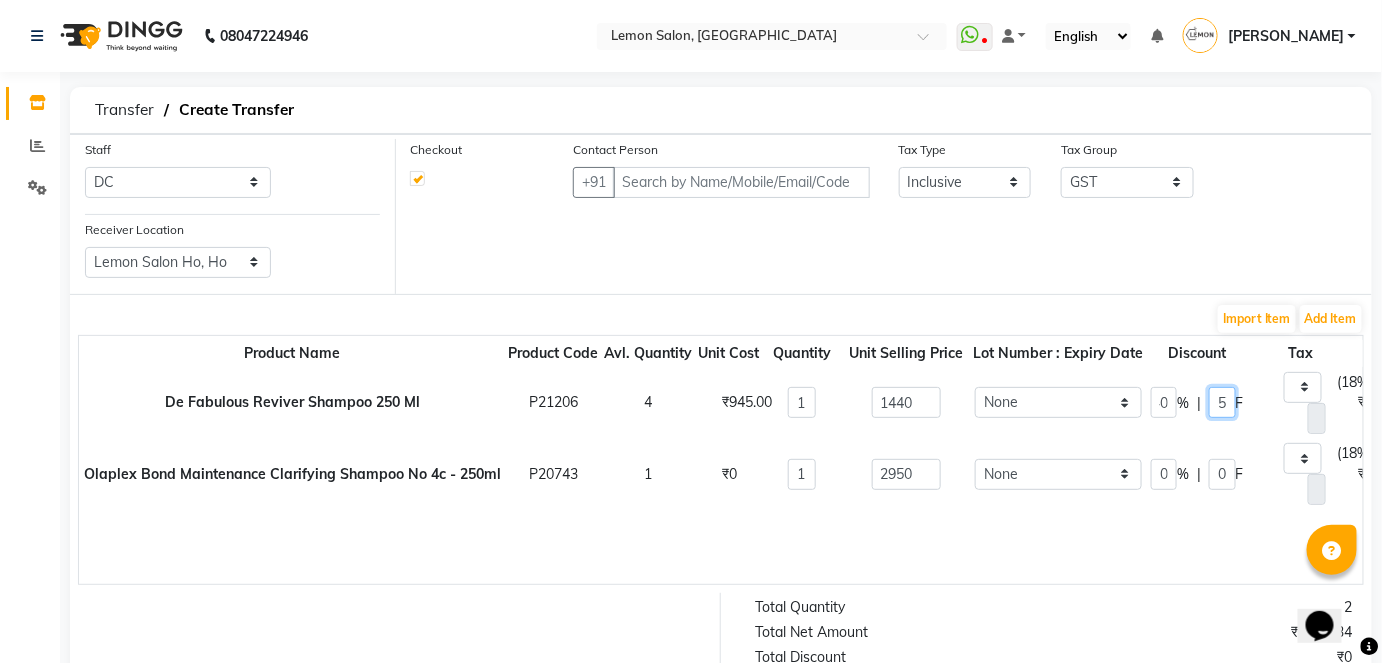 scroll, scrollTop: 0, scrollLeft: 0, axis: both 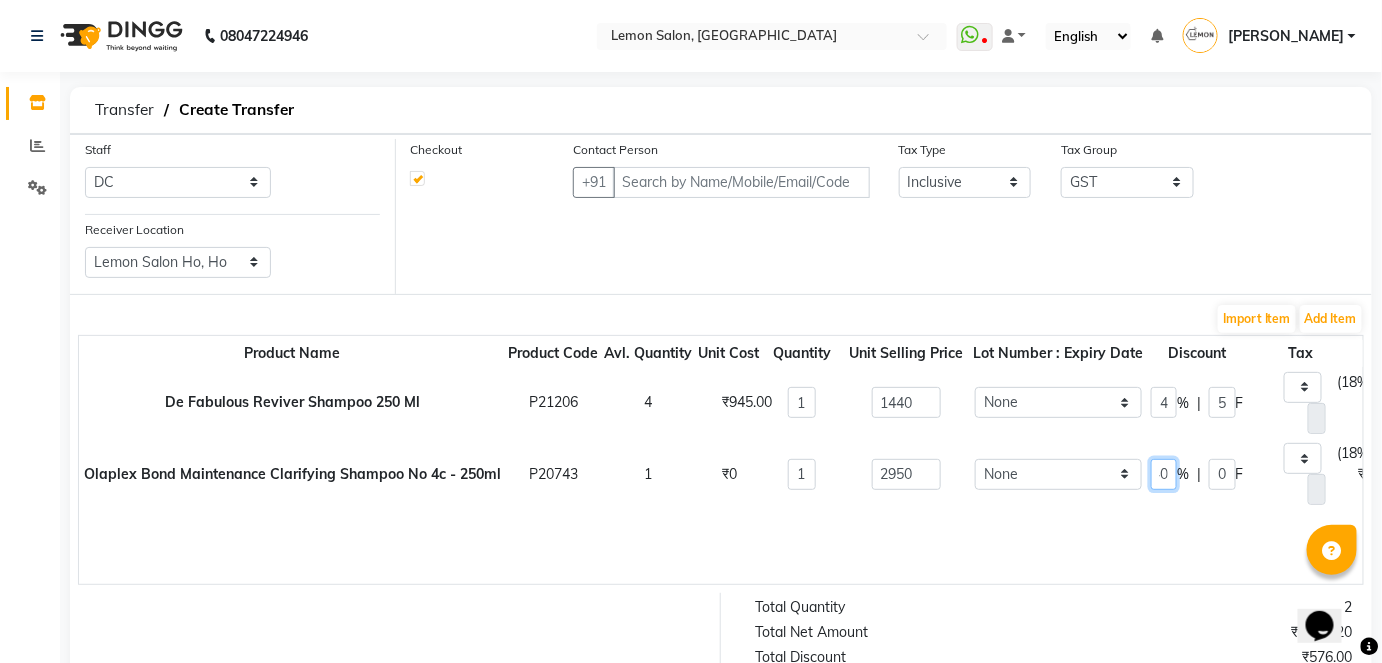 type on "40" 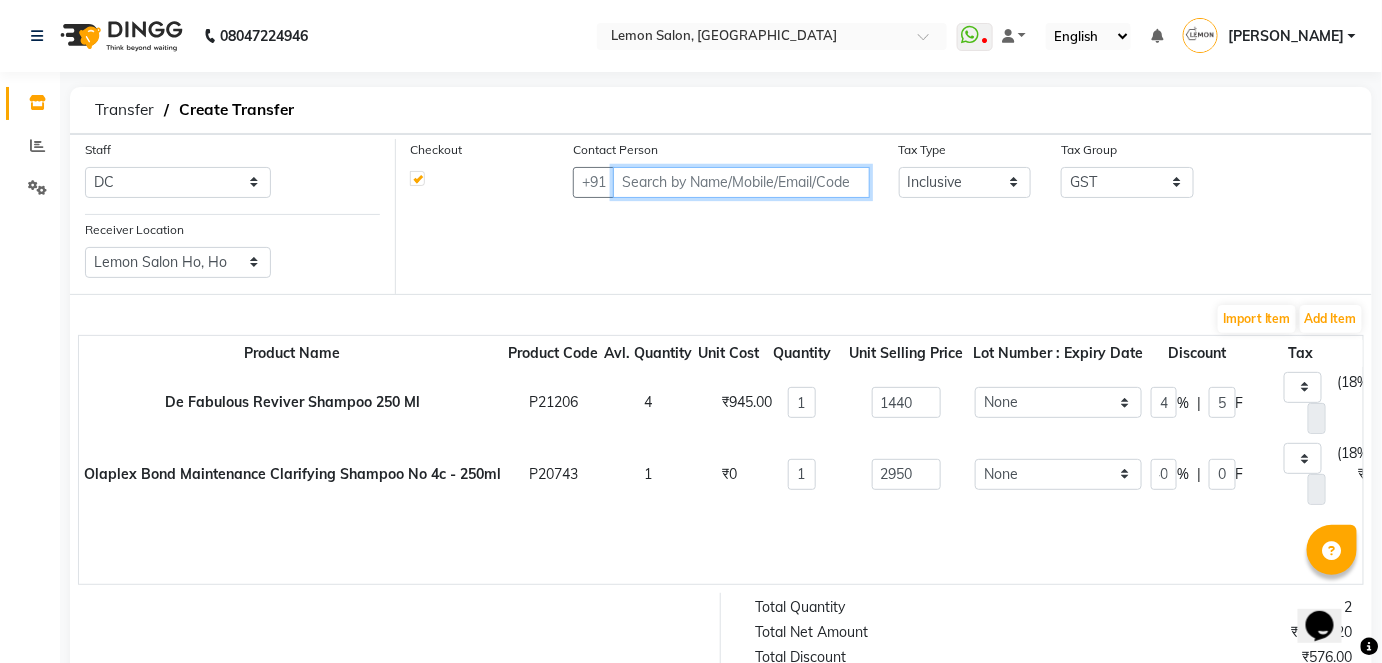 type on "1770" 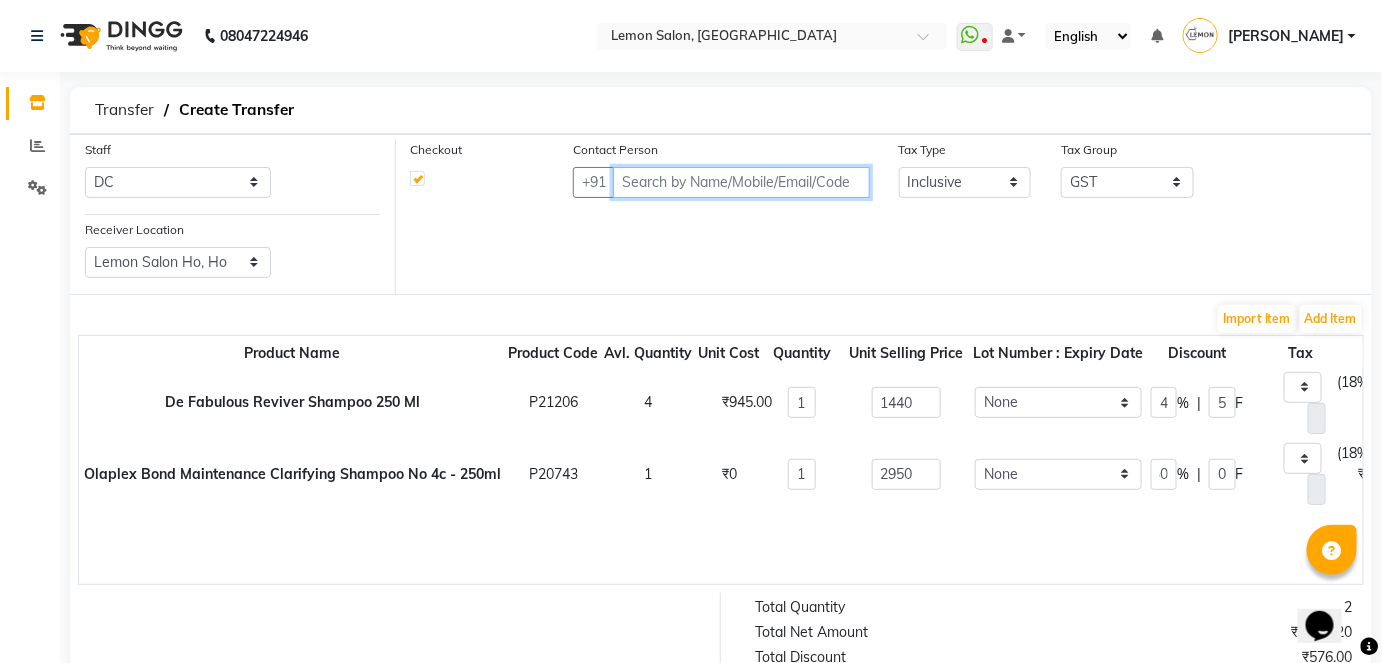 type on "1180" 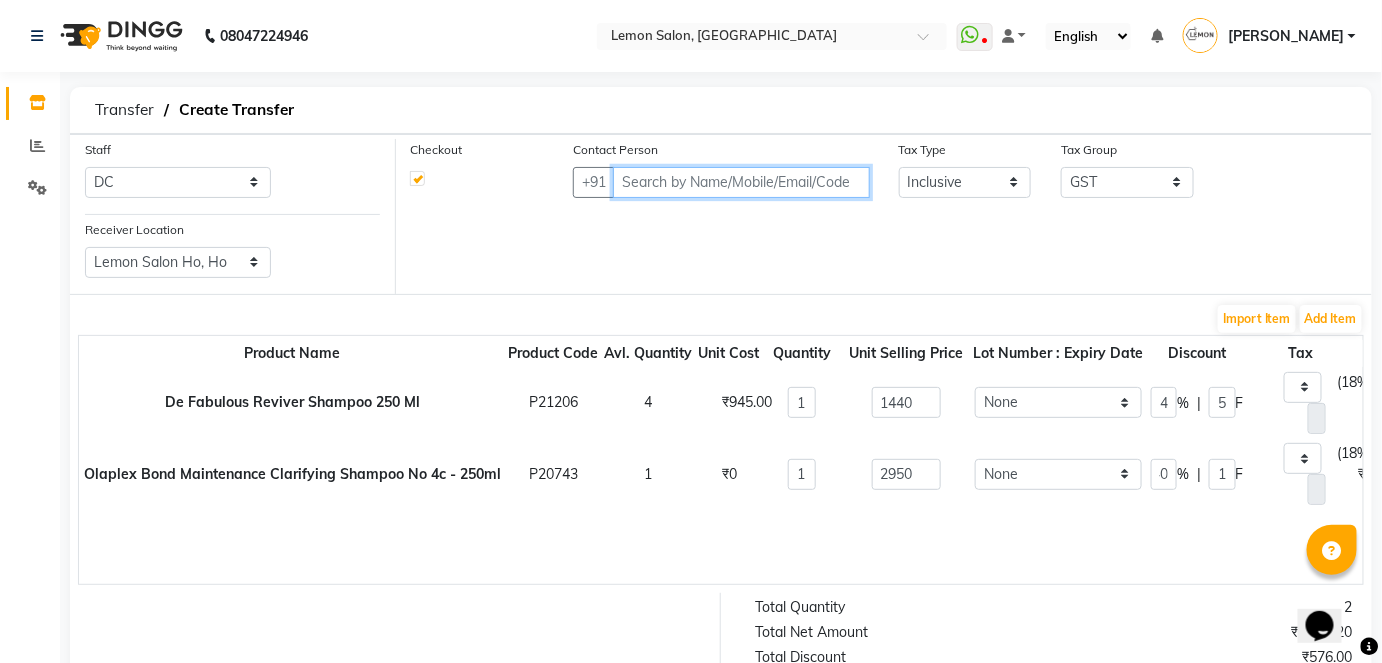 scroll, scrollTop: 0, scrollLeft: 0, axis: both 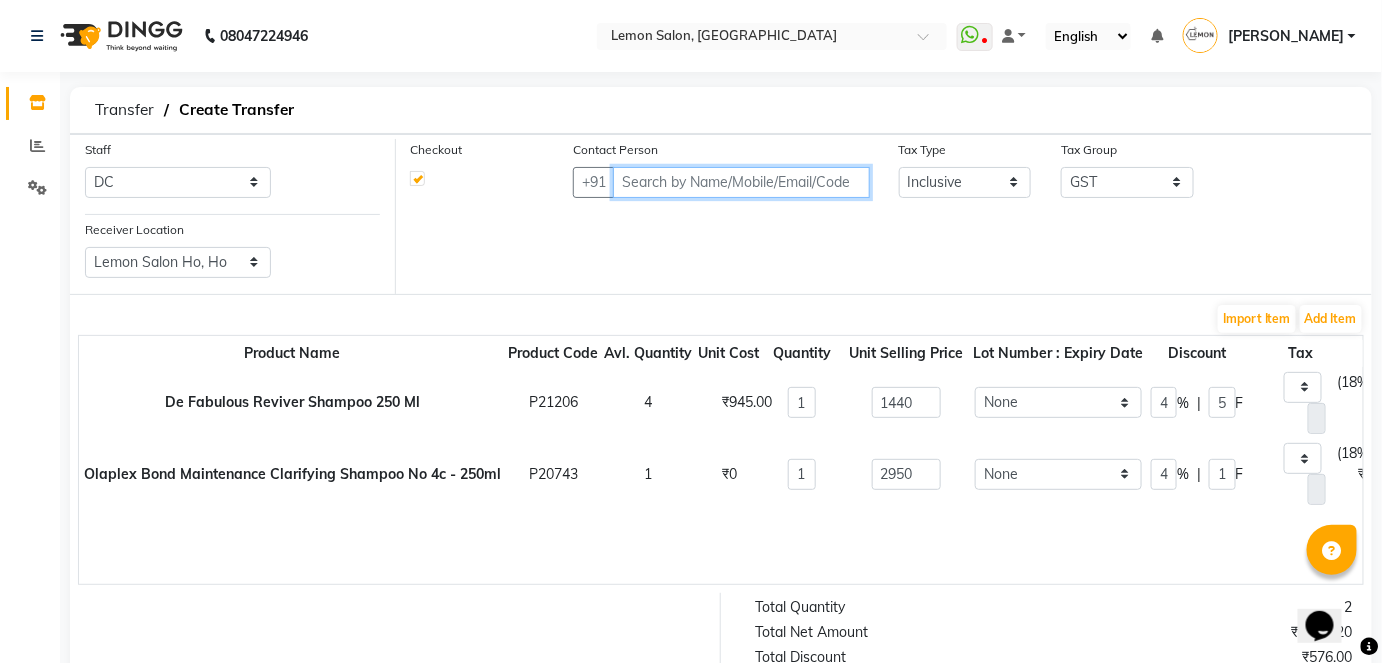 click at bounding box center [741, 182] 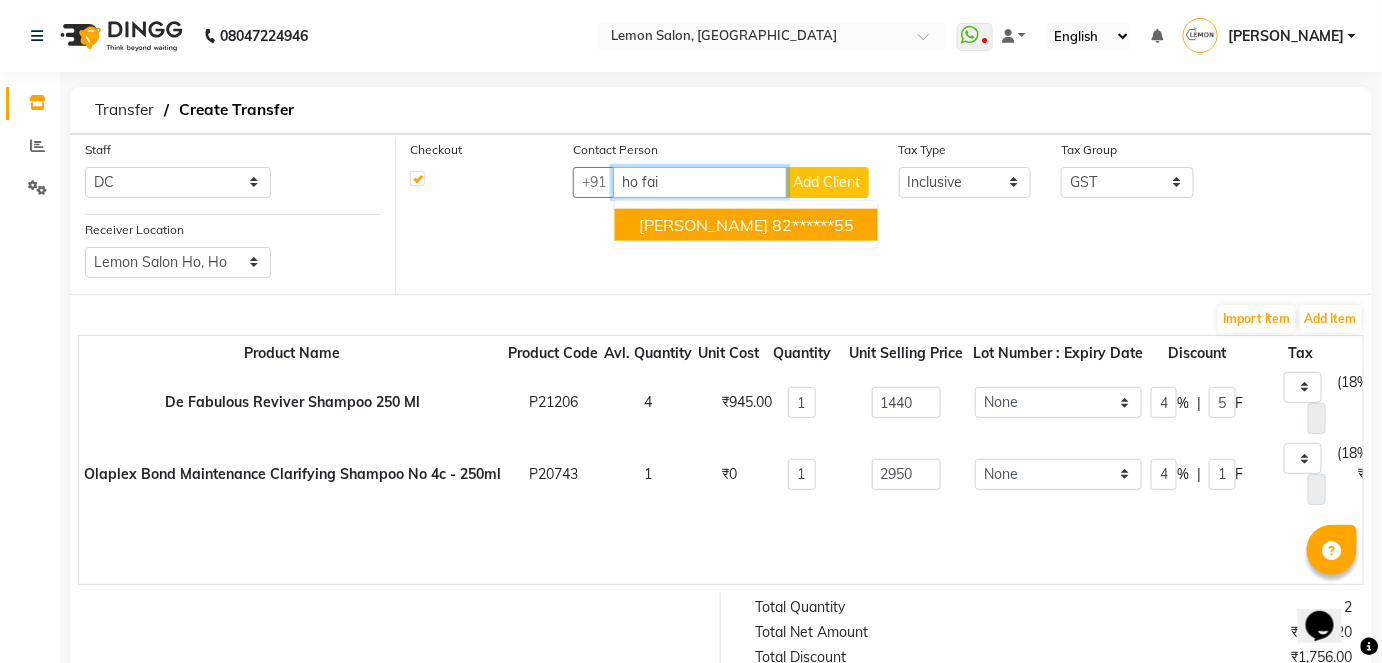 click on "82******55" at bounding box center [813, 225] 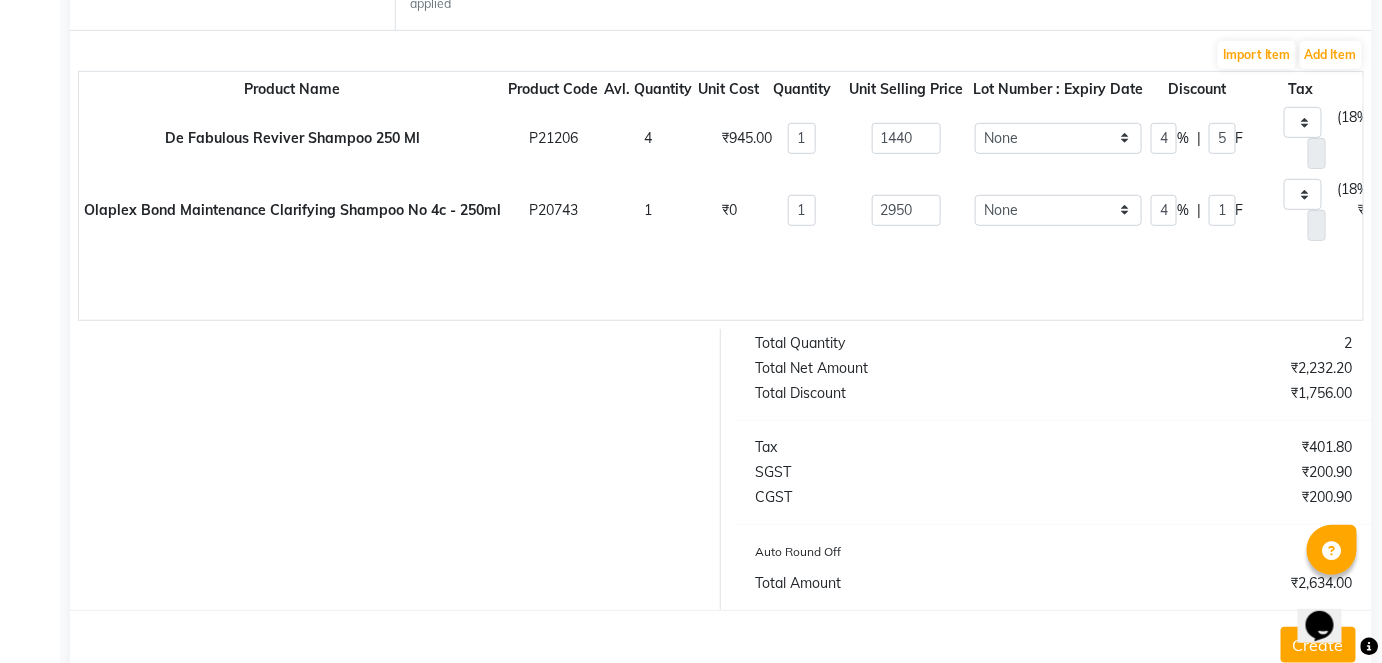 scroll, scrollTop: 343, scrollLeft: 0, axis: vertical 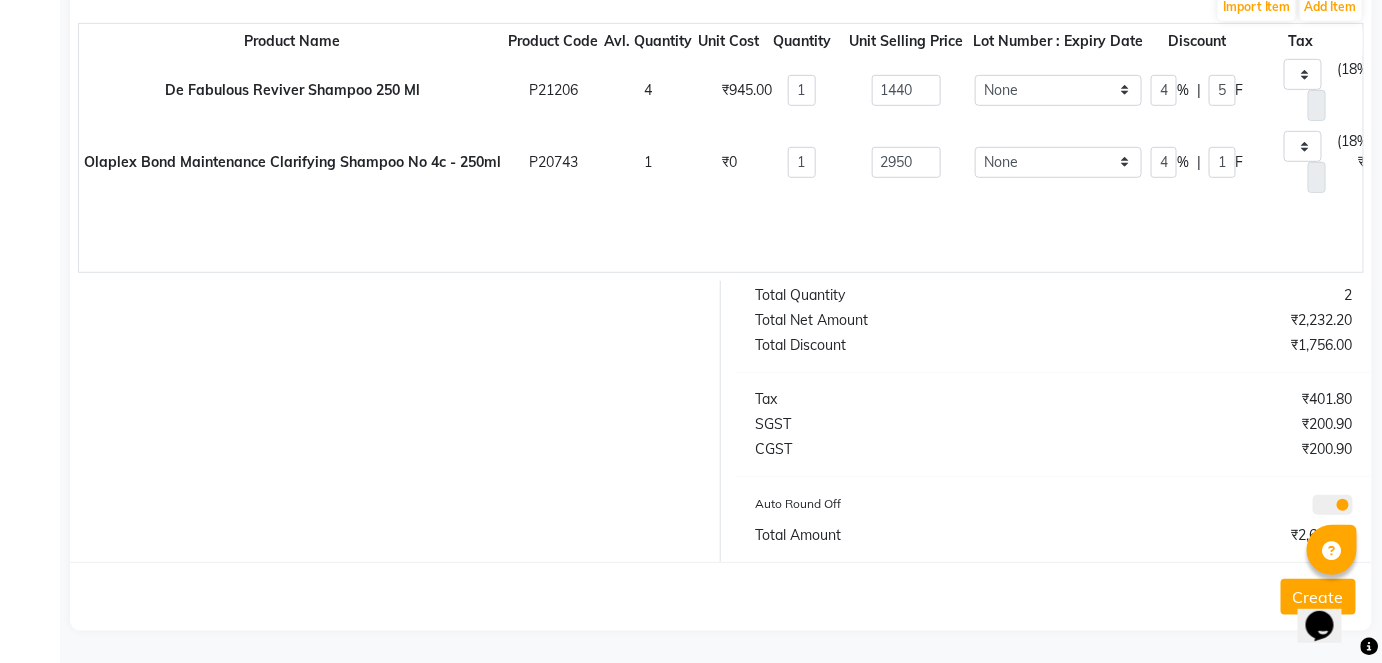 type on "8273361755" 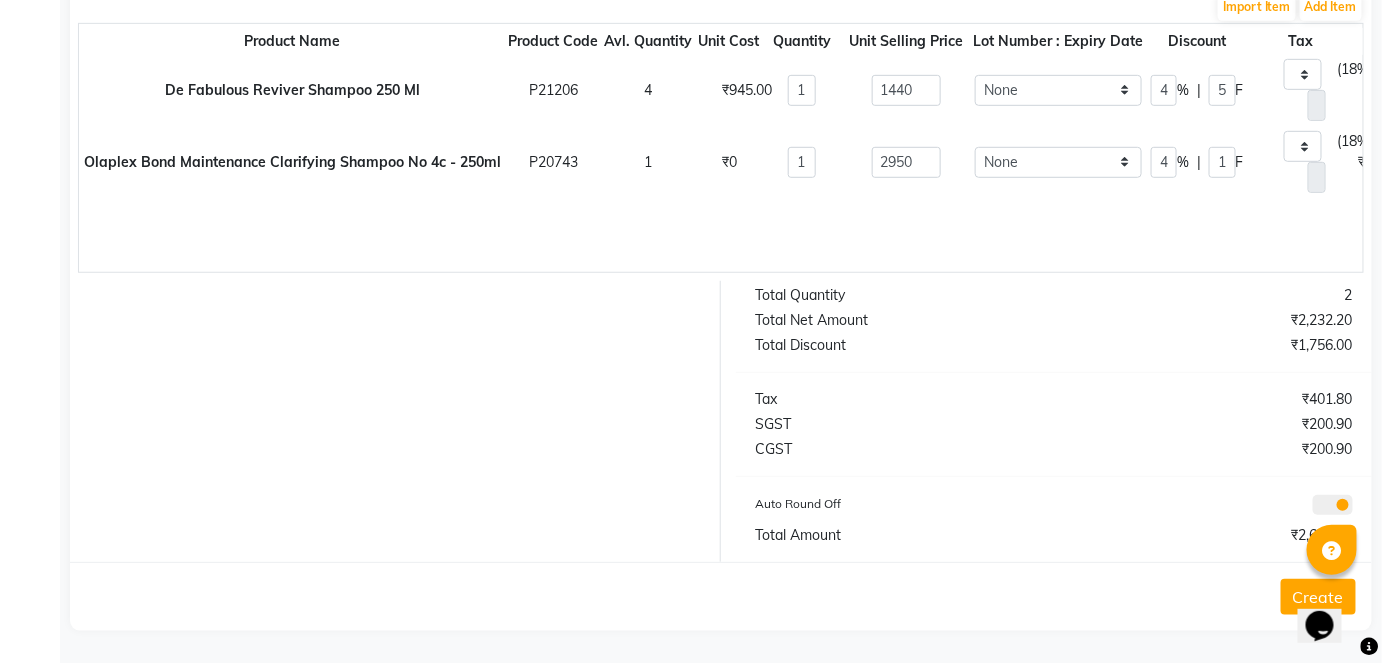 click on "Create" 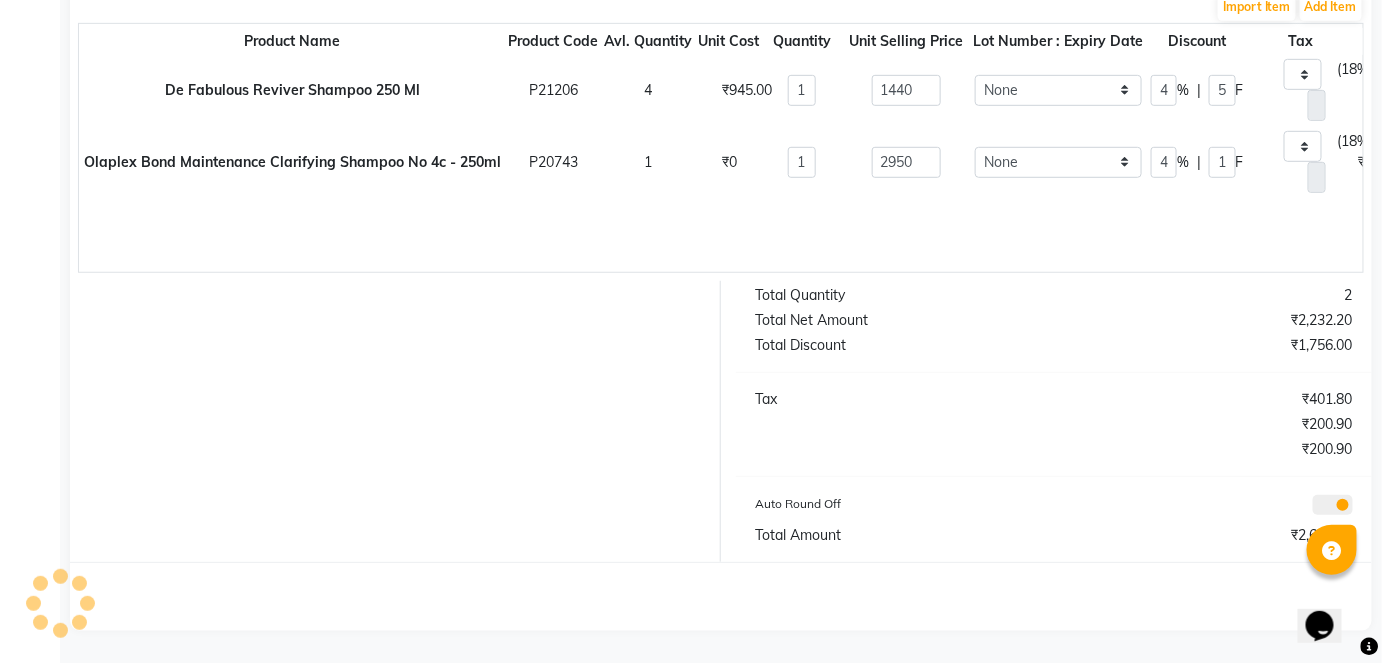 scroll, scrollTop: 0, scrollLeft: 0, axis: both 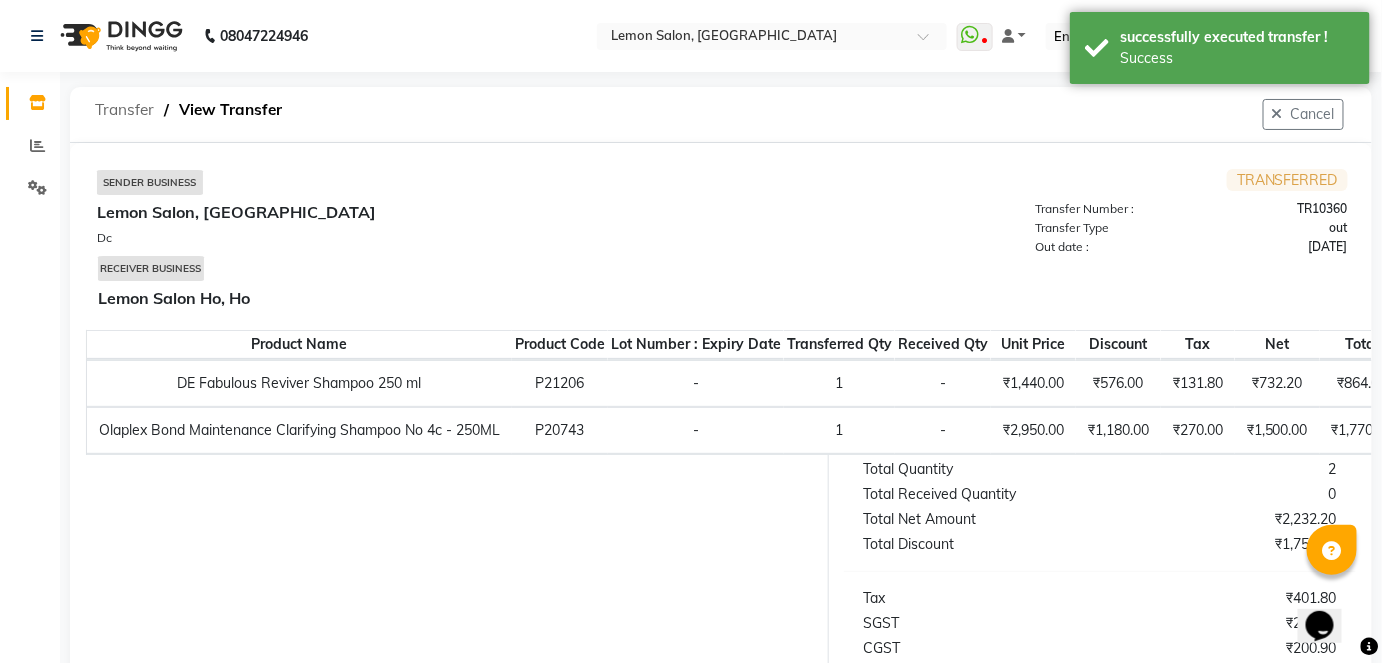 click on "Transfer" 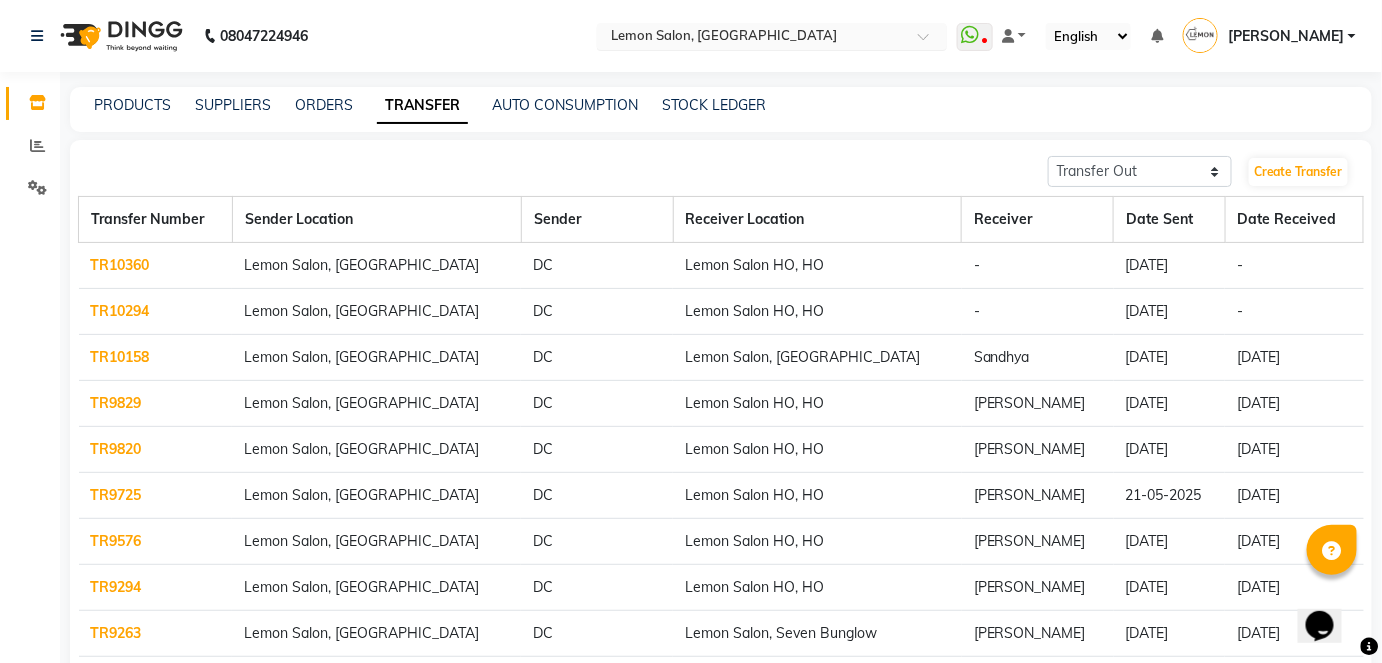 click at bounding box center [752, 38] 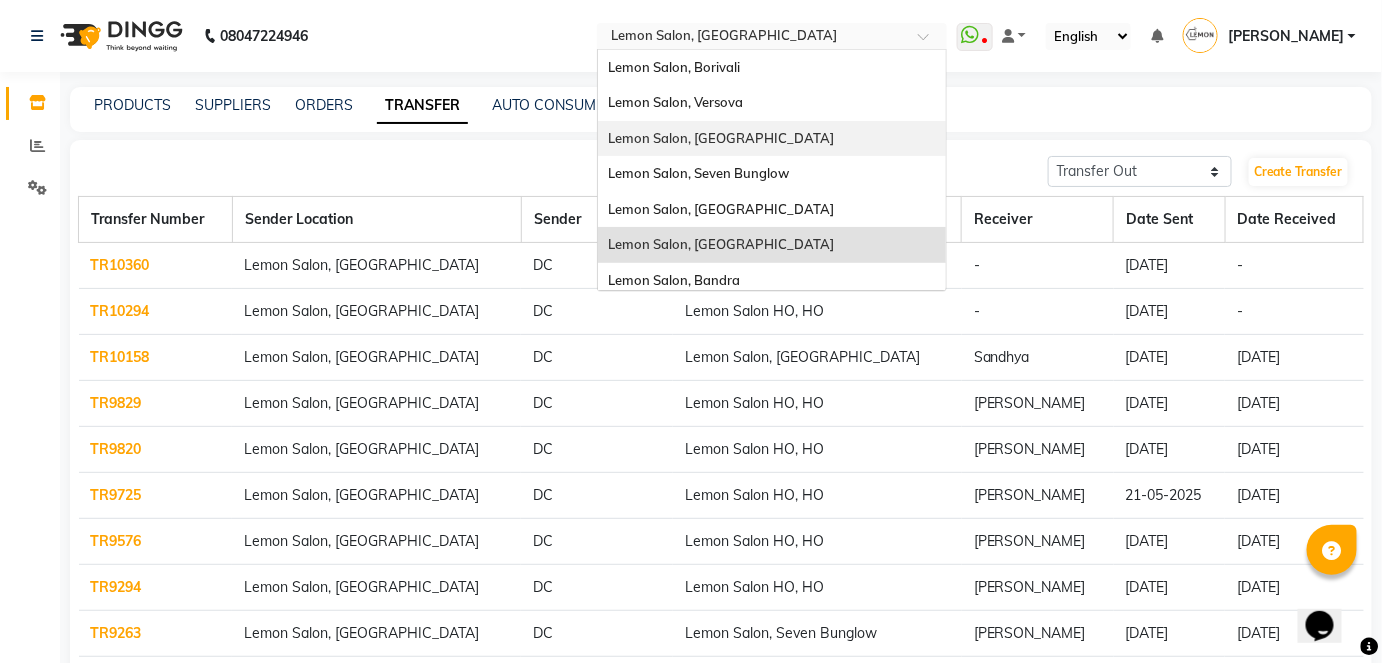 click on "Lemon Salon, [GEOGRAPHIC_DATA]" at bounding box center (772, 139) 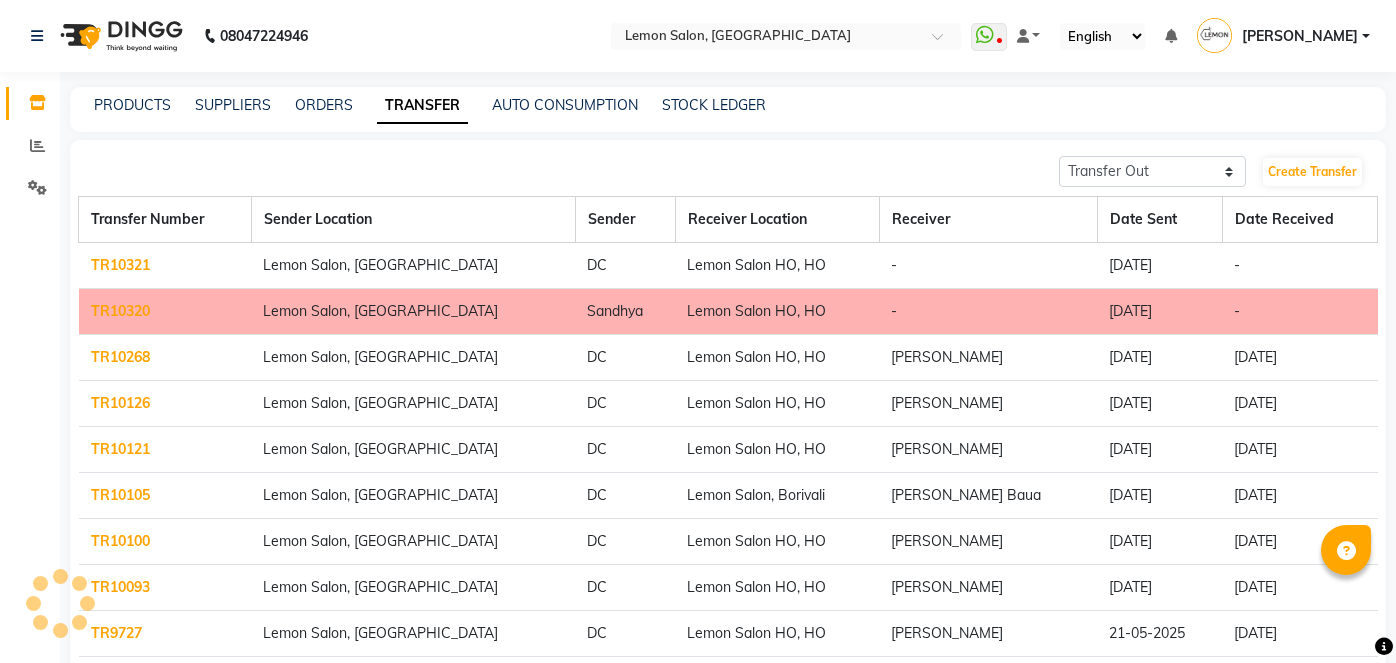 select on "sender" 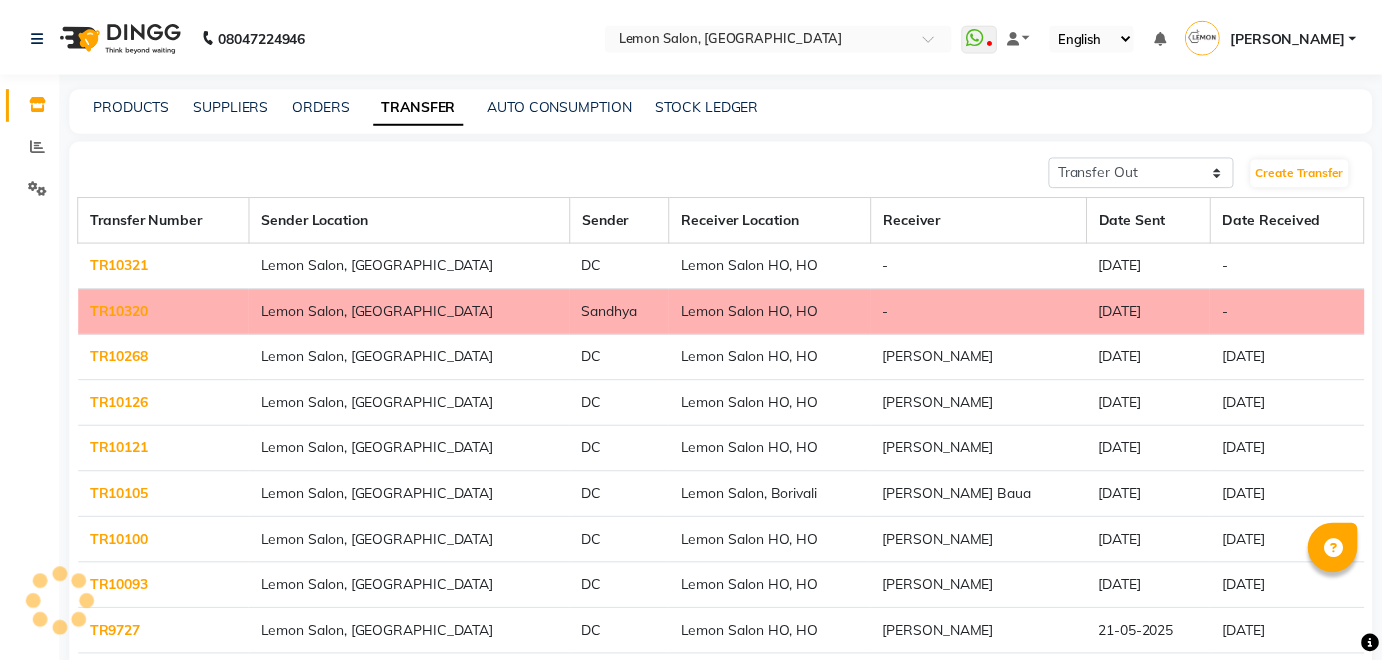scroll, scrollTop: 0, scrollLeft: 0, axis: both 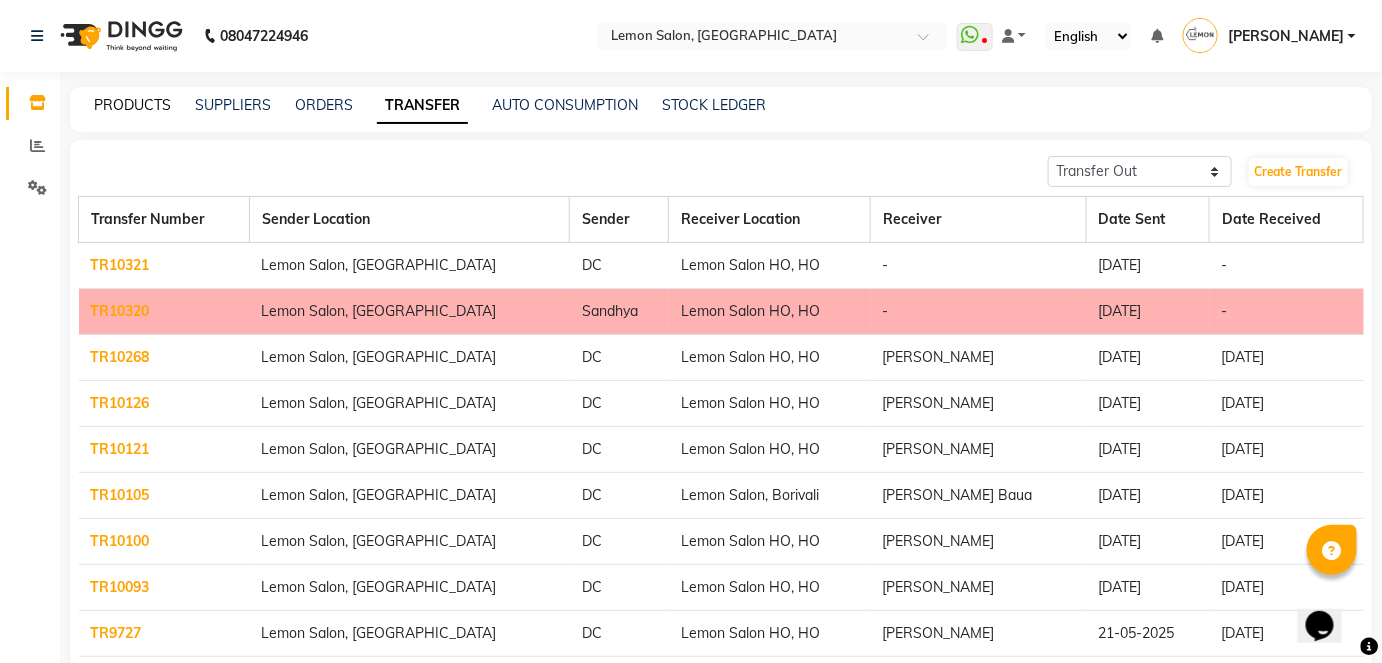 click on "PRODUCTS" 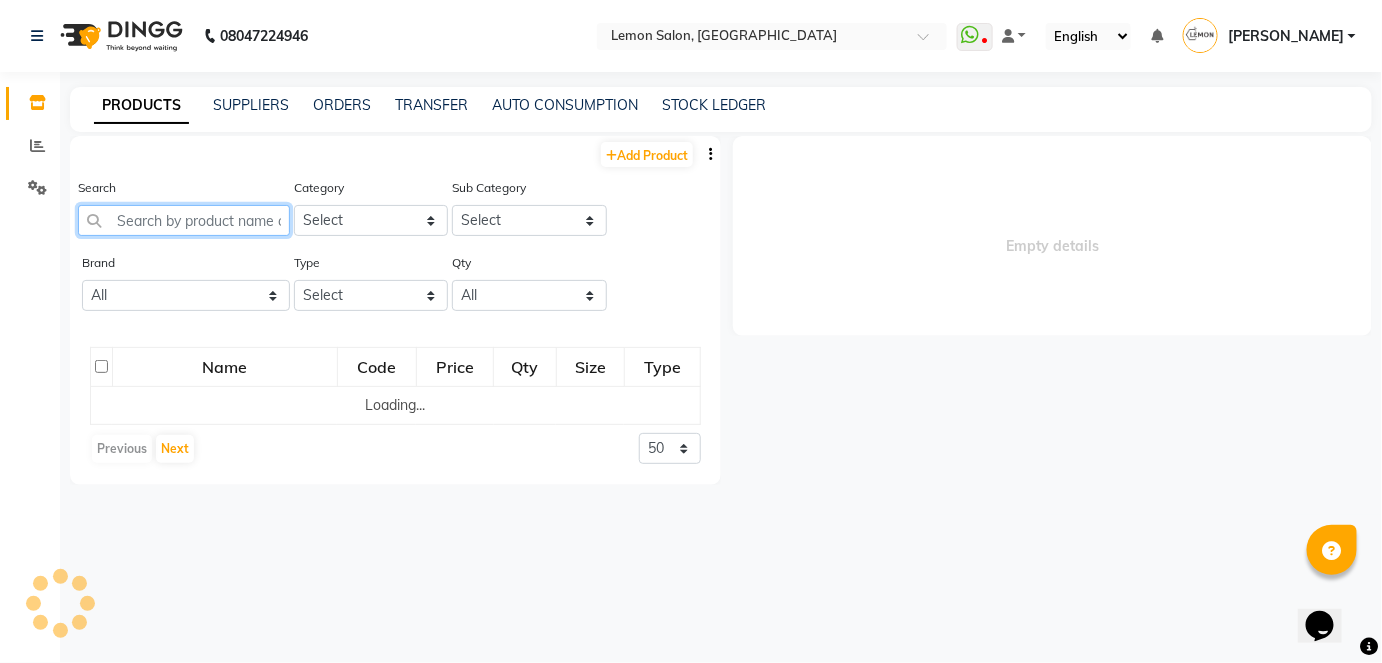 click 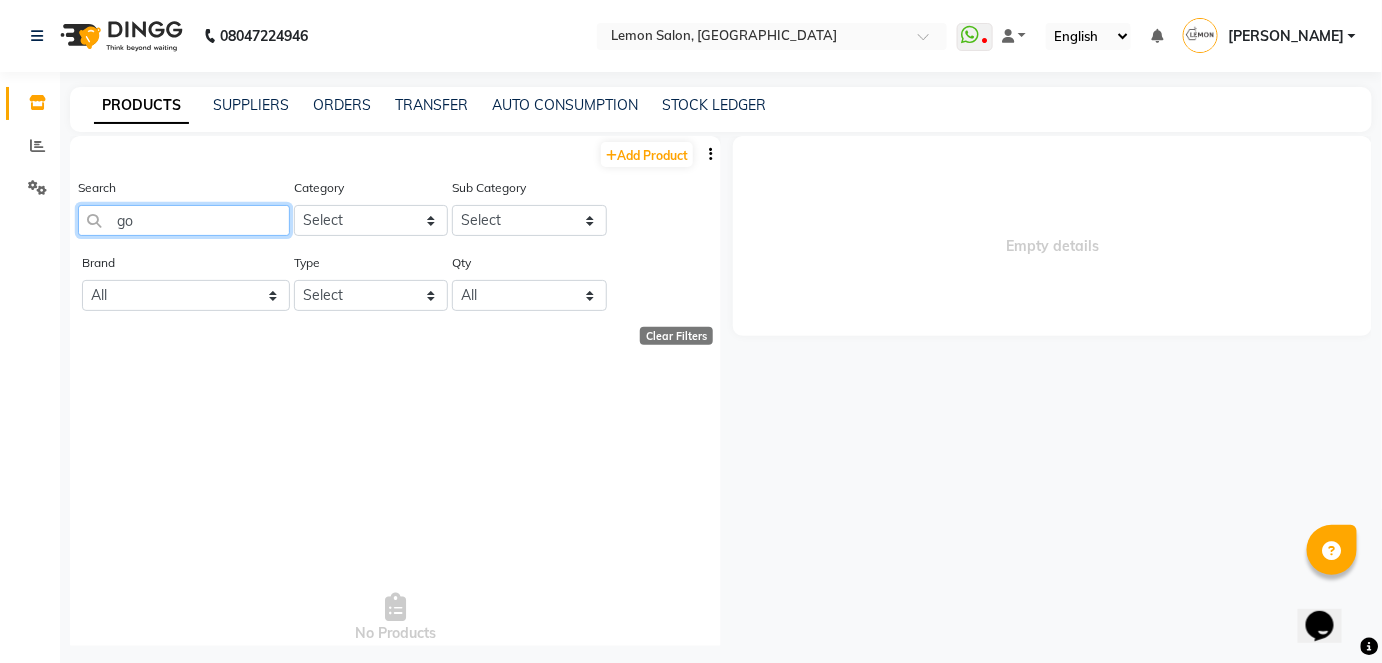 type on "g" 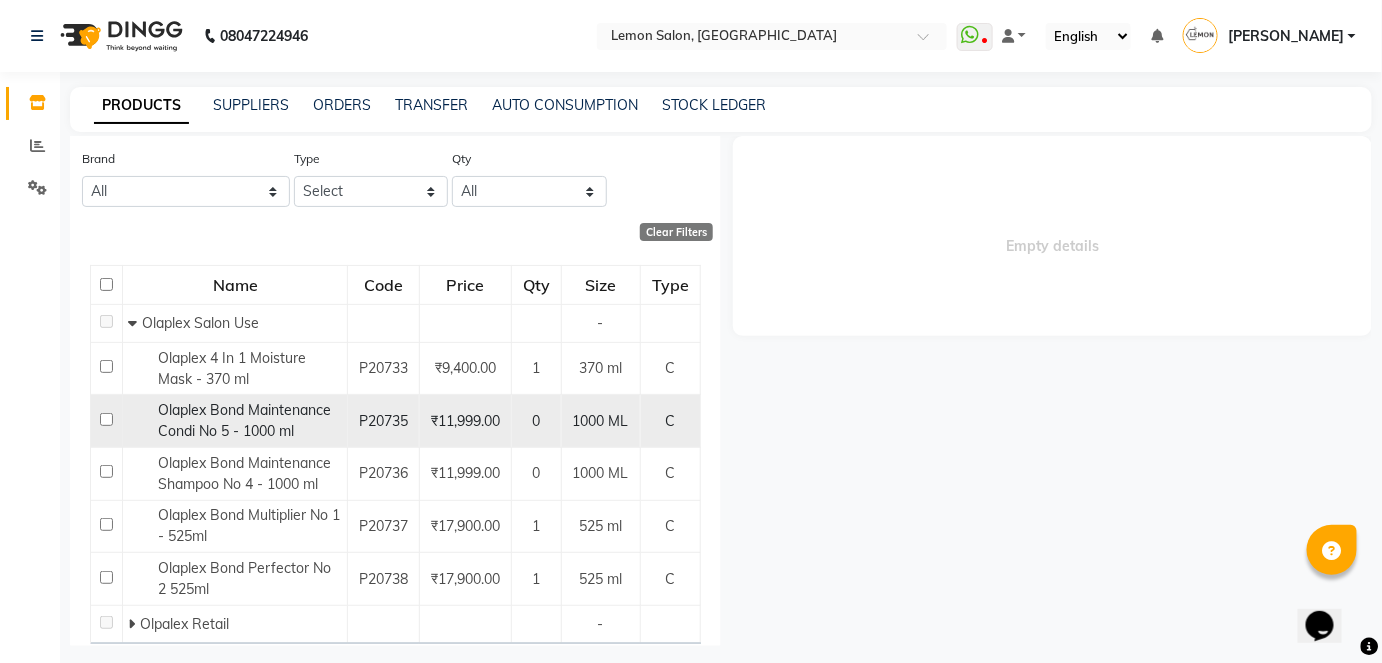 scroll, scrollTop: 160, scrollLeft: 0, axis: vertical 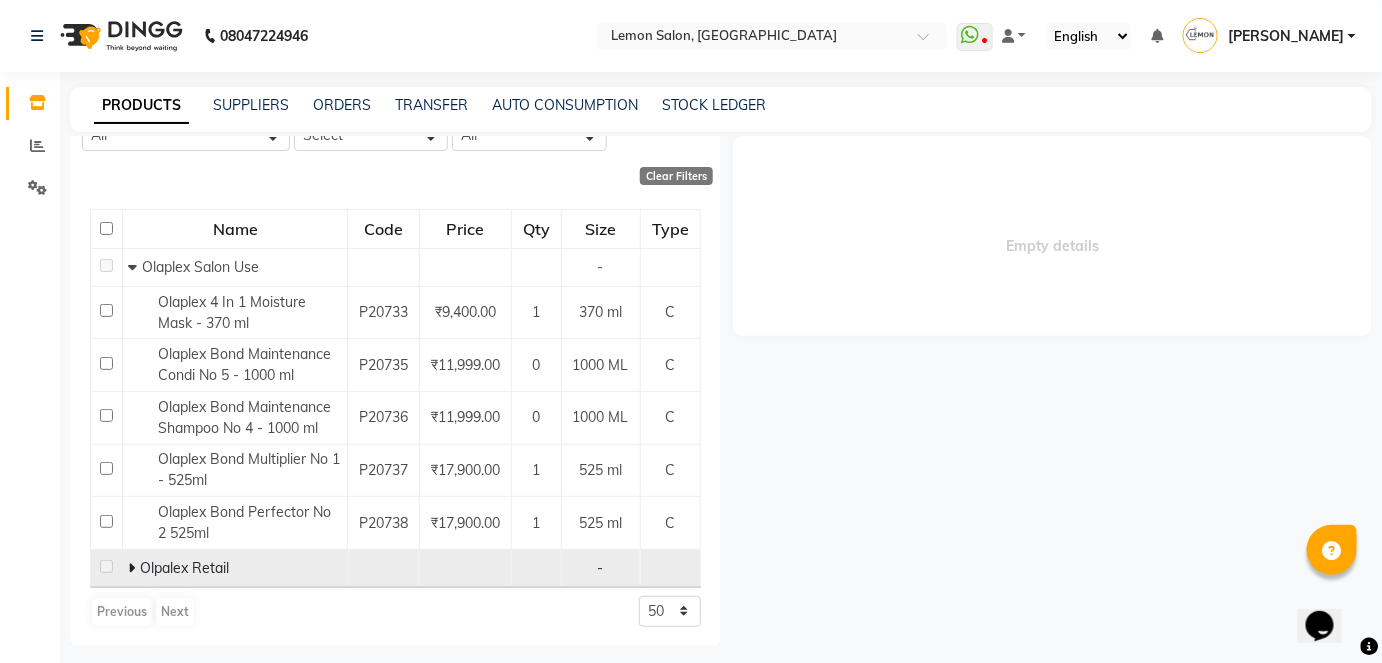 type on "olap" 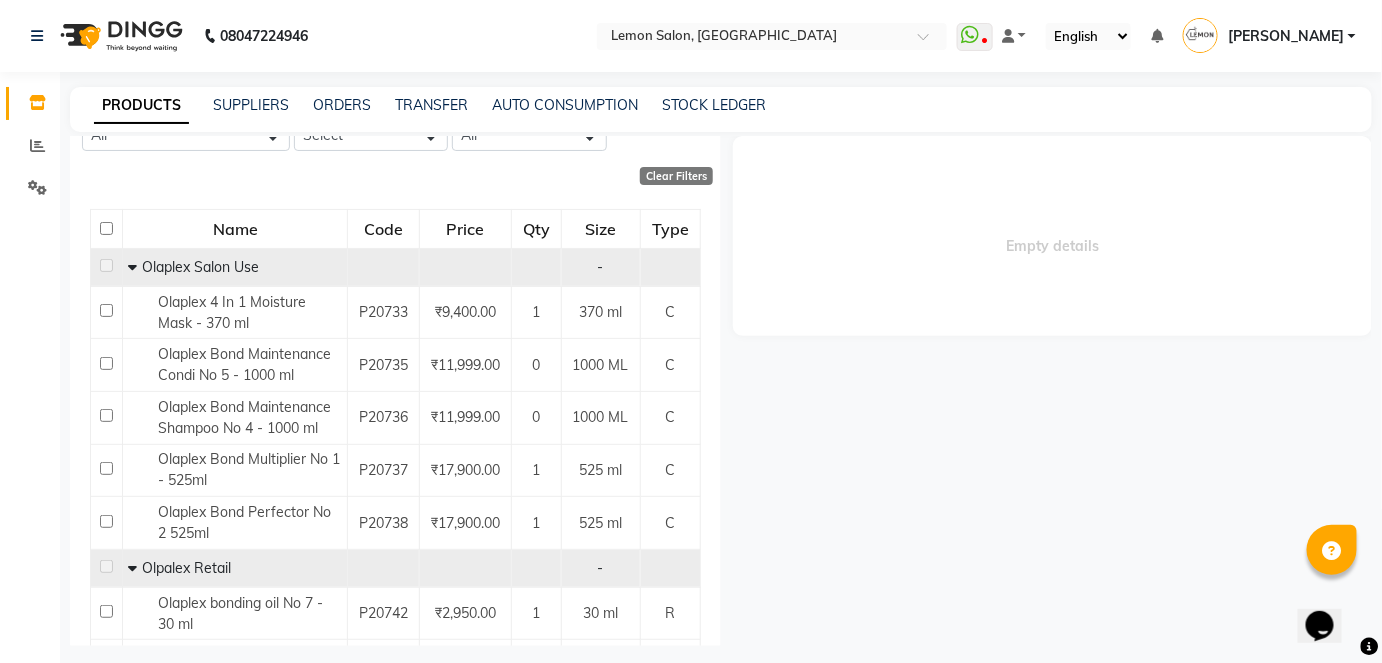 click 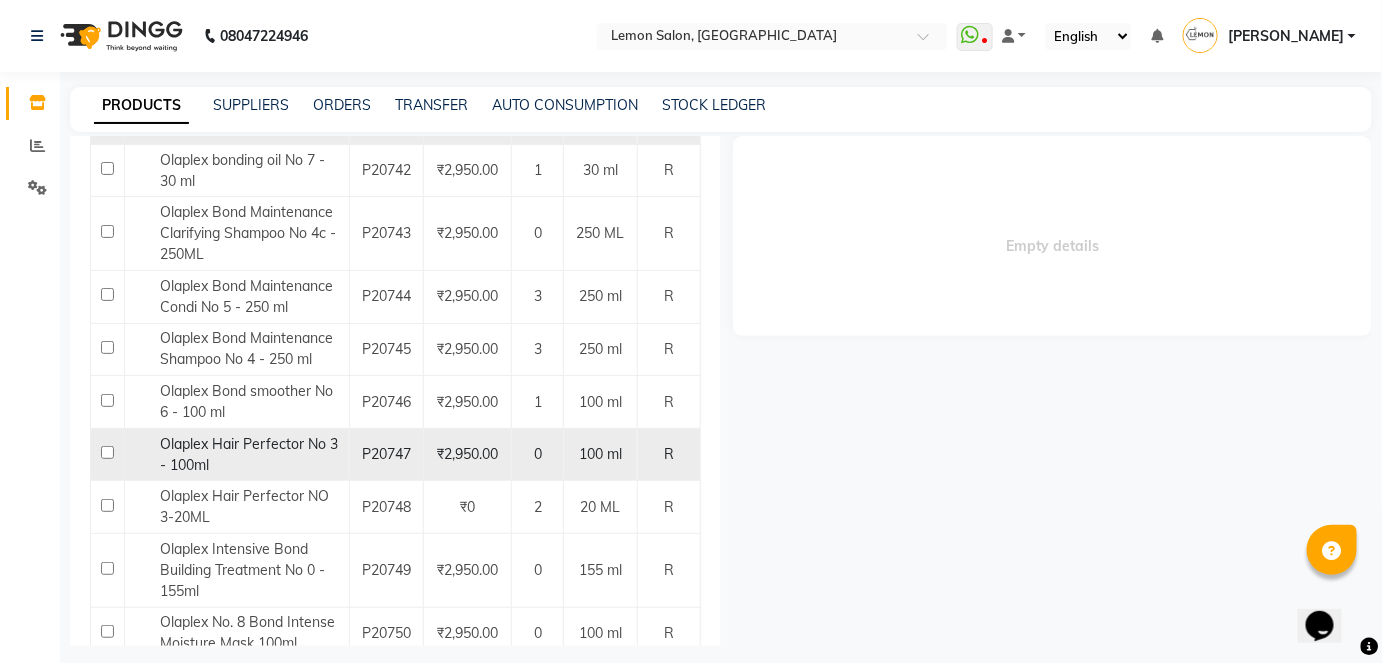 scroll, scrollTop: 341, scrollLeft: 0, axis: vertical 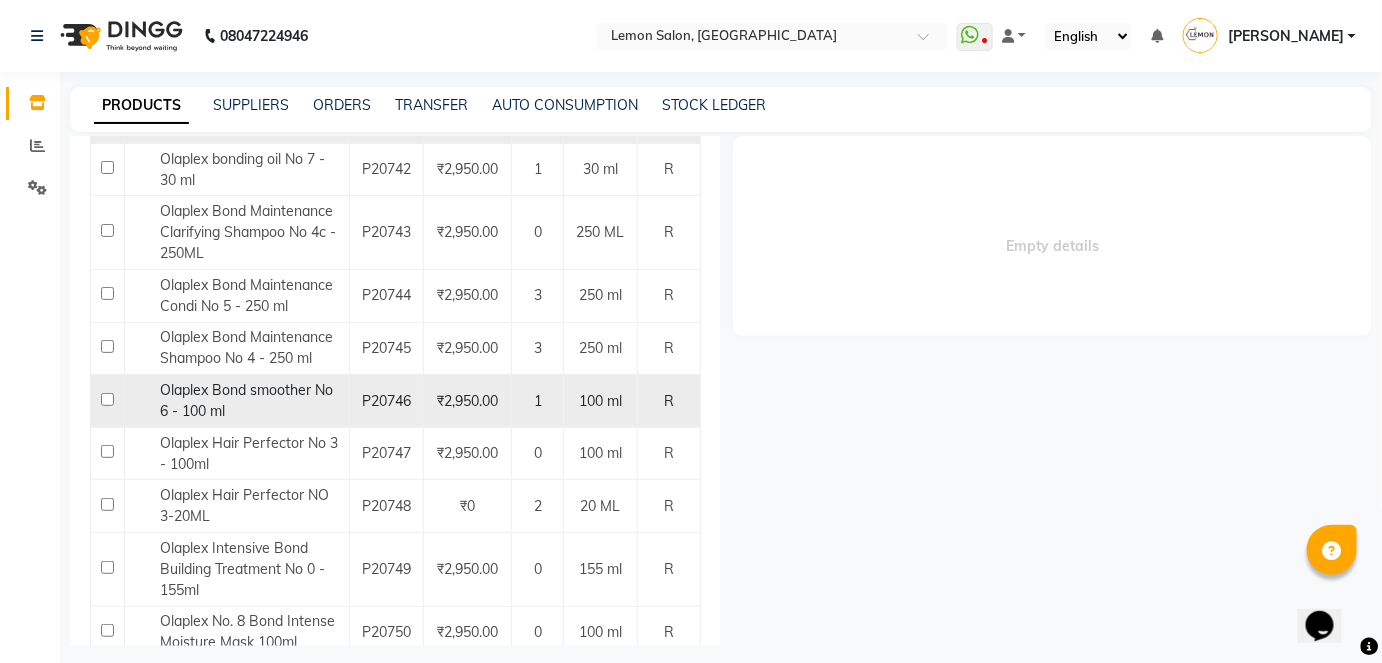 click 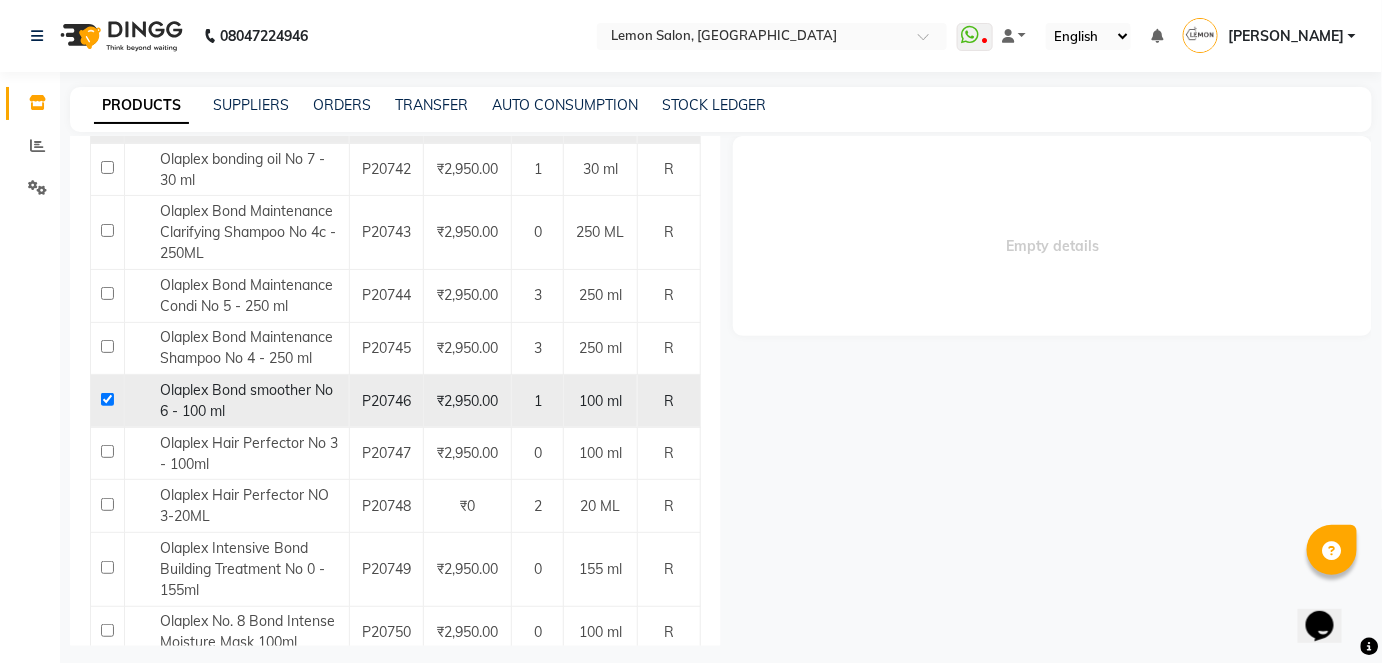 checkbox on "true" 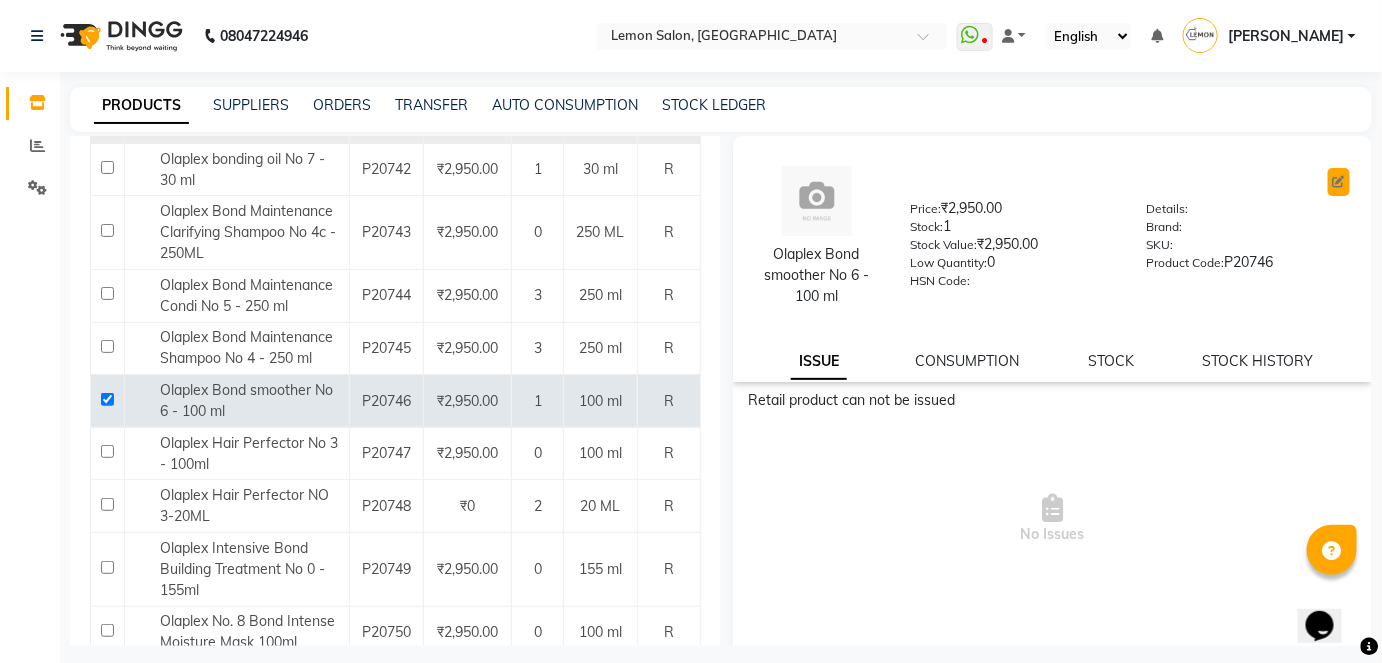 click 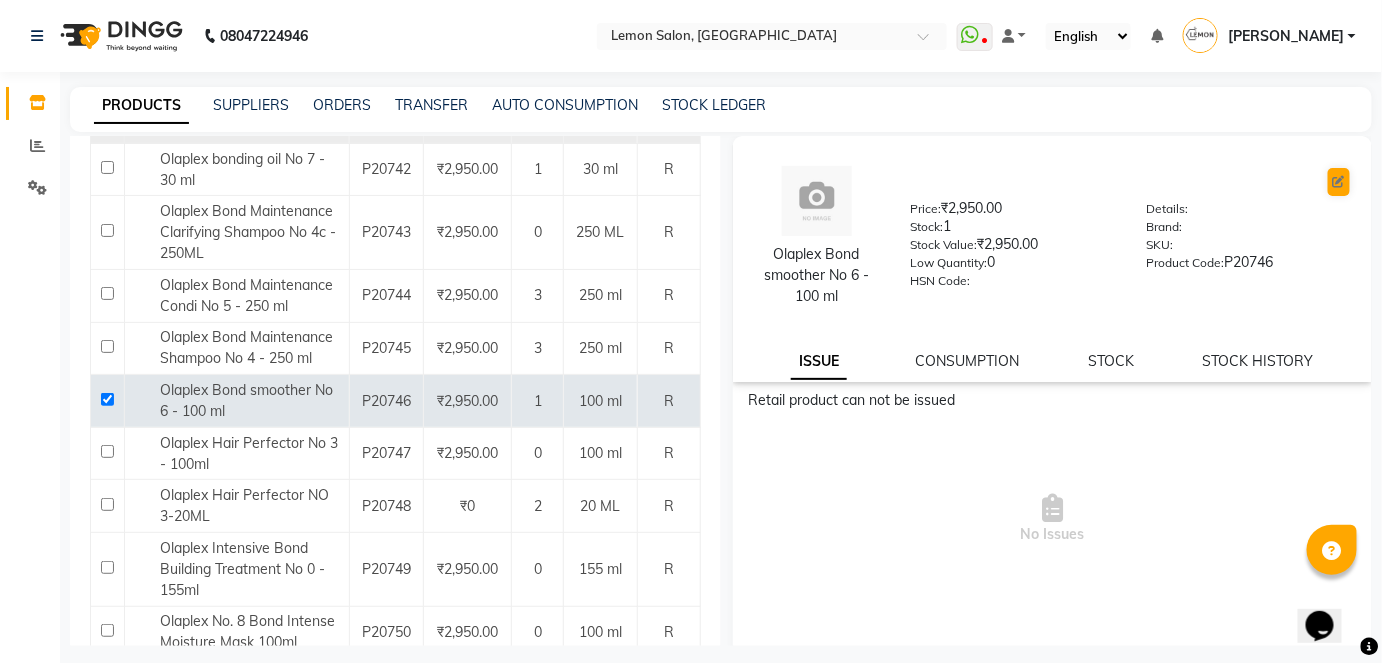 select on "R" 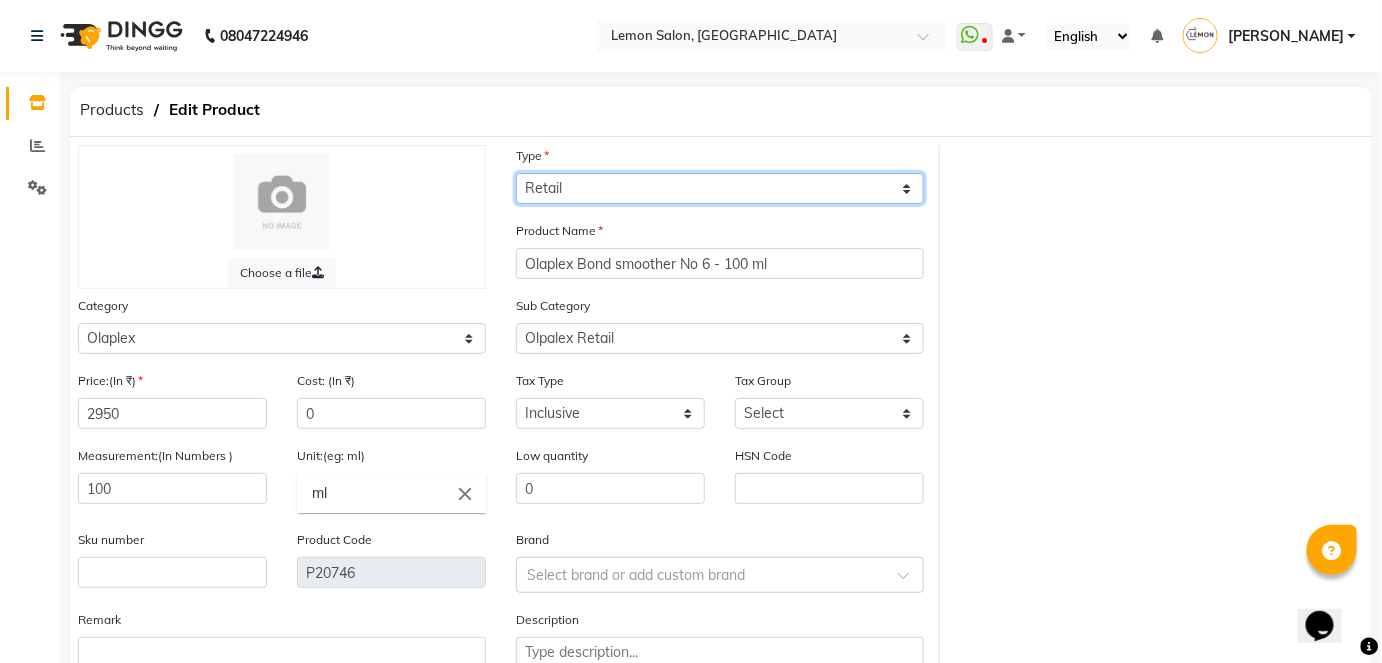 click on "Select Type Both Retail Consumable" 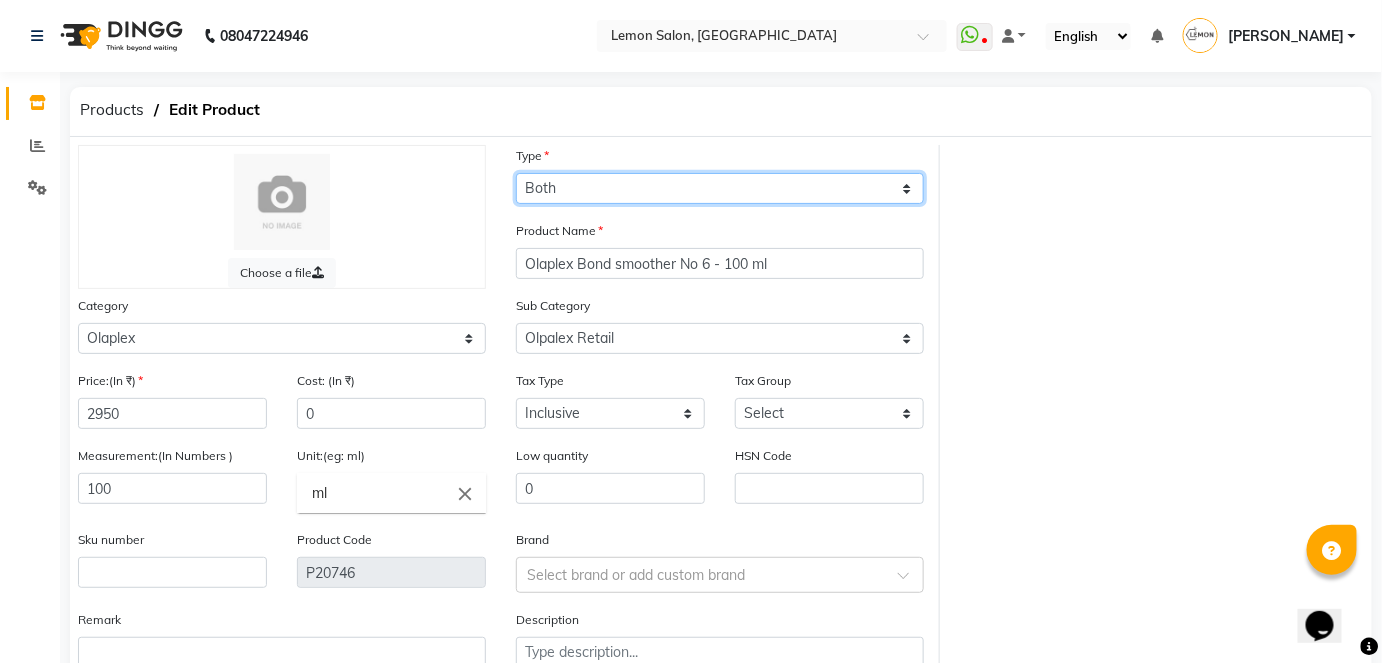 click on "Select Type Both Retail Consumable" 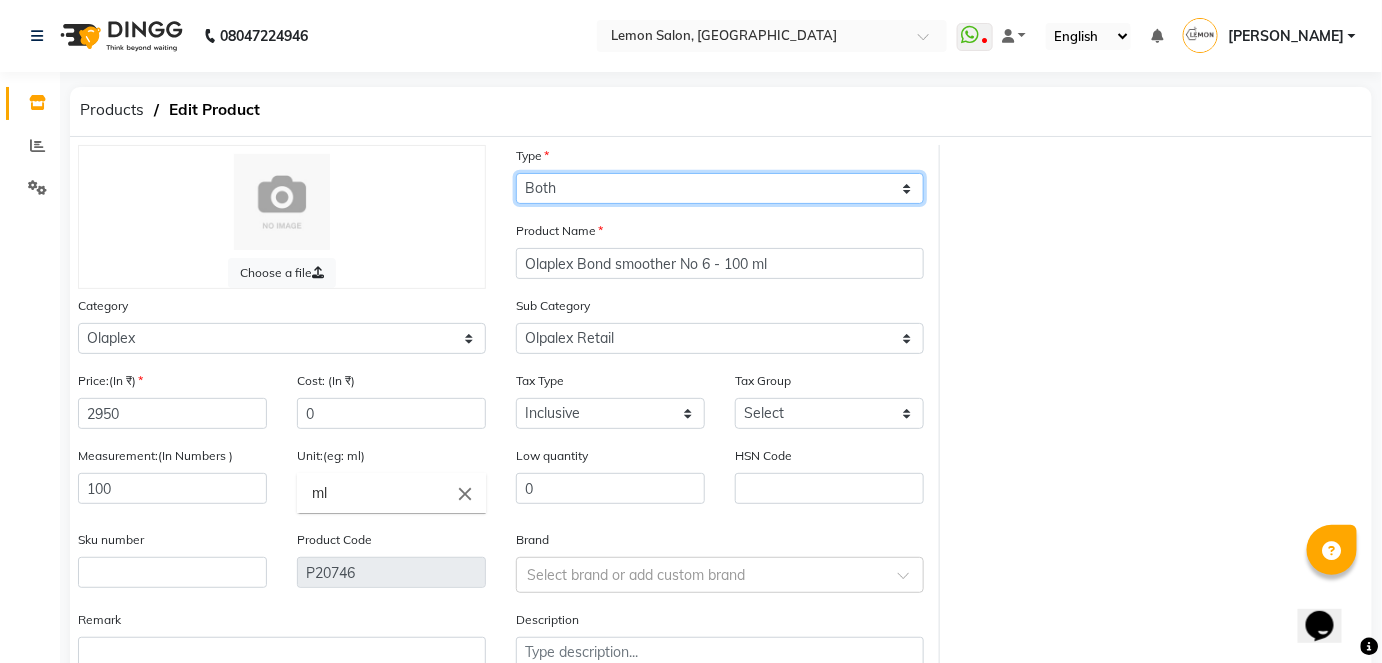 scroll, scrollTop: 138, scrollLeft: 0, axis: vertical 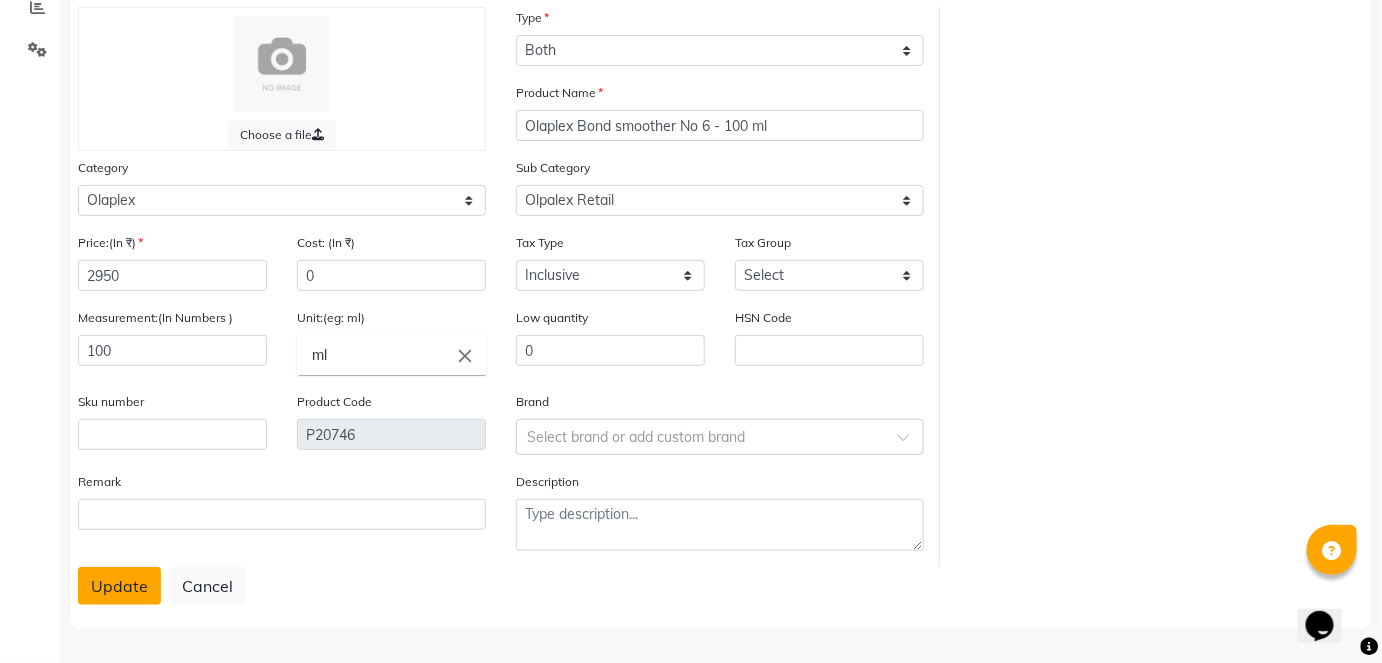 click on "Update" 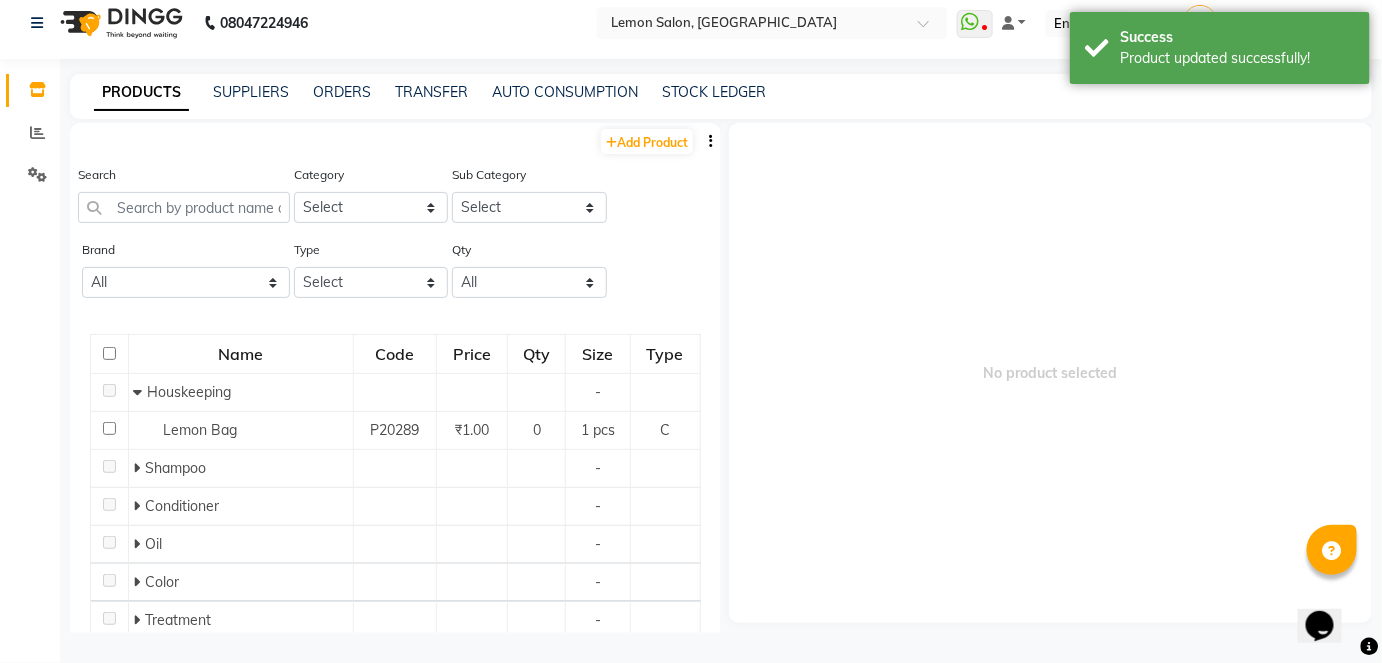 scroll, scrollTop: 13, scrollLeft: 0, axis: vertical 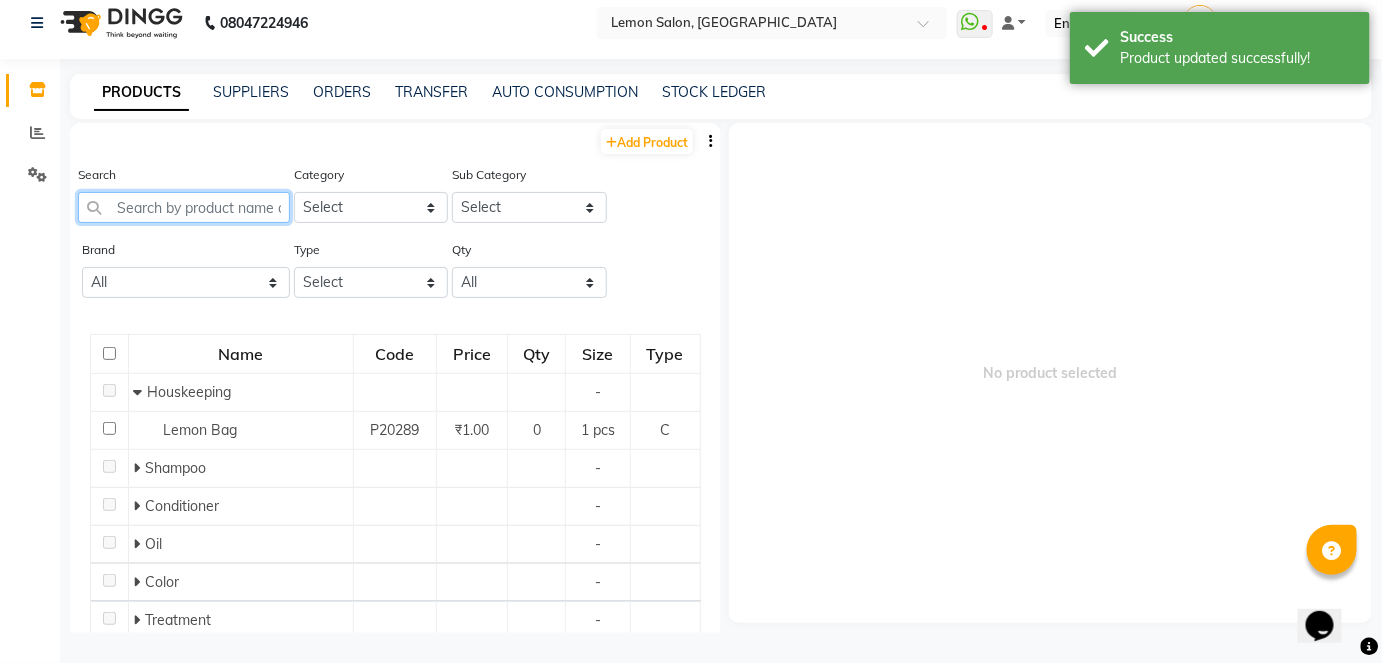 click 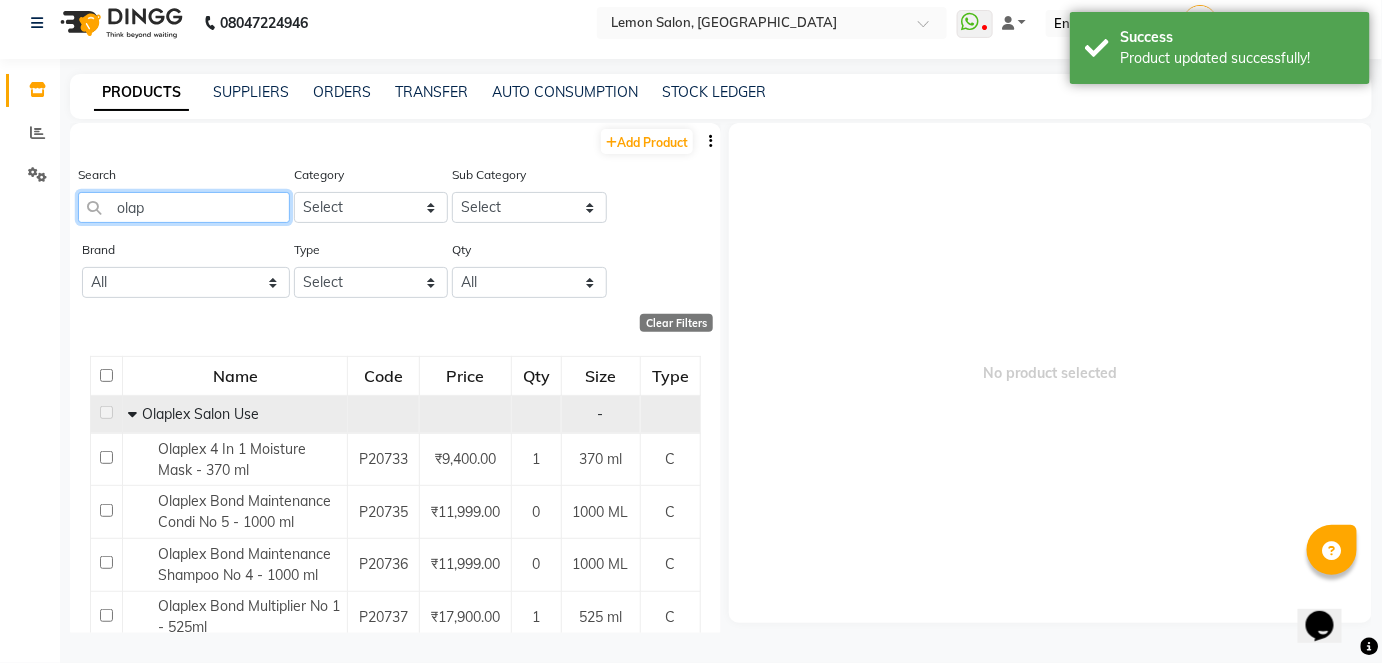 type on "olap" 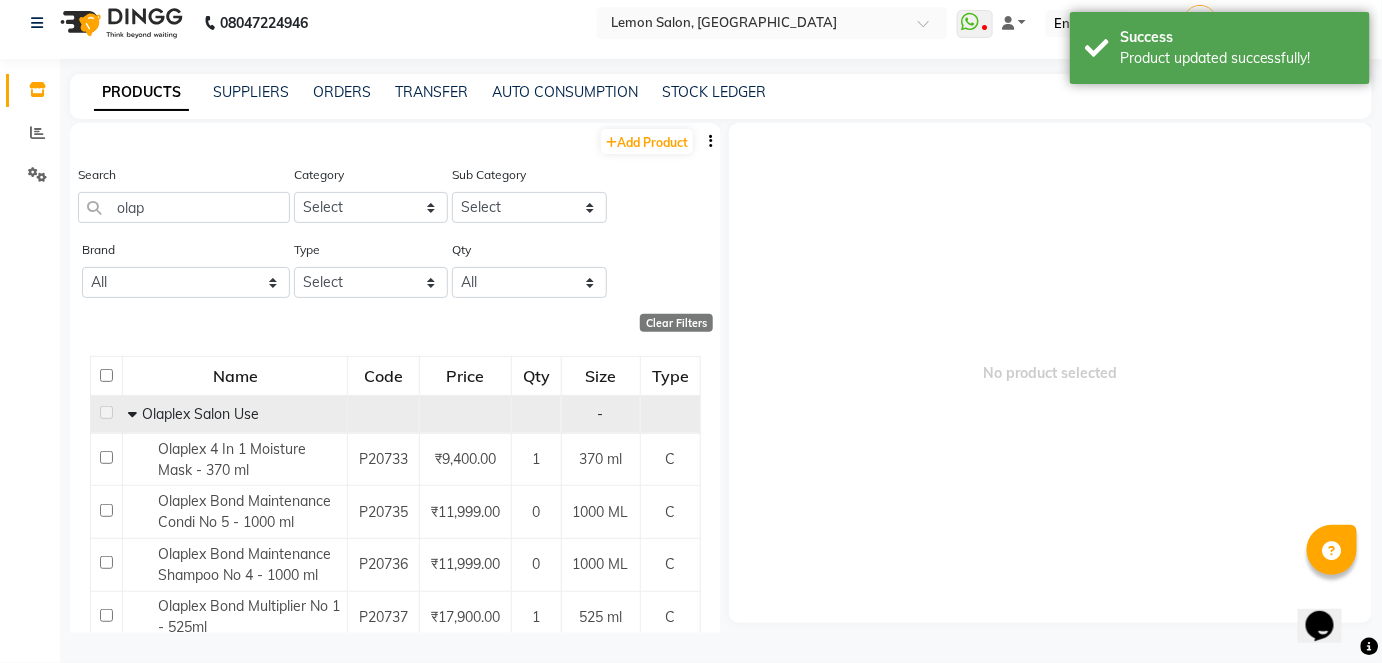 click 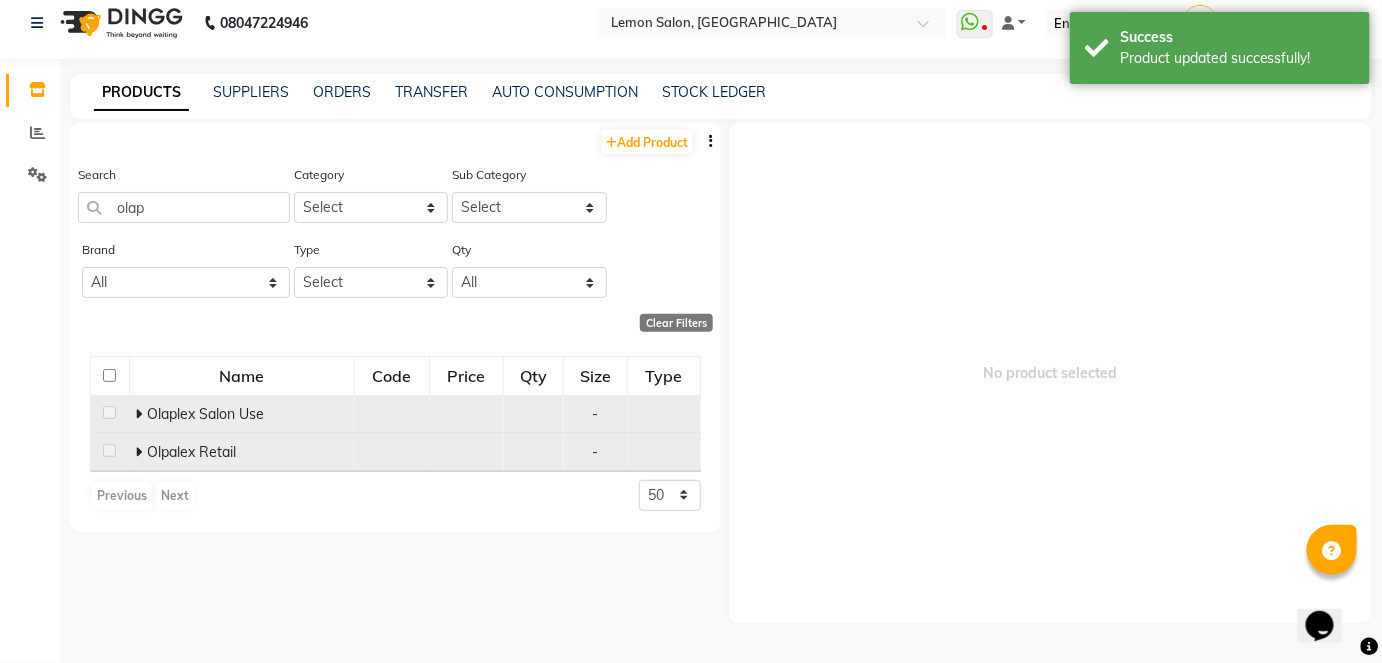 click 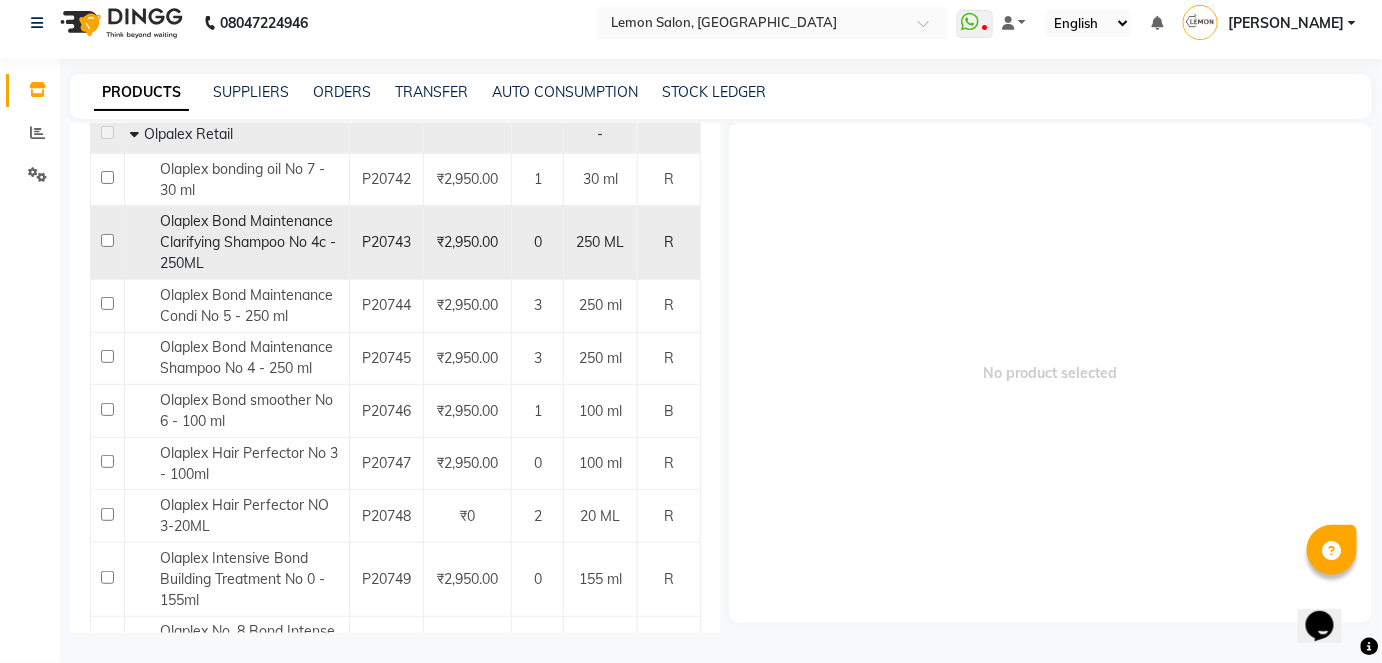 scroll, scrollTop: 363, scrollLeft: 0, axis: vertical 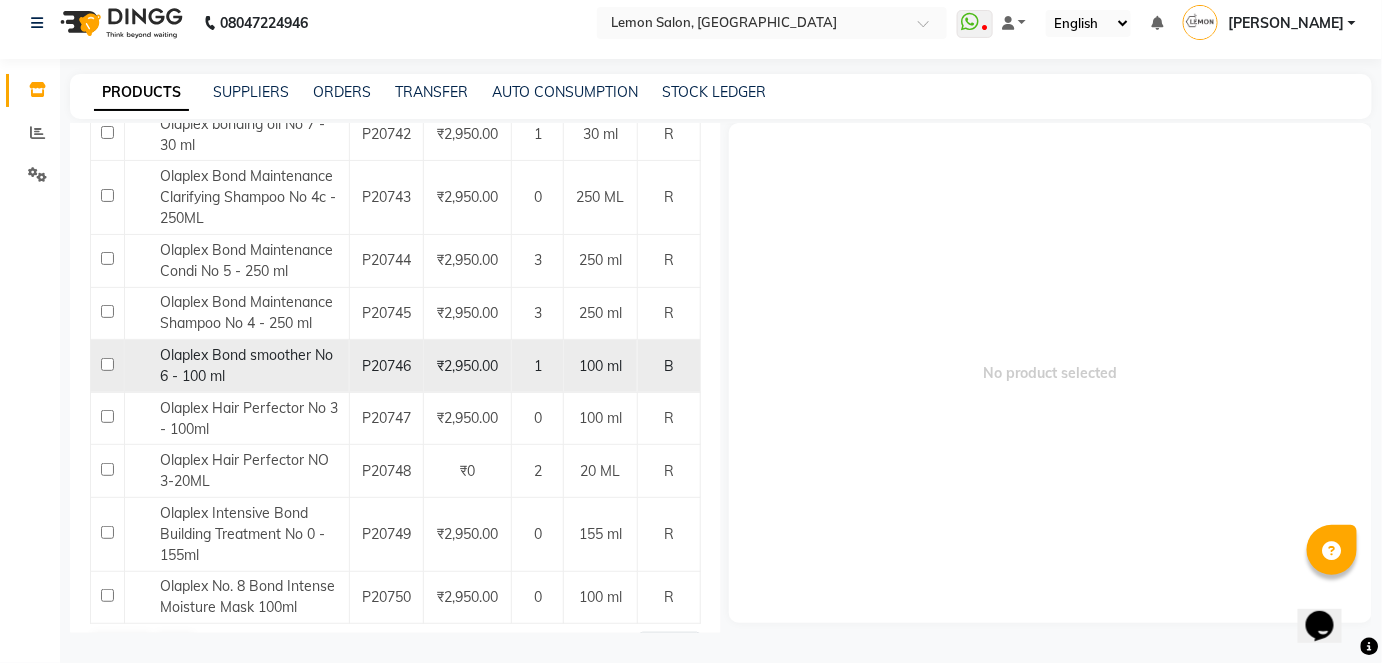 click 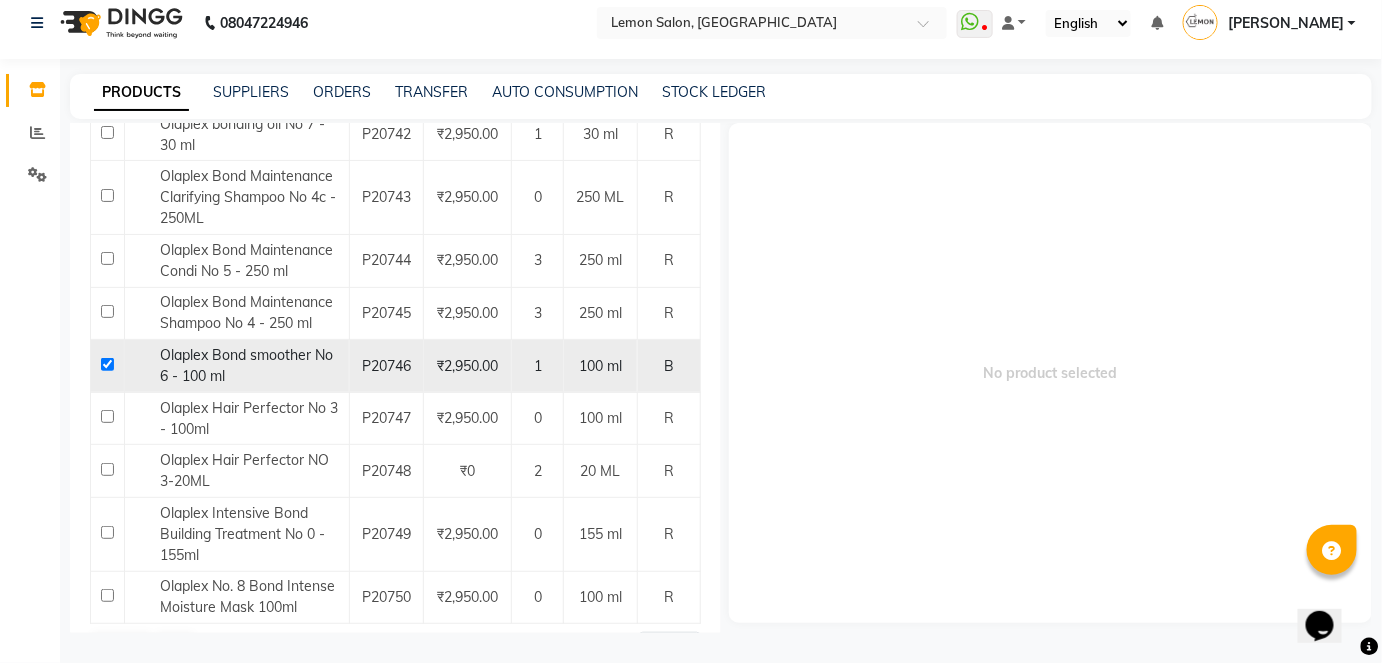 checkbox on "true" 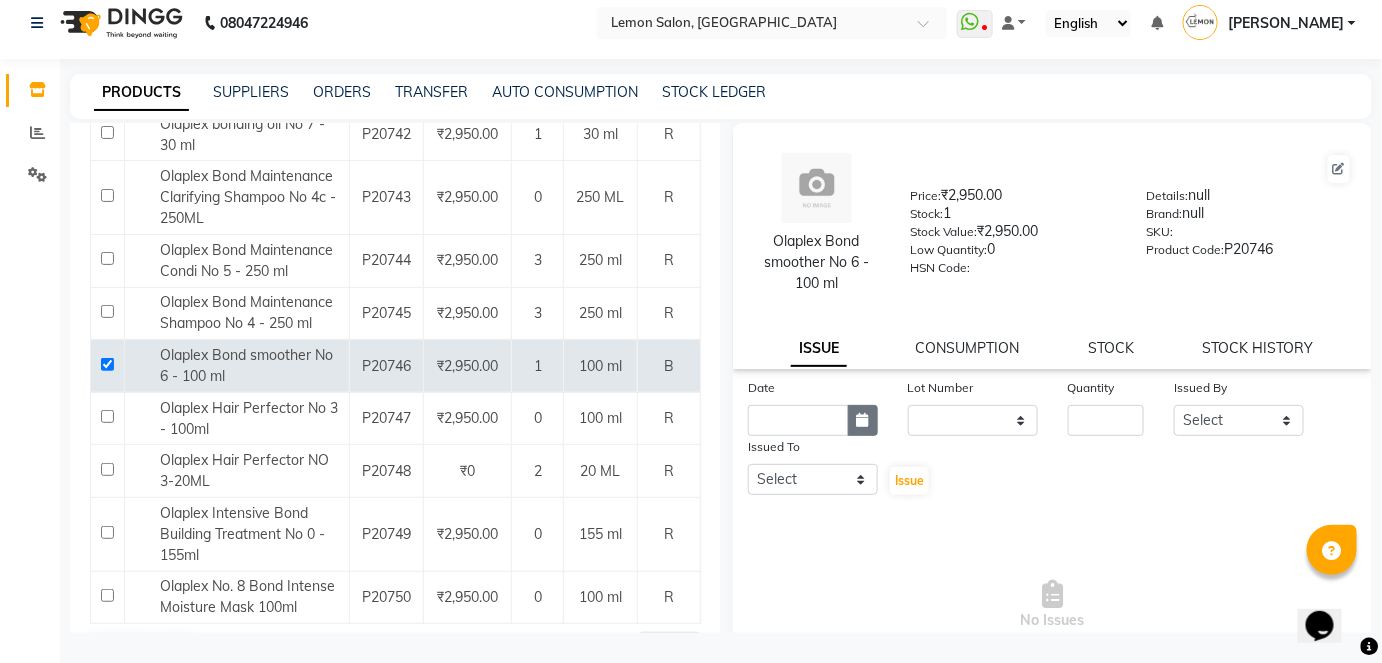 click 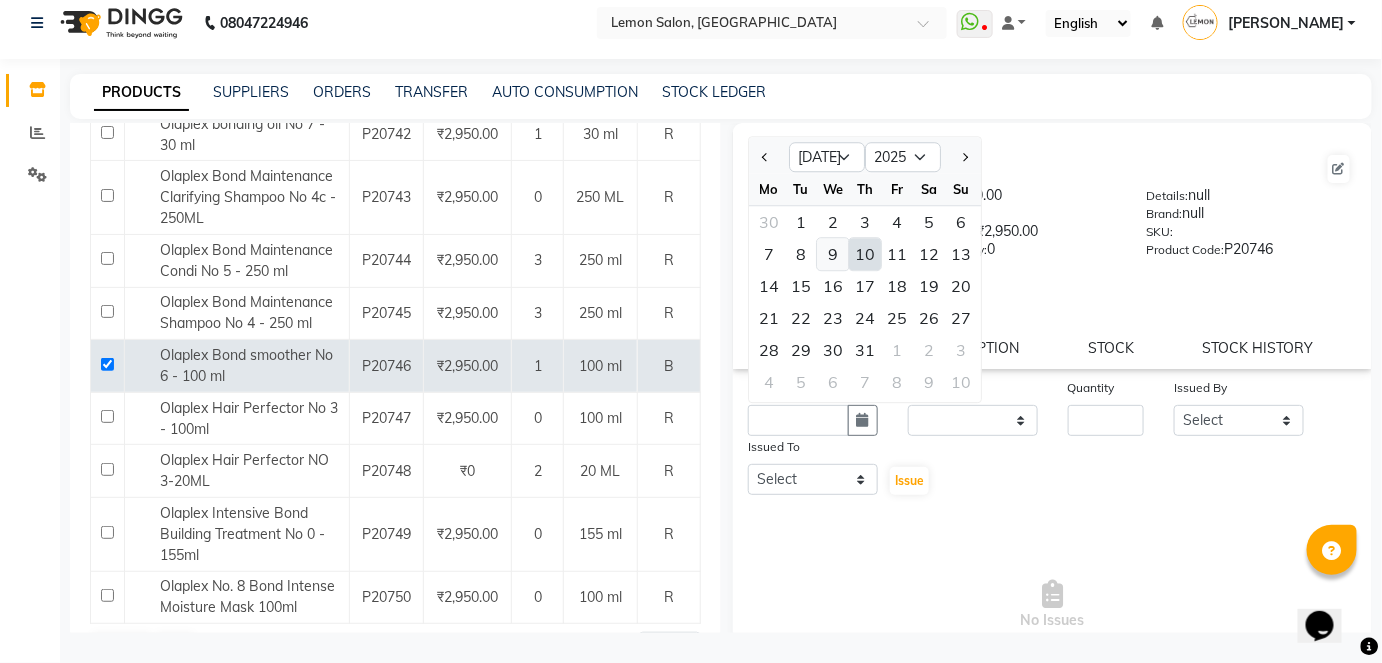 click on "9" 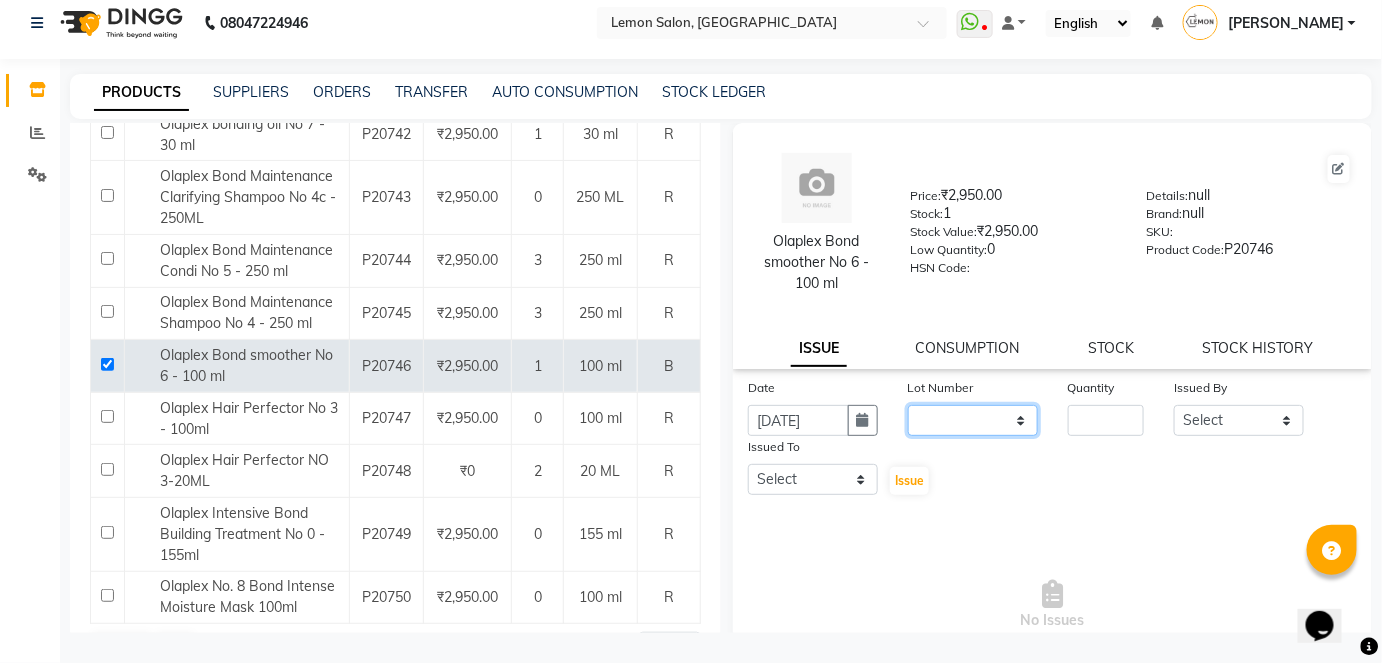 click on "None" 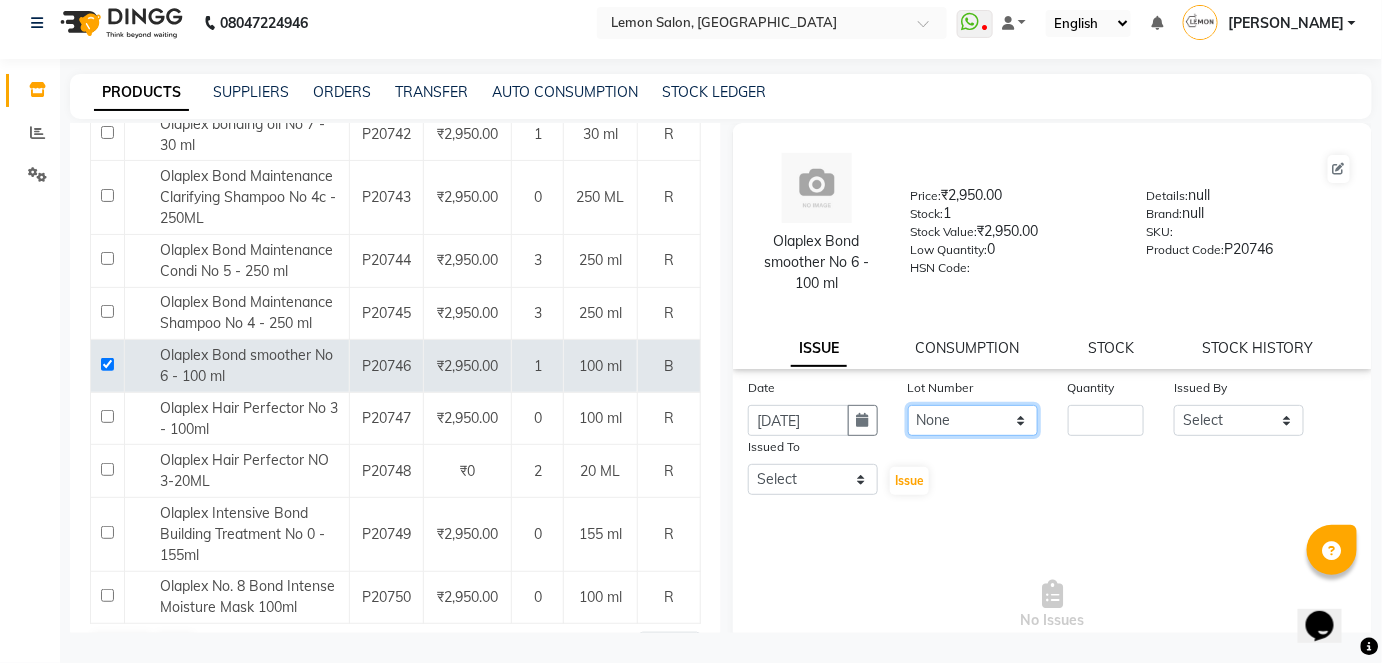 click on "None" 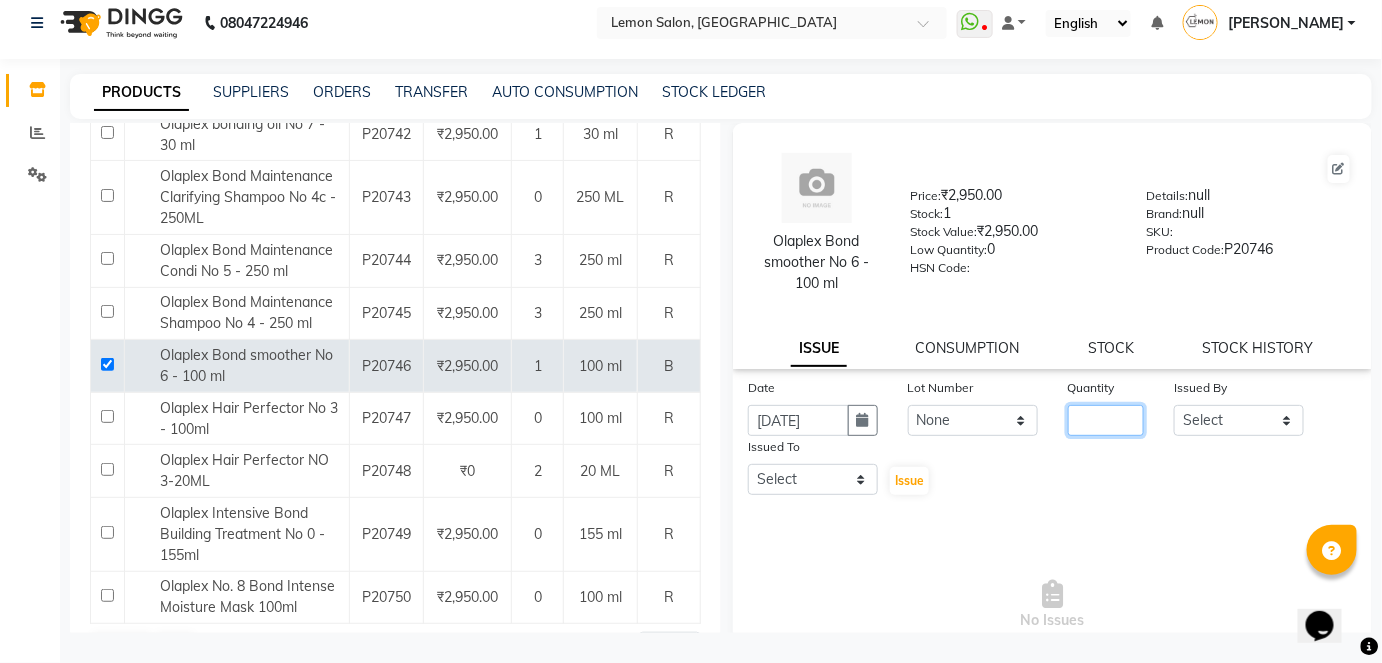 click 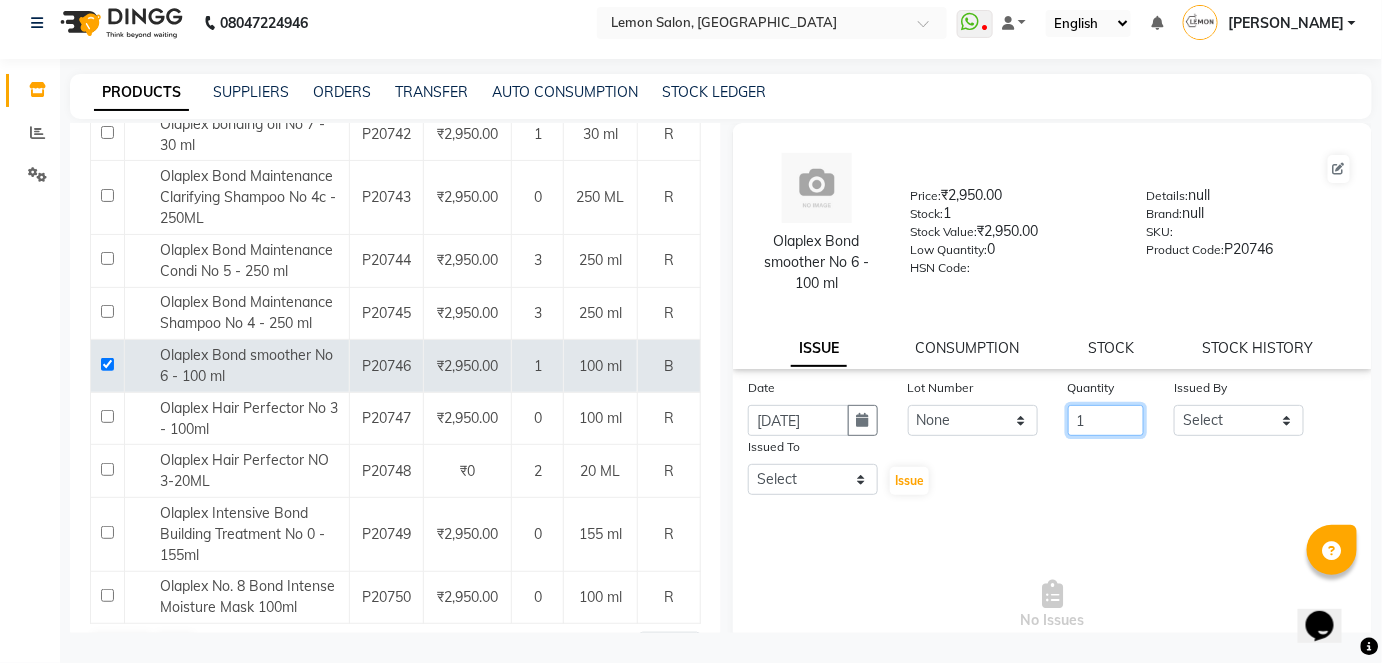 type on "1" 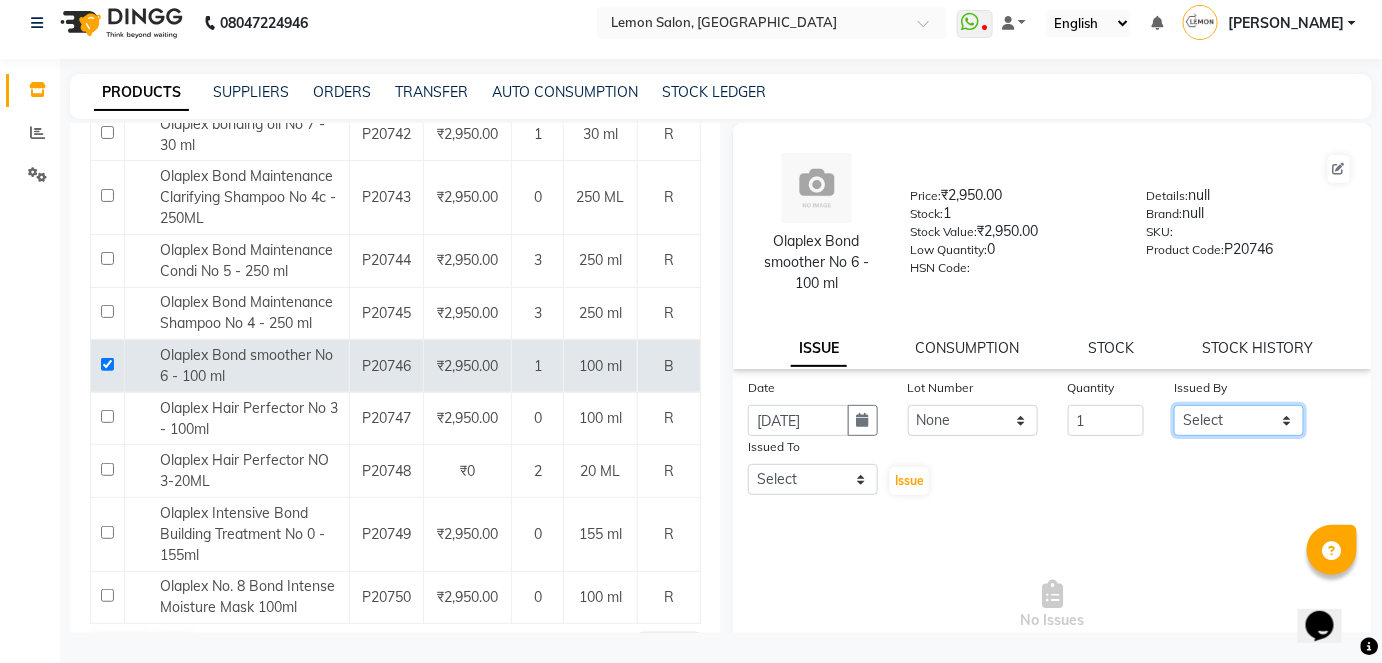 click on "Select Abhay  Akansha Sadafule Alam Asma Dshpande Datta Kawar DC Furkan Mansoori kavita Kelatkar  Manisha Mohammed Mohsin  Mukaddar Shaikh Sana Mansoori Sandhya Tabrez Shah  Urmila Pol" 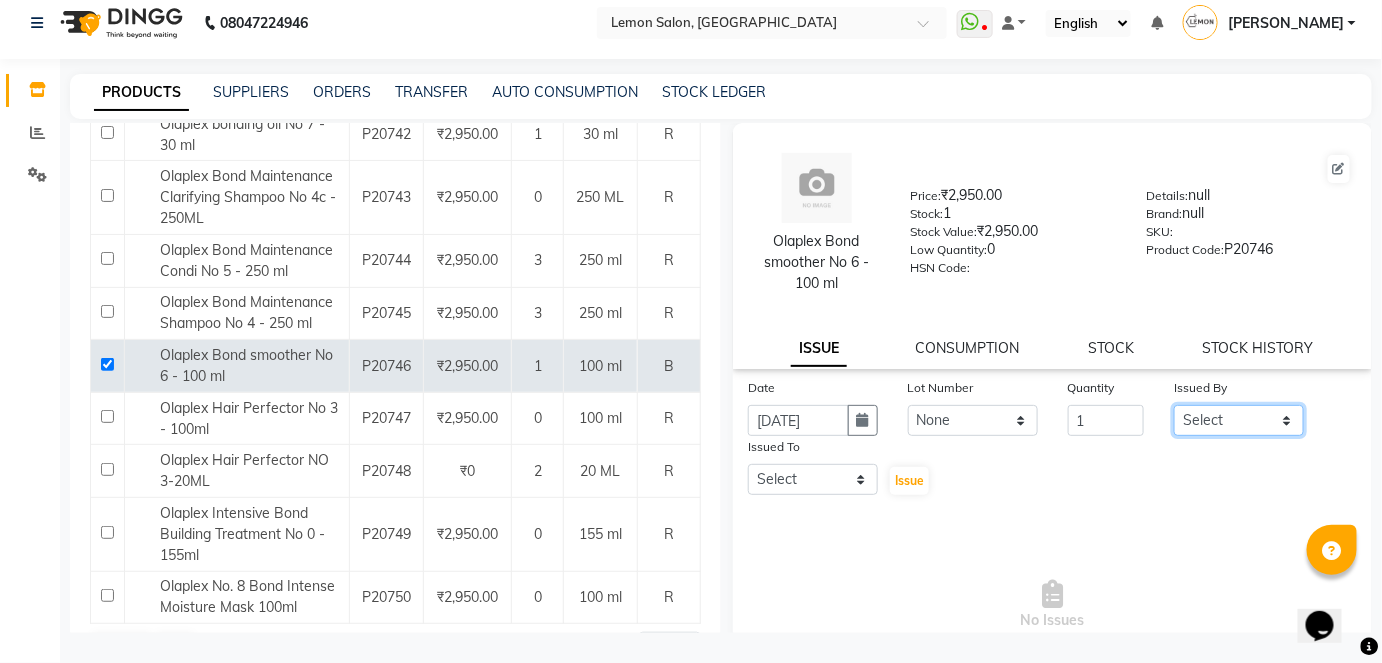 select on "7416" 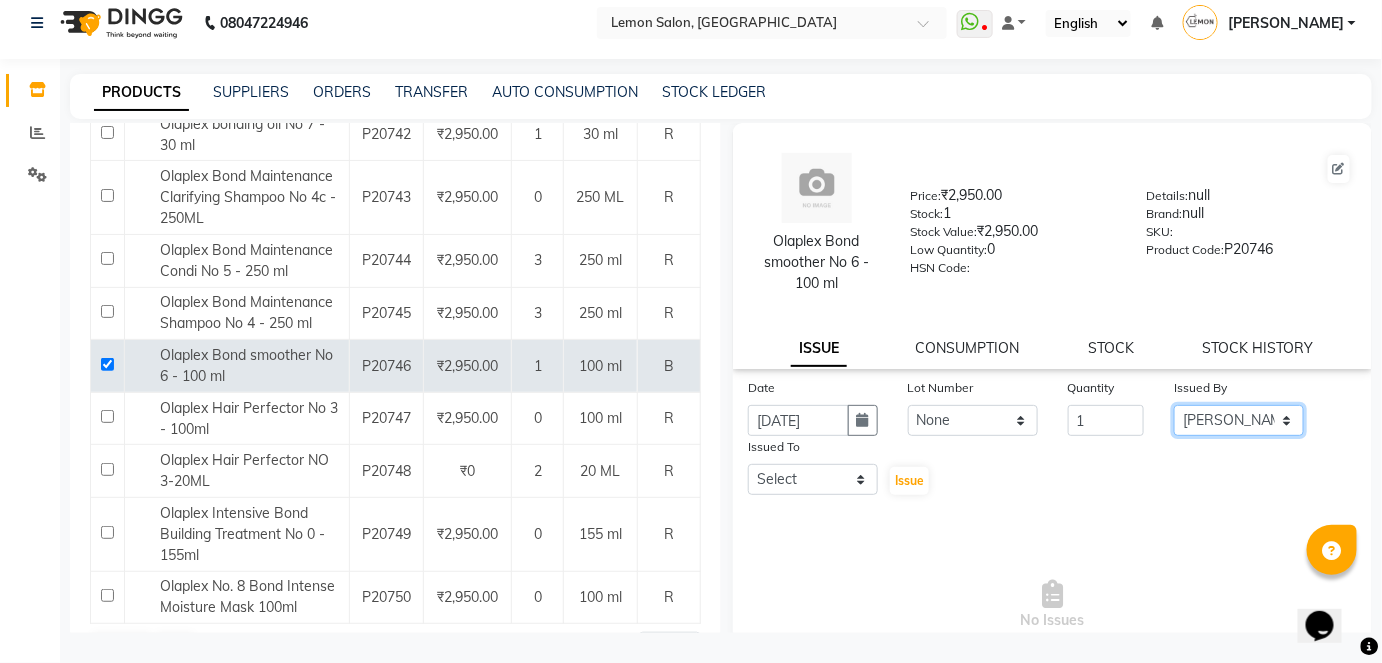click on "Select Abhay  Akansha Sadafule Alam Asma Dshpande Datta Kawar DC Furkan Mansoori kavita Kelatkar  Manisha Mohammed Mohsin  Mukaddar Shaikh Sana Mansoori Sandhya Tabrez Shah  Urmila Pol" 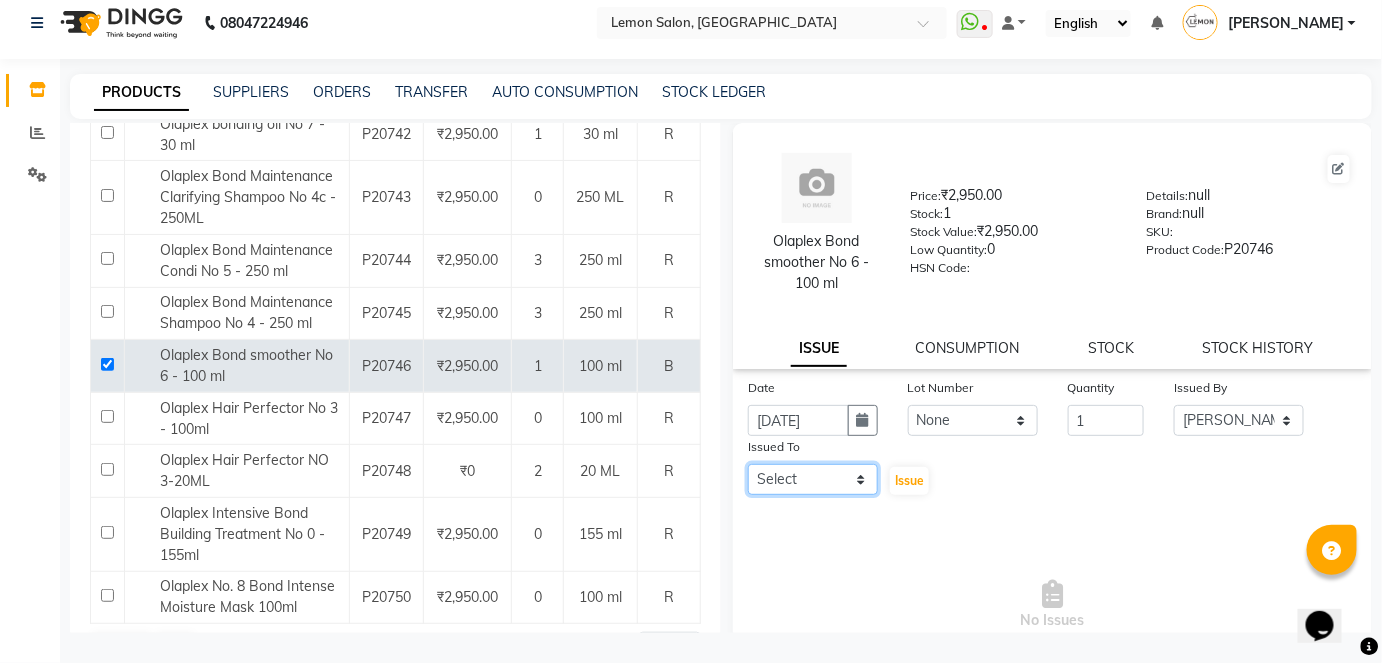 click on "Select Abhay  Akansha Sadafule Alam Asma Dshpande Datta Kawar DC Furkan Mansoori kavita Kelatkar  Manisha Mohammed Mohsin  Mukaddar Shaikh Sana Mansoori Sandhya Tabrez Shah  Urmila Pol" 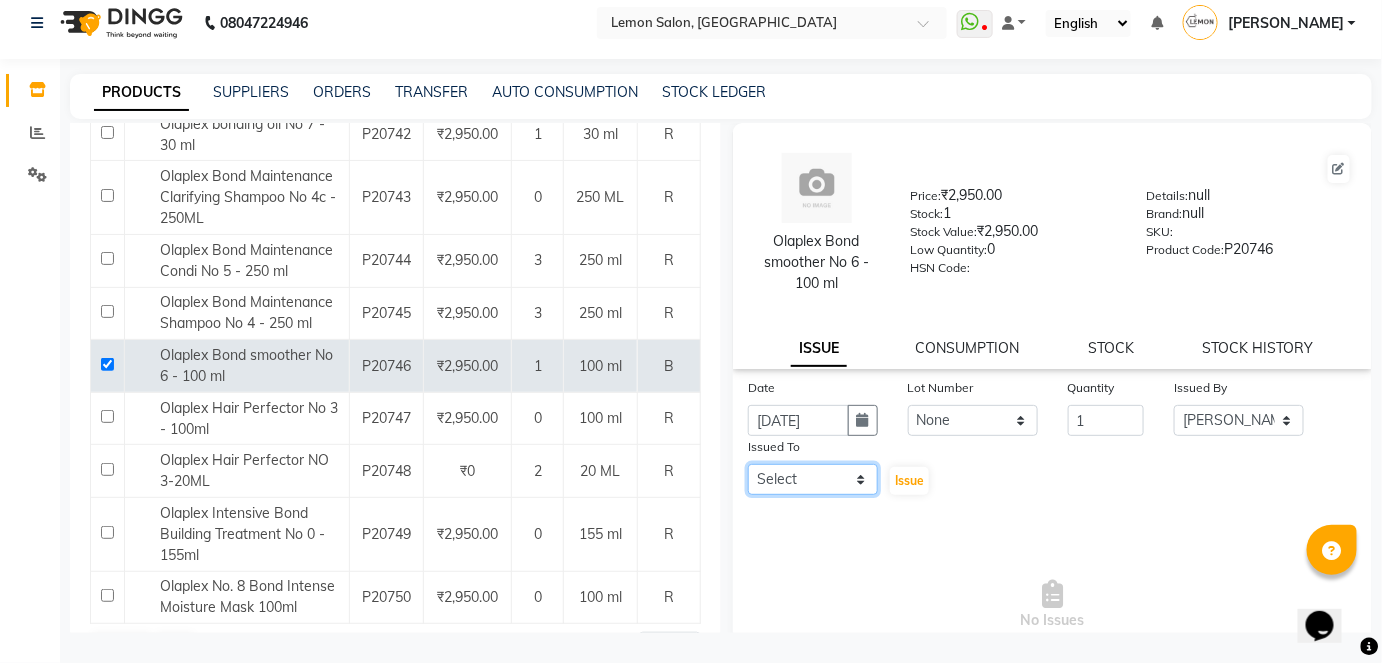 select on "7892" 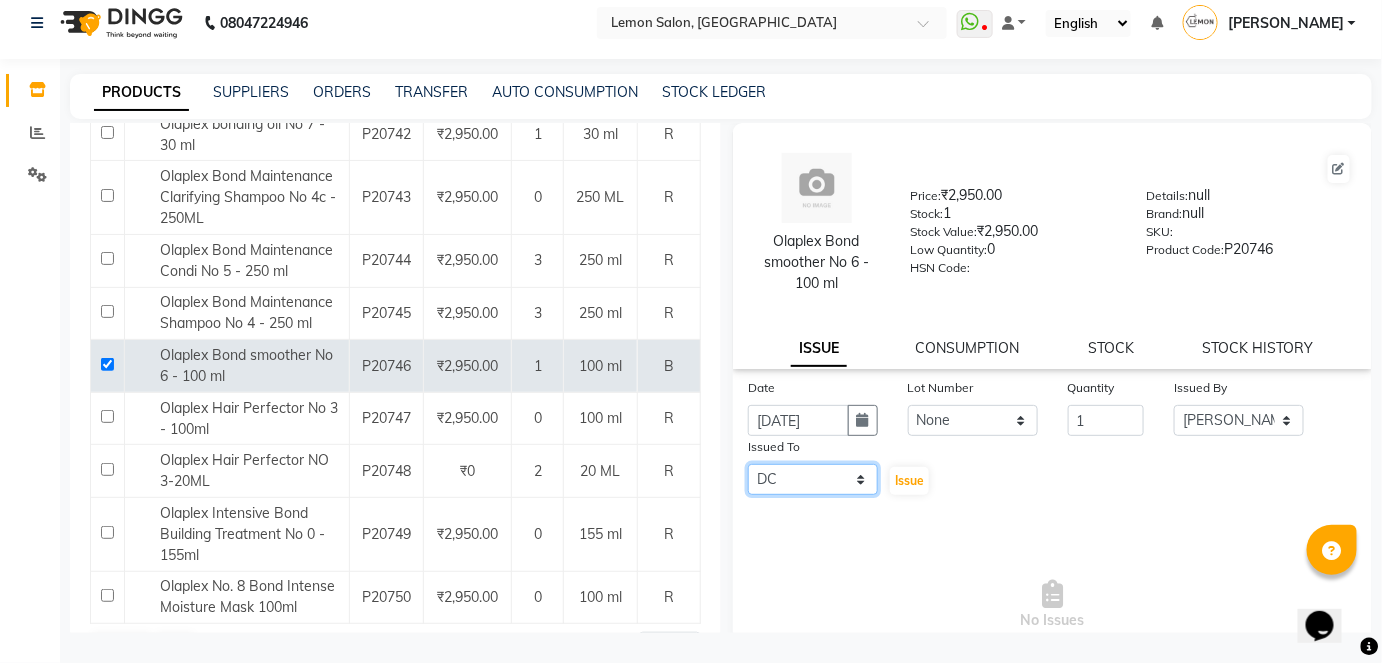 click on "Select Abhay  Akansha Sadafule Alam Asma Dshpande Datta Kawar DC Furkan Mansoori kavita Kelatkar  Manisha Mohammed Mohsin  Mukaddar Shaikh Sana Mansoori Sandhya Tabrez Shah  Urmila Pol" 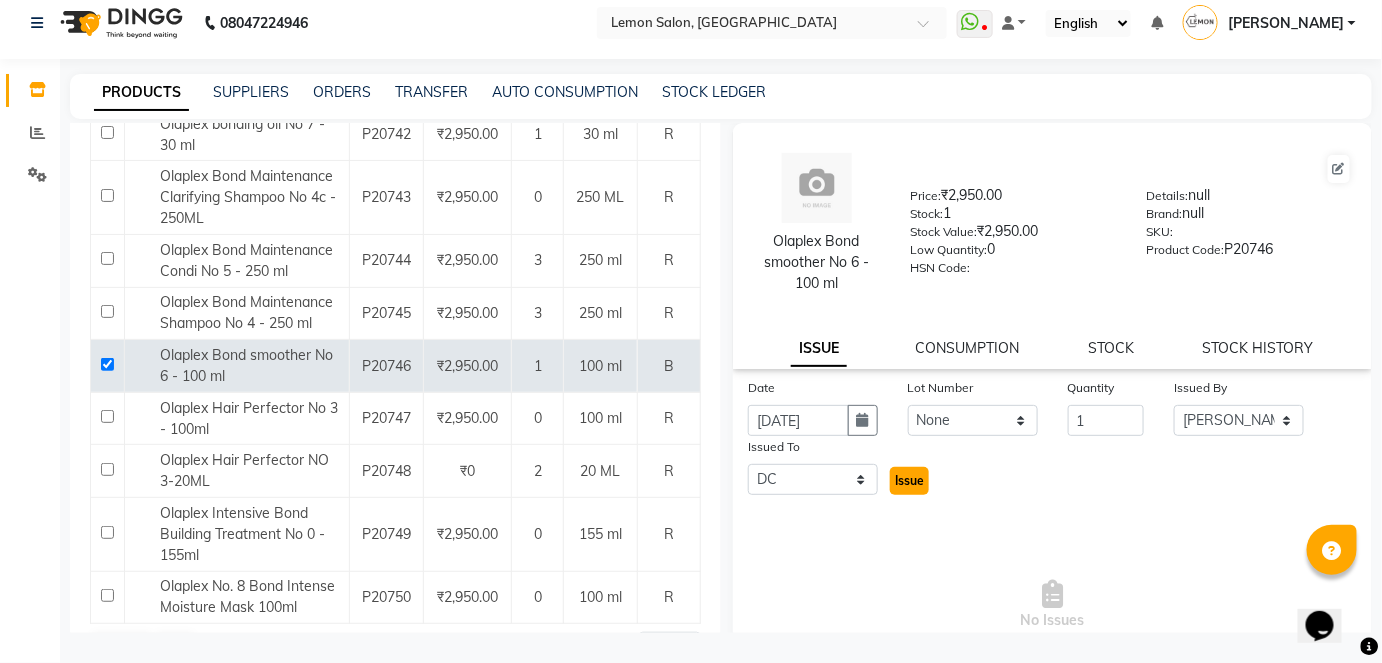 click on "Issue" 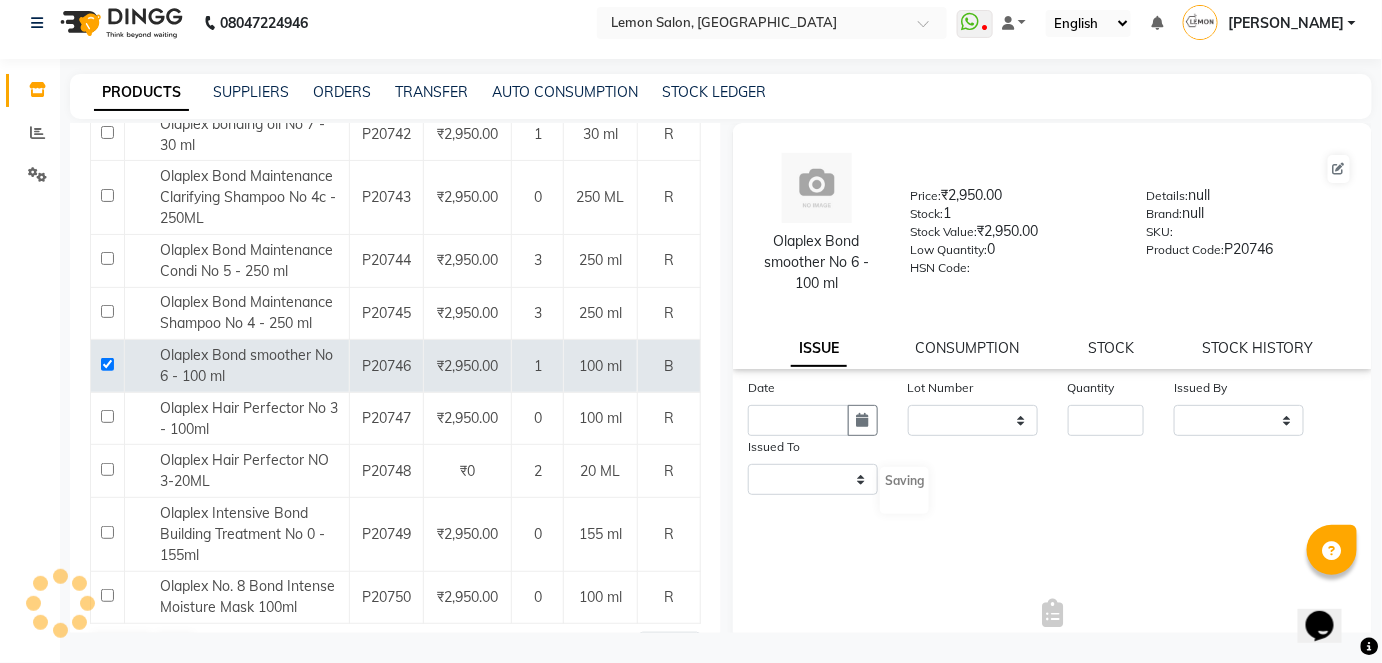 select 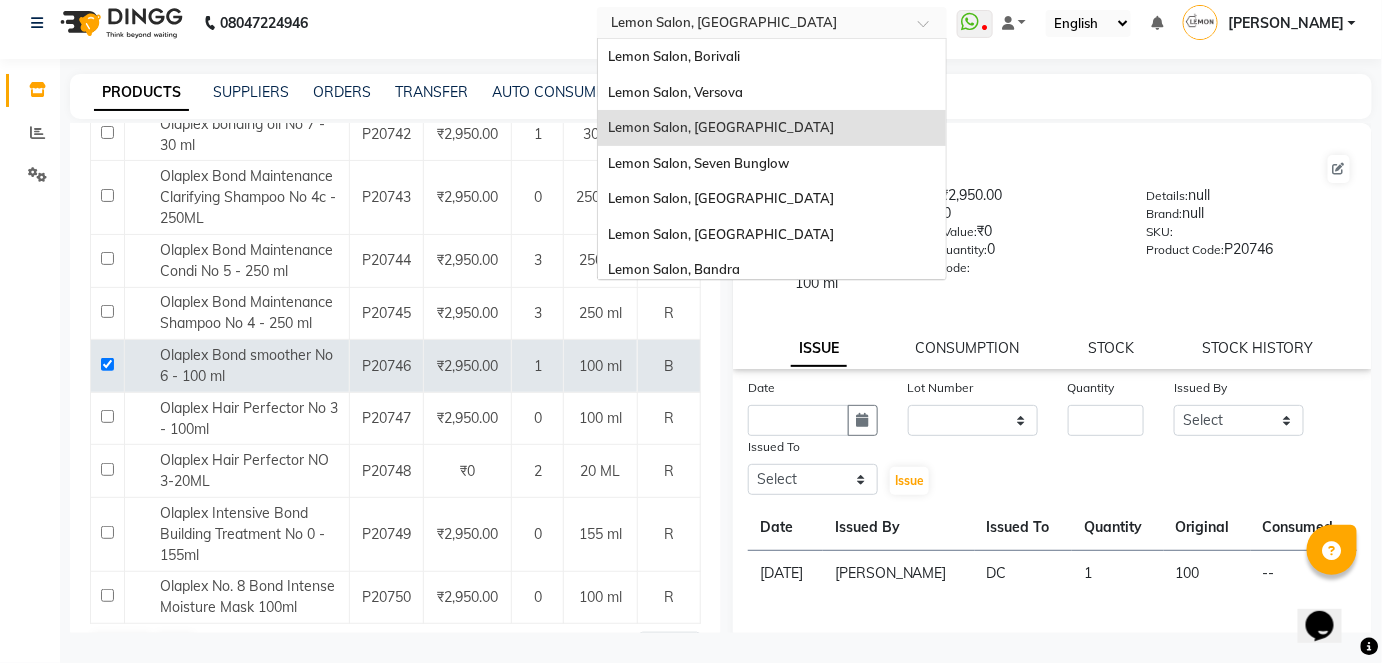 click on "Select Location × Lemon Salon, Goregaon" at bounding box center [772, 23] 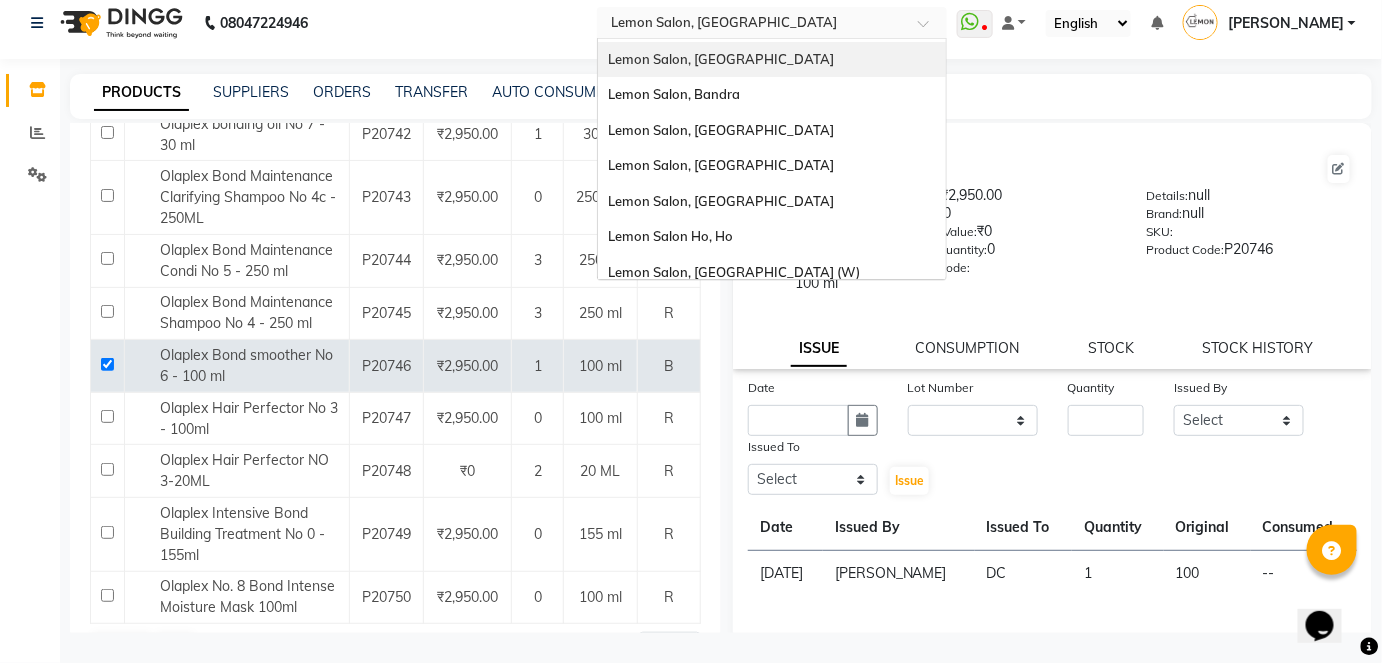 scroll, scrollTop: 181, scrollLeft: 0, axis: vertical 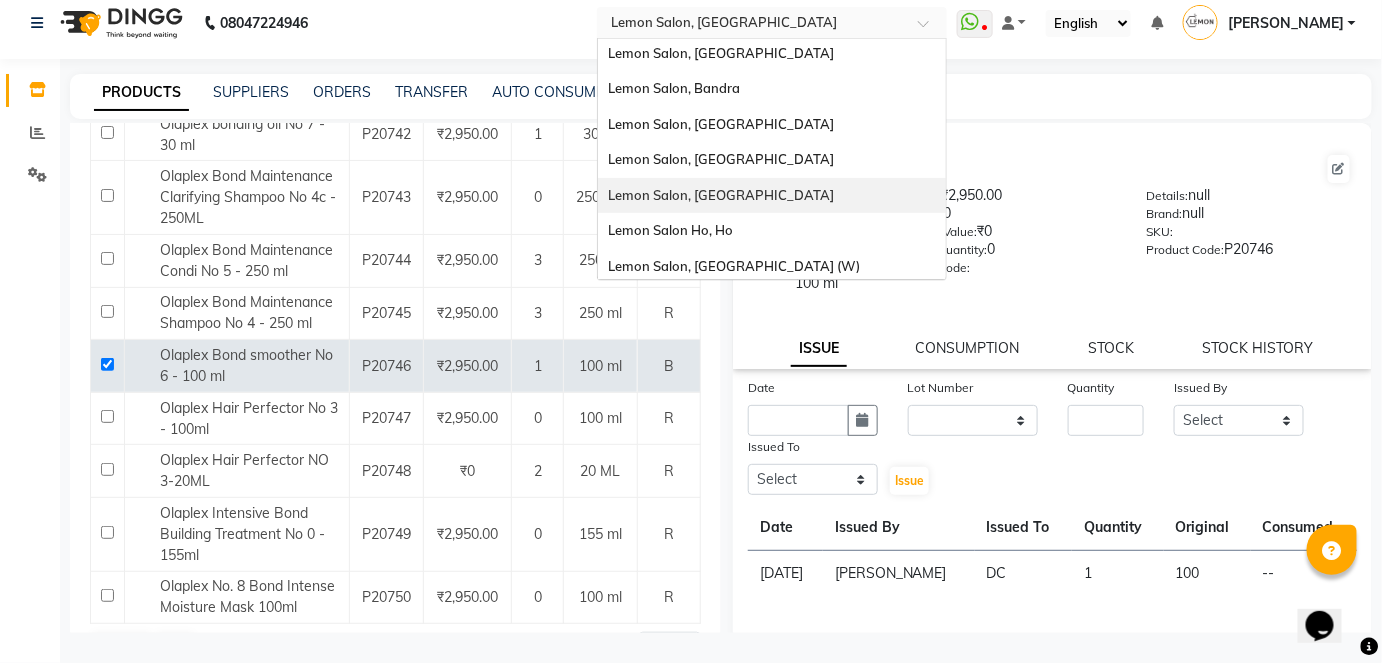 click on "Lemon Salon, [GEOGRAPHIC_DATA]" at bounding box center (772, 196) 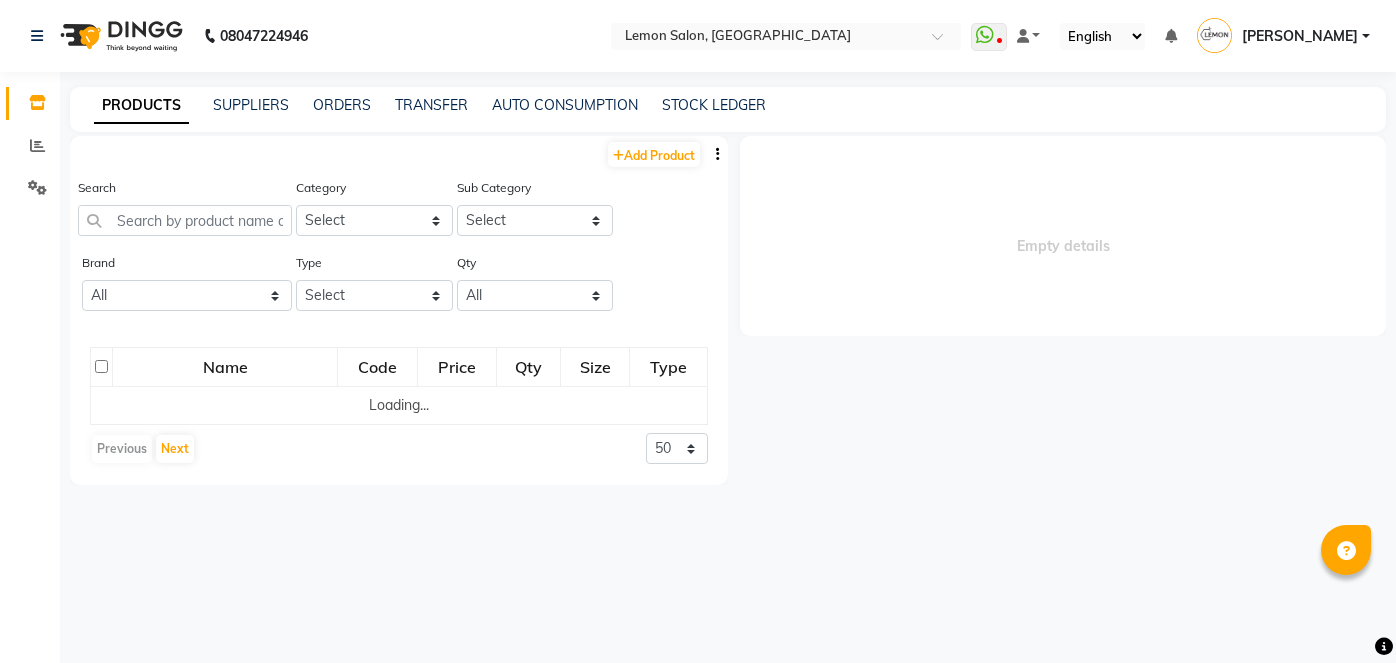 scroll, scrollTop: 0, scrollLeft: 0, axis: both 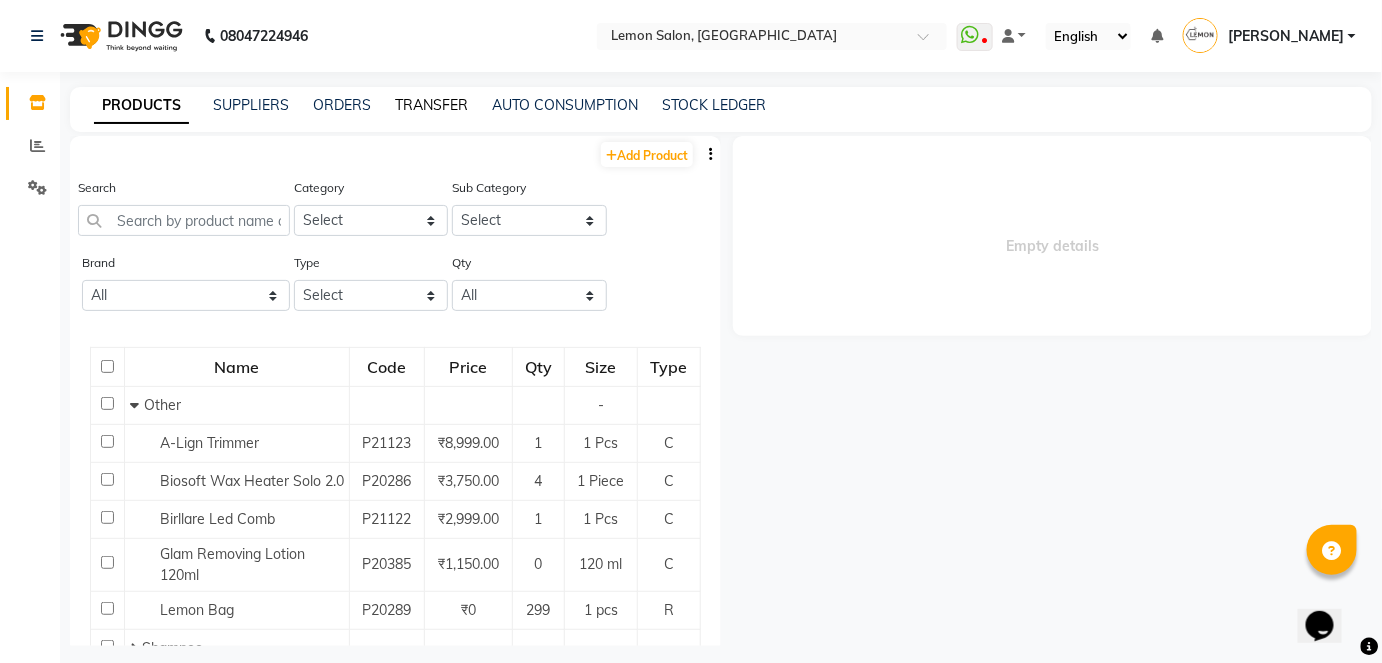 click on "TRANSFER" 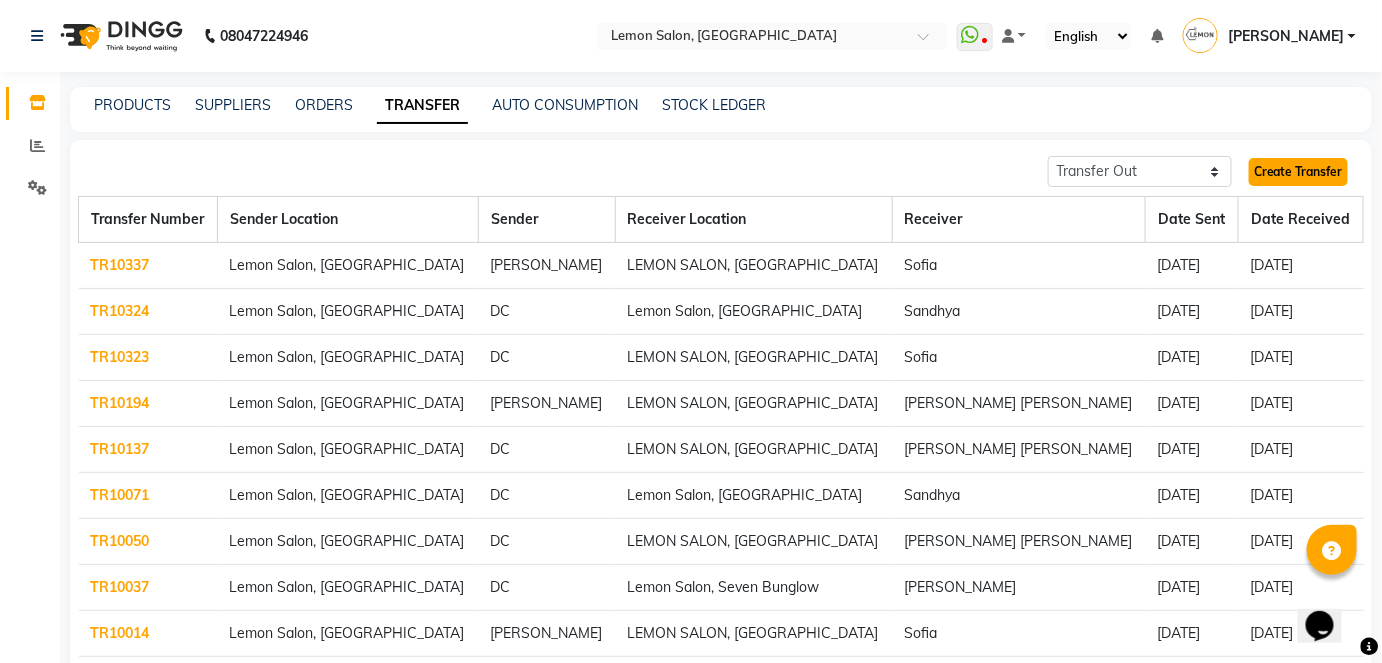 click on "Create Transfer" 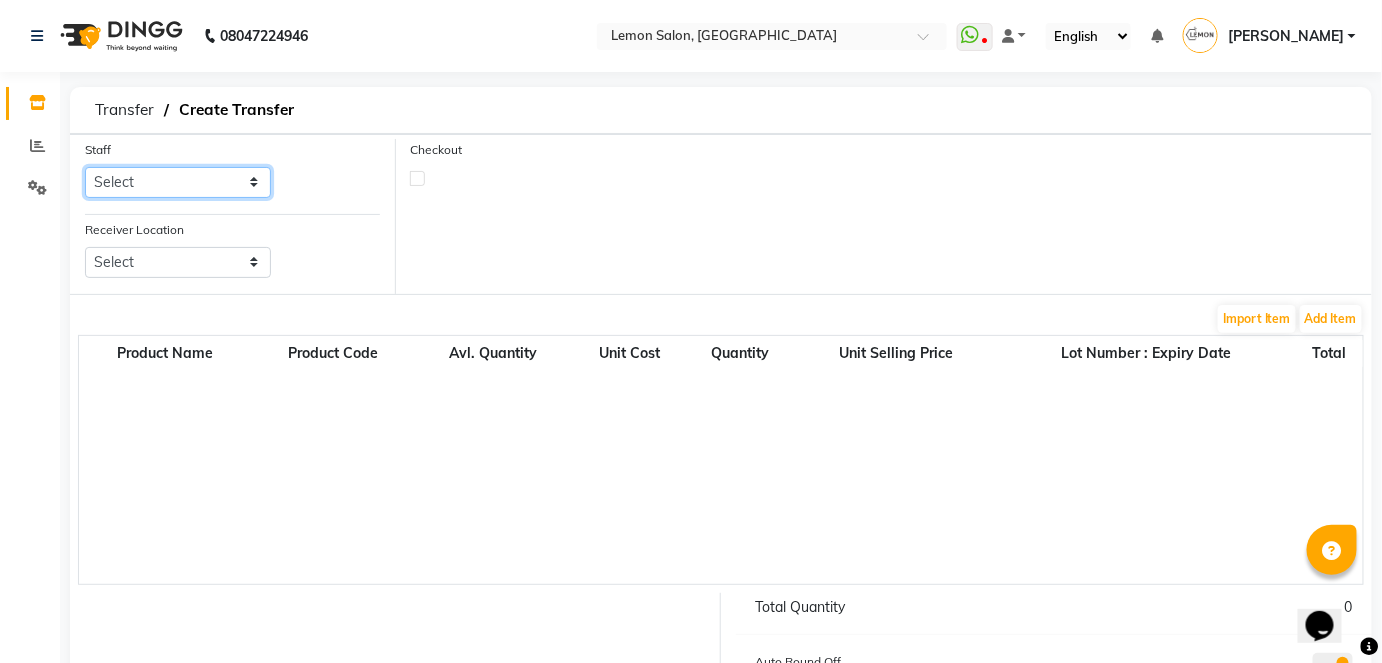 click on "Select [PERSON_NAME] [PERSON_NAME] [PERSON_NAME]  [PERSON_NAME] [PERSON_NAME] Danish [PERSON_NAME] [PERSON_NAME] Mane [PERSON_NAME] Geeta [PERSON_NAME] Jyoti [PERSON_NAME] ([PERSON_NAME] [PERSON_NAME]) [PERSON_NAME] [PERSON_NAME] Maya ([PERSON_NAME]) [PERSON_NAME]  [PERSON_NAME] [PERSON_NAME] [PERSON_NAME] Sameer ([PERSON_NAME]) [PERSON_NAME] [PERSON_NAME] [PERSON_NAME] [PERSON_NAME] [PERSON_NAME] Sky  [PERSON_NAME] Tapas [PERSON_NAME] [PERSON_NAME] [PERSON_NAME] [PERSON_NAME]" at bounding box center (178, 182) 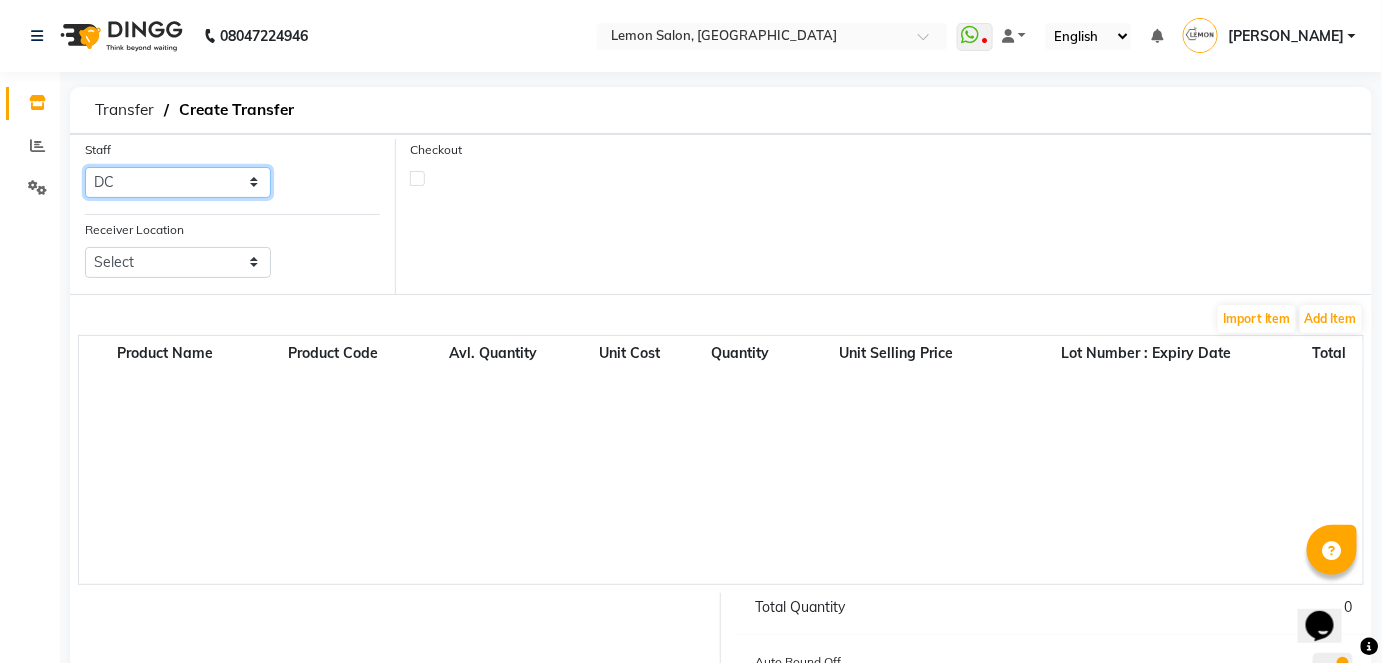click on "Select [PERSON_NAME] [PERSON_NAME] [PERSON_NAME]  [PERSON_NAME] [PERSON_NAME] Danish [PERSON_NAME] [PERSON_NAME] Mane [PERSON_NAME] Geeta [PERSON_NAME] Jyoti [PERSON_NAME] ([PERSON_NAME] [PERSON_NAME]) [PERSON_NAME] [PERSON_NAME] Maya ([PERSON_NAME]) [PERSON_NAME]  [PERSON_NAME] [PERSON_NAME] [PERSON_NAME] Sameer ([PERSON_NAME]) [PERSON_NAME] [PERSON_NAME] [PERSON_NAME] [PERSON_NAME] [PERSON_NAME] Sky  [PERSON_NAME] Tapas [PERSON_NAME] [PERSON_NAME] [PERSON_NAME] [PERSON_NAME]" at bounding box center (178, 182) 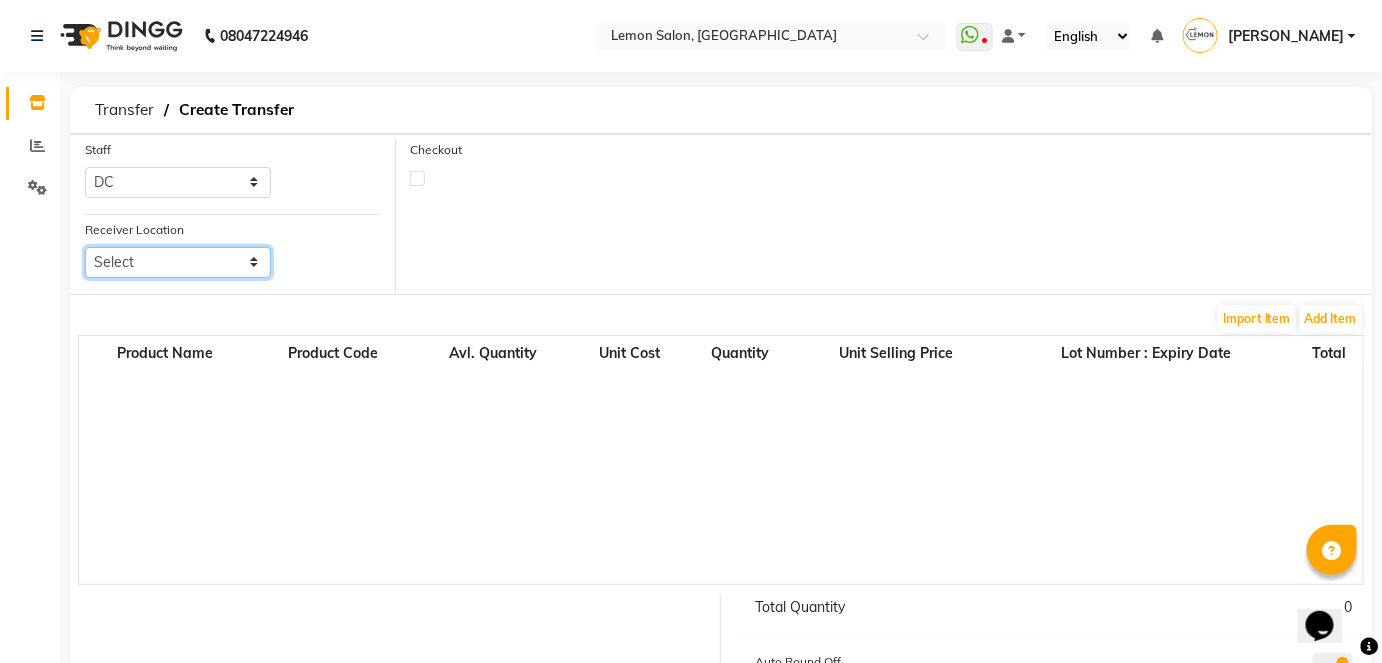 click on "Select Lemon Salon, Lokhandwala  [GEOGRAPHIC_DATA], Malad Lemon Salon, Seven Bunglow Lemon Salon, [GEOGRAPHIC_DATA], [GEOGRAPHIC_DATA], [GEOGRAPHIC_DATA], [GEOGRAPHIC_DATA], [GEOGRAPHIC_DATA], [GEOGRAPHIC_DATA], [GEOGRAPHIC_DATA] (W)" at bounding box center (178, 262) 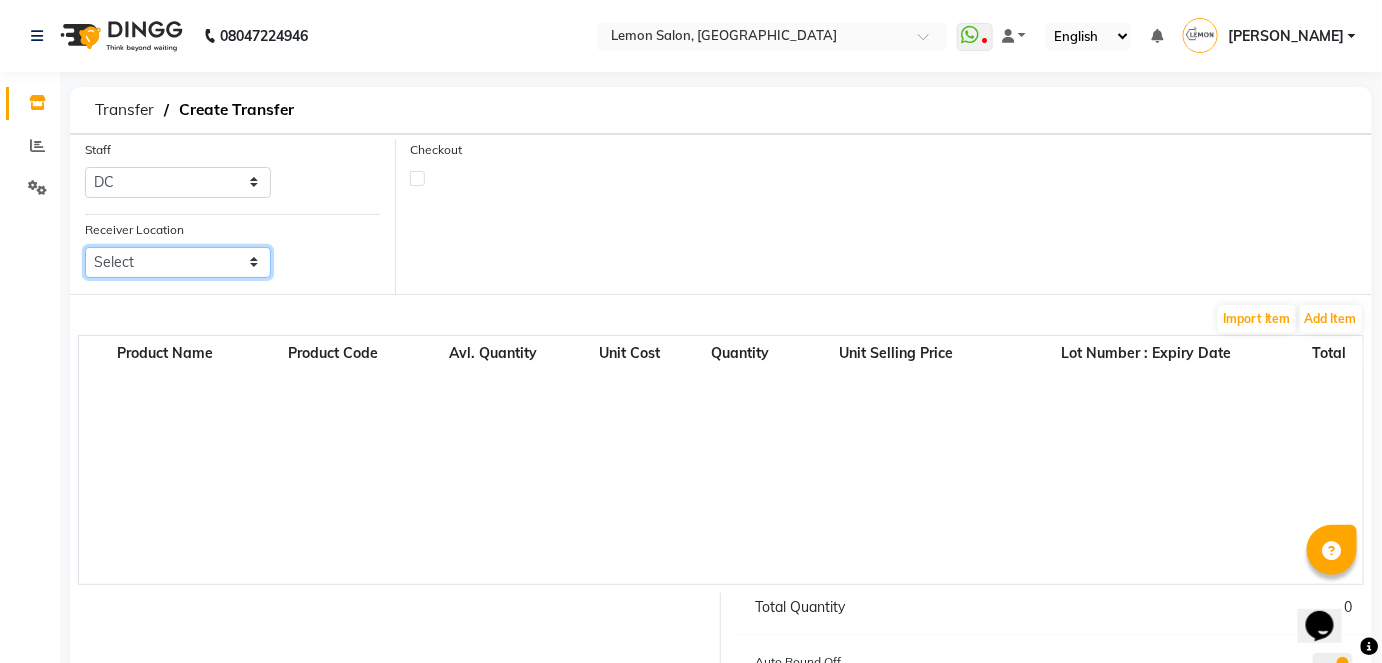 select on "941" 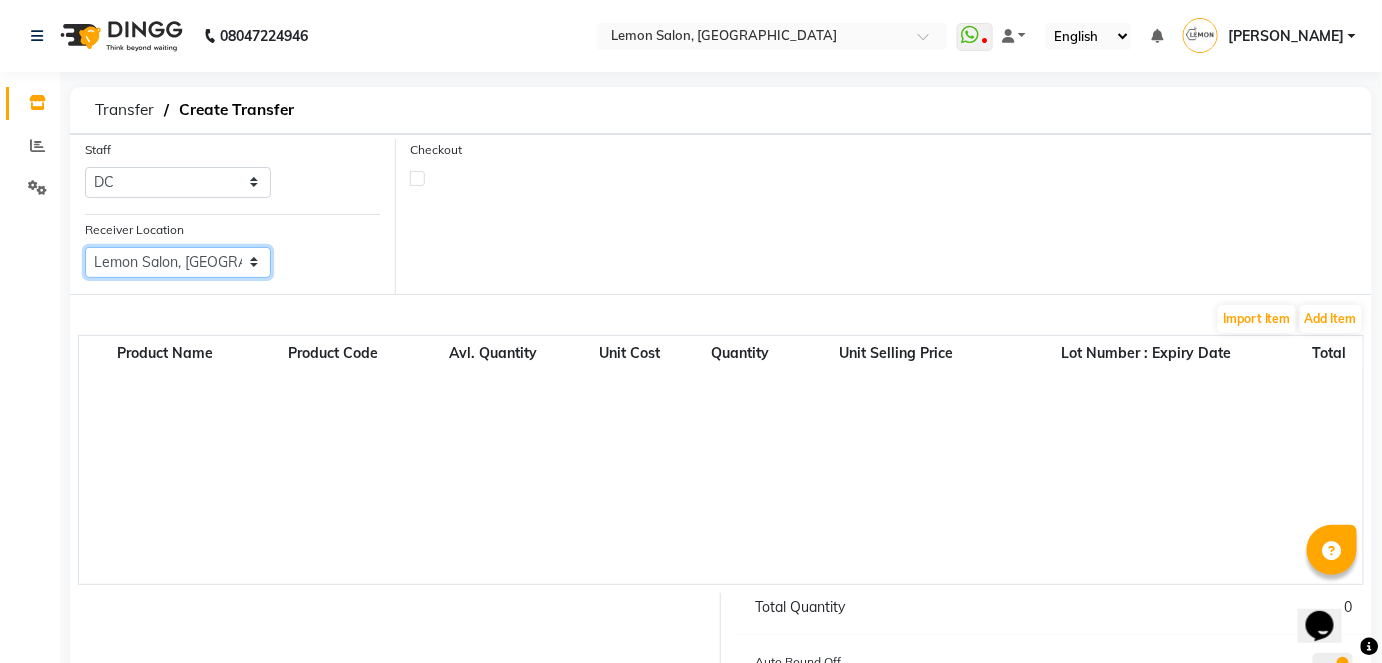 click on "Select Lemon Salon, Lokhandwala  [GEOGRAPHIC_DATA], Malad Lemon Salon, Seven Bunglow Lemon Salon, [GEOGRAPHIC_DATA], [GEOGRAPHIC_DATA], [GEOGRAPHIC_DATA], [GEOGRAPHIC_DATA], [GEOGRAPHIC_DATA], [GEOGRAPHIC_DATA], [GEOGRAPHIC_DATA] (W)" at bounding box center (178, 262) 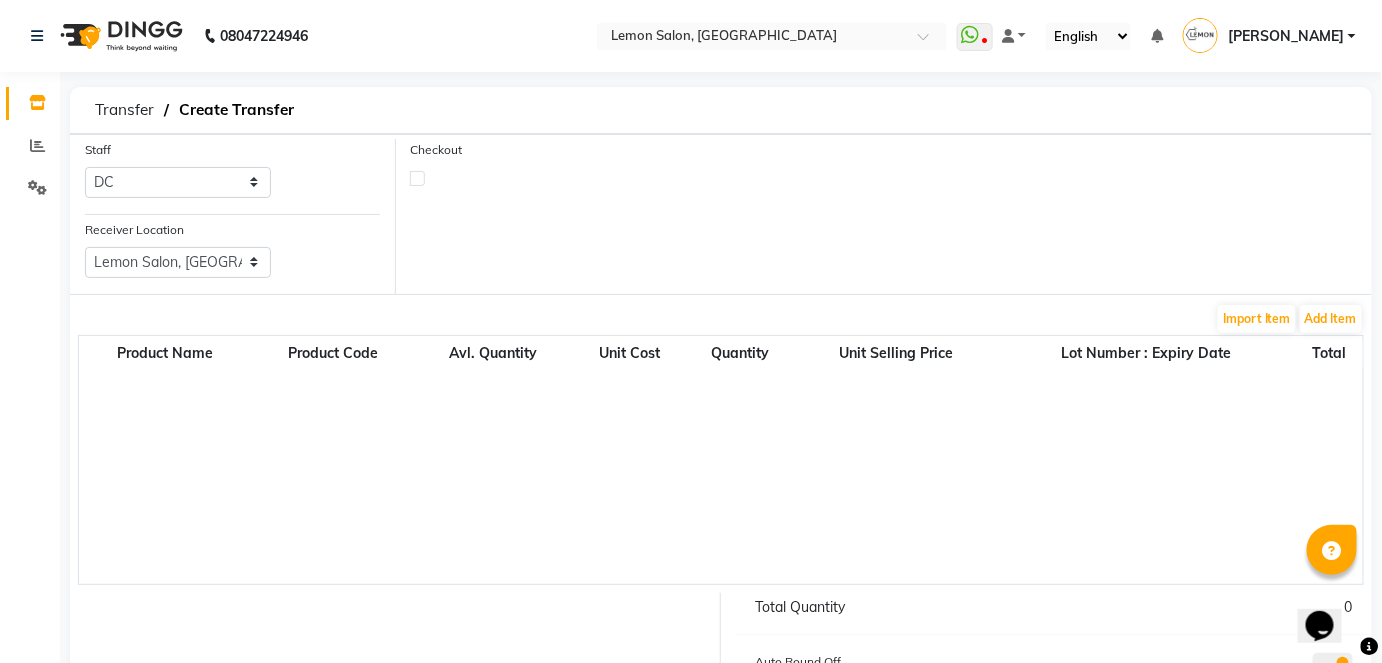 click 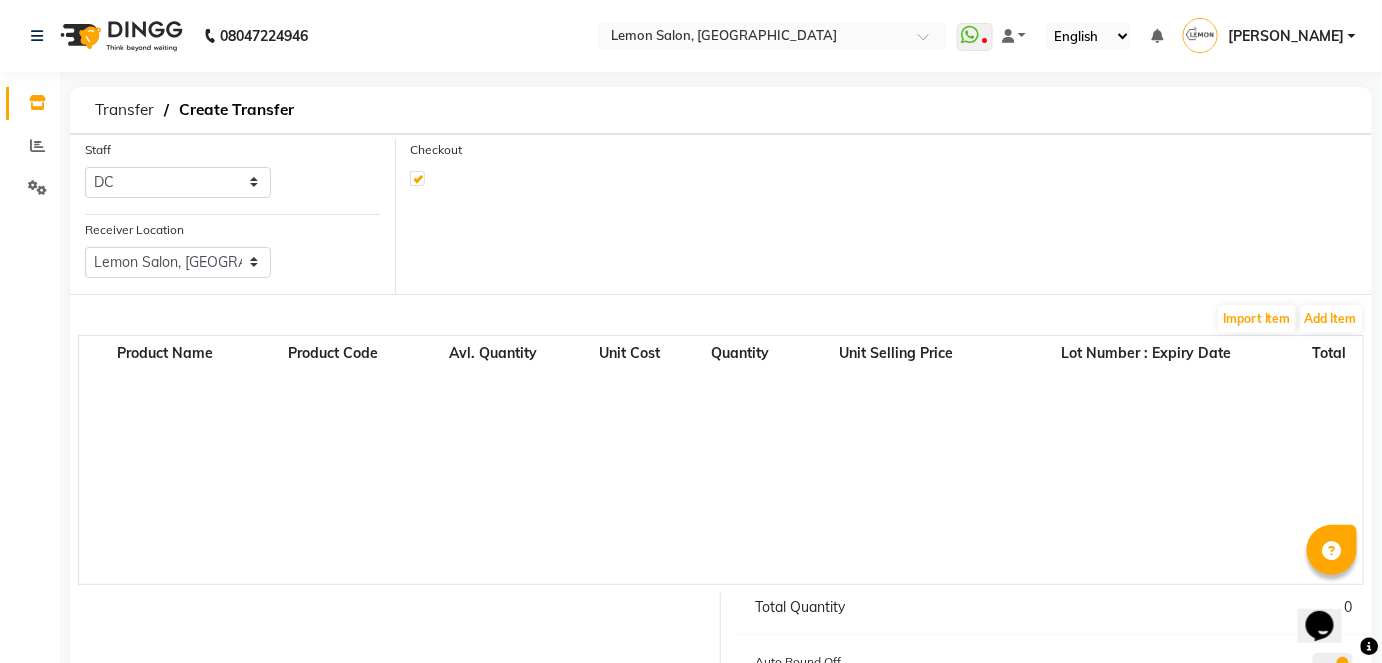 select on "true" 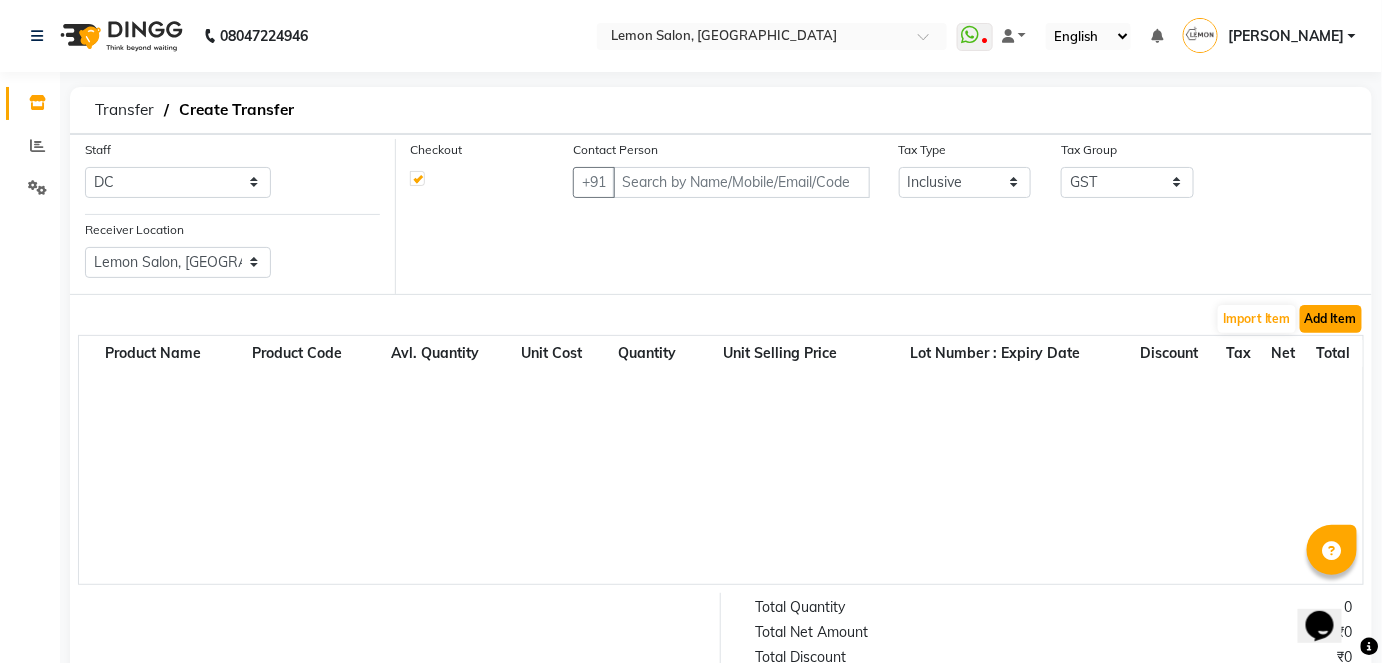 click on "Add Item" 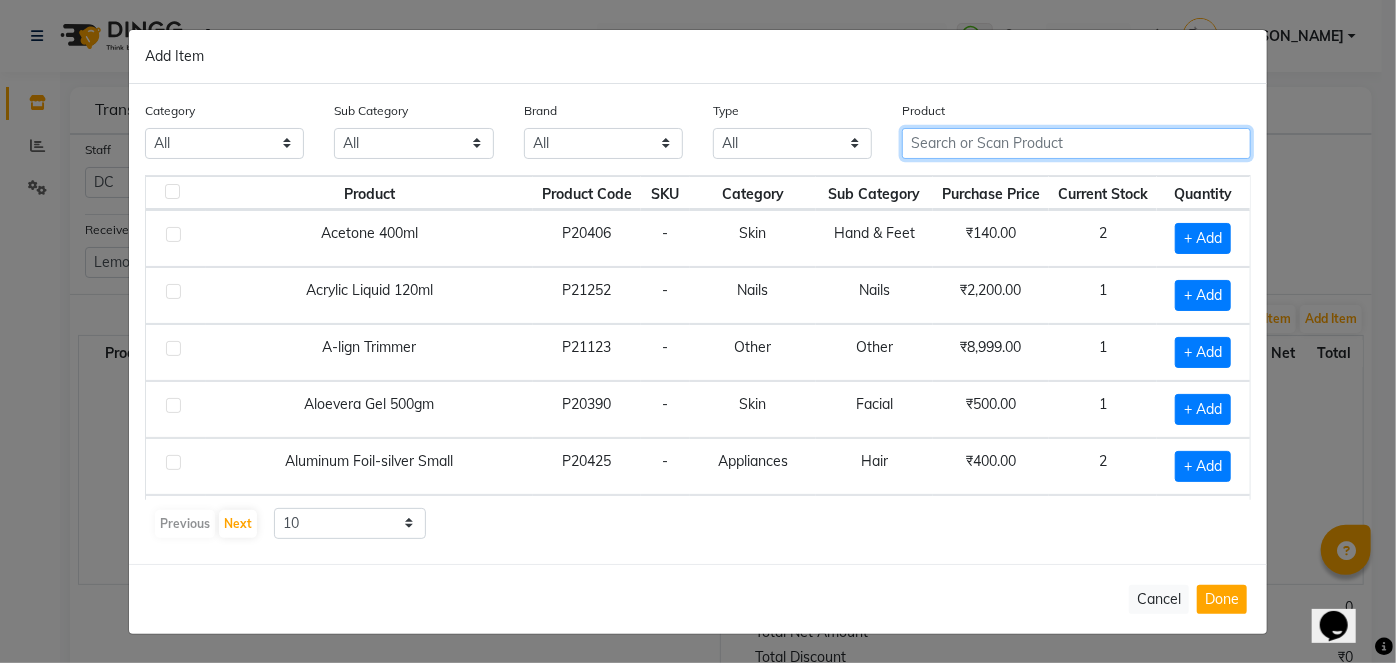 click 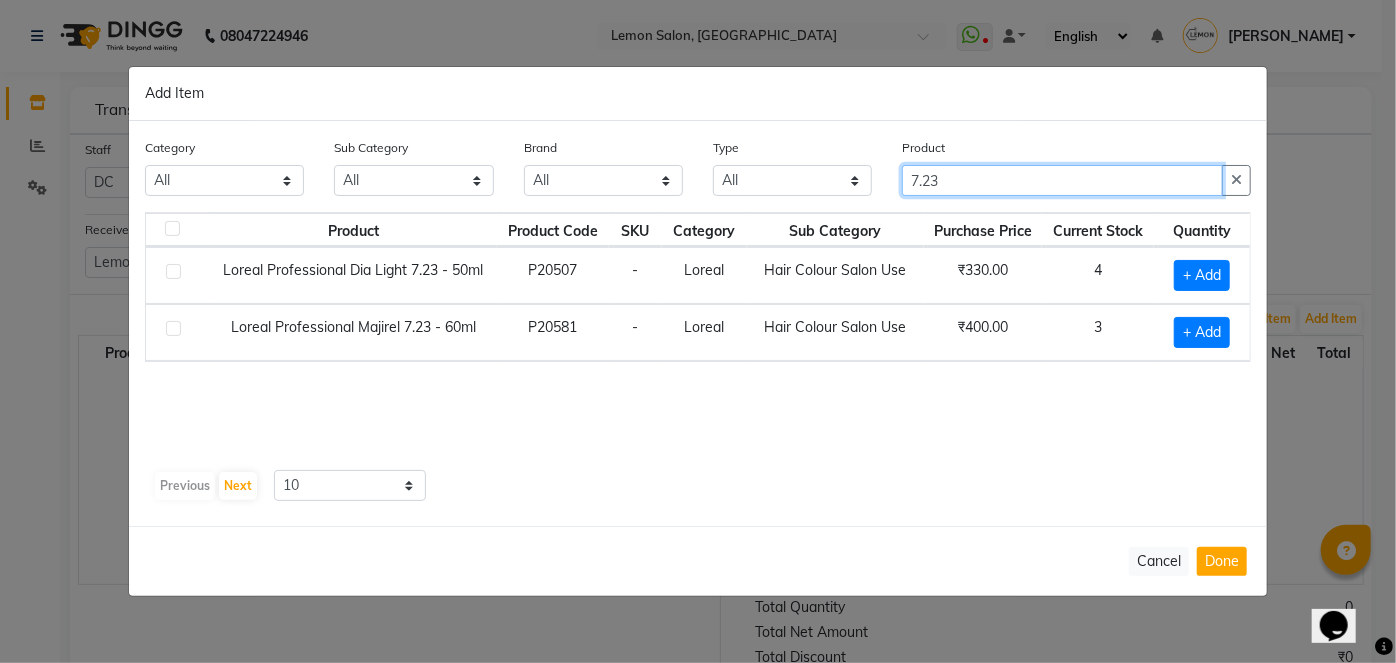 type on "7.23" 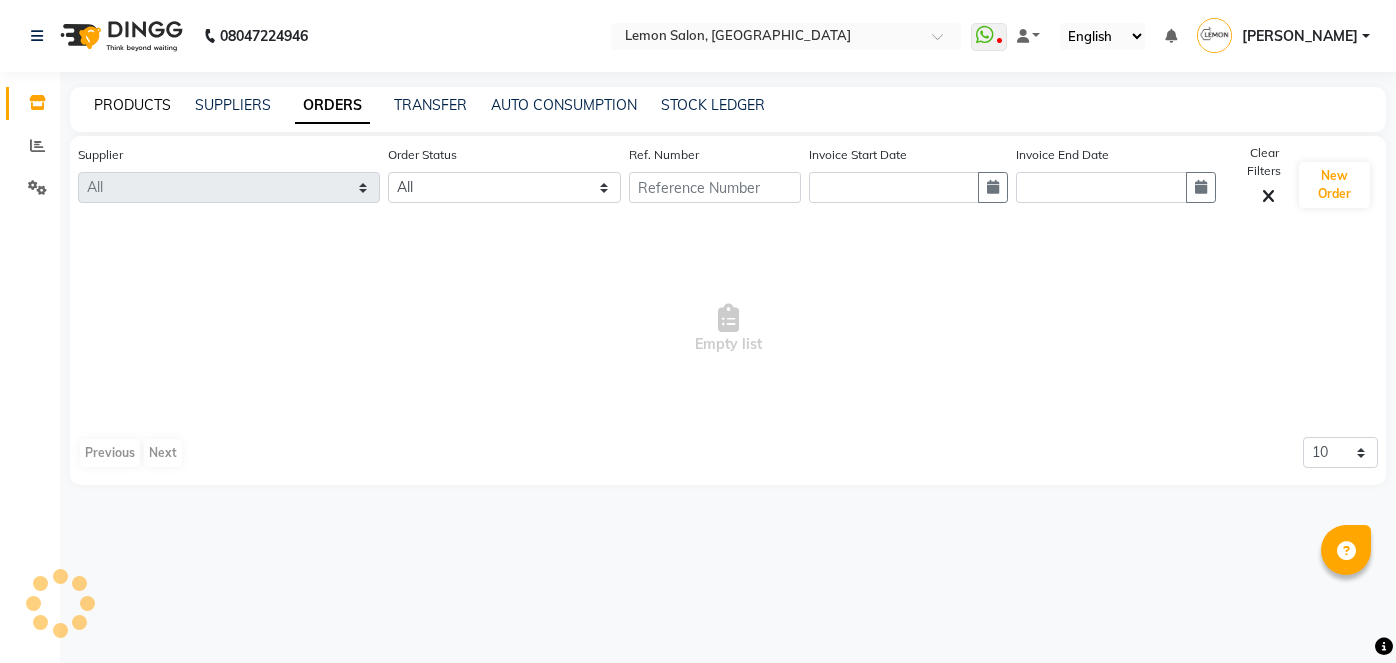 scroll, scrollTop: 0, scrollLeft: 0, axis: both 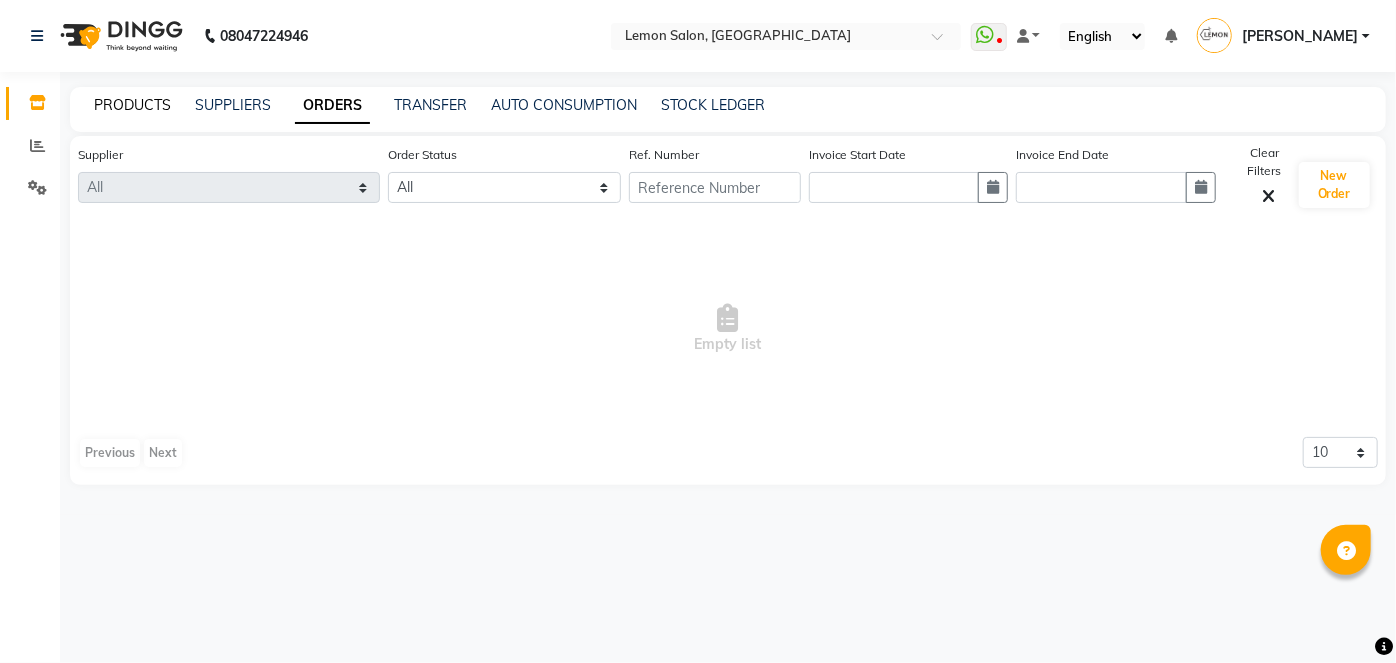 click on "PRODUCTS" 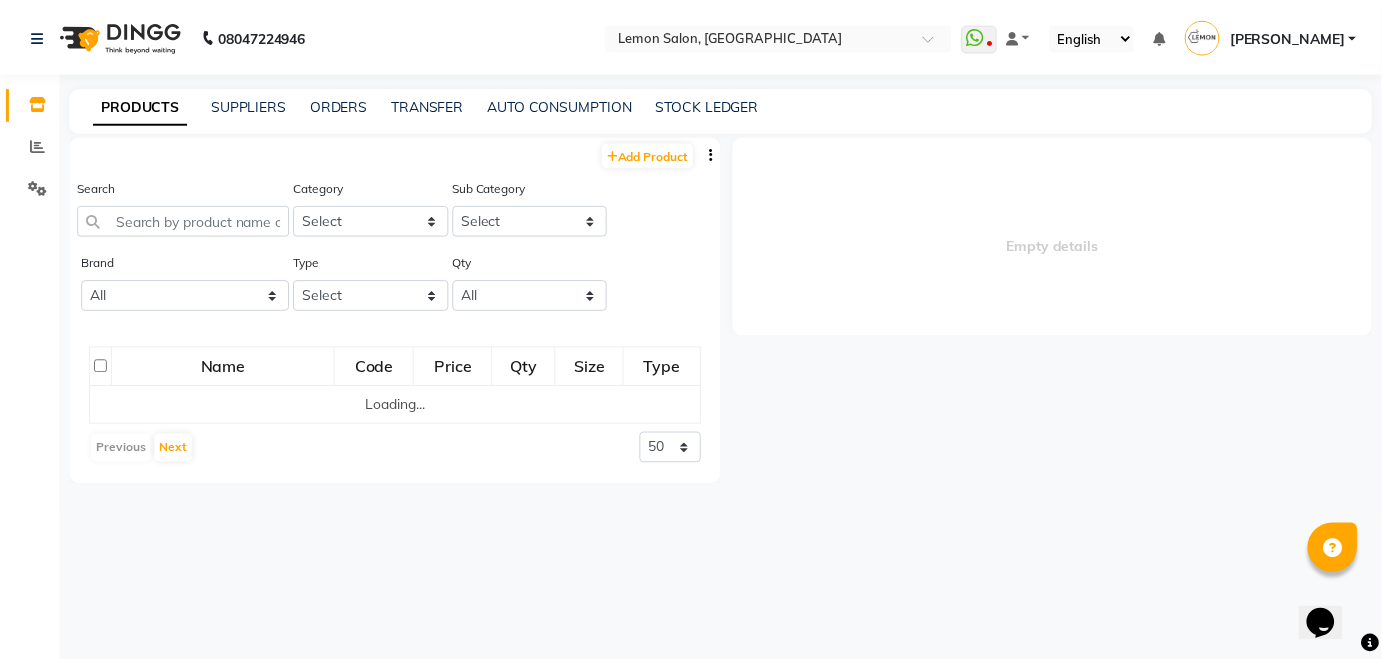 scroll, scrollTop: 0, scrollLeft: 0, axis: both 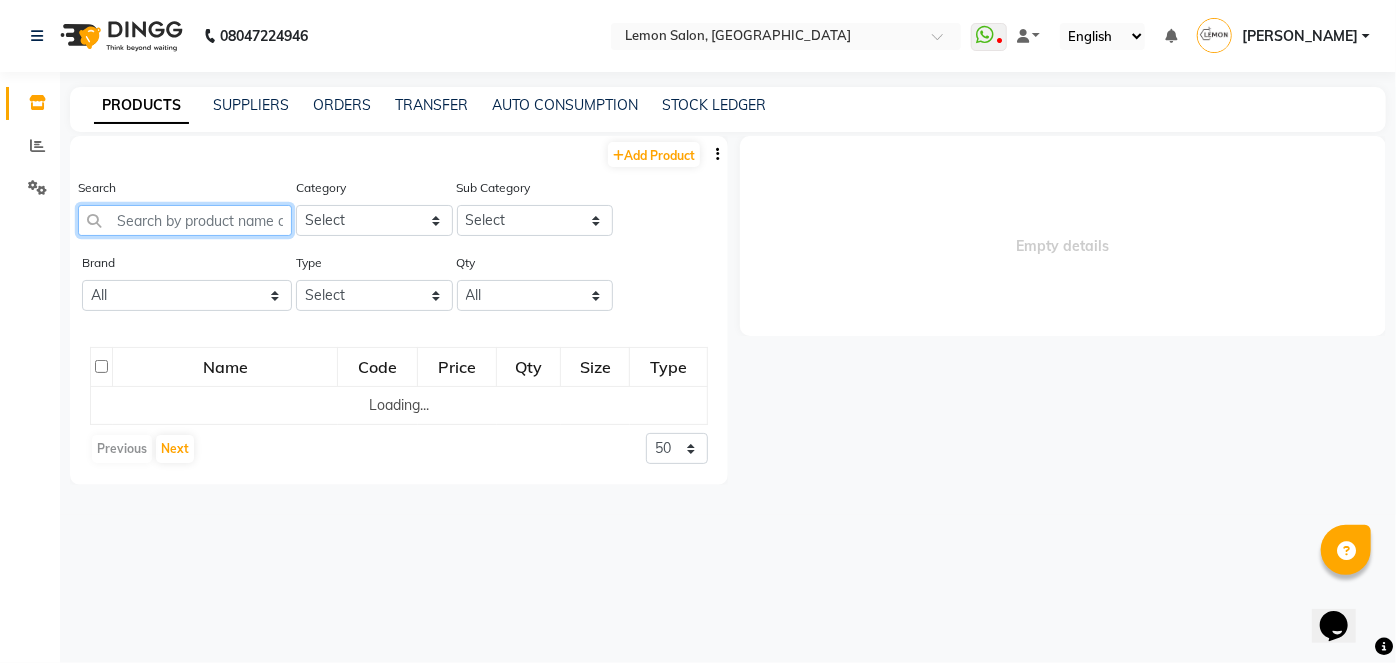 click 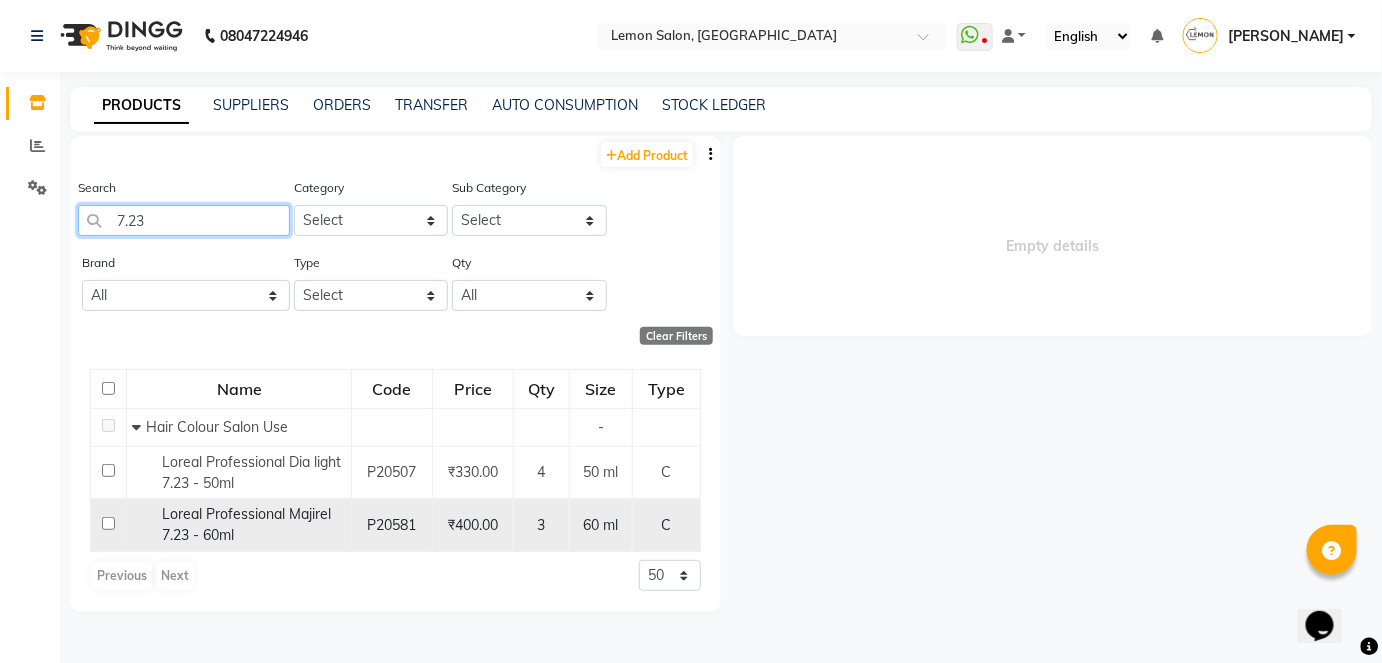 type on "7.23" 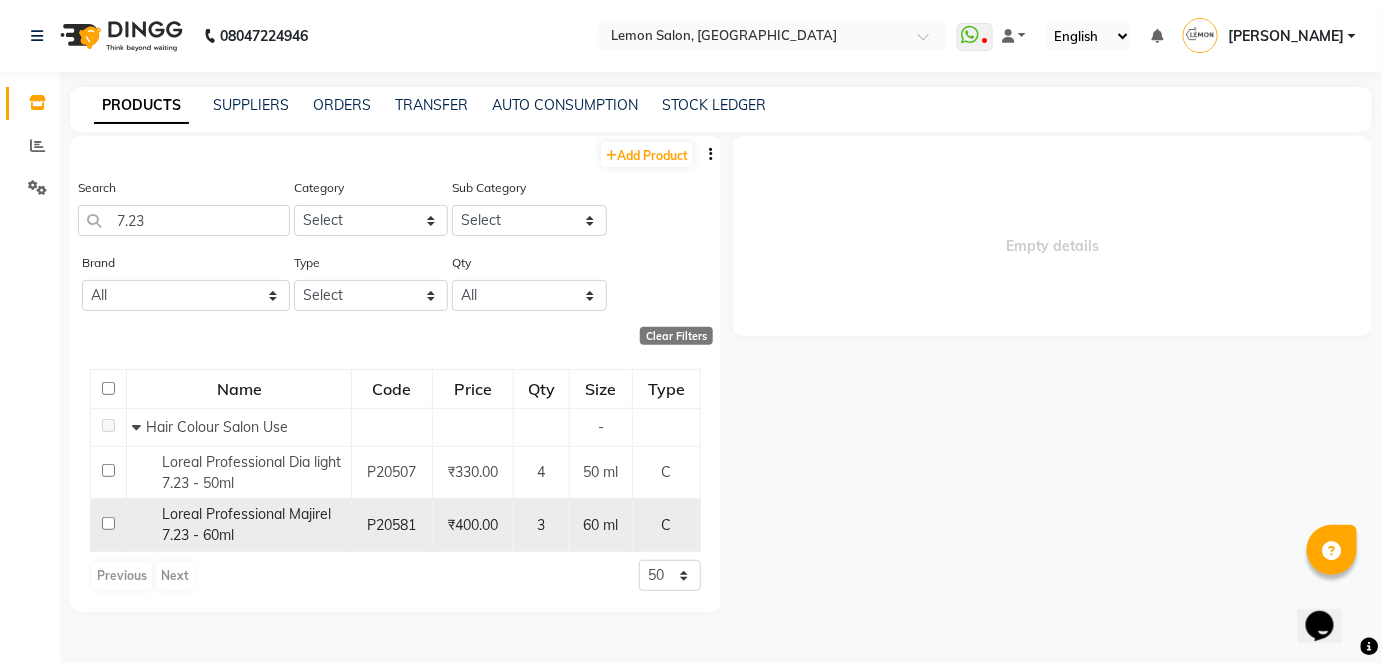 click 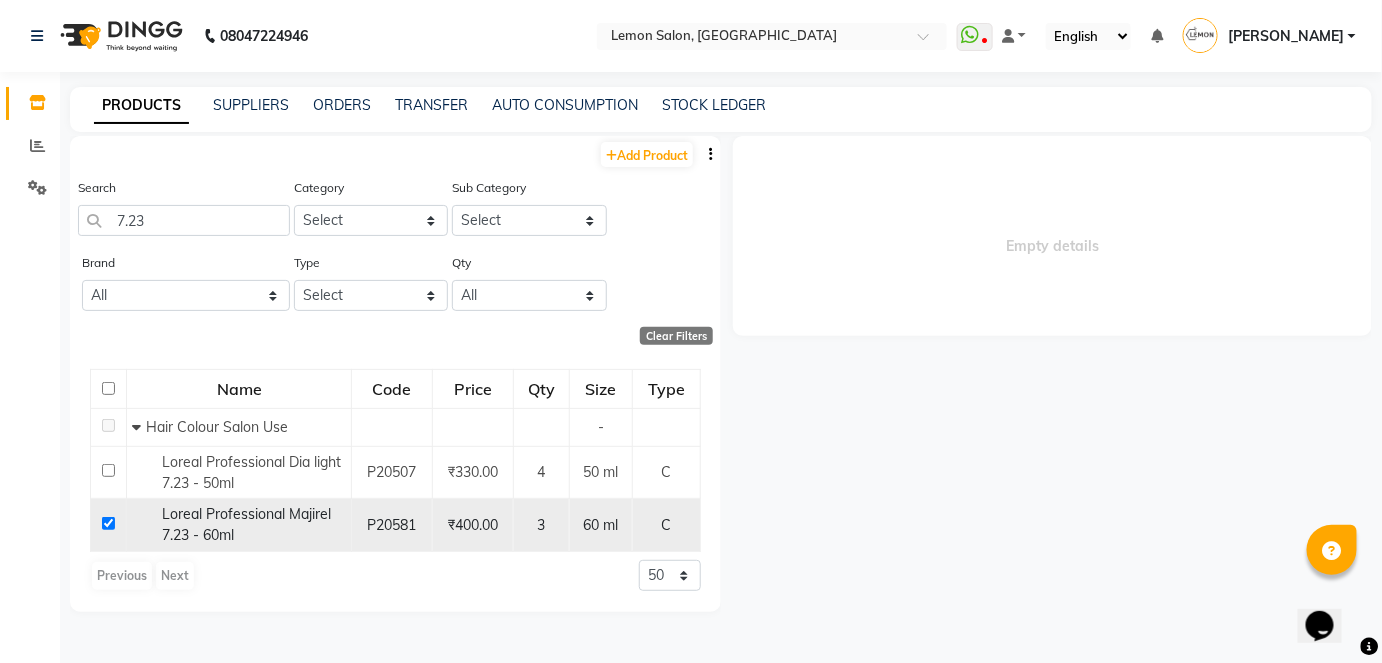 checkbox on "true" 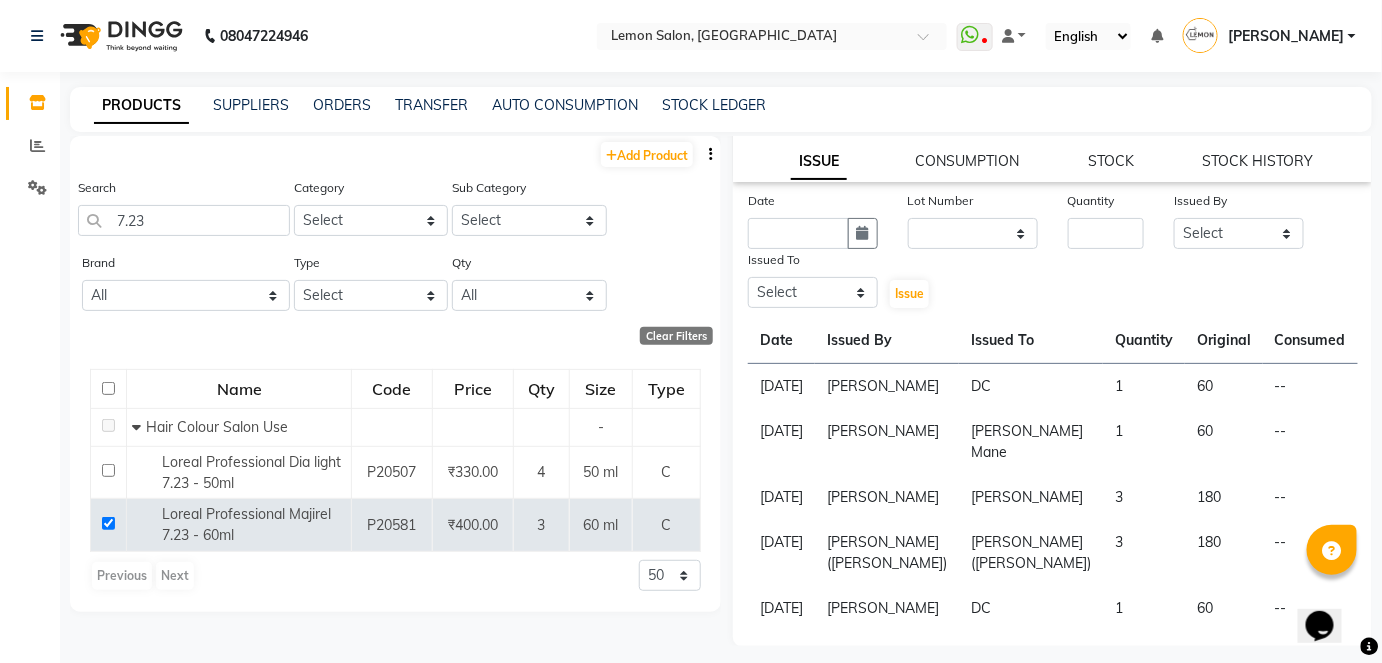 scroll, scrollTop: 245, scrollLeft: 0, axis: vertical 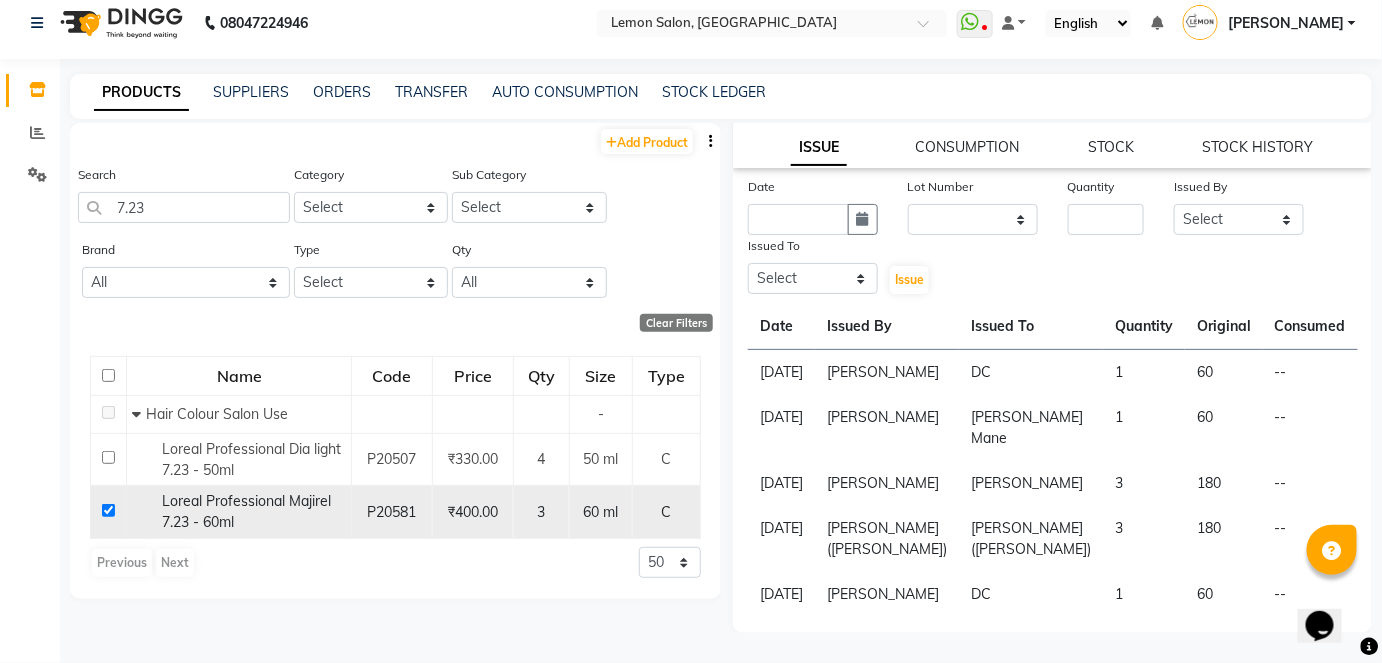 click 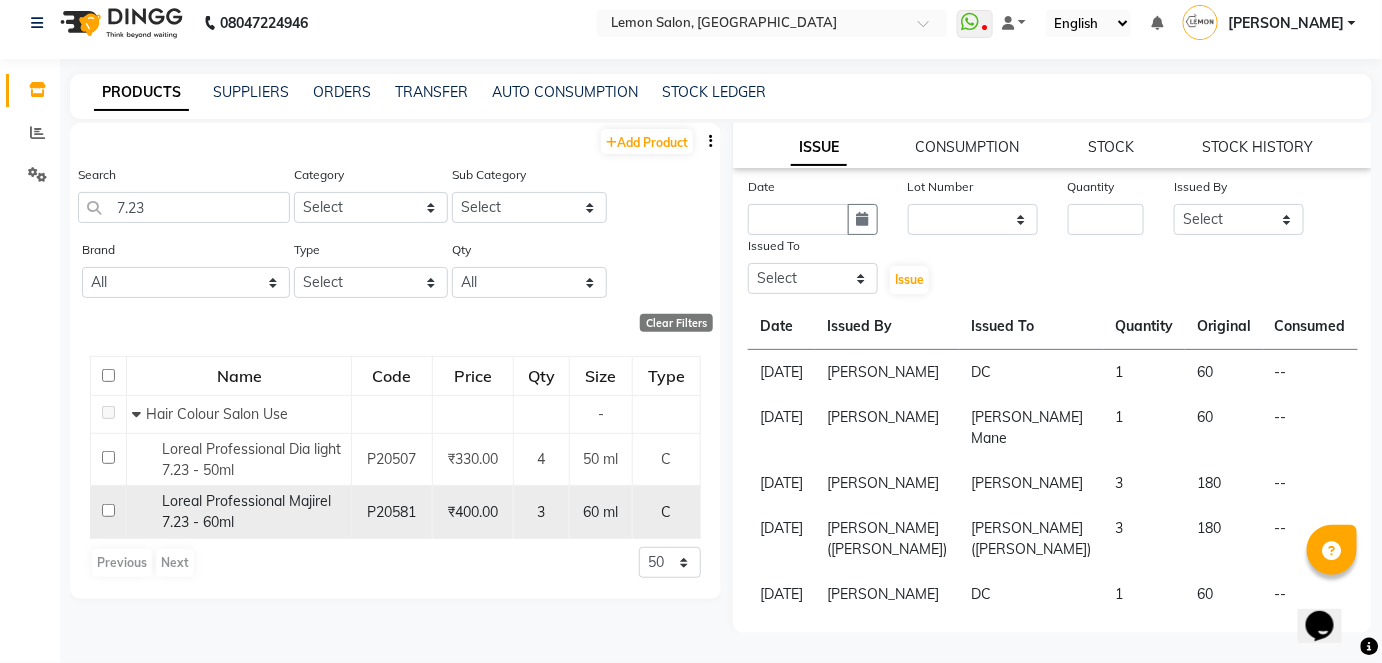 checkbox on "false" 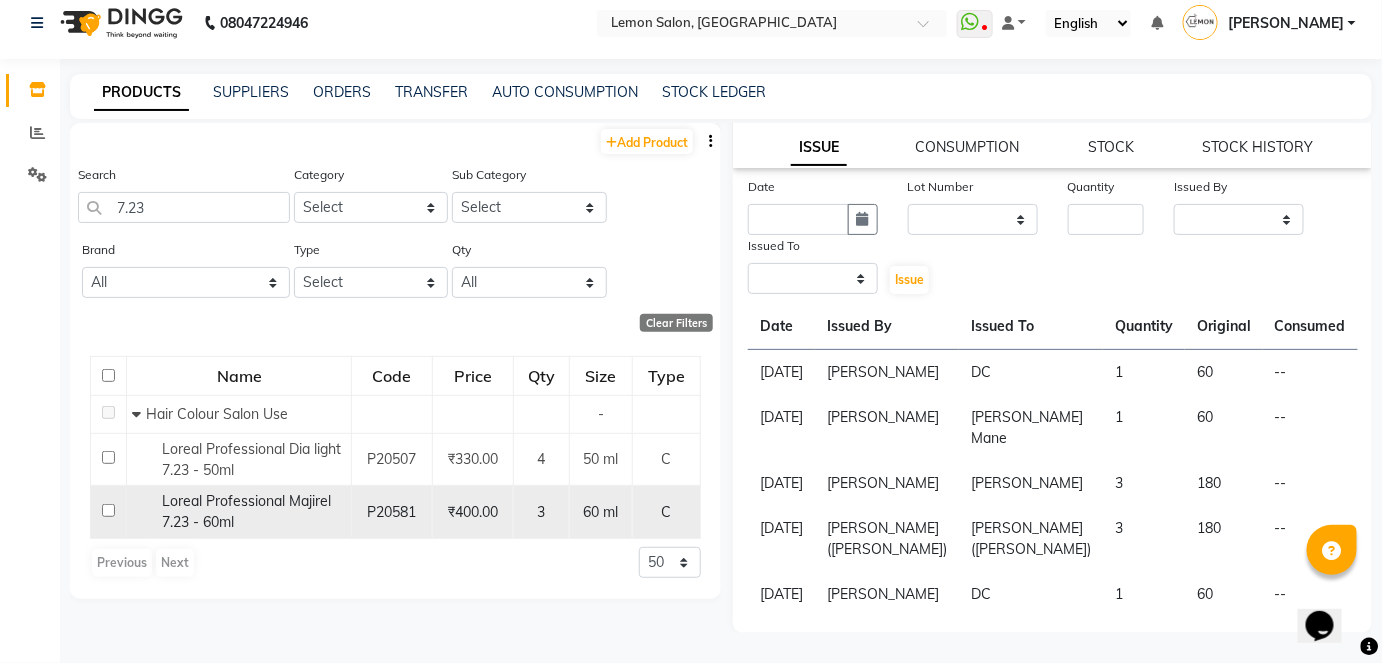 scroll, scrollTop: 0, scrollLeft: 0, axis: both 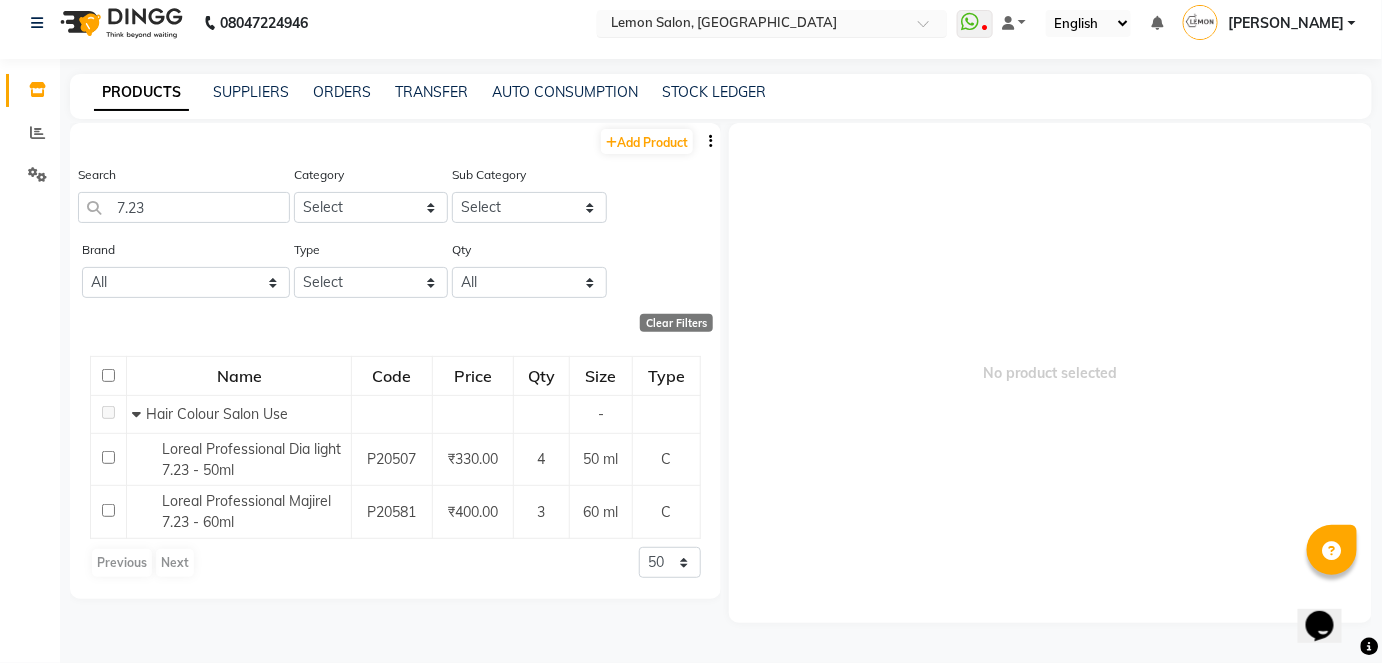 click at bounding box center (752, 25) 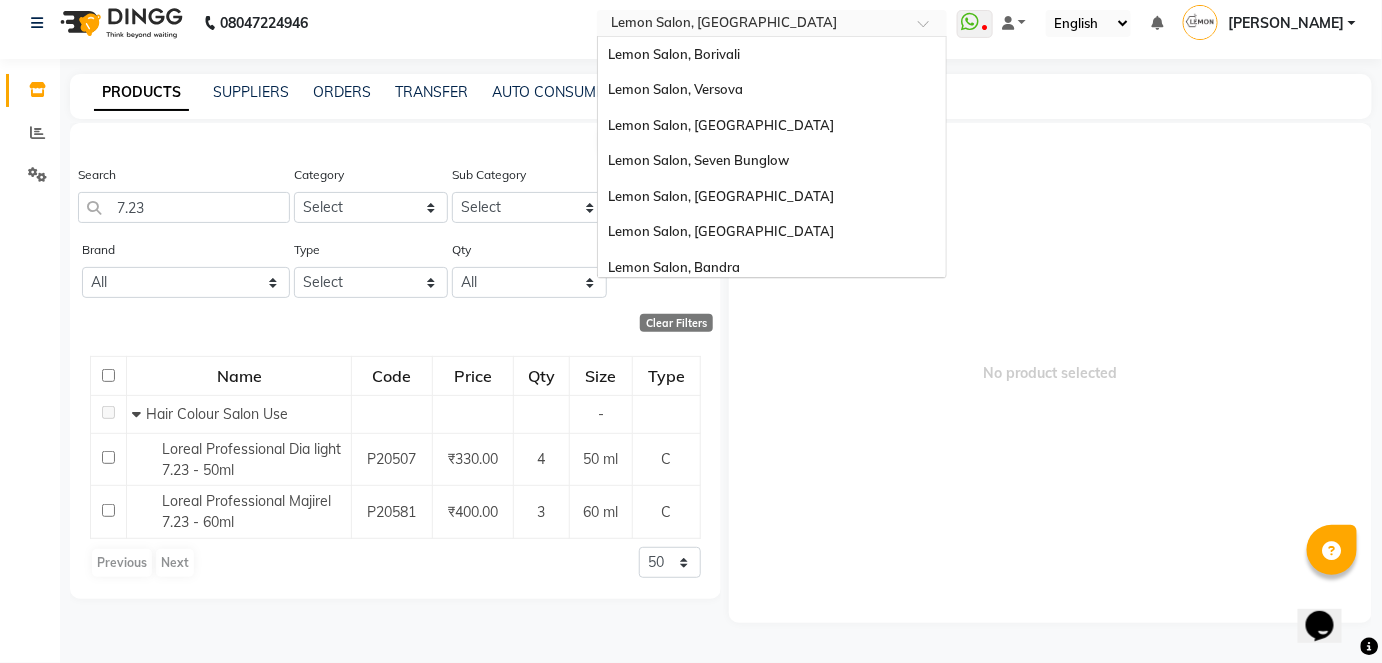 scroll, scrollTop: 186, scrollLeft: 0, axis: vertical 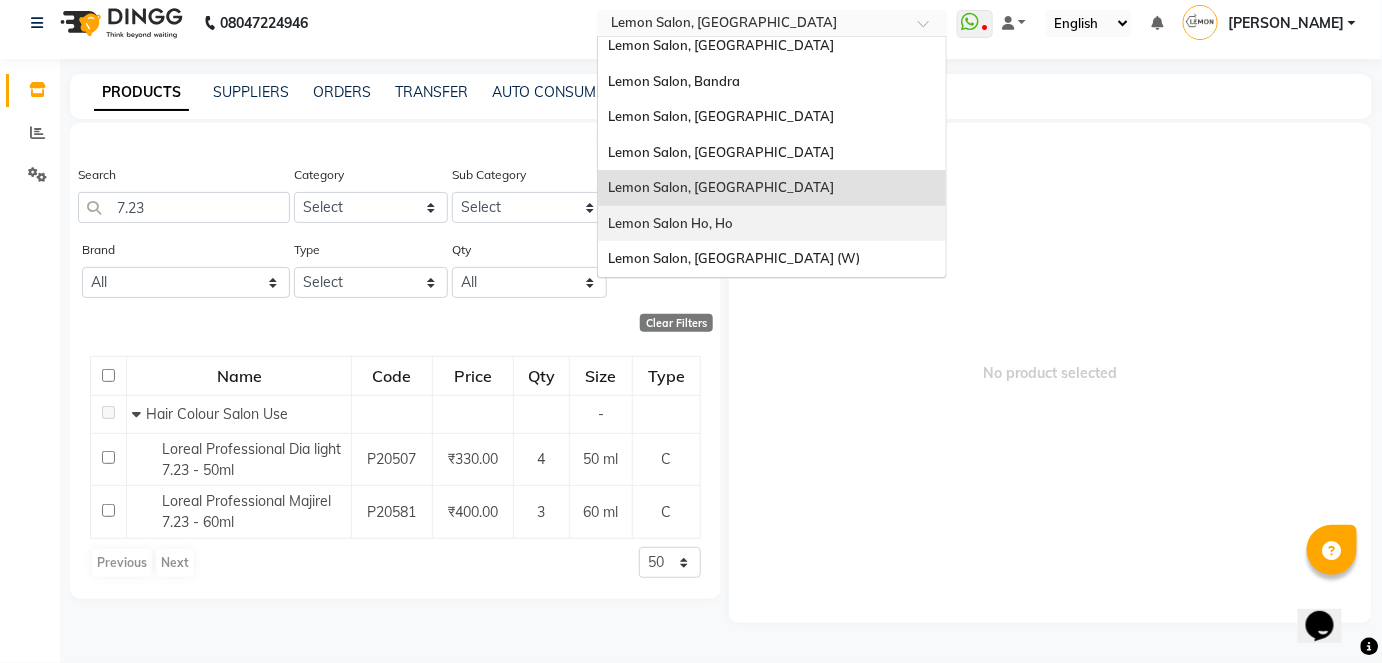 click on "Lemon Salon Ho, Ho" at bounding box center (772, 224) 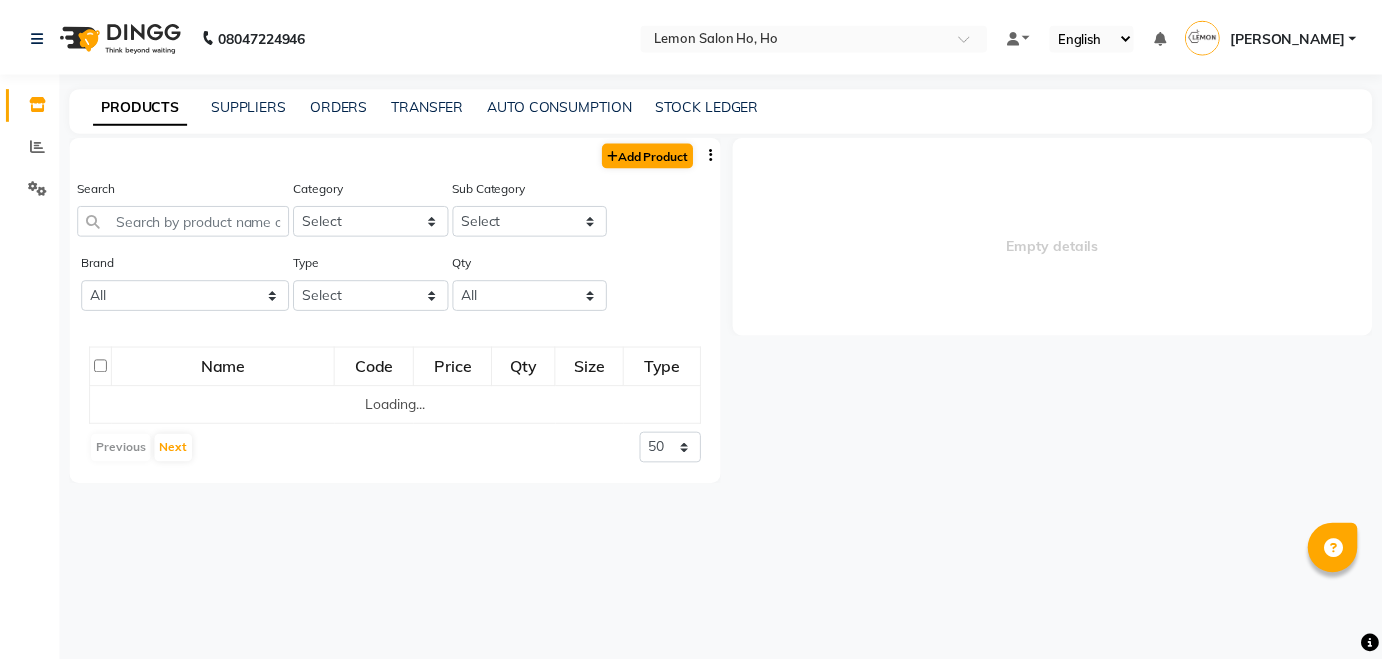 scroll, scrollTop: 0, scrollLeft: 0, axis: both 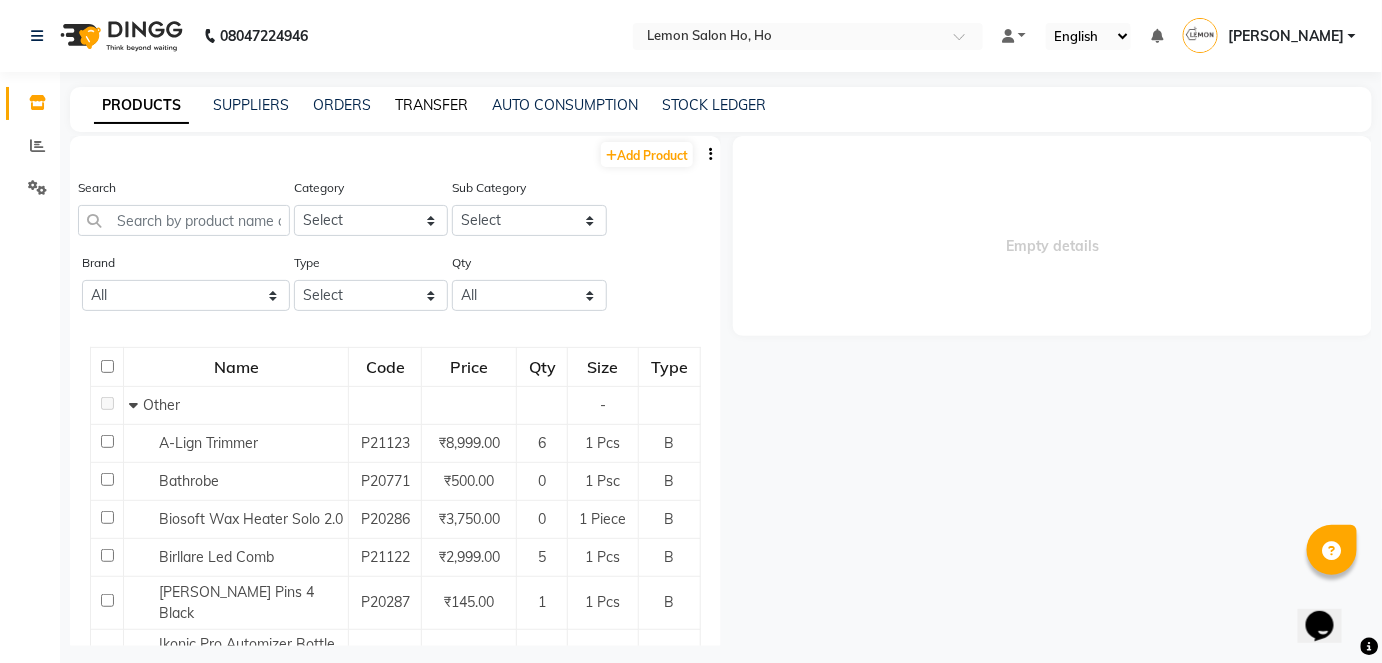 click on "TRANSFER" 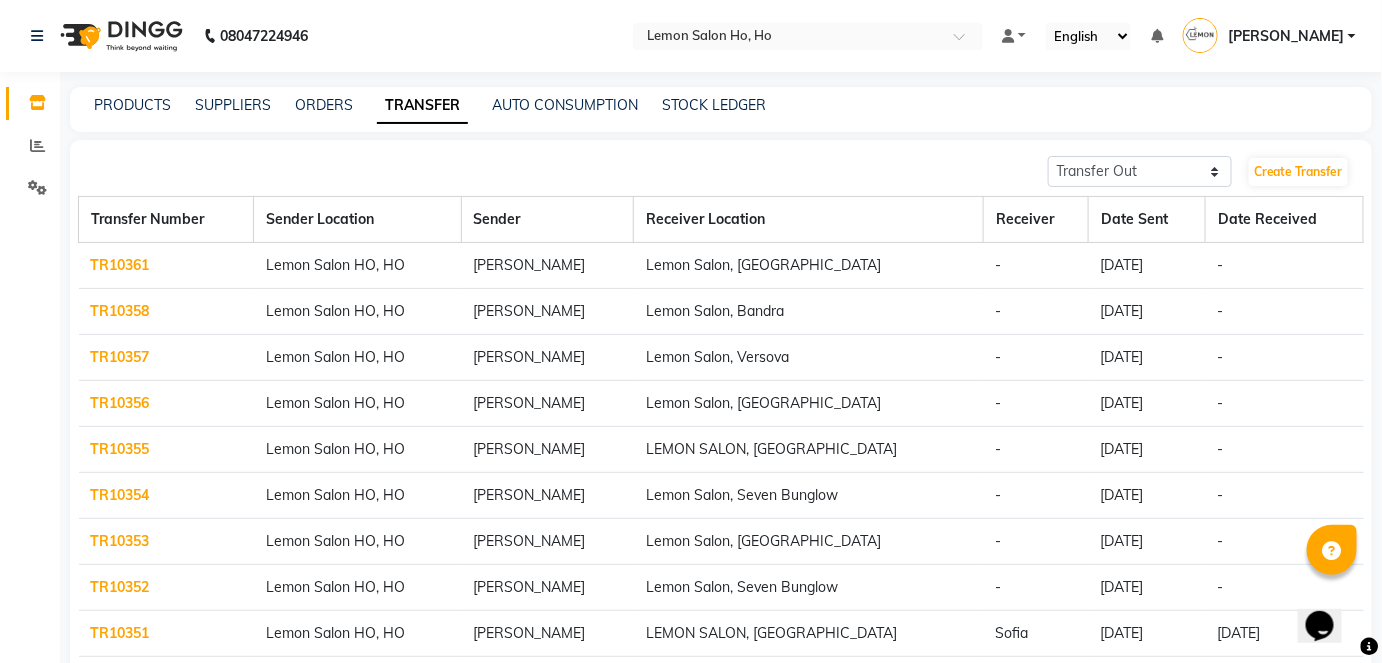 click on "TR10361" 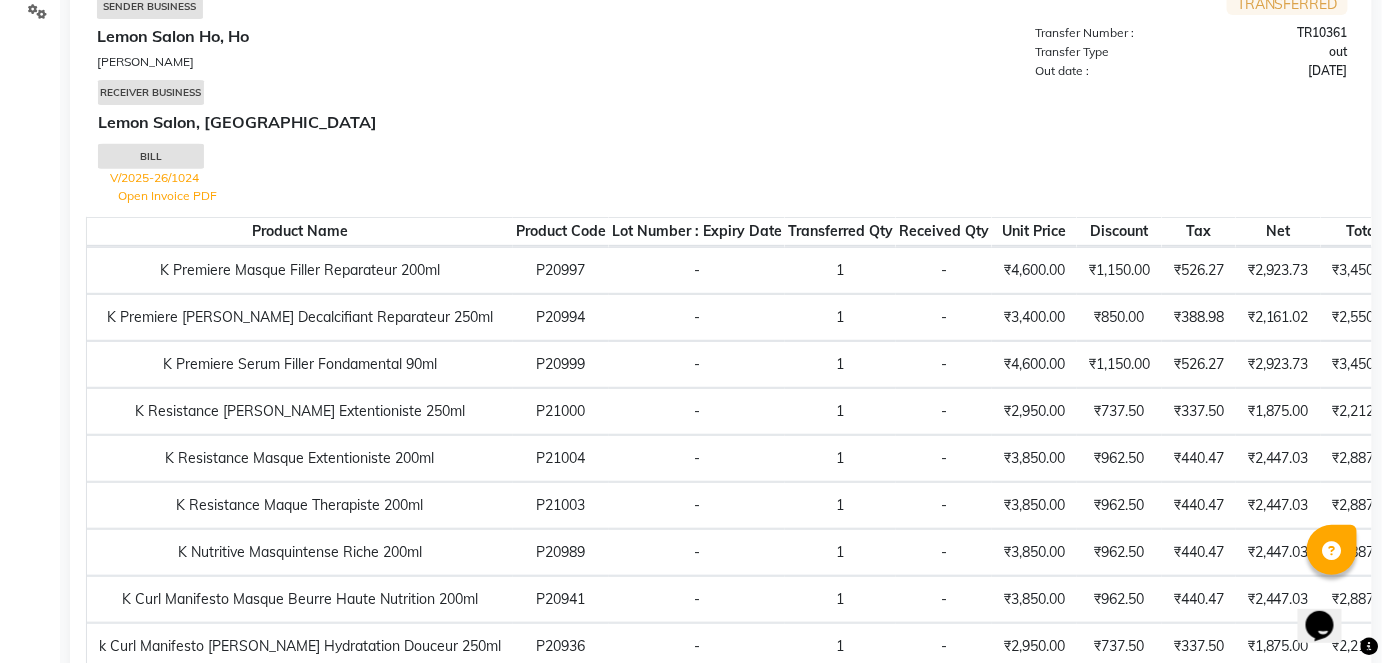 scroll, scrollTop: 0, scrollLeft: 0, axis: both 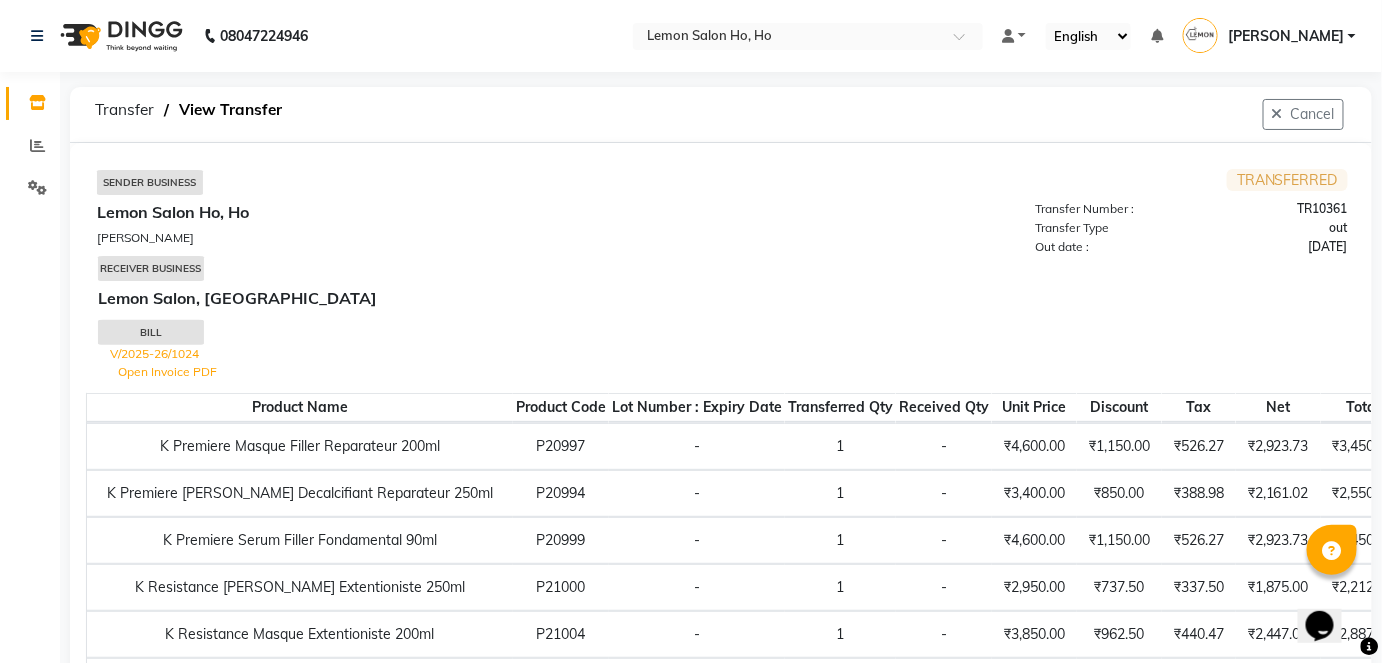 click on "Open Invoice PDF" at bounding box center [167, 371] 